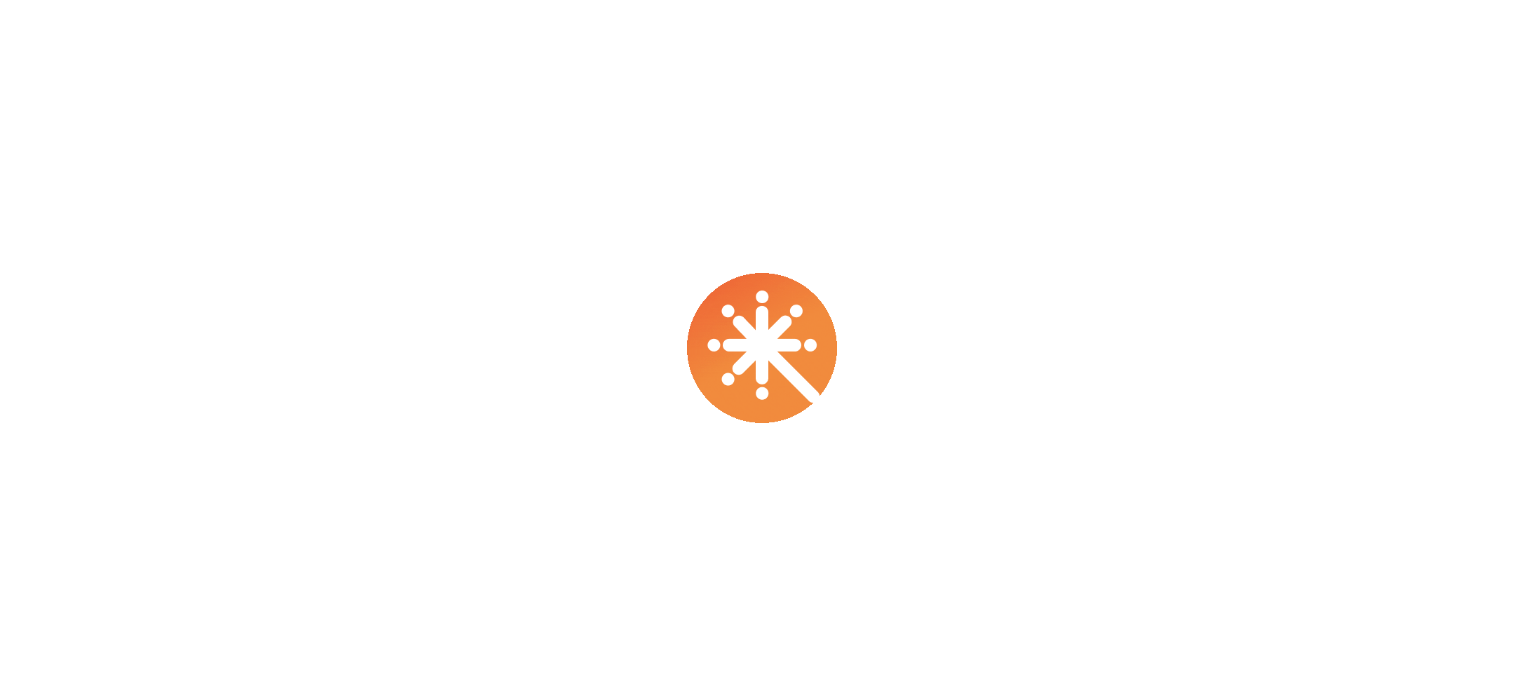 scroll, scrollTop: 0, scrollLeft: 0, axis: both 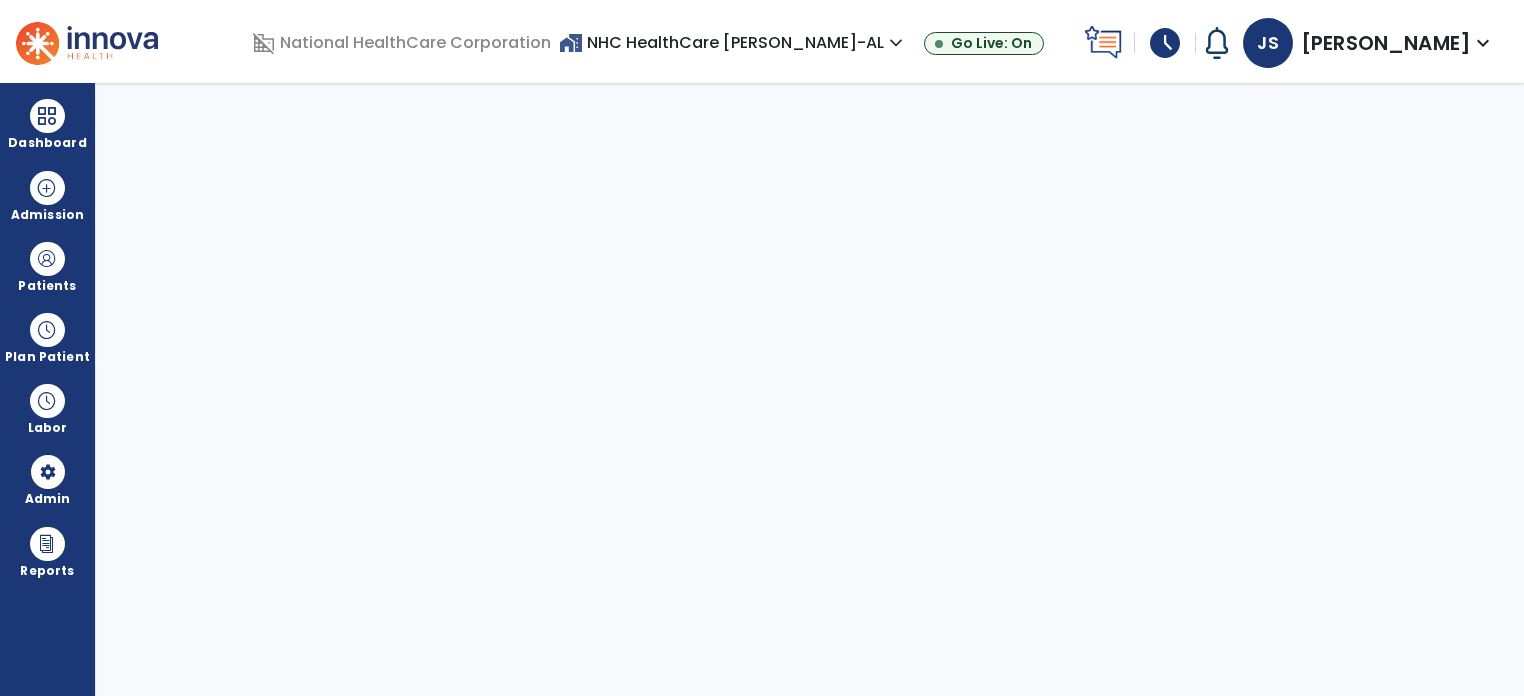 select on "***" 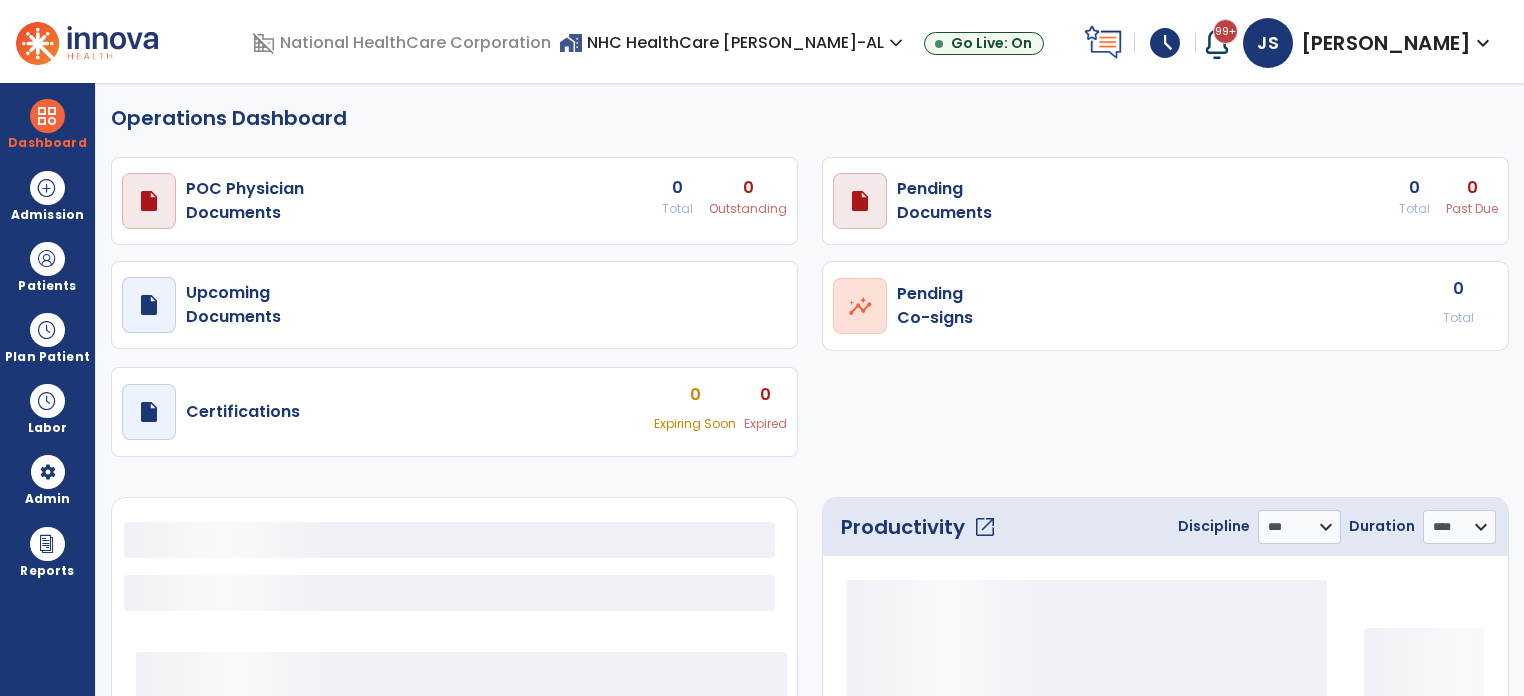 select on "***" 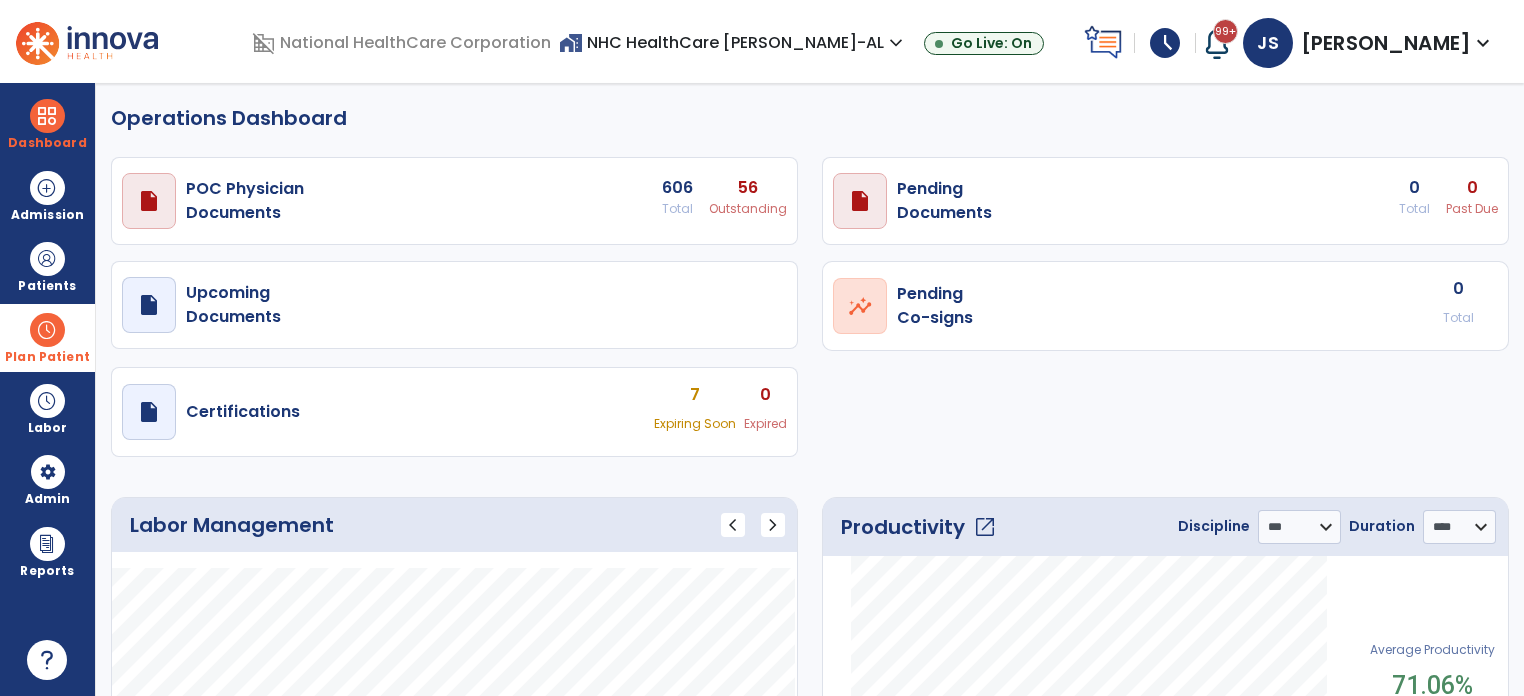 click on "Plan Patient" at bounding box center [47, 266] 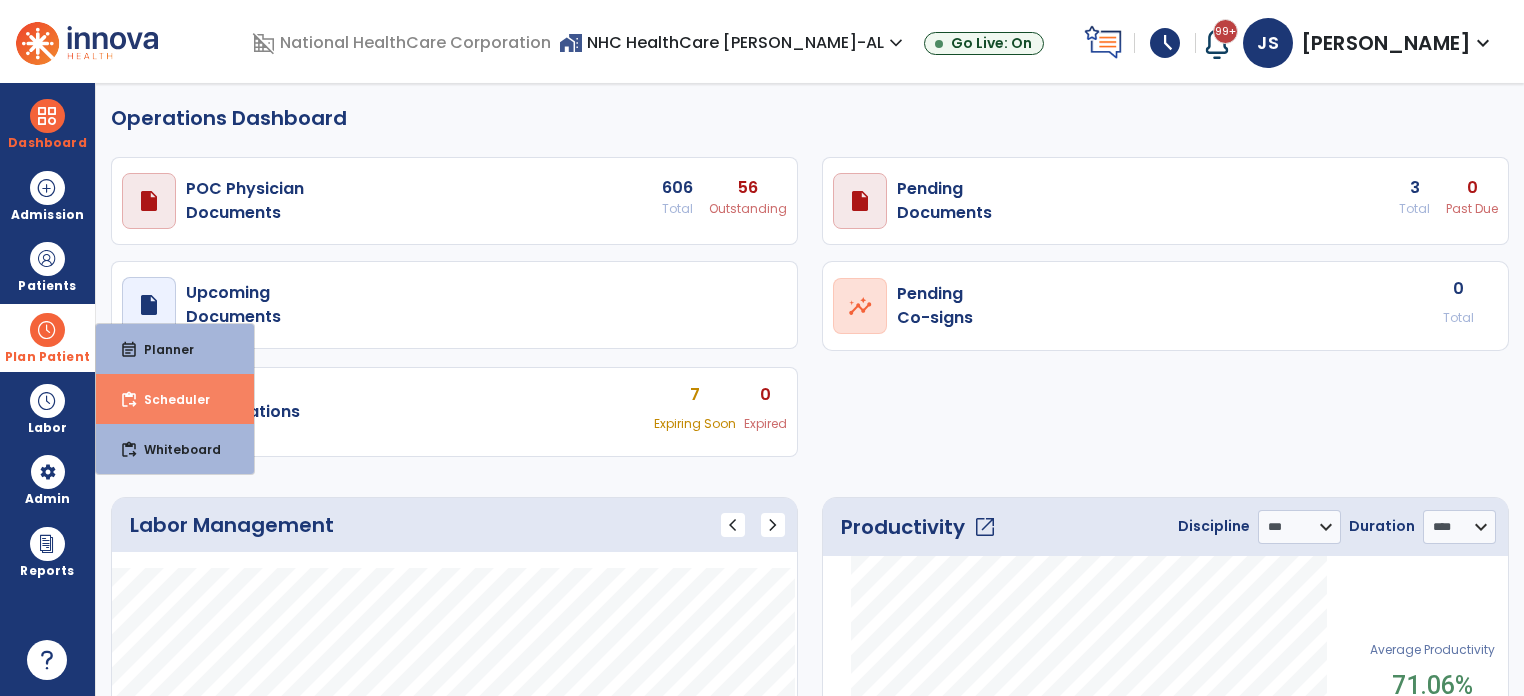 click on "content_paste_go  Scheduler" at bounding box center (175, 399) 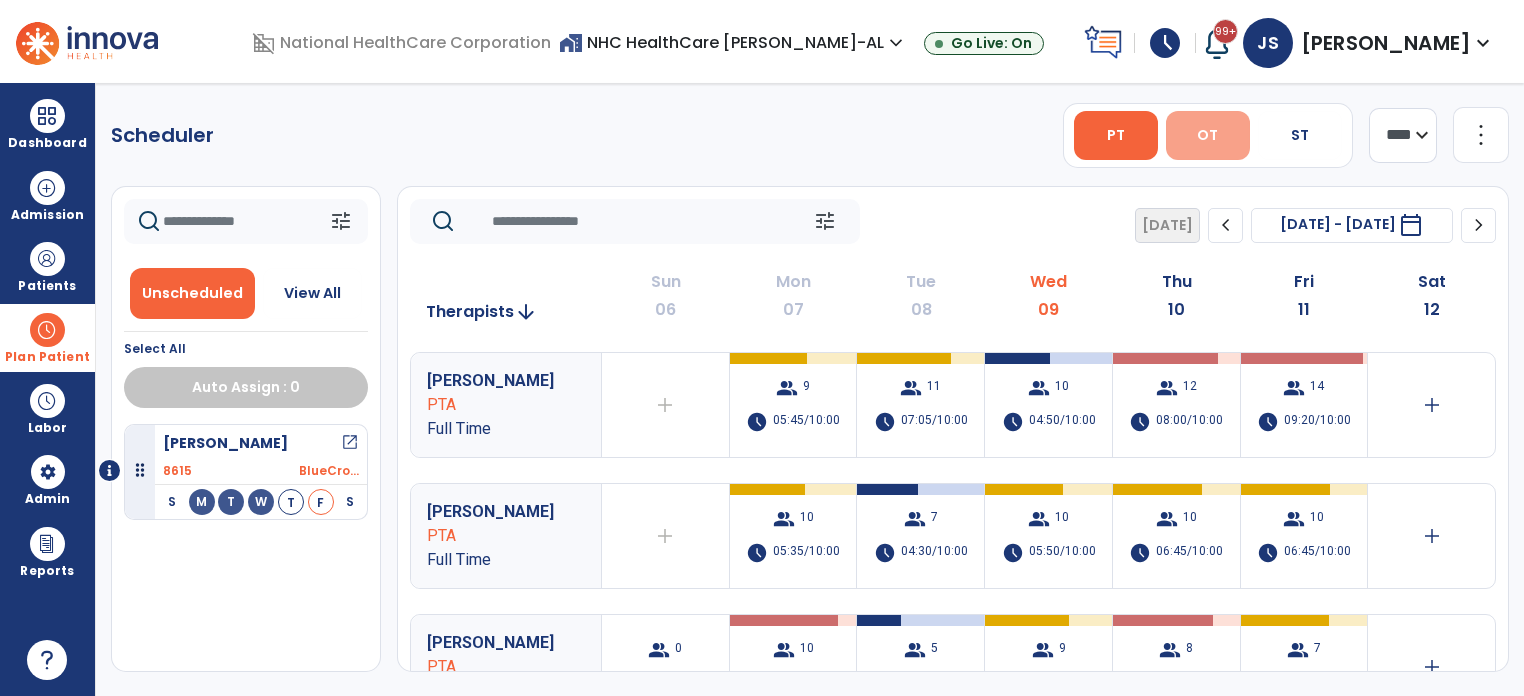 click on "OT" at bounding box center (1207, 135) 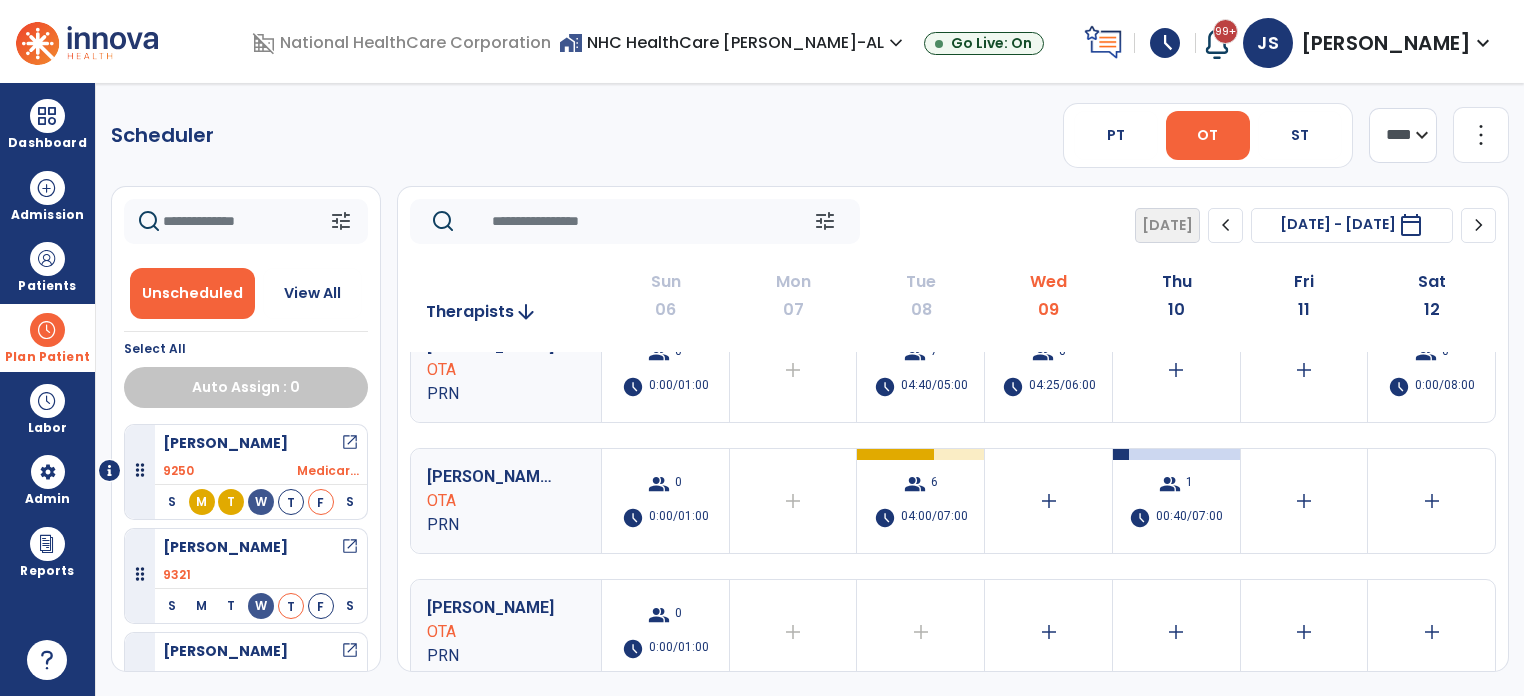 scroll, scrollTop: 434, scrollLeft: 0, axis: vertical 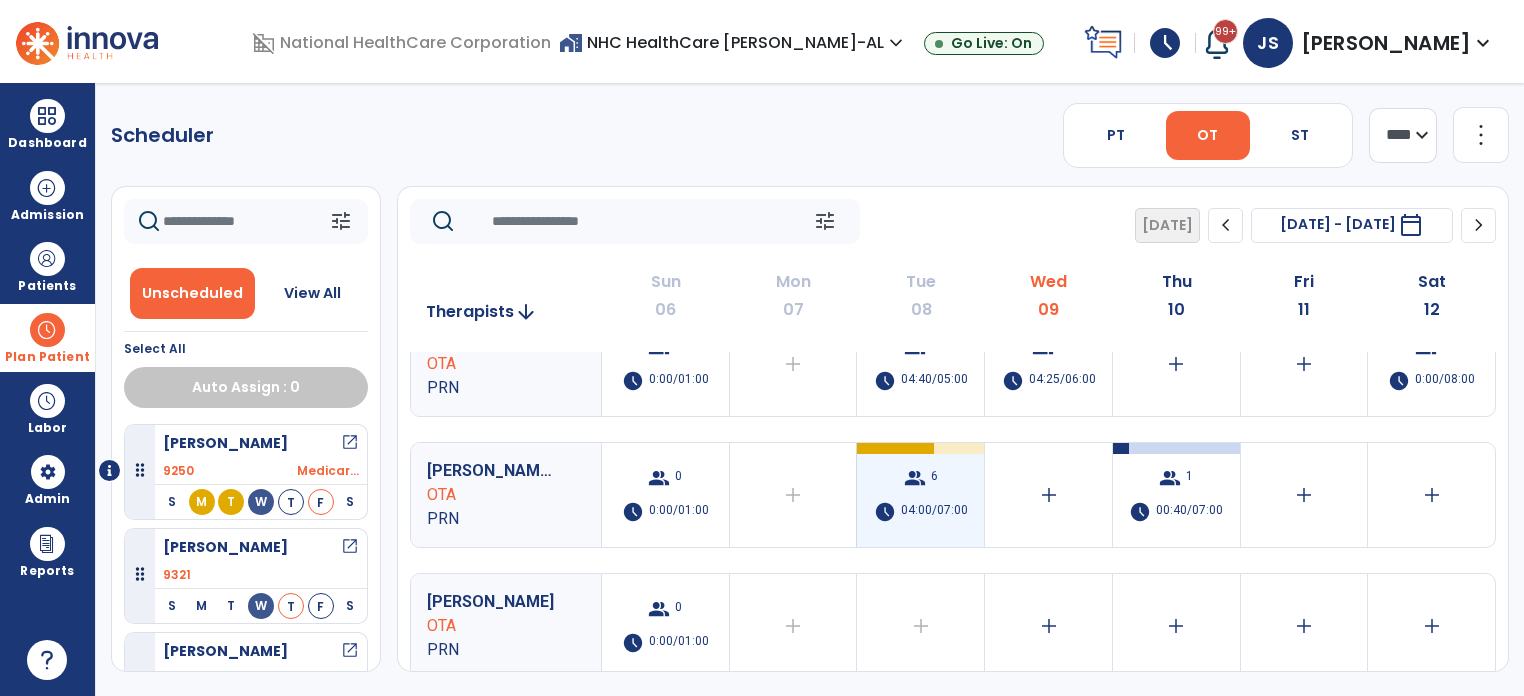 click on "04:00/07:00" at bounding box center (934, 512) 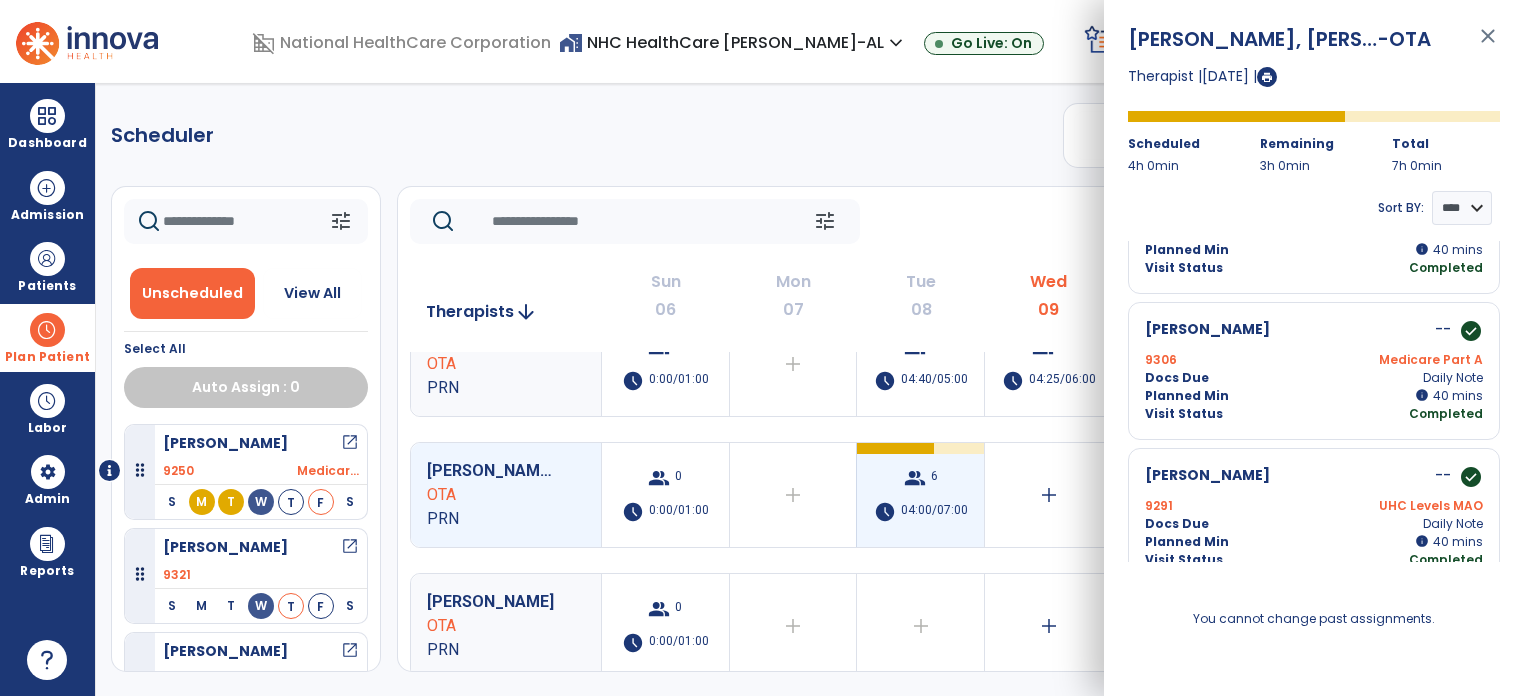 scroll, scrollTop: 552, scrollLeft: 0, axis: vertical 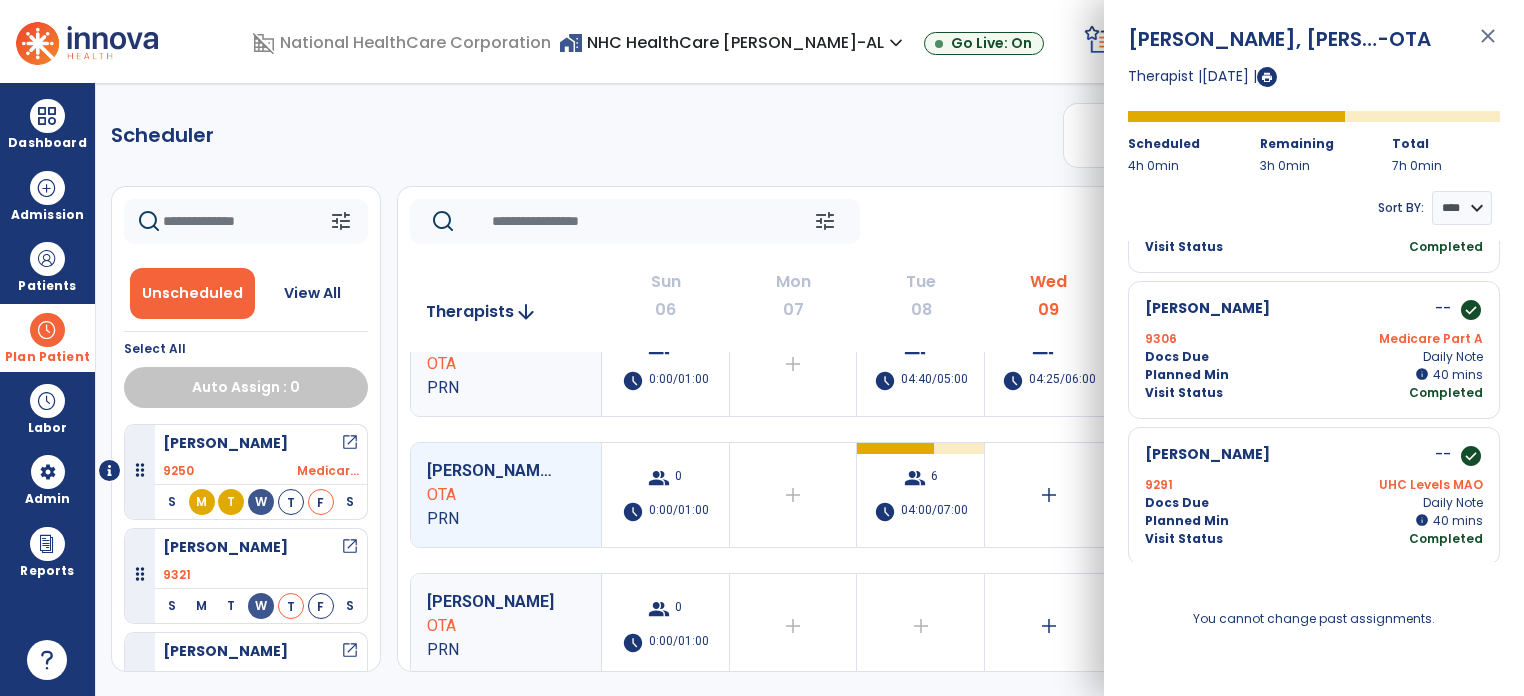 click on "close" at bounding box center [1488, 45] 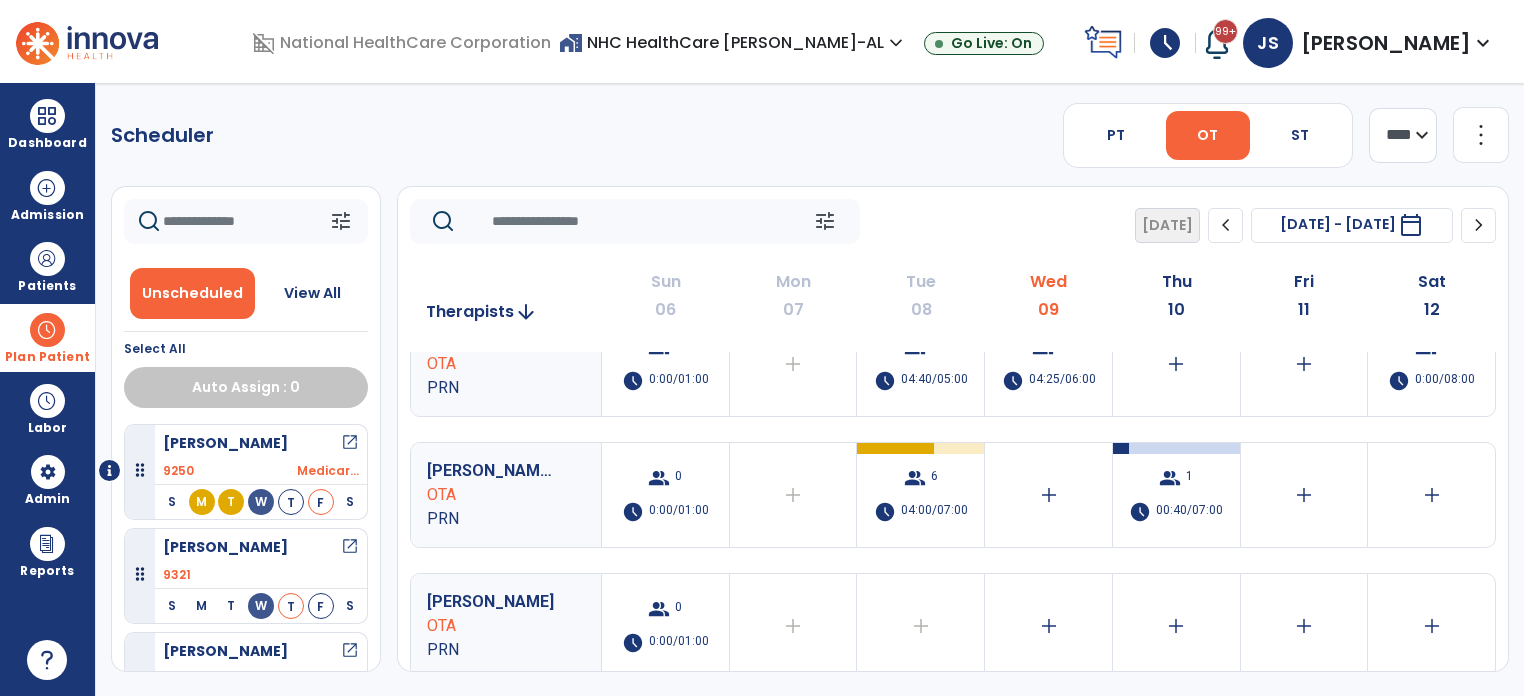 click 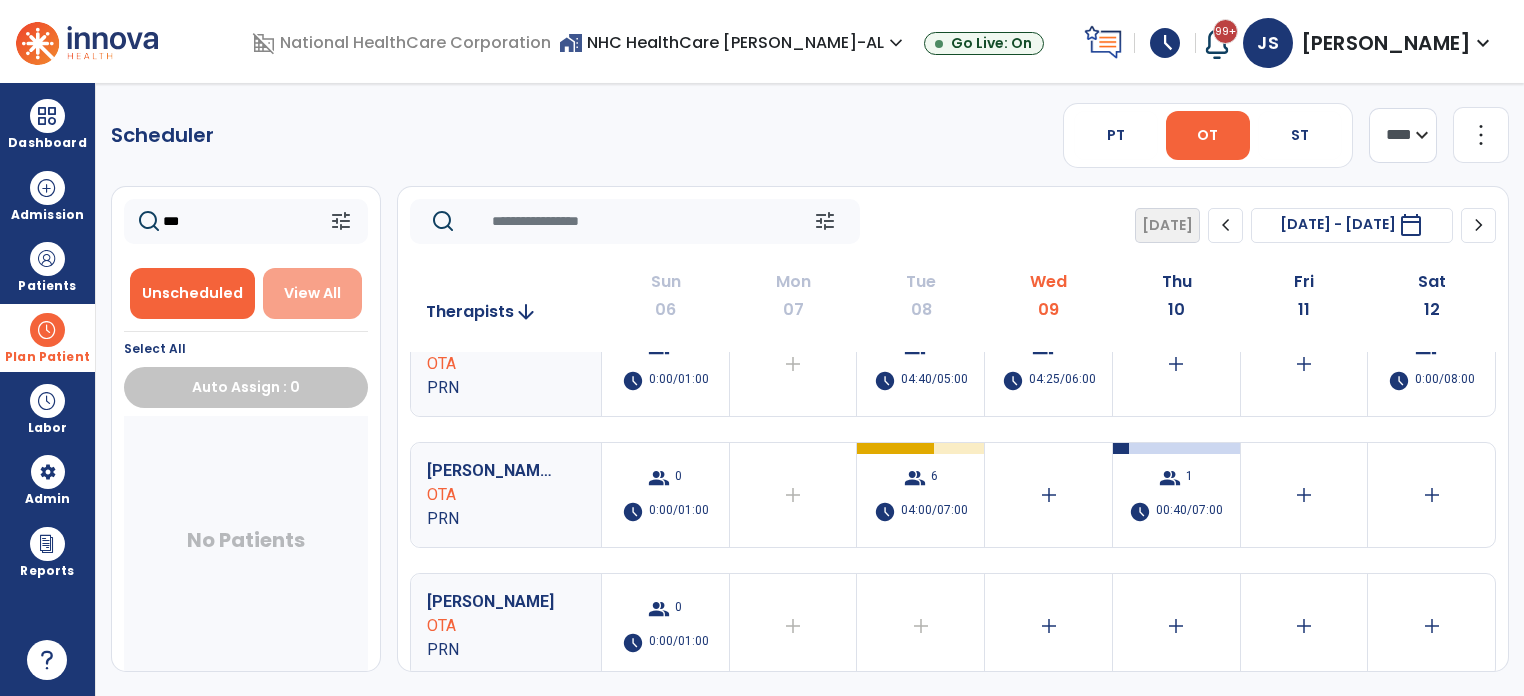 click on "View All" at bounding box center [312, 293] 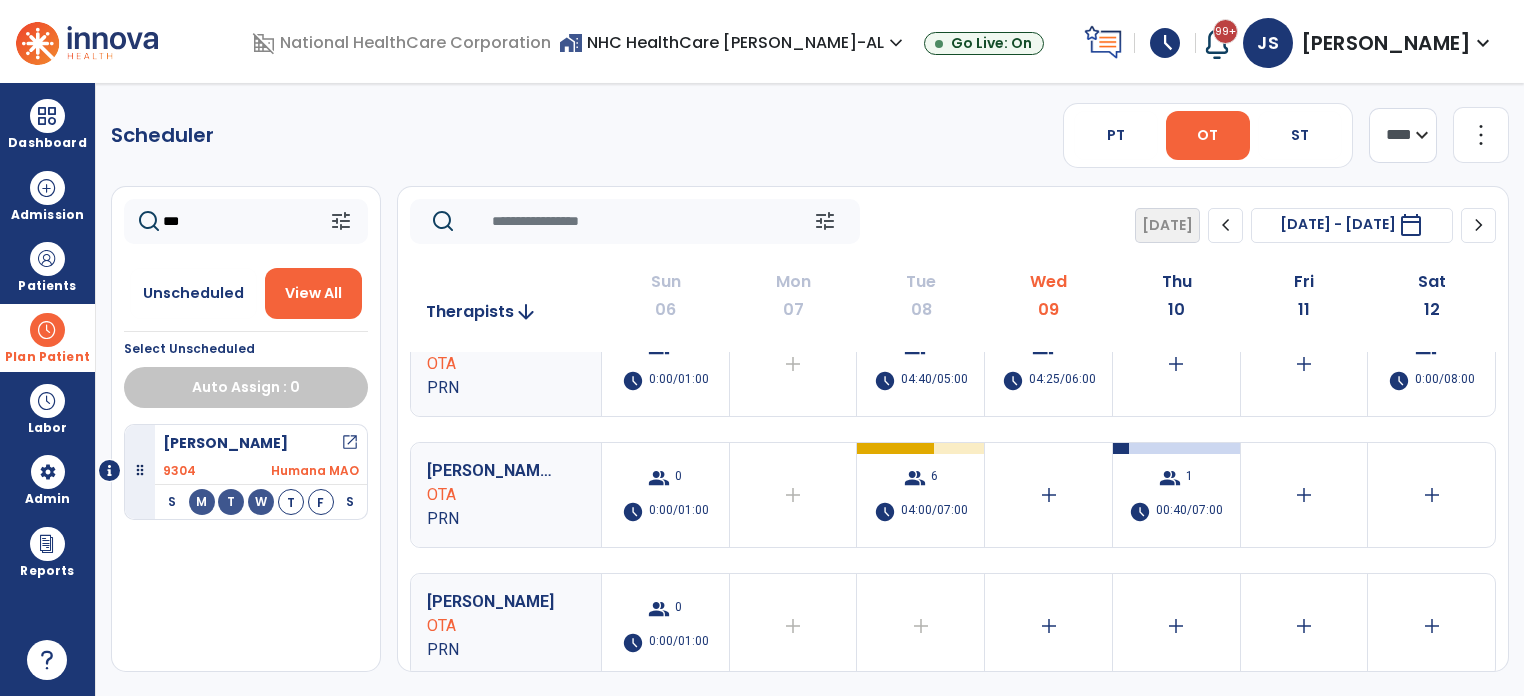 click on "open_in_new" at bounding box center (350, 443) 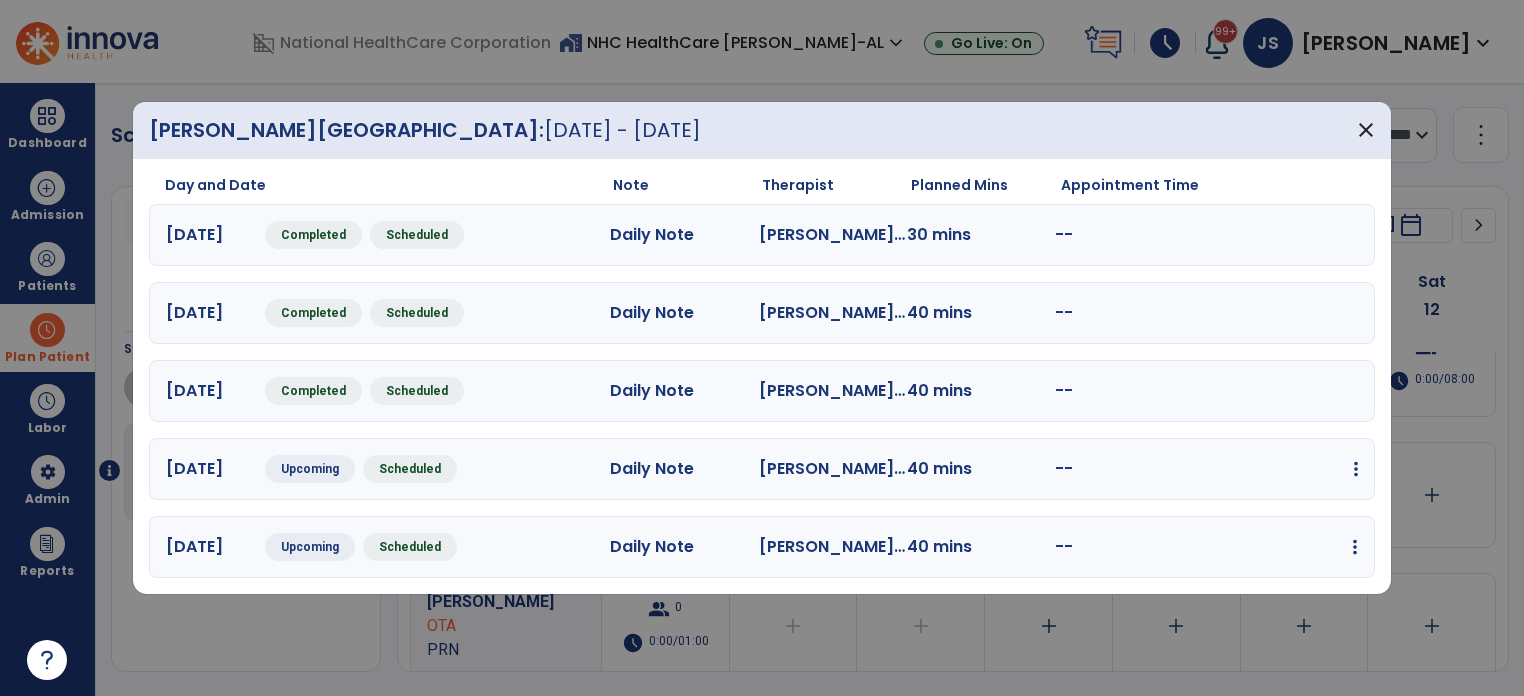 click at bounding box center [1356, 469] 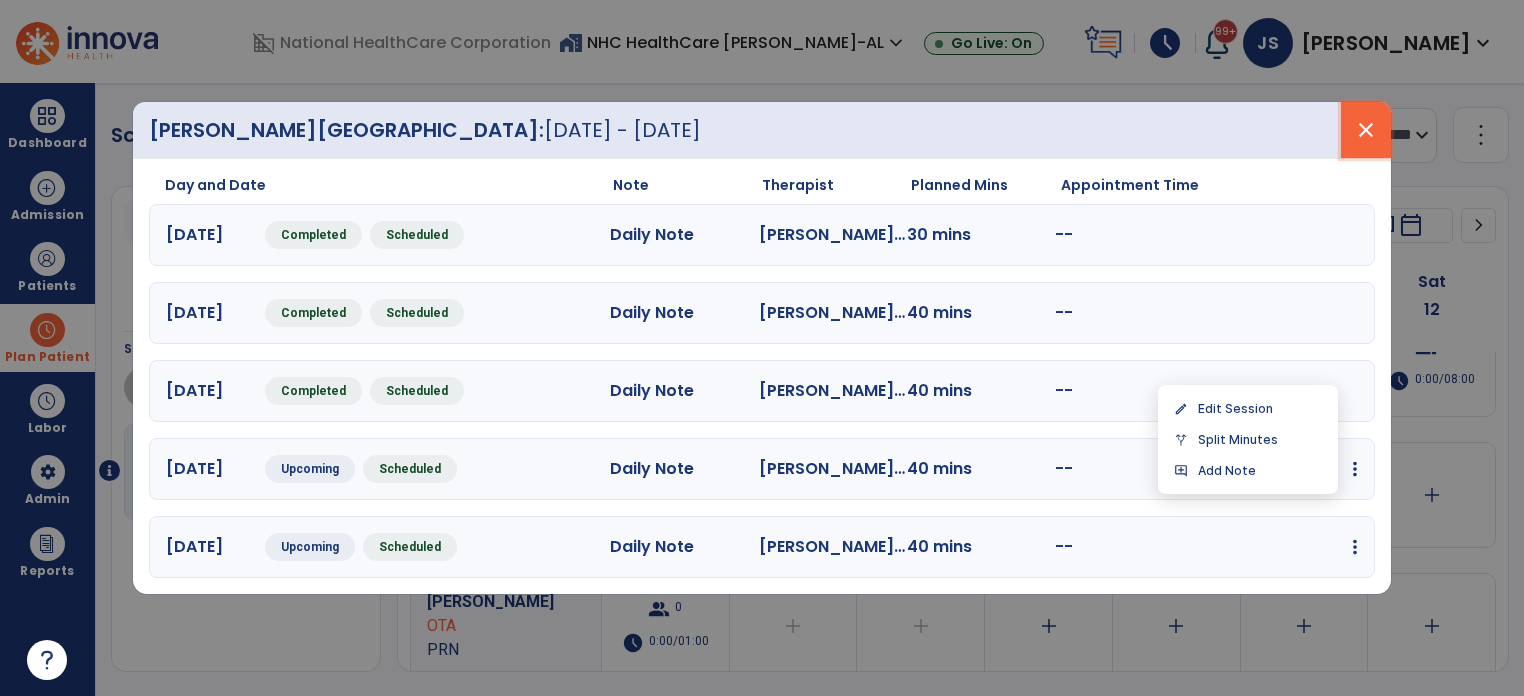 click on "close" at bounding box center (1366, 130) 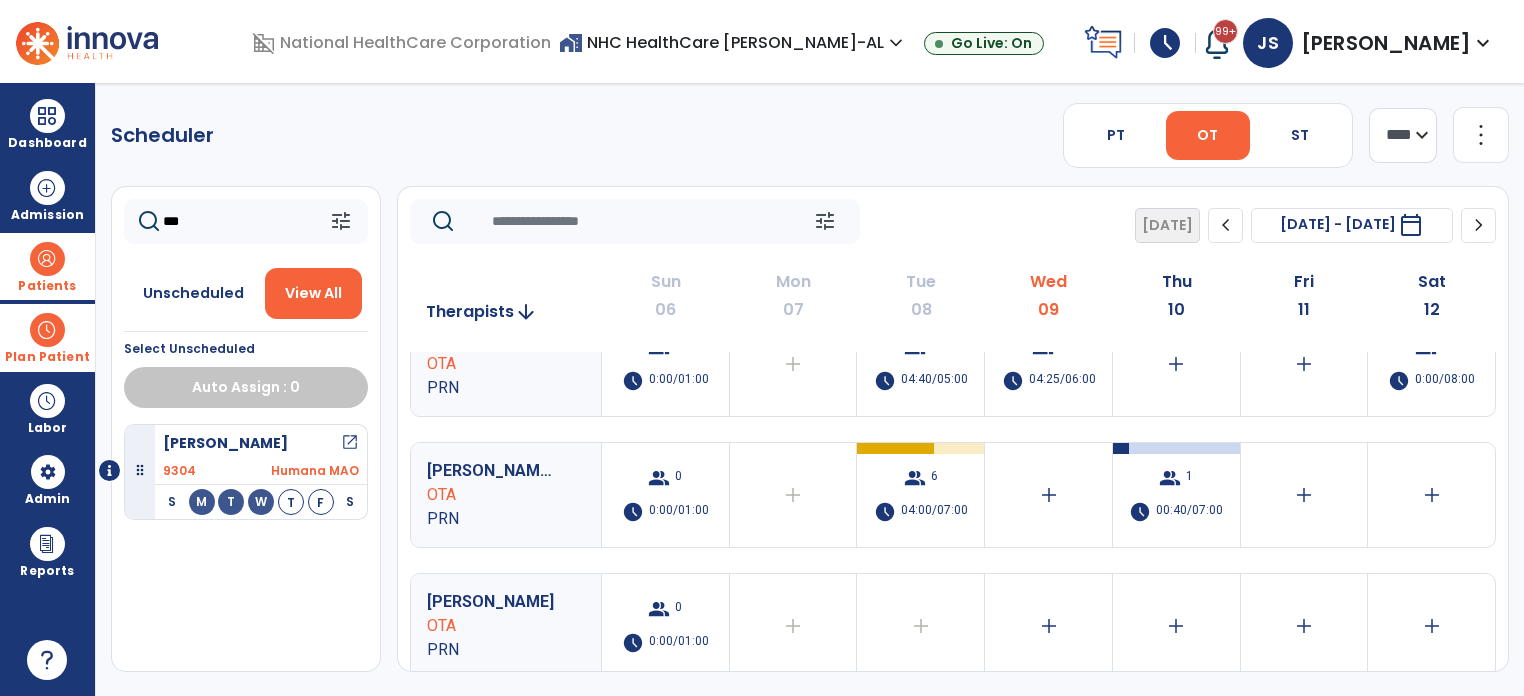 drag, startPoint x: 186, startPoint y: 225, endPoint x: 85, endPoint y: 232, distance: 101.24229 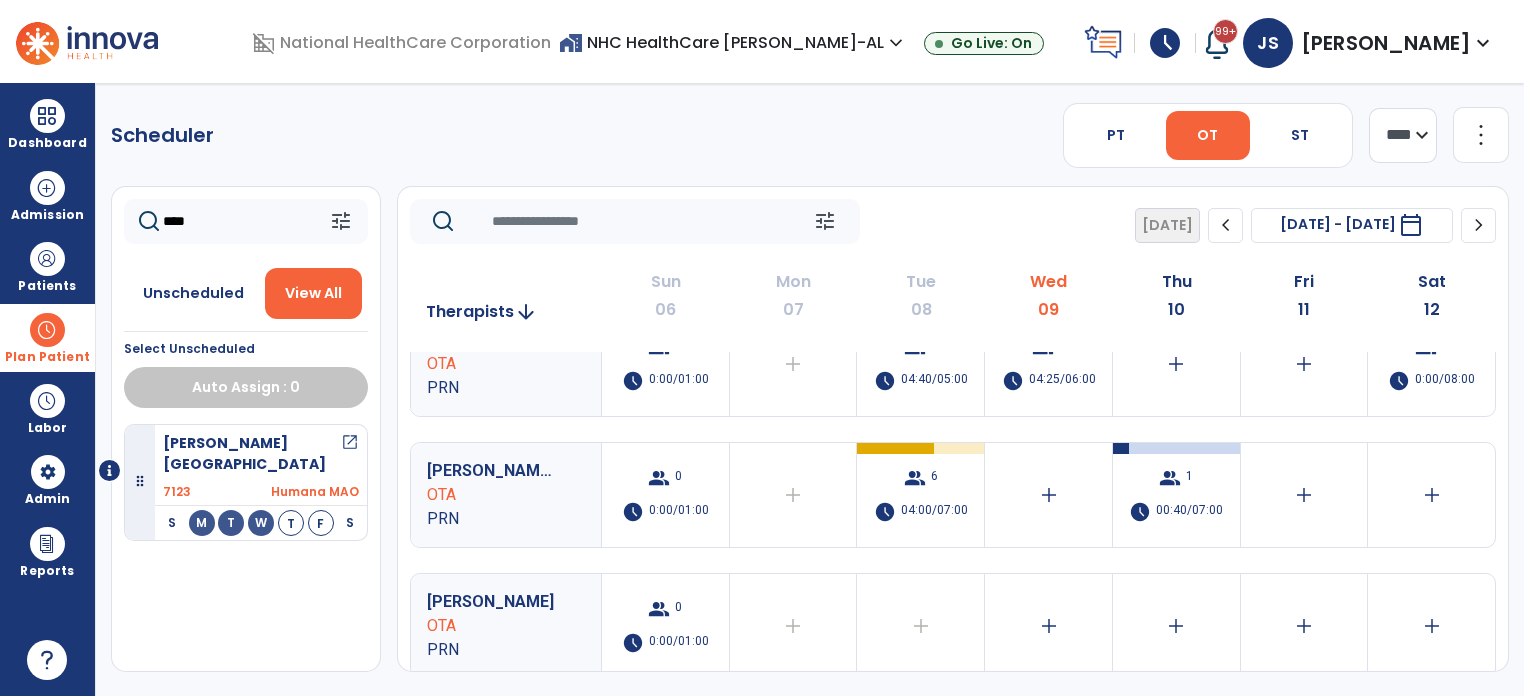 type on "****" 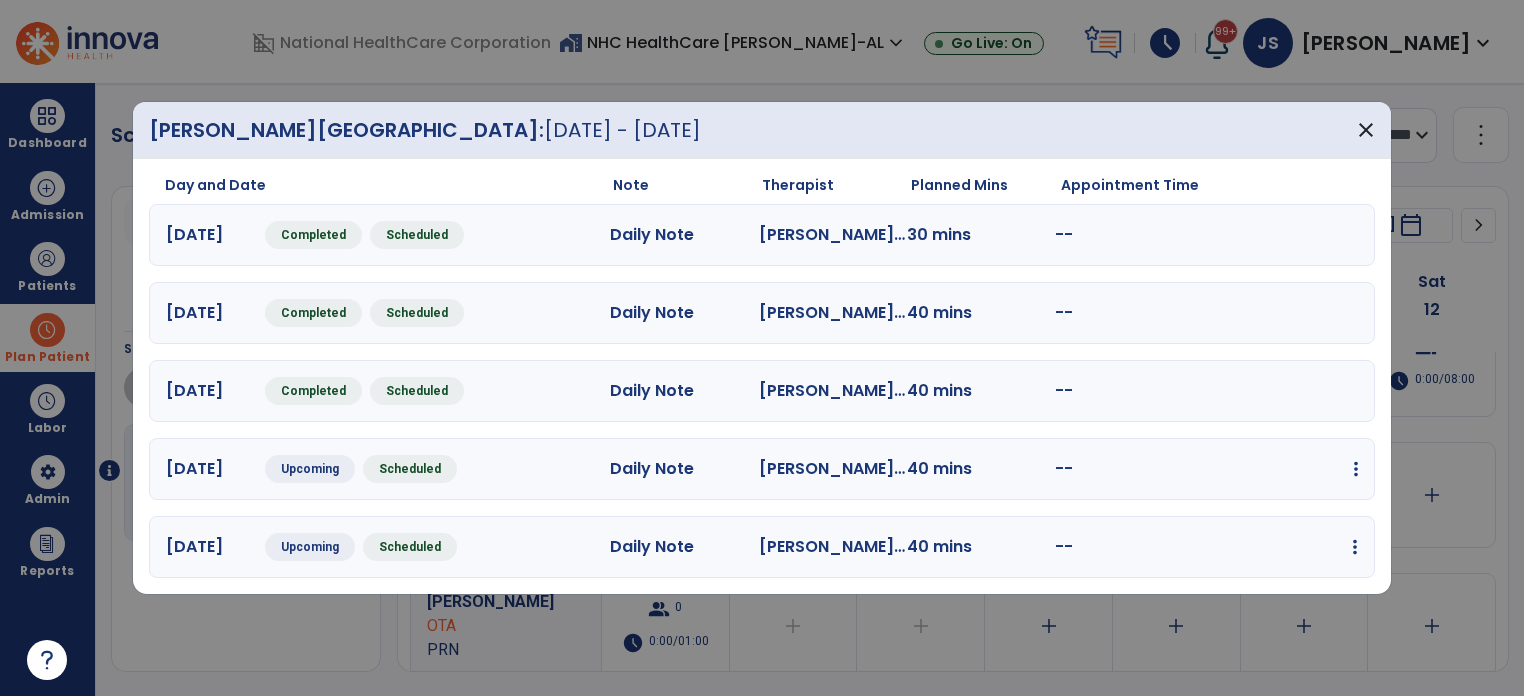 click at bounding box center (1356, 469) 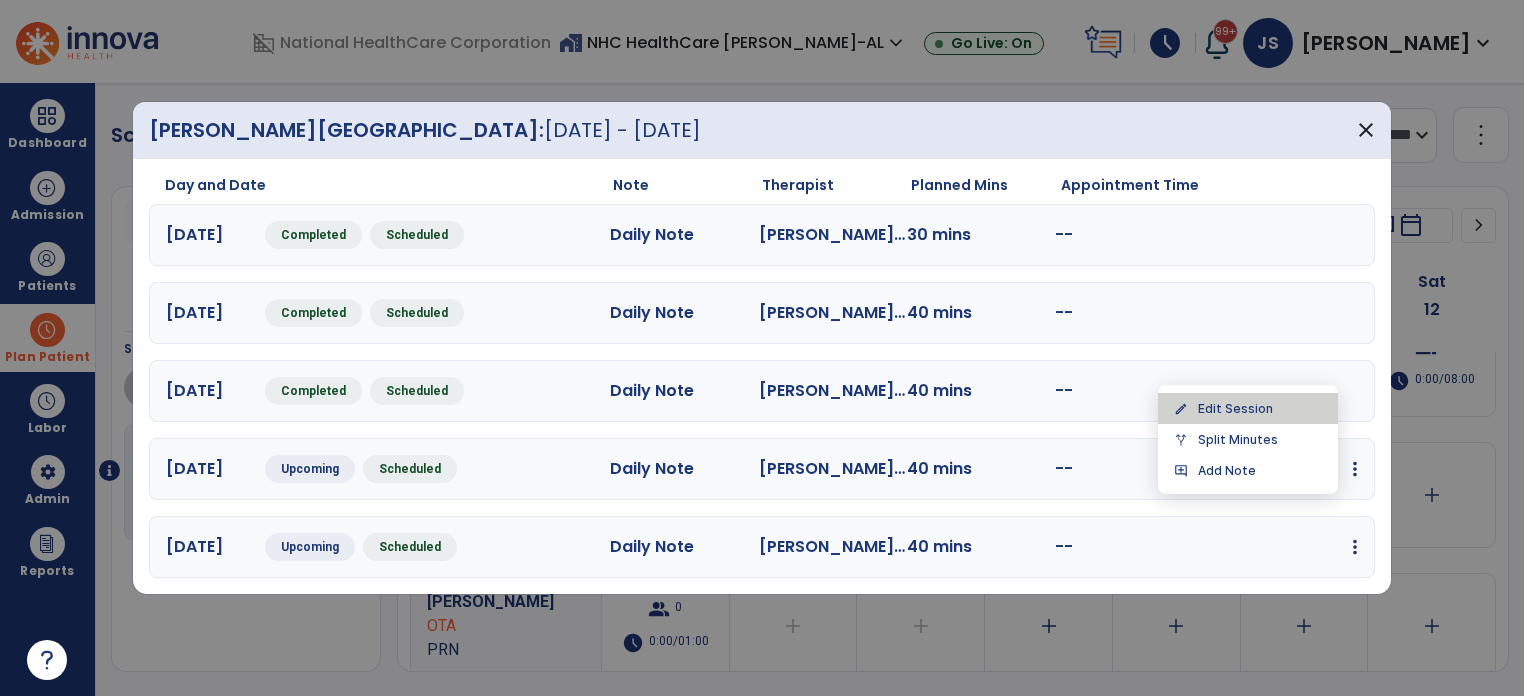 click on "edit   Edit Session" at bounding box center (1248, 408) 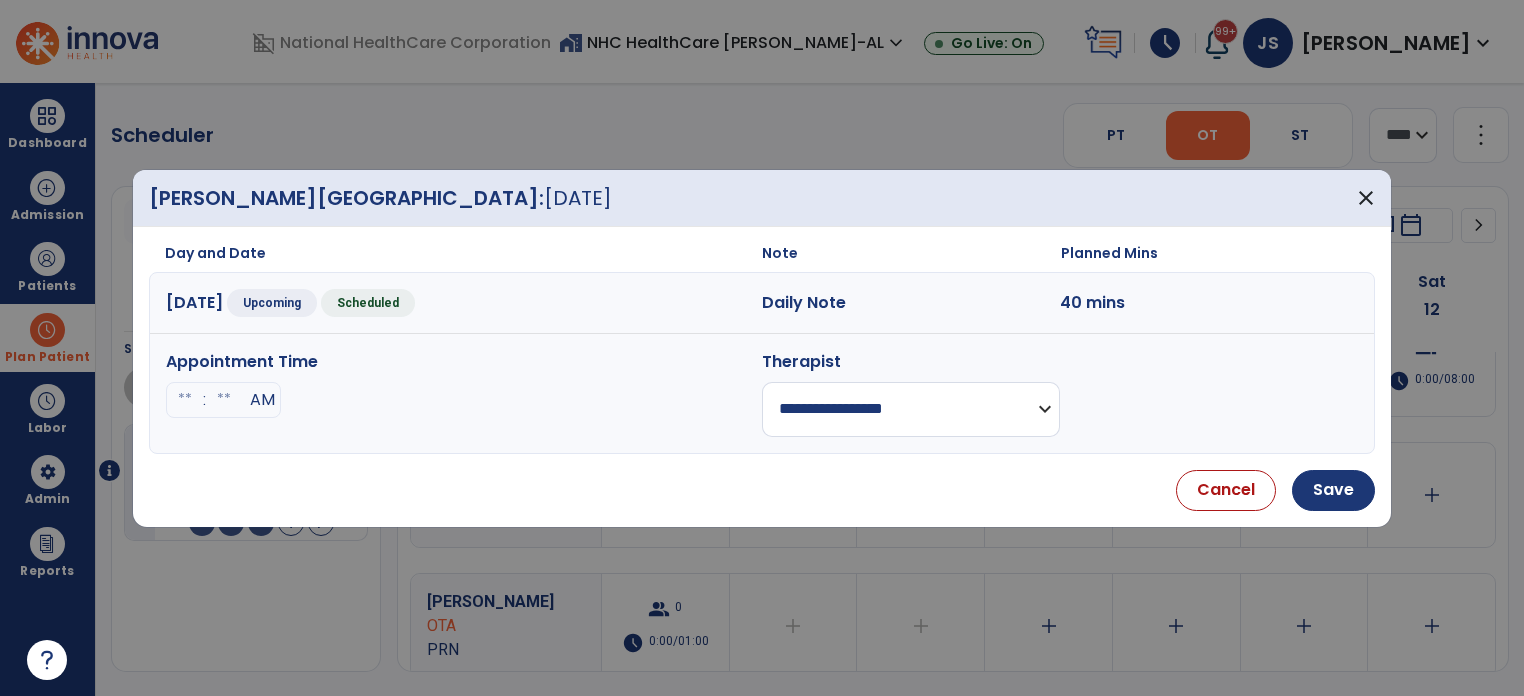 click on "**********" at bounding box center (911, 409) 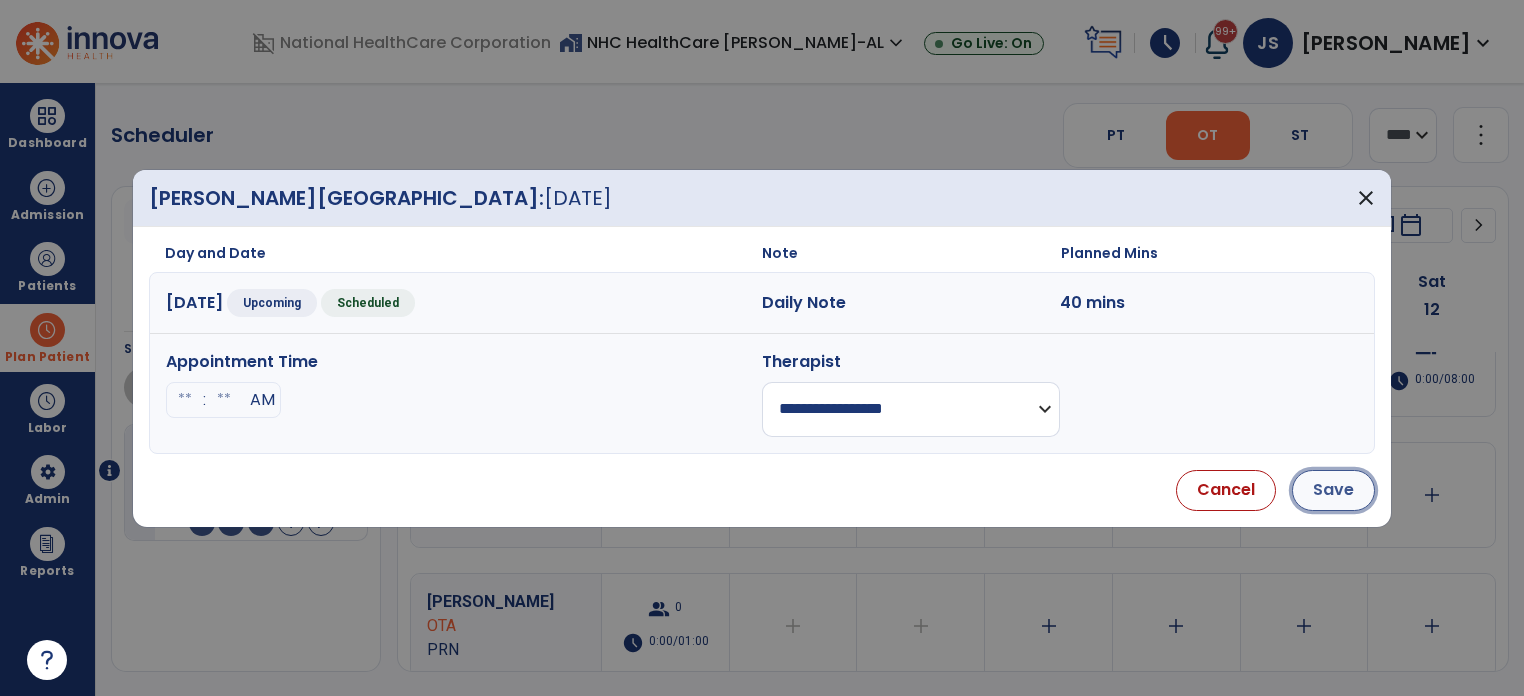 click on "Save" at bounding box center (1333, 490) 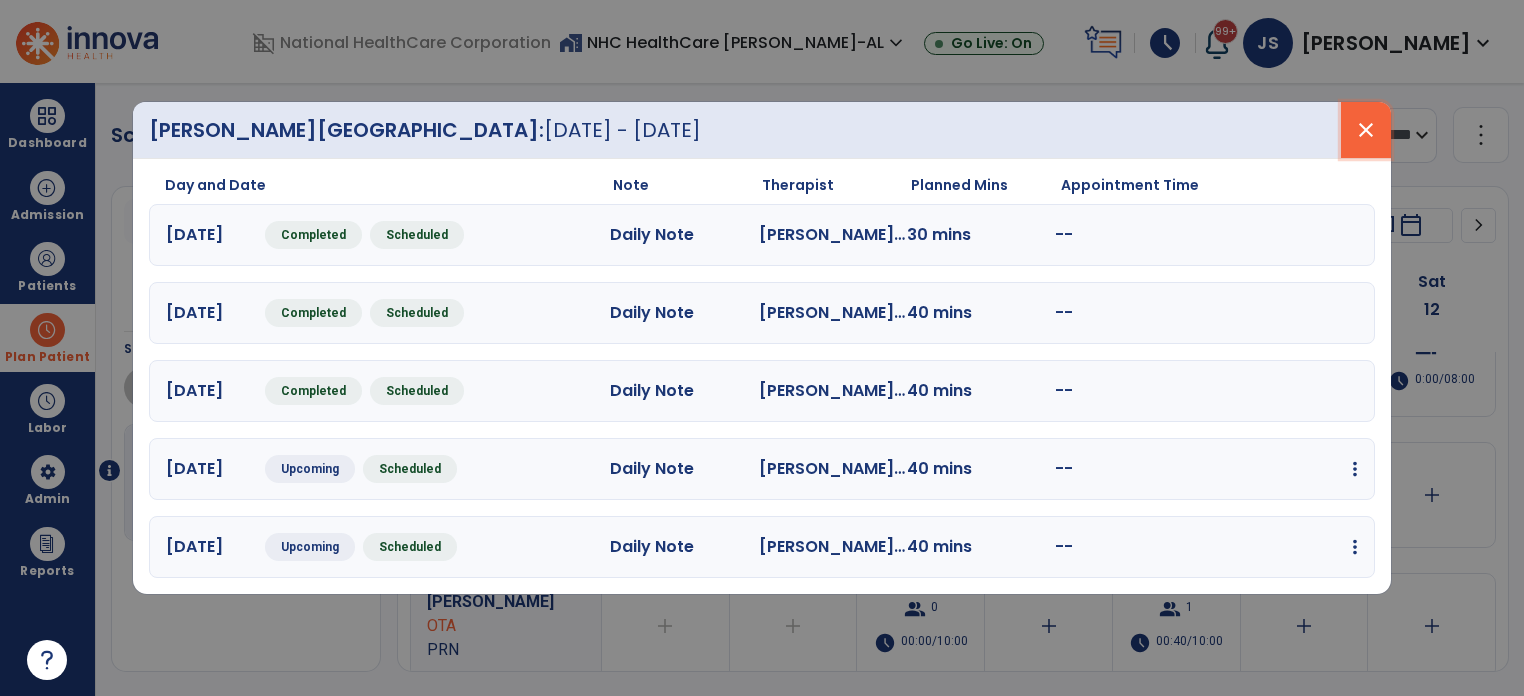 click on "close" at bounding box center [1366, 130] 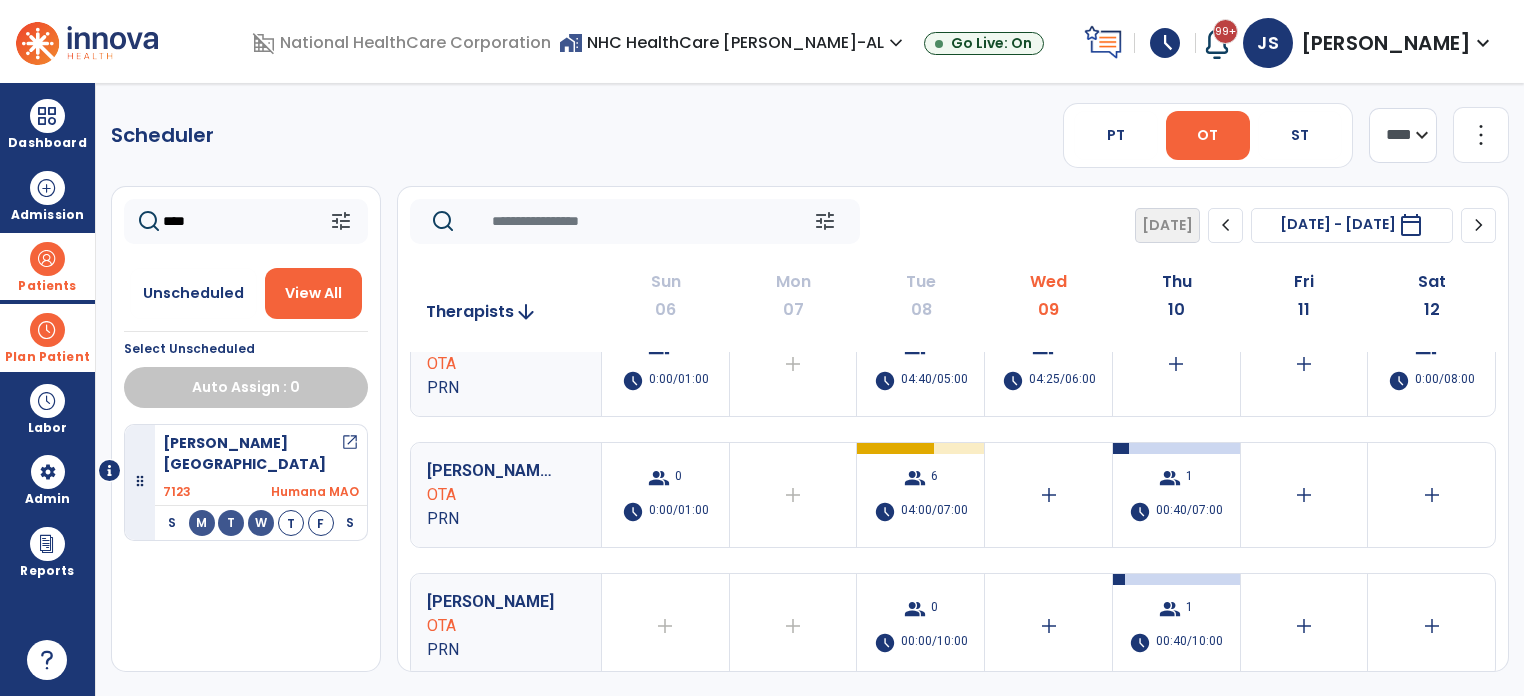drag, startPoint x: 216, startPoint y: 215, endPoint x: 78, endPoint y: 232, distance: 139.04315 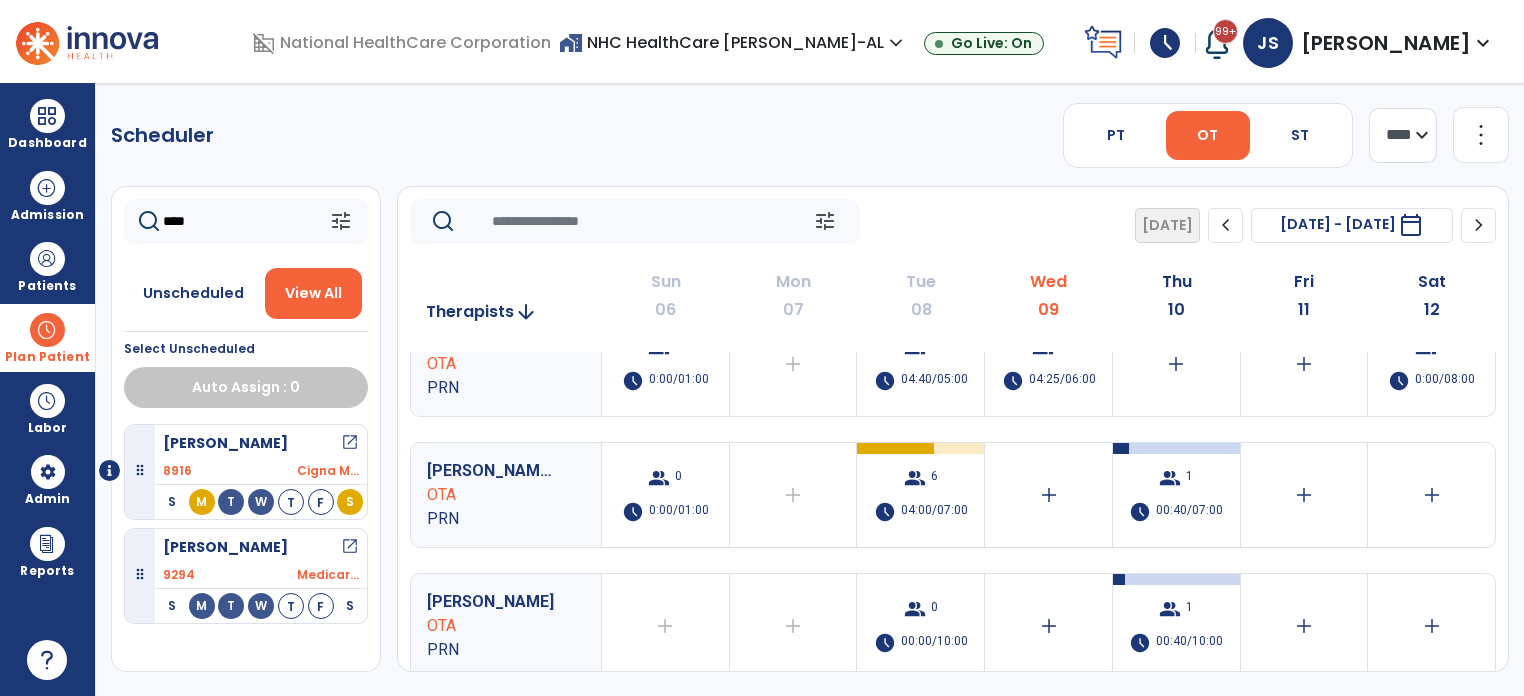 type on "****" 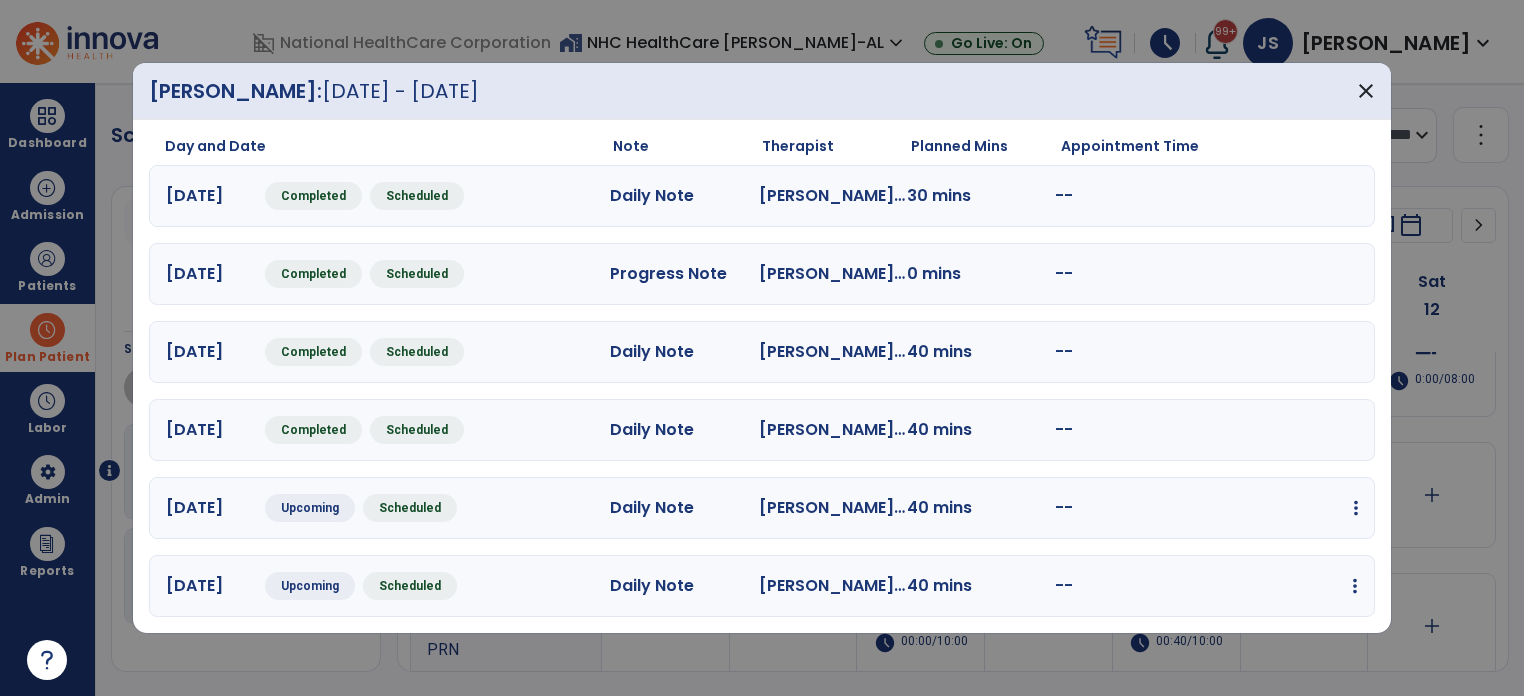 click on "edit   Edit Session   alt_route   Split Minutes  add_comment  Add Note" at bounding box center (1284, 508) 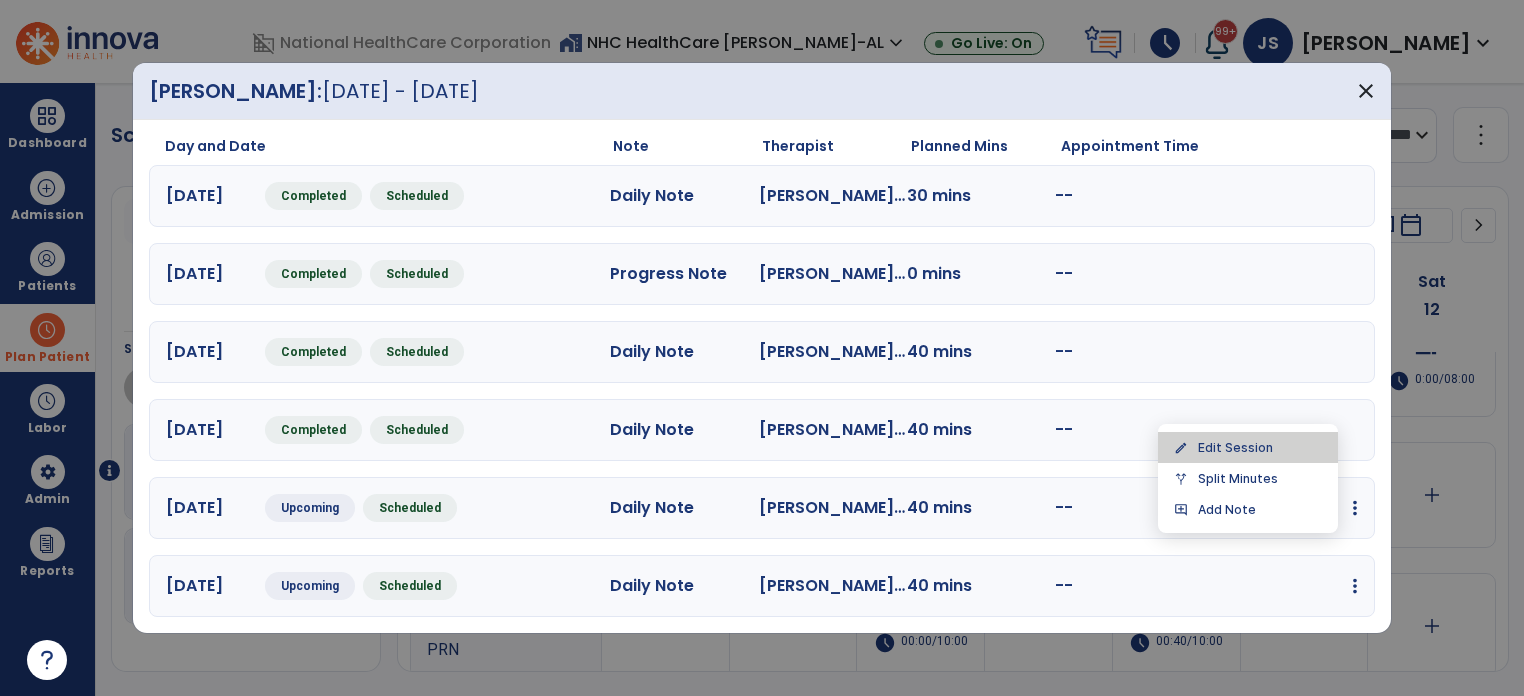 click on "edit   Edit Session" at bounding box center [1248, 447] 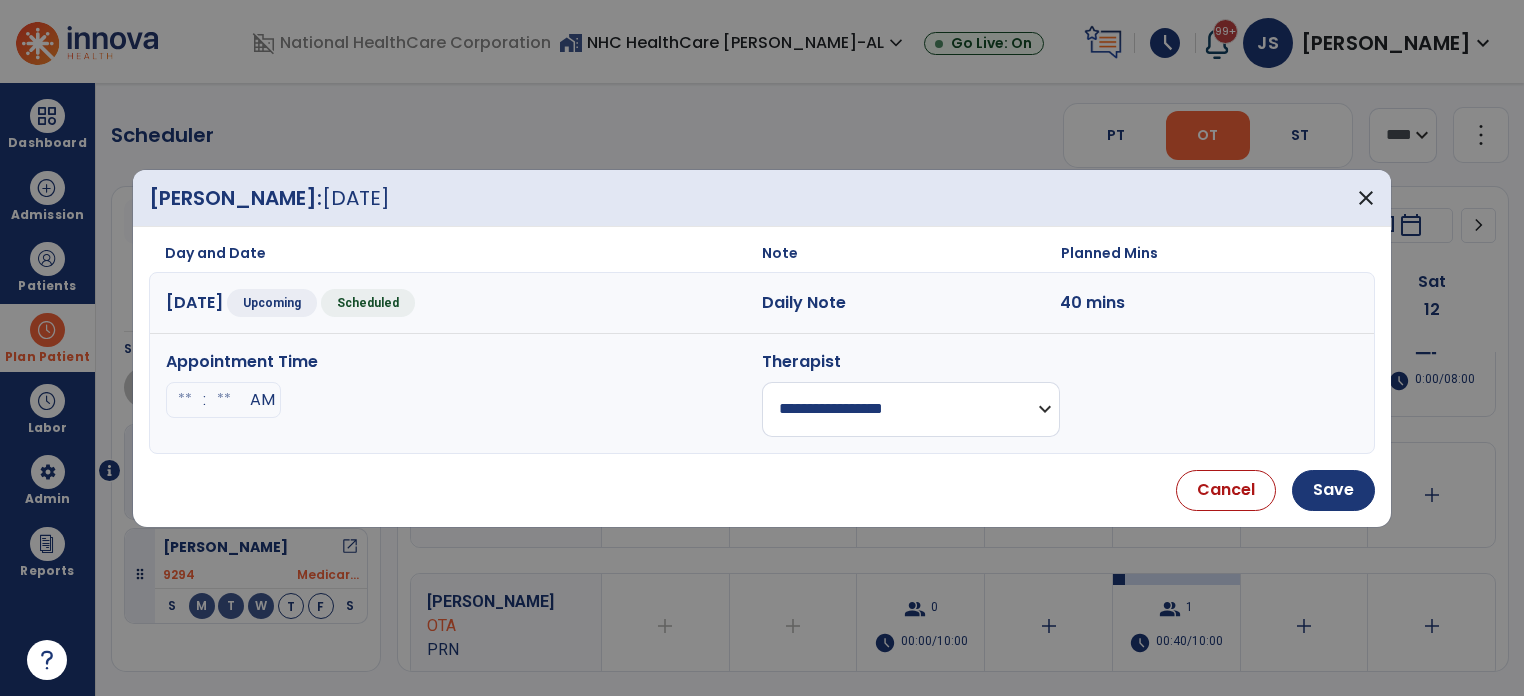 click on "**********" at bounding box center [911, 409] 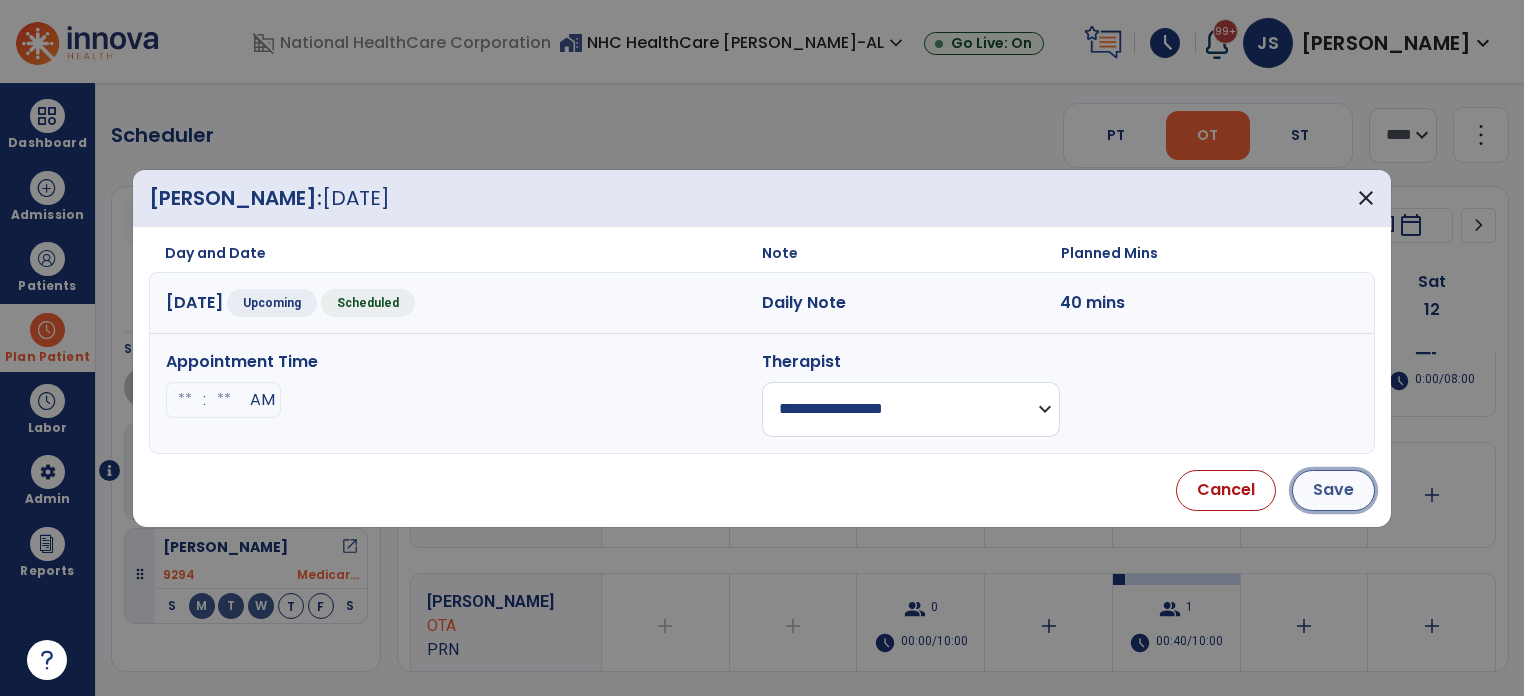 click on "Save" at bounding box center (1333, 490) 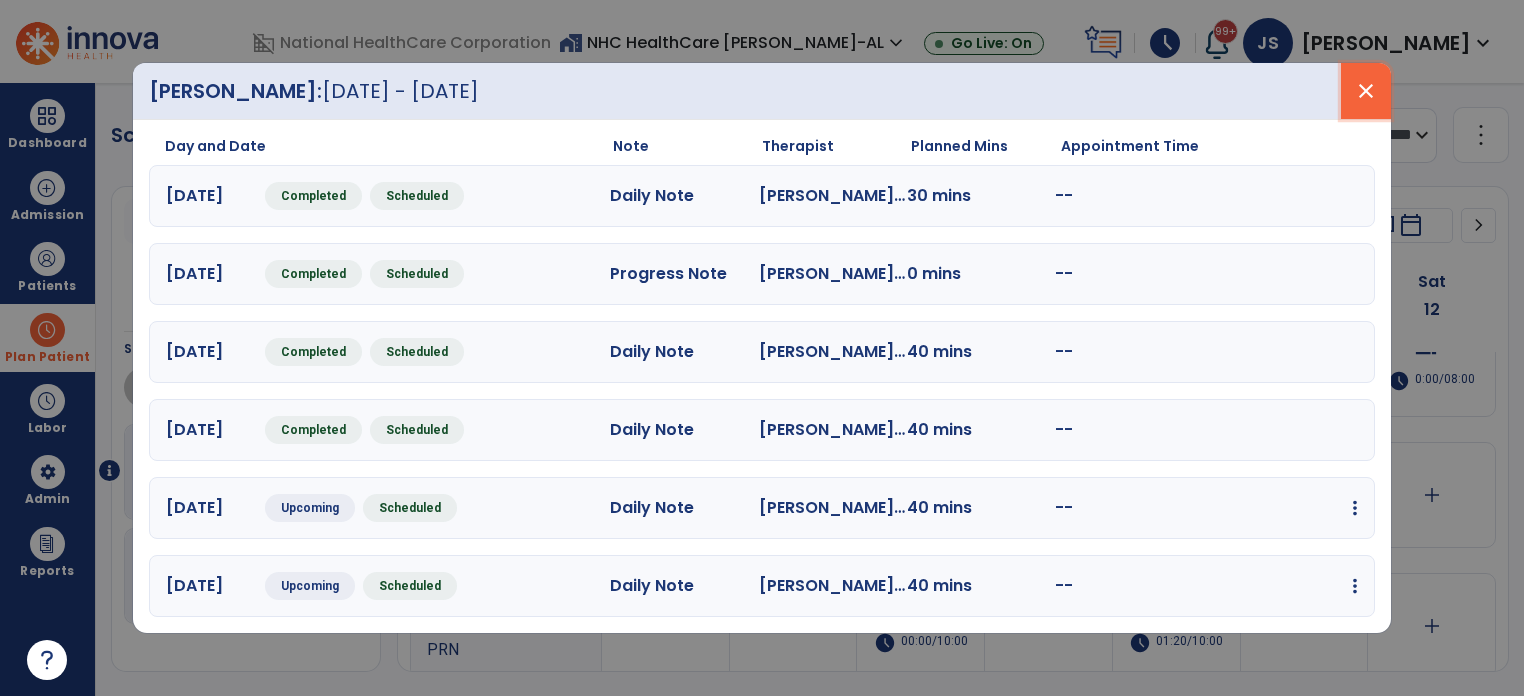 click on "close" at bounding box center [1366, 91] 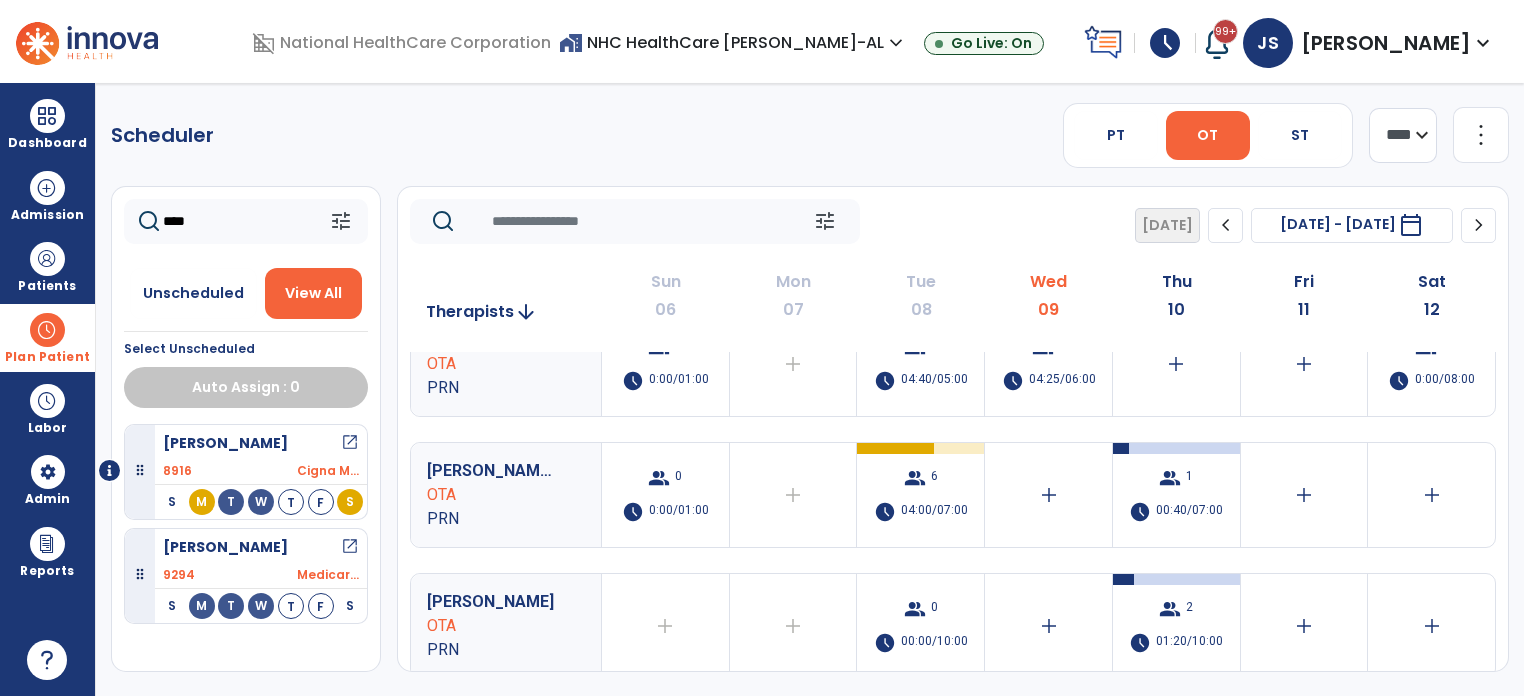 drag, startPoint x: 228, startPoint y: 225, endPoint x: 129, endPoint y: 243, distance: 100.62306 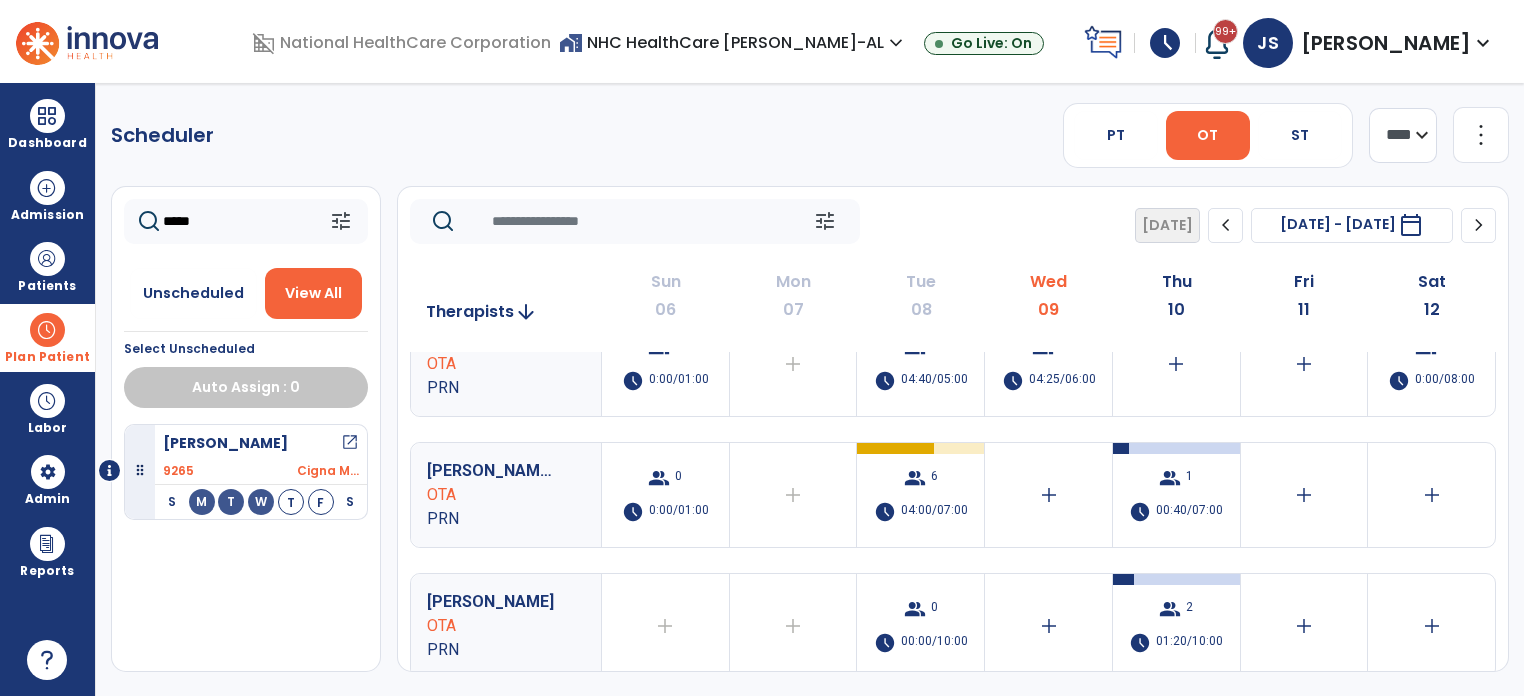 type on "*****" 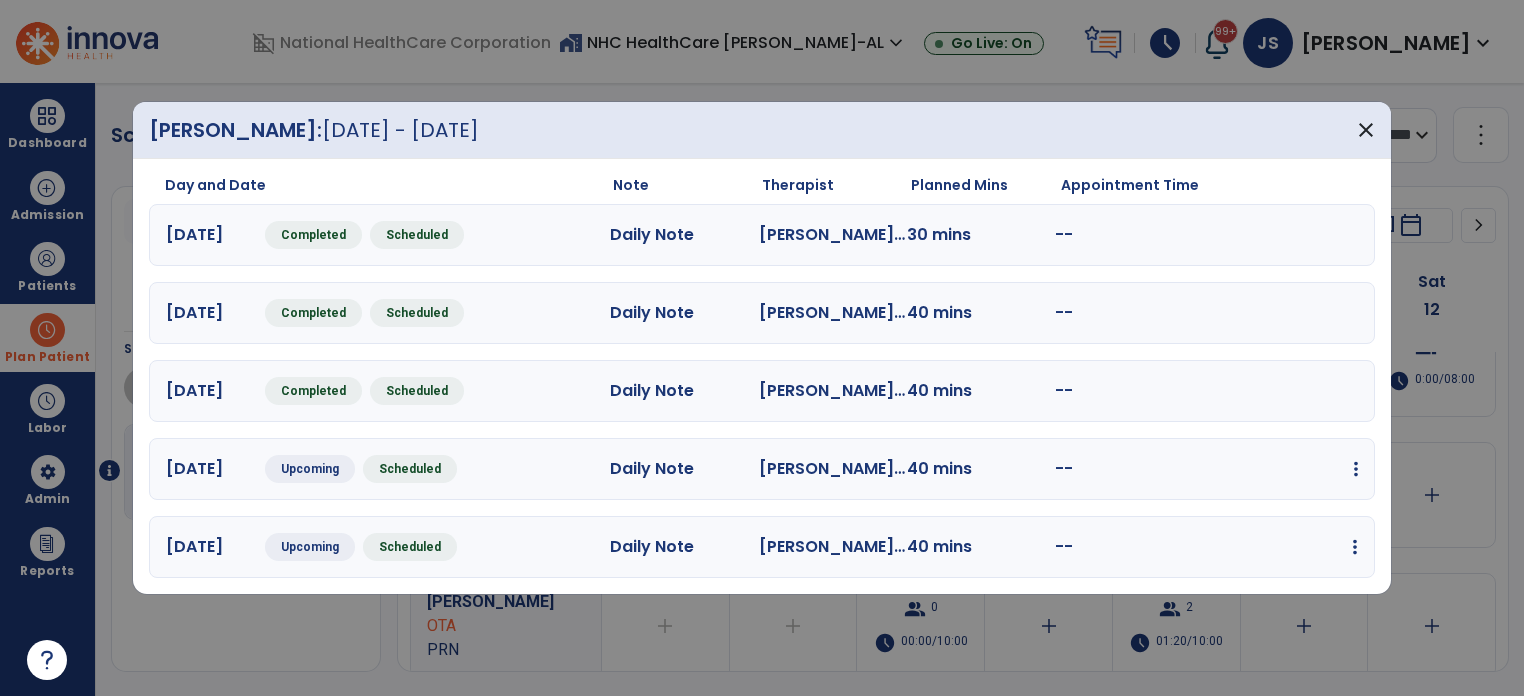 click at bounding box center [1356, 469] 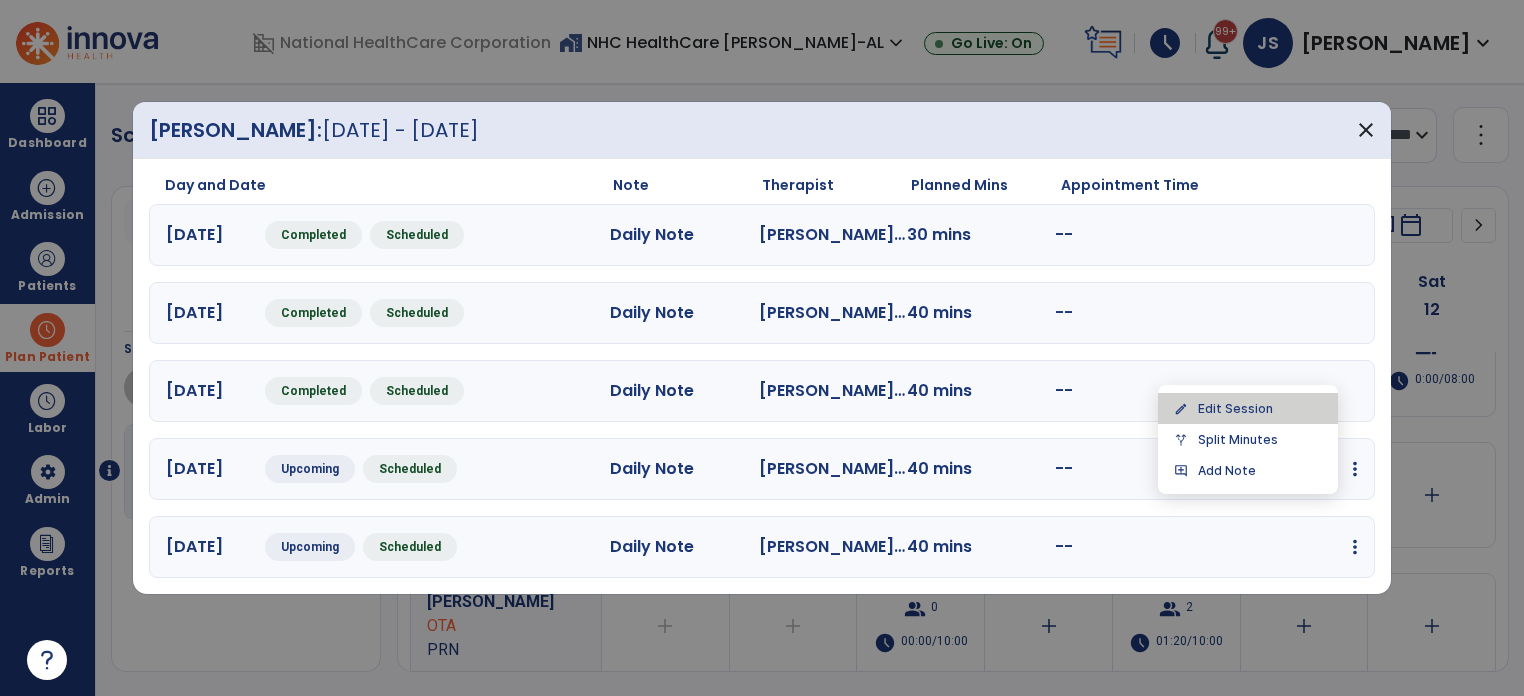 click on "edit   Edit Session" at bounding box center [1248, 408] 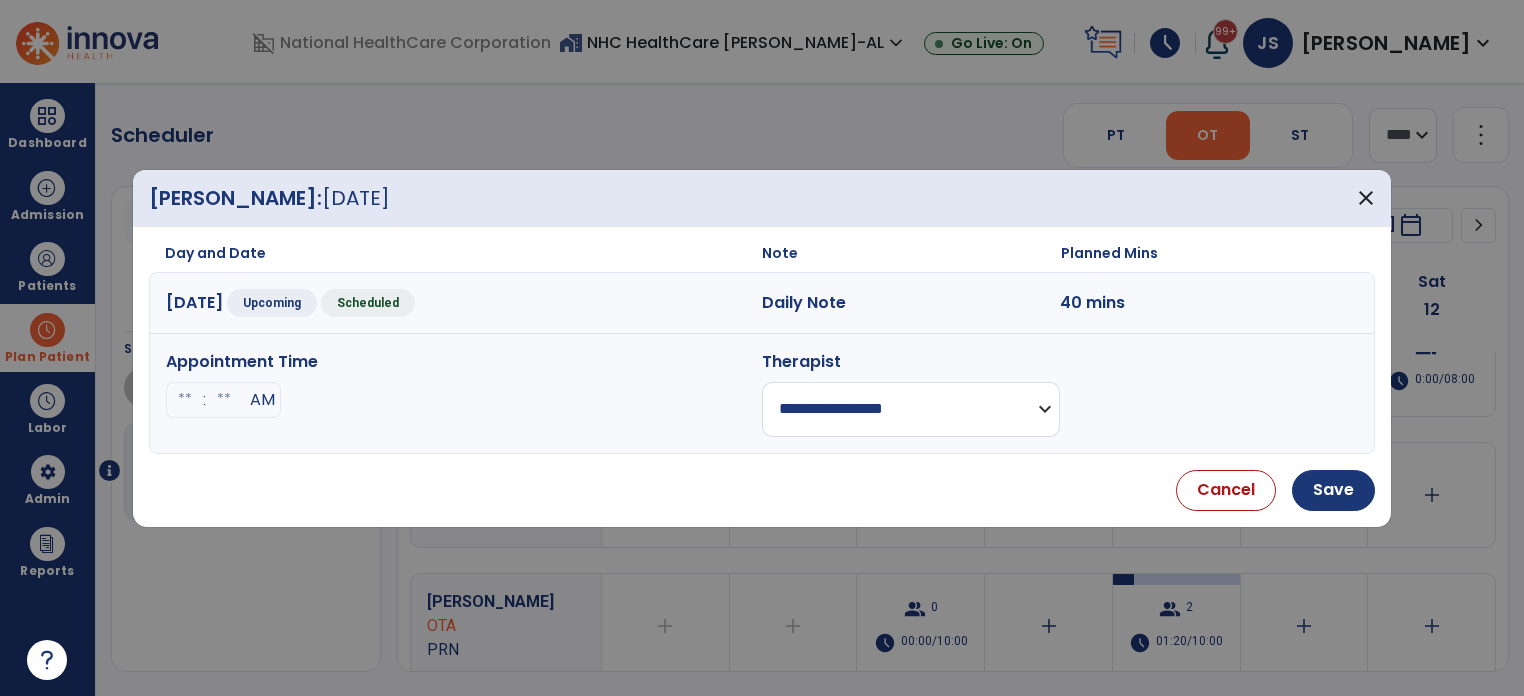 click on "**********" at bounding box center [911, 409] 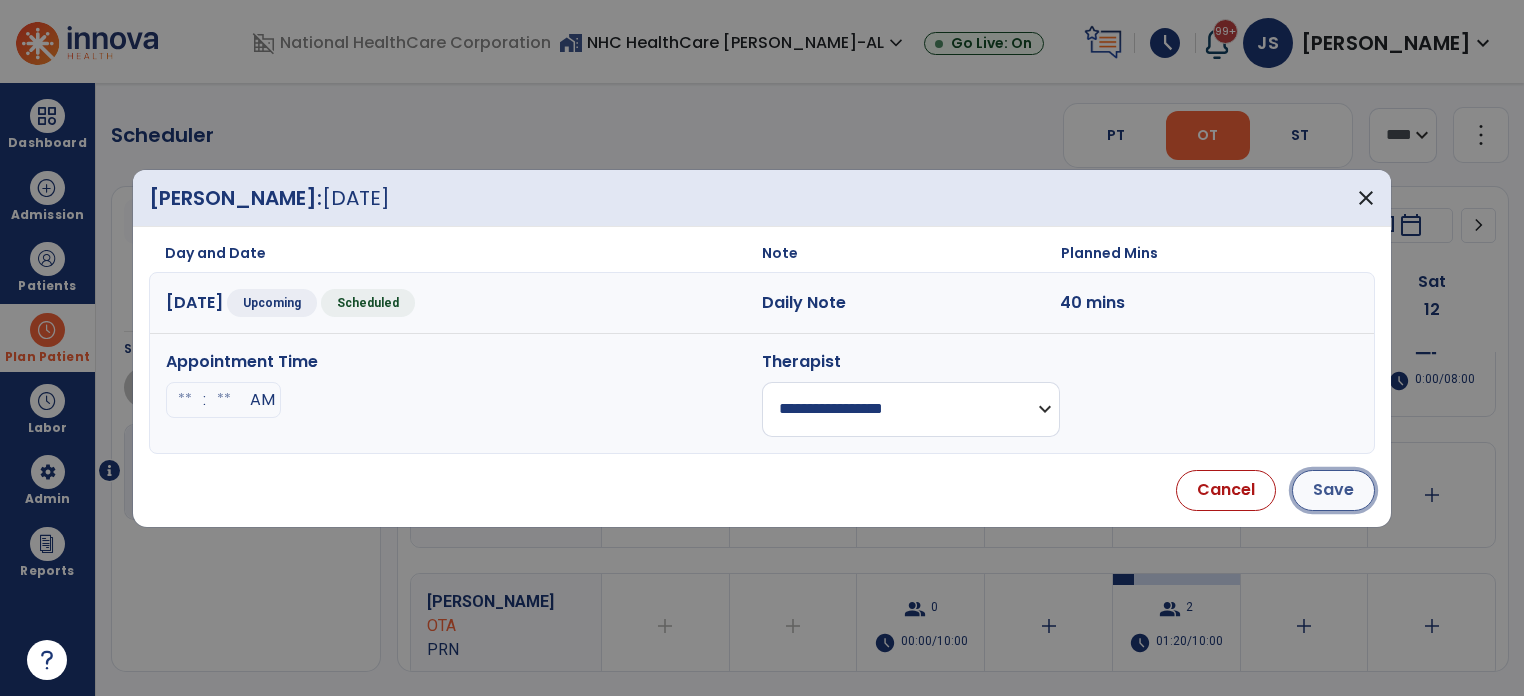 click on "Save" at bounding box center [1333, 490] 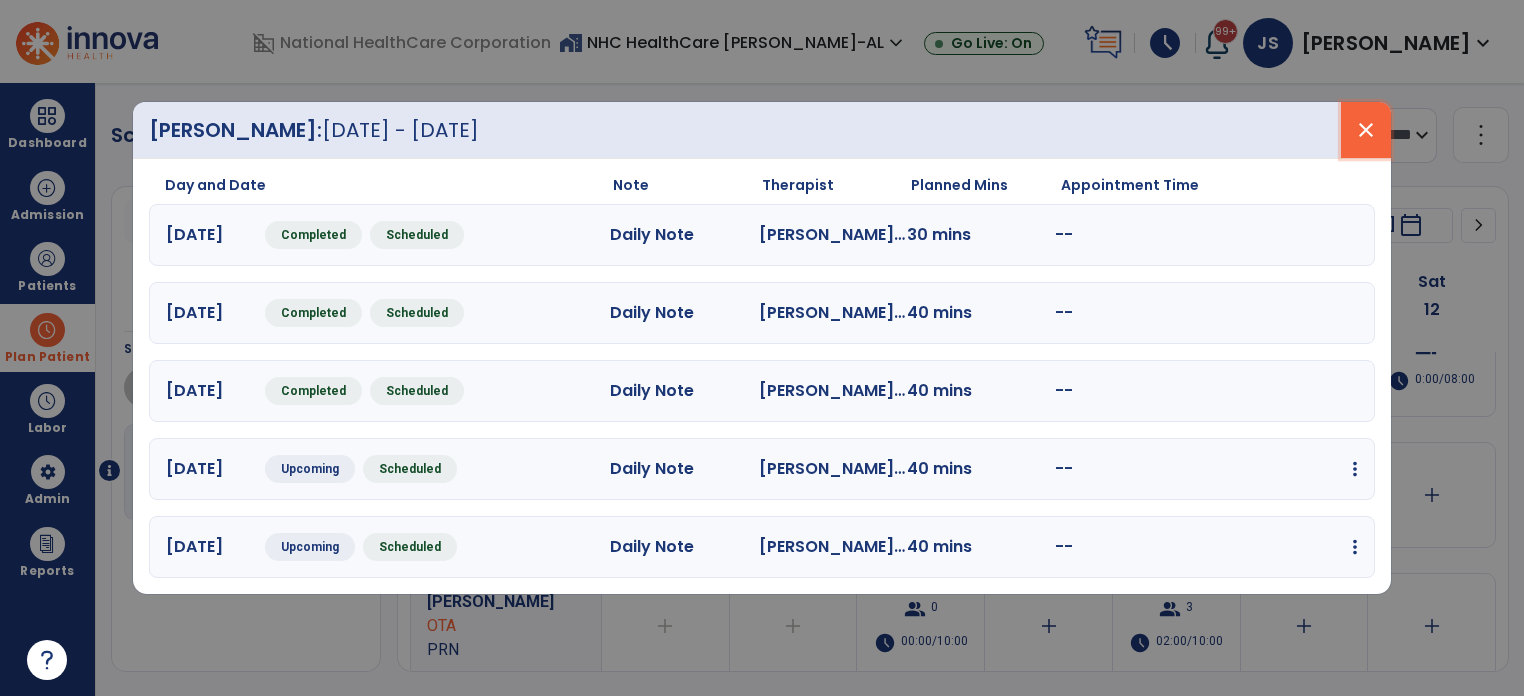 click on "close" at bounding box center (1366, 130) 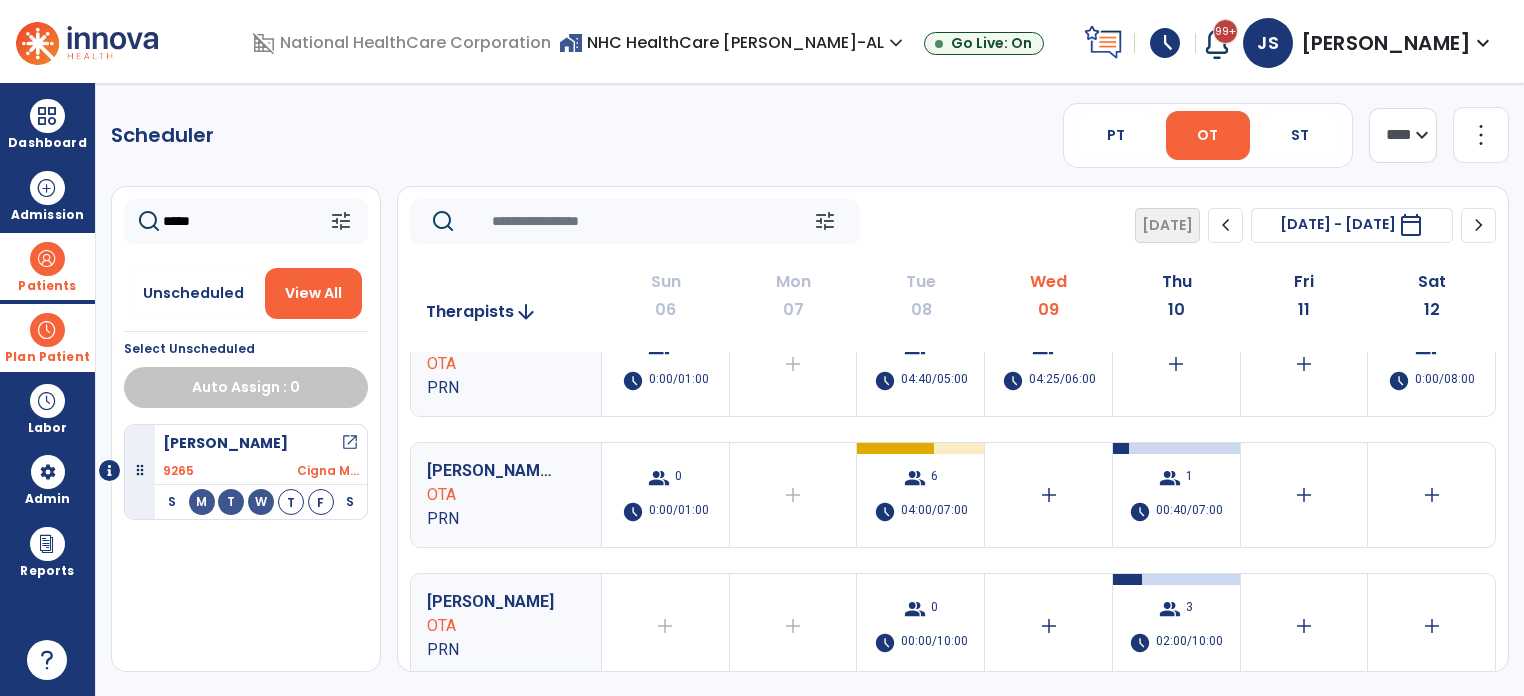 drag, startPoint x: 250, startPoint y: 215, endPoint x: 51, endPoint y: 235, distance: 200.0025 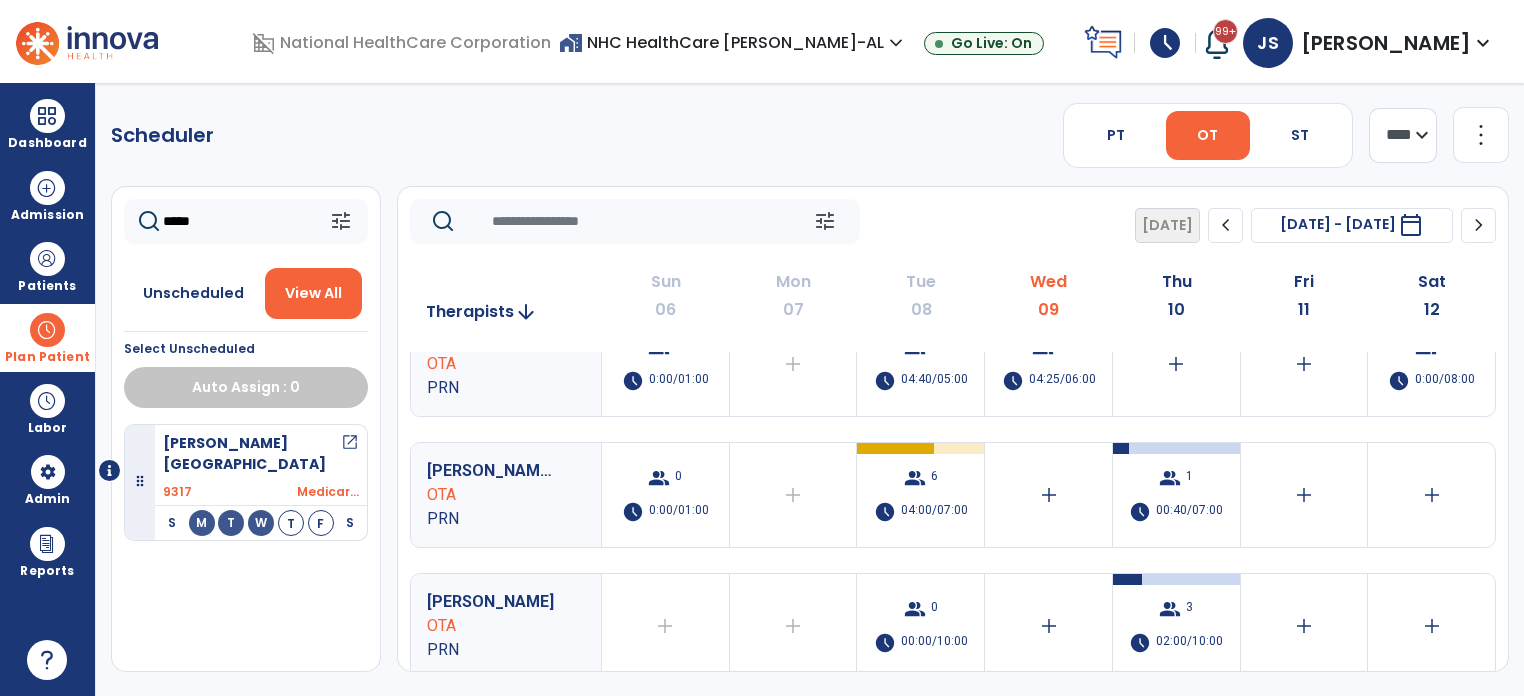 type on "*****" 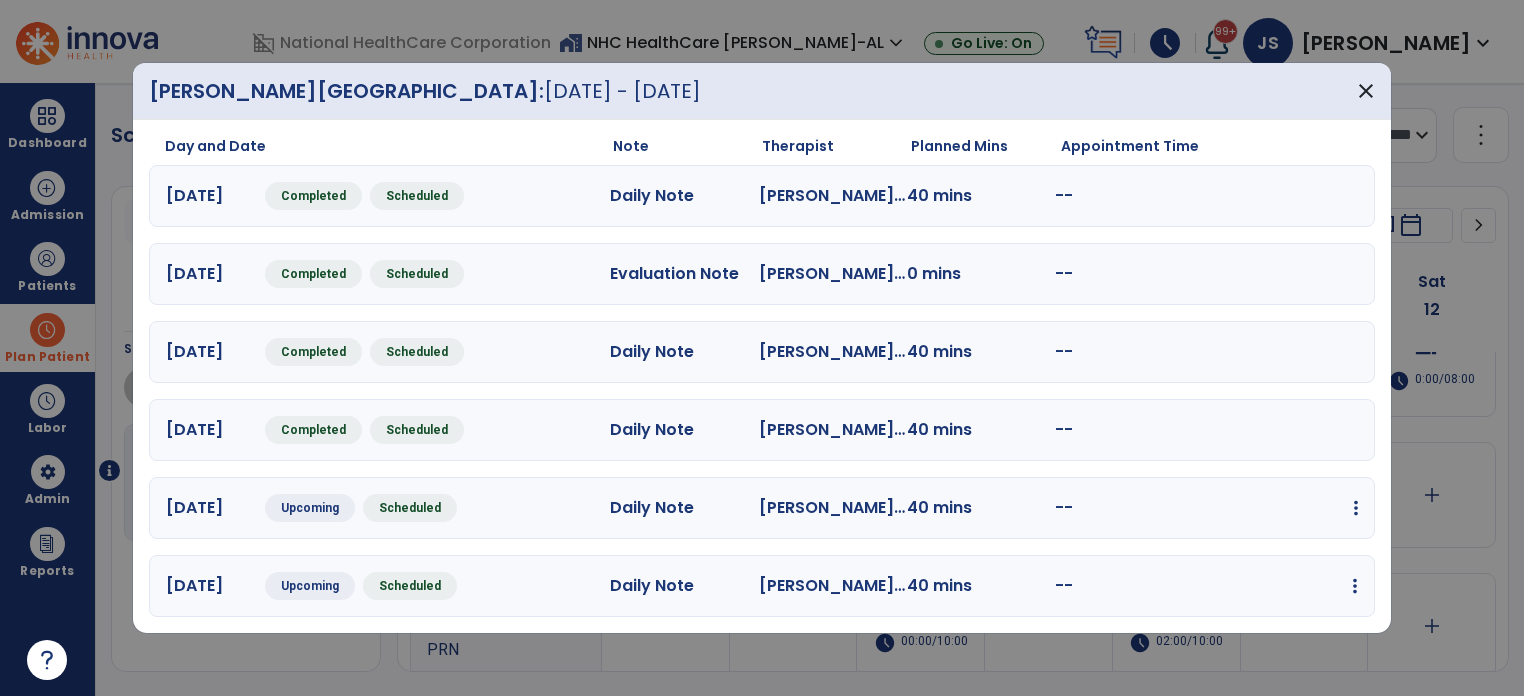 click at bounding box center [1356, 508] 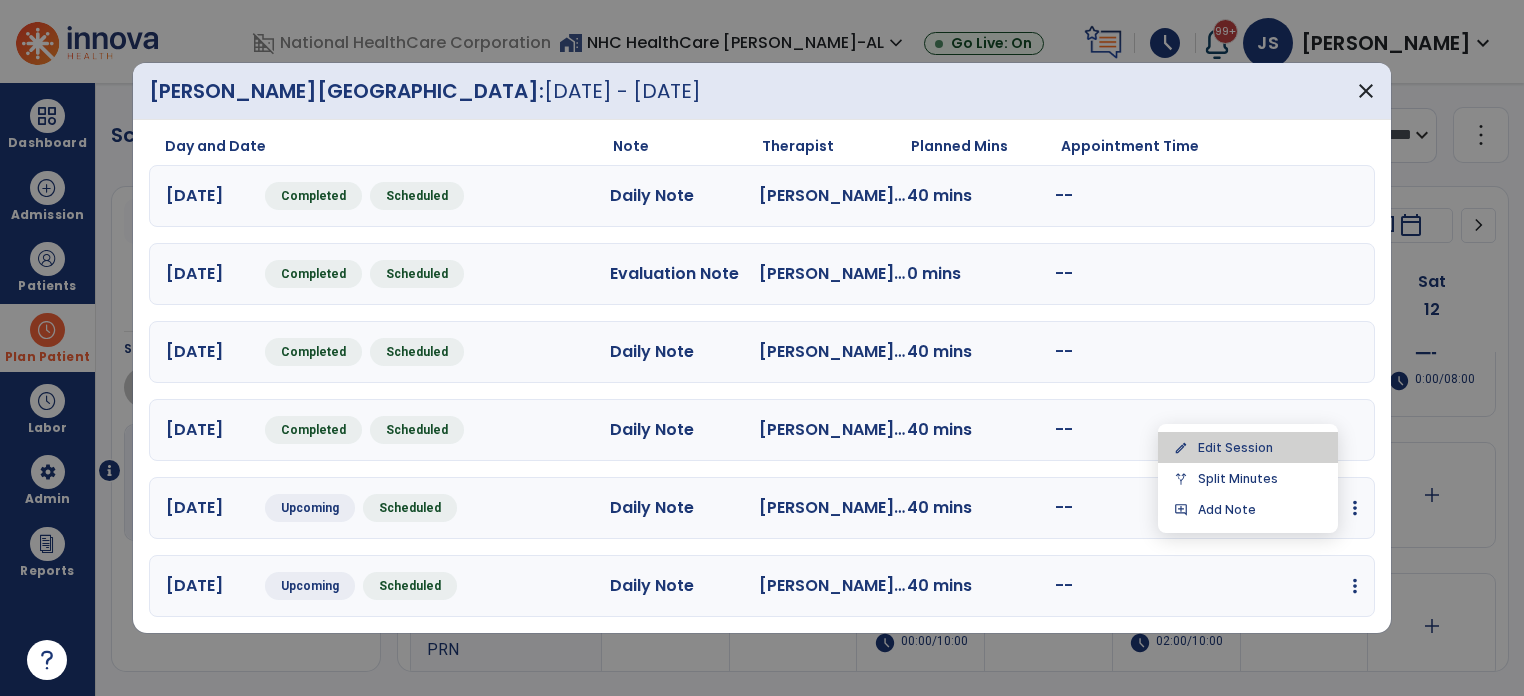 click on "edit   Edit Session" at bounding box center (1248, 447) 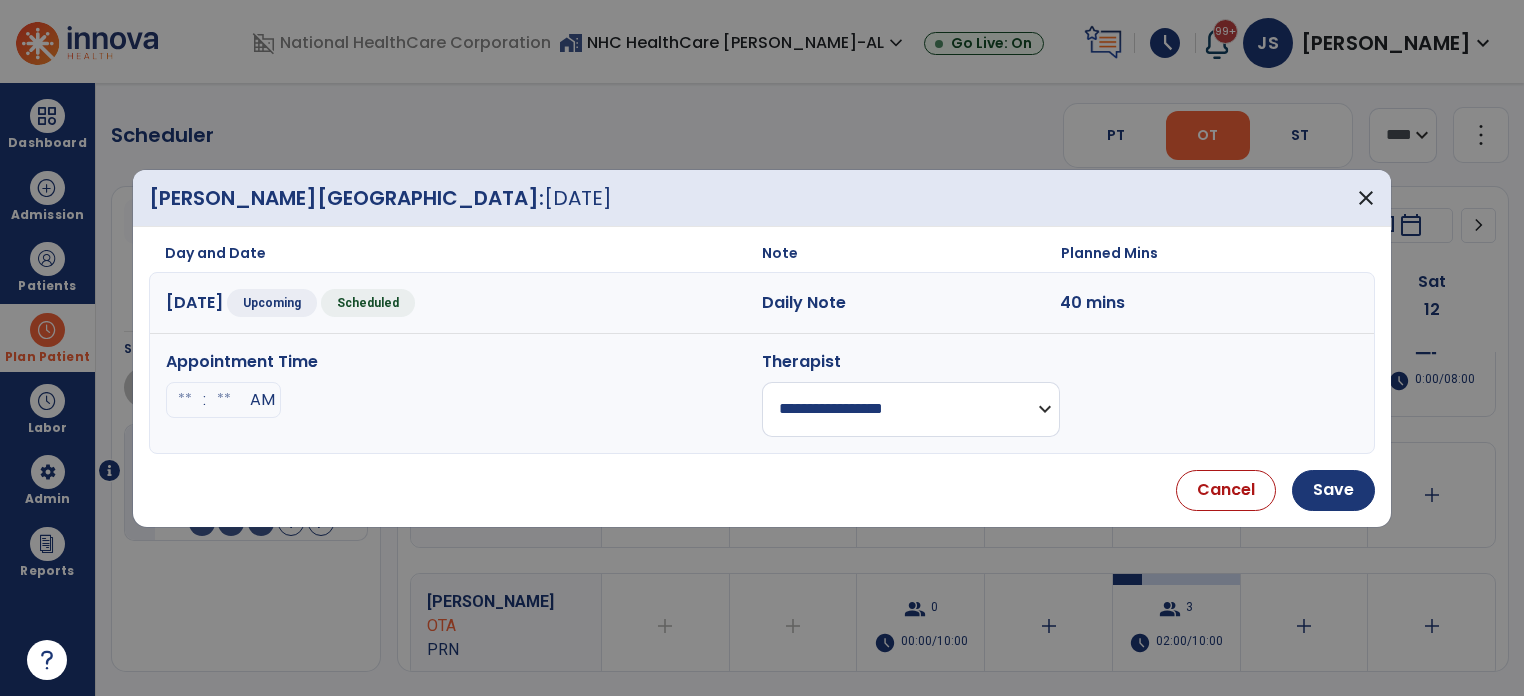 click on "**********" at bounding box center (911, 409) 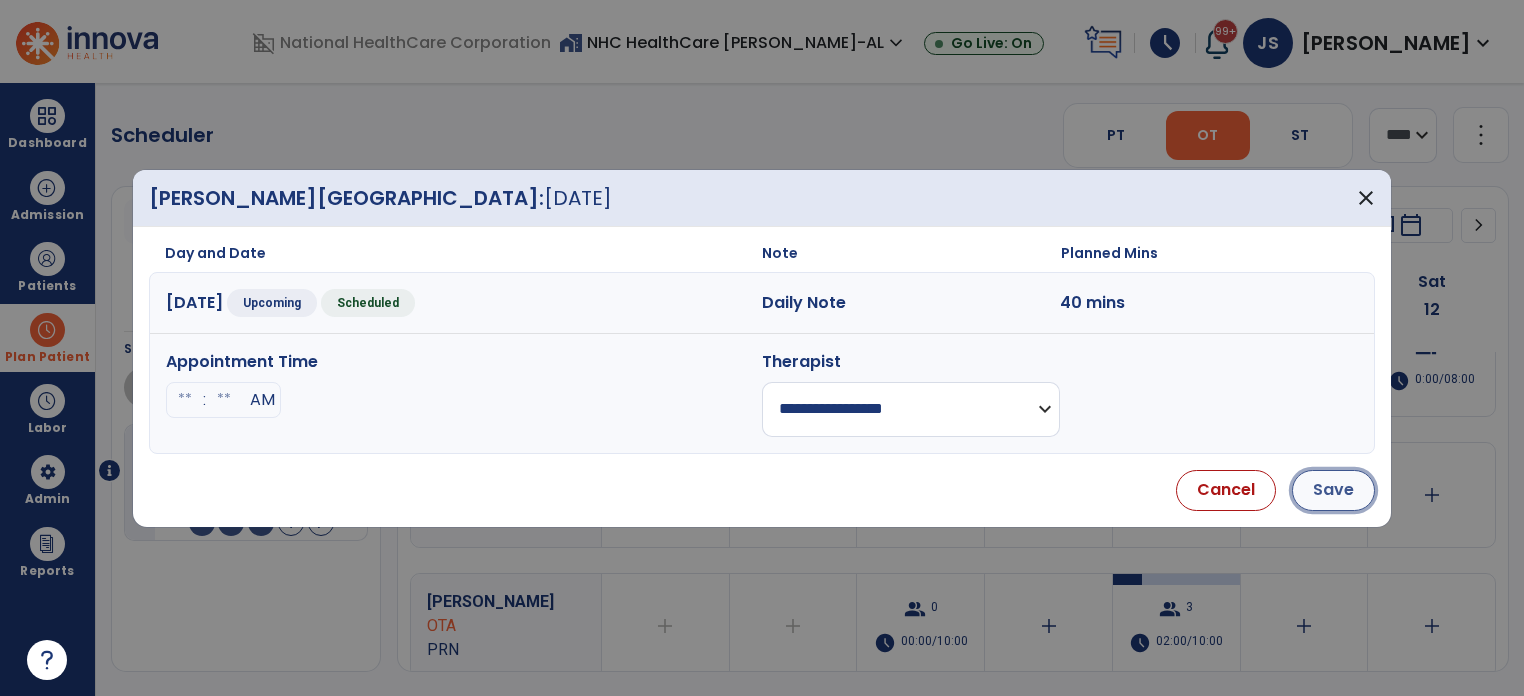 click on "Save" at bounding box center [1333, 490] 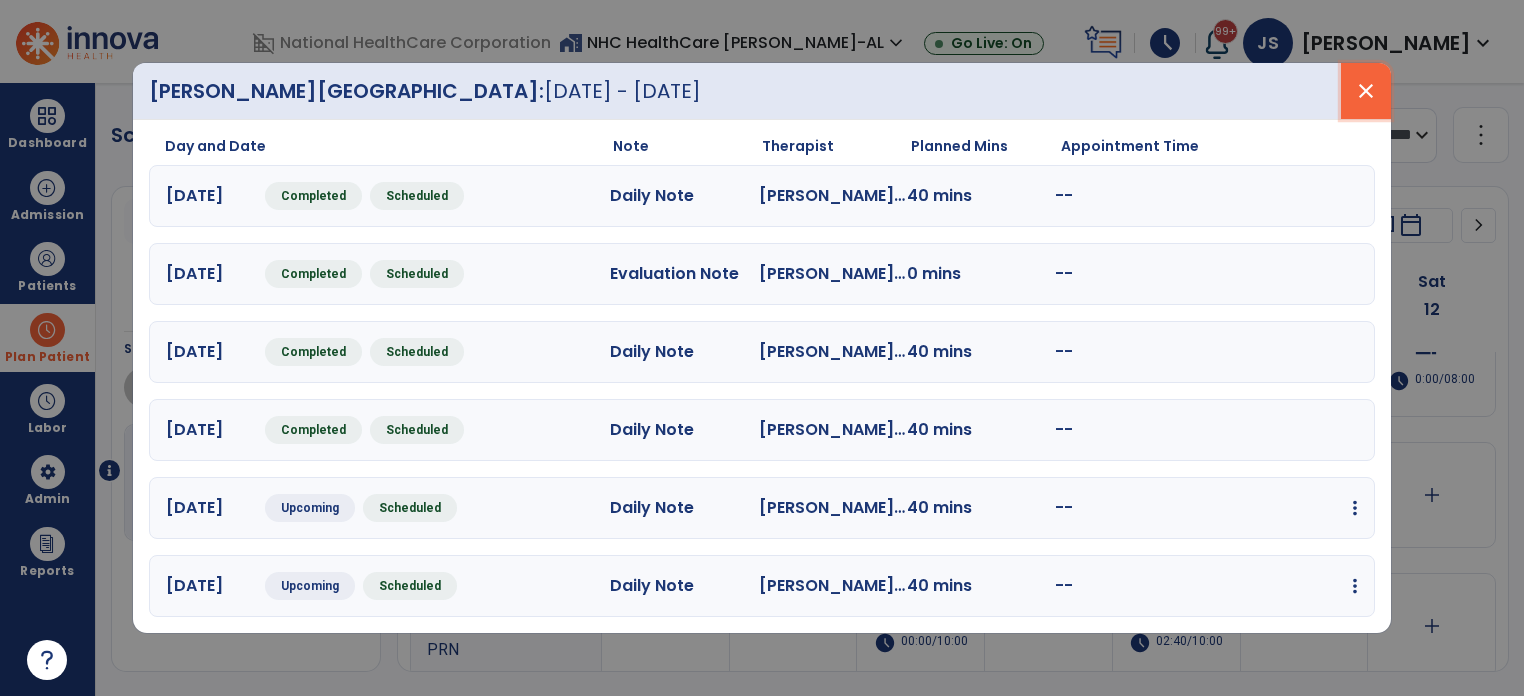 click on "close" at bounding box center [1366, 91] 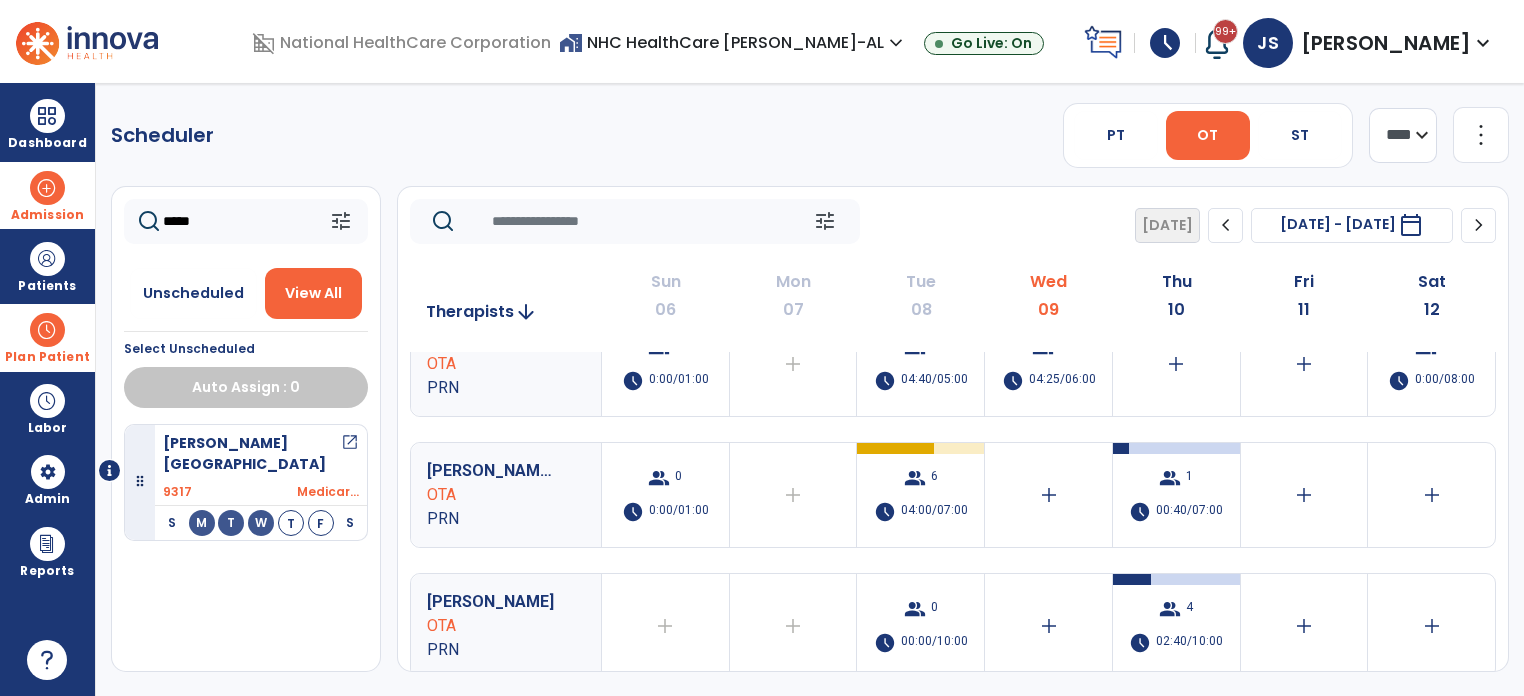 drag, startPoint x: 210, startPoint y: 231, endPoint x: 84, endPoint y: 221, distance: 126.3962 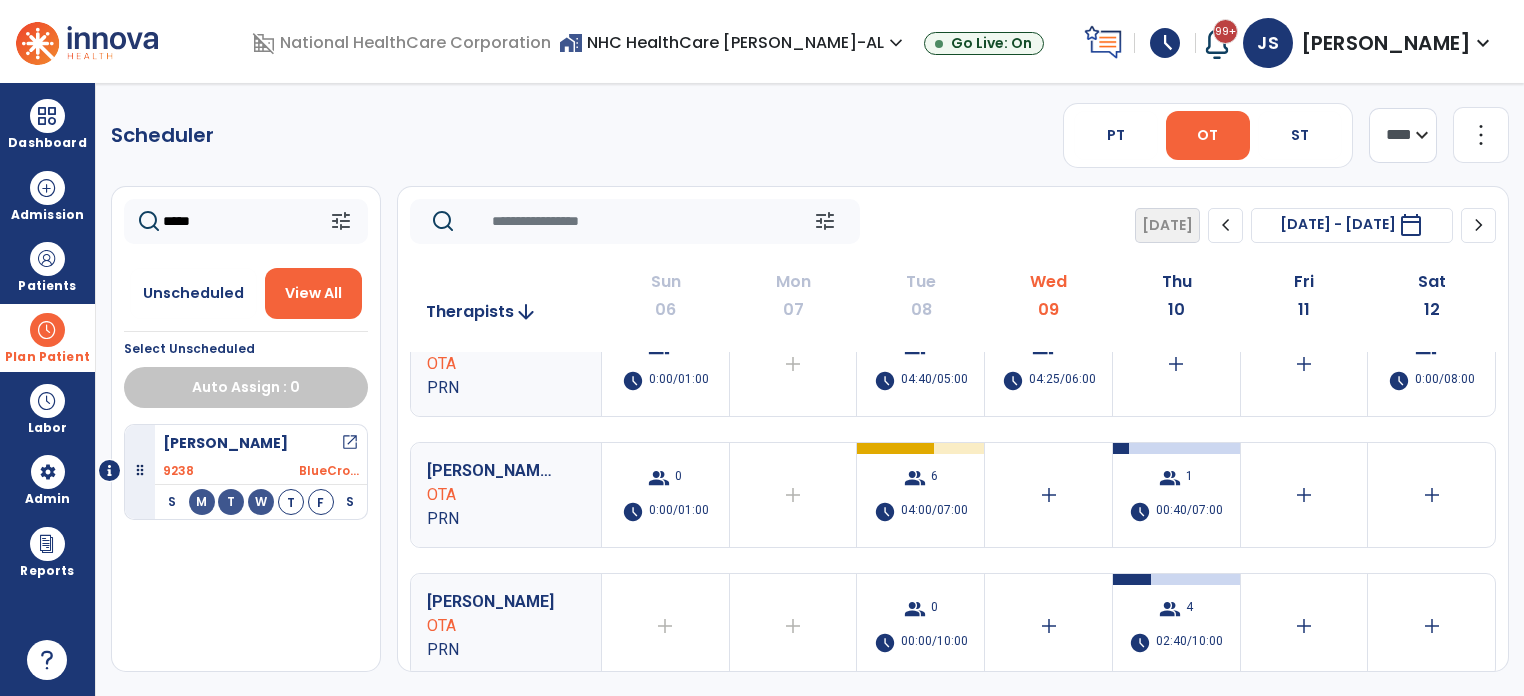 type on "*****" 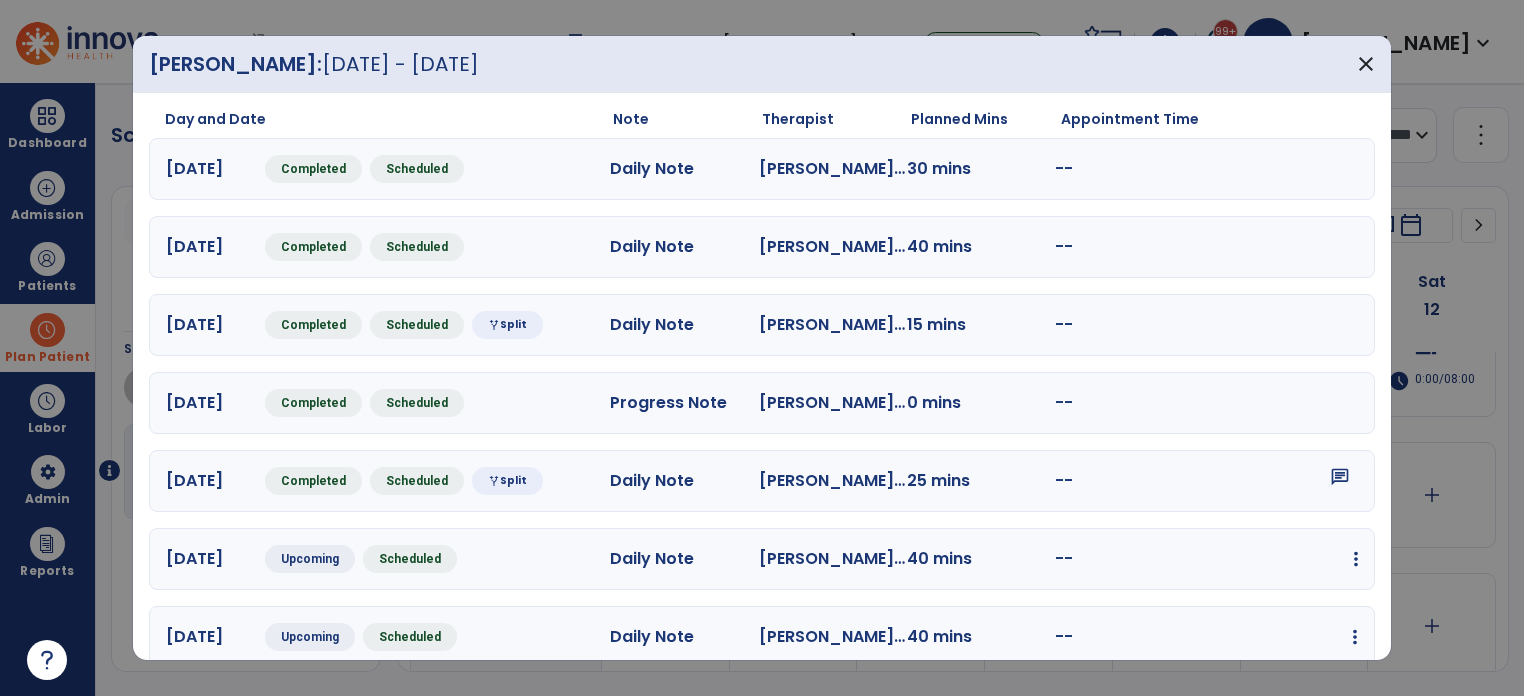 click at bounding box center (1356, 559) 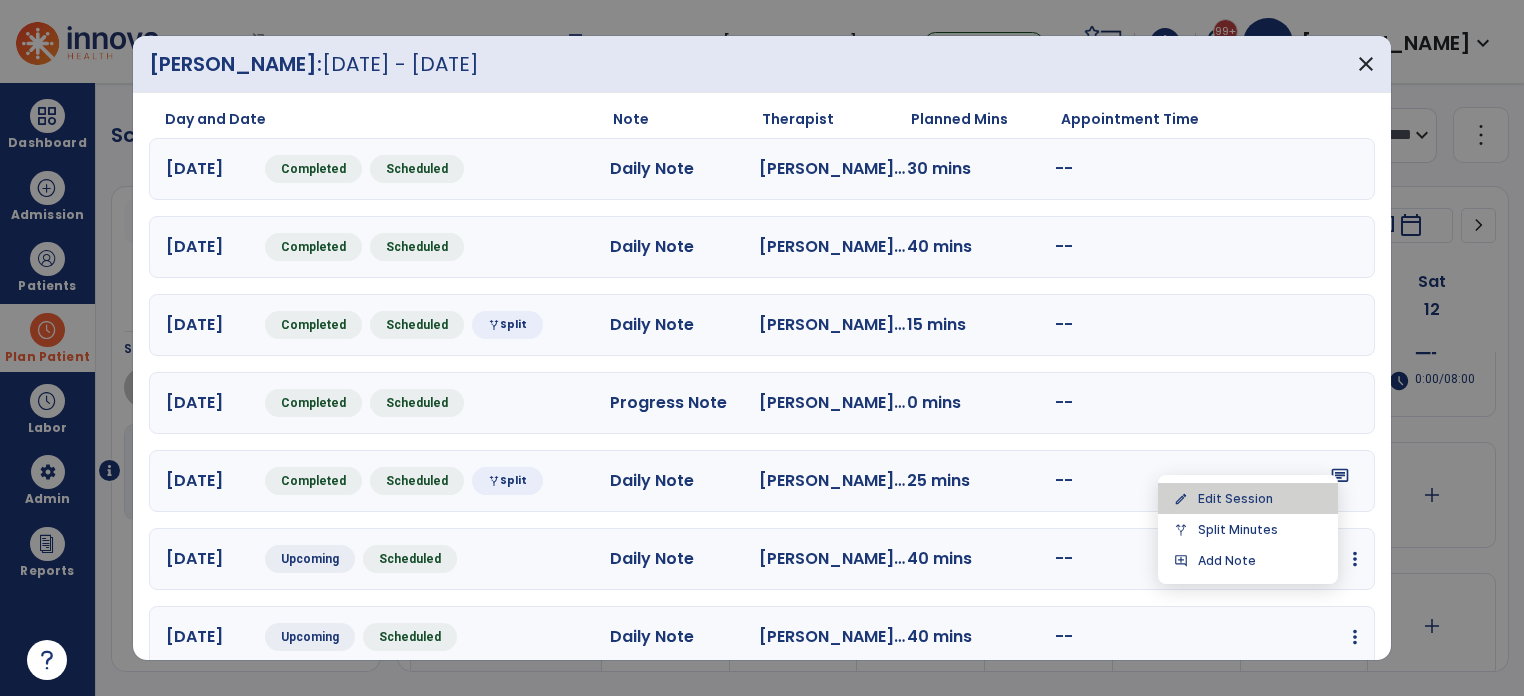 click on "edit   Edit Session" at bounding box center (1248, 498) 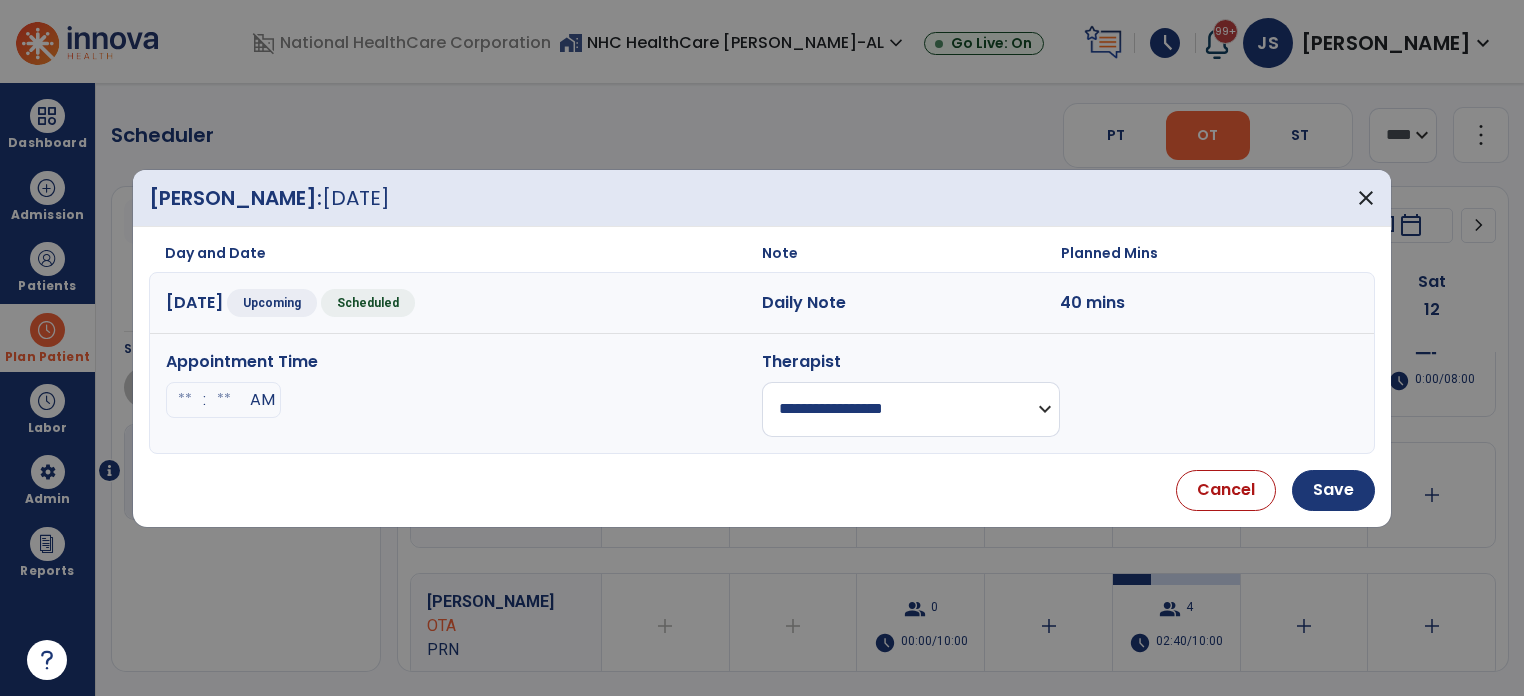 click on "**********" at bounding box center (911, 409) 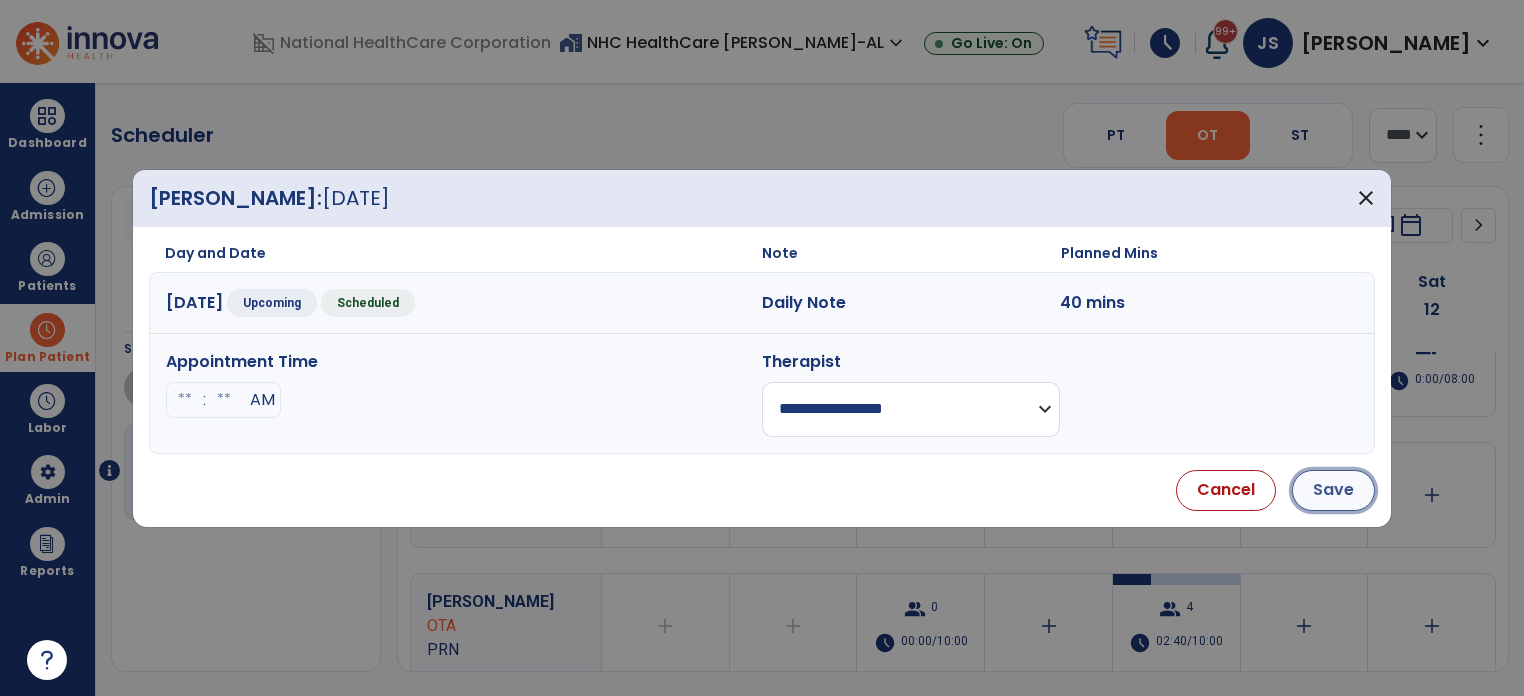 click on "Save" at bounding box center [1333, 490] 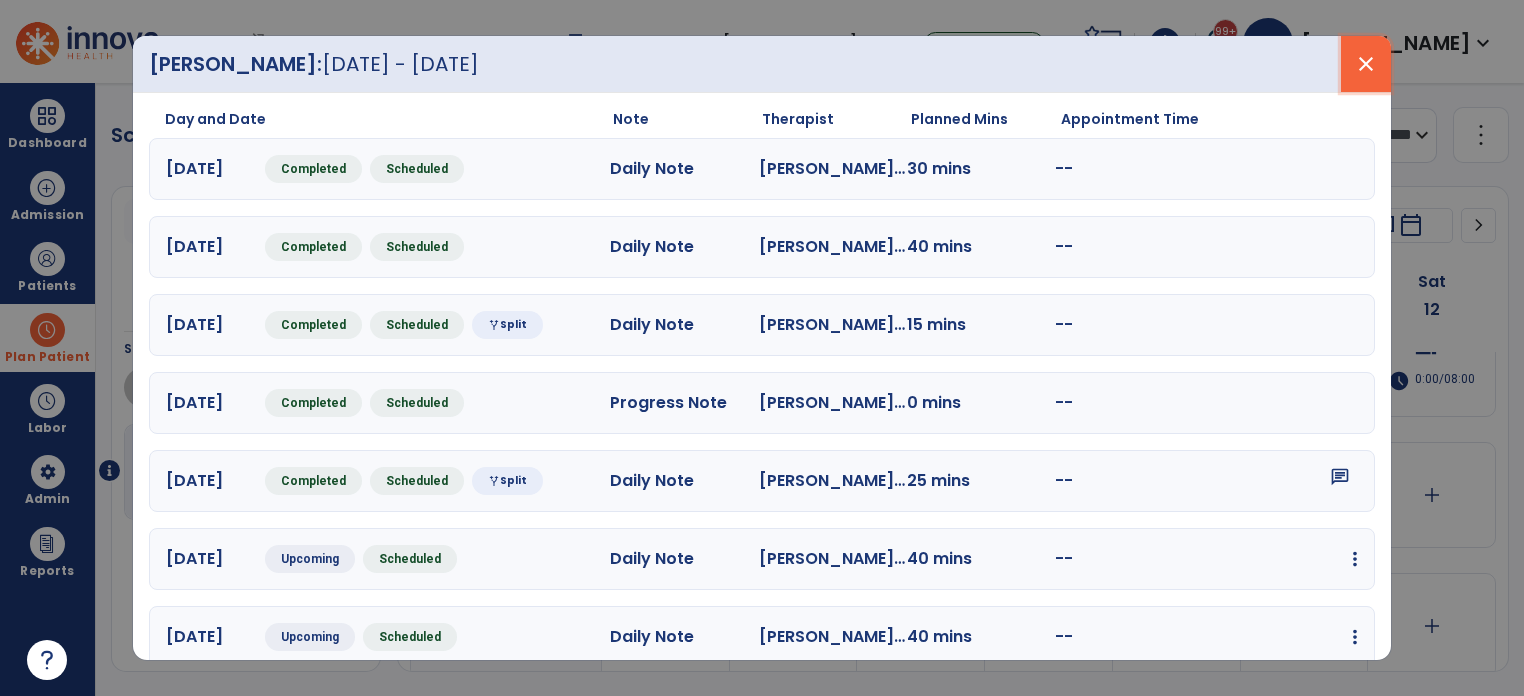 click on "close" at bounding box center (1366, 64) 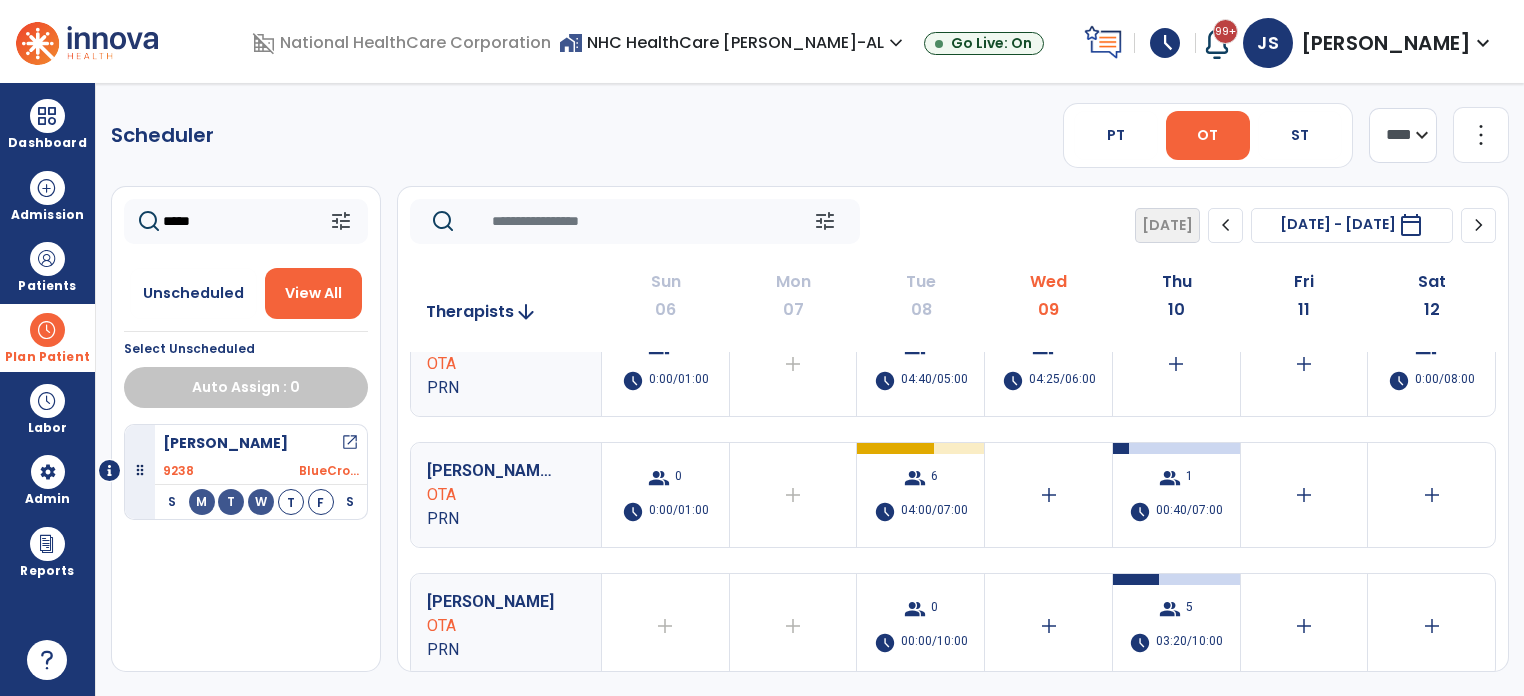 drag, startPoint x: 248, startPoint y: 200, endPoint x: 103, endPoint y: 210, distance: 145.34442 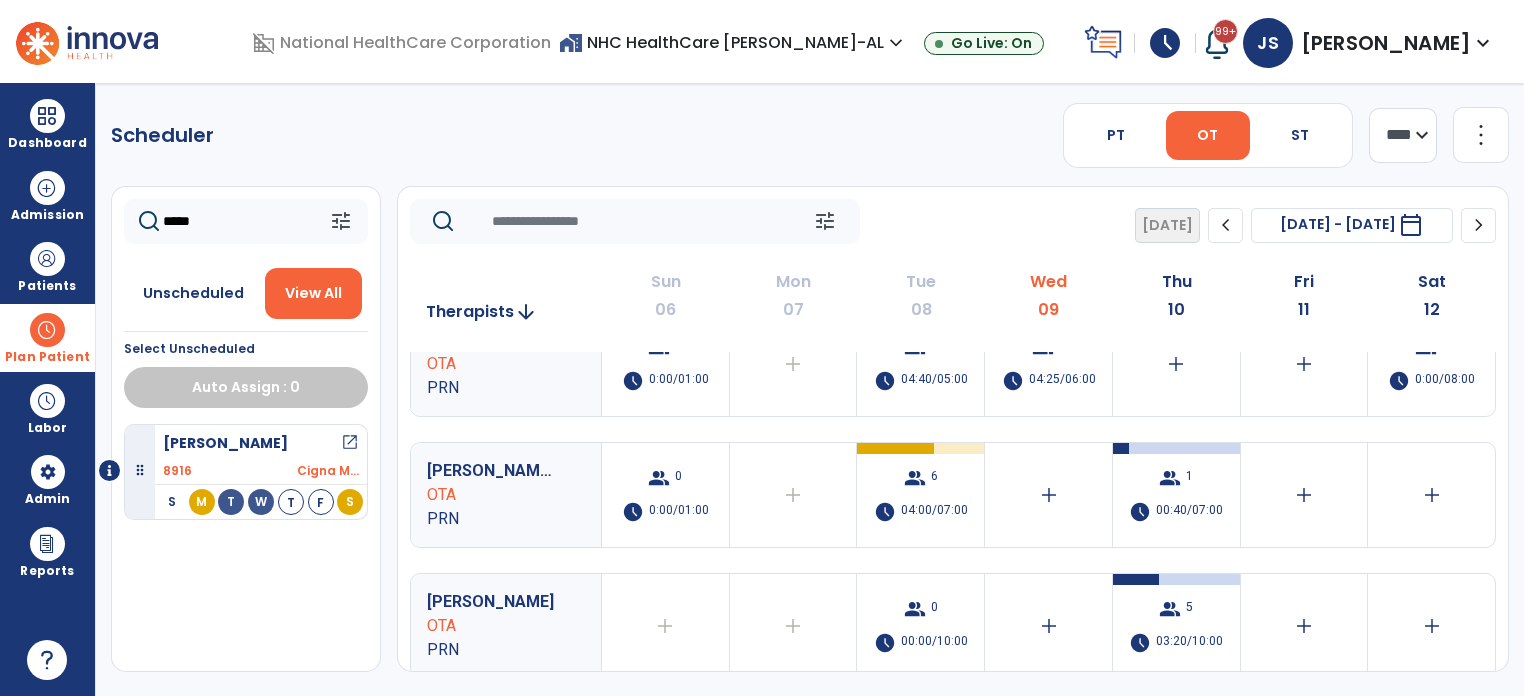 type on "*****" 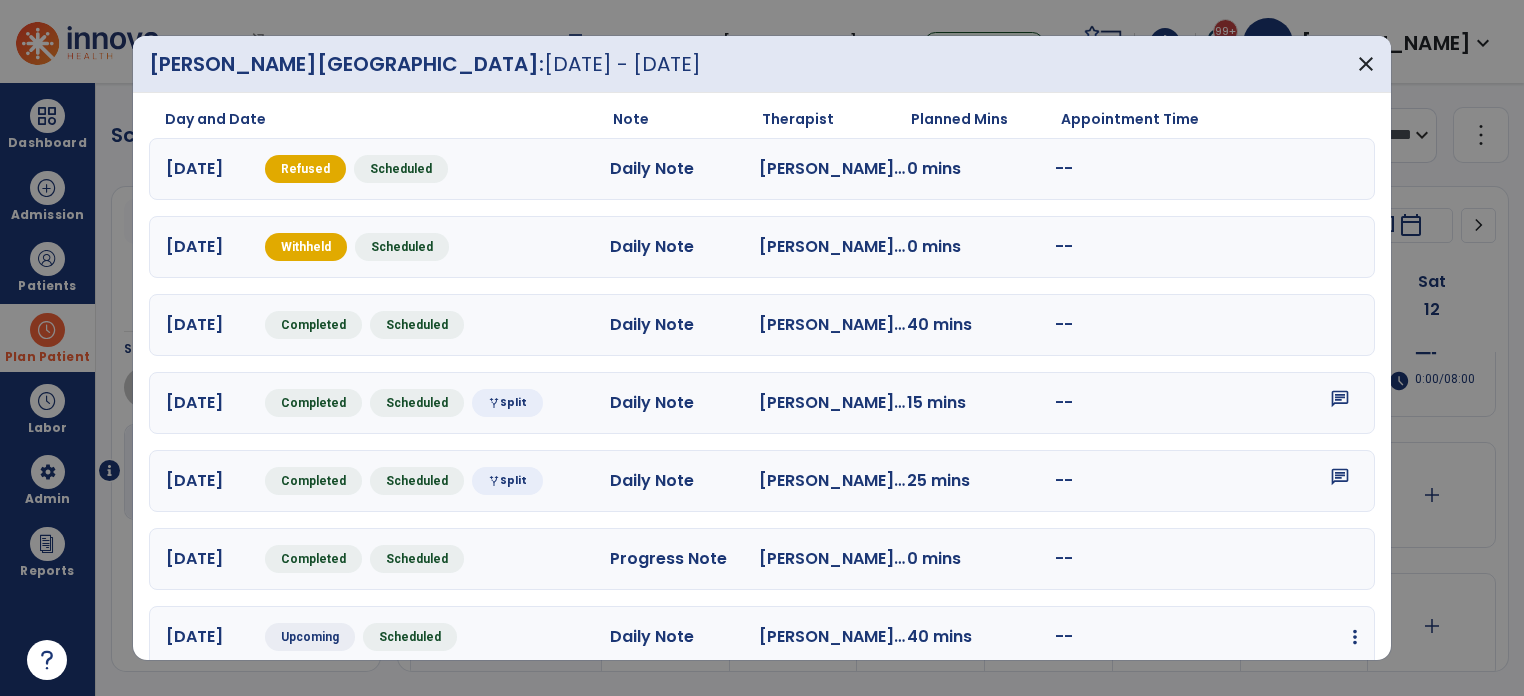 click on "Day and Date Note Therapist Planned Mins Appointment Time [DATE] Refused Scheduled Daily Note  [PERSON_NAME]  OTA  0 mins   --  [DATE] Withheld Scheduled Daily Note  [PERSON_NAME]  0 mins   --  [DATE] Completed Scheduled Daily Note  [PERSON_NAME]  40 mins   --  [DATE] Completed Scheduled alt_route    Split  Daily Note  [PERSON_NAME]  OT  15 mins   --  chat [DATE] Completed Scheduled alt_route    Split  Daily Note  [PERSON_NAME]  25 mins   --  chat [DATE] Completed Scheduled Progress Note  [PERSON_NAME]  OT  0 mins   --  [DATE] Upcoming Scheduled Daily Note  [PERSON_NAME]  40 mins   --   edit   Edit Session   alt_route   Split Minutes  add_comment  Add Note  [DATE] Upcoming Scheduled Daily Note  [PERSON_NAME]  40 mins   --   edit   Edit Session   alt_route   Split Minutes  add_comment  Add Note" at bounding box center [762, 427] 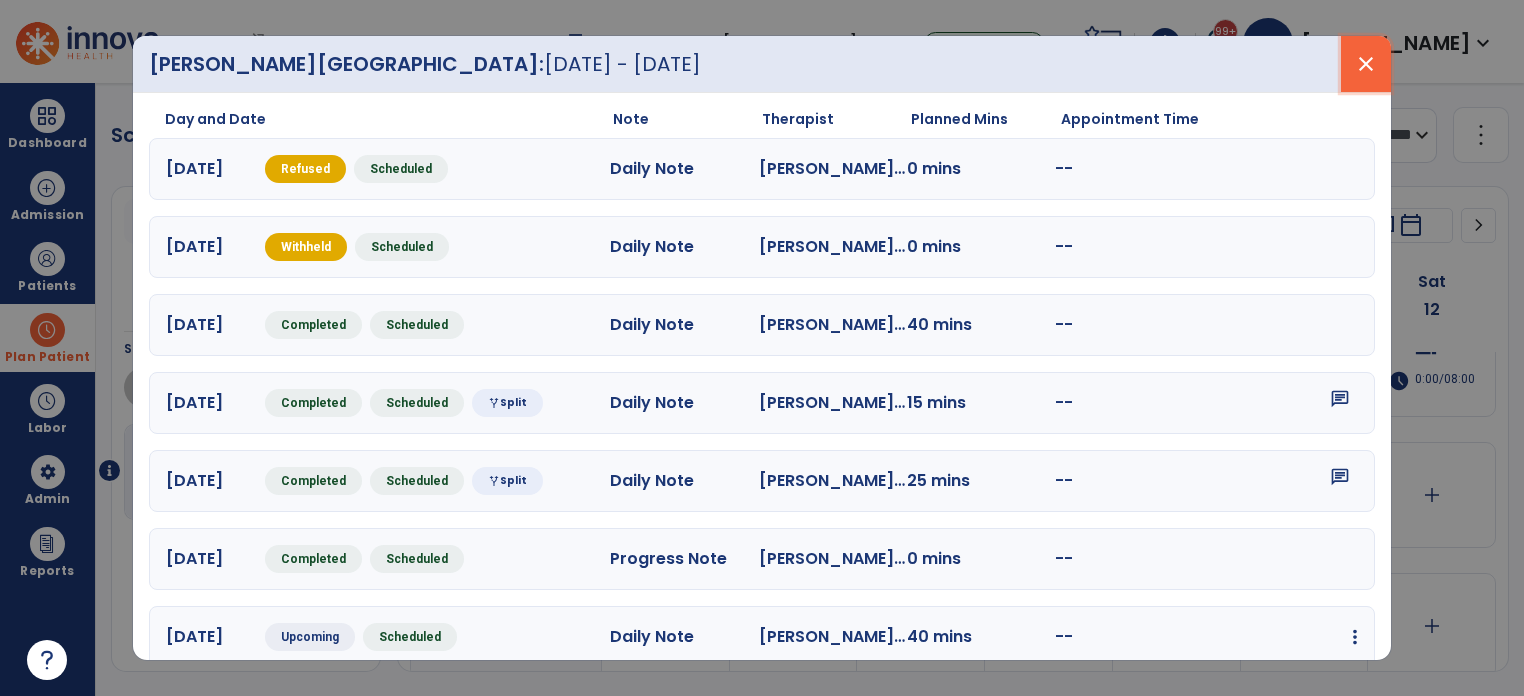 click on "close" at bounding box center (1366, 64) 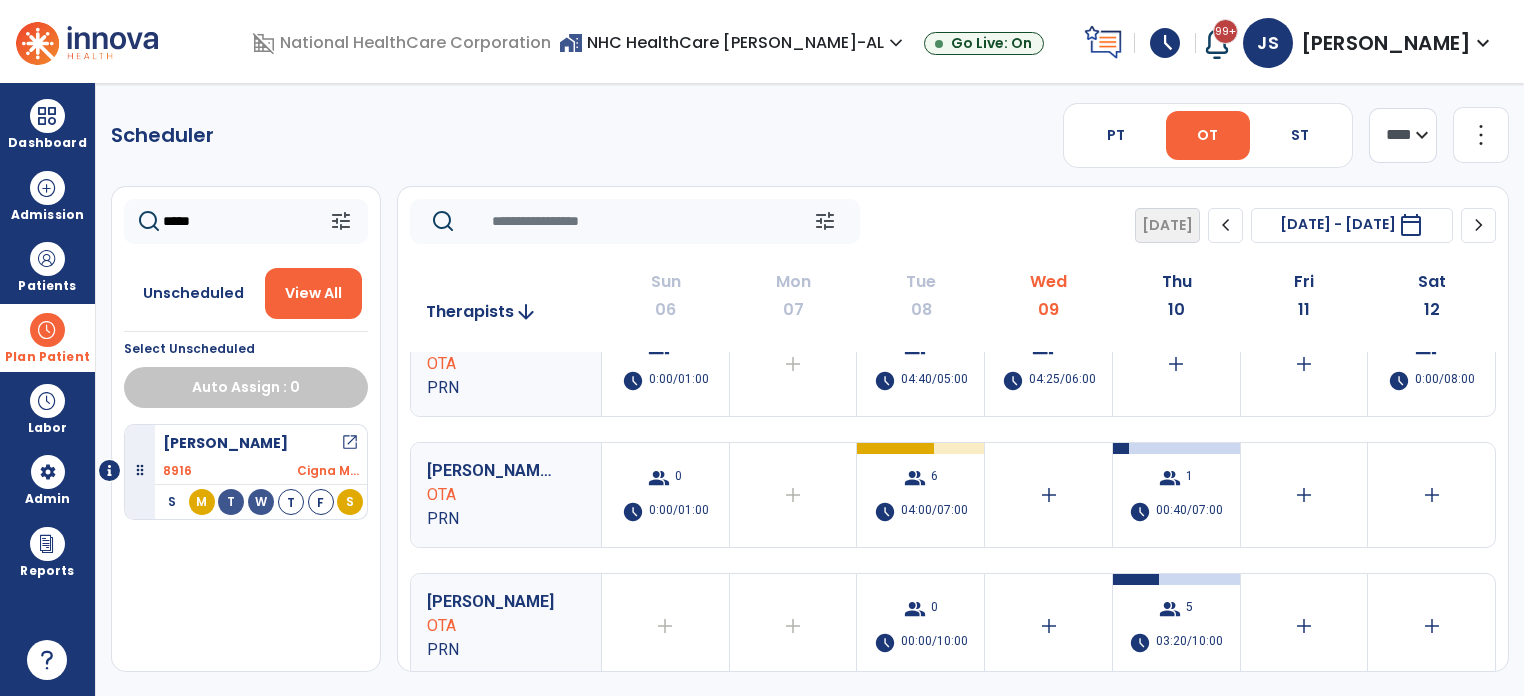 click on "open_in_new" at bounding box center [350, 443] 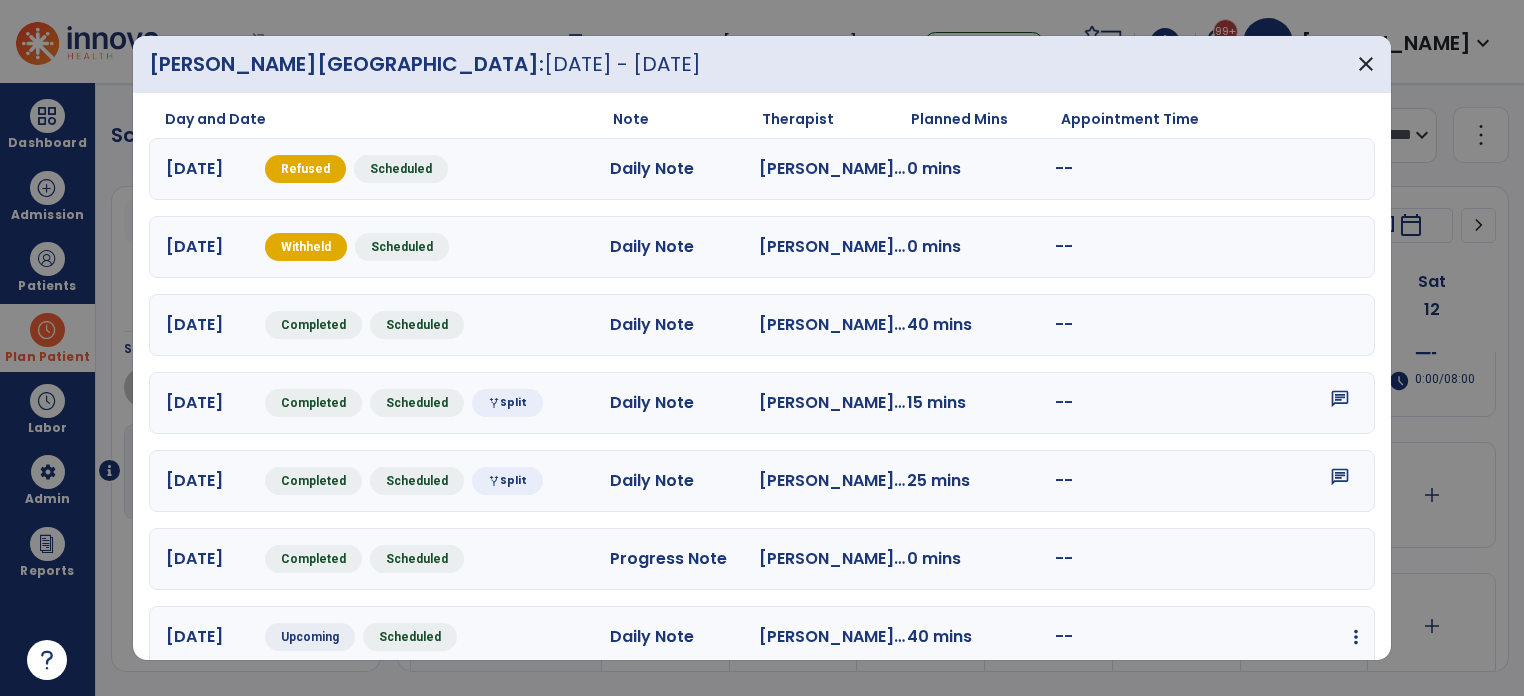 click at bounding box center [1356, 637] 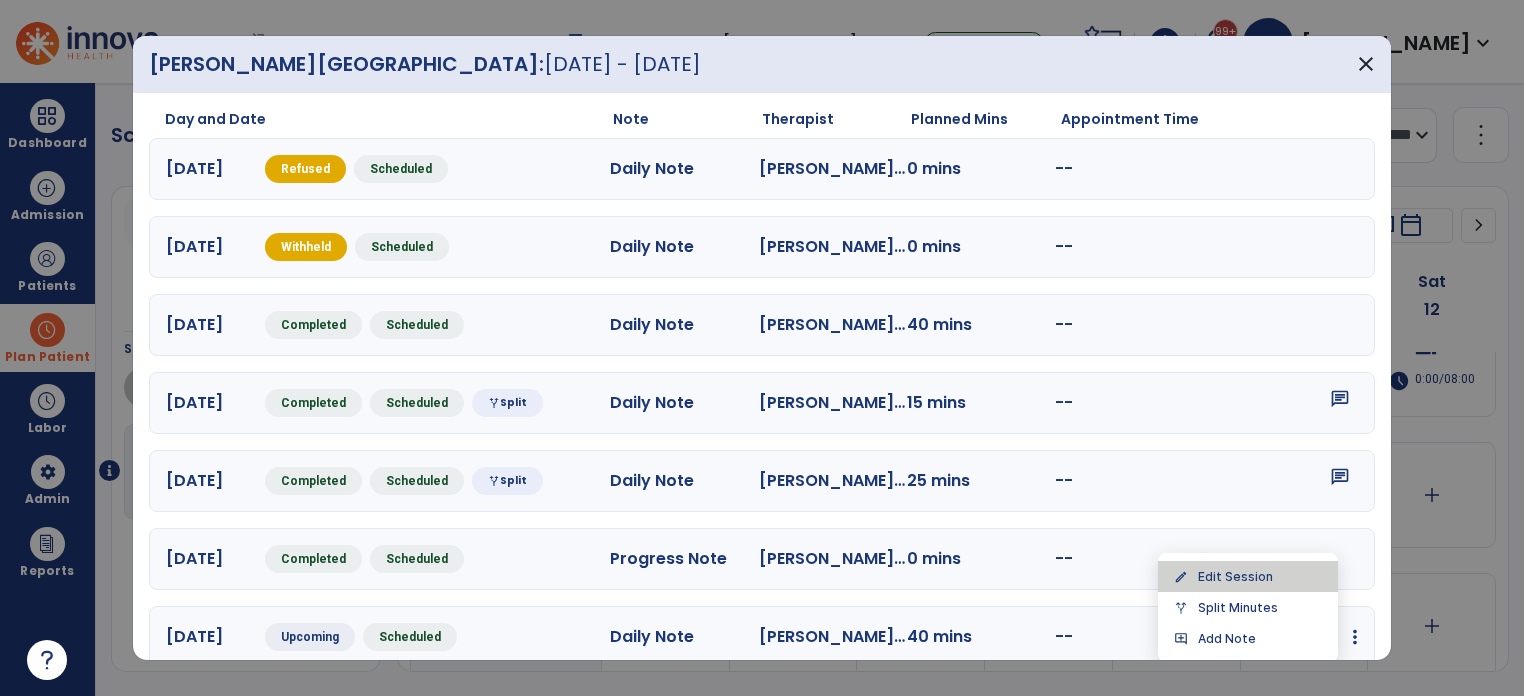 click on "edit   Edit Session" at bounding box center (1248, 576) 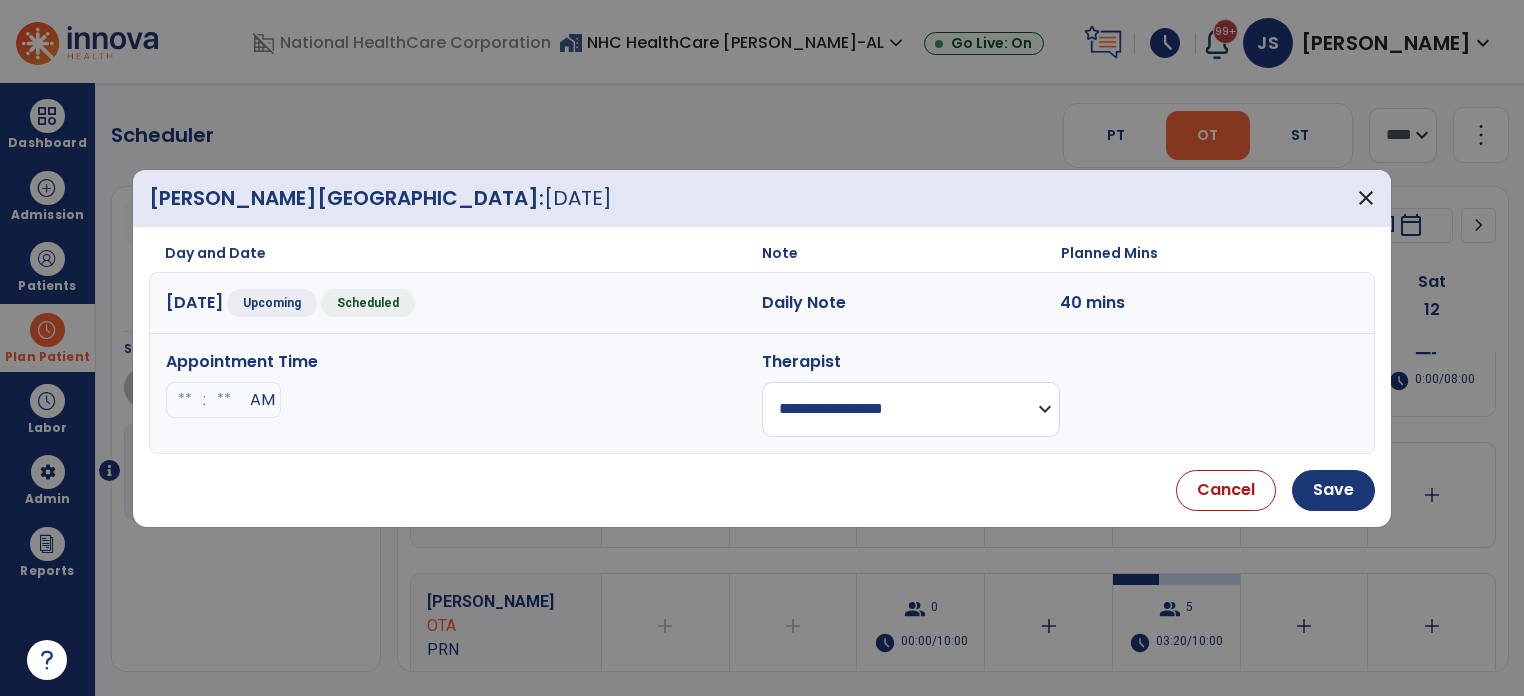 click on "**********" at bounding box center (911, 409) 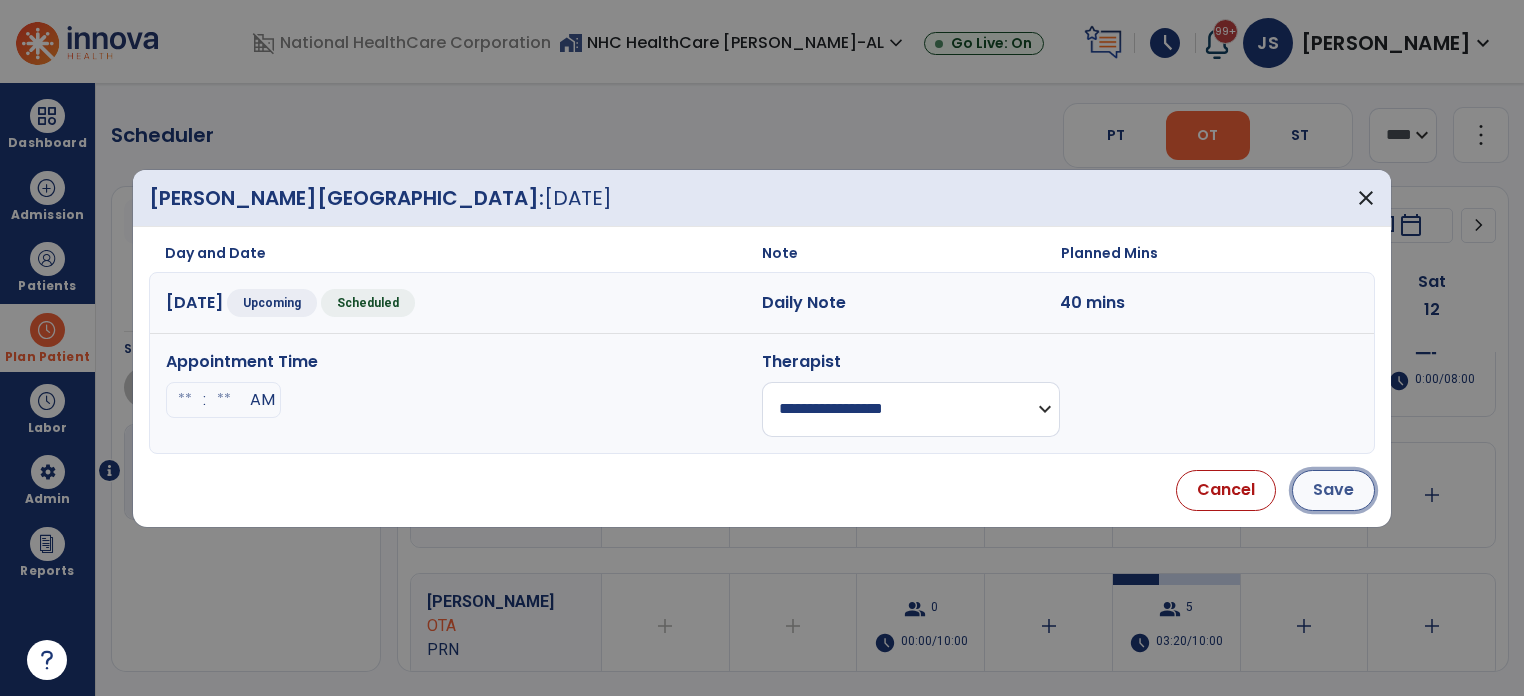 click on "Save" at bounding box center (1333, 490) 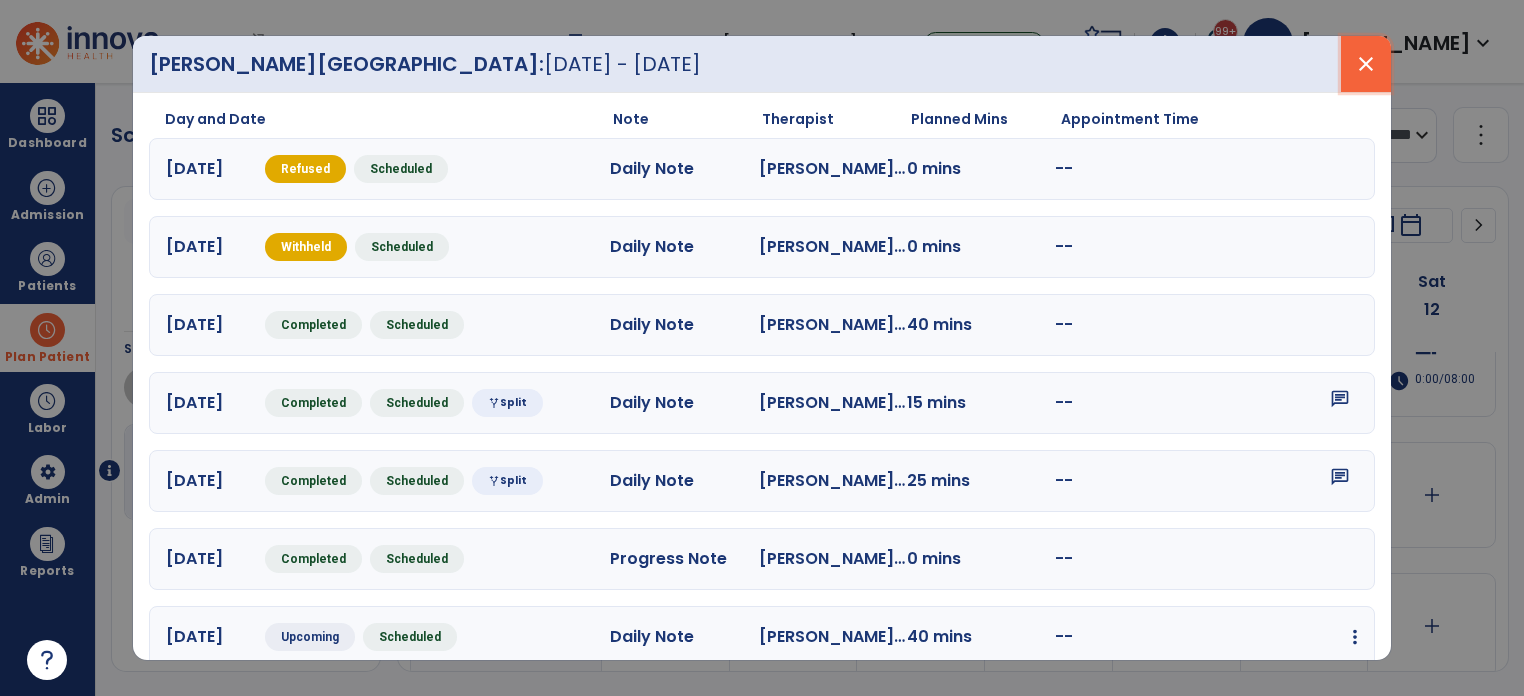click on "close" at bounding box center [1366, 64] 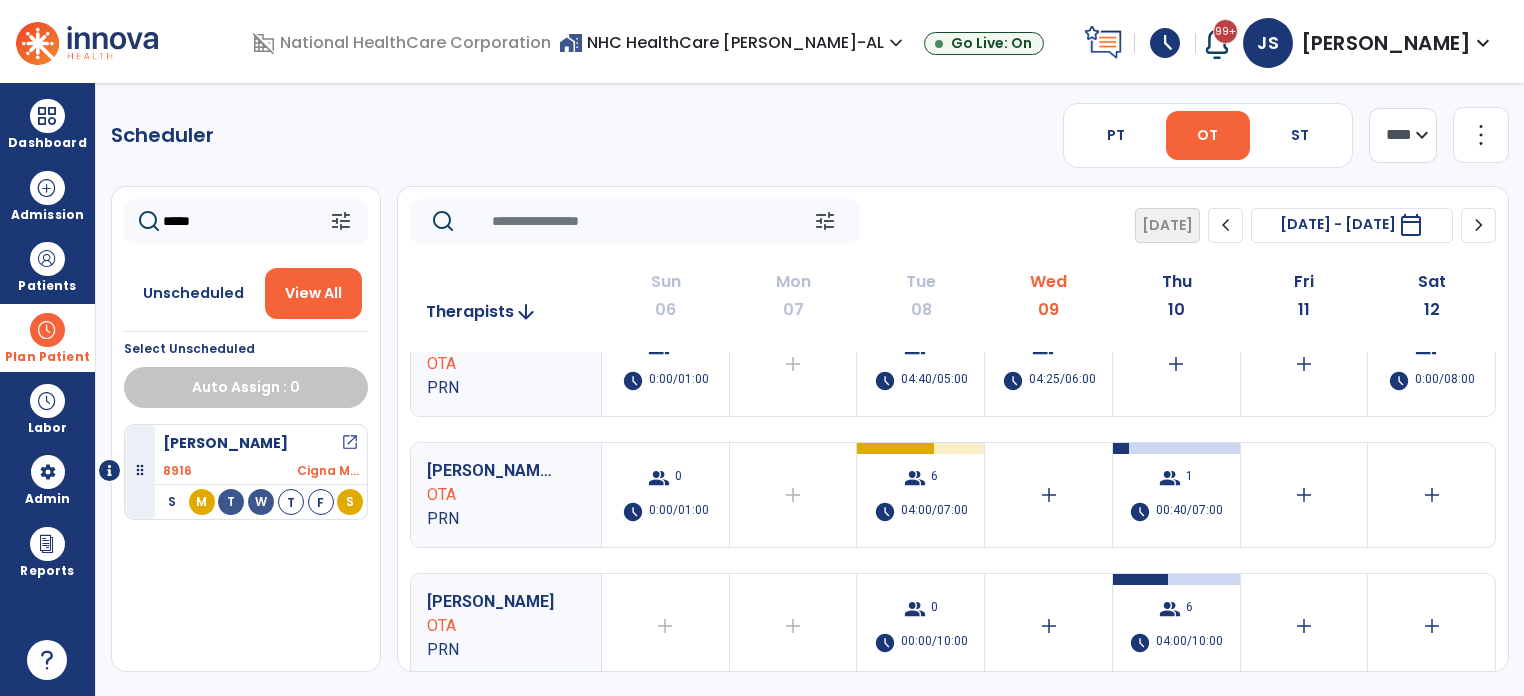 drag, startPoint x: 213, startPoint y: 229, endPoint x: 69, endPoint y: 231, distance: 144.01389 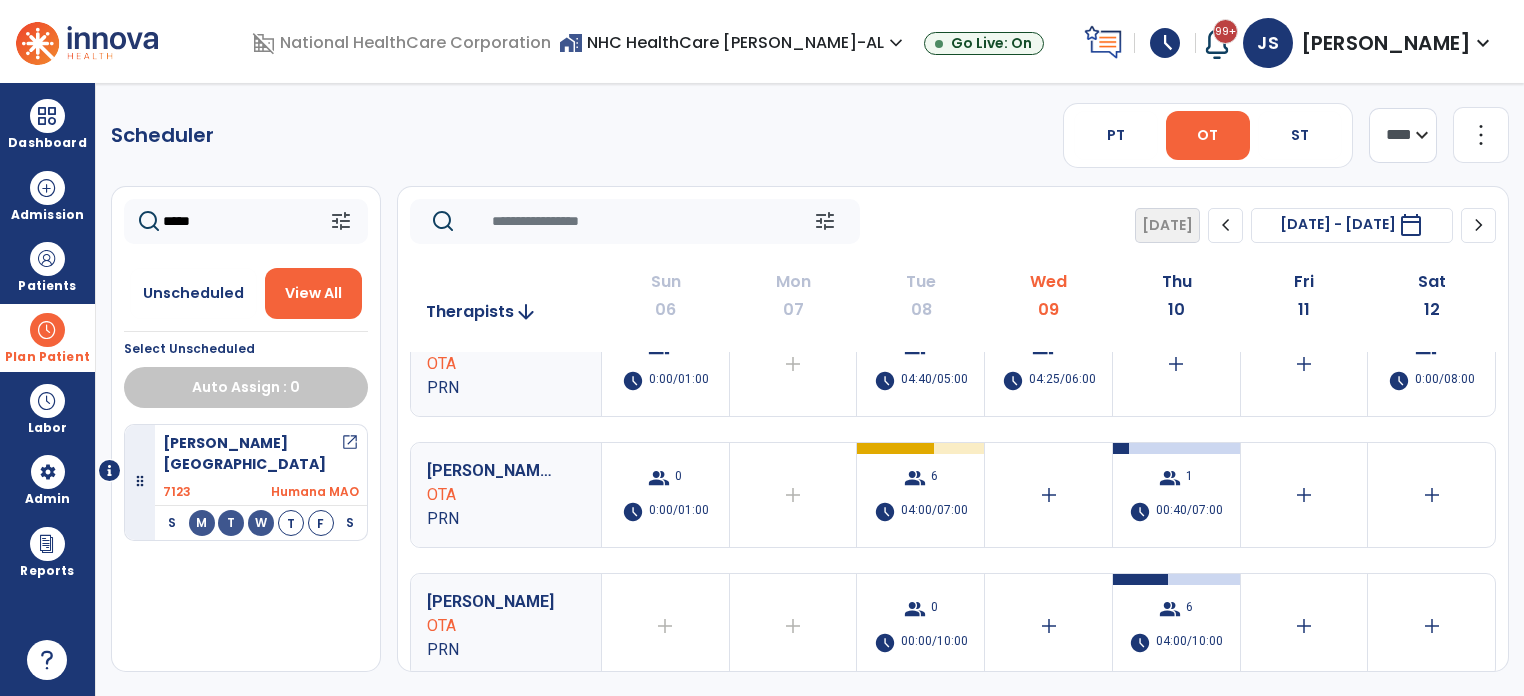 type on "*****" 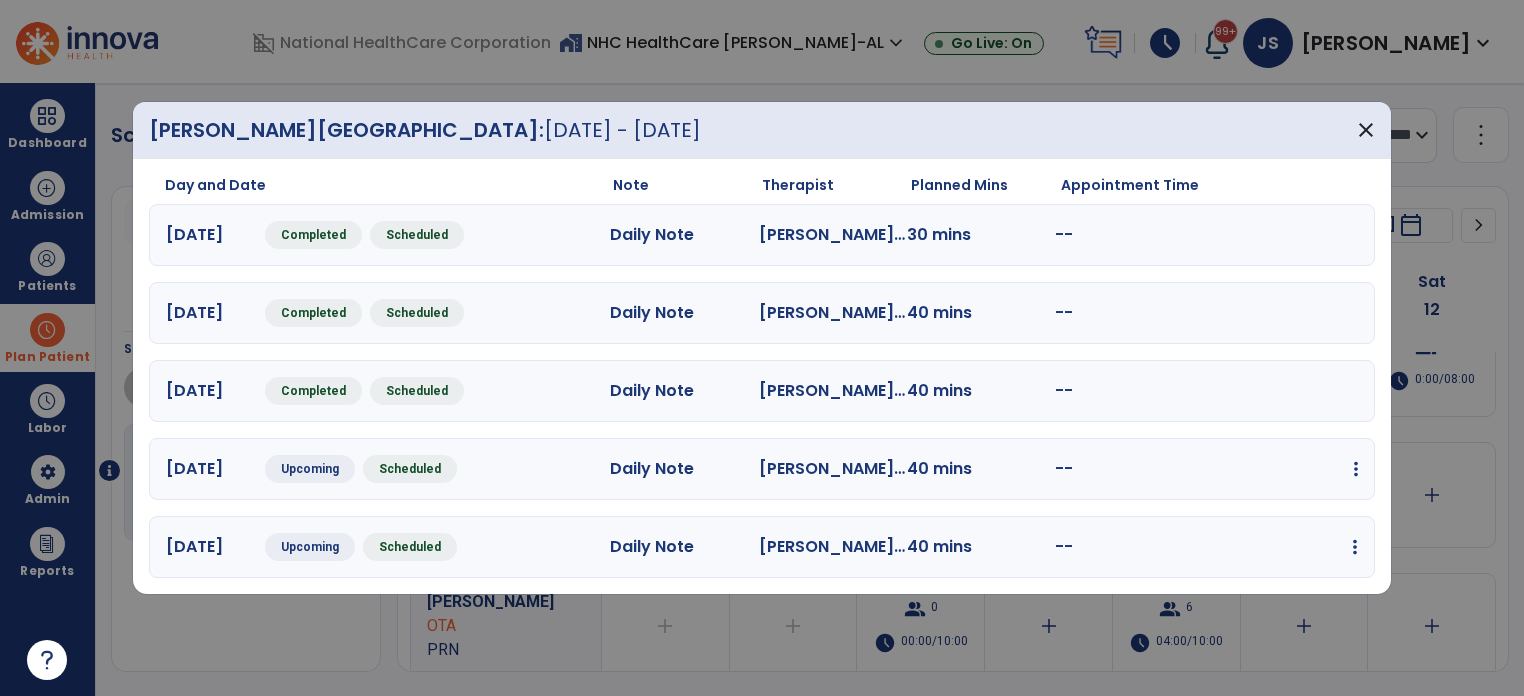 click at bounding box center (1356, 469) 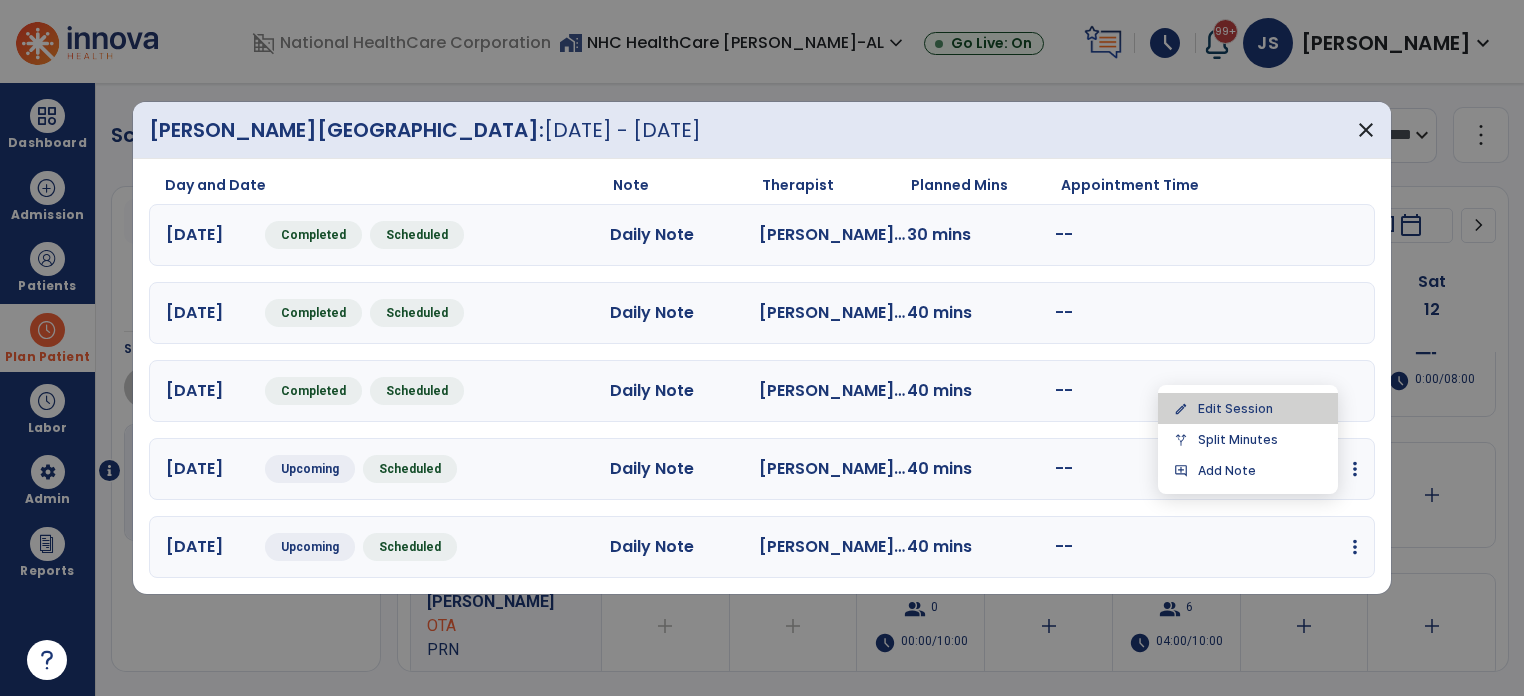 click on "edit   Edit Session" at bounding box center [1248, 408] 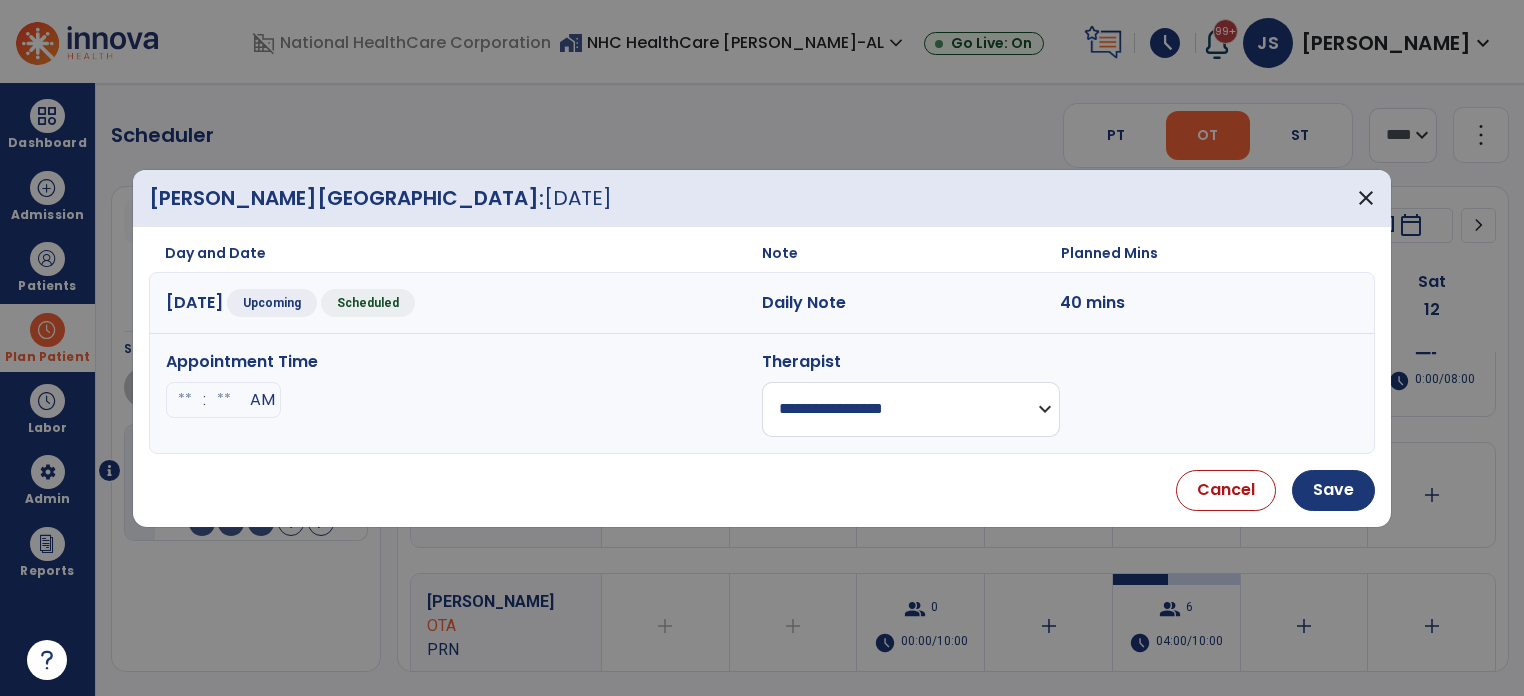 click on "**********" at bounding box center (911, 409) 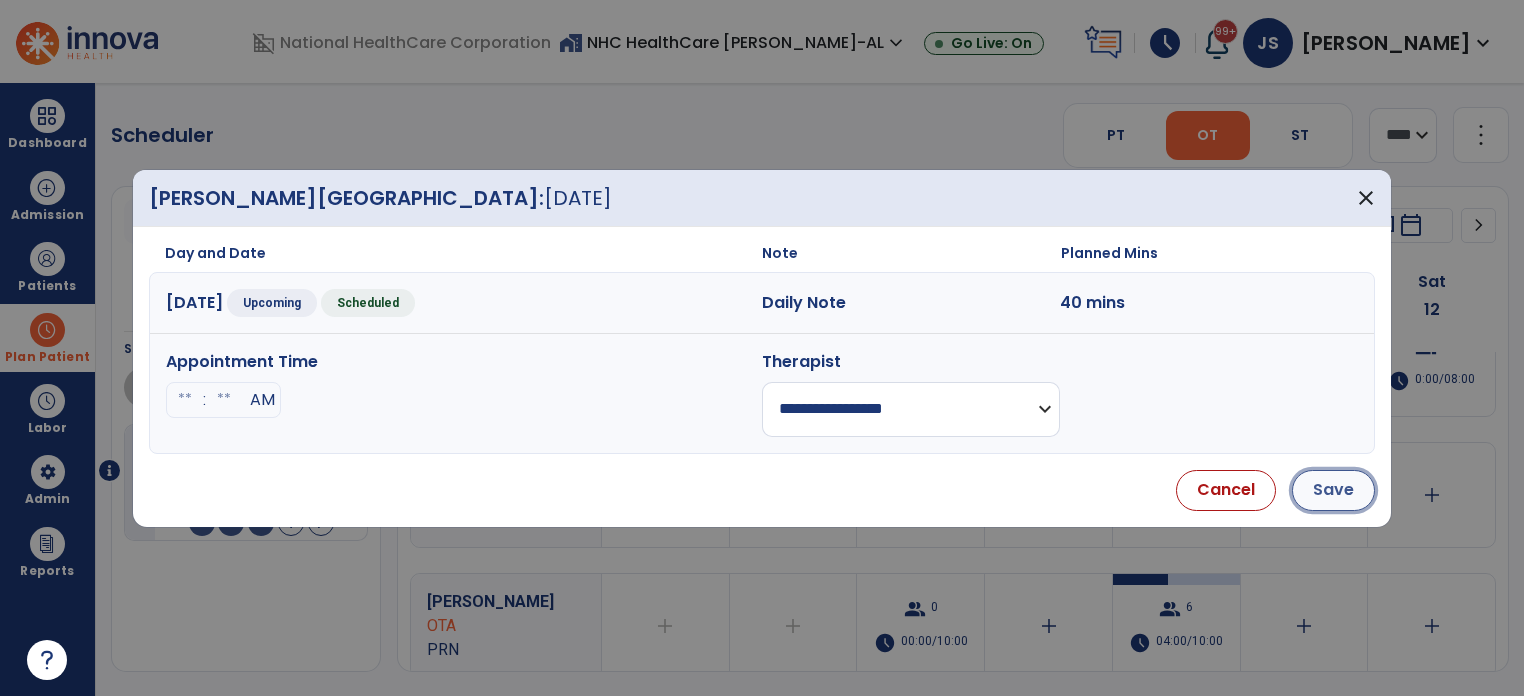click on "Save" at bounding box center [1333, 490] 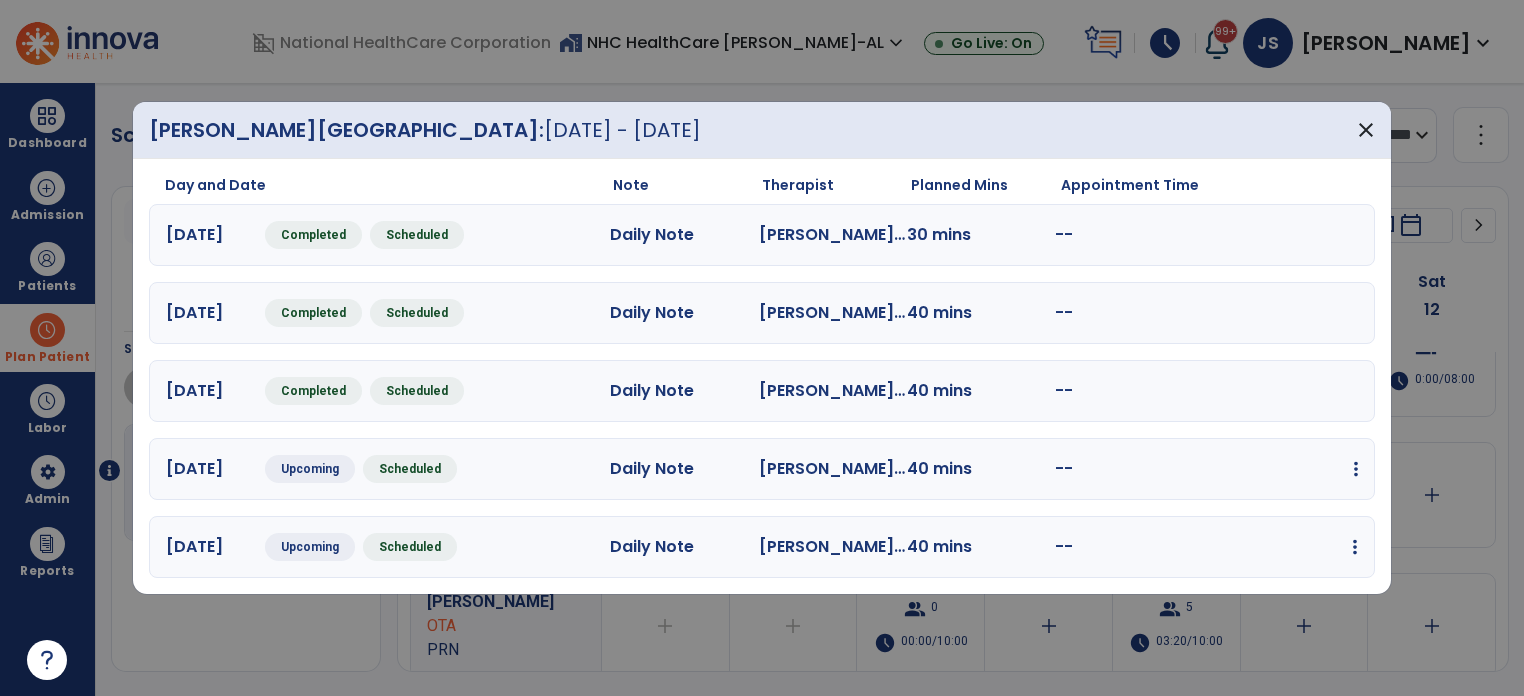 click at bounding box center [1356, 469] 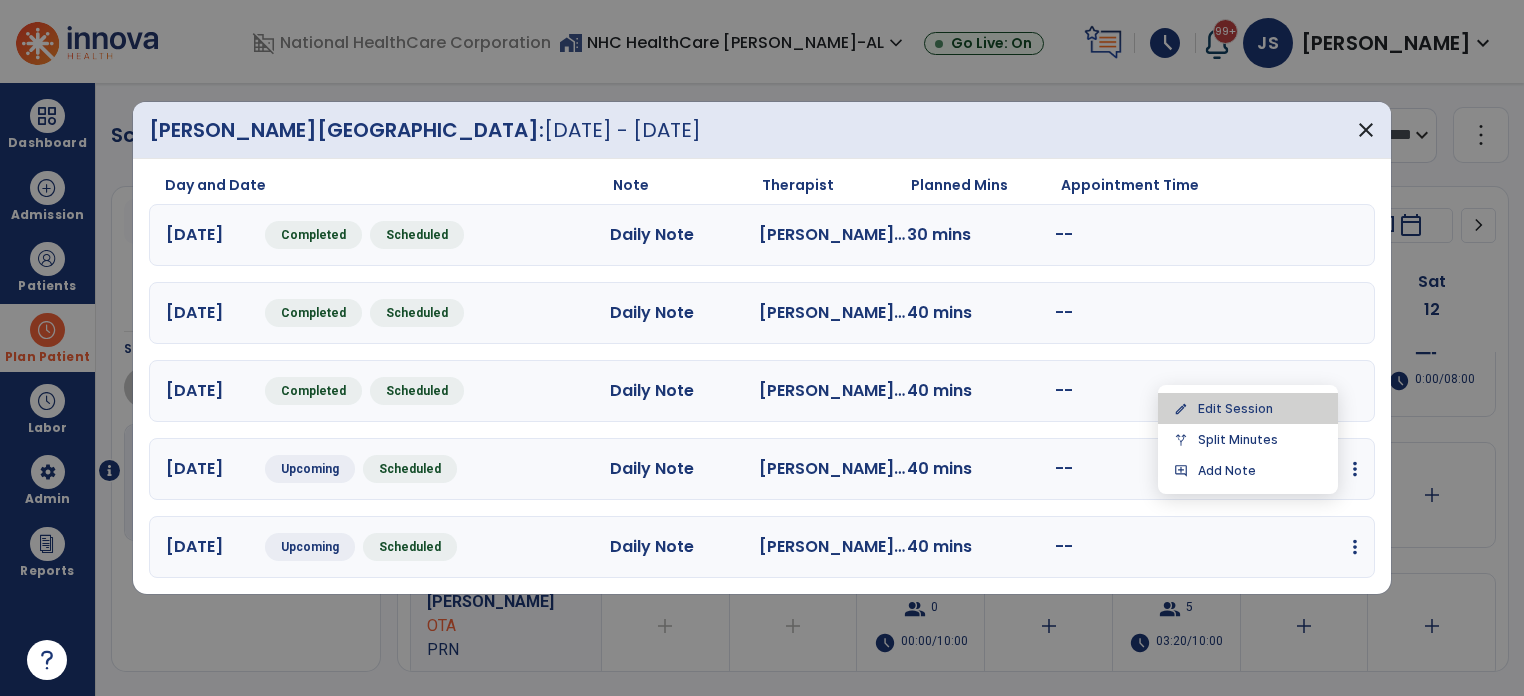 click on "edit   Edit Session" at bounding box center (1248, 408) 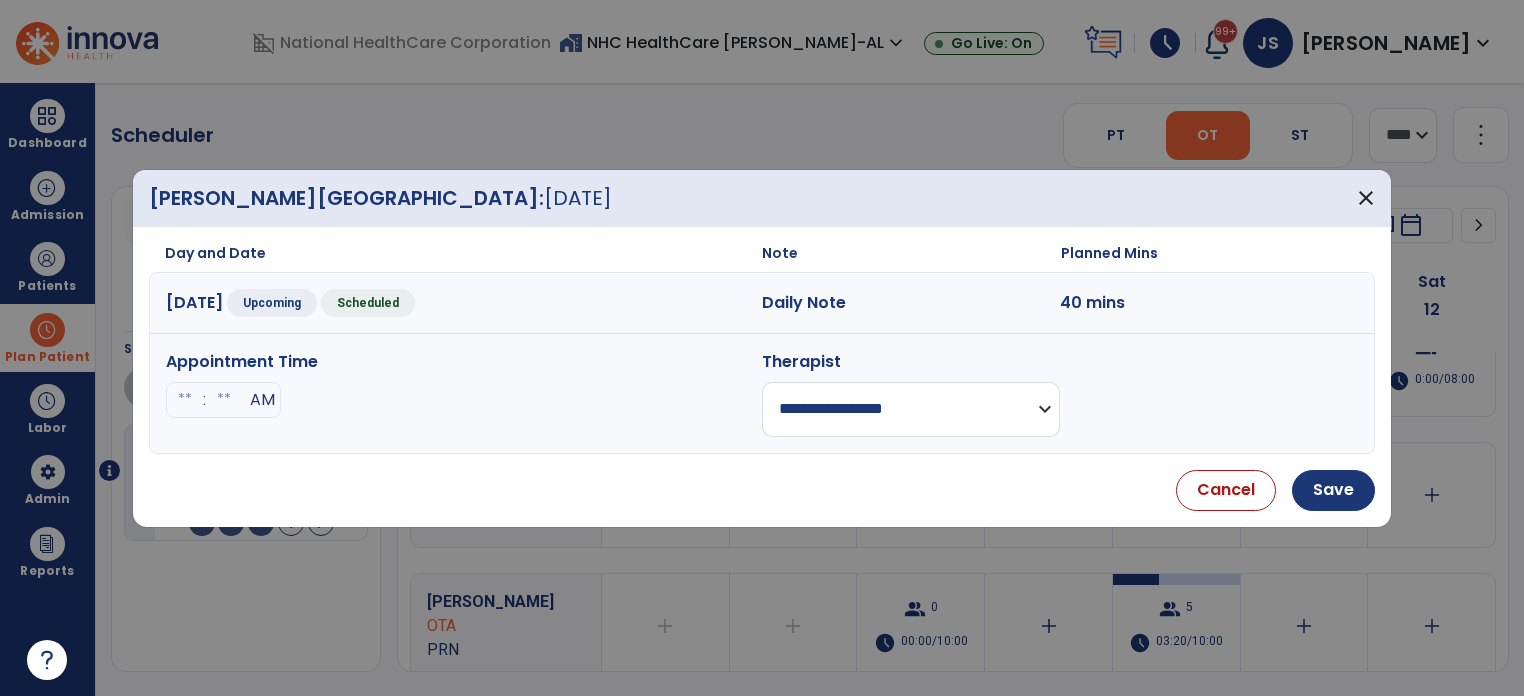 click on "**********" at bounding box center (911, 409) 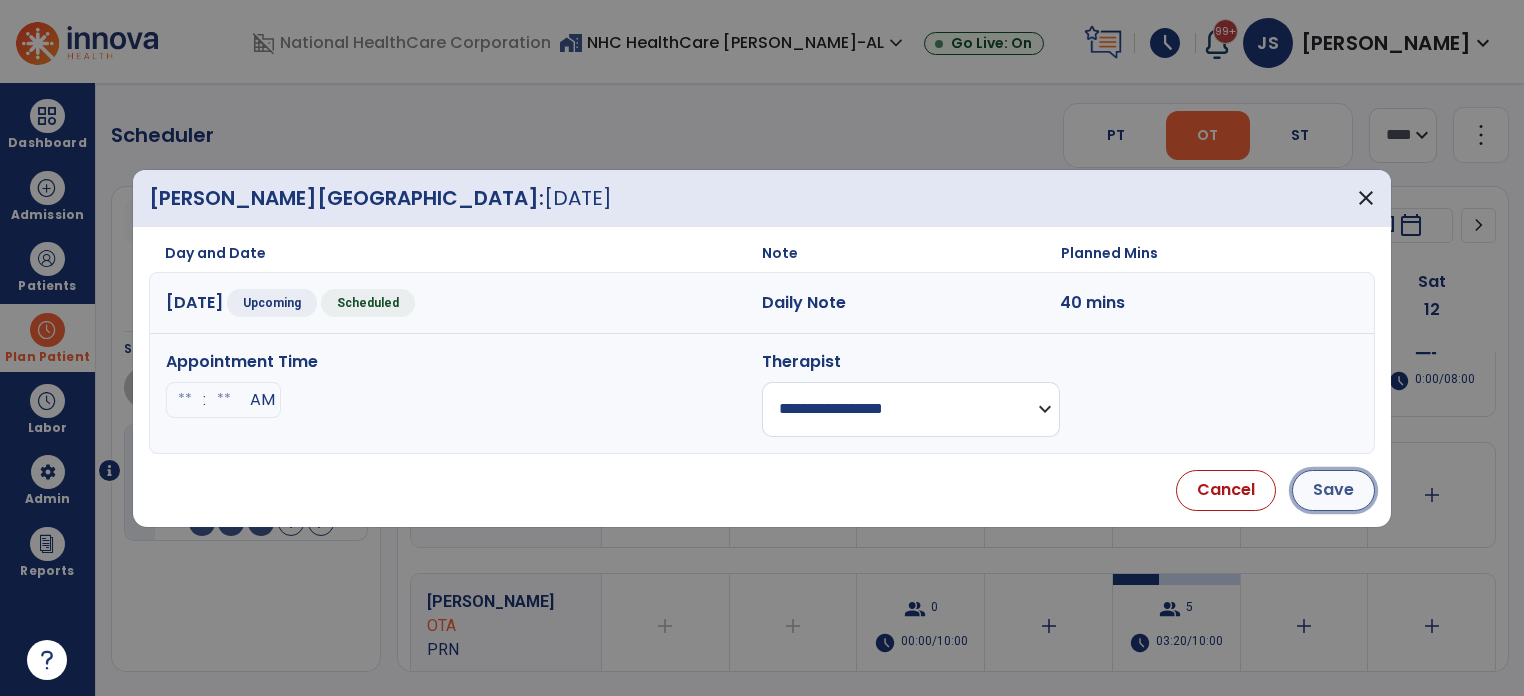 click on "Save" at bounding box center (1333, 490) 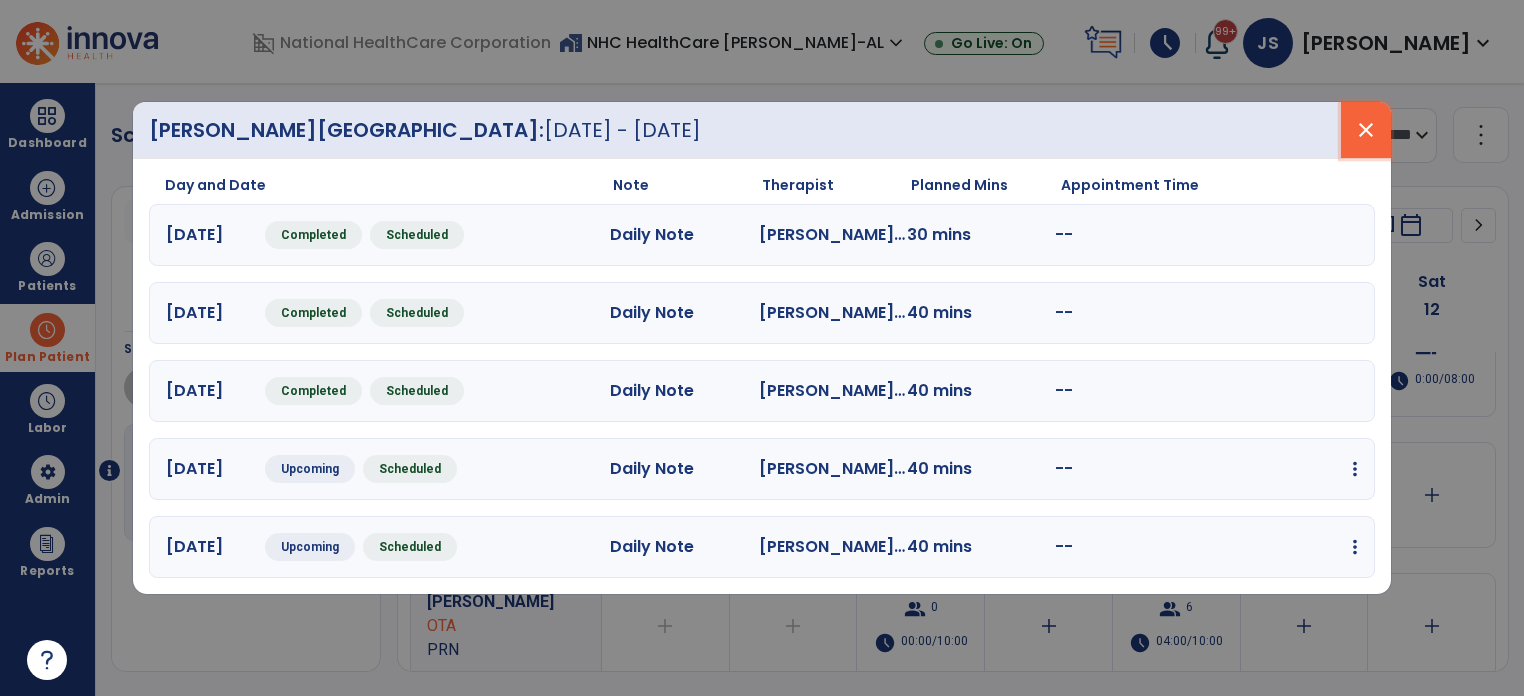 click on "close" at bounding box center [1366, 130] 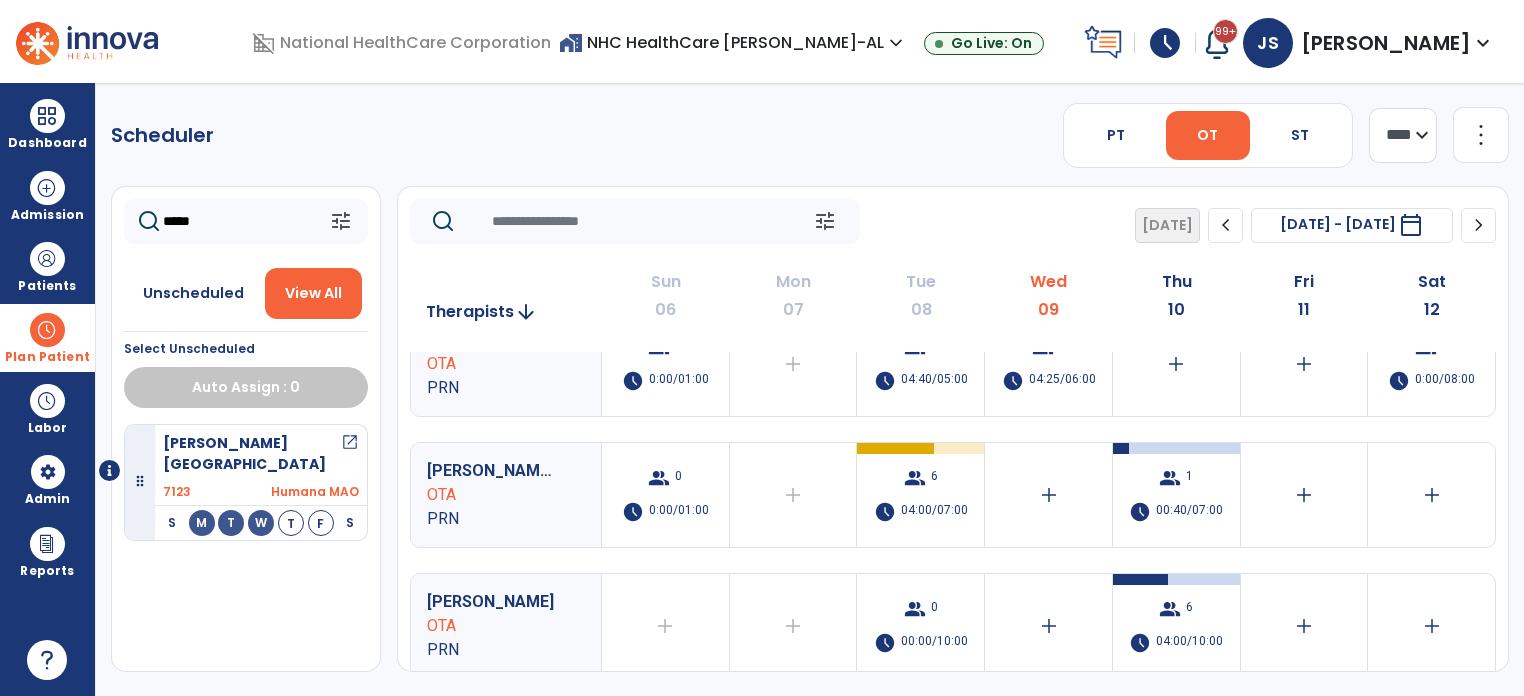 drag, startPoint x: 236, startPoint y: 227, endPoint x: 97, endPoint y: 239, distance: 139.51703 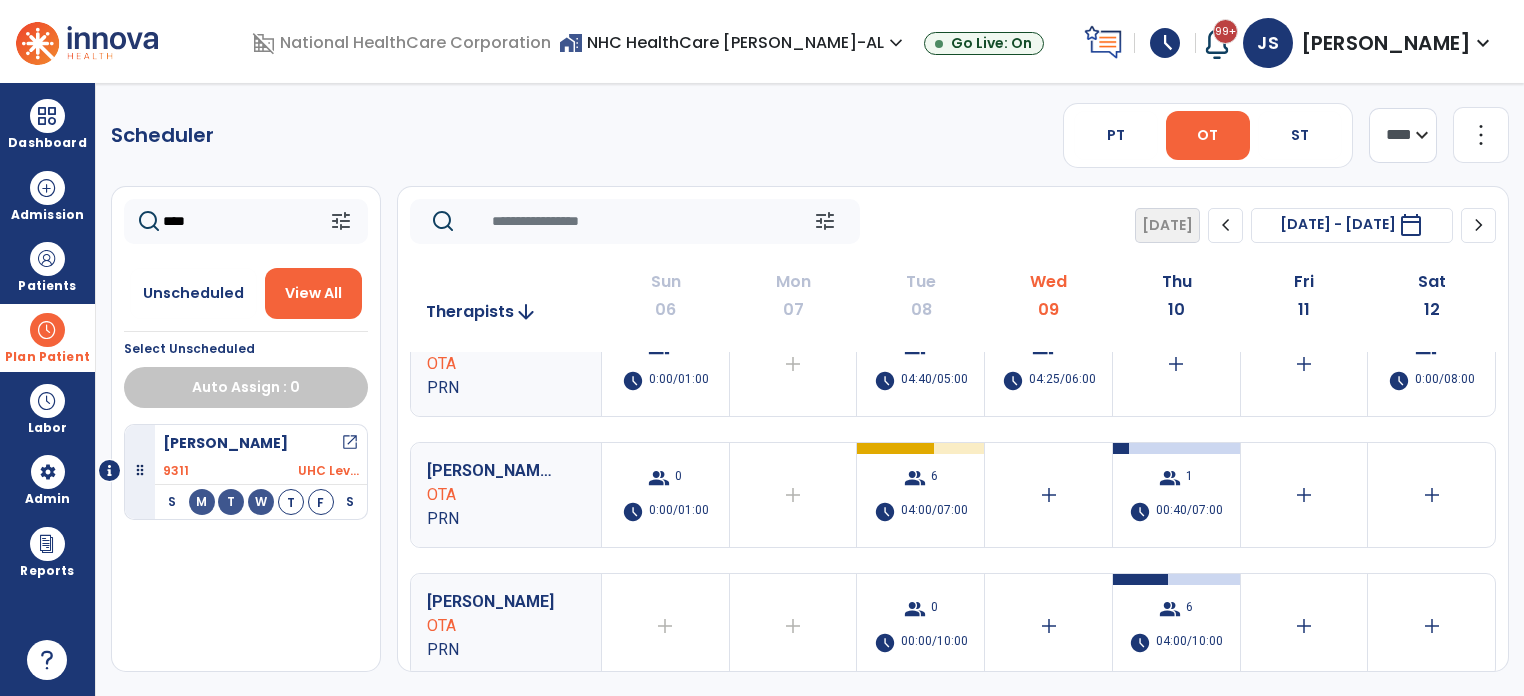 type on "****" 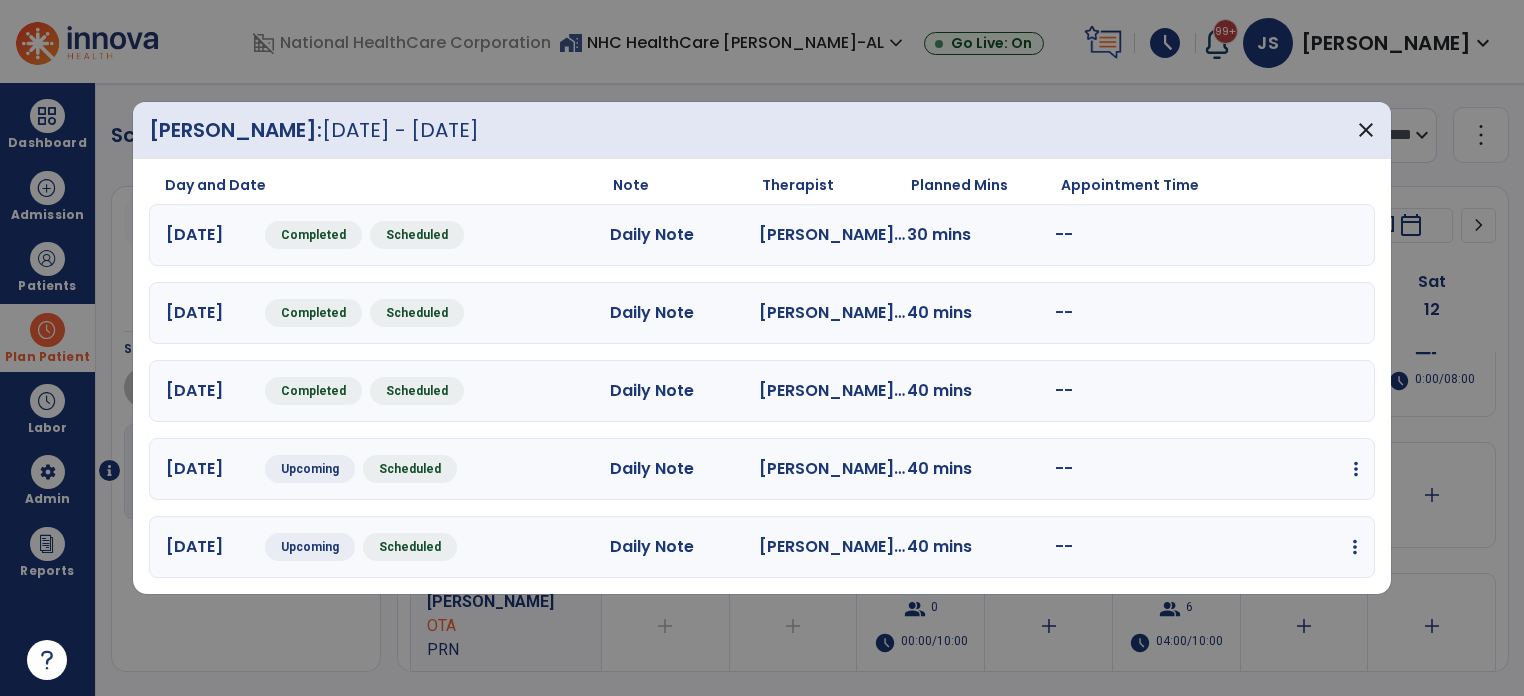 click at bounding box center [1356, 469] 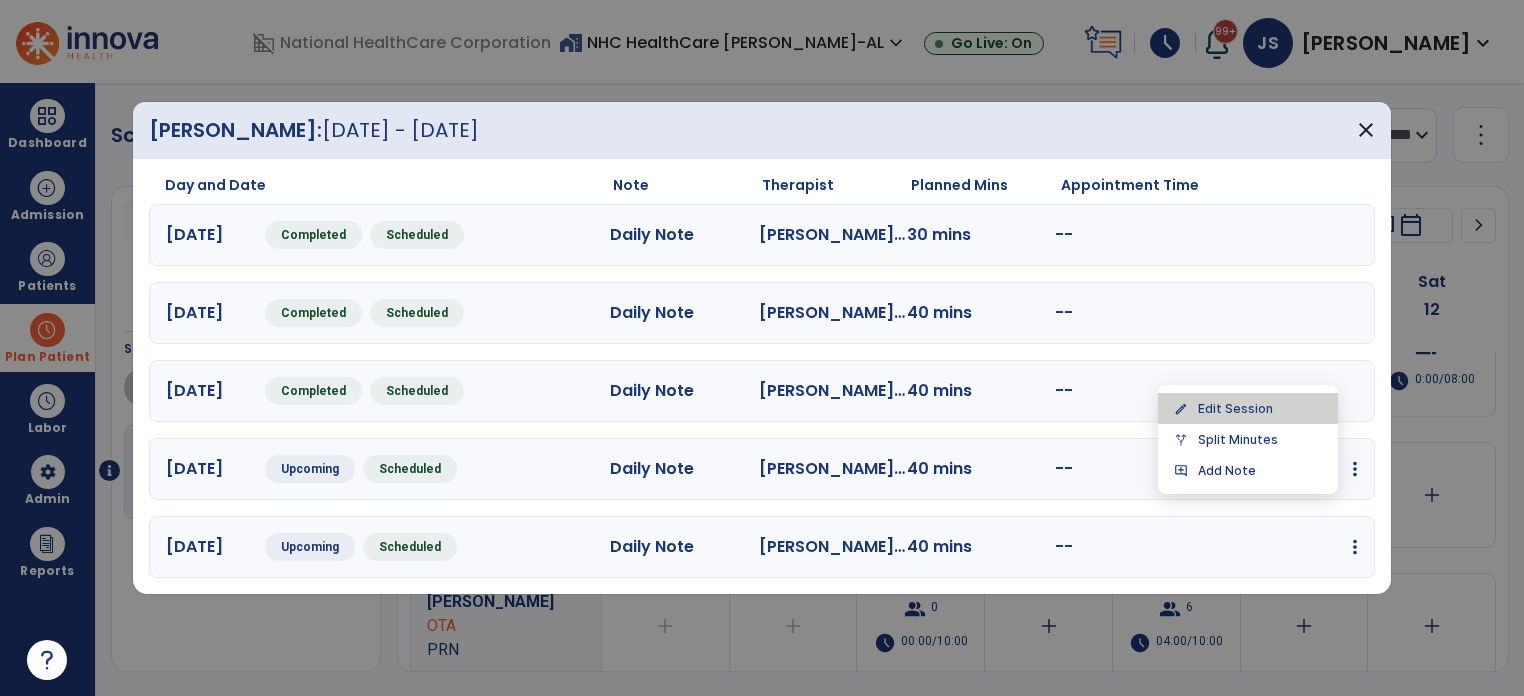 click on "edit   Edit Session" at bounding box center [1248, 408] 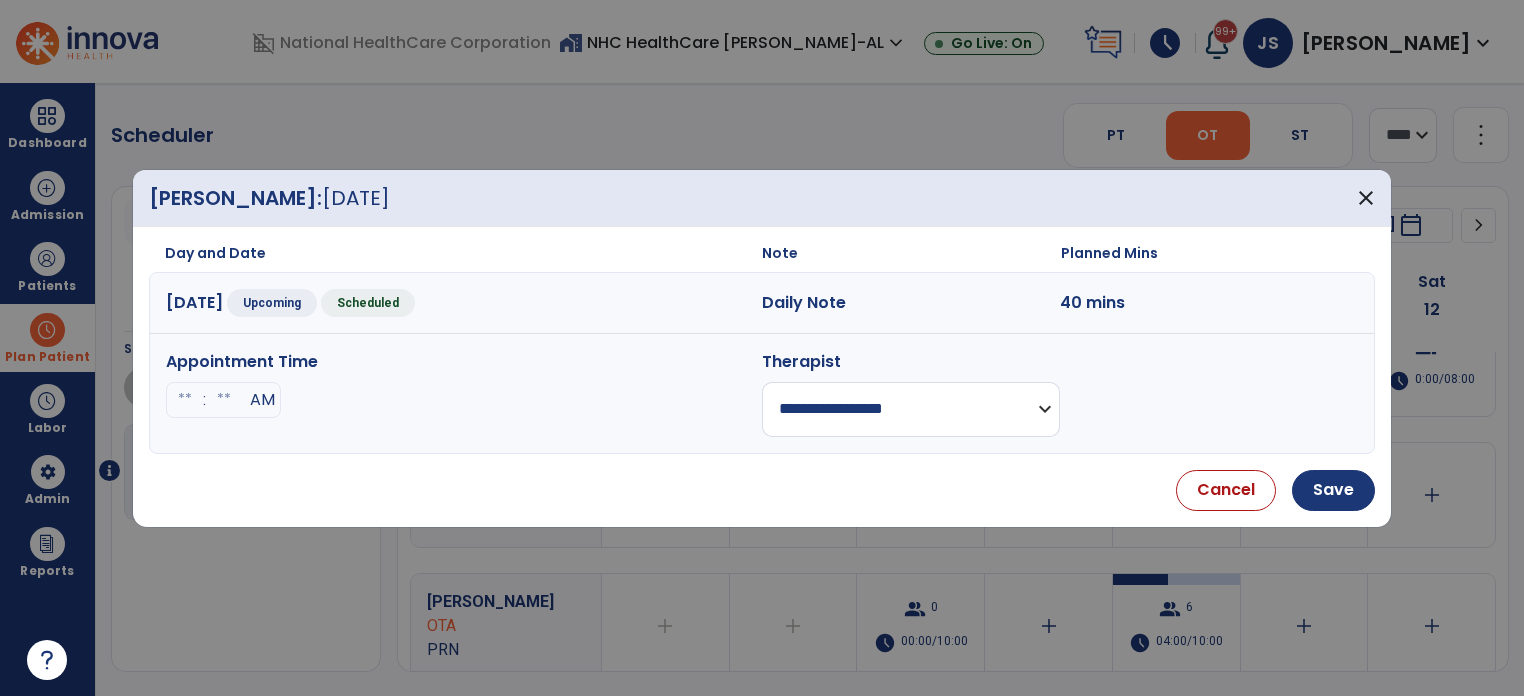click on "**********" at bounding box center (911, 409) 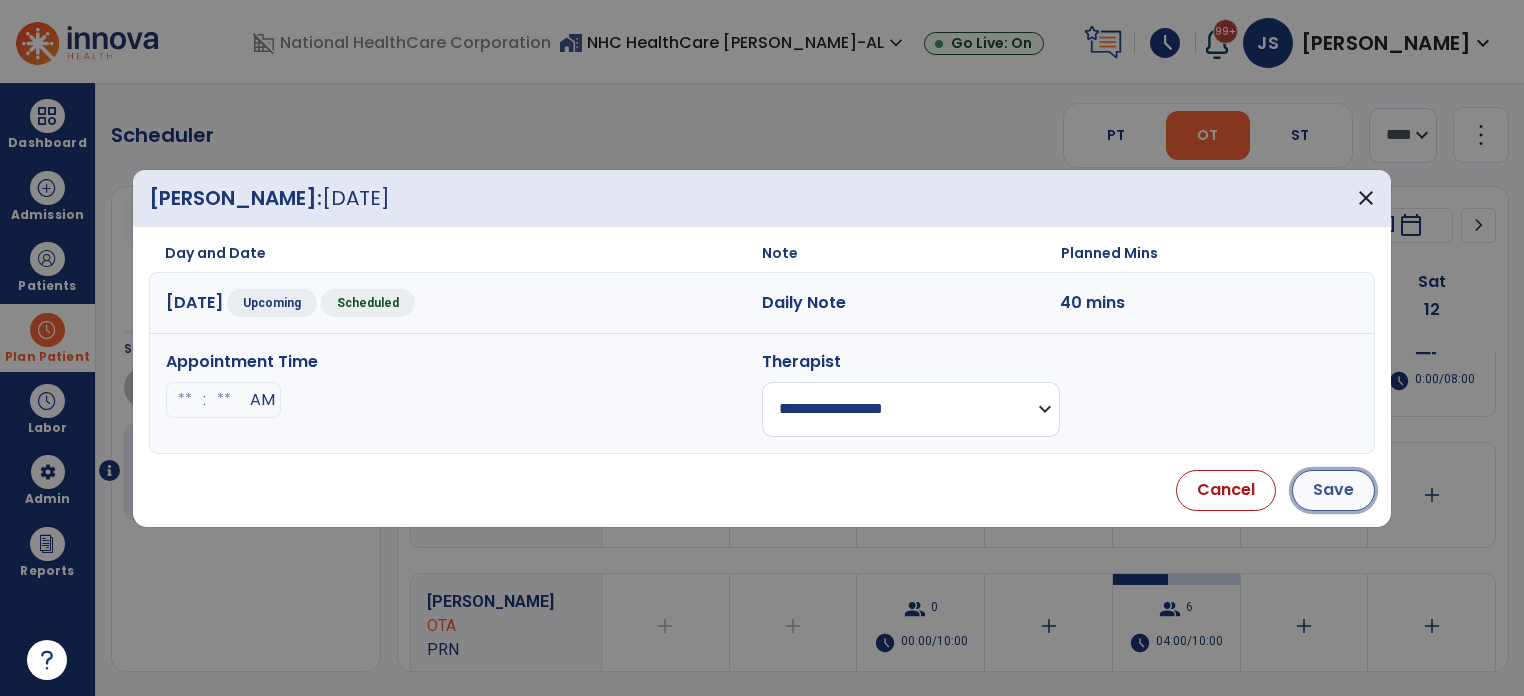 click on "Save" at bounding box center (1333, 490) 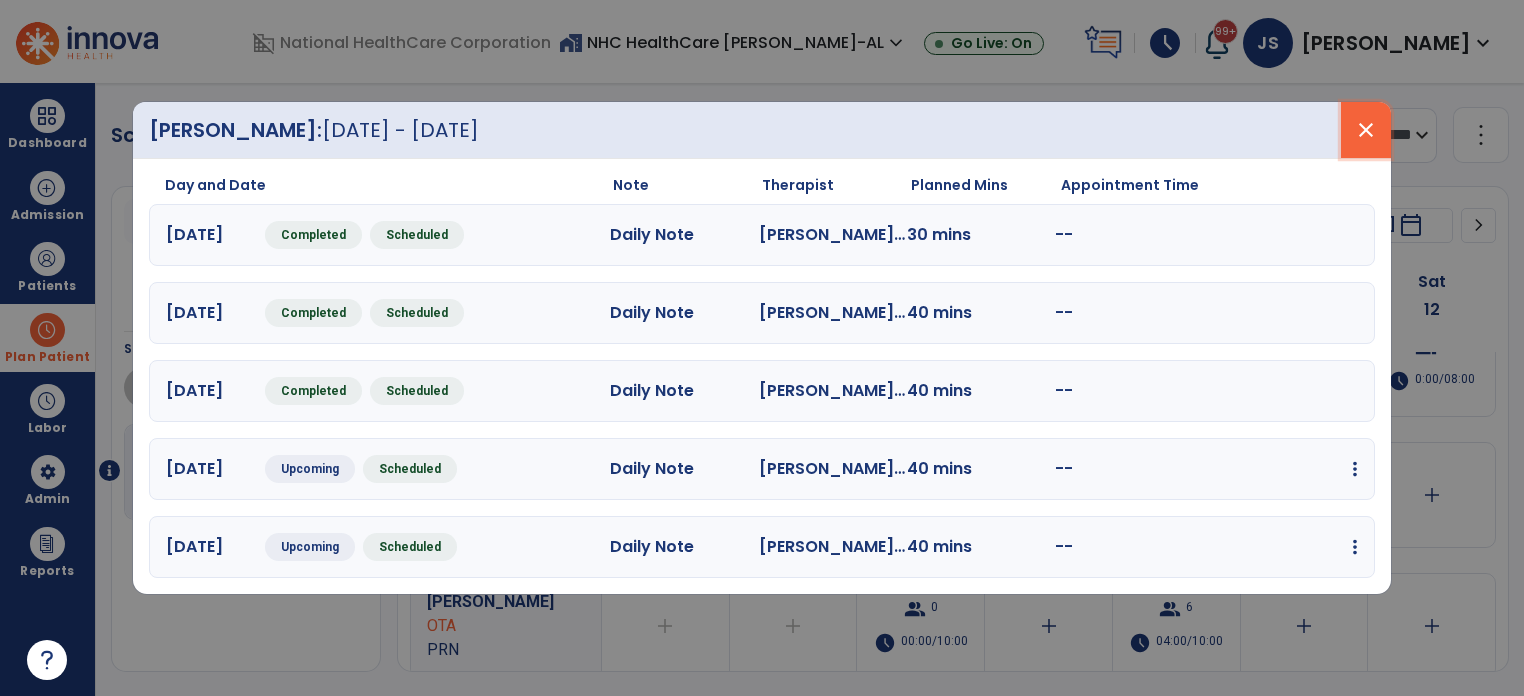 click on "close" at bounding box center (1366, 130) 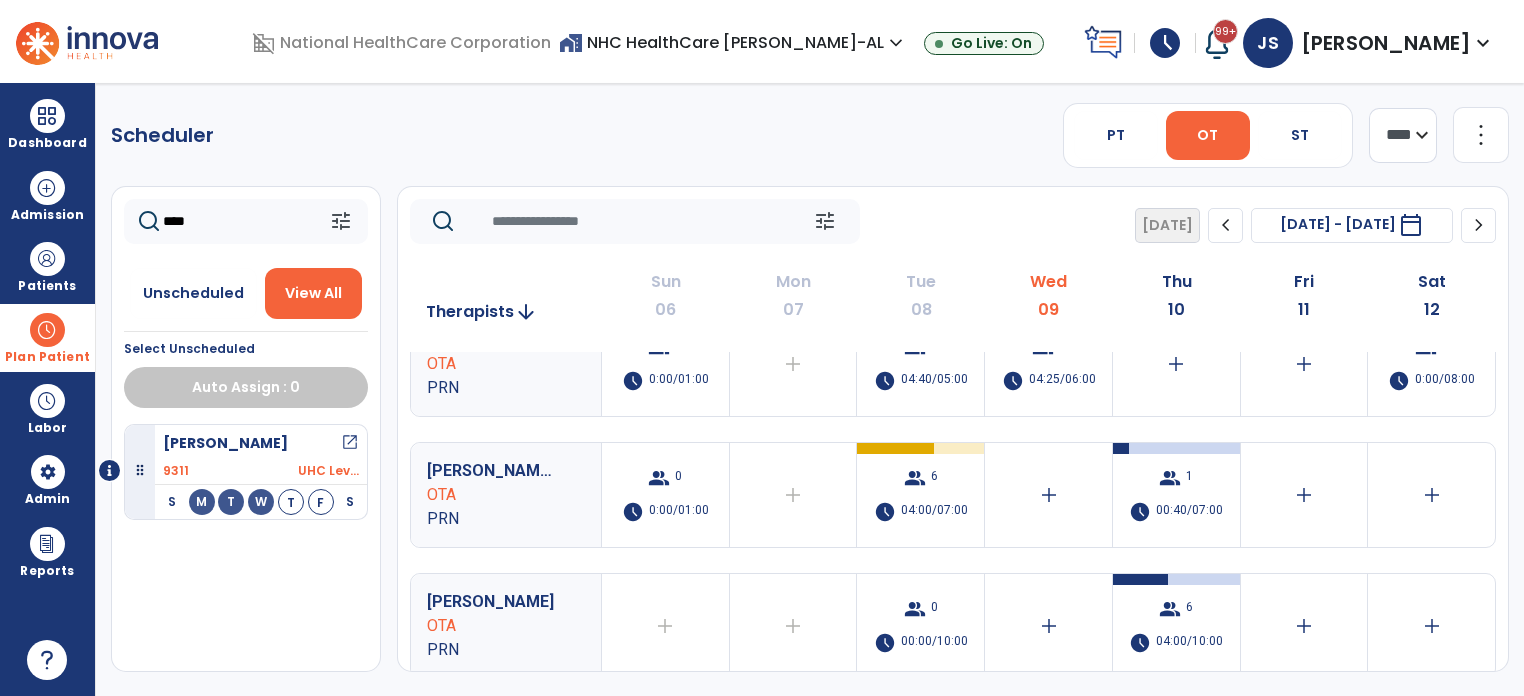 drag, startPoint x: 216, startPoint y: 220, endPoint x: 52, endPoint y: 230, distance: 164.3046 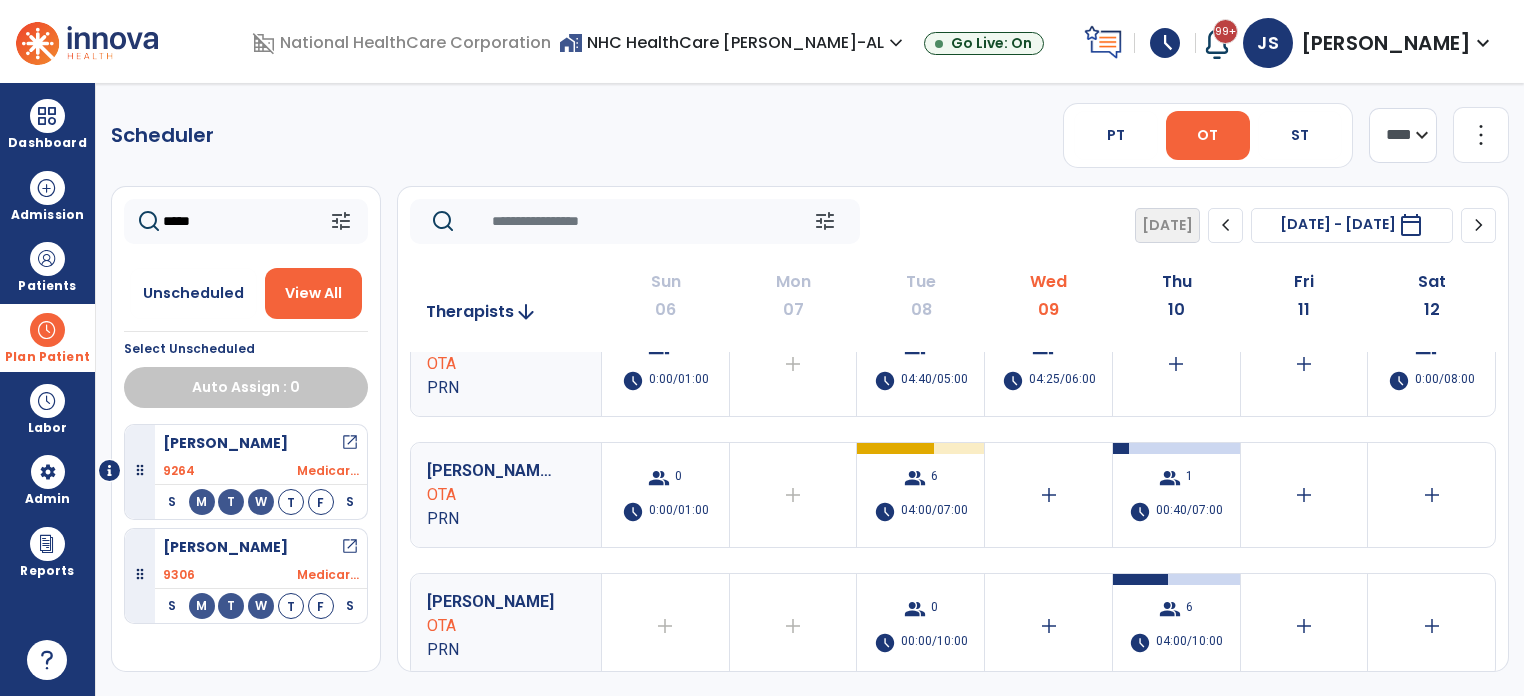type on "*****" 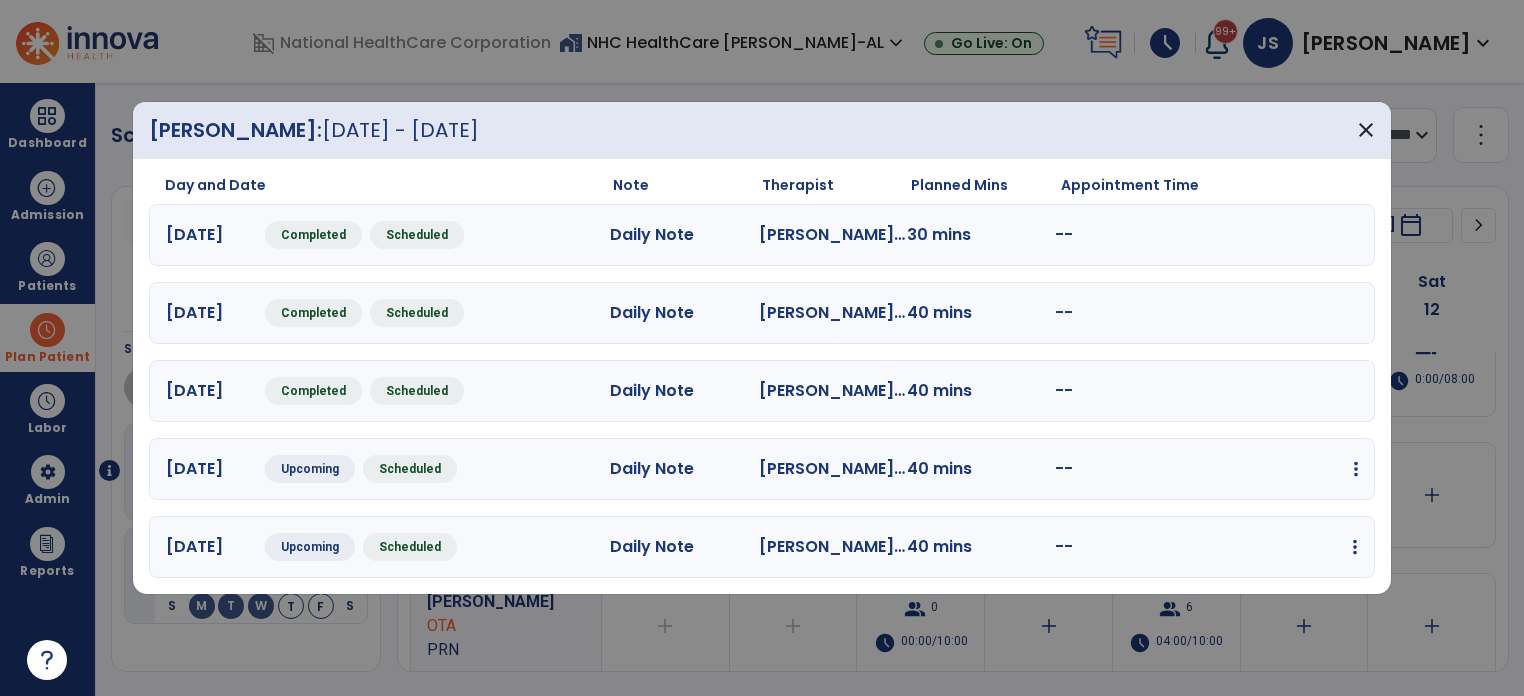 click at bounding box center (1356, 469) 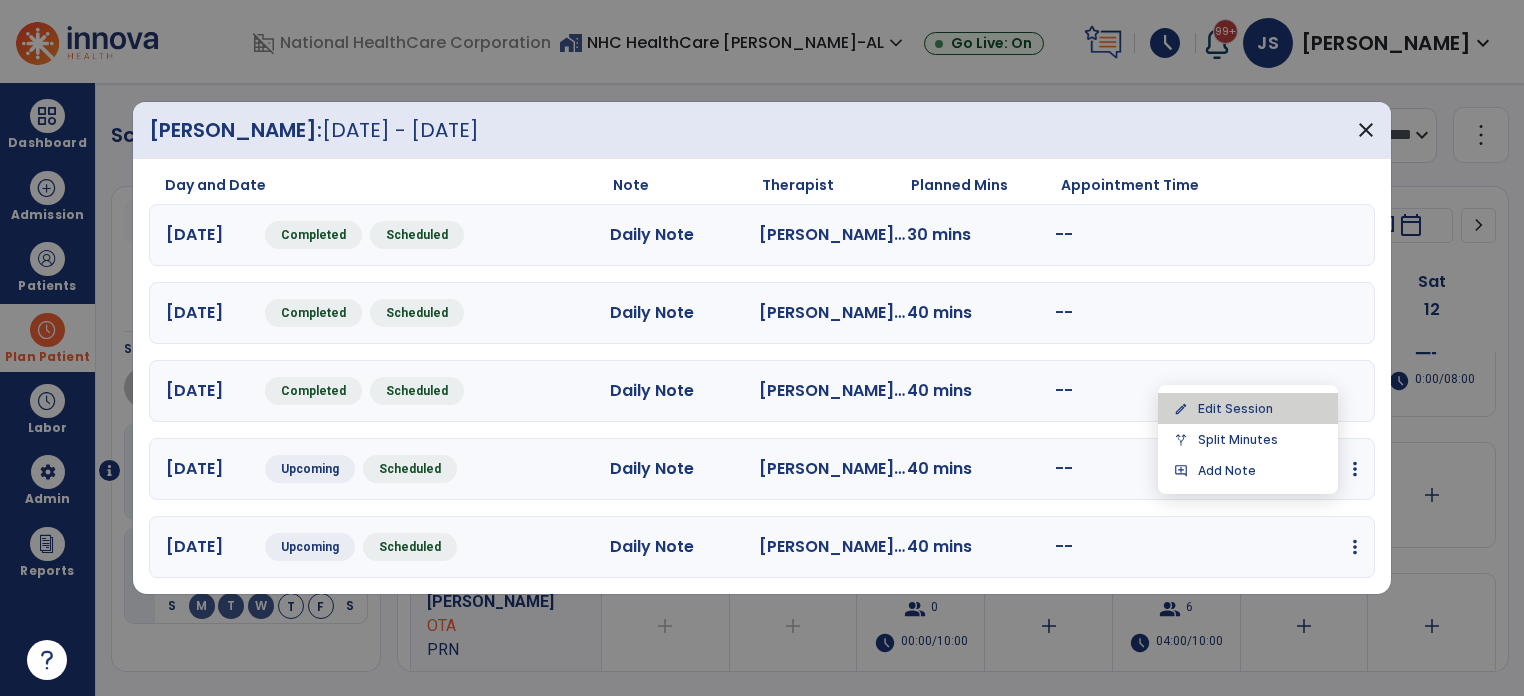 click on "edit   Edit Session" at bounding box center [1248, 408] 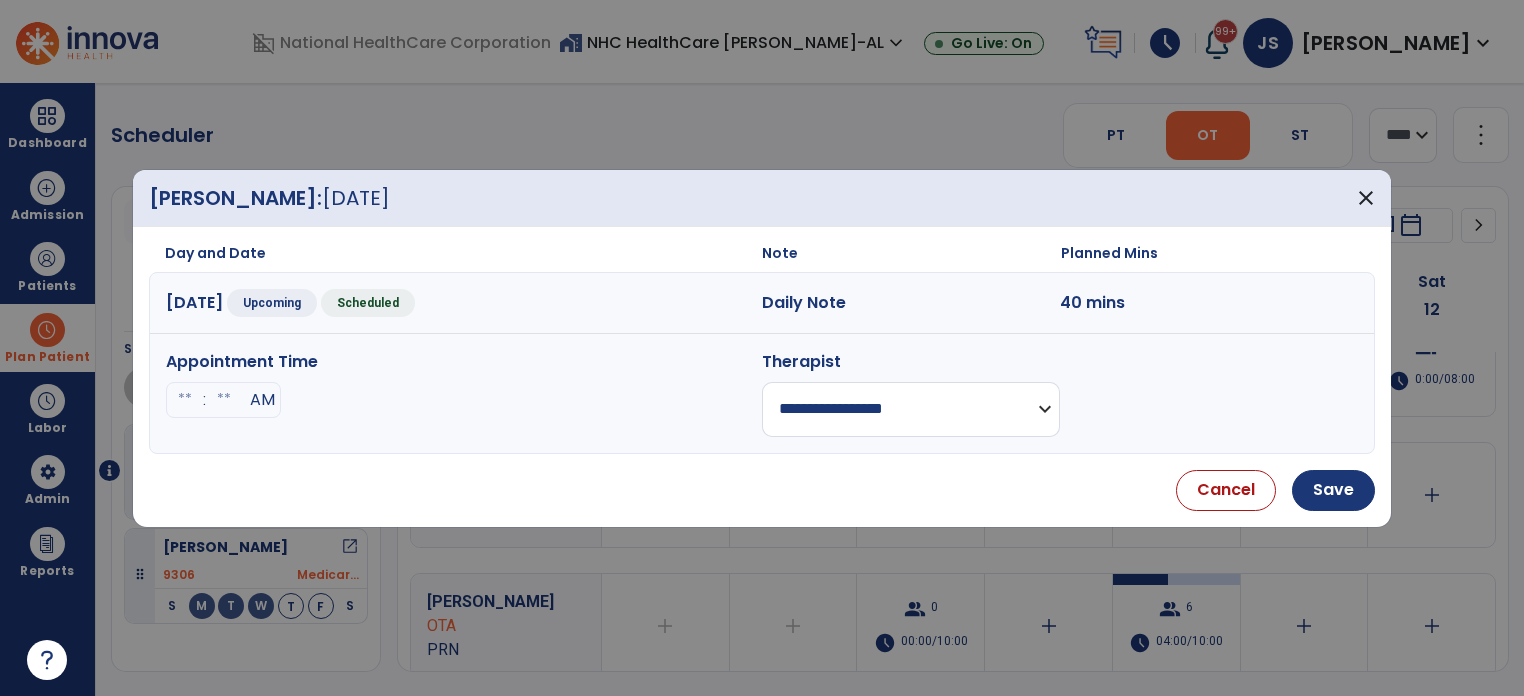 click on "**********" at bounding box center [911, 409] 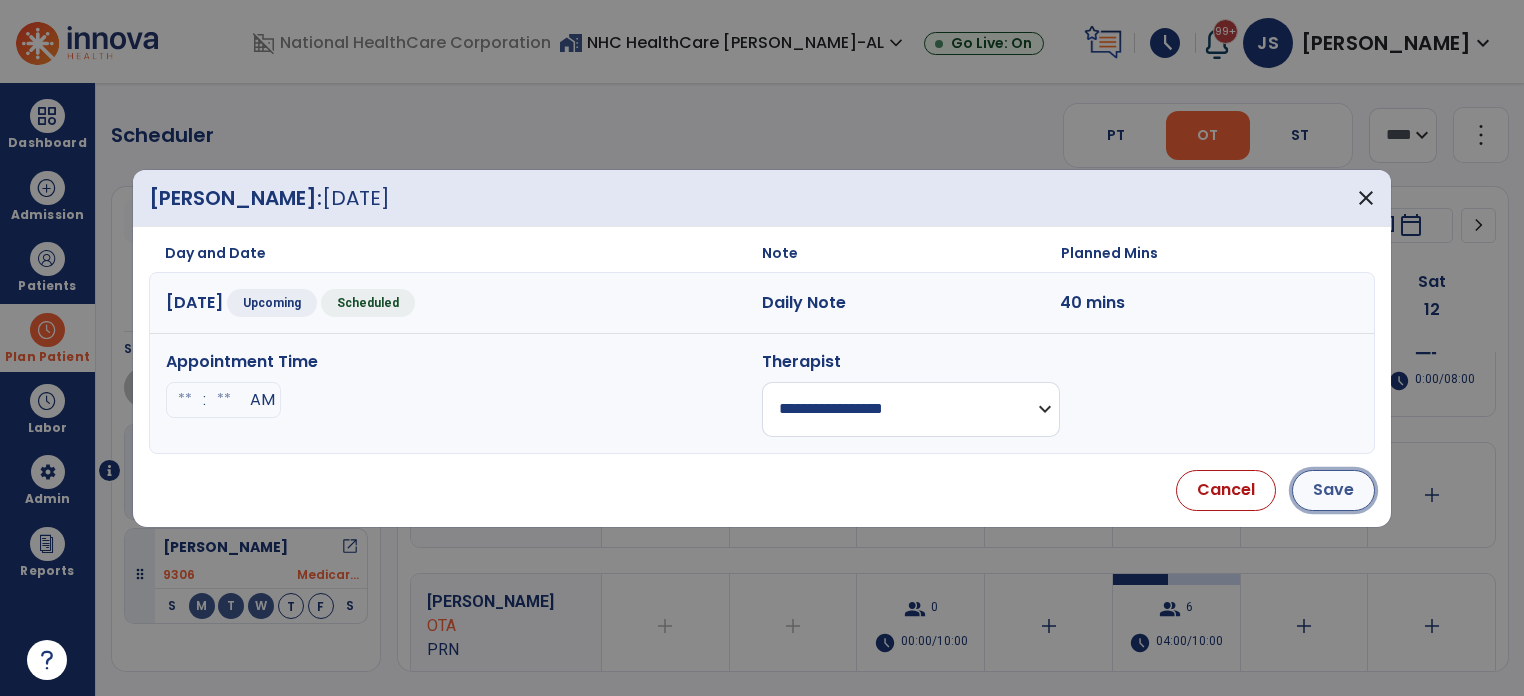 click on "Save" at bounding box center [1333, 490] 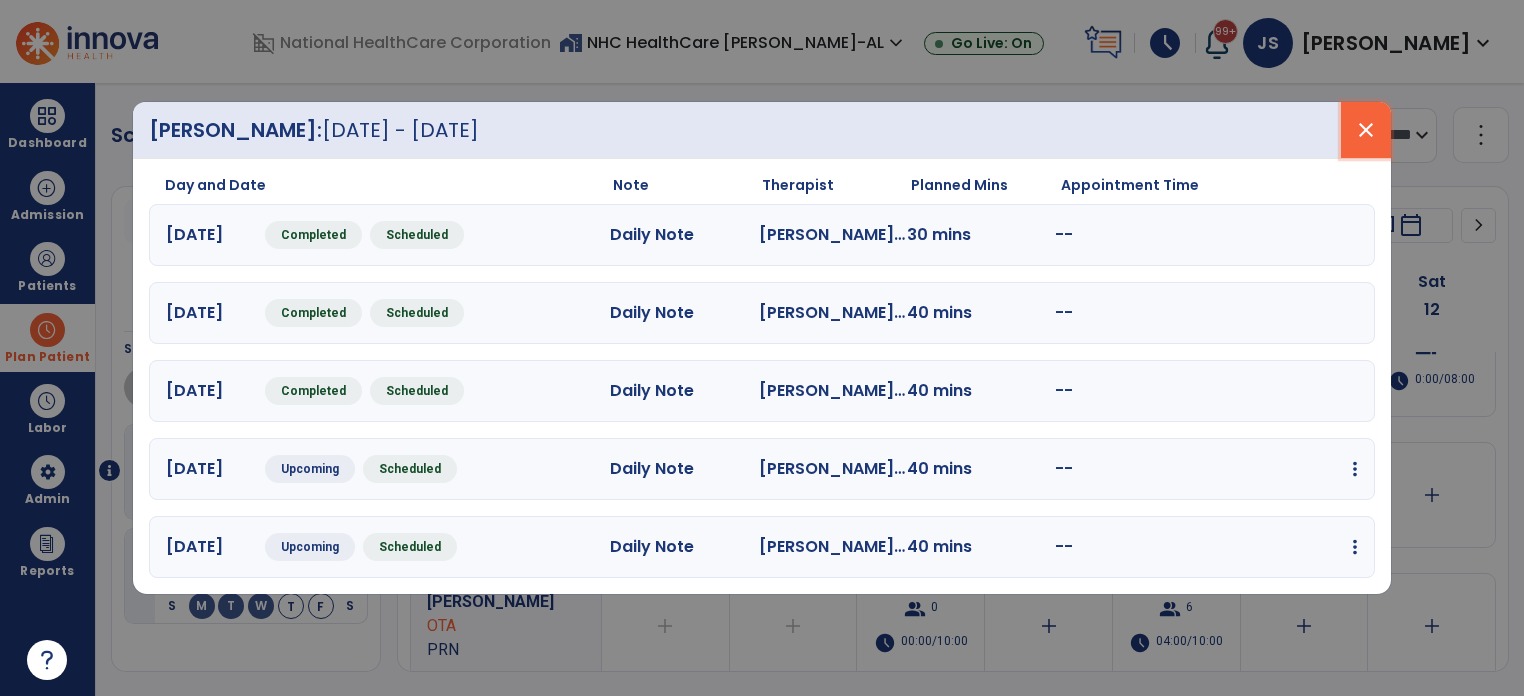 click on "close" at bounding box center (1366, 130) 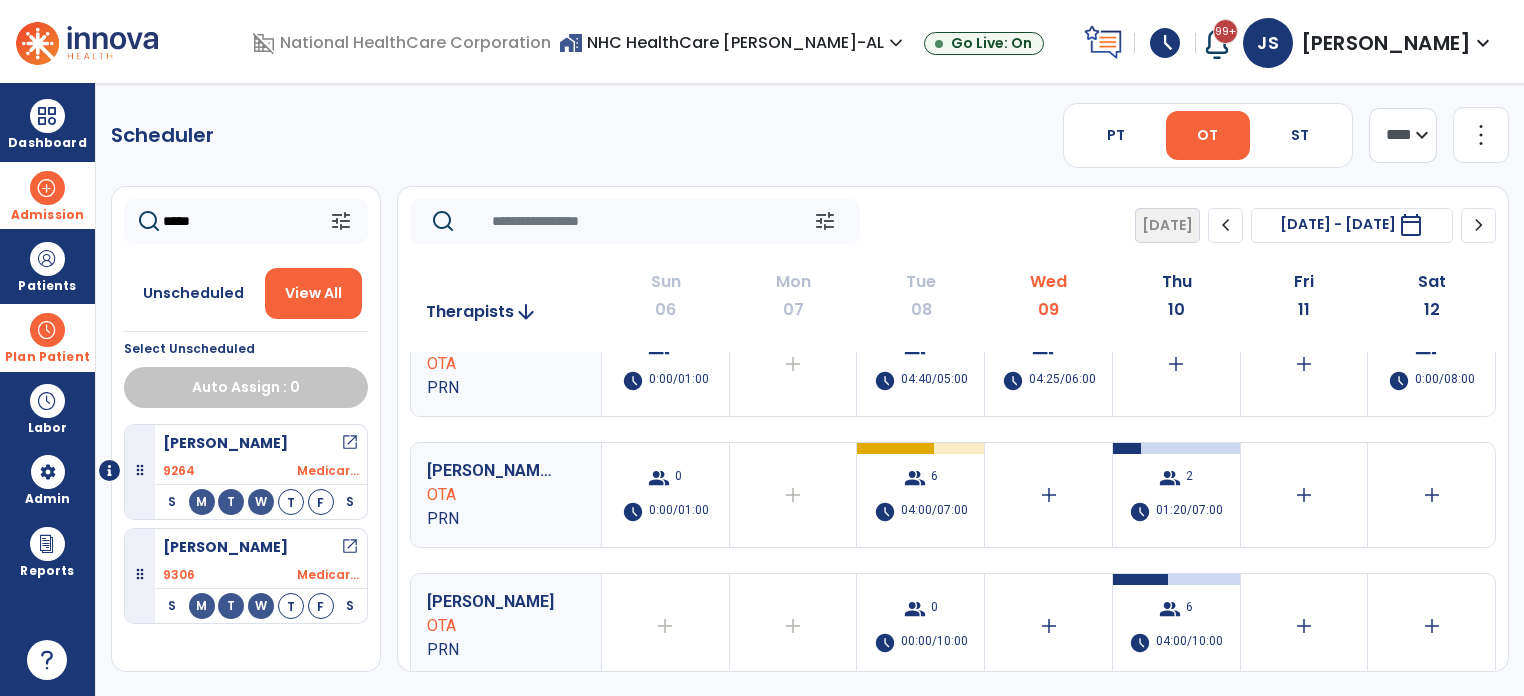 drag, startPoint x: 232, startPoint y: 226, endPoint x: 68, endPoint y: 221, distance: 164.0762 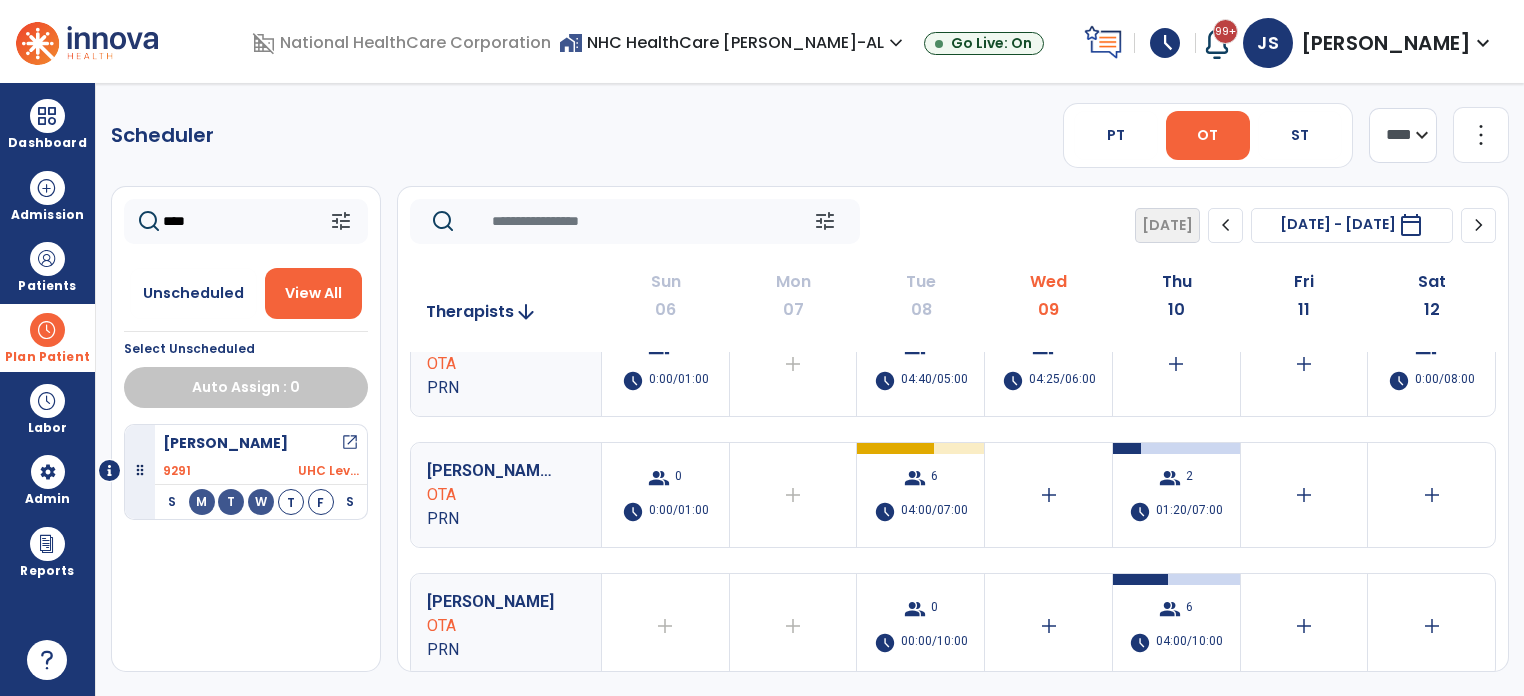 type on "****" 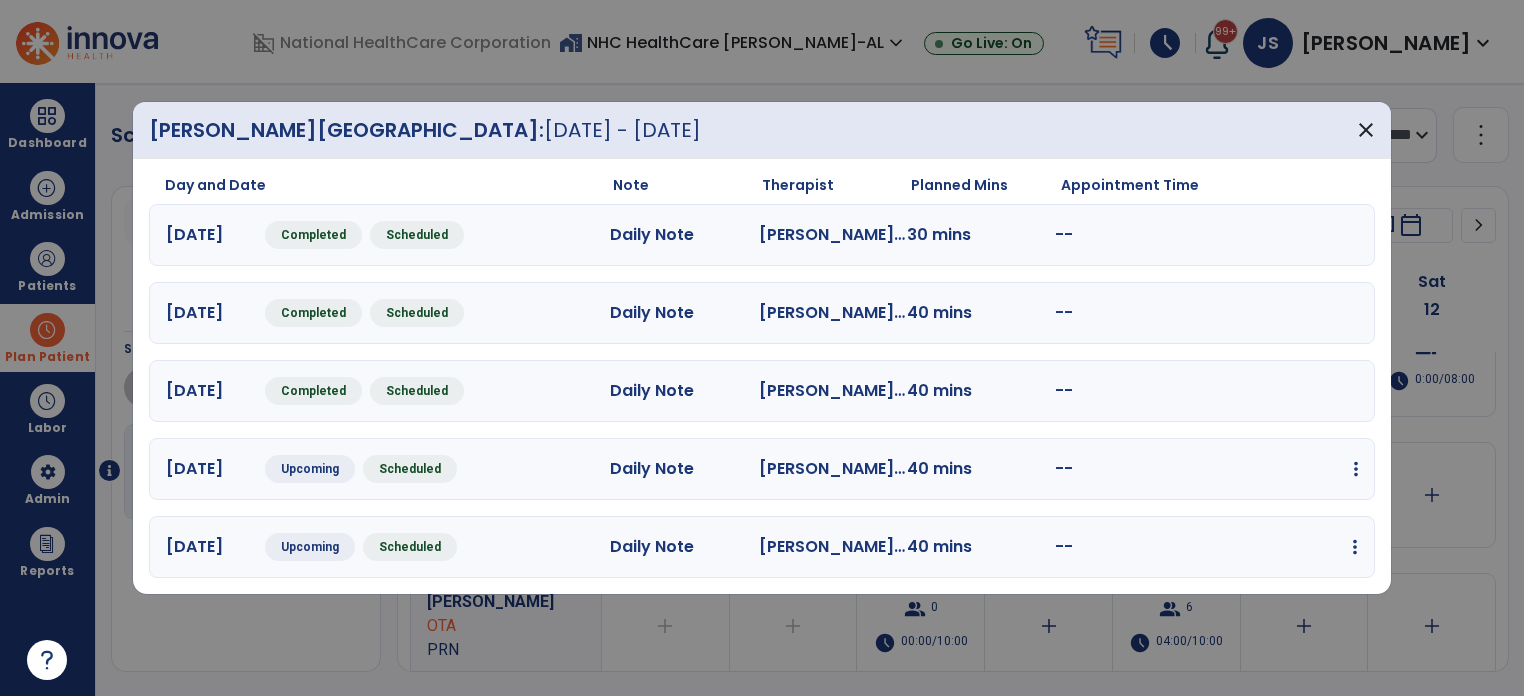 click at bounding box center (1356, 469) 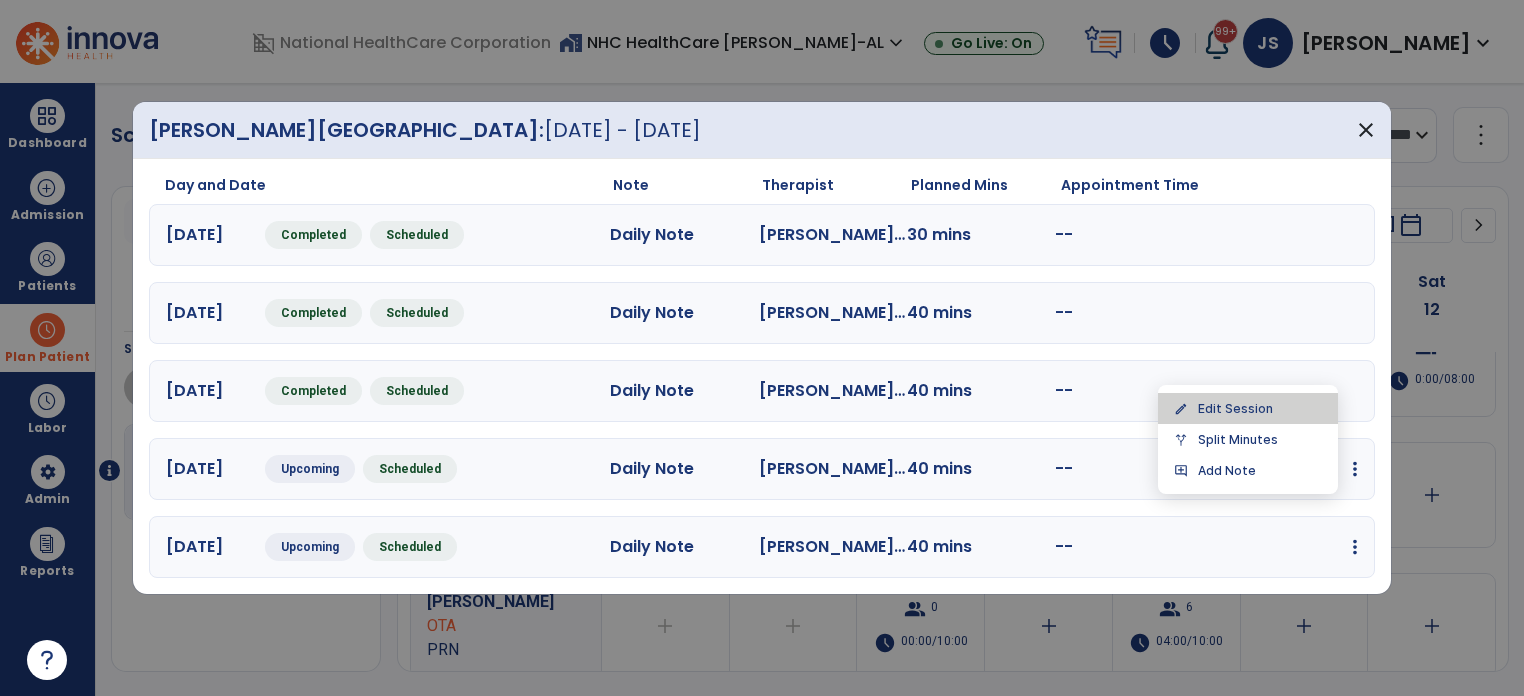 click on "edit   Edit Session" at bounding box center [1248, 408] 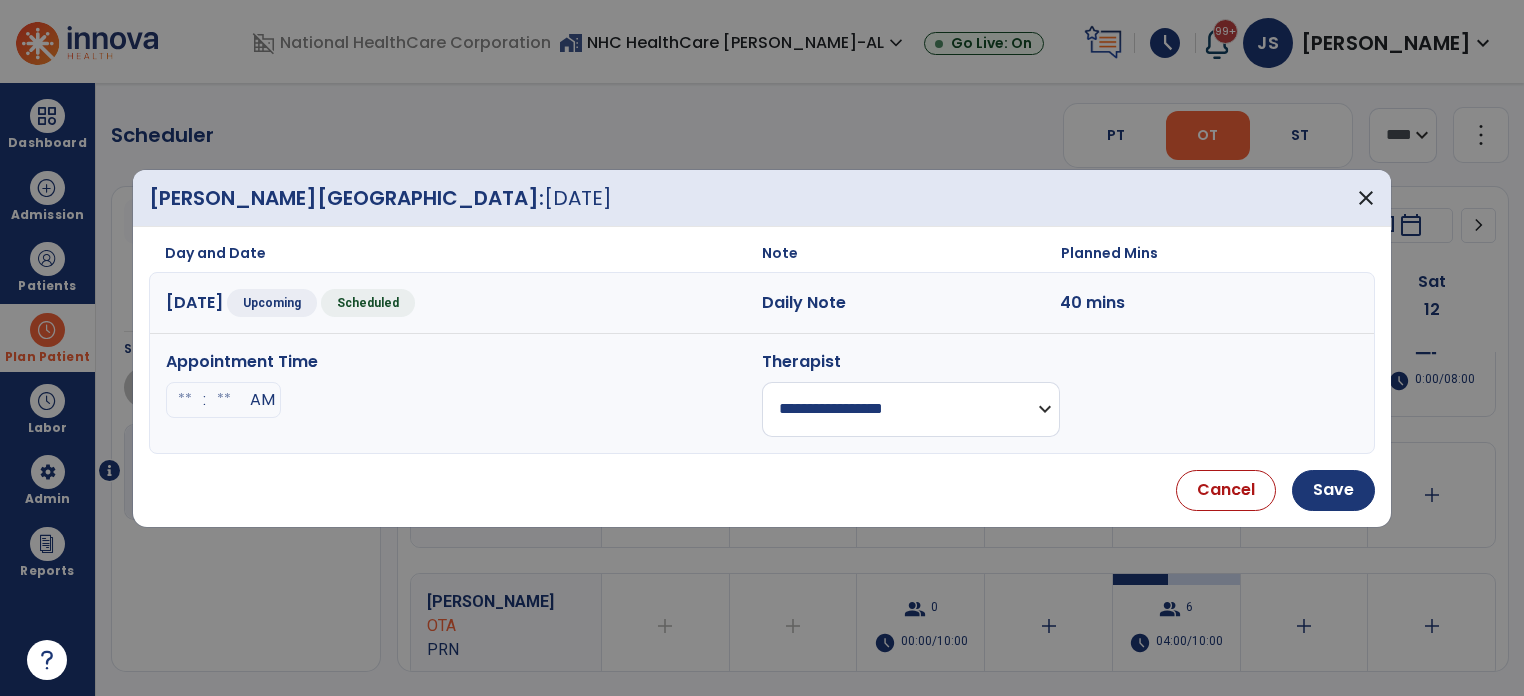 click on "**********" at bounding box center [911, 409] 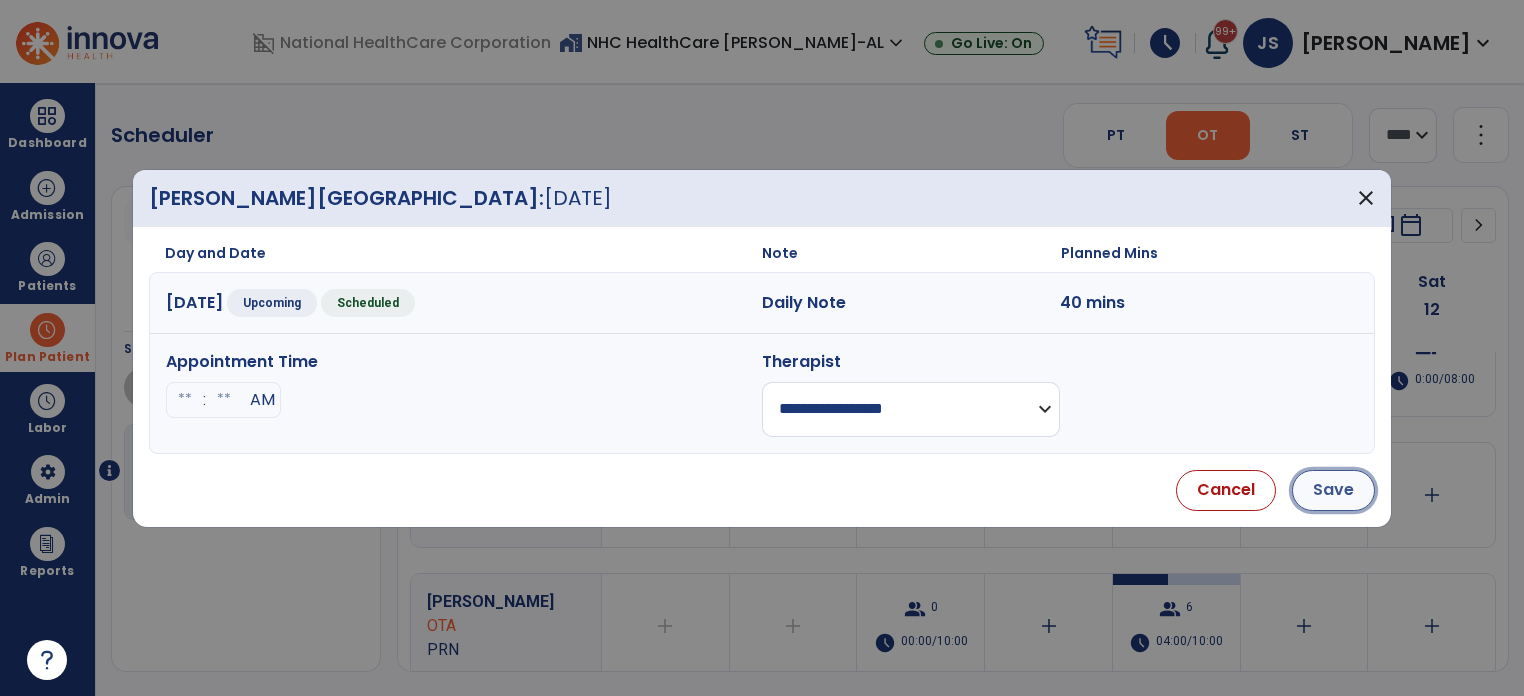 click on "Save" at bounding box center (1333, 490) 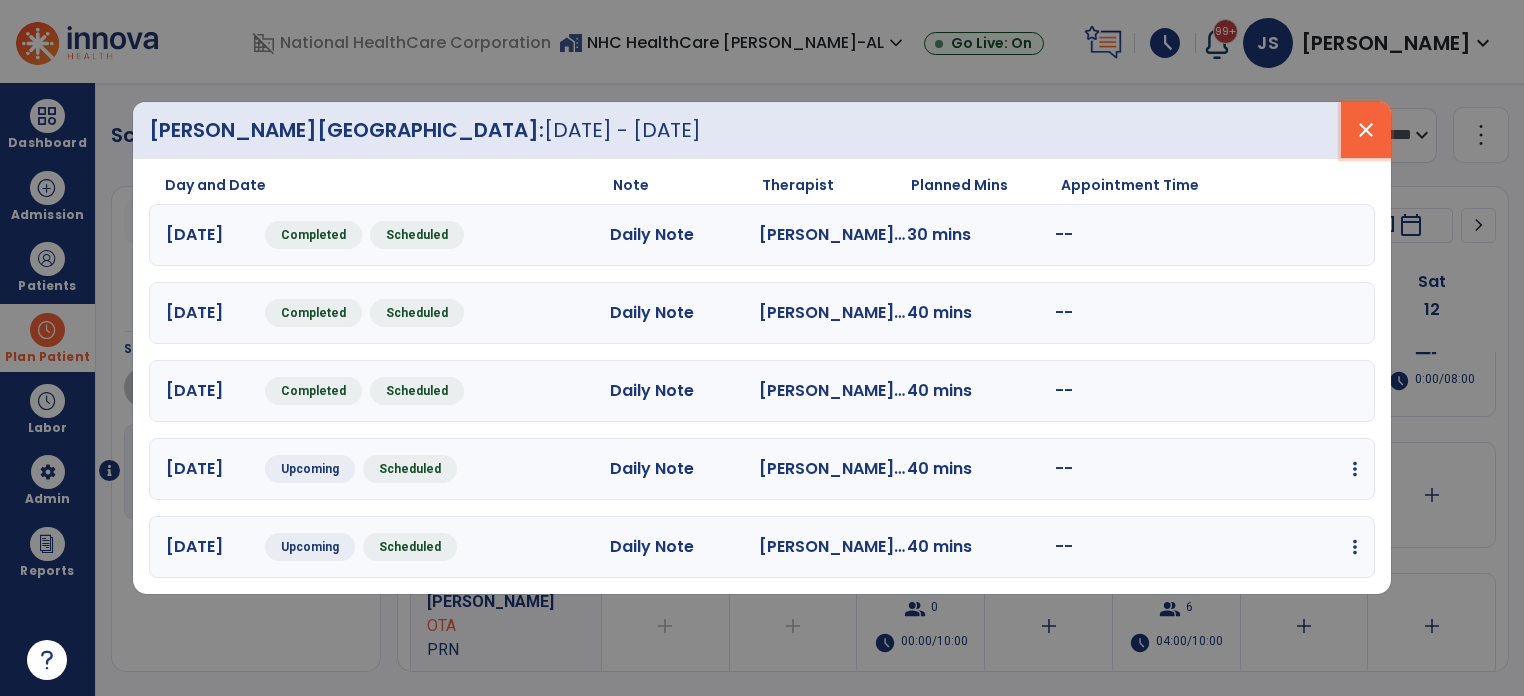 click on "close" at bounding box center (1366, 130) 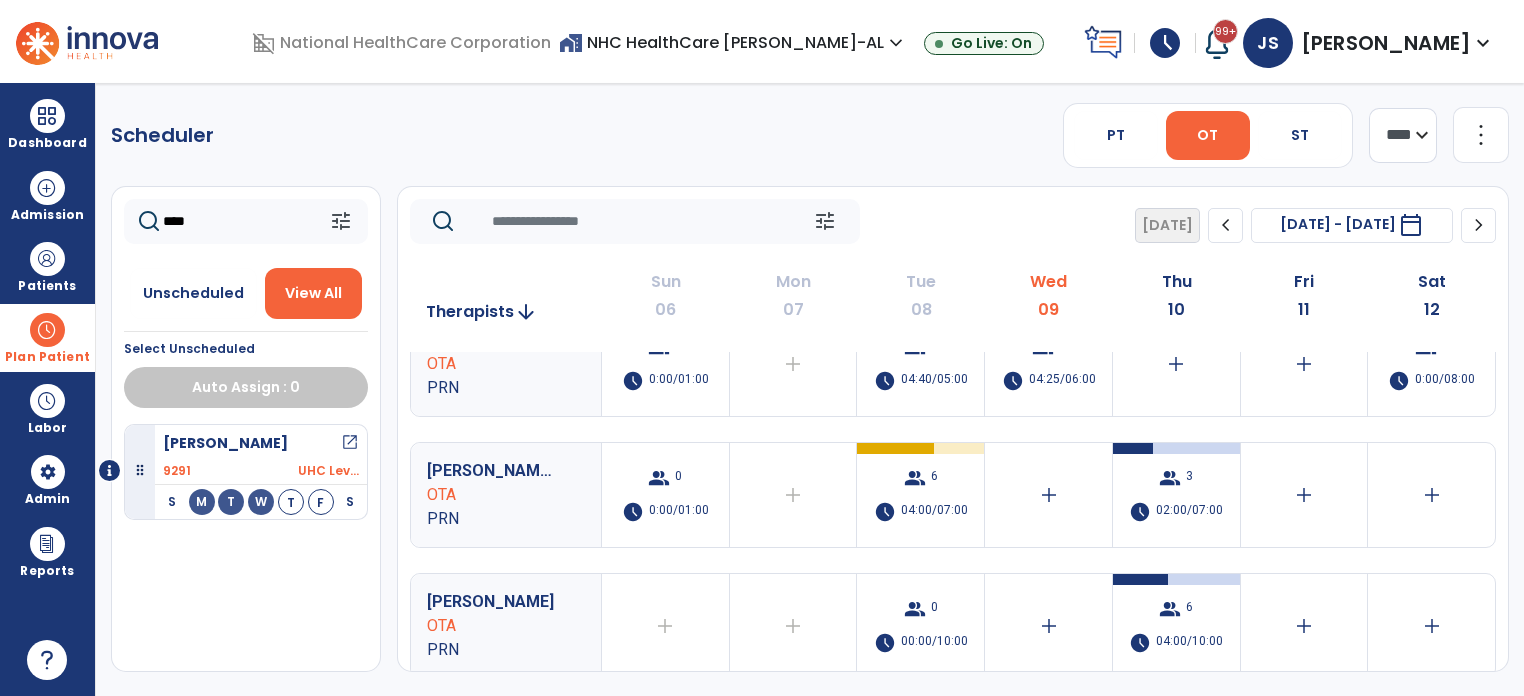 click on "****" 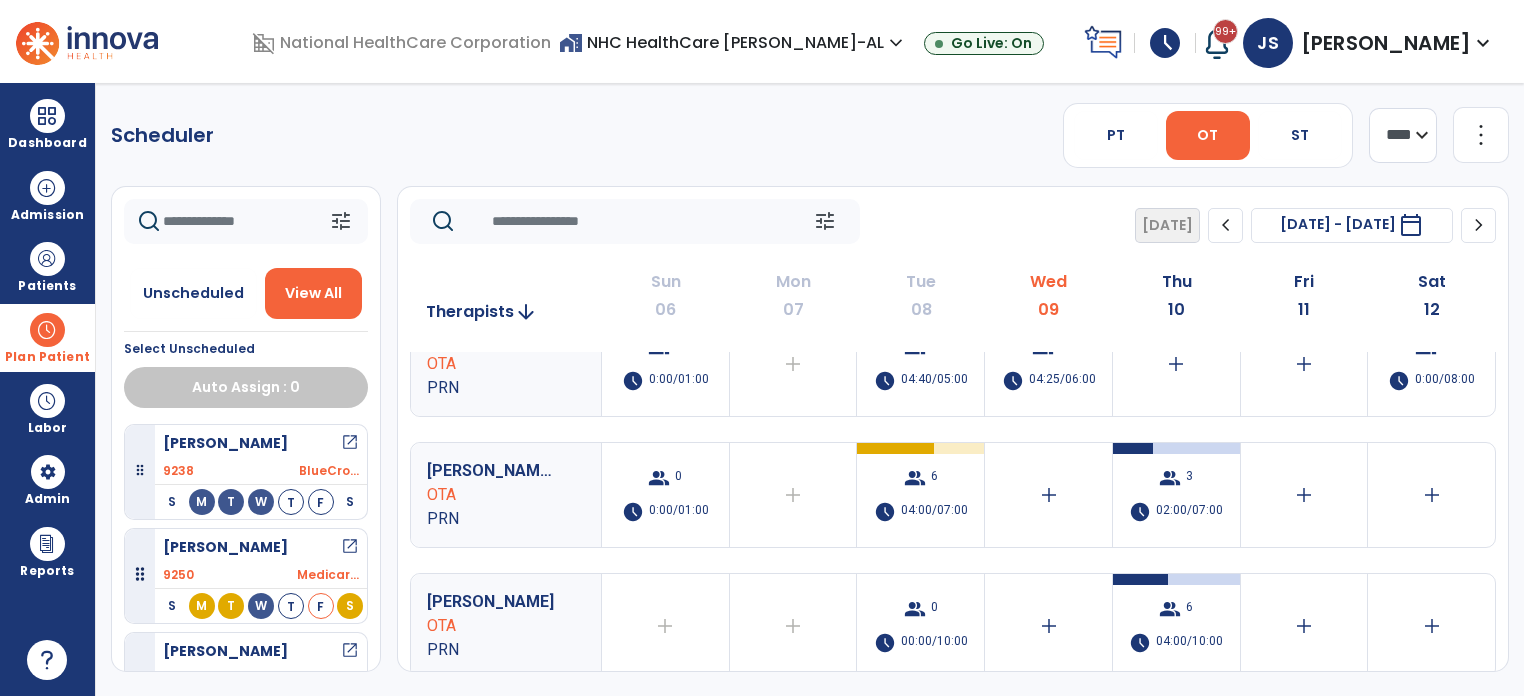 type 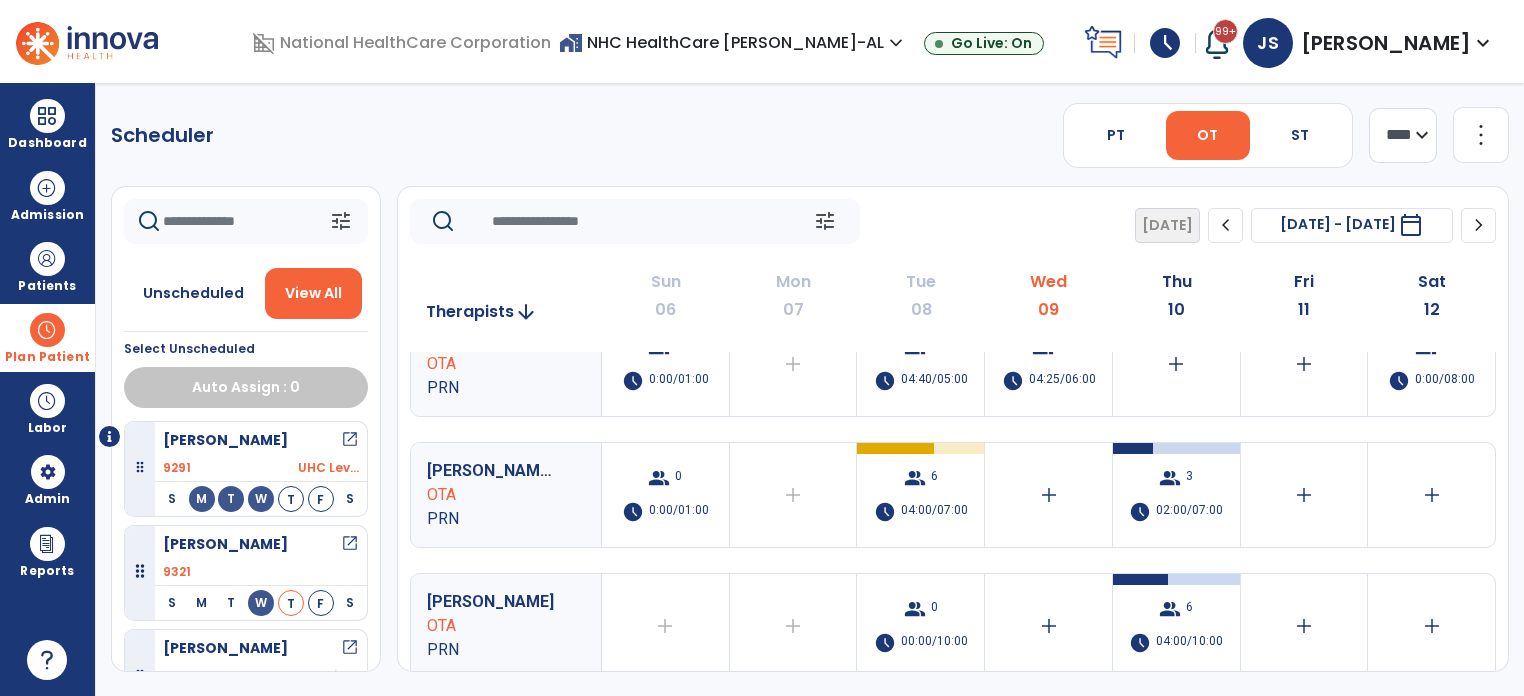 scroll, scrollTop: 1000, scrollLeft: 0, axis: vertical 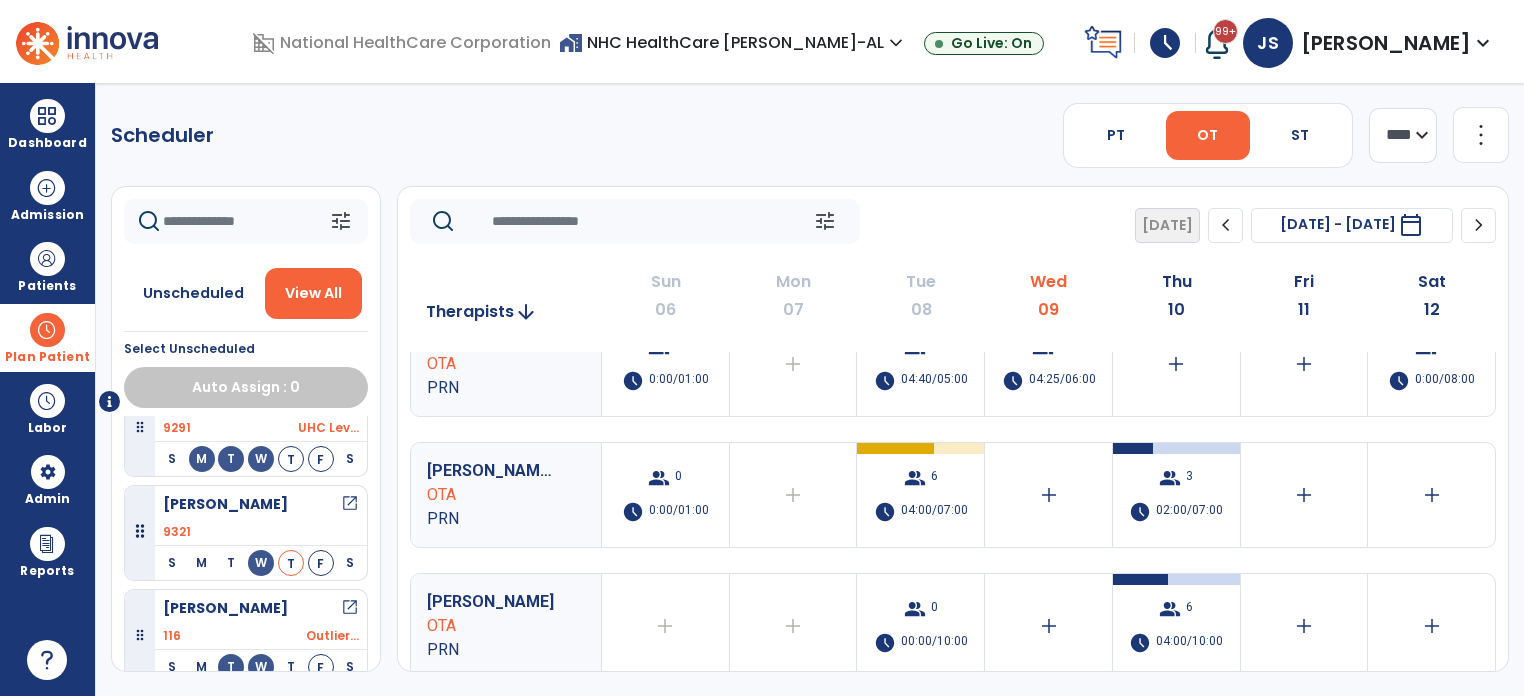 click on "open_in_new" at bounding box center (350, 504) 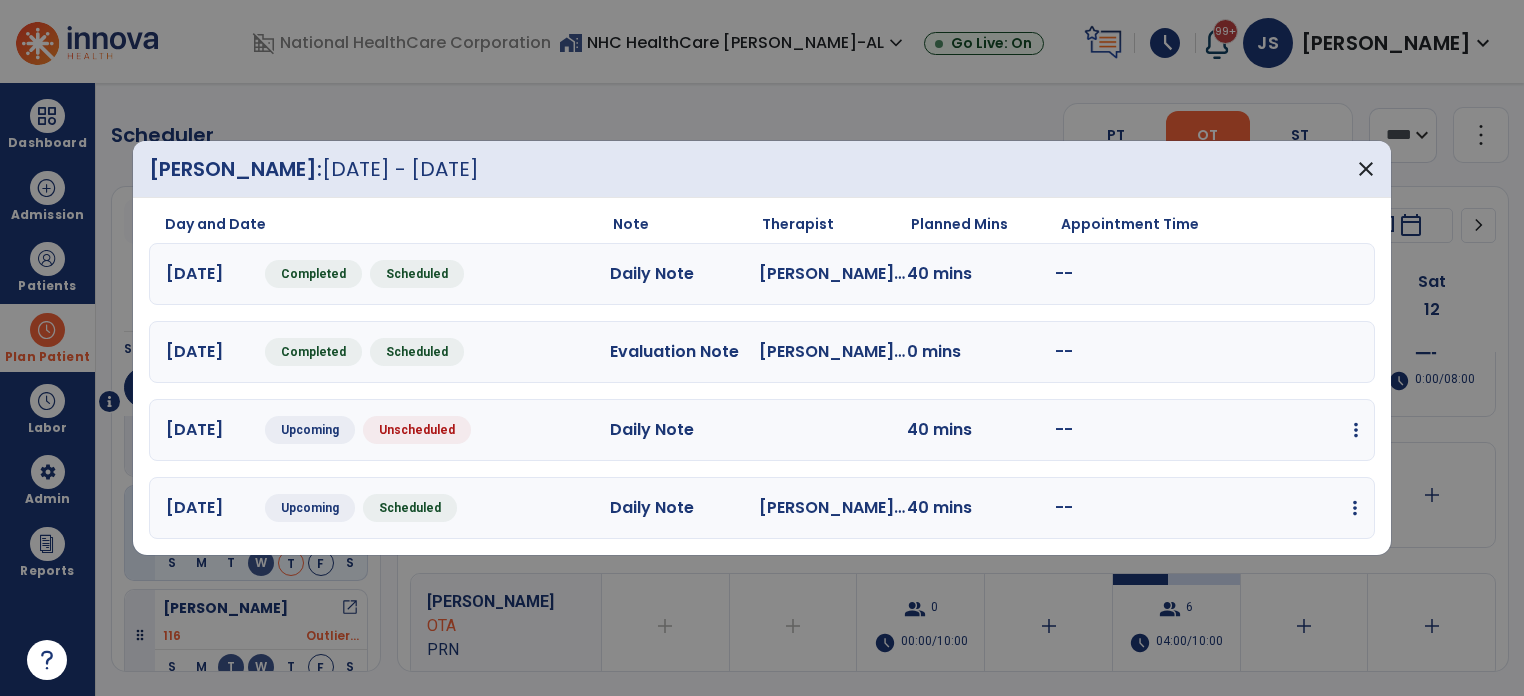 click at bounding box center [1356, 430] 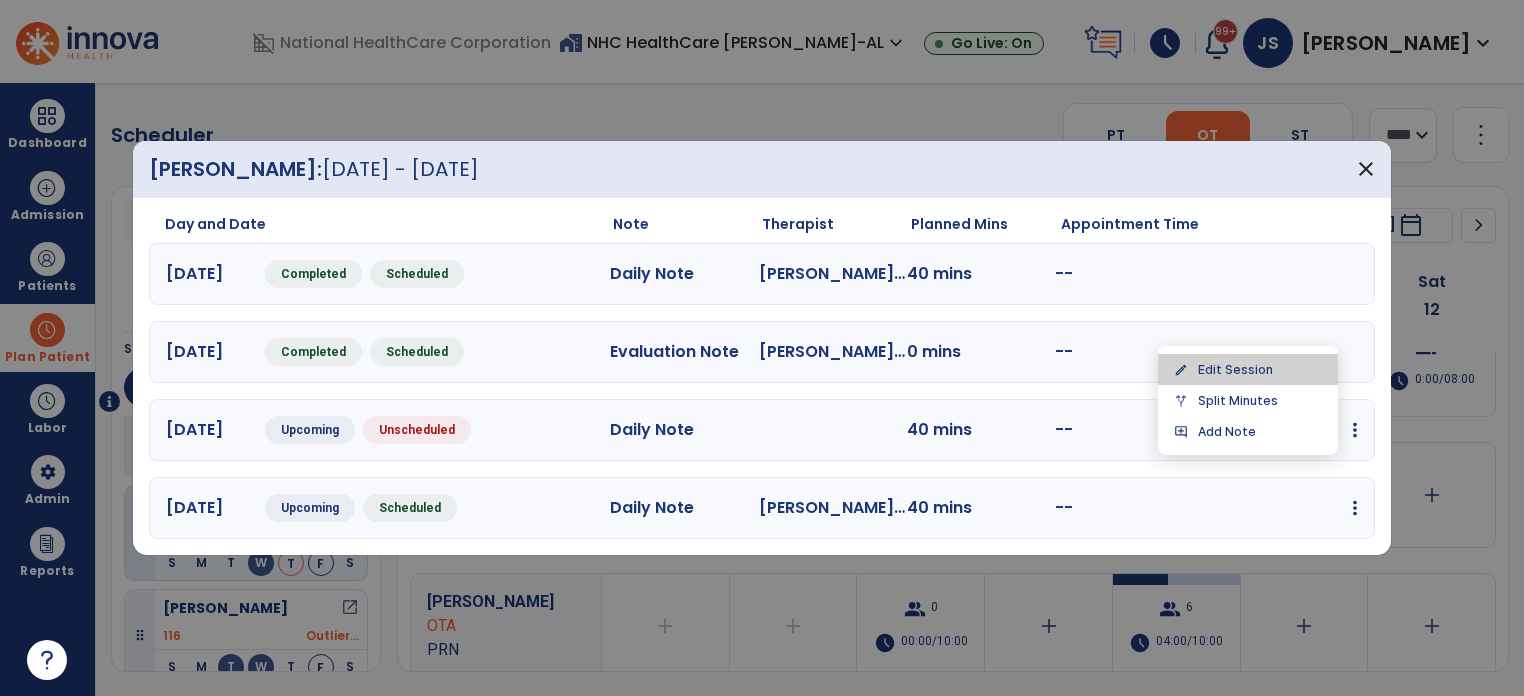 click on "edit   Edit Session" at bounding box center [1248, 369] 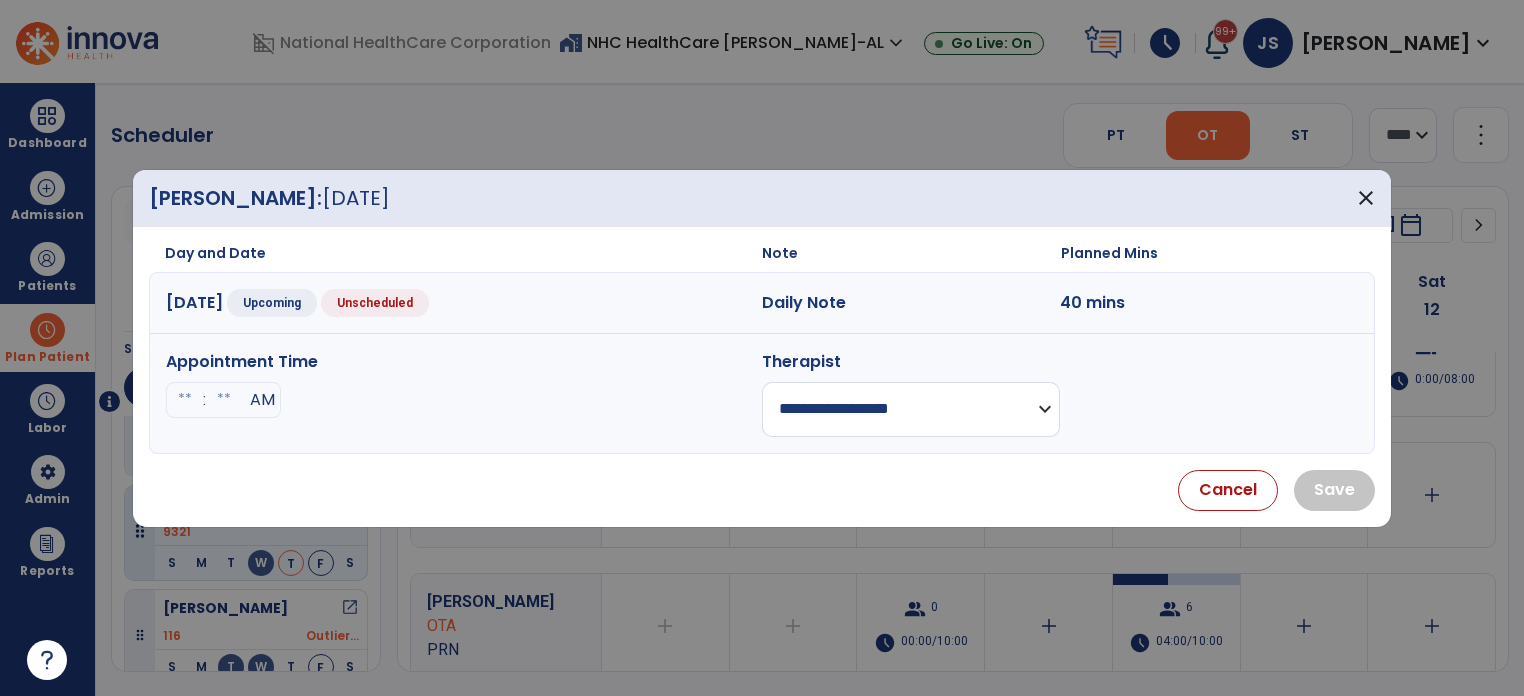 click on "**********" at bounding box center (911, 409) 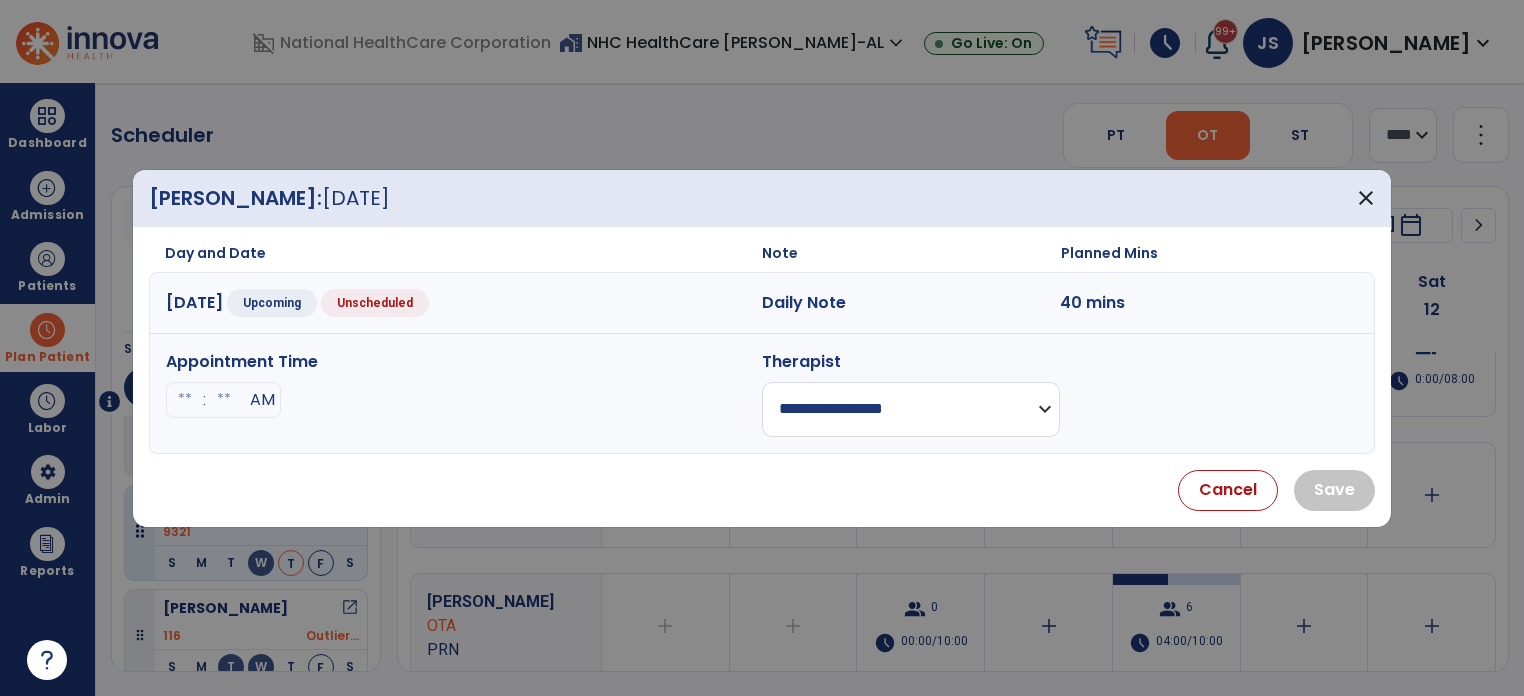 click on "**********" at bounding box center (911, 409) 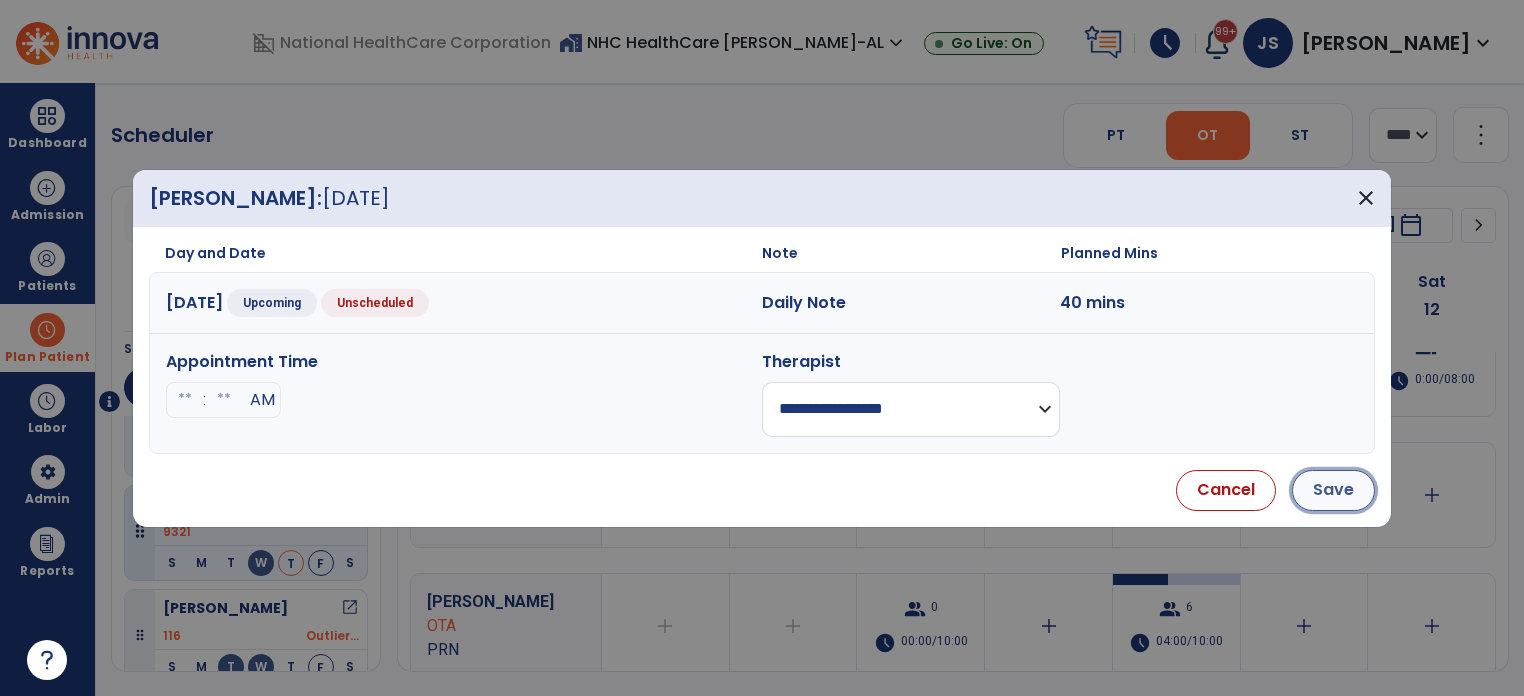 click on "Save" at bounding box center [1333, 490] 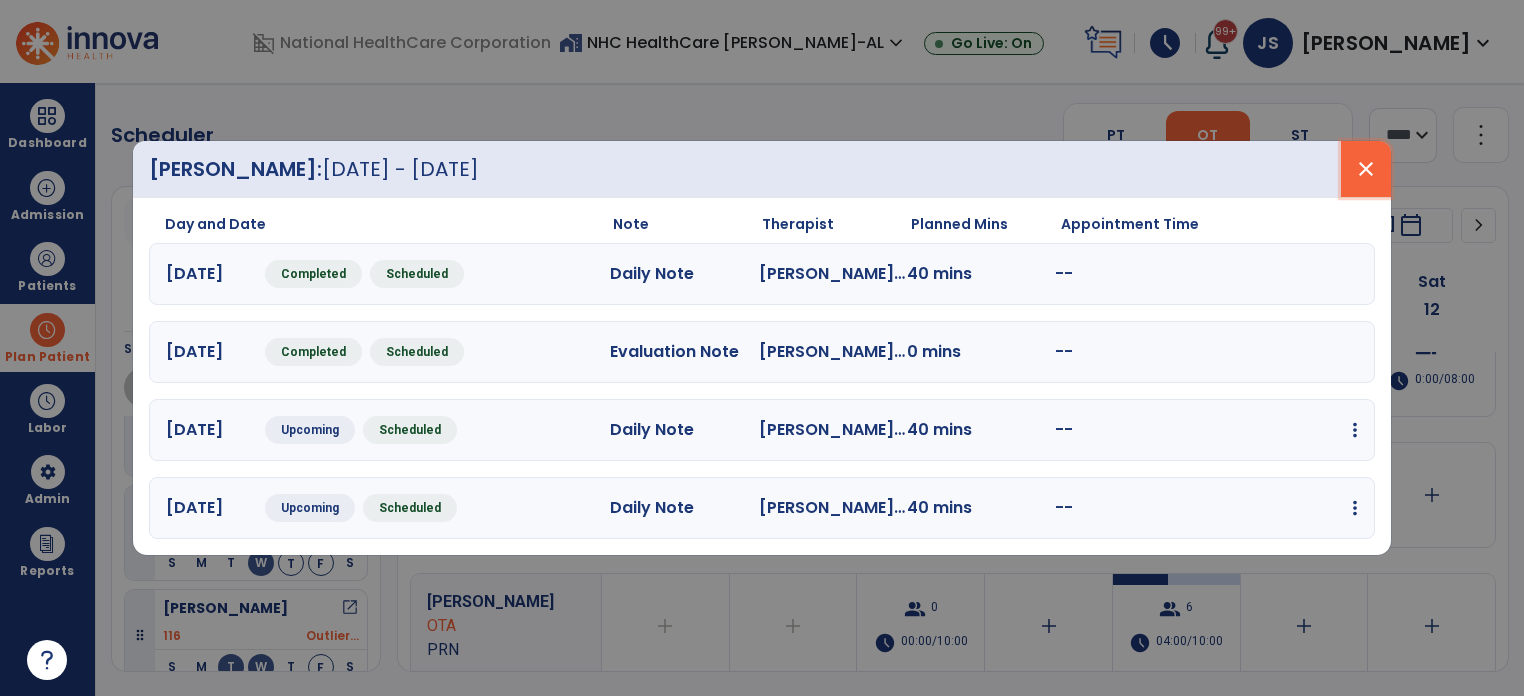 click on "close" at bounding box center (1366, 169) 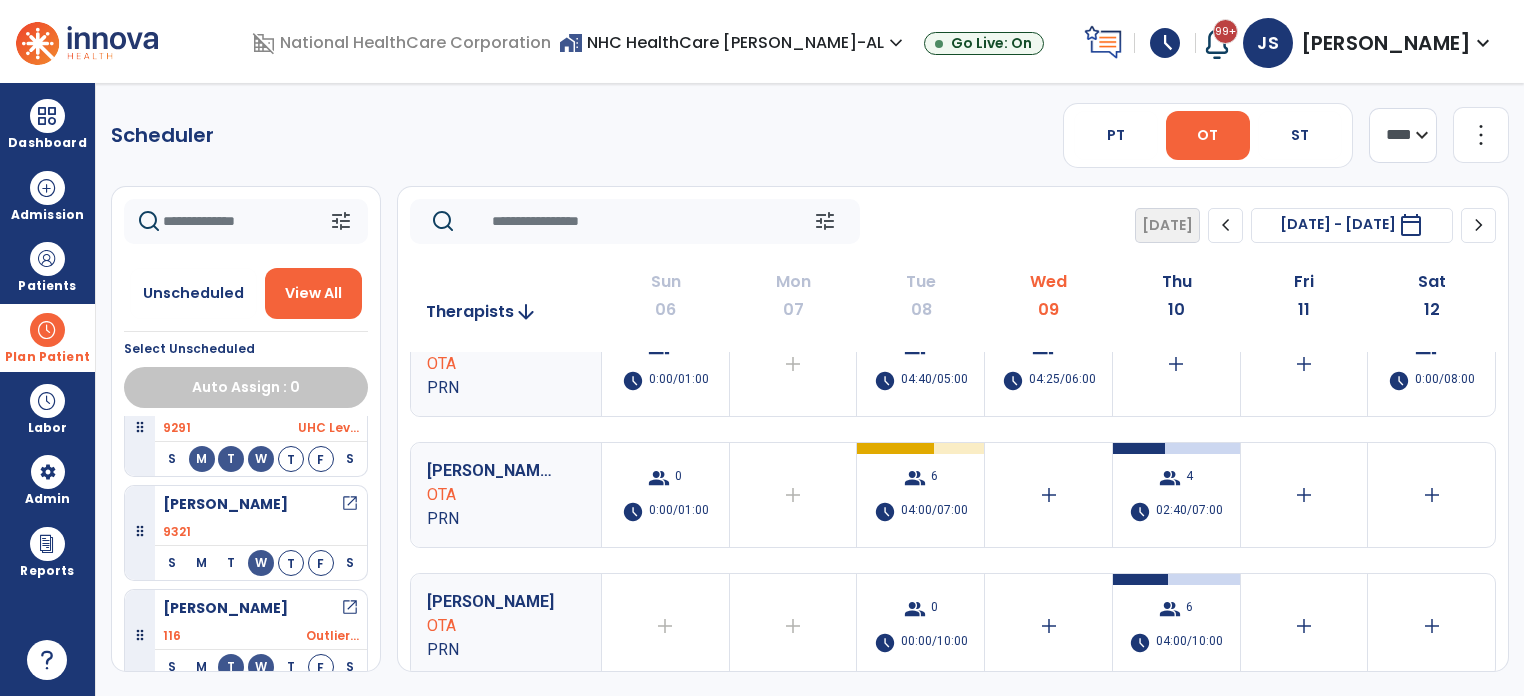 click on "[PERSON_NAME]   open_in_new" at bounding box center (261, 608) 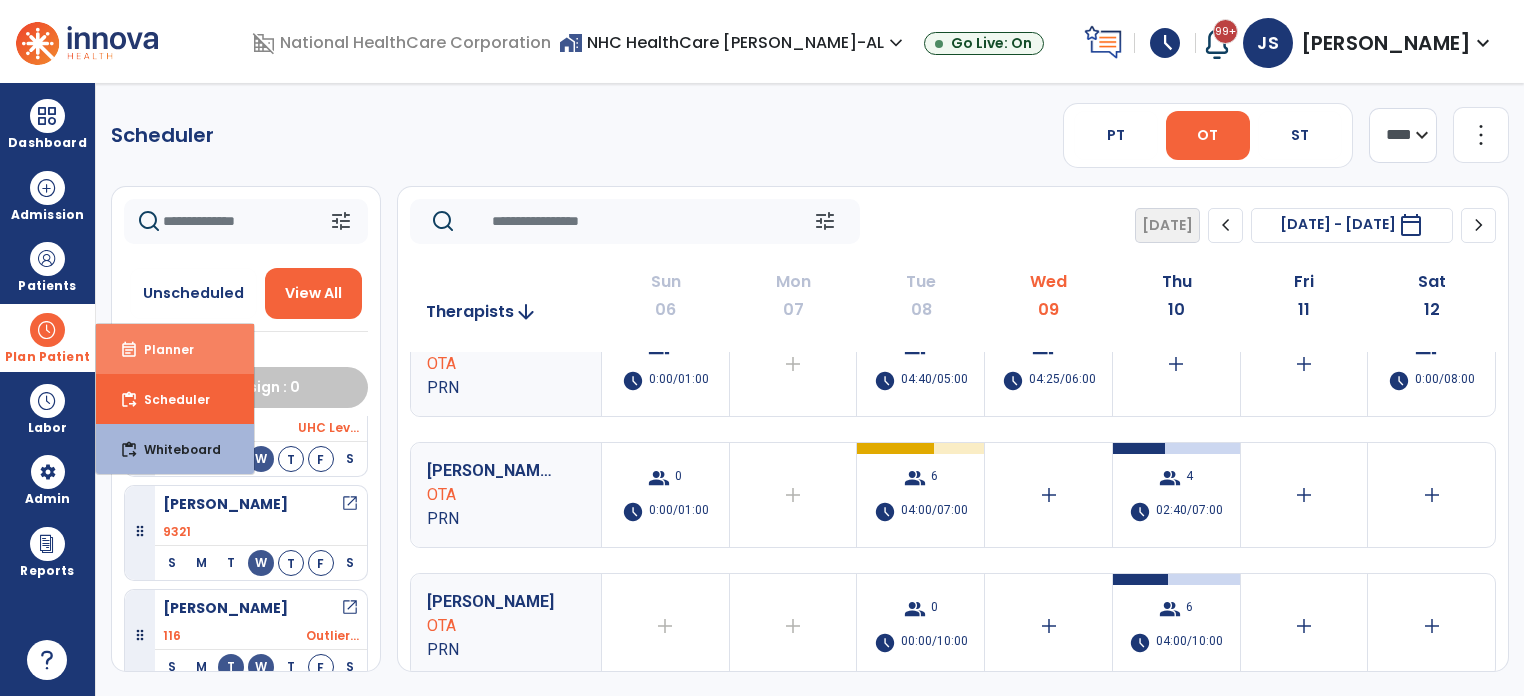 click on "event_note  Planner" at bounding box center [175, 349] 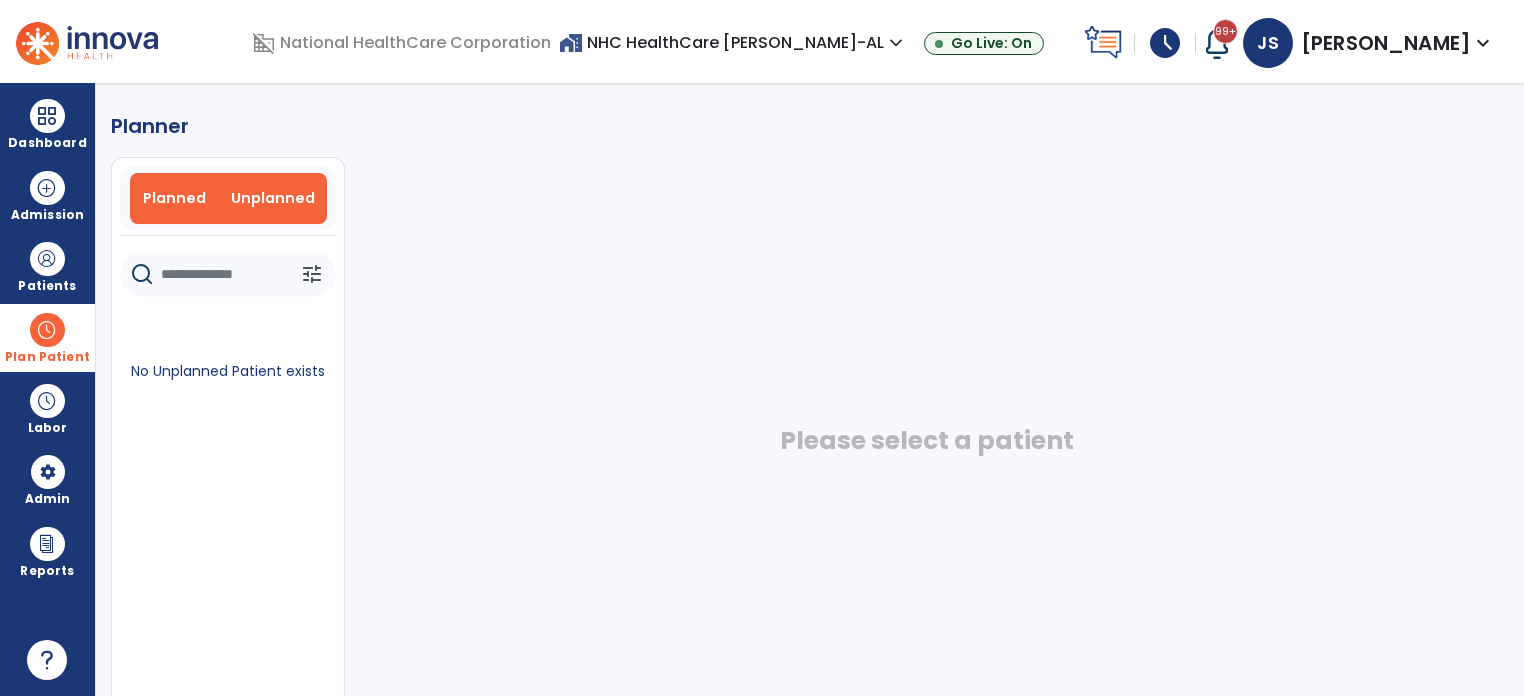 click on "Planned" at bounding box center [174, 198] 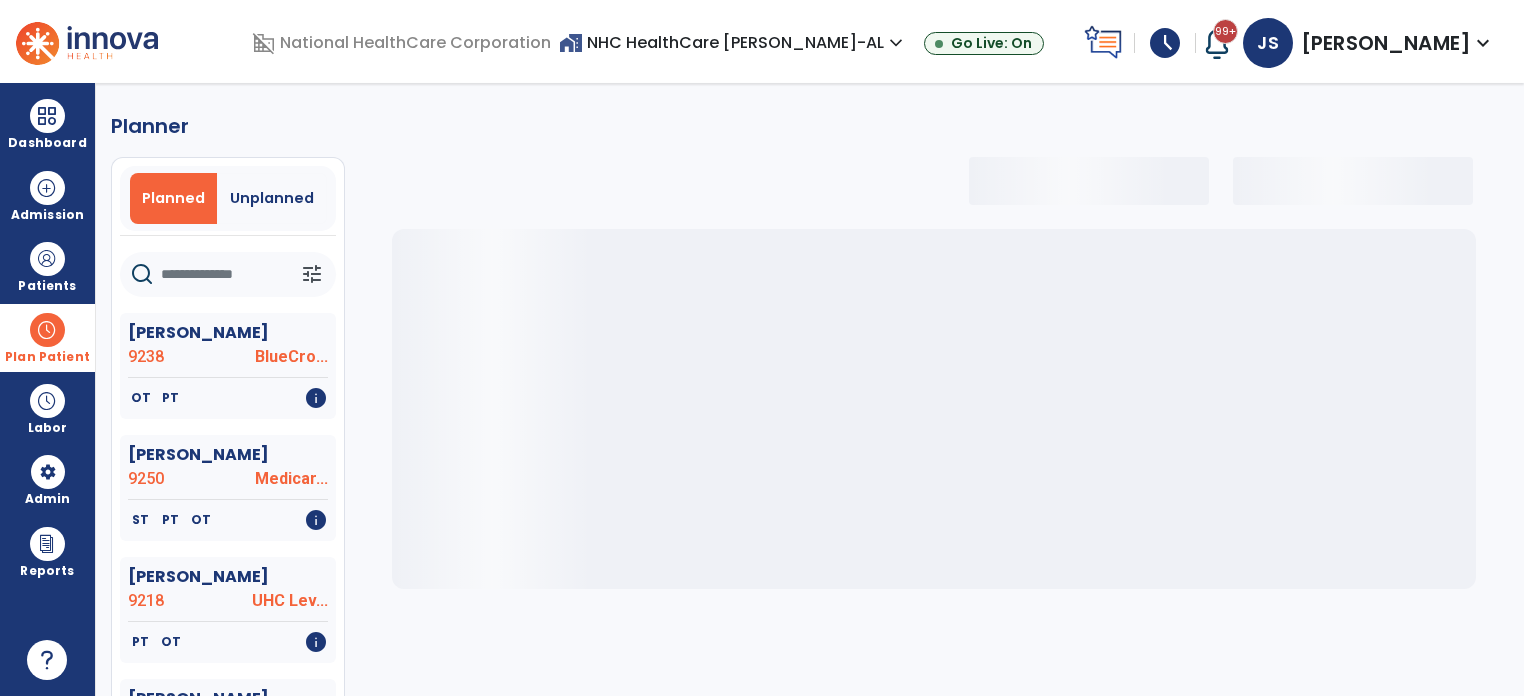 click 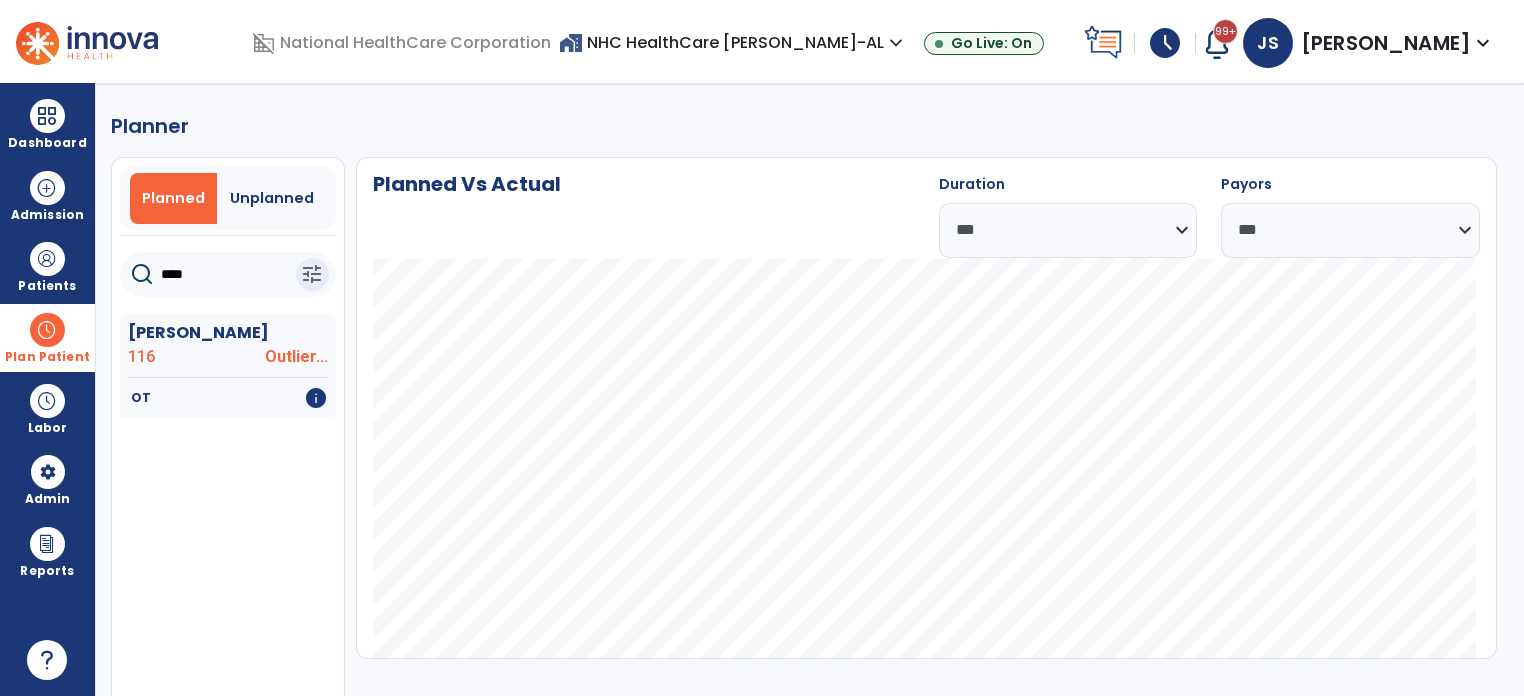 type on "****" 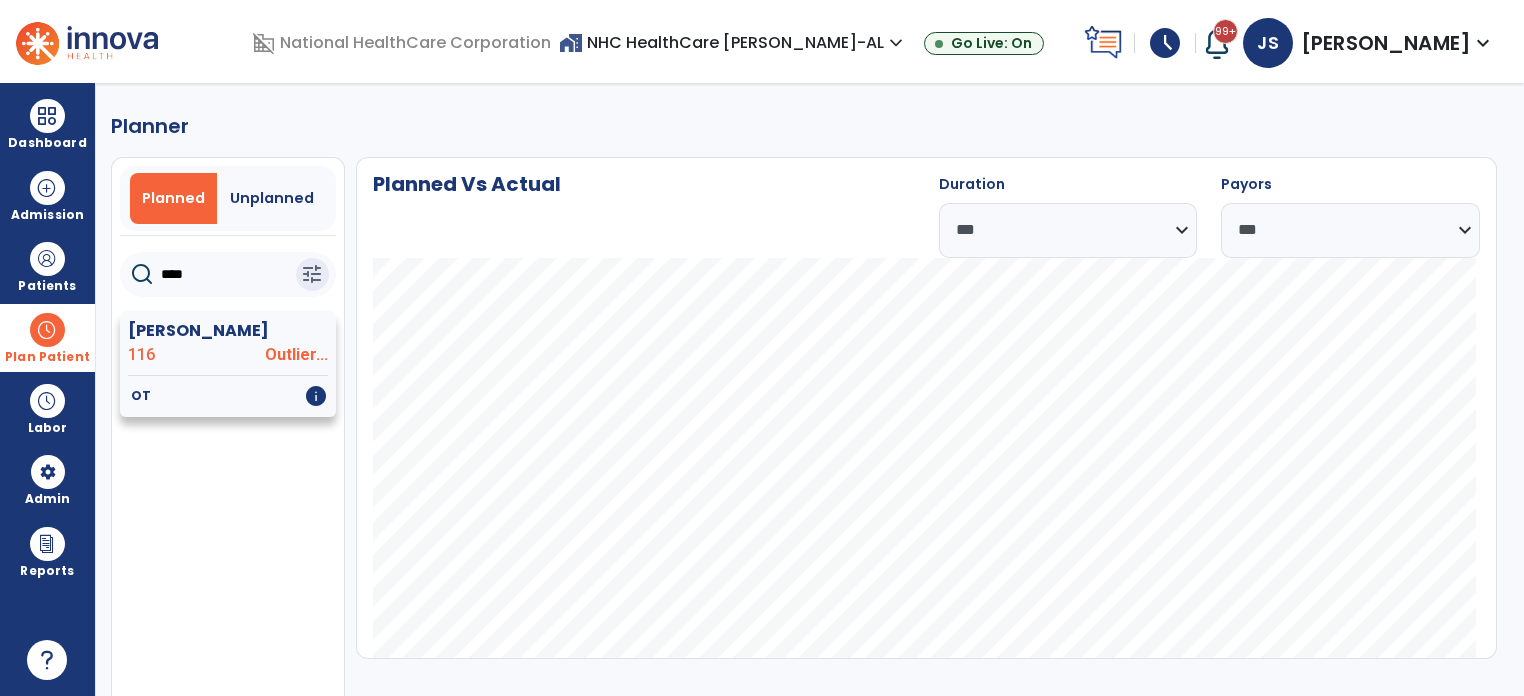 click on "116" 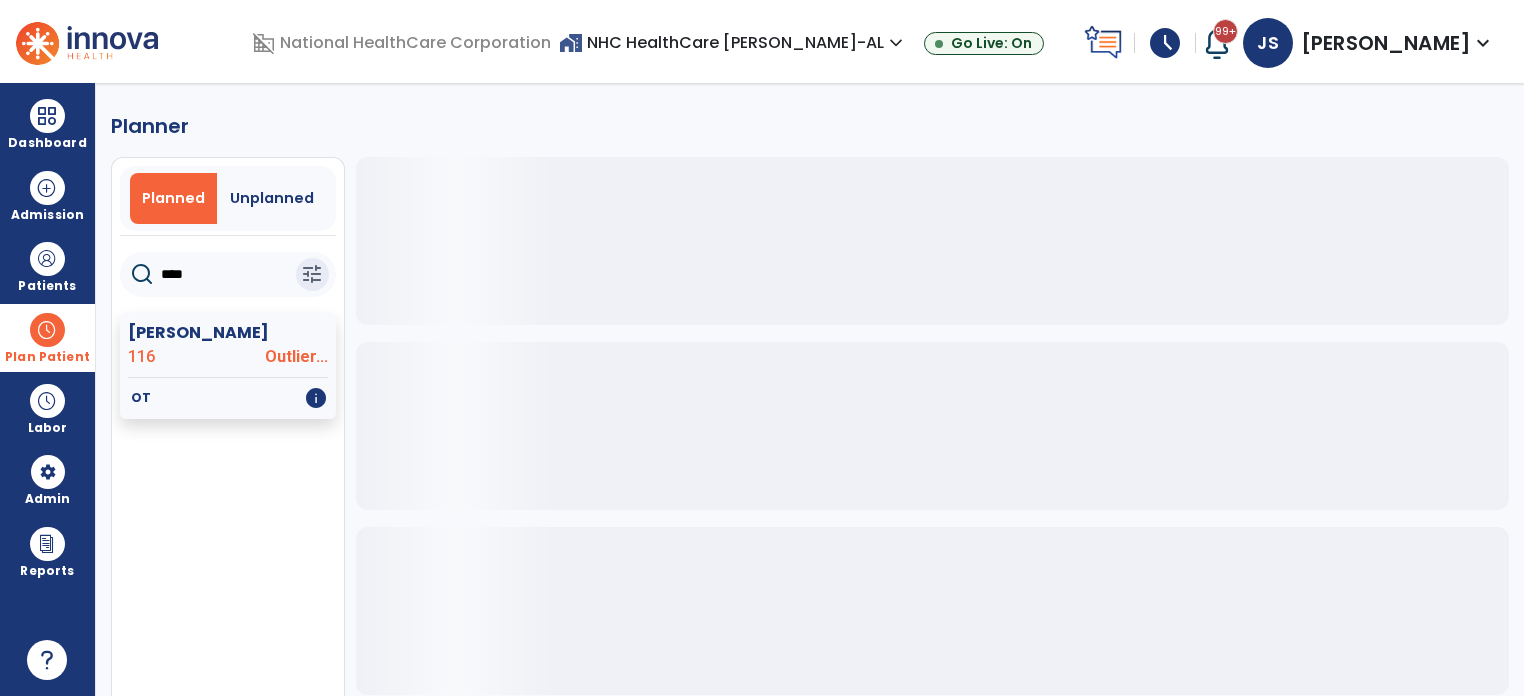 click on "116" 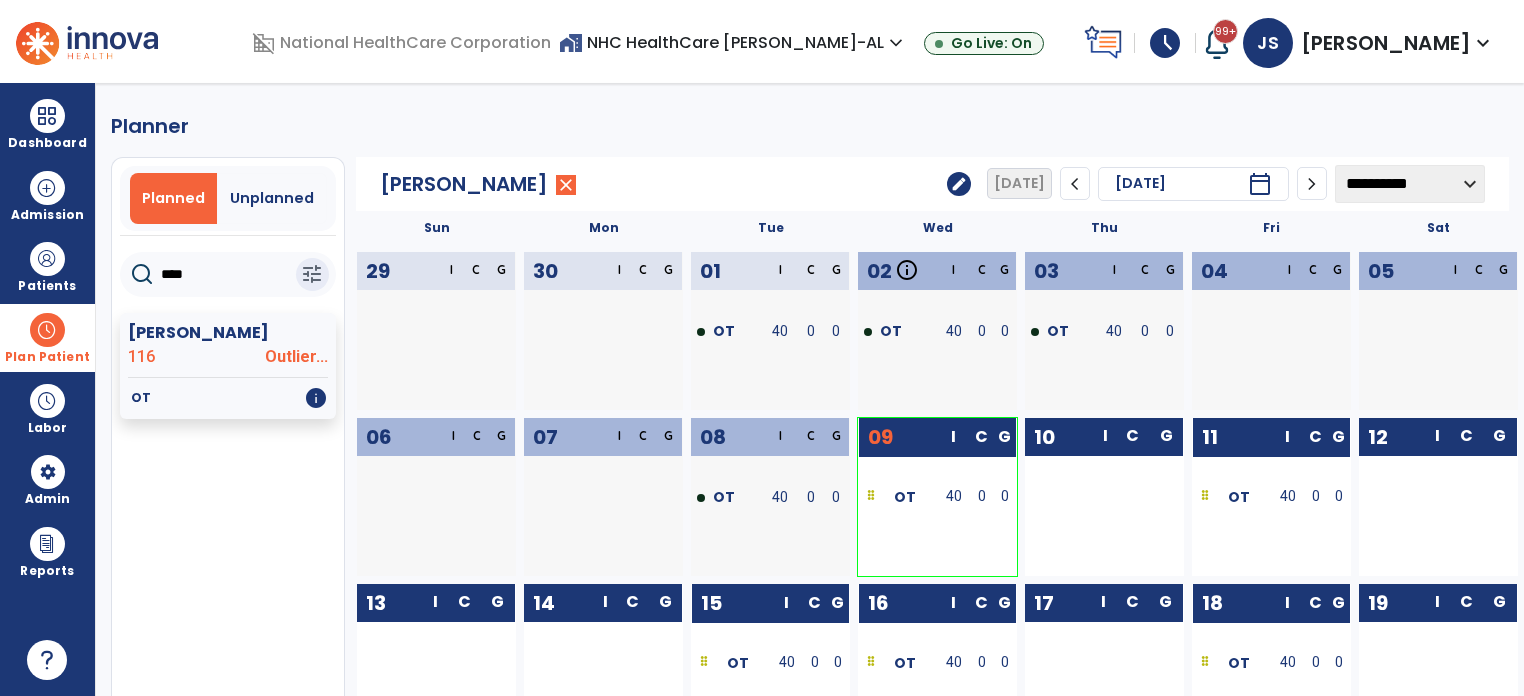 drag, startPoint x: 1216, startPoint y: 495, endPoint x: 1055, endPoint y: 497, distance: 161.01242 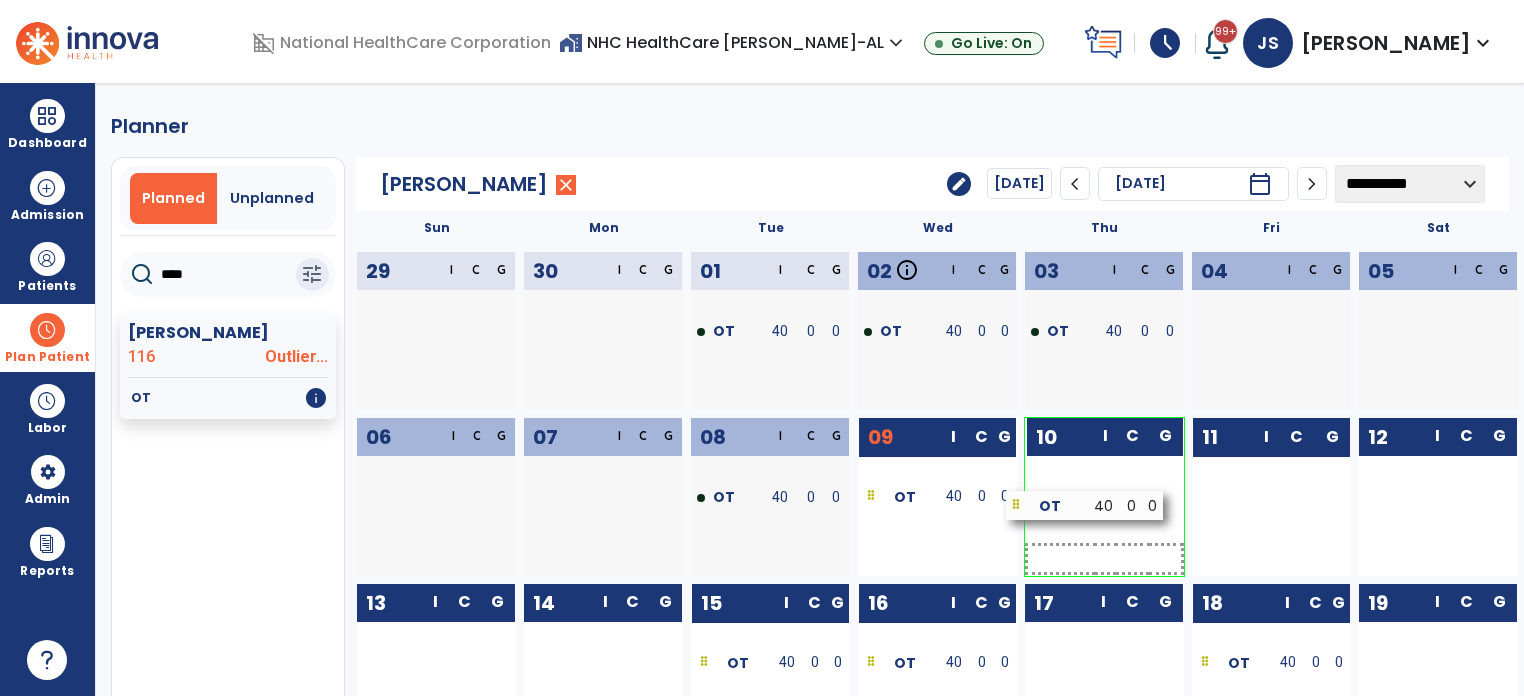 drag, startPoint x: 1213, startPoint y: 504, endPoint x: 1028, endPoint y: 512, distance: 185.1729 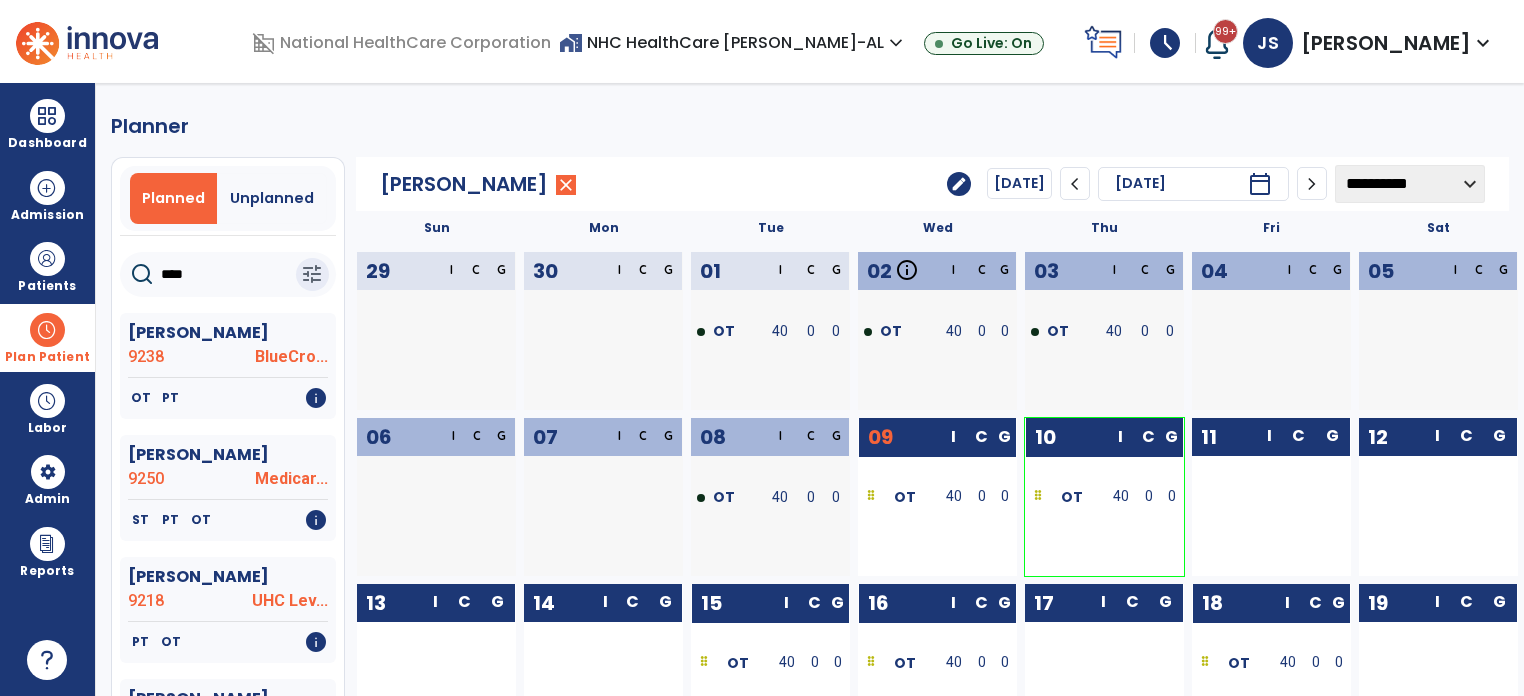 click on "Plan Patient" at bounding box center (47, 357) 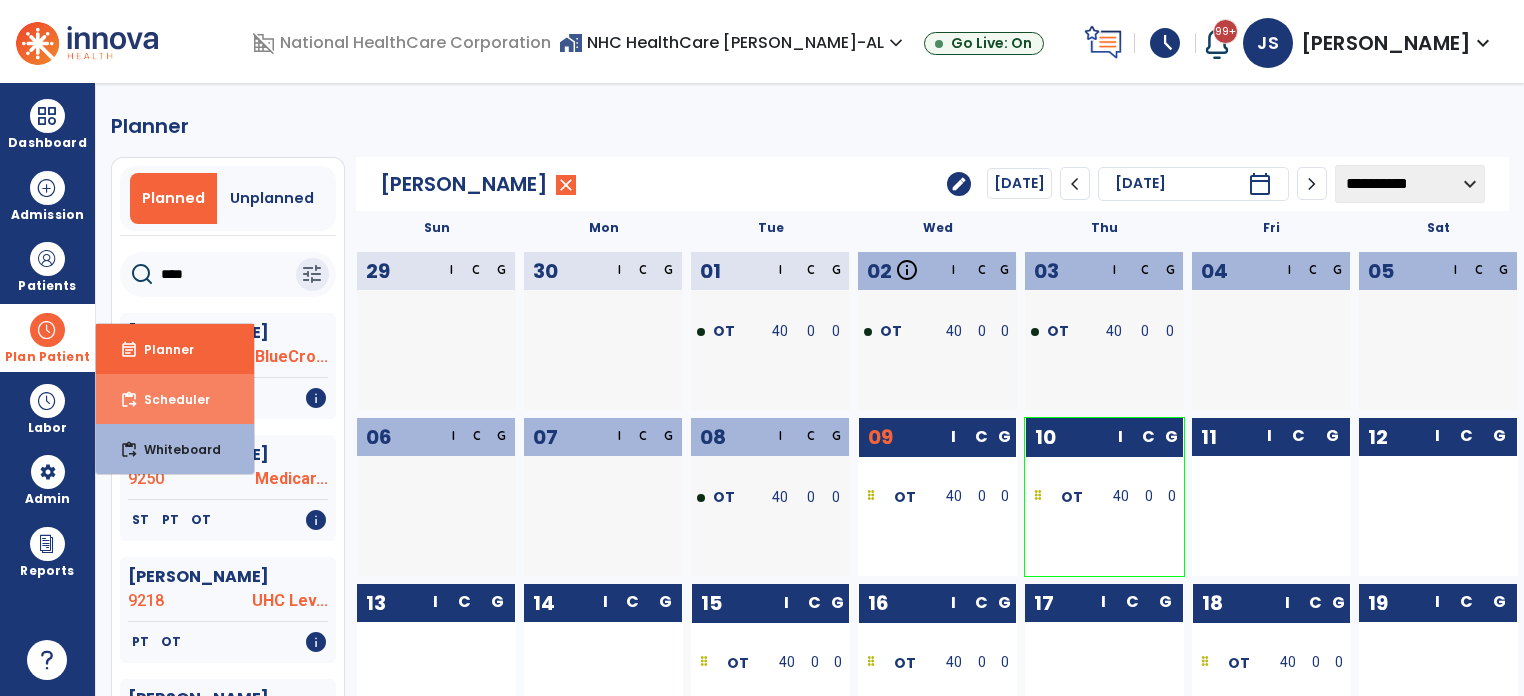 click on "Scheduler" at bounding box center [169, 399] 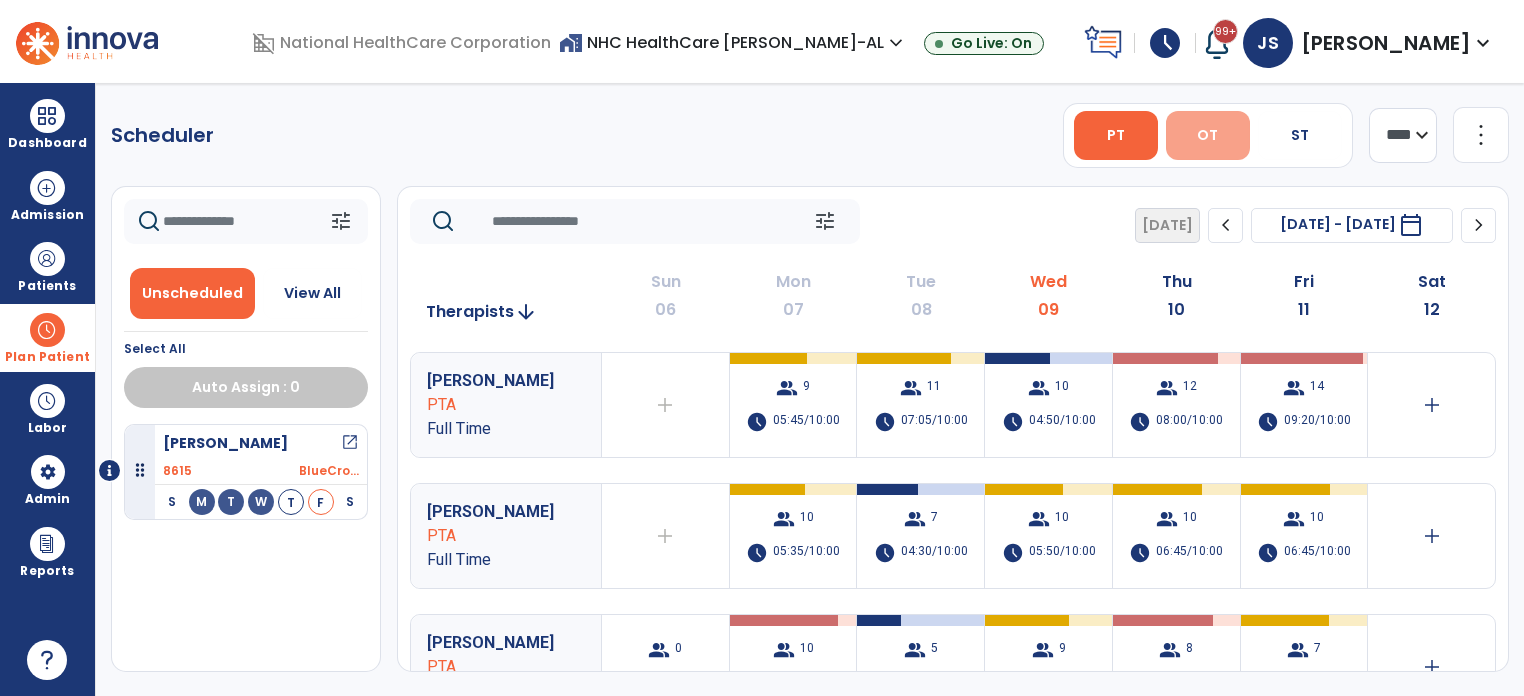 click on "OT" at bounding box center (1207, 135) 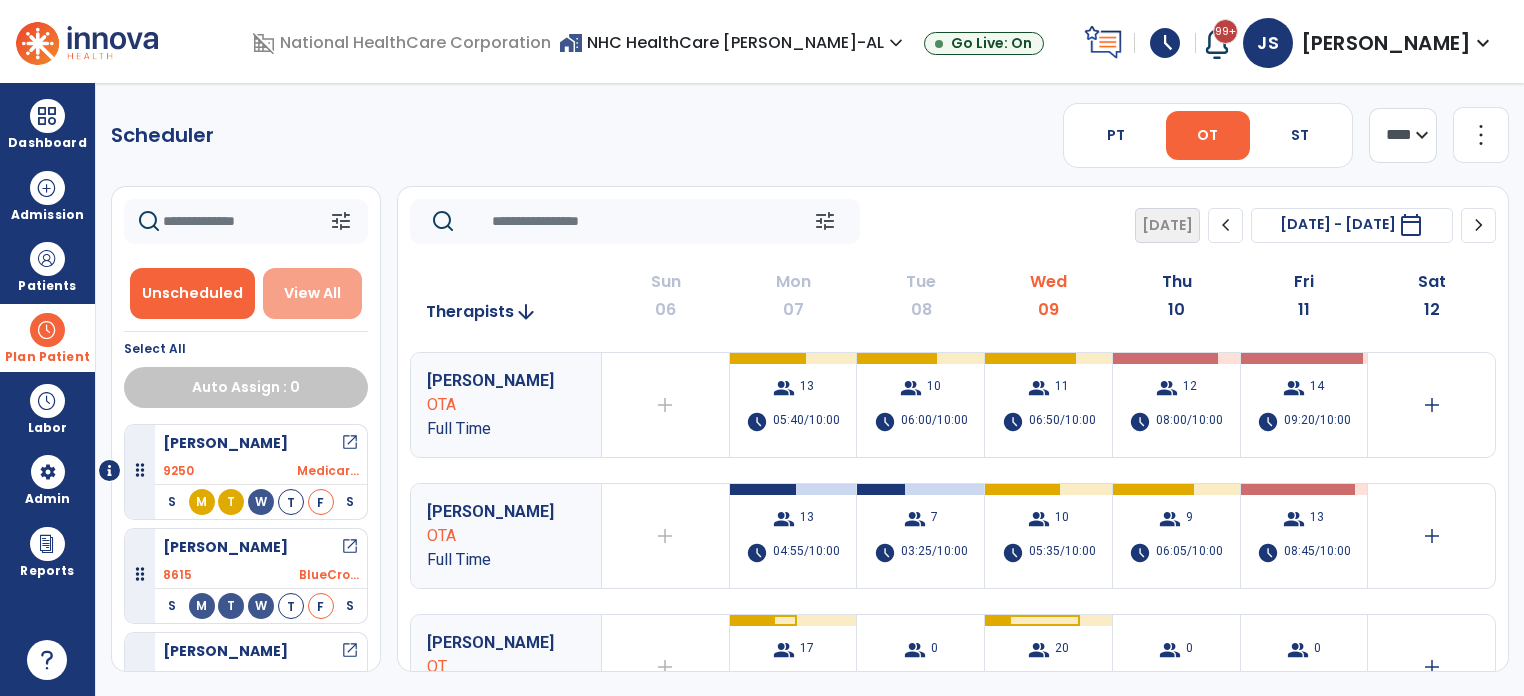 click on "View All" at bounding box center [312, 293] 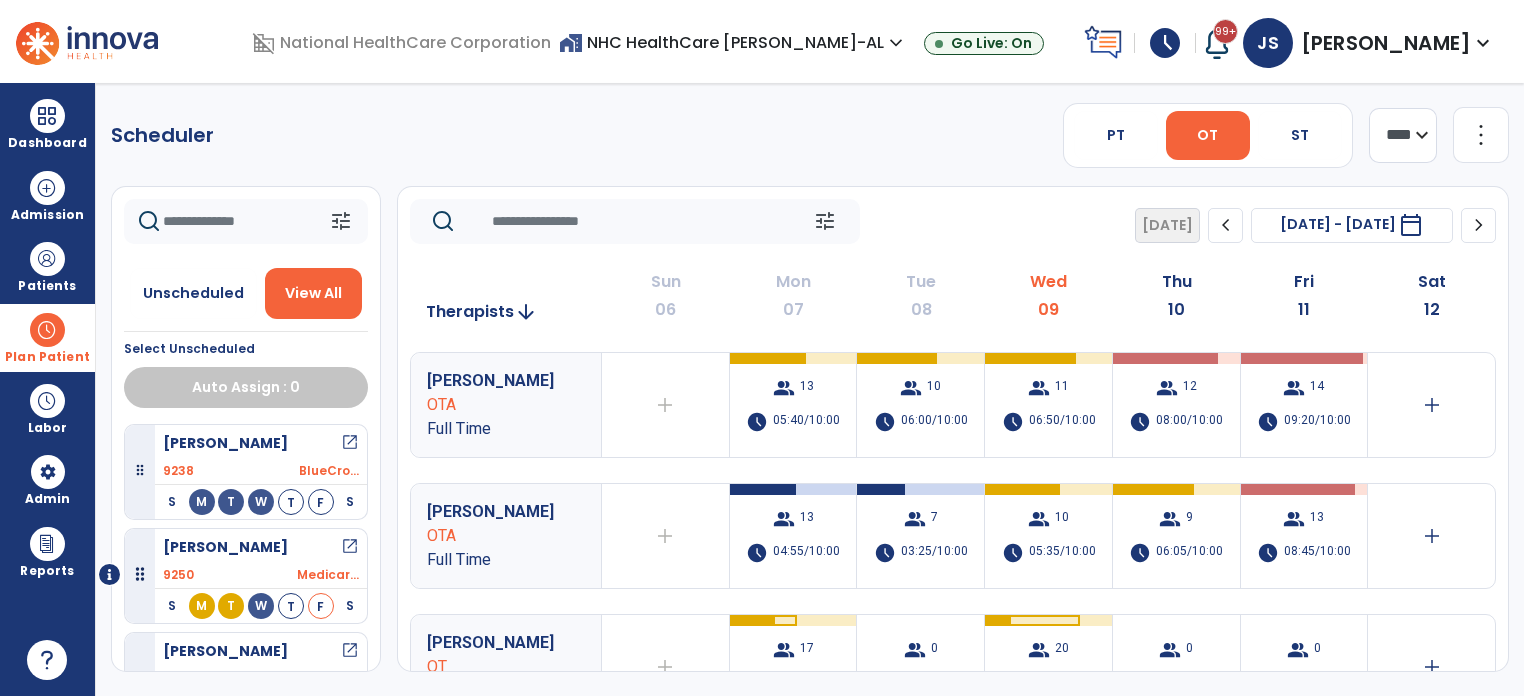 type 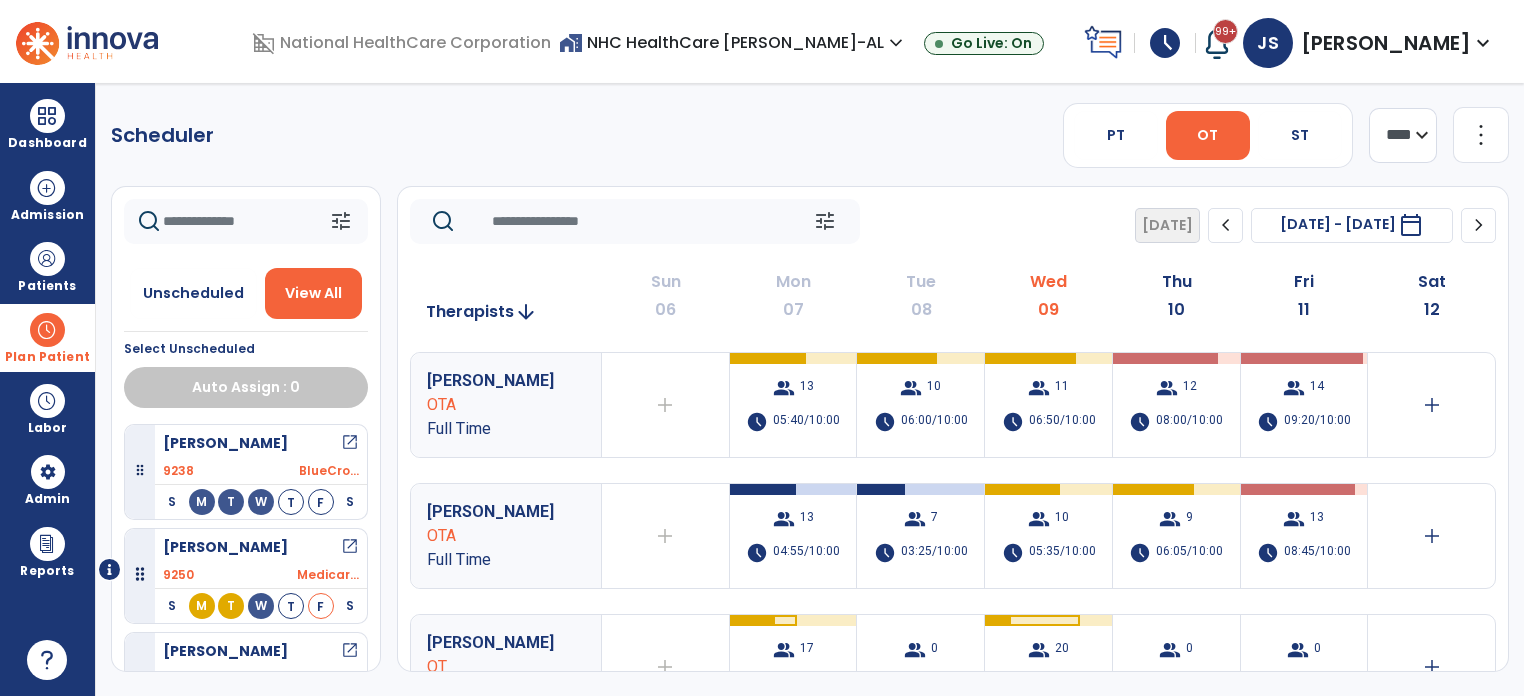 scroll, scrollTop: 8, scrollLeft: 0, axis: vertical 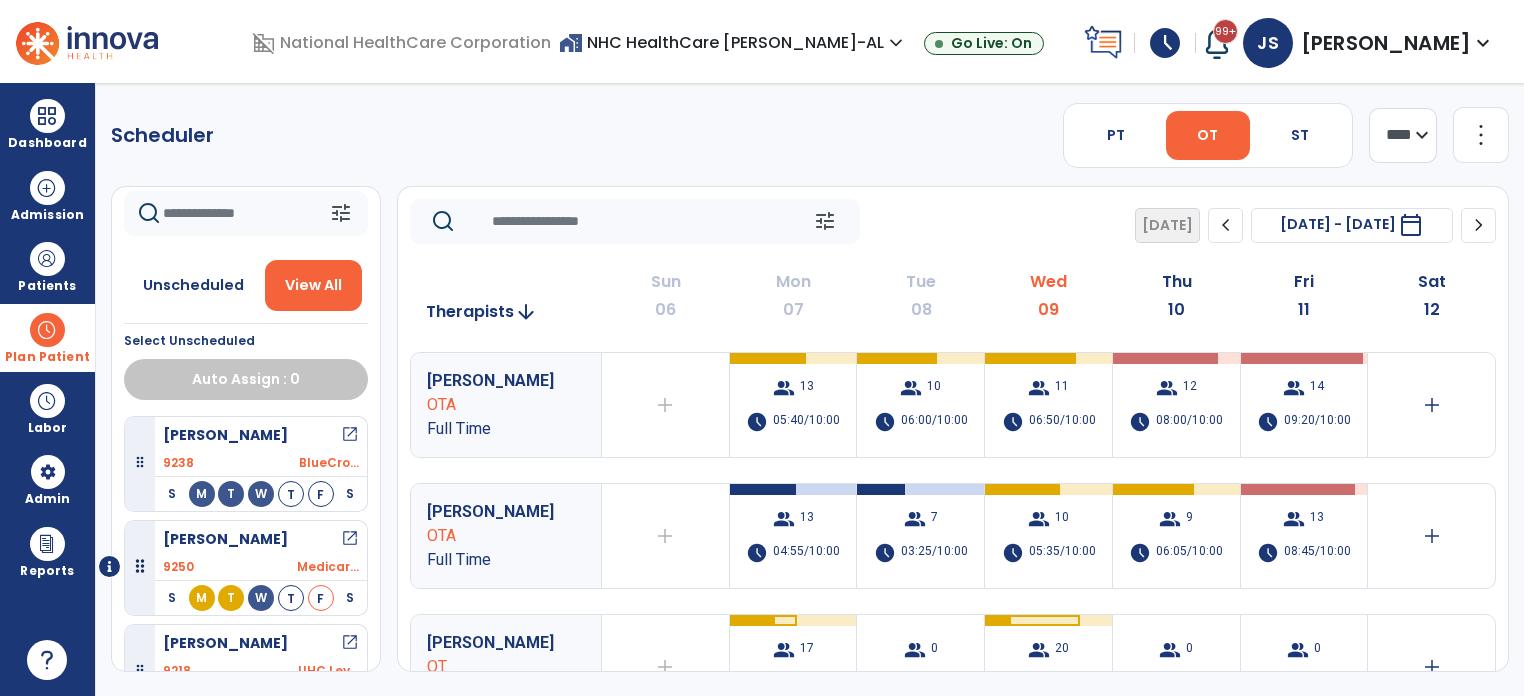 click on "[PERSON_NAME]   open_in_new" at bounding box center [261, 435] 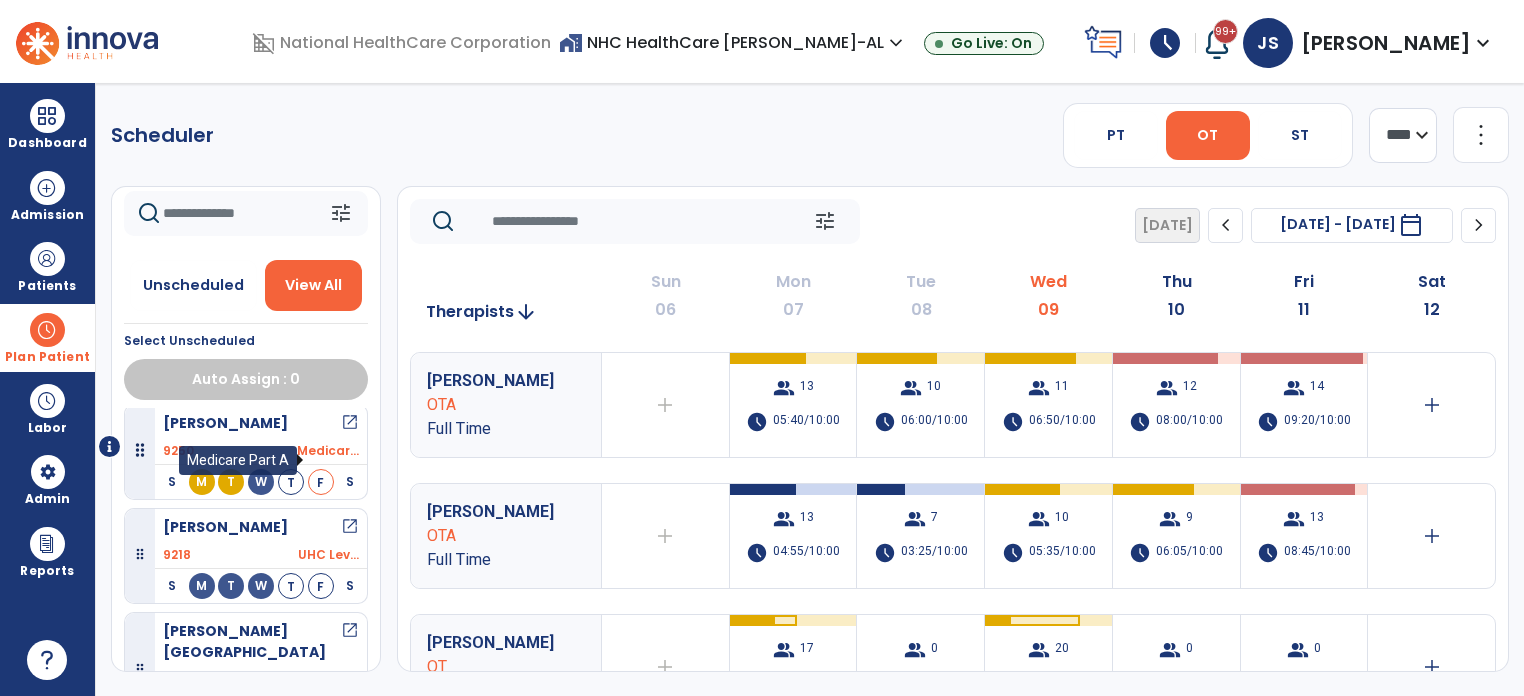 scroll, scrollTop: 120, scrollLeft: 0, axis: vertical 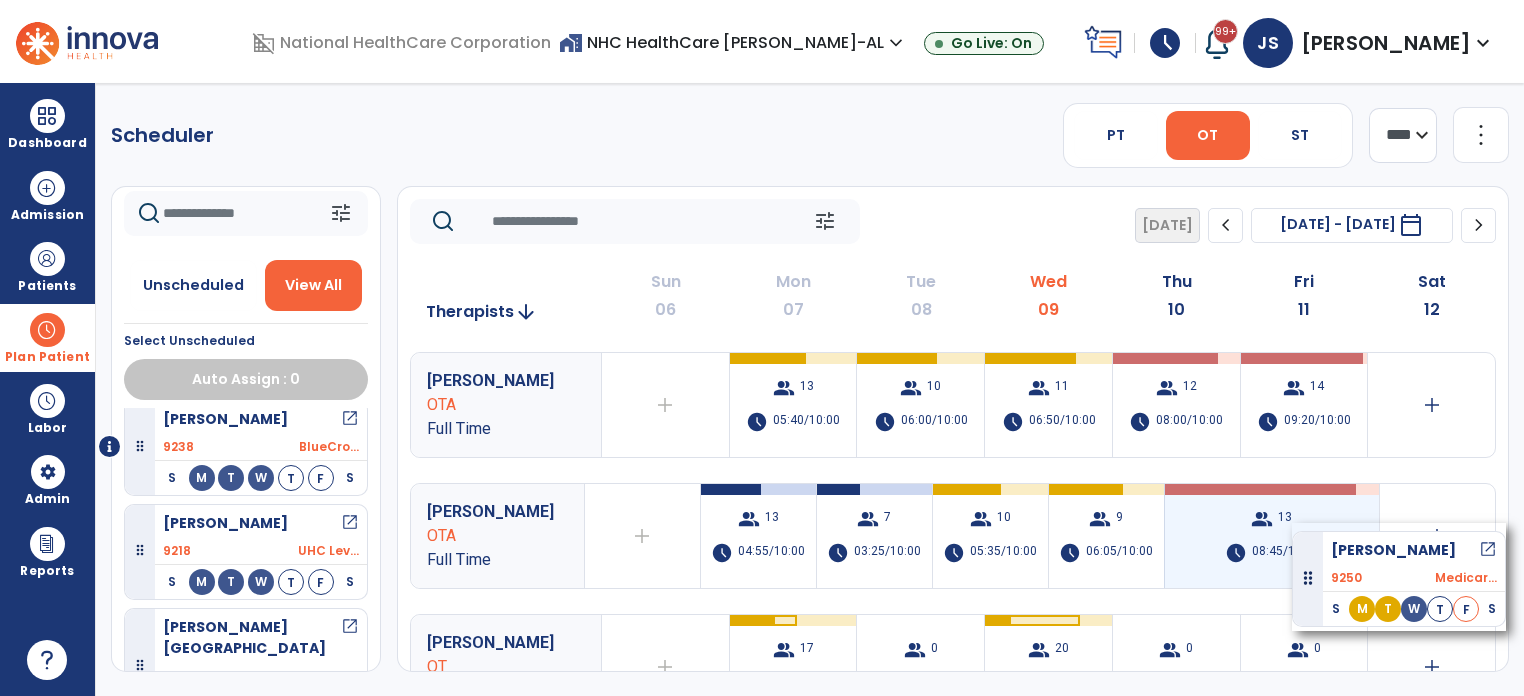 drag, startPoint x: 140, startPoint y: 447, endPoint x: 1292, endPoint y: 523, distance: 1154.5043 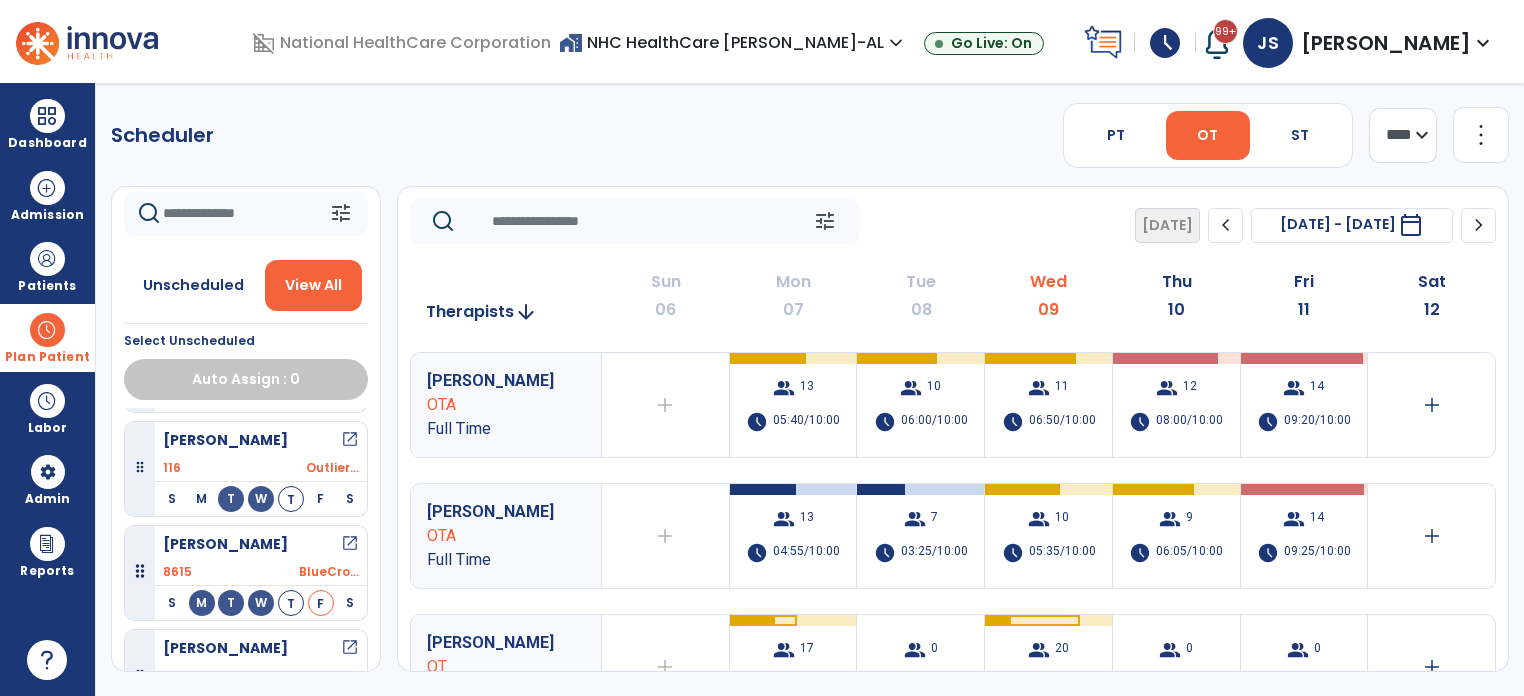 scroll, scrollTop: 1200, scrollLeft: 0, axis: vertical 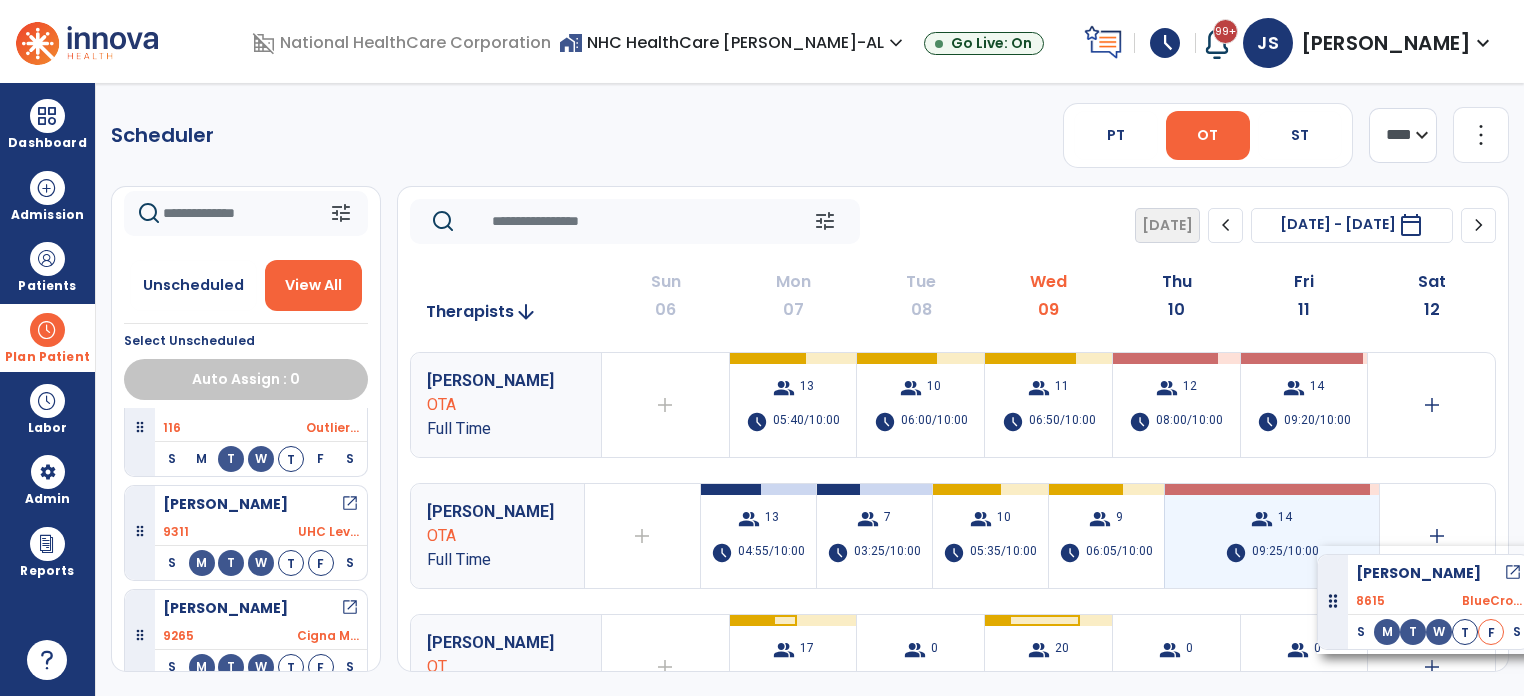 drag, startPoint x: 144, startPoint y: 499, endPoint x: 1318, endPoint y: 546, distance: 1174.9404 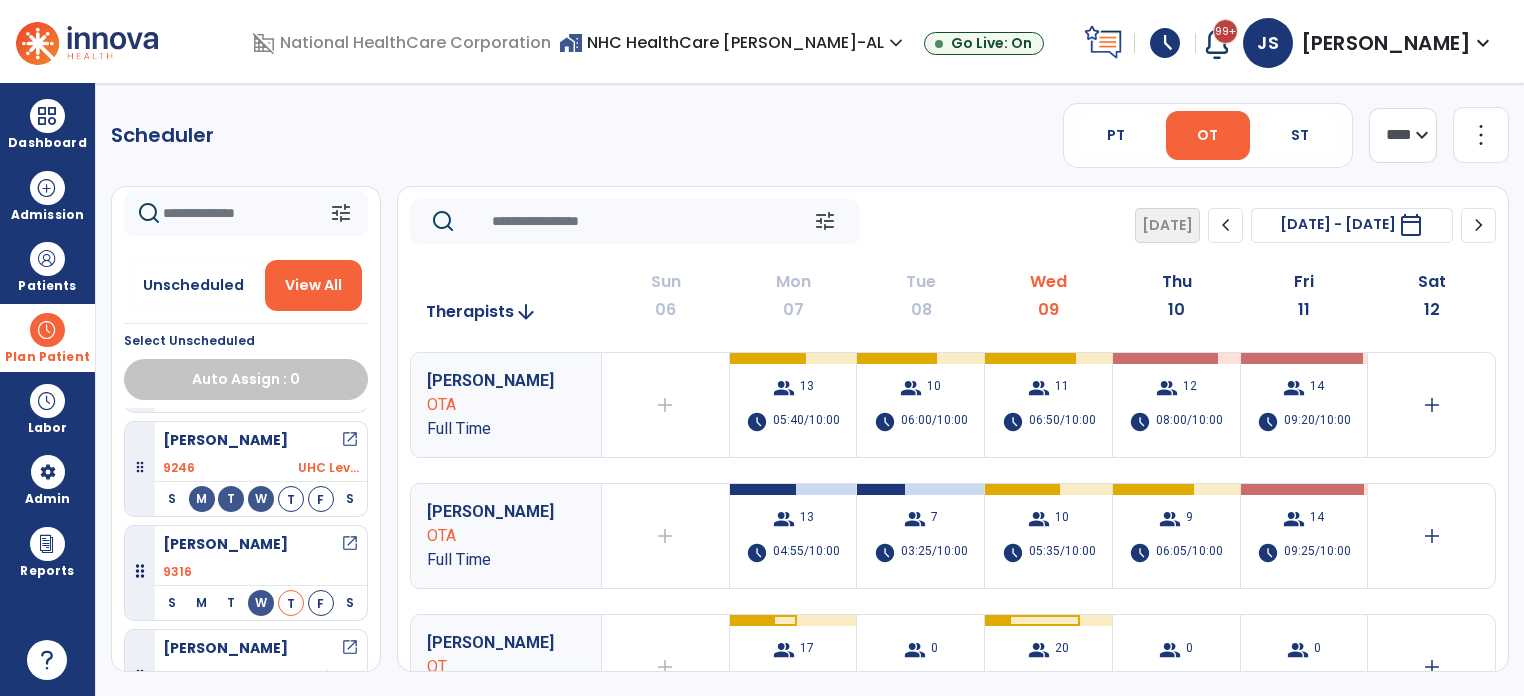 scroll, scrollTop: 1720, scrollLeft: 0, axis: vertical 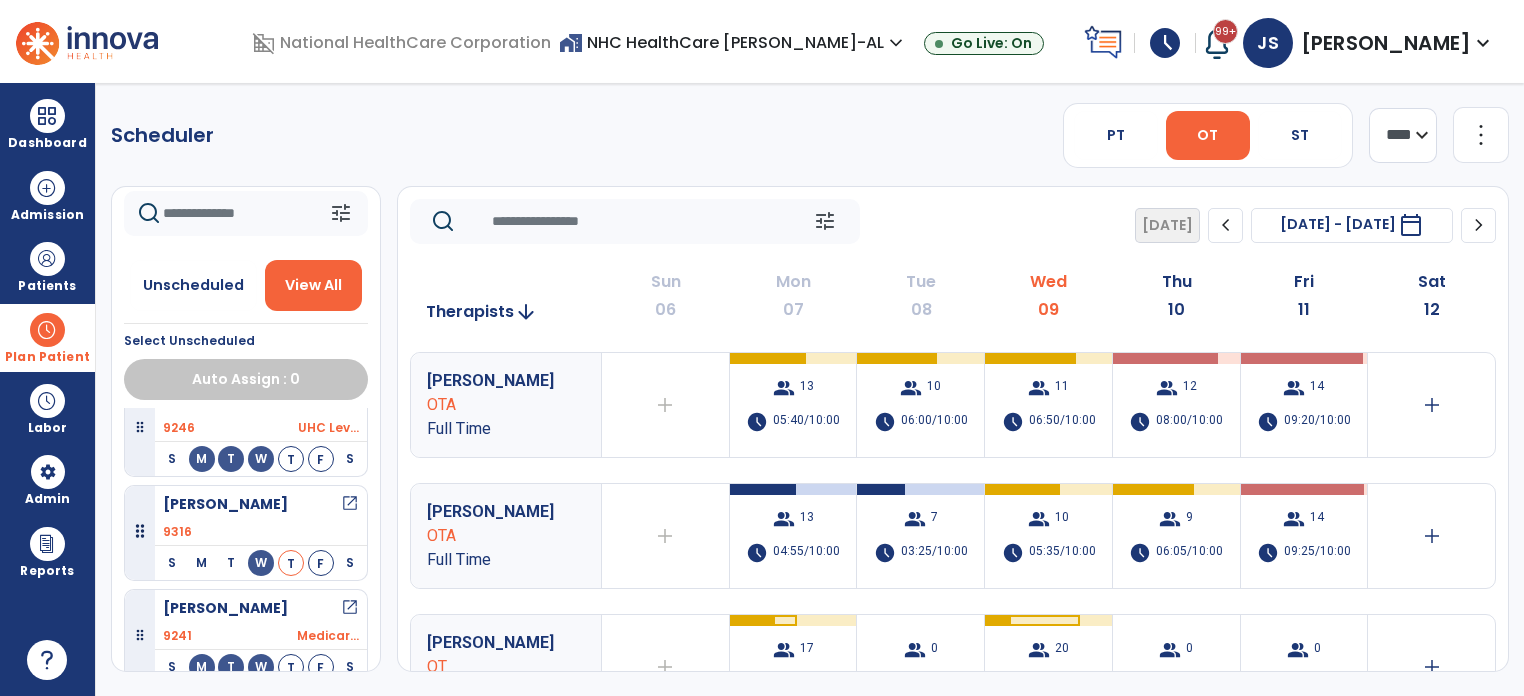 click on "open_in_new" at bounding box center (350, 504) 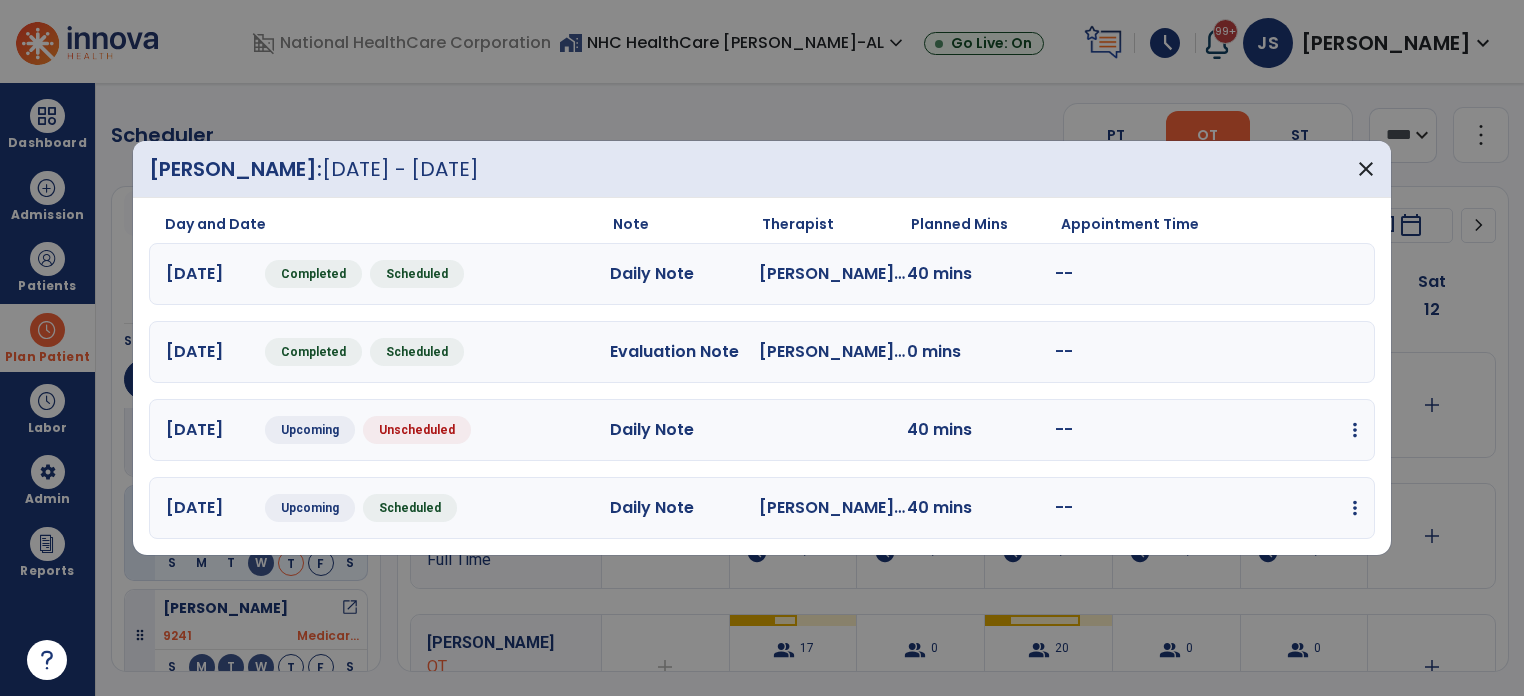 click on "[DATE] Upcoming Unscheduled Daily Note     40 mins   --   edit   Edit Session   alt_route   Split Minutes  add_comment  Add Note" at bounding box center [762, 430] 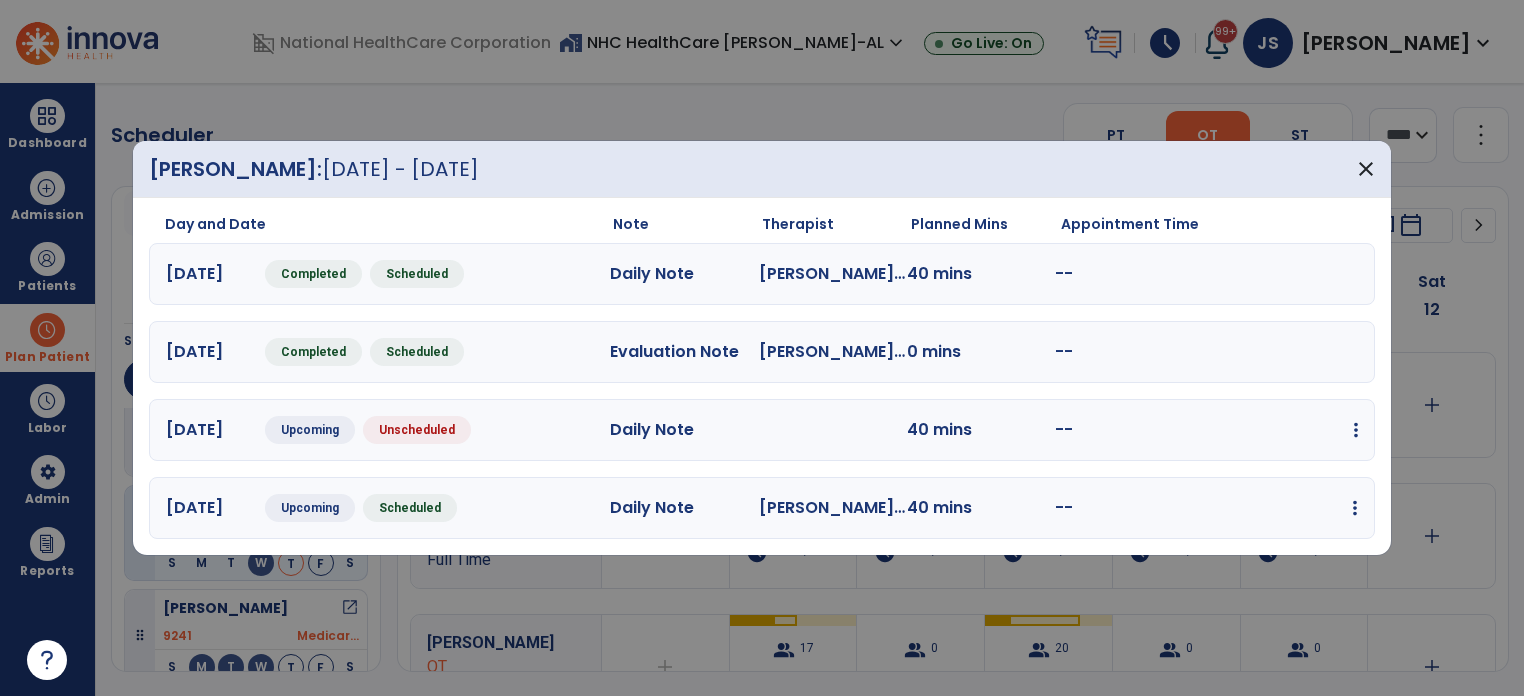 click at bounding box center [1356, 430] 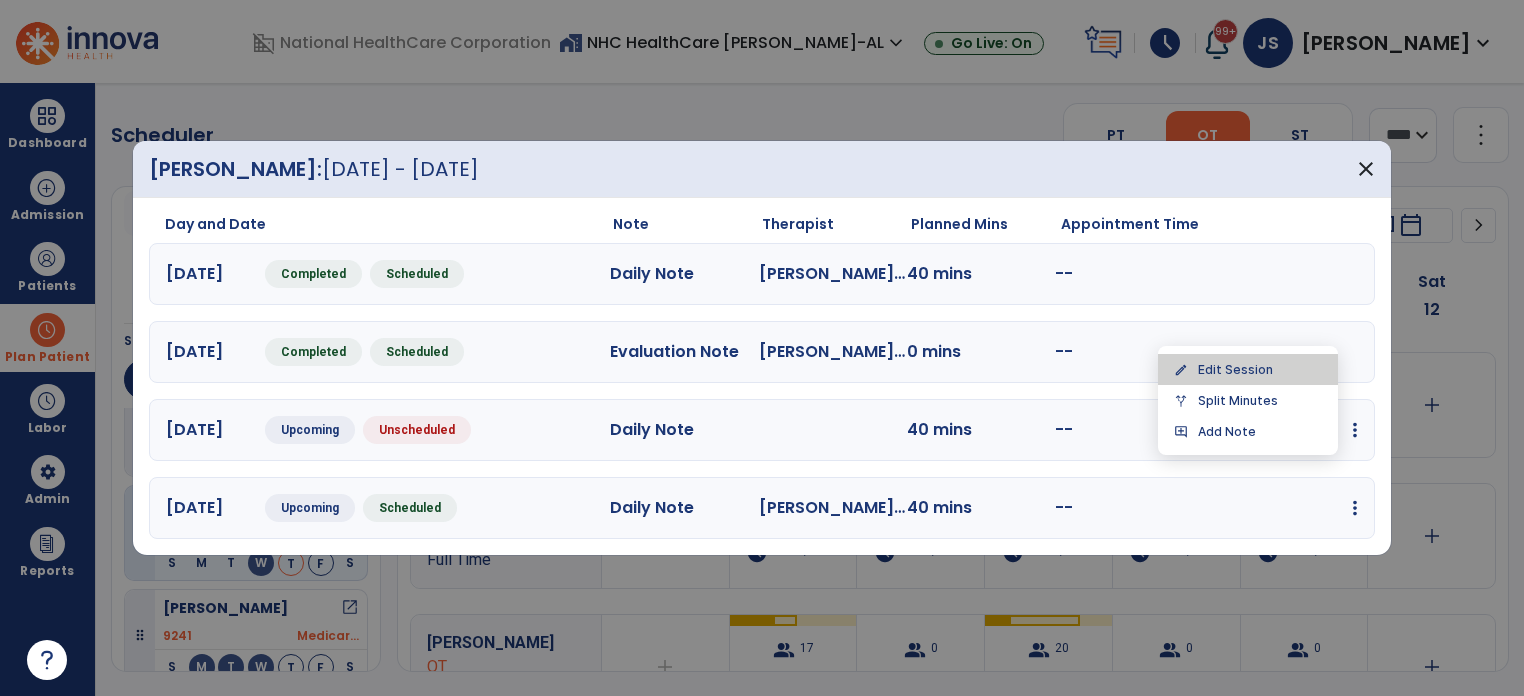click on "edit   Edit Session" at bounding box center (1248, 369) 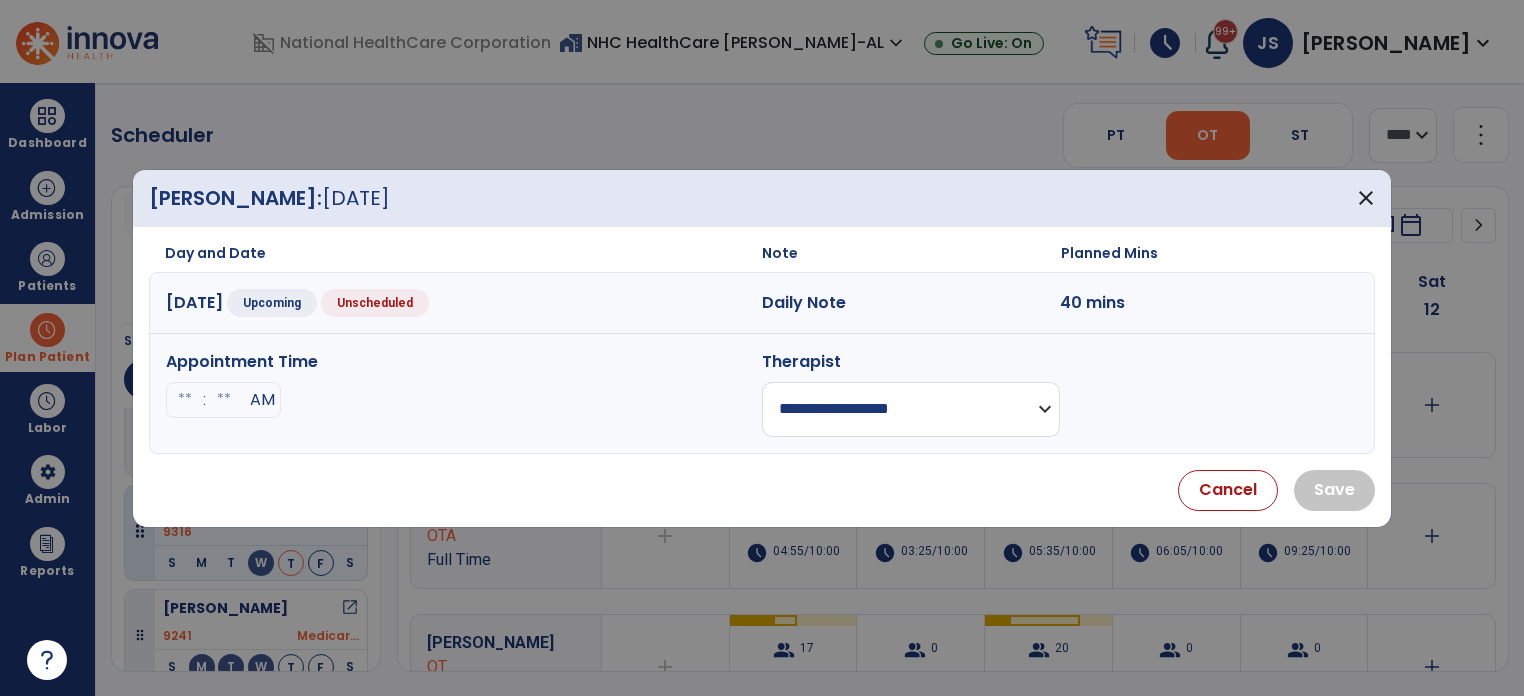 click on "**********" at bounding box center (911, 409) 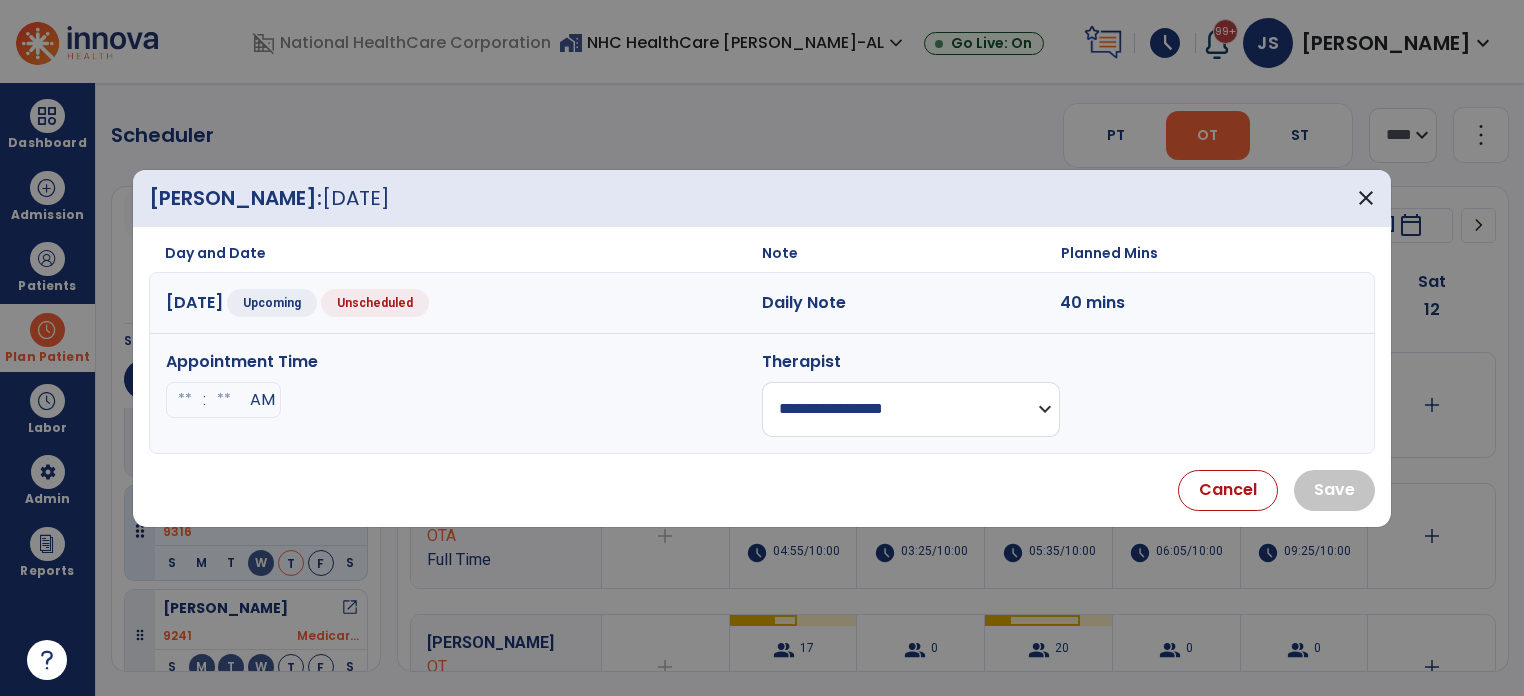click on "**********" at bounding box center (911, 409) 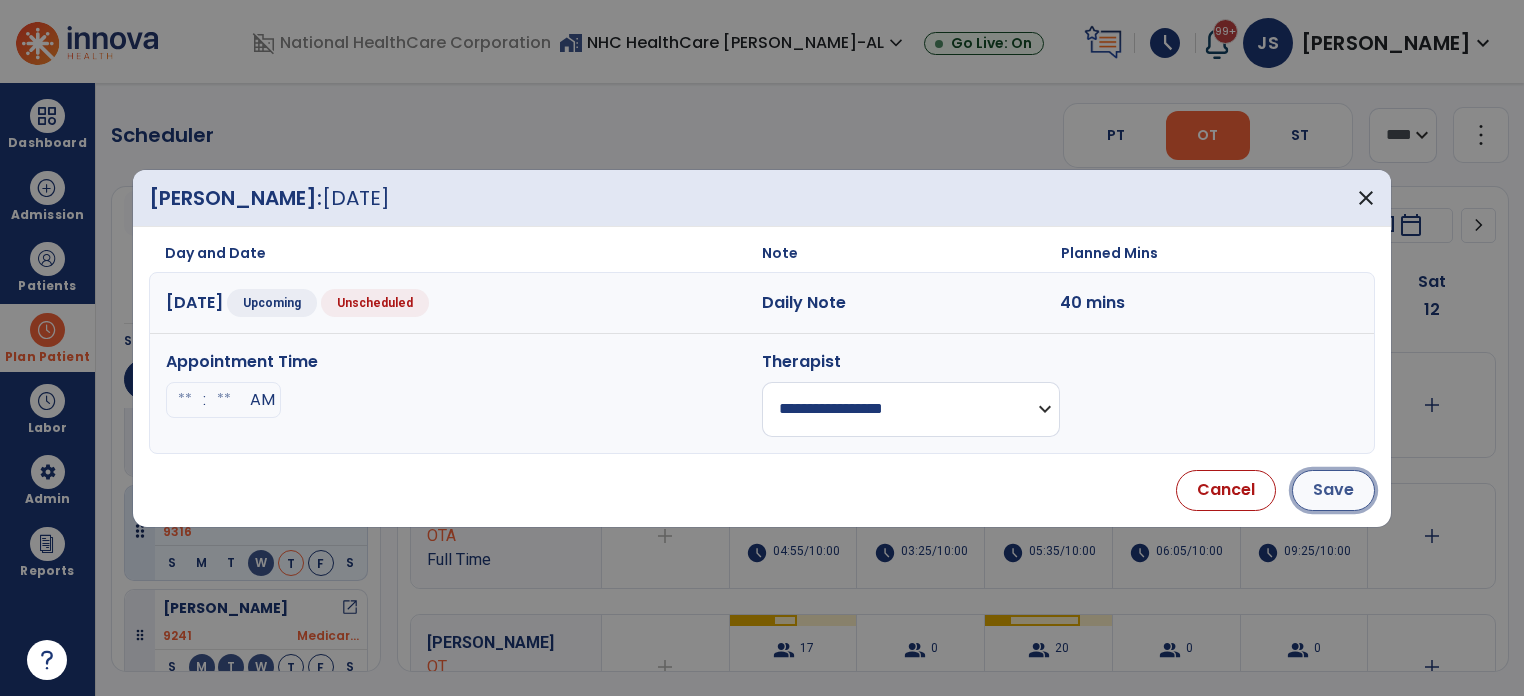 click on "Save" at bounding box center [1333, 490] 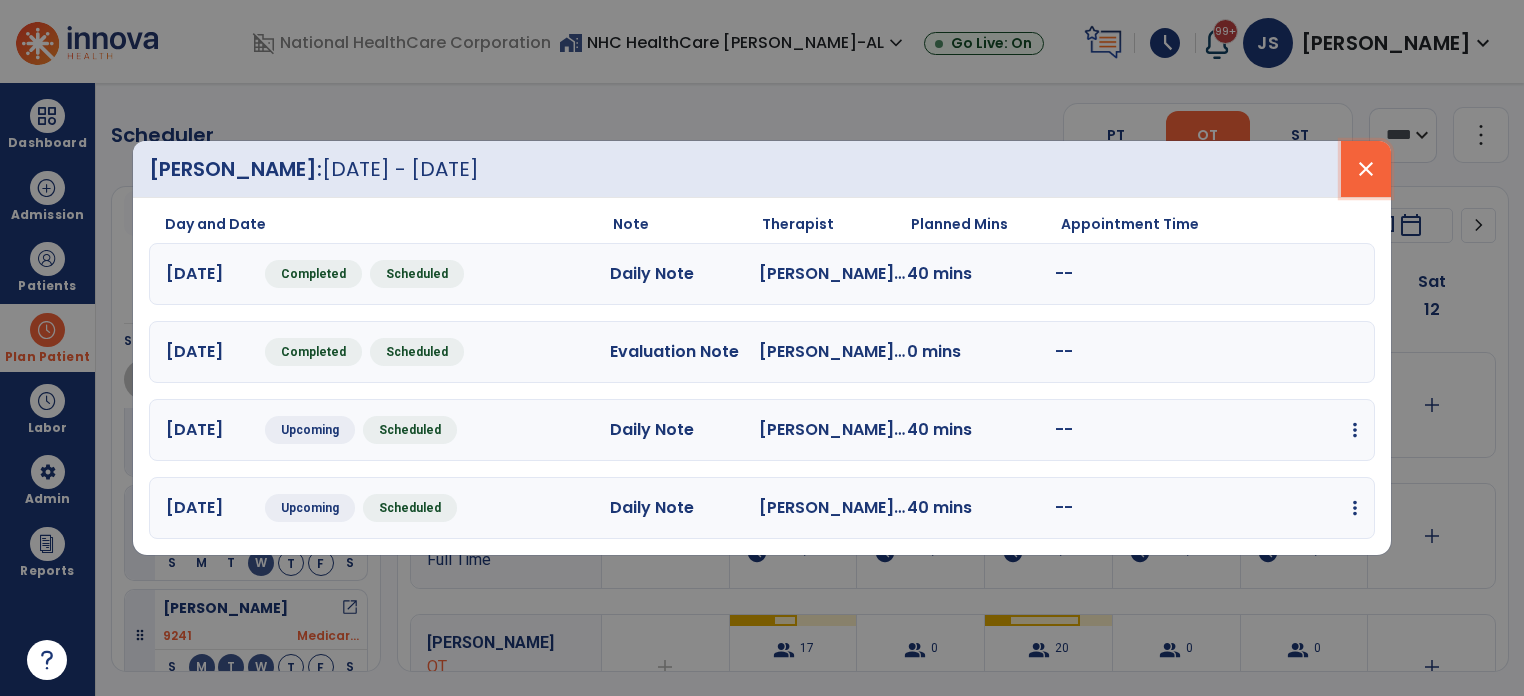 click on "close" at bounding box center [1366, 169] 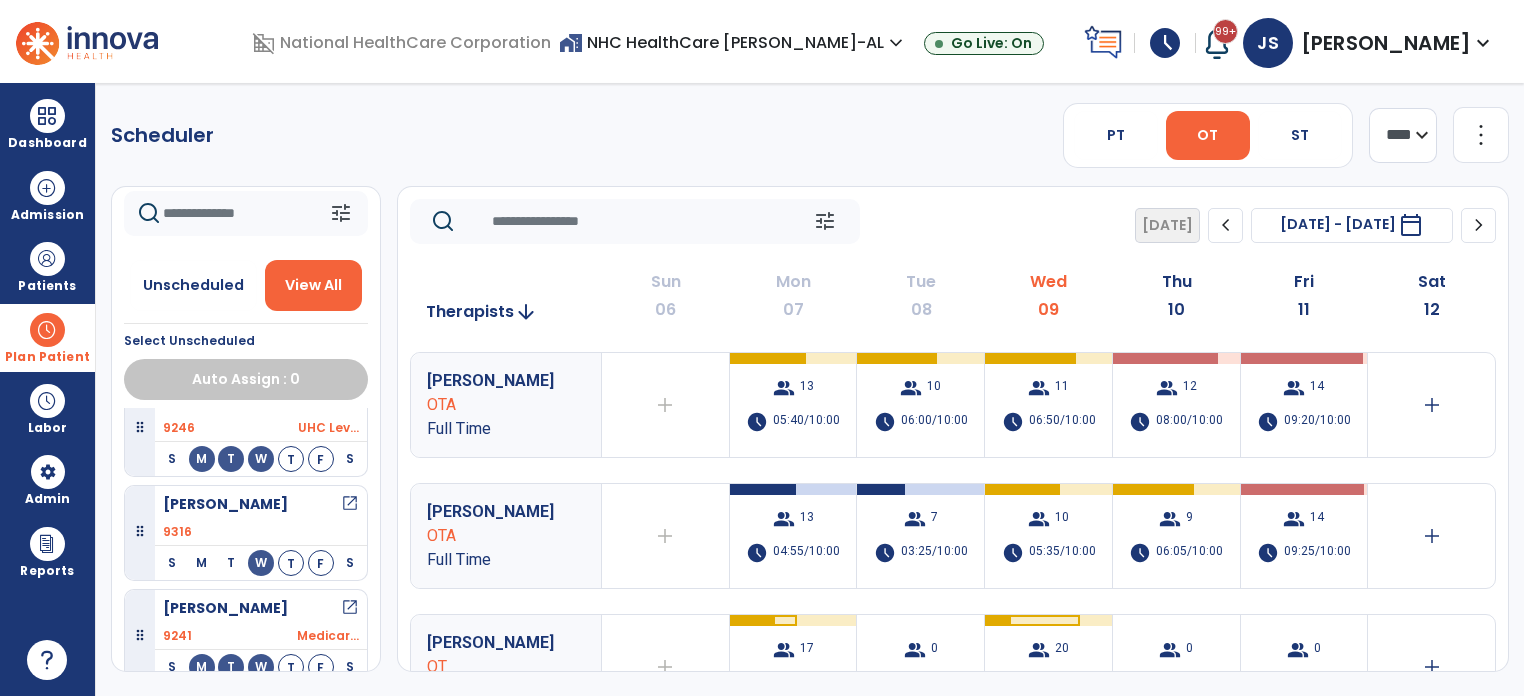 click on "[PERSON_NAME]   open_in_new" at bounding box center (261, 608) 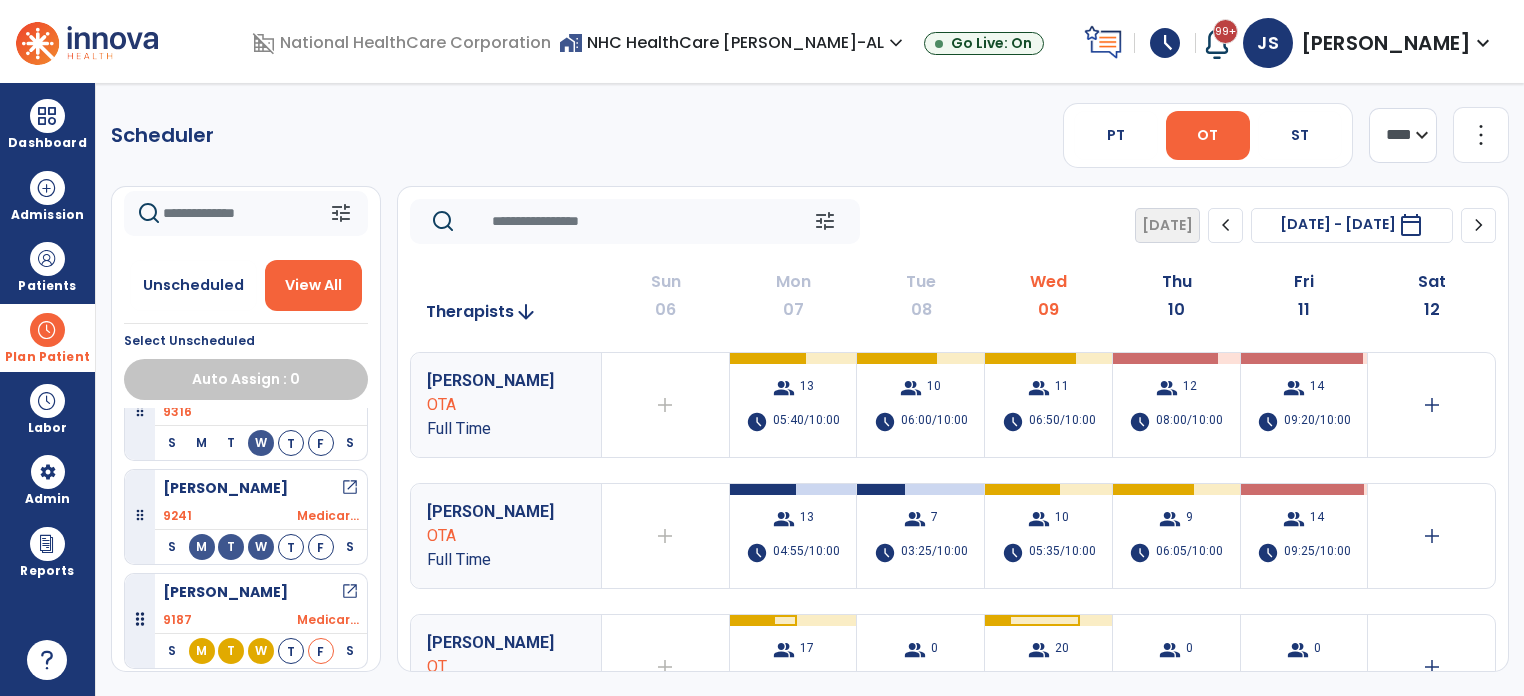 scroll, scrollTop: 1880, scrollLeft: 0, axis: vertical 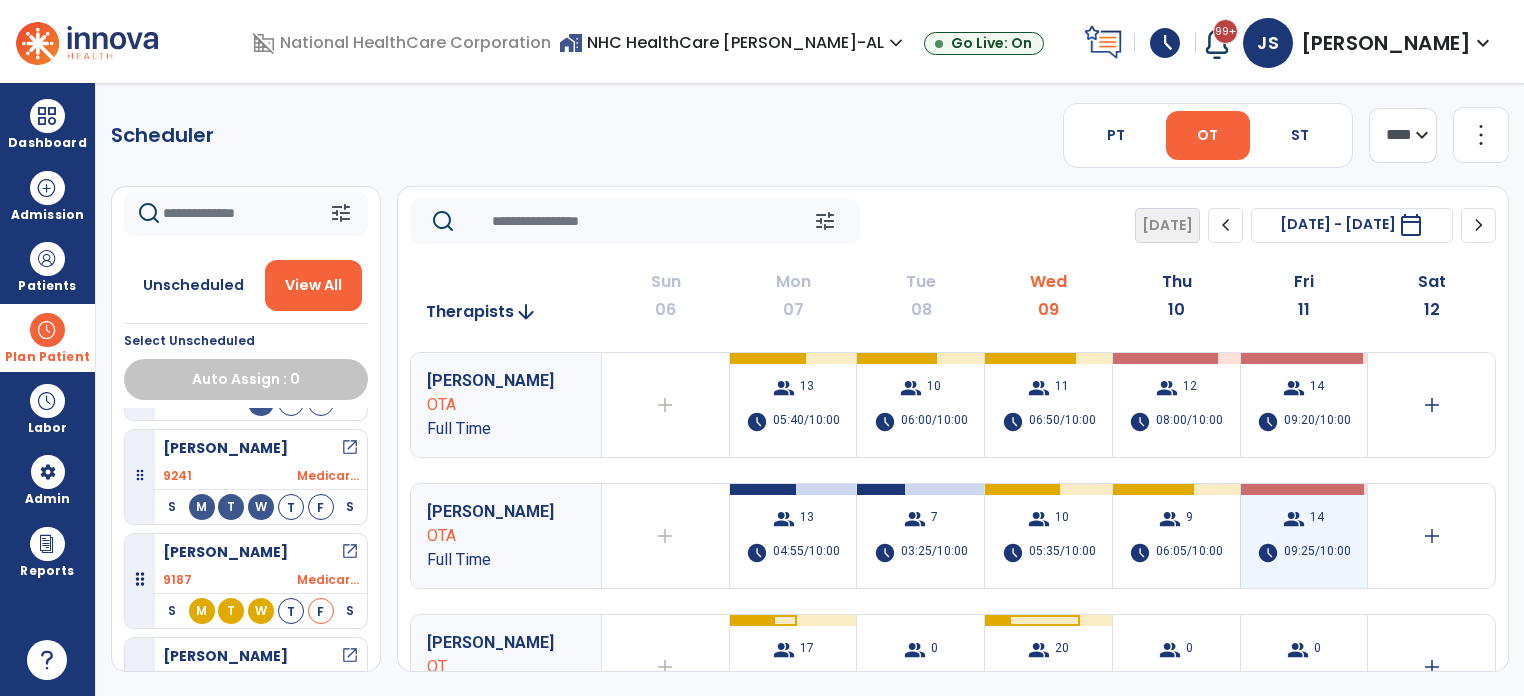click on "09:25/10:00" at bounding box center [1317, 553] 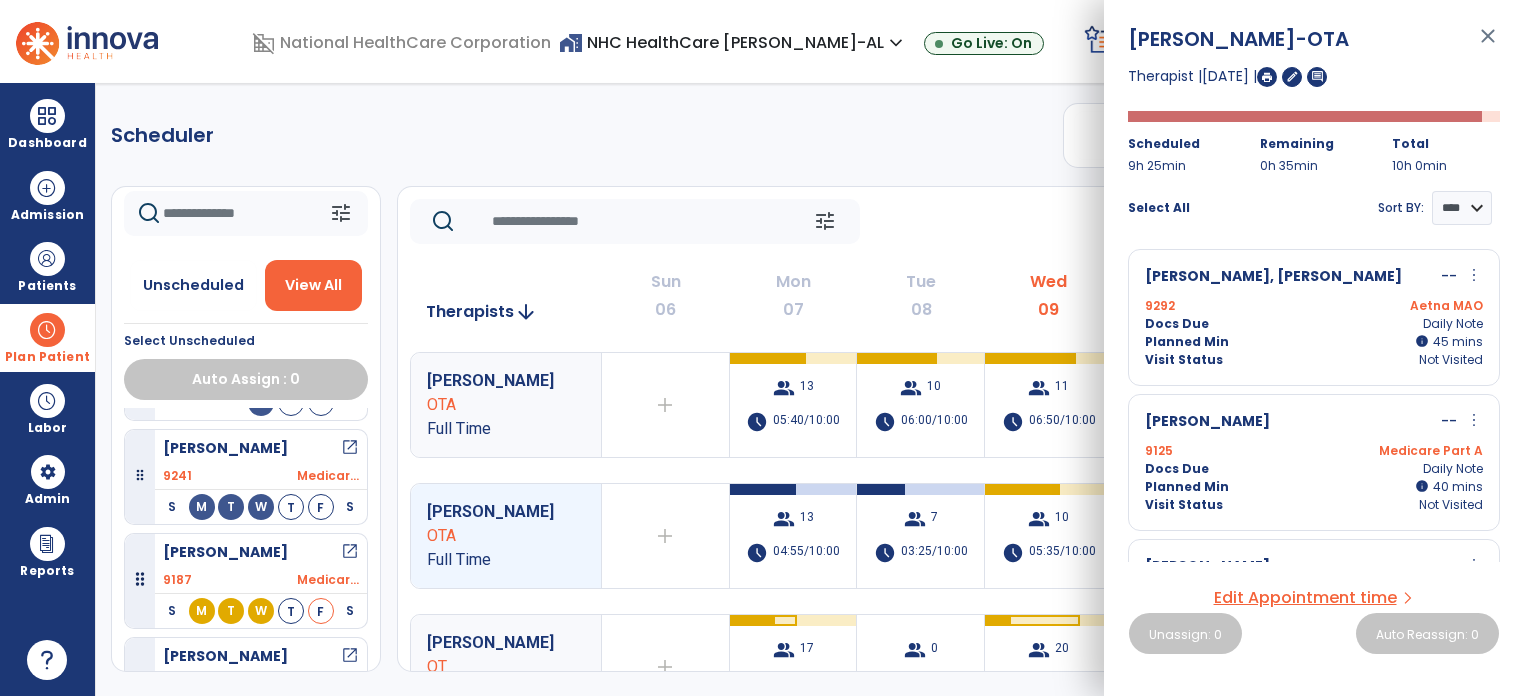 click on "[PERSON_NAME]   --  more_vert  edit   Edit Session   alt_route   Split Minutes  9125 Medicare Part A  Docs Due Daily Note   Planned Min  info   40 I 40 mins  Visit Status  Not Visited" at bounding box center [1314, 462] 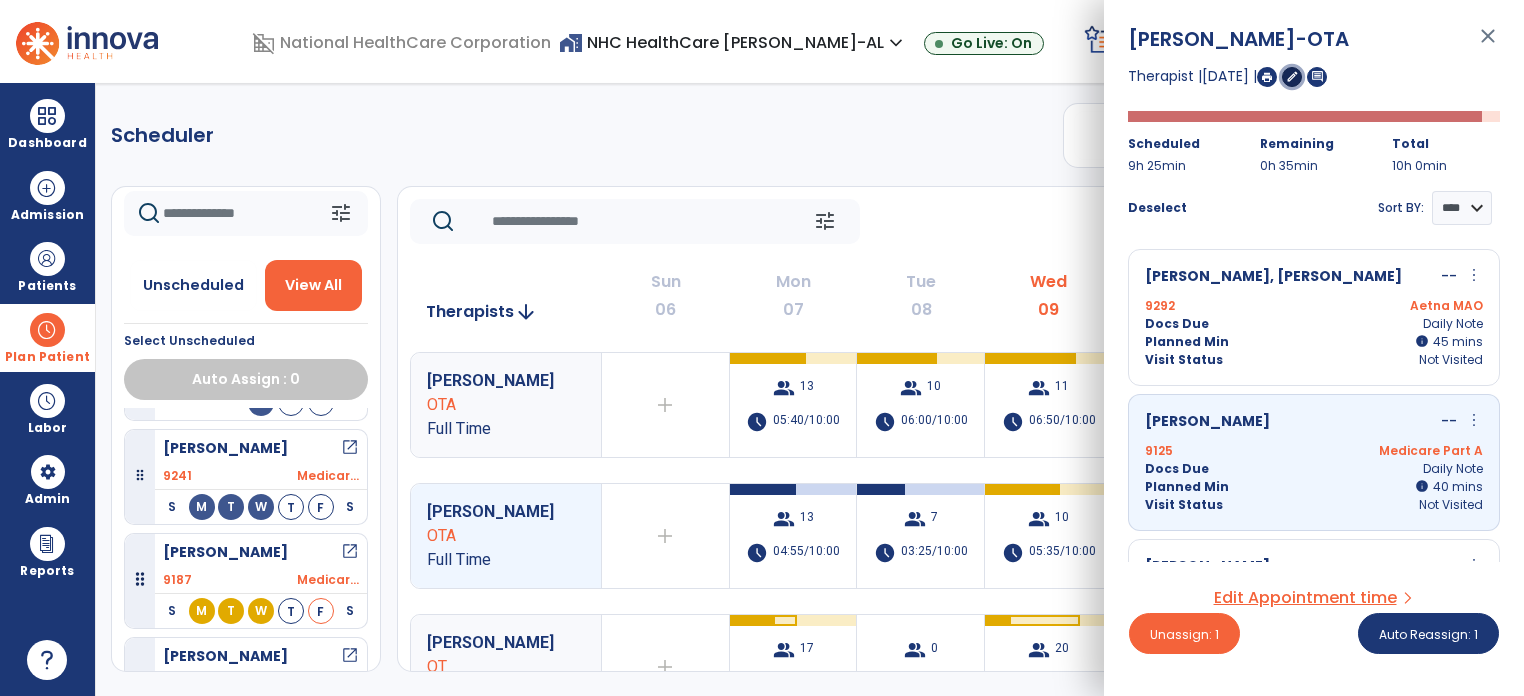 click on "edit" at bounding box center (1292, 77) 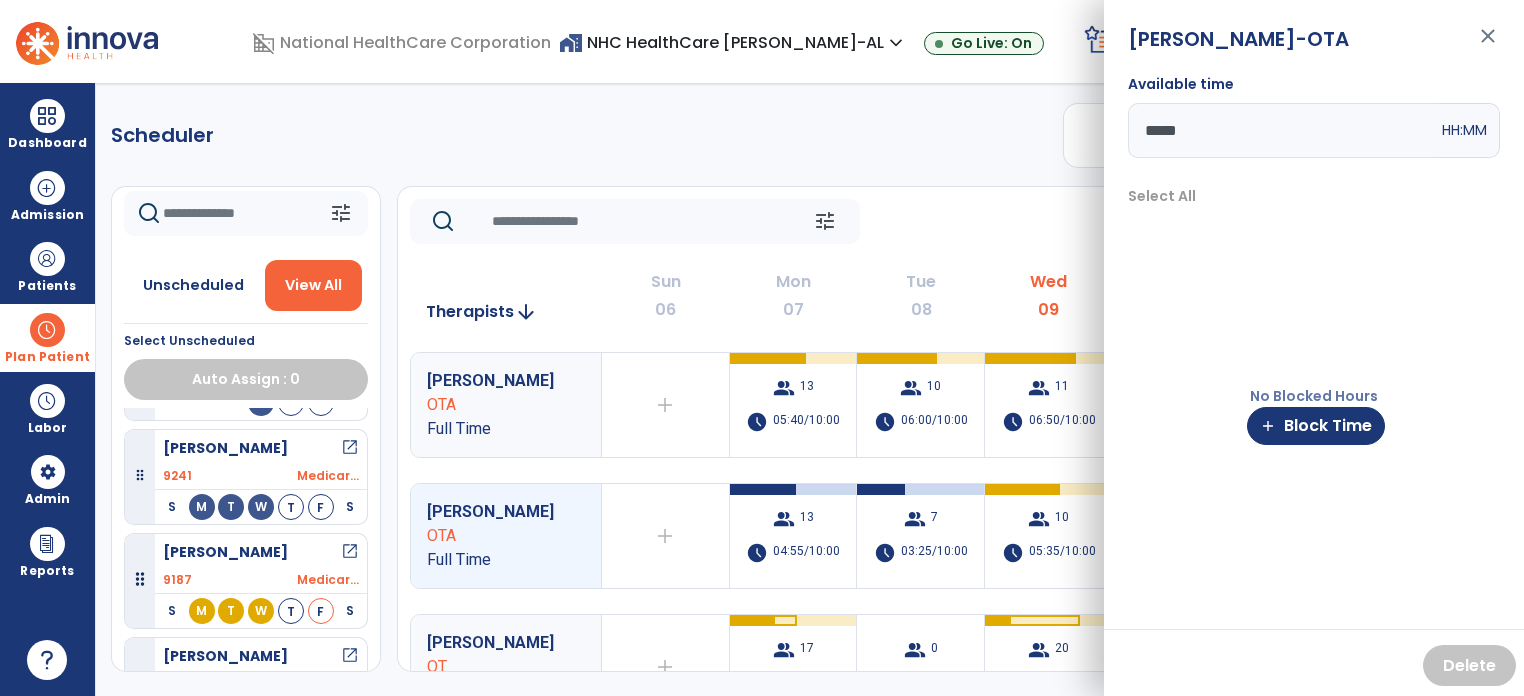 drag, startPoint x: 1287, startPoint y: 149, endPoint x: 1026, endPoint y: 199, distance: 265.74612 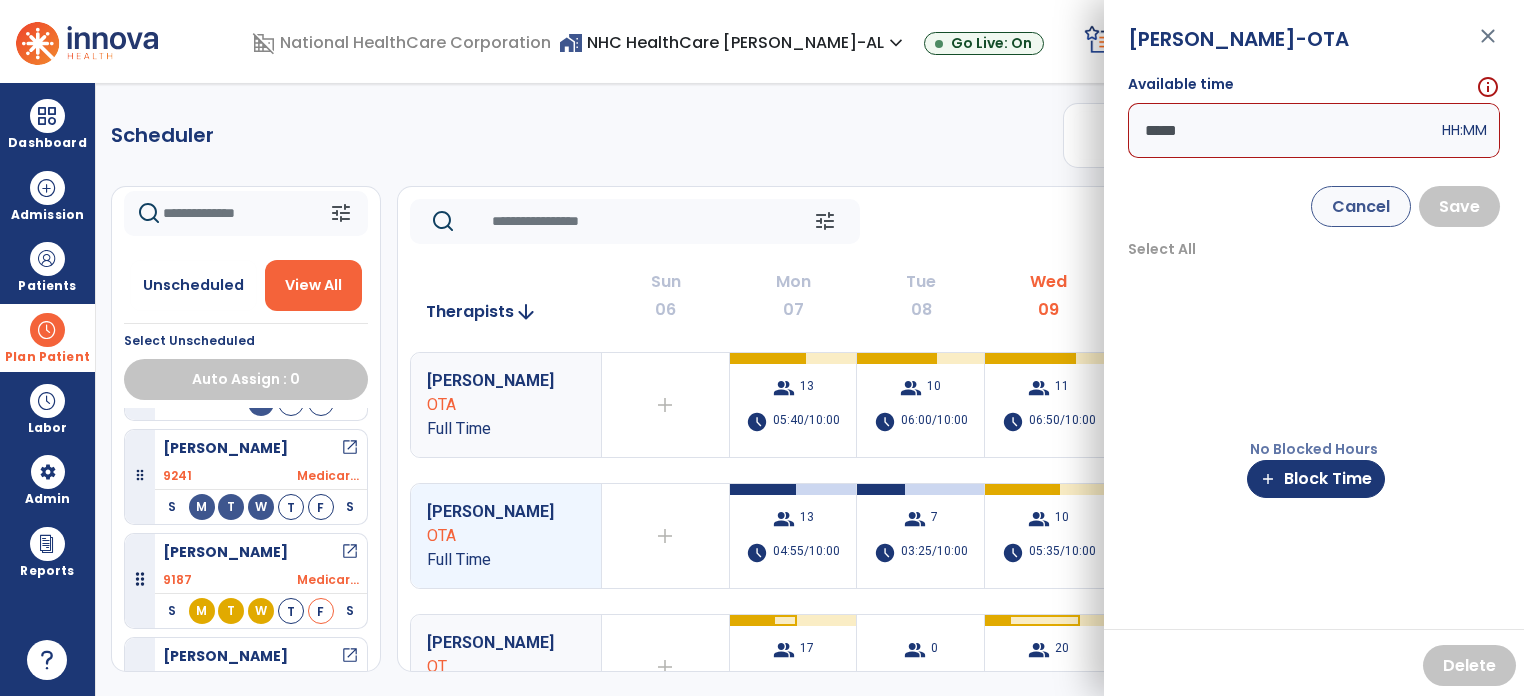type on "*****" 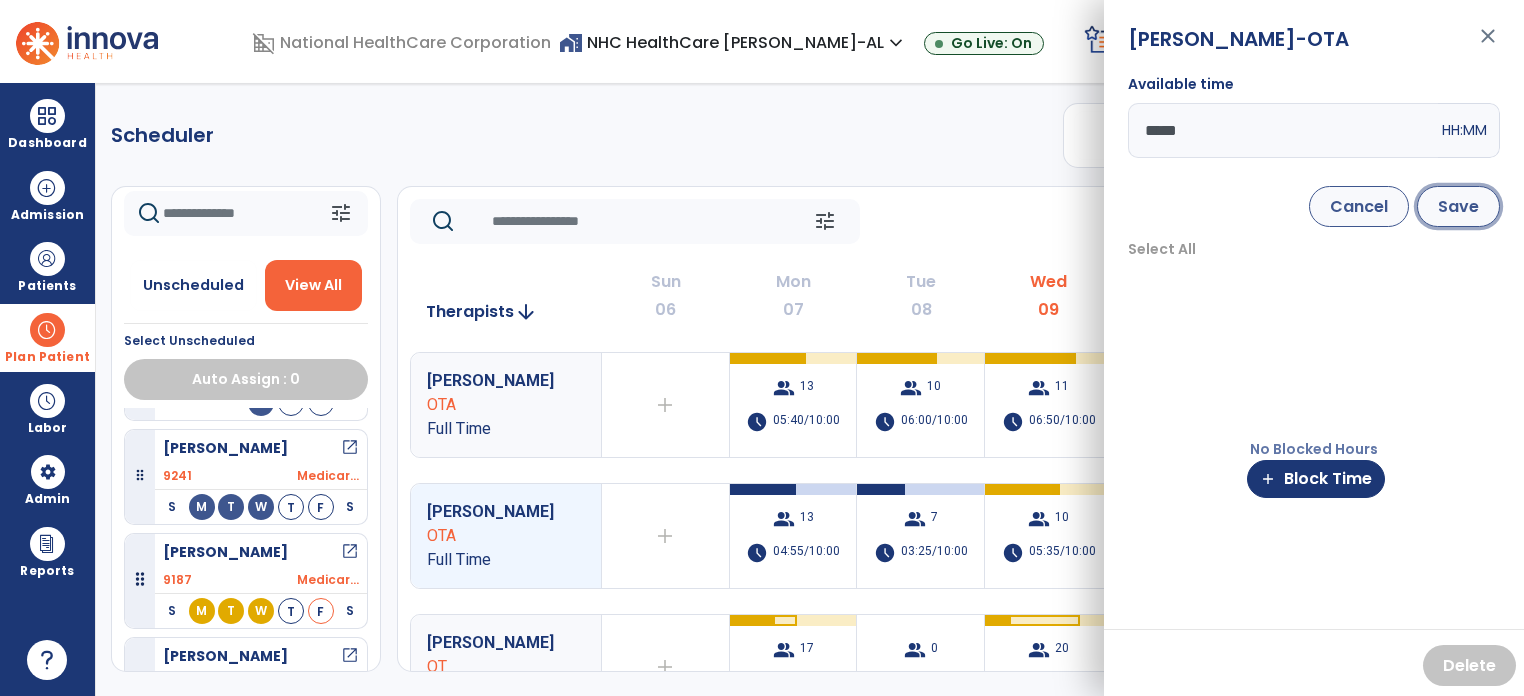 click on "Save" at bounding box center [1458, 206] 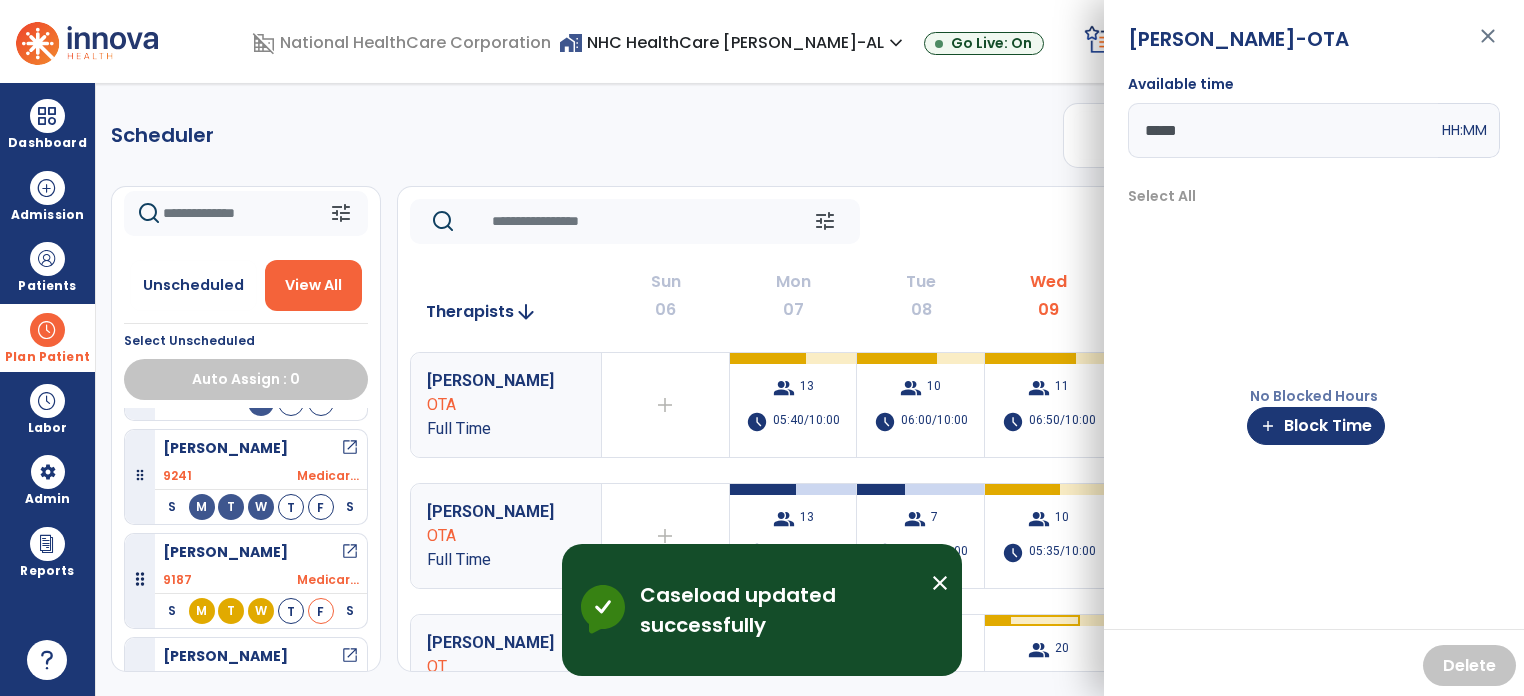 click on "close" at bounding box center (1488, 45) 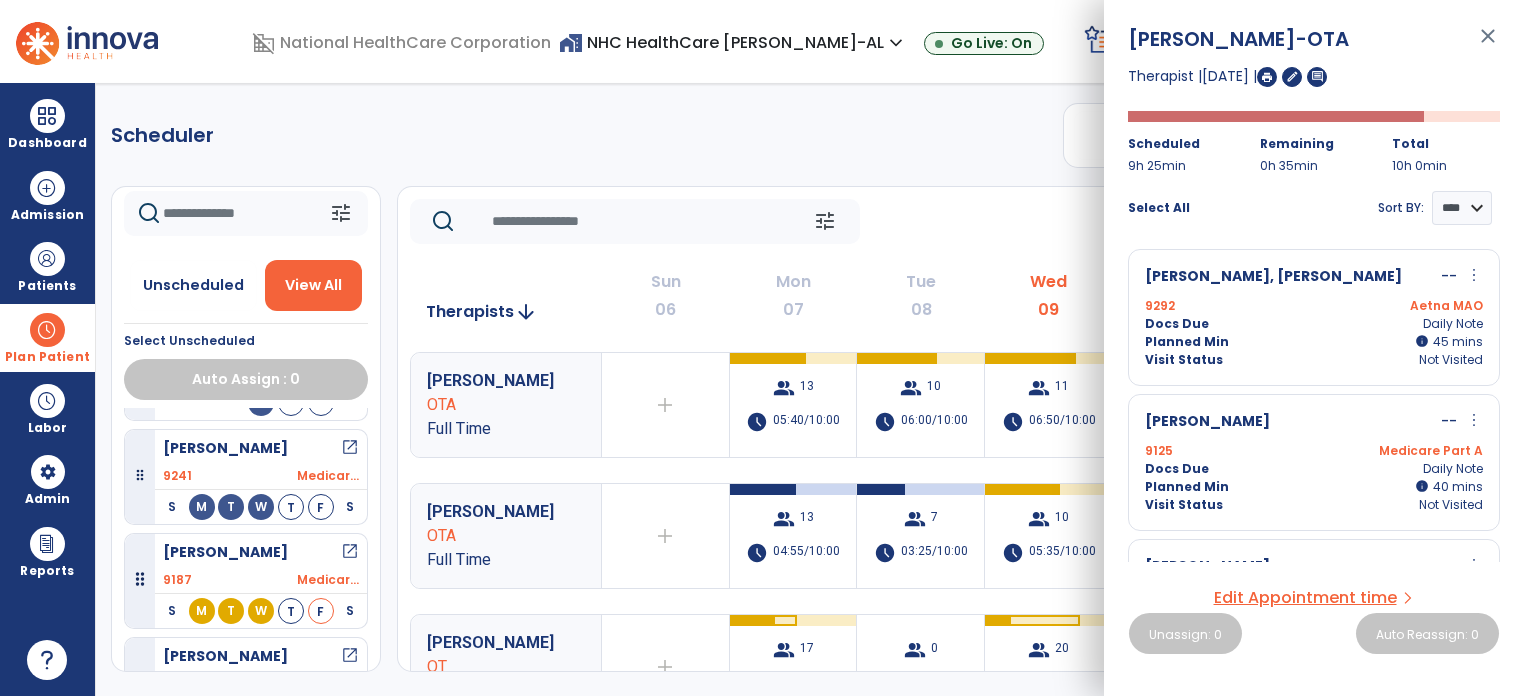 click on "close" at bounding box center (1488, 45) 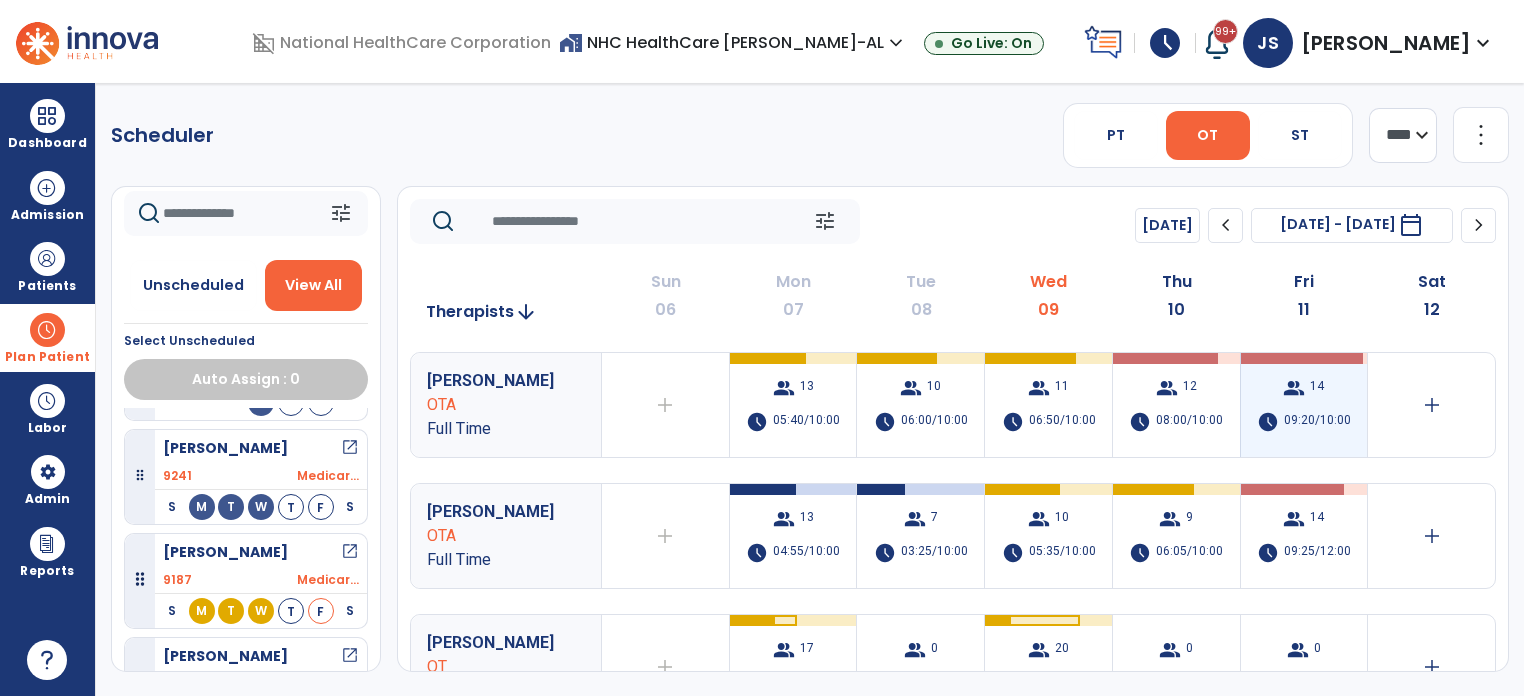 click on "09:20/10:00" at bounding box center (1317, 422) 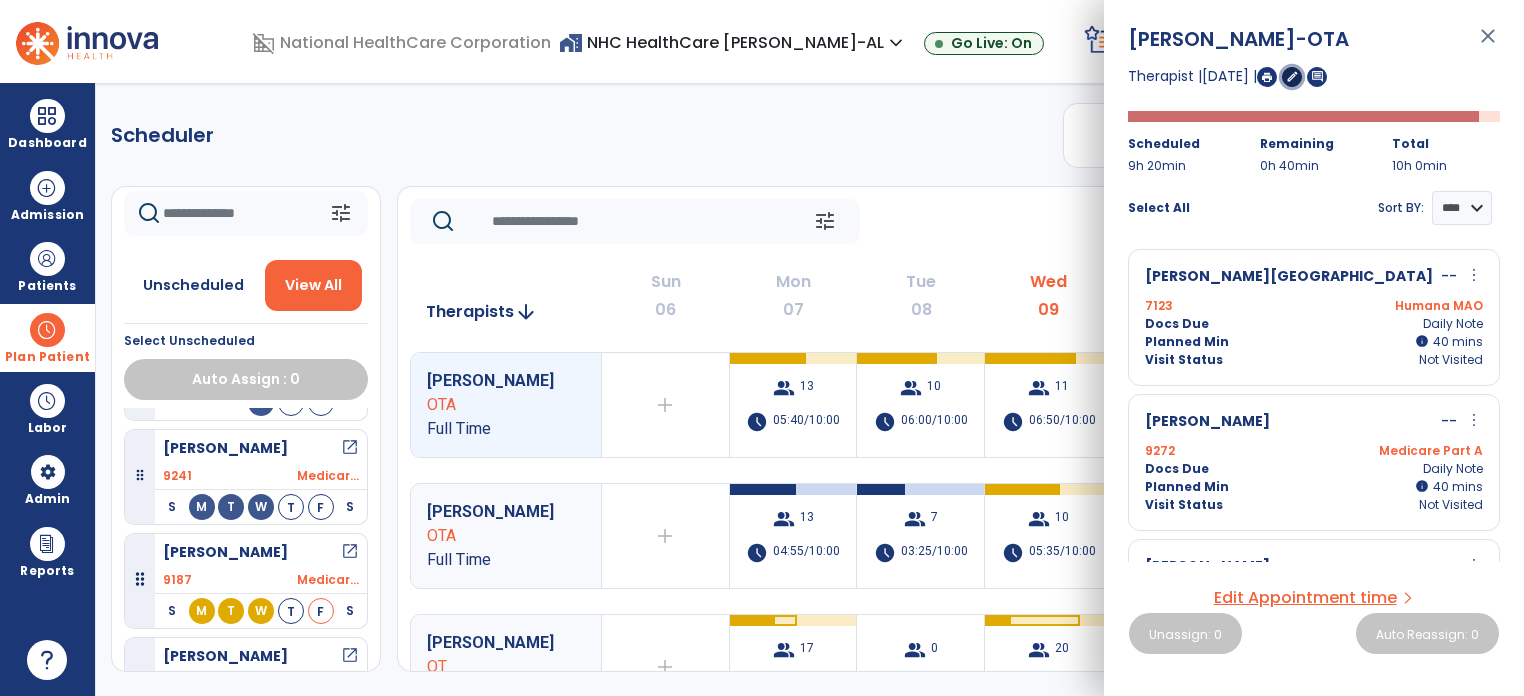 click on "edit" at bounding box center [1292, 76] 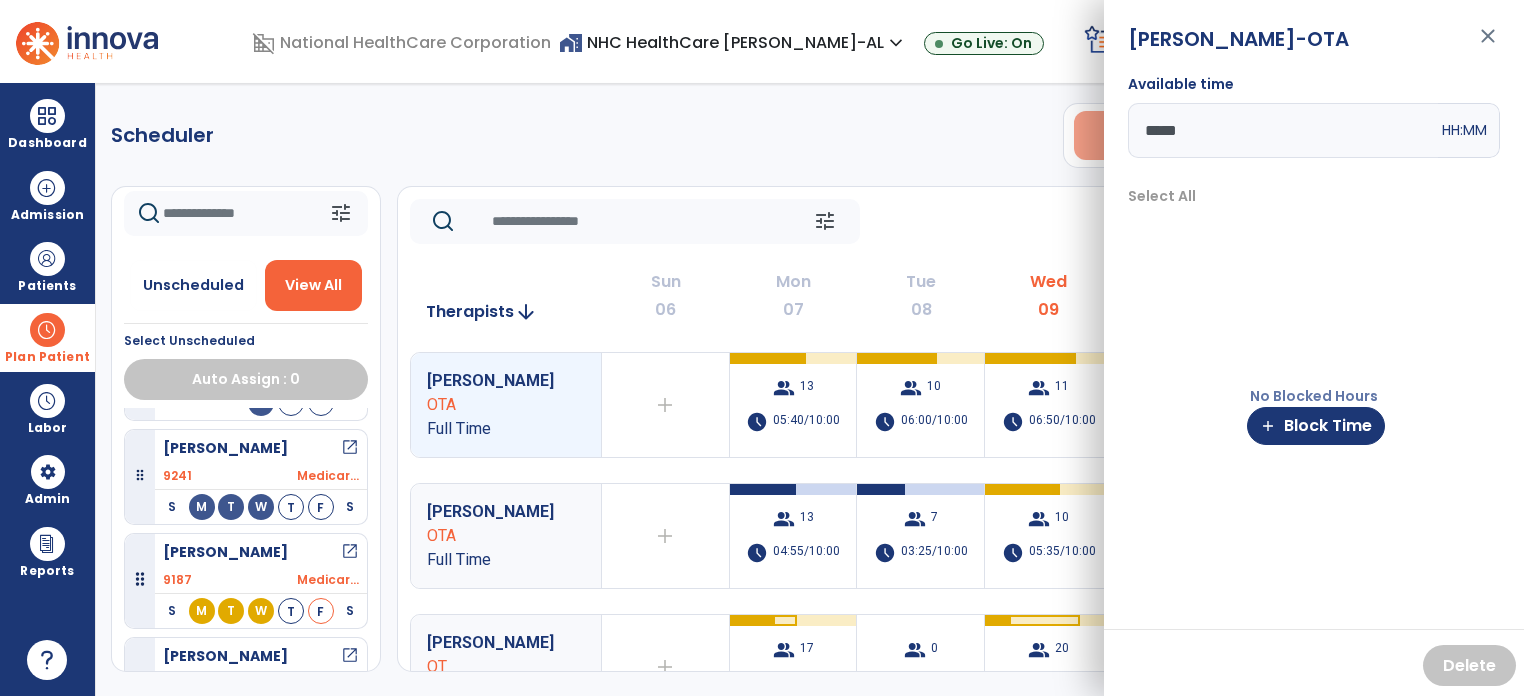 drag, startPoint x: 1261, startPoint y: 122, endPoint x: 1064, endPoint y: 118, distance: 197.0406 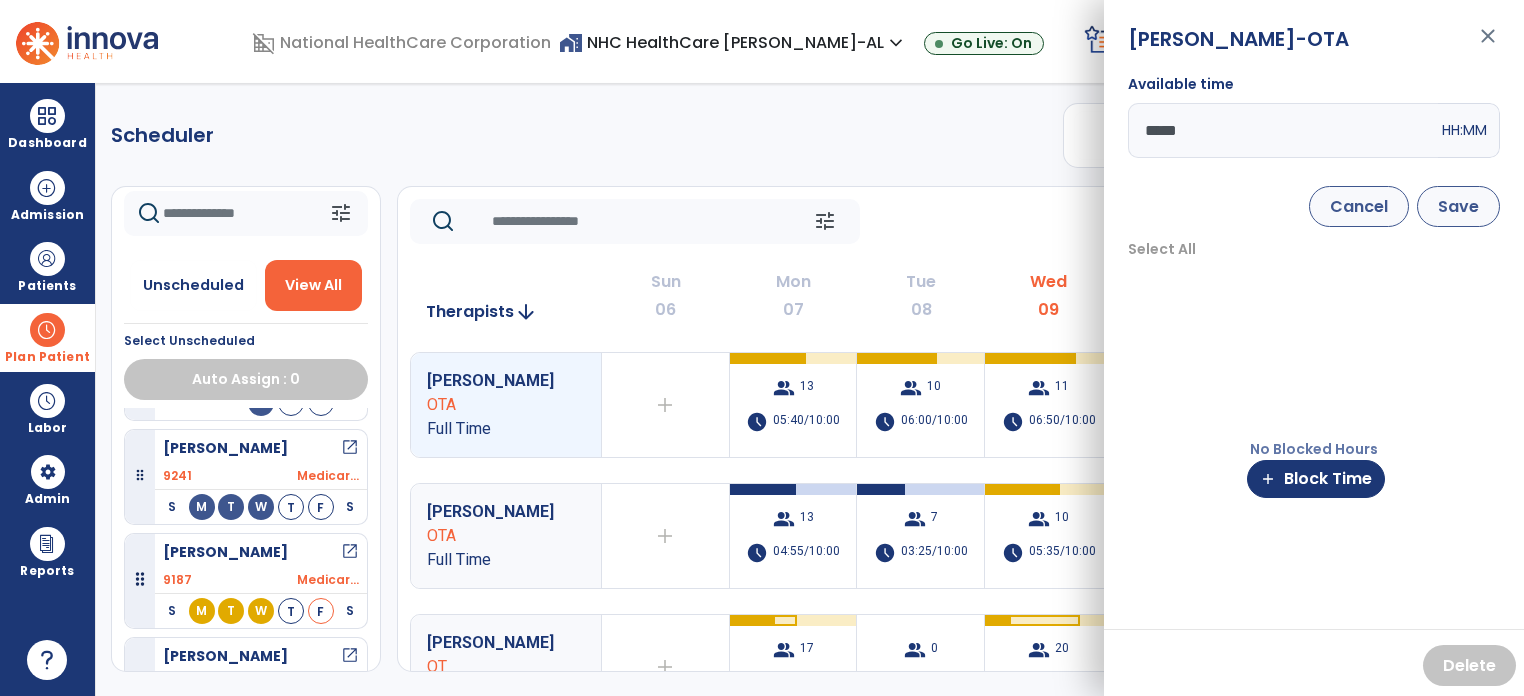 type on "*****" 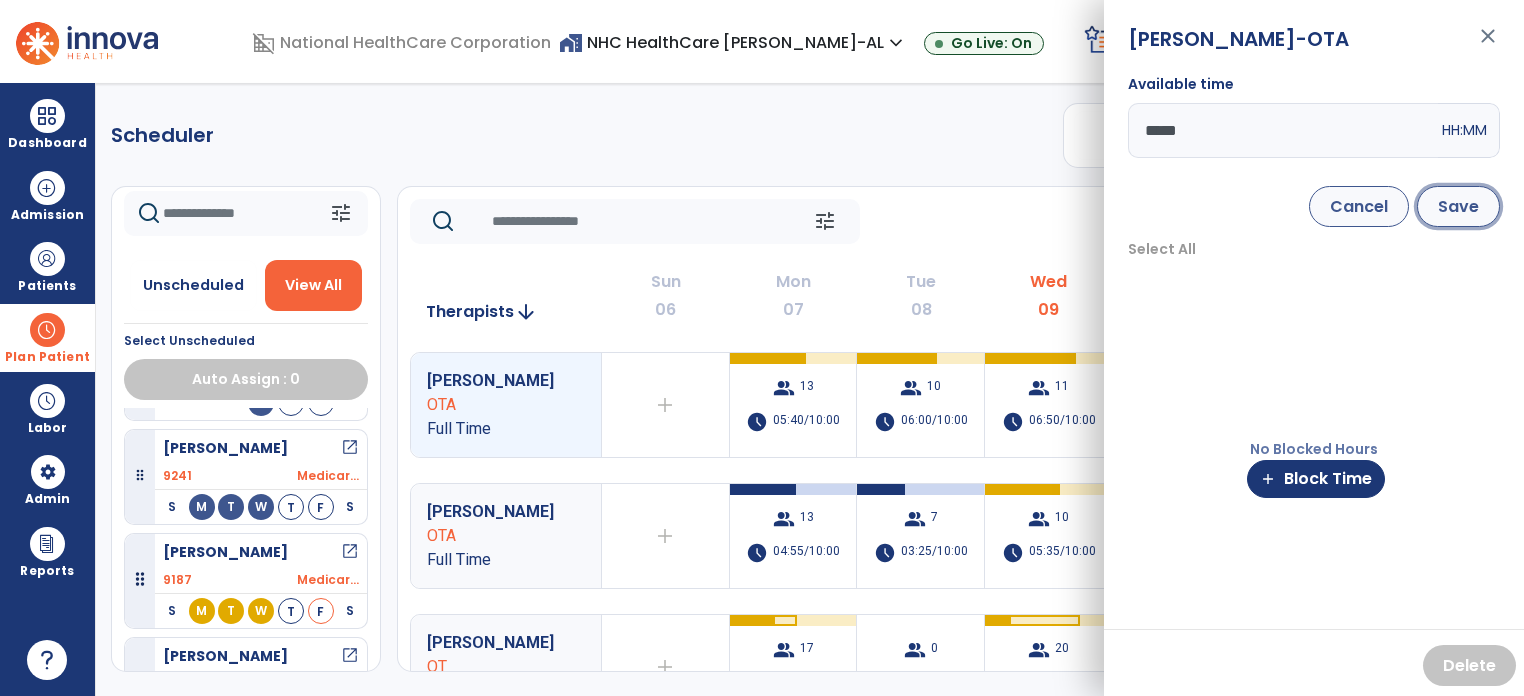 click on "Save" at bounding box center (1458, 206) 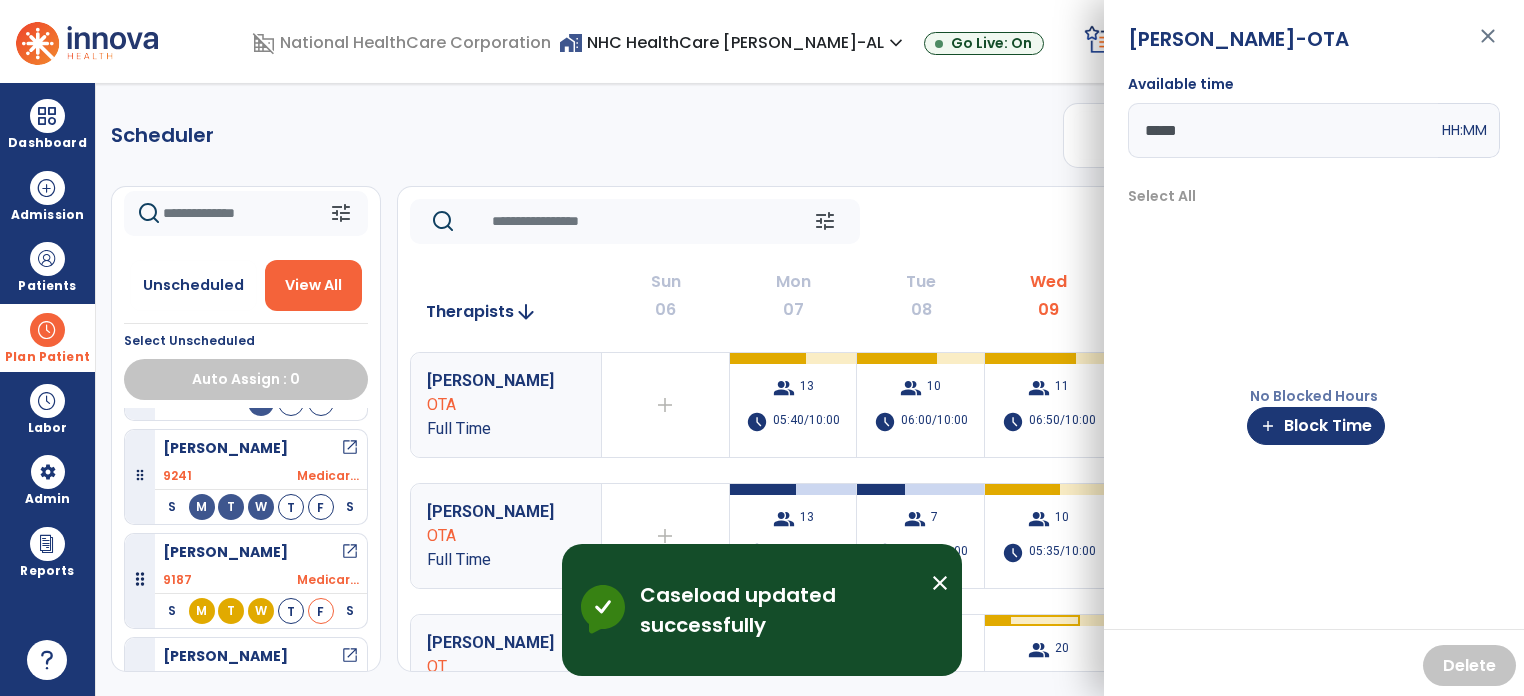 click on "close" at bounding box center (1488, 45) 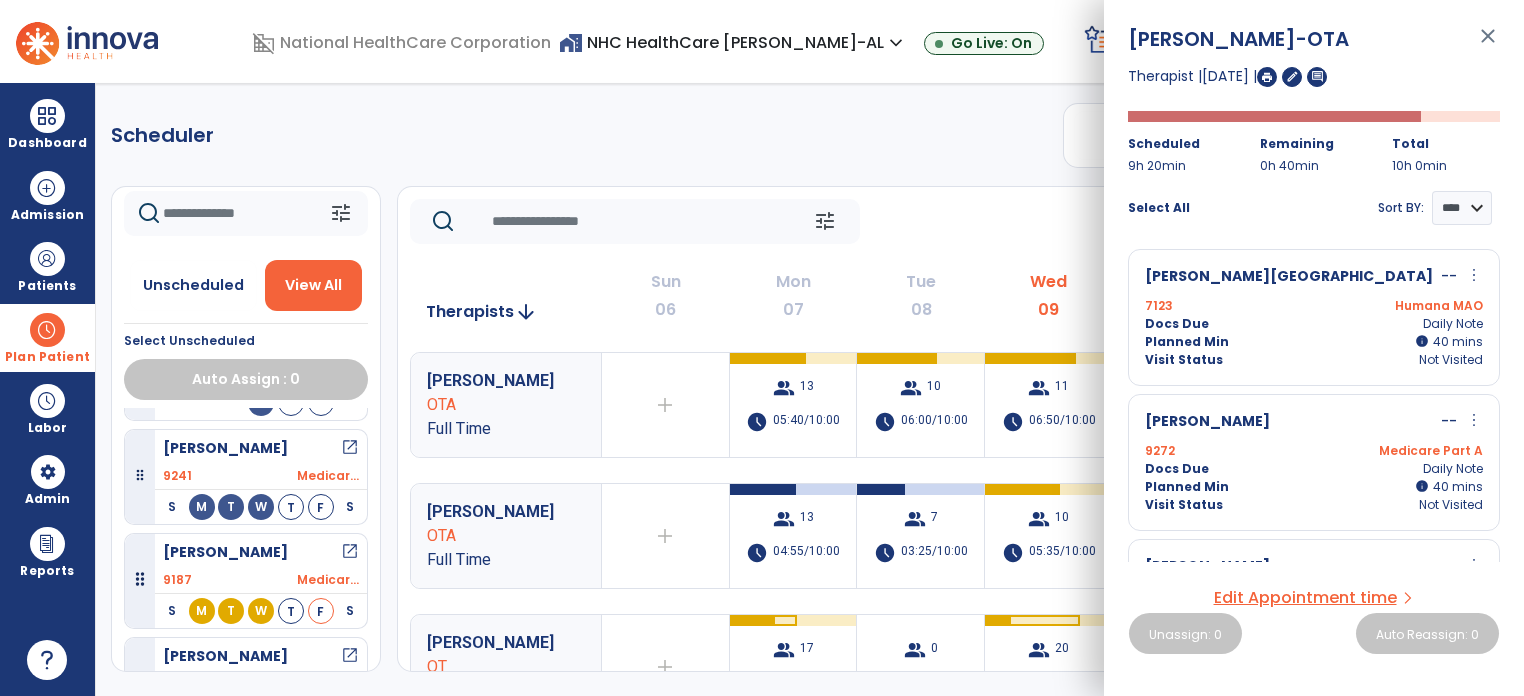 click on "close" at bounding box center (1488, 45) 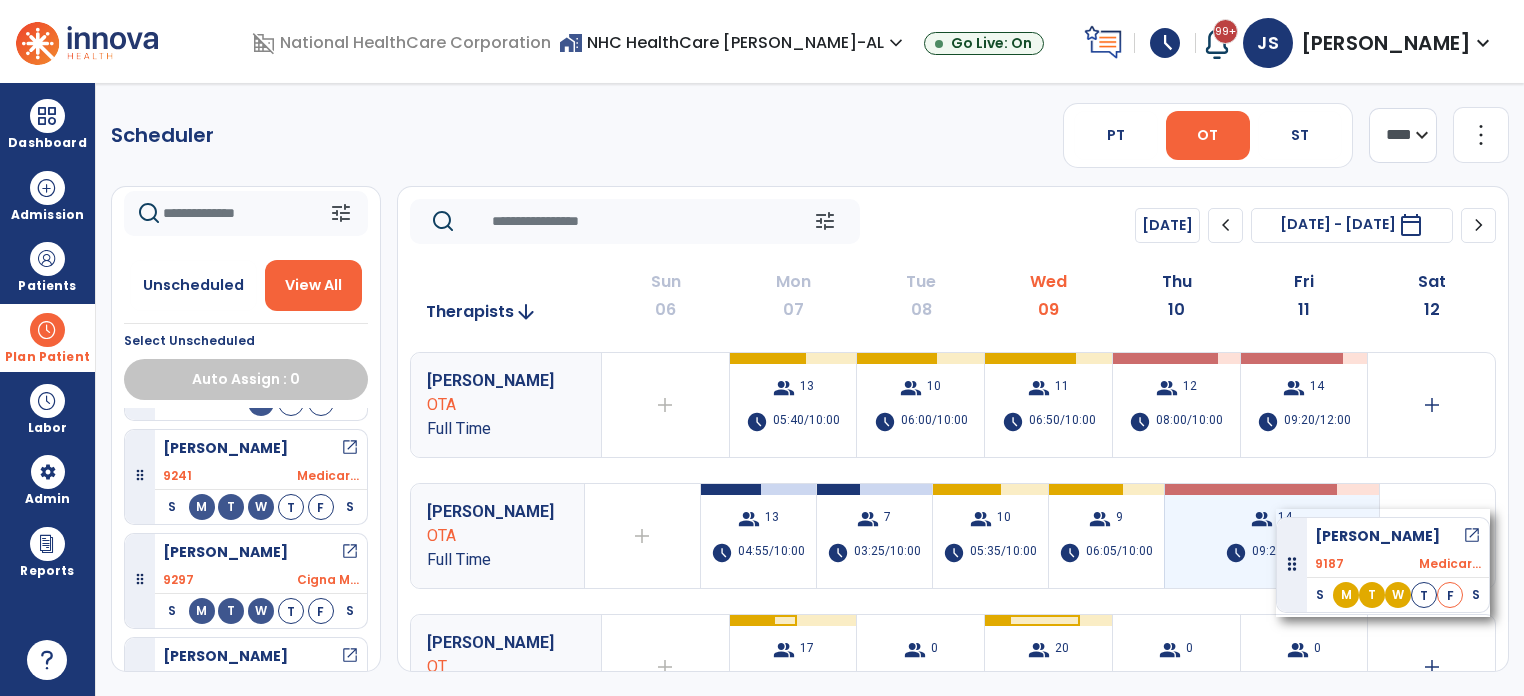 drag, startPoint x: 143, startPoint y: 544, endPoint x: 1278, endPoint y: 509, distance: 1135.5396 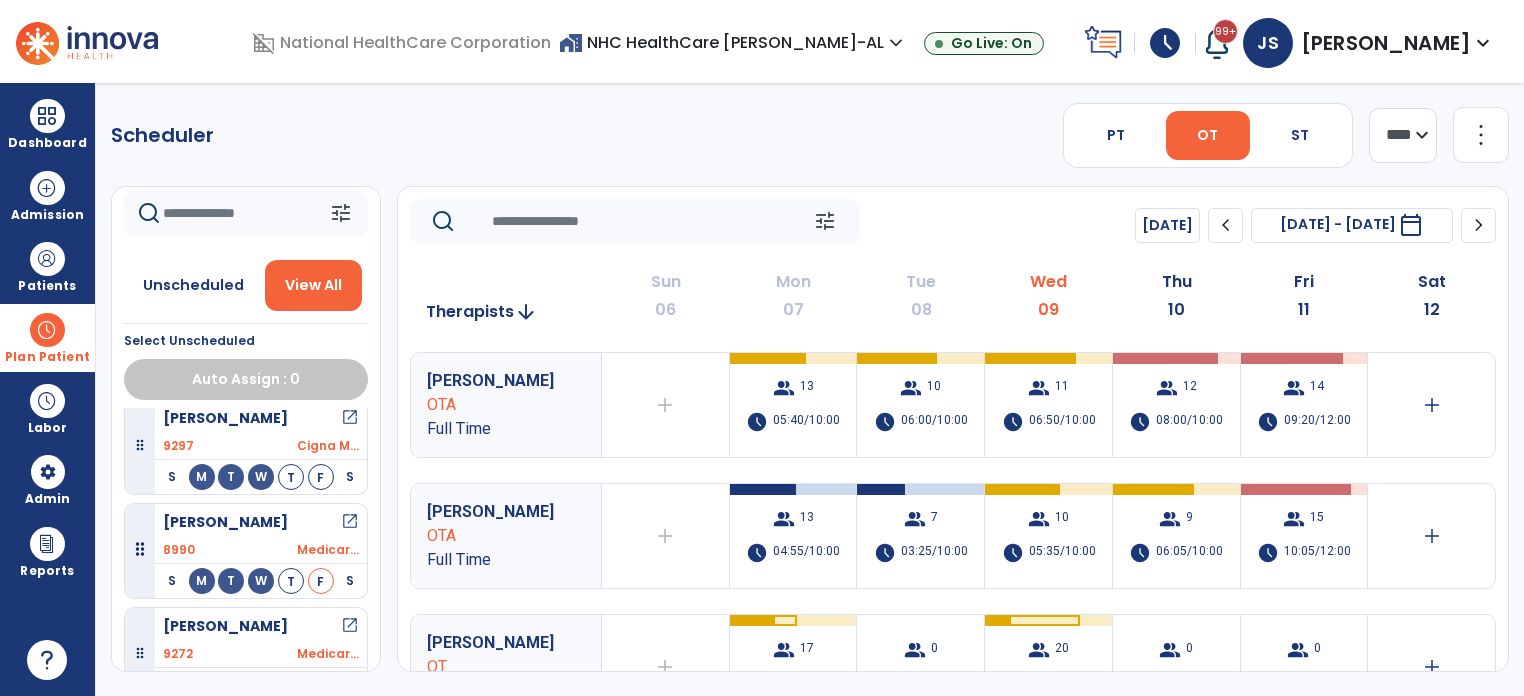 scroll, scrollTop: 2120, scrollLeft: 0, axis: vertical 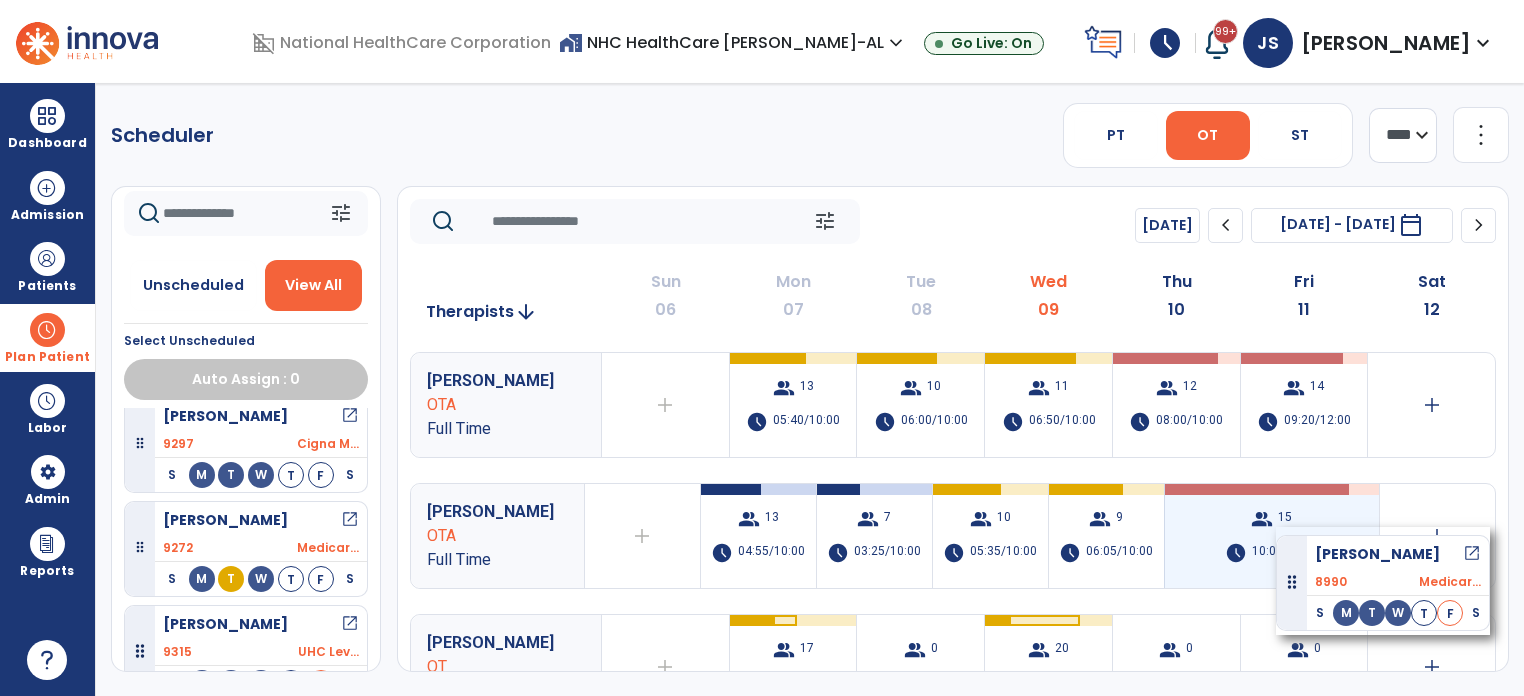 drag, startPoint x: 140, startPoint y: 513, endPoint x: 1276, endPoint y: 527, distance: 1136.0863 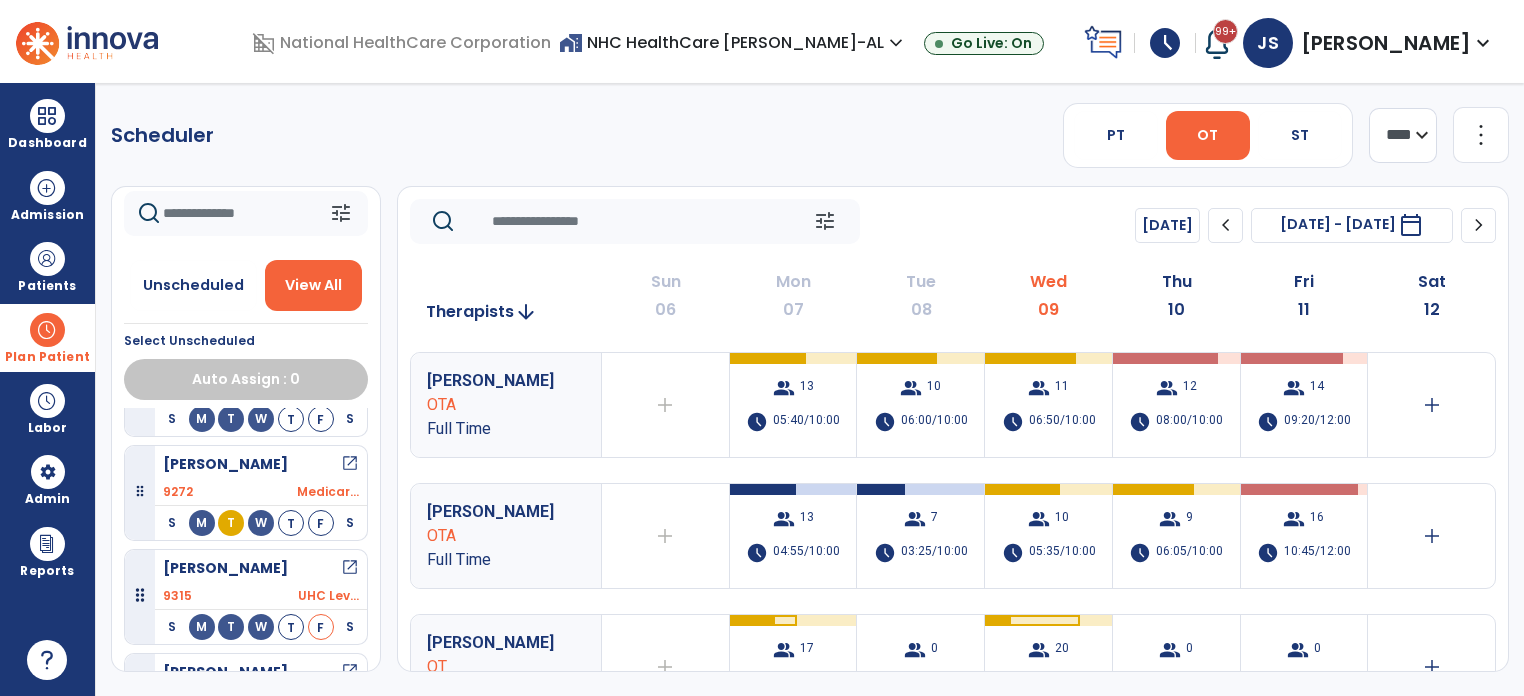 scroll, scrollTop: 2320, scrollLeft: 0, axis: vertical 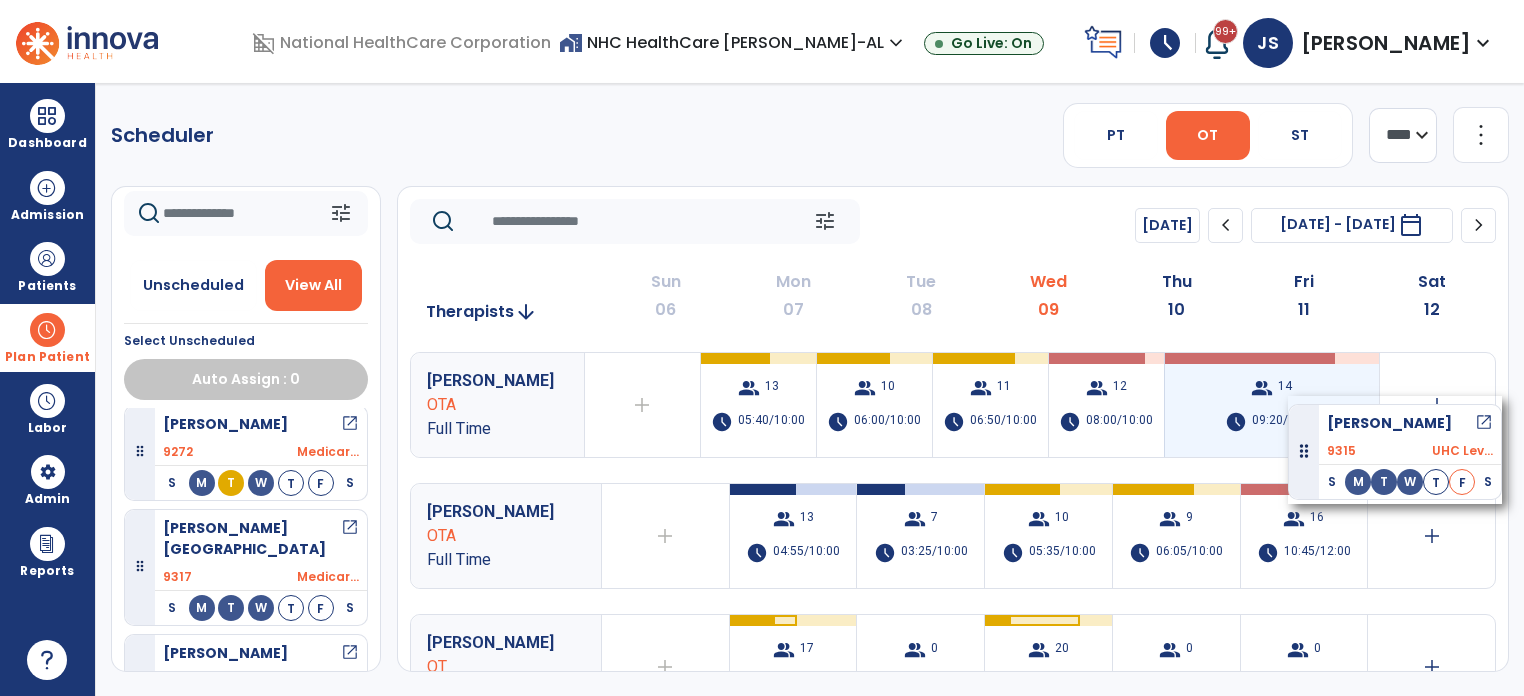 drag, startPoint x: 145, startPoint y: 512, endPoint x: 1291, endPoint y: 395, distance: 1151.957 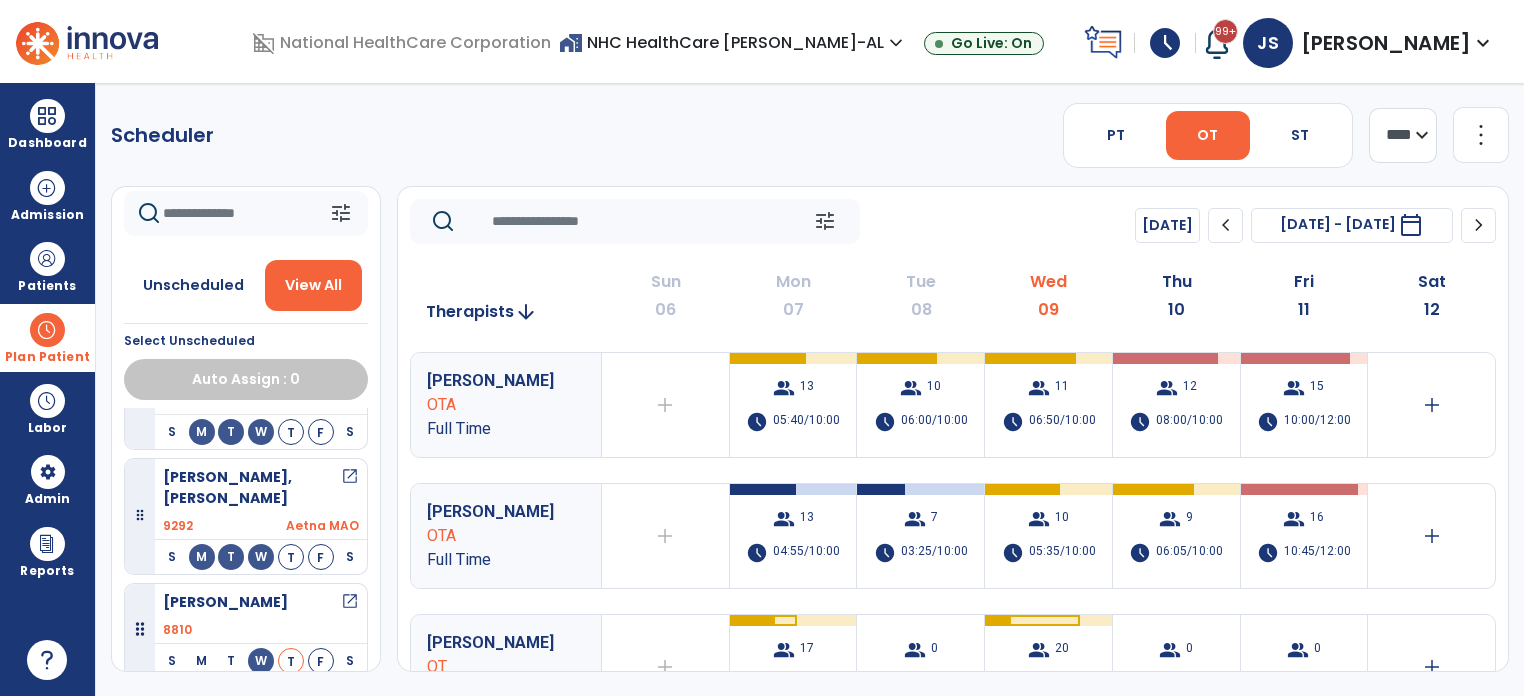 scroll, scrollTop: 3160, scrollLeft: 0, axis: vertical 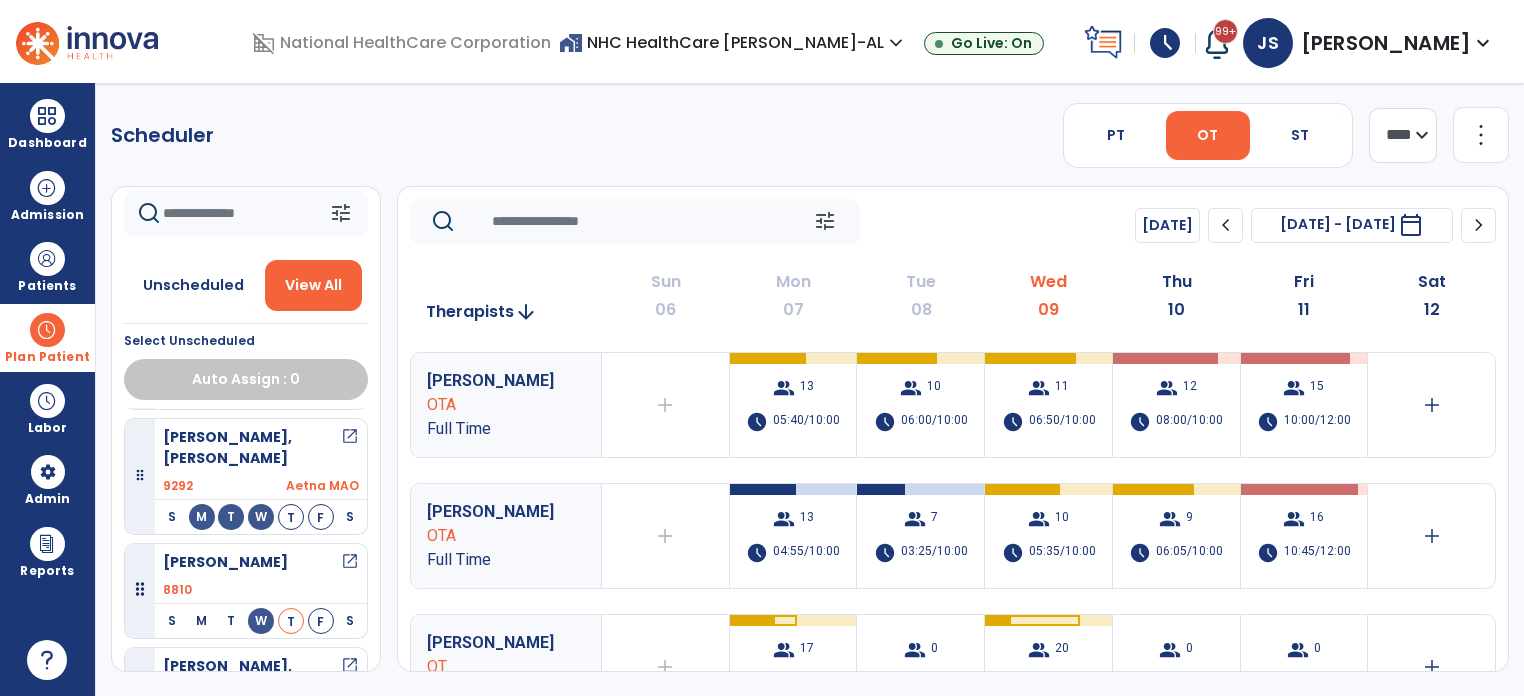 click on "open_in_new" at bounding box center (350, 562) 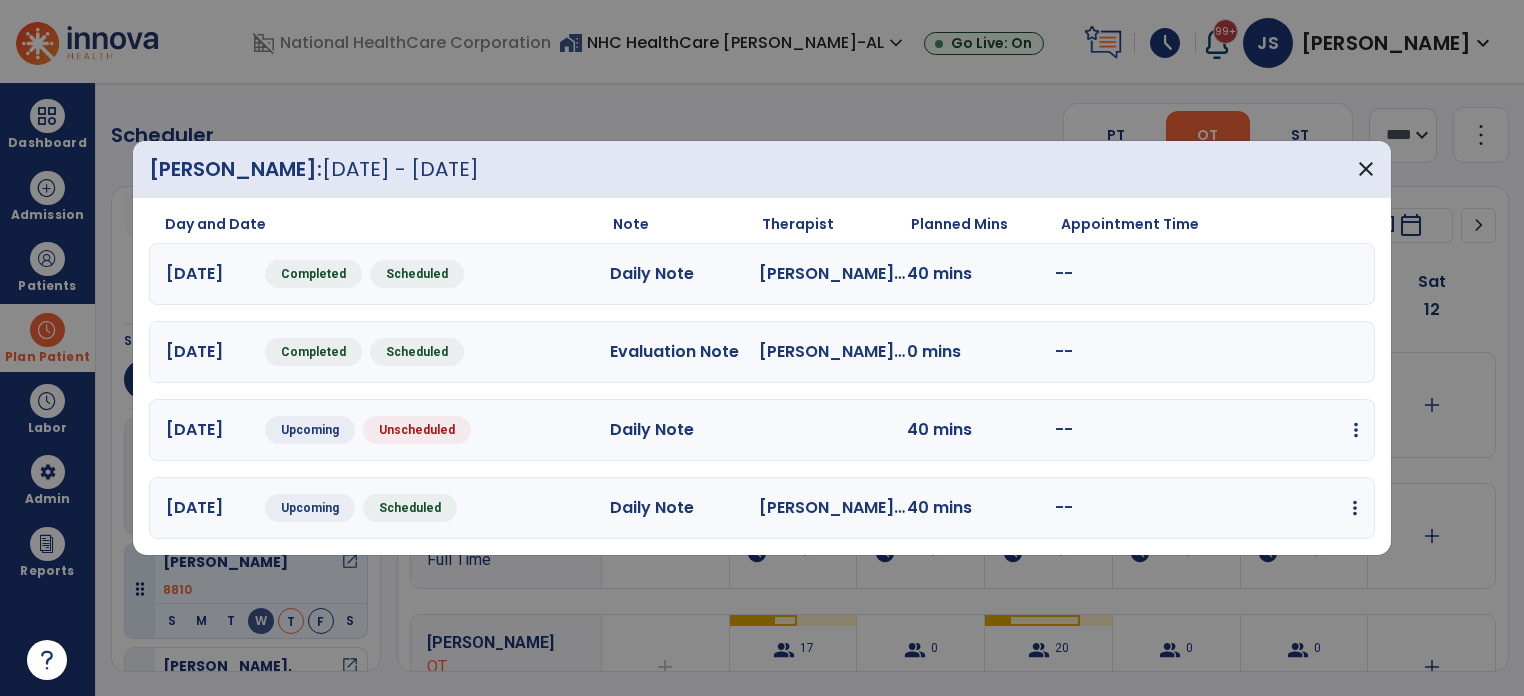 click at bounding box center (1356, 430) 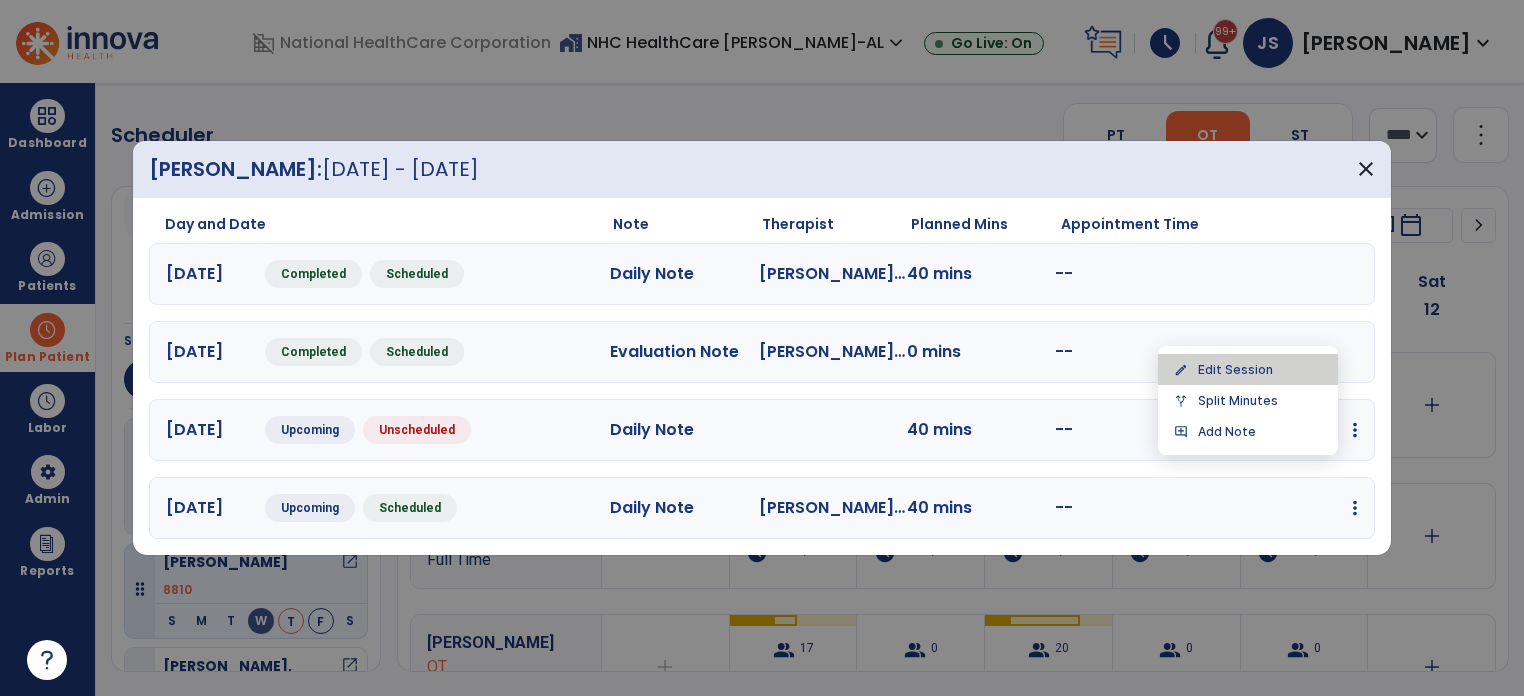 click on "edit   Edit Session" at bounding box center (1248, 369) 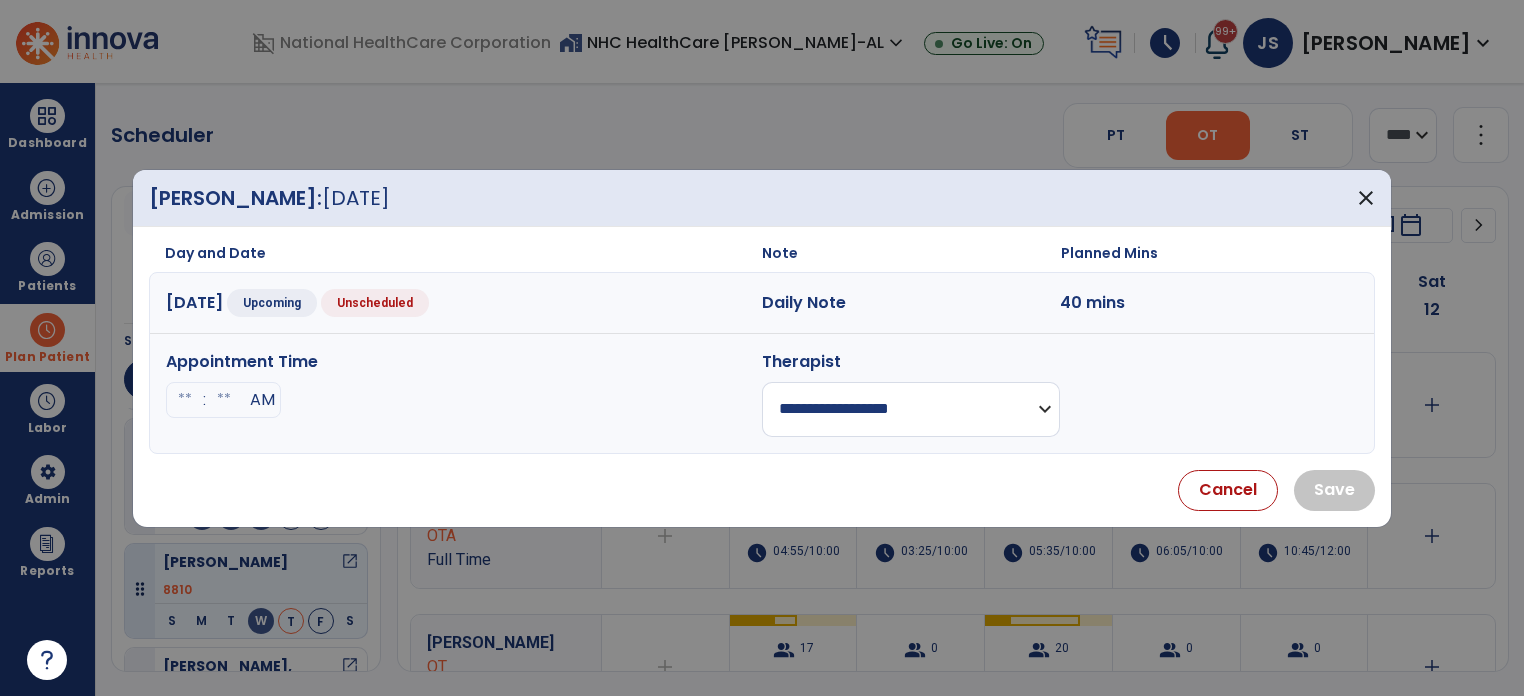 click on "**********" at bounding box center [911, 409] 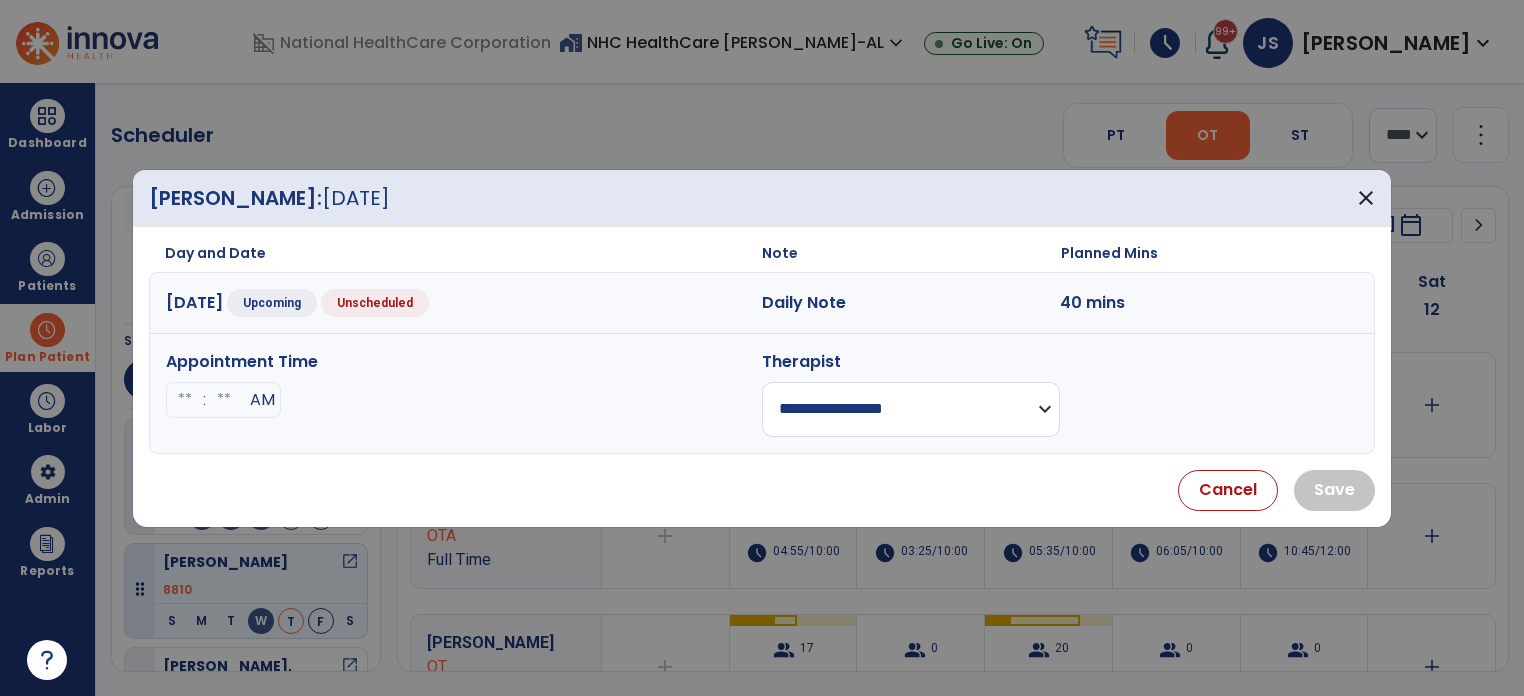 click on "**********" at bounding box center [911, 409] 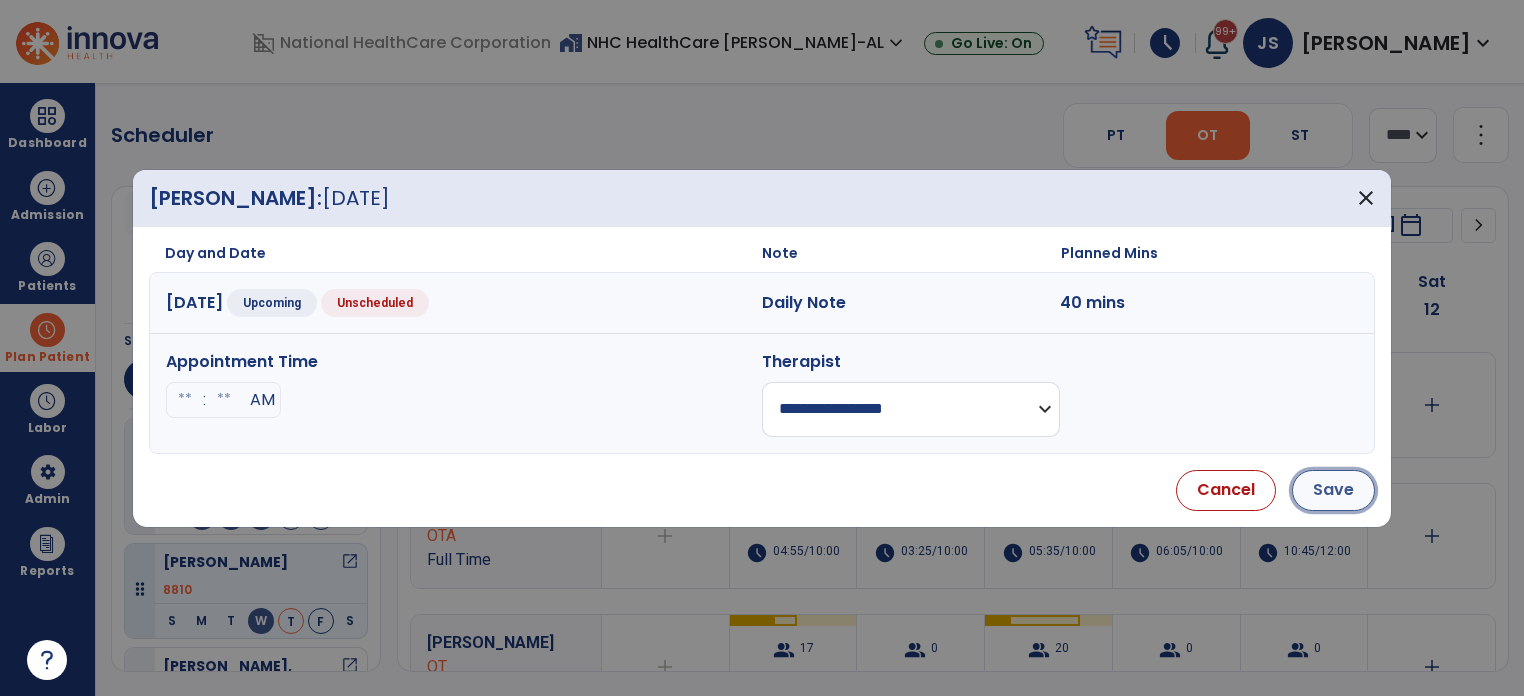 click on "Save" at bounding box center (1333, 490) 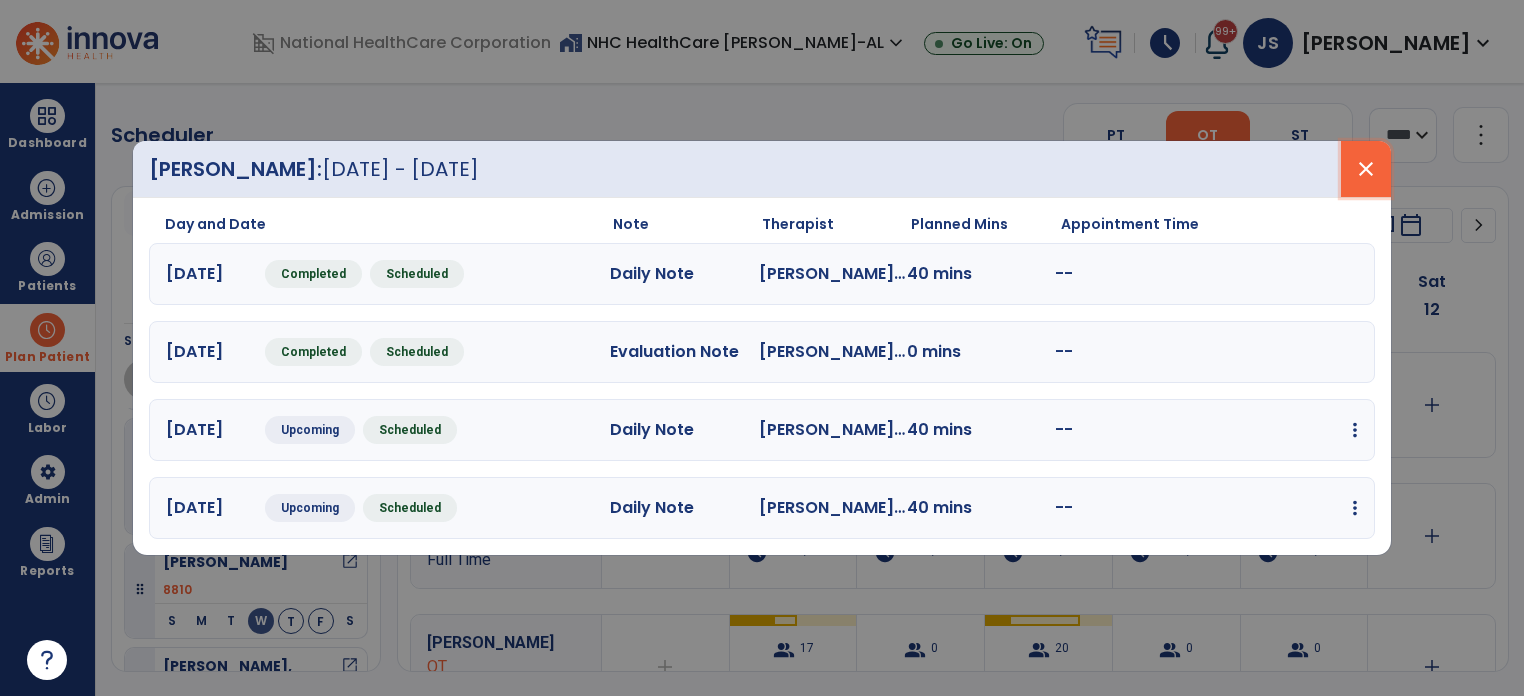 click on "close" at bounding box center (1366, 169) 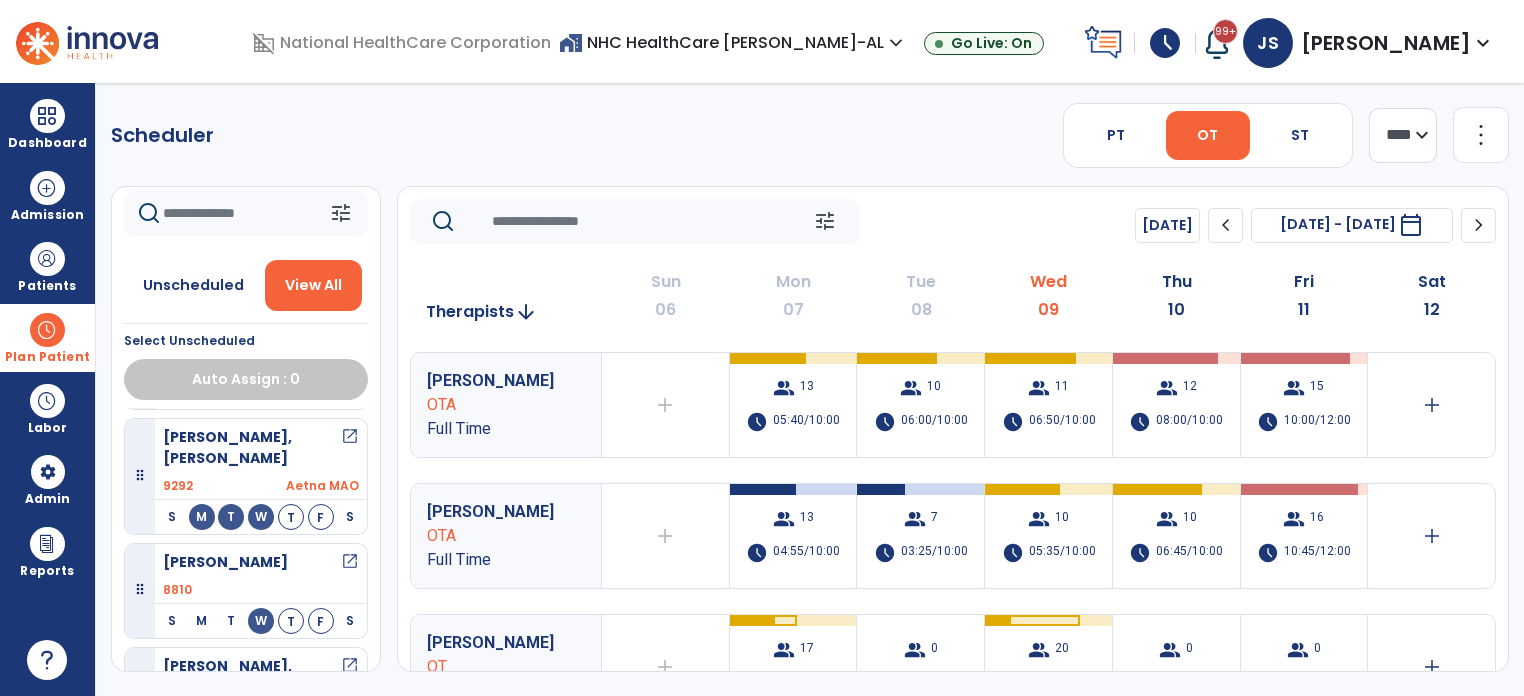 click on "6838 Medicar..." at bounding box center [261, 715] 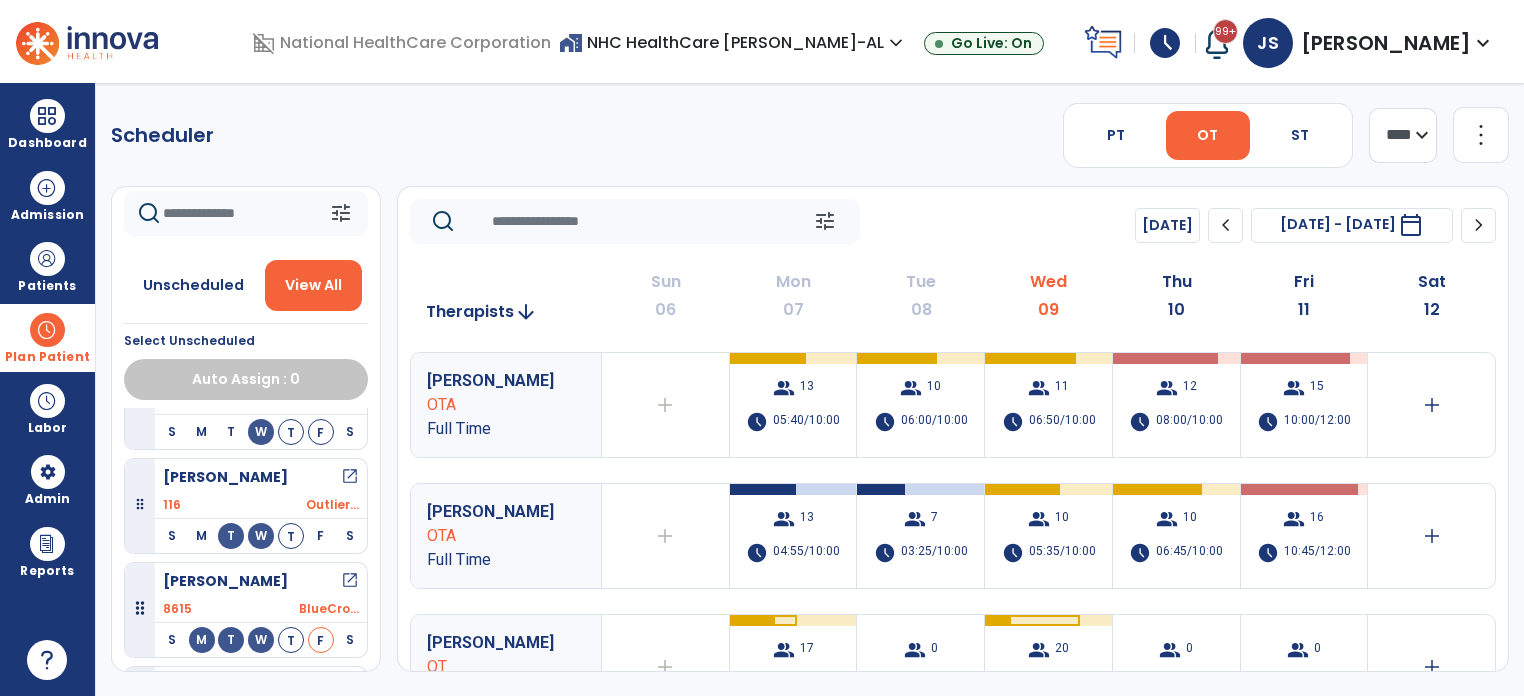 scroll, scrollTop: 1120, scrollLeft: 0, axis: vertical 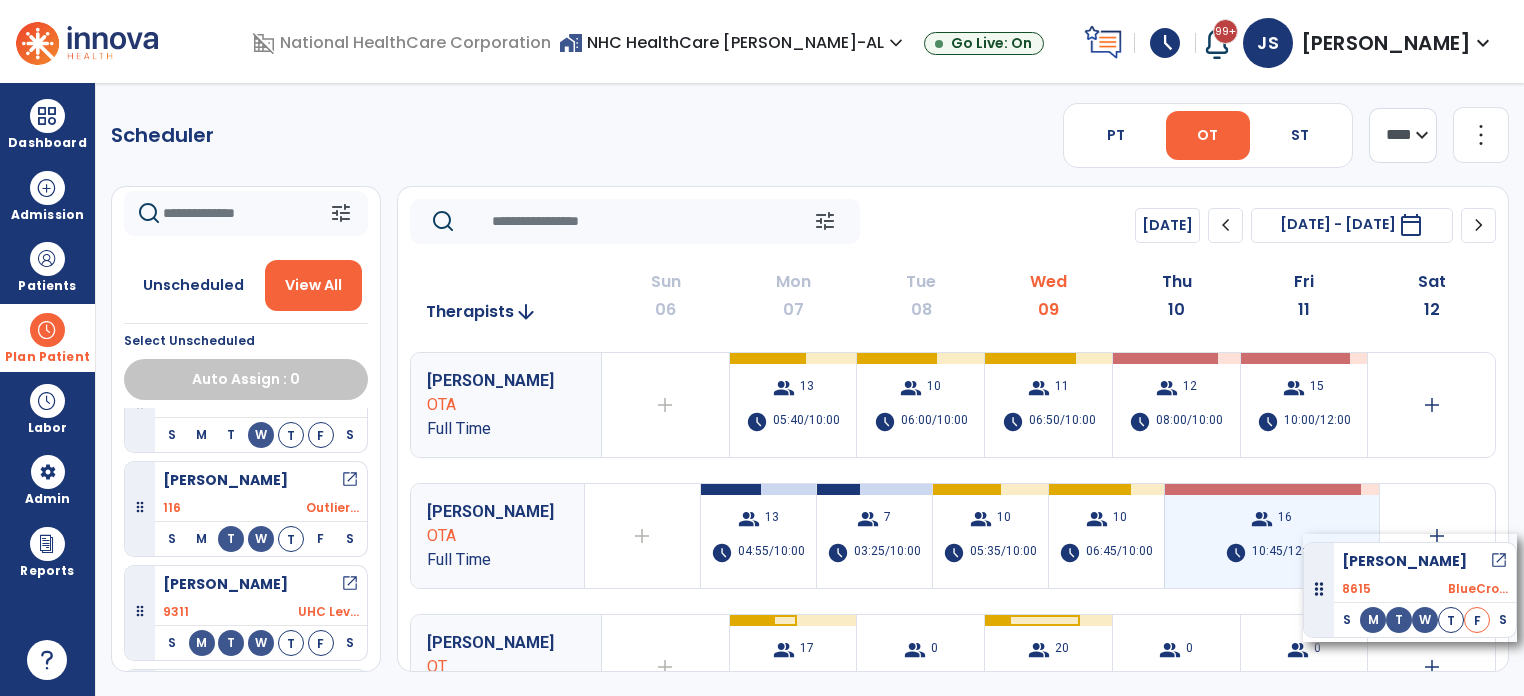 drag, startPoint x: 132, startPoint y: 575, endPoint x: 1305, endPoint y: 534, distance: 1173.7163 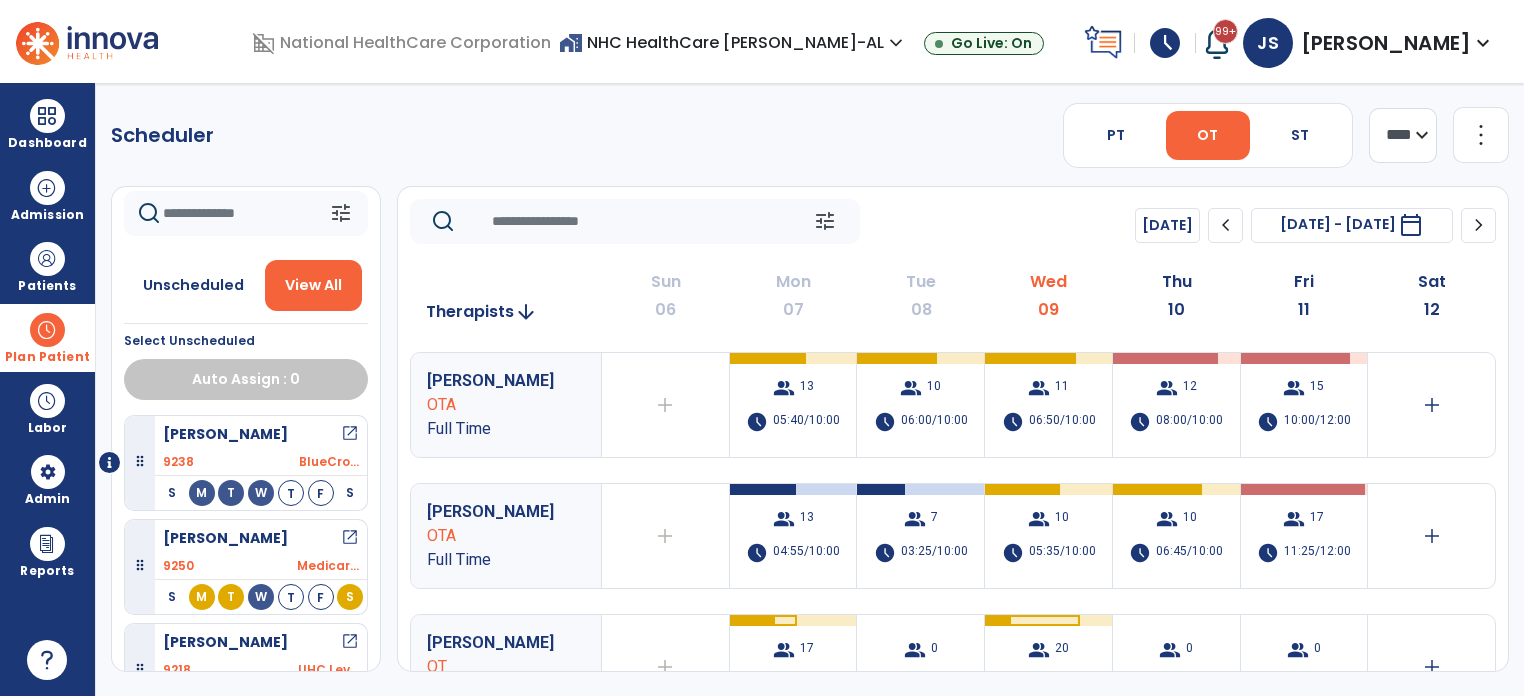 scroll, scrollTop: 0, scrollLeft: 0, axis: both 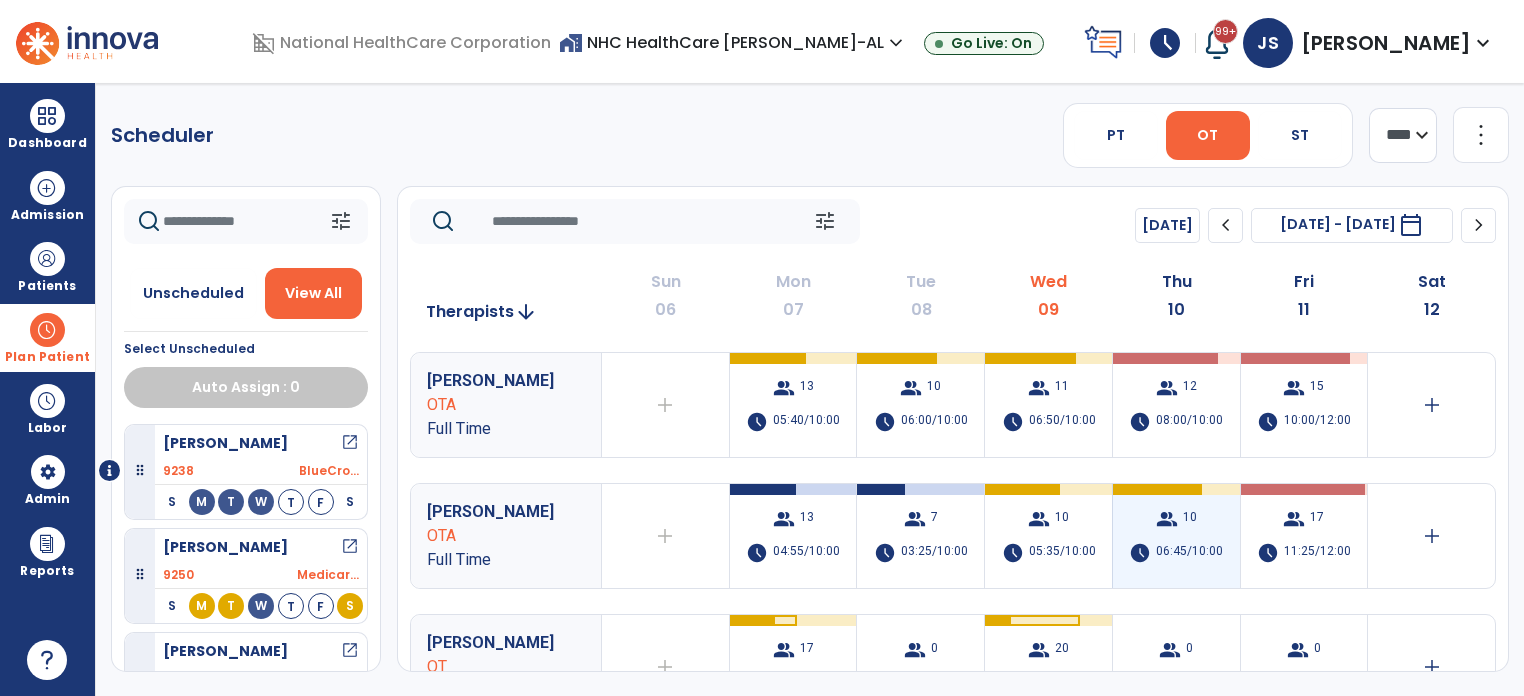 click on "group  10  schedule  06:45/10:00" at bounding box center [1176, 536] 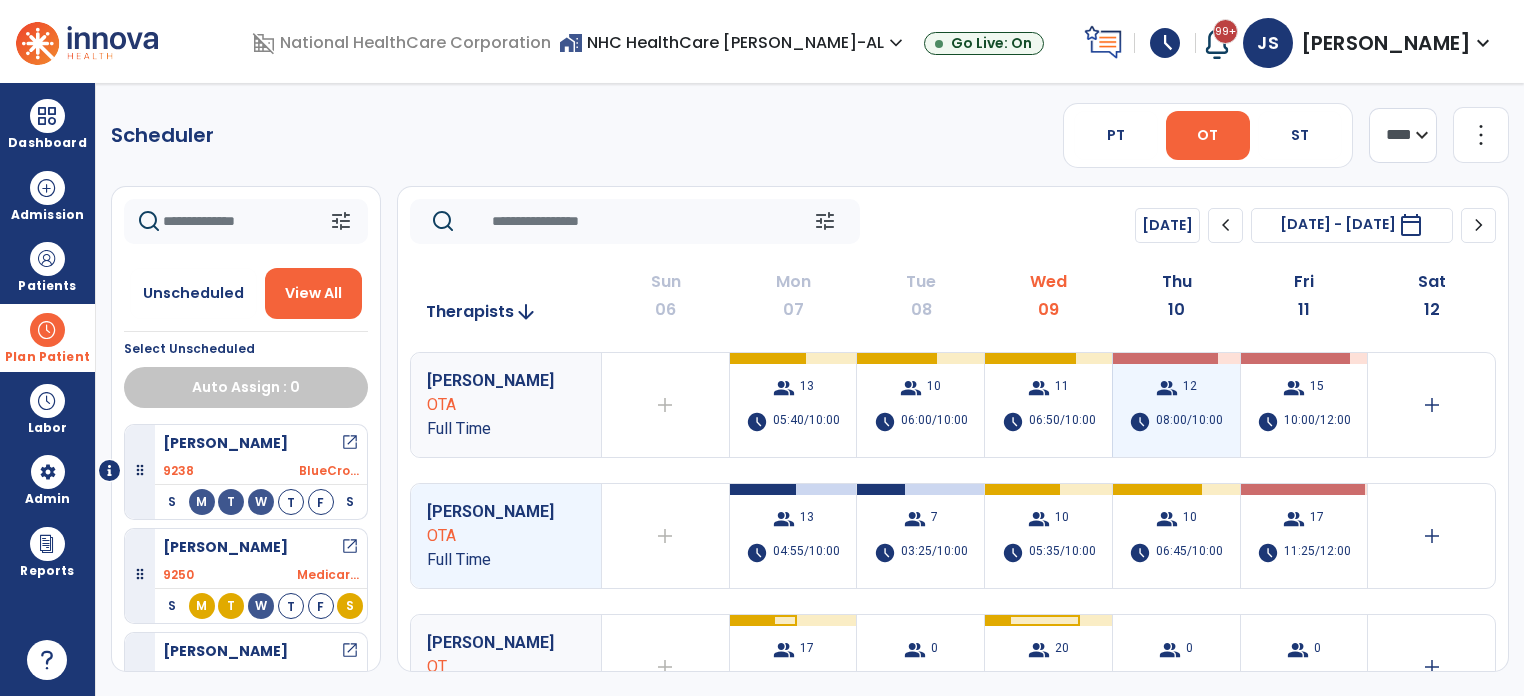 click on "08:00/10:00" at bounding box center [1189, 422] 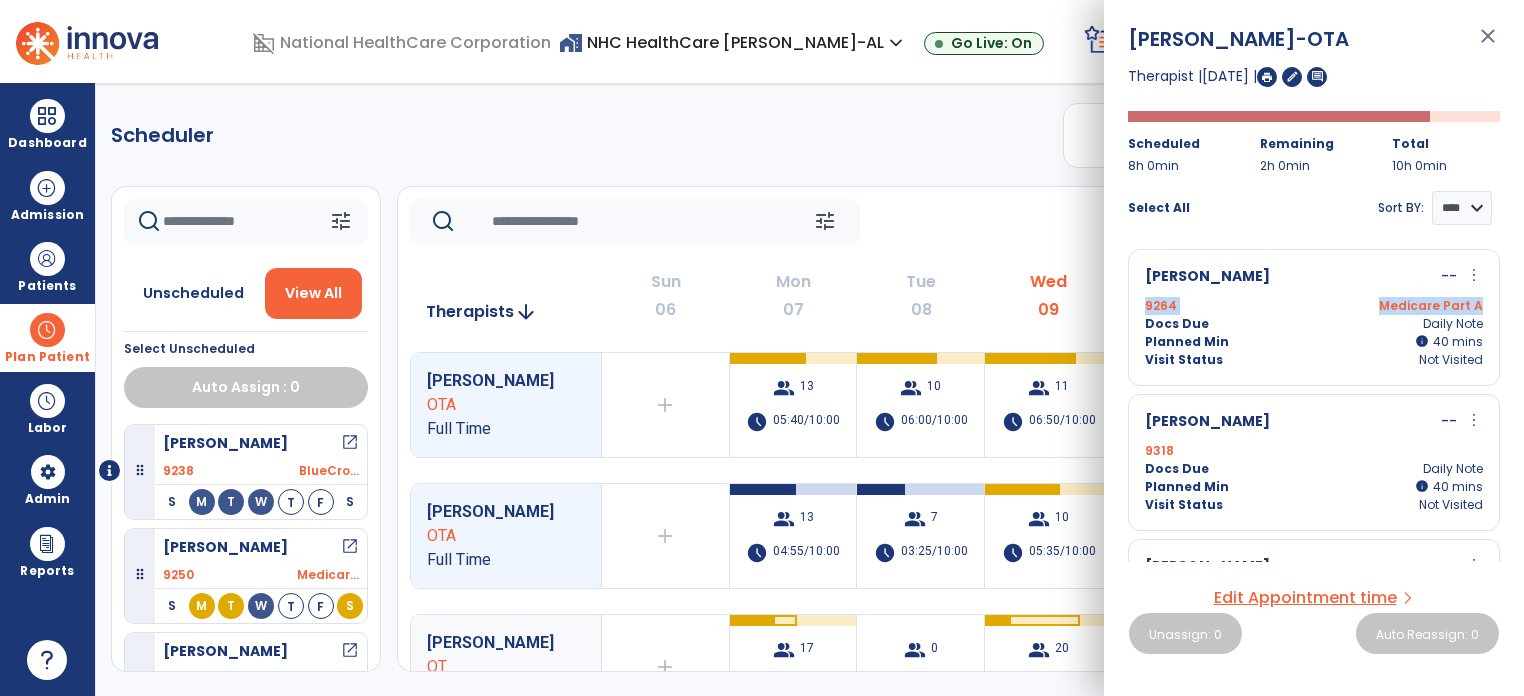 drag, startPoint x: 1494, startPoint y: 279, endPoint x: 1496, endPoint y: 305, distance: 26.076809 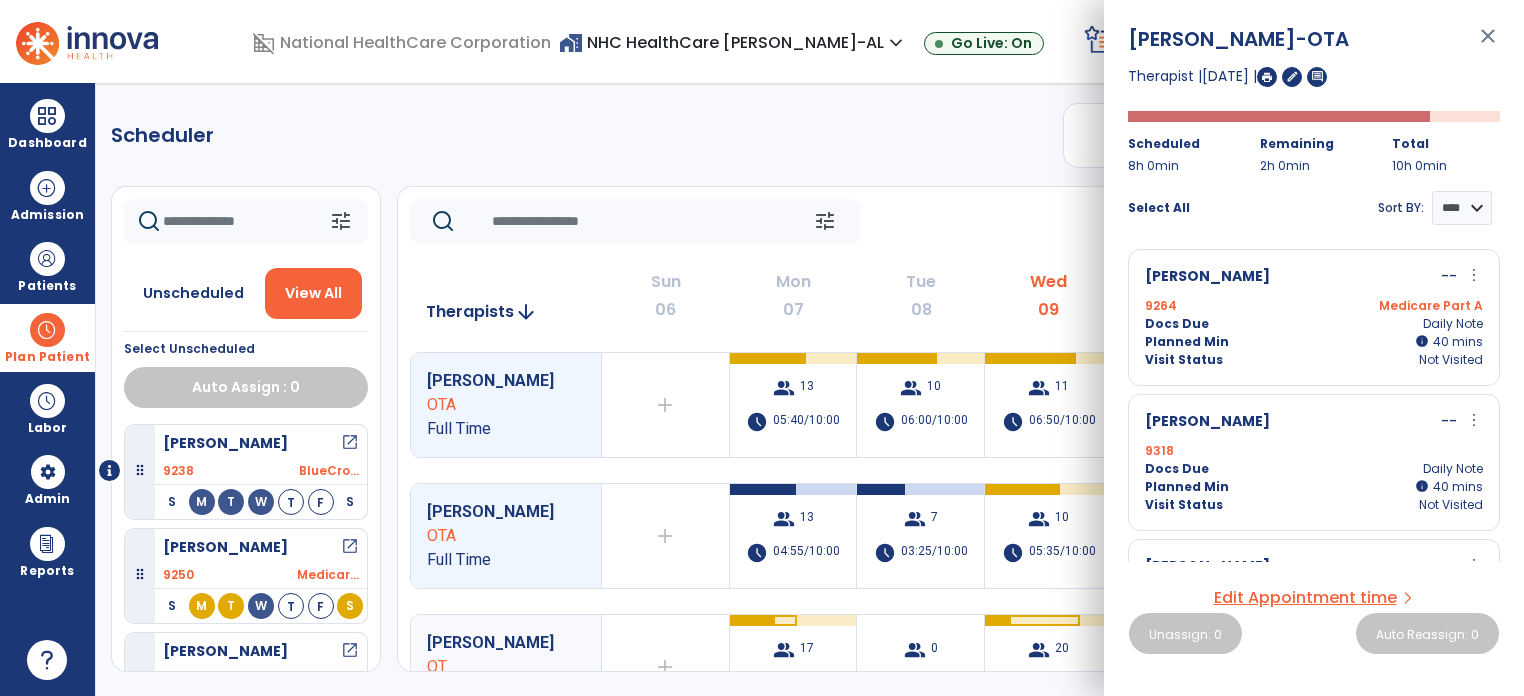 click on "Sort BY:  **** ****" at bounding box center (1439, 208) 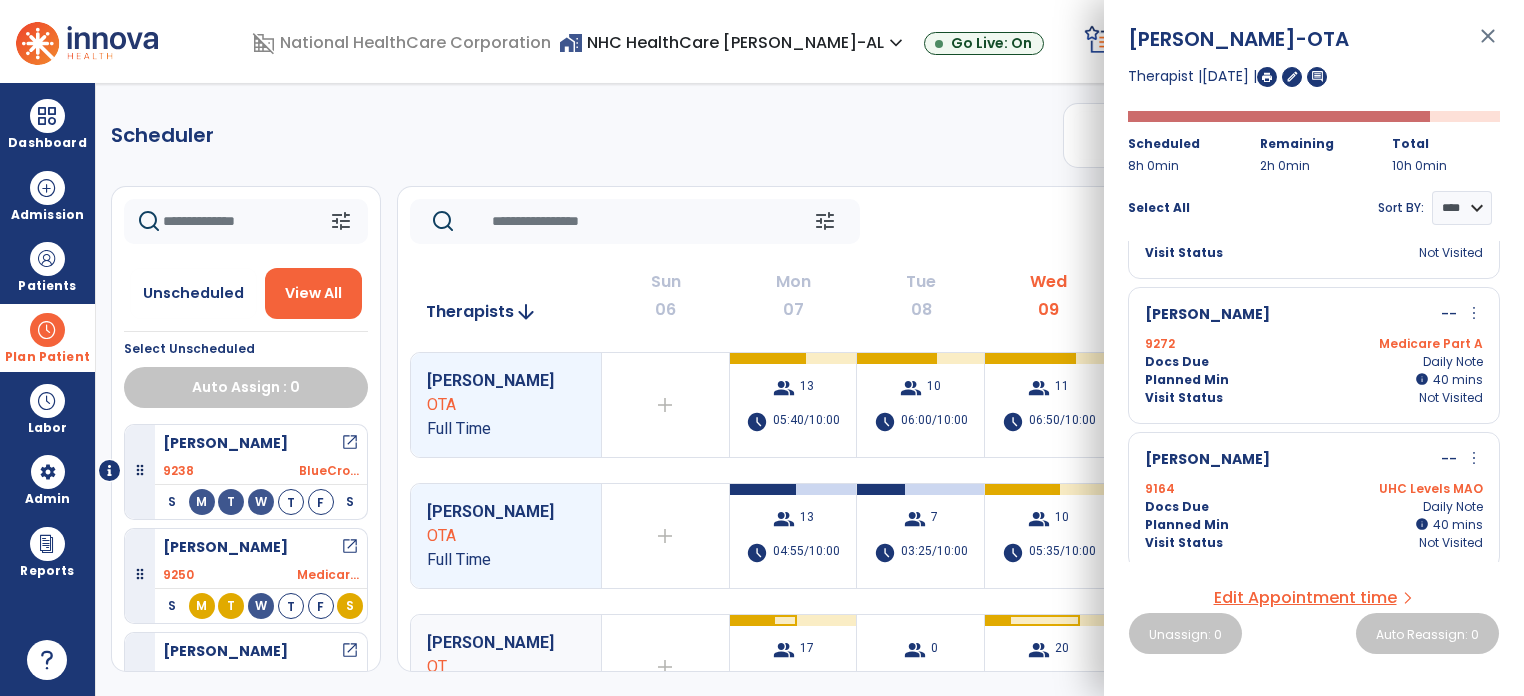 scroll, scrollTop: 838, scrollLeft: 0, axis: vertical 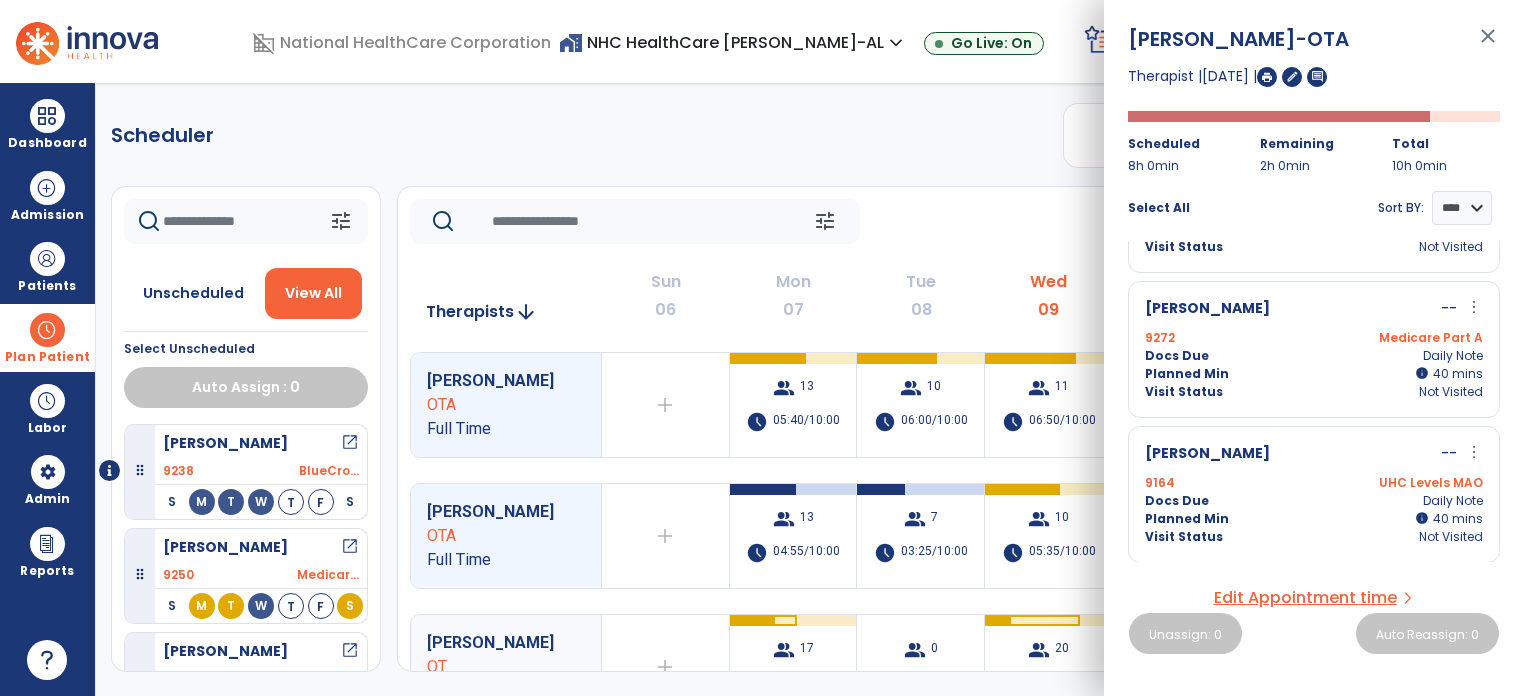 click on "more_vert" at bounding box center [1474, 307] 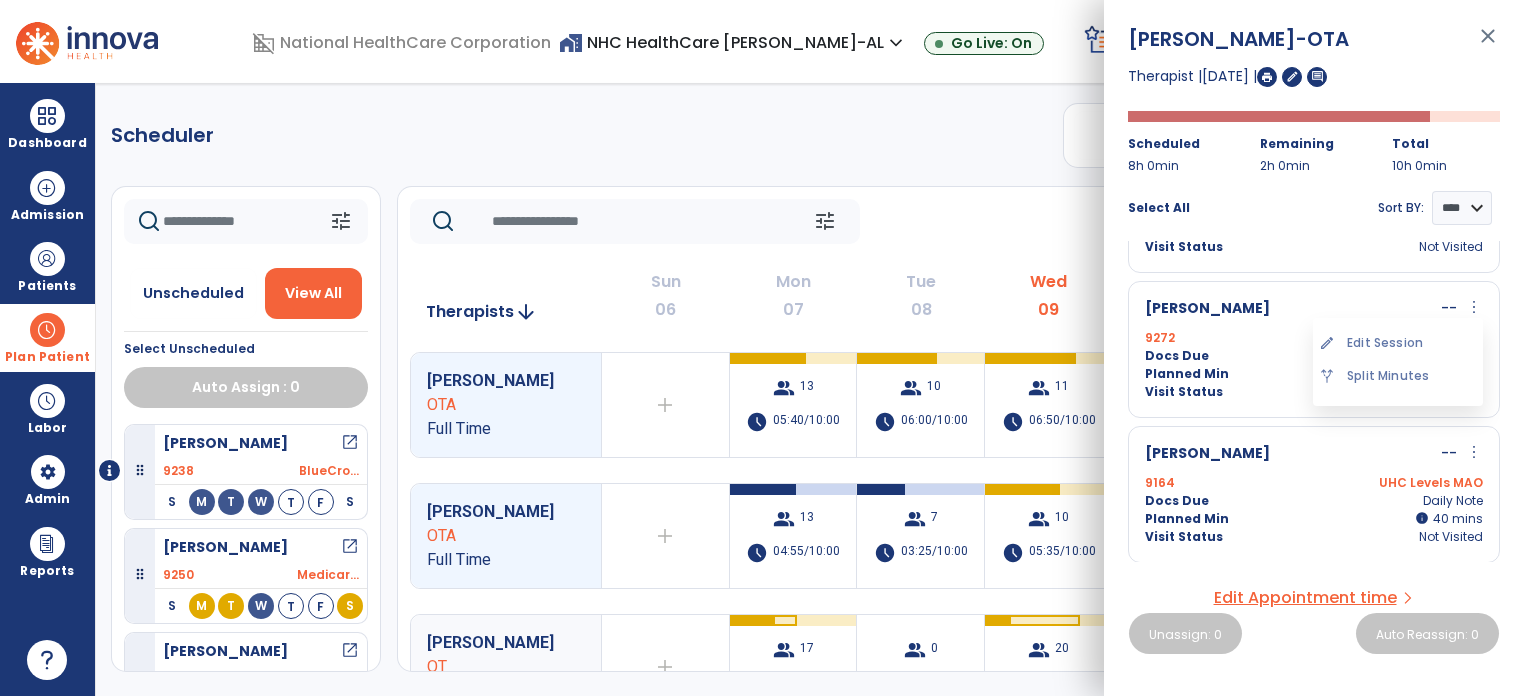 click on "more_vert" at bounding box center [1474, 307] 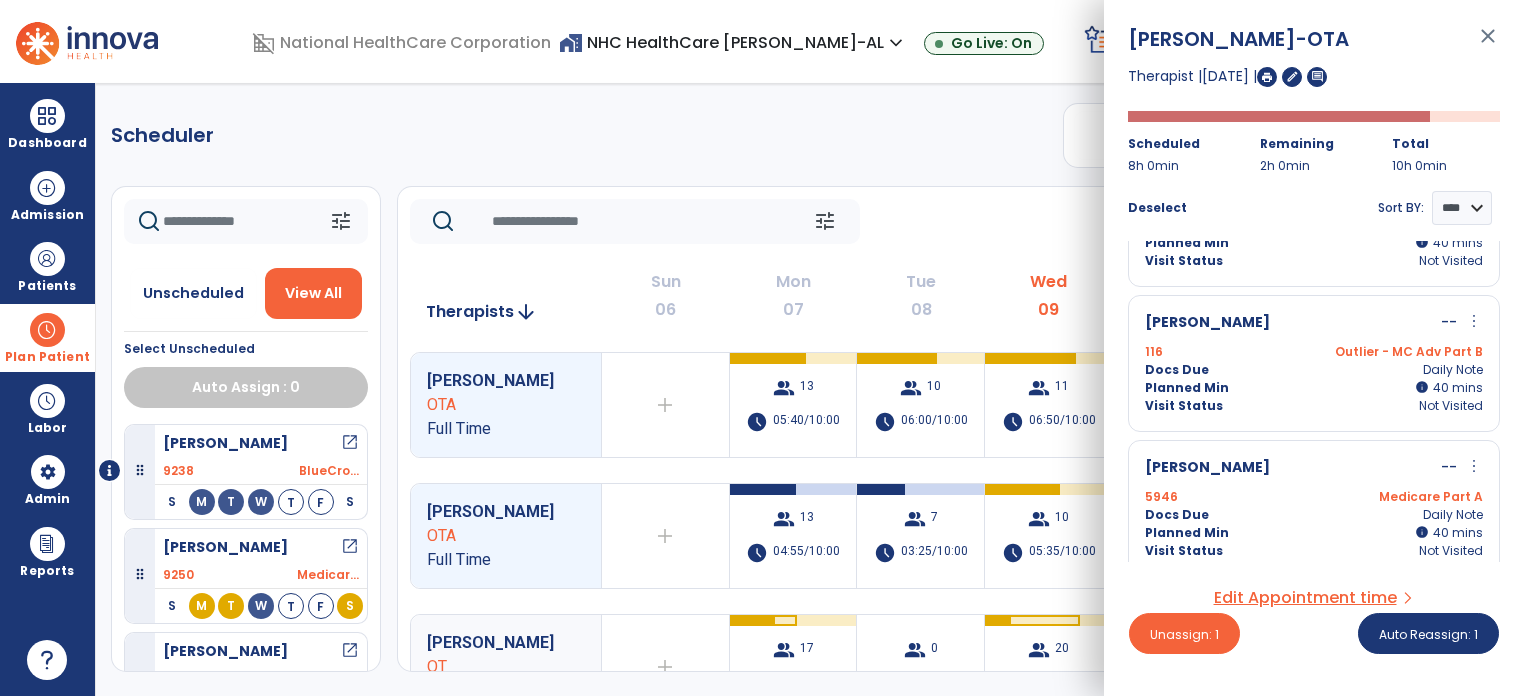 scroll, scrollTop: 1412, scrollLeft: 0, axis: vertical 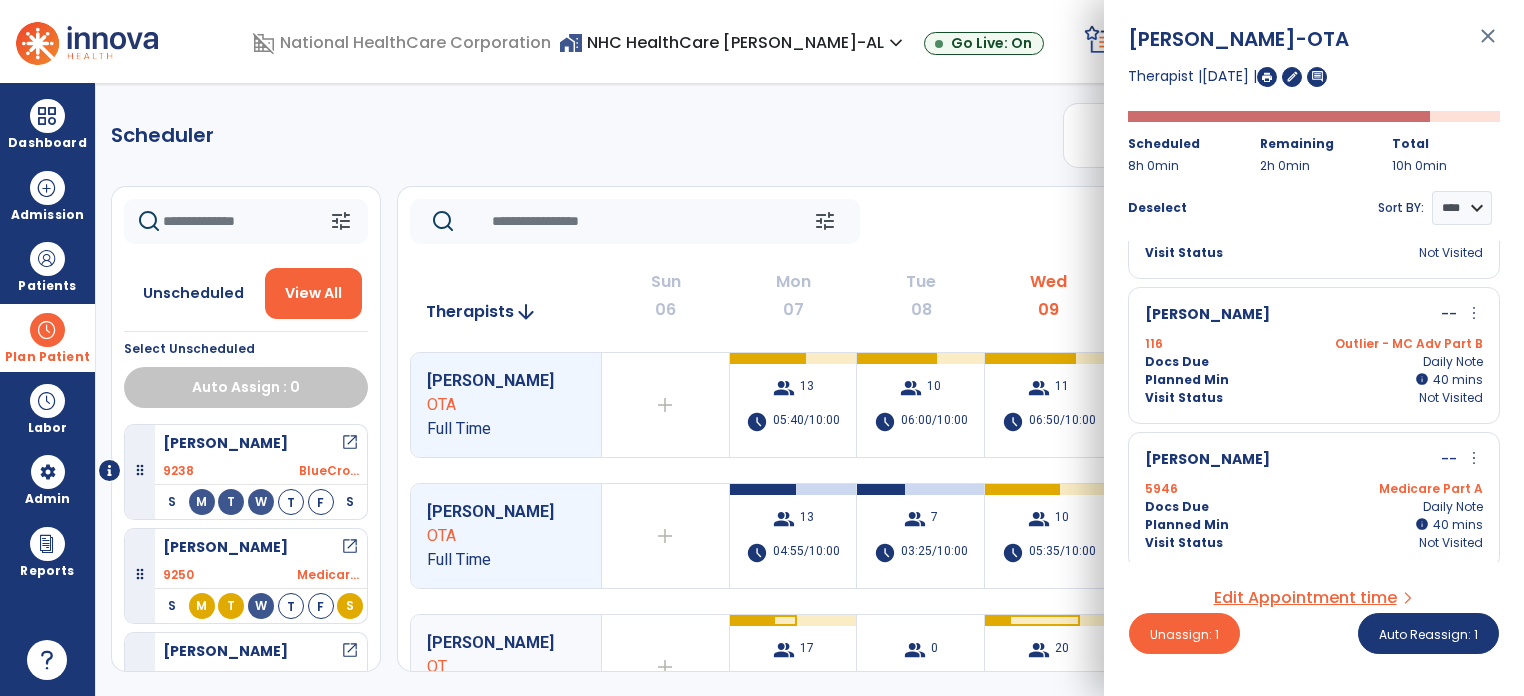 click 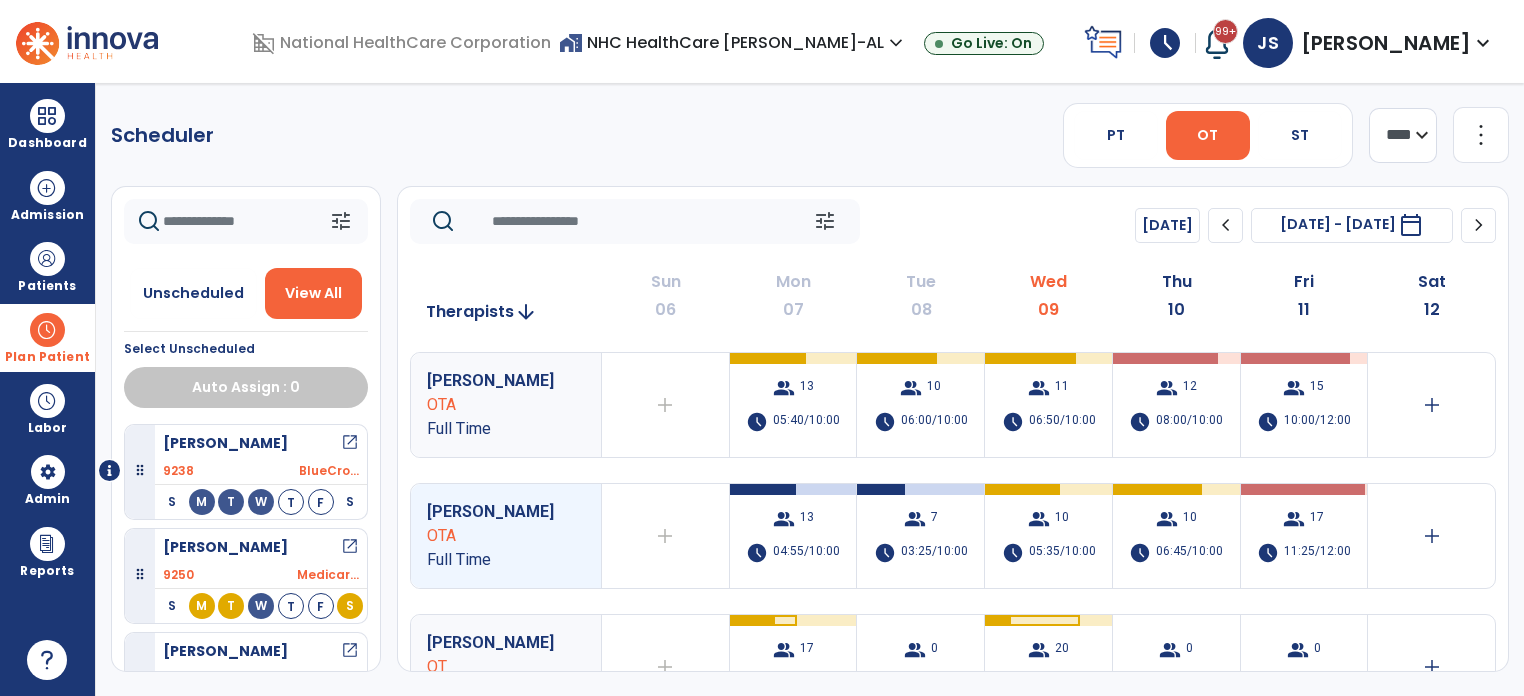 click 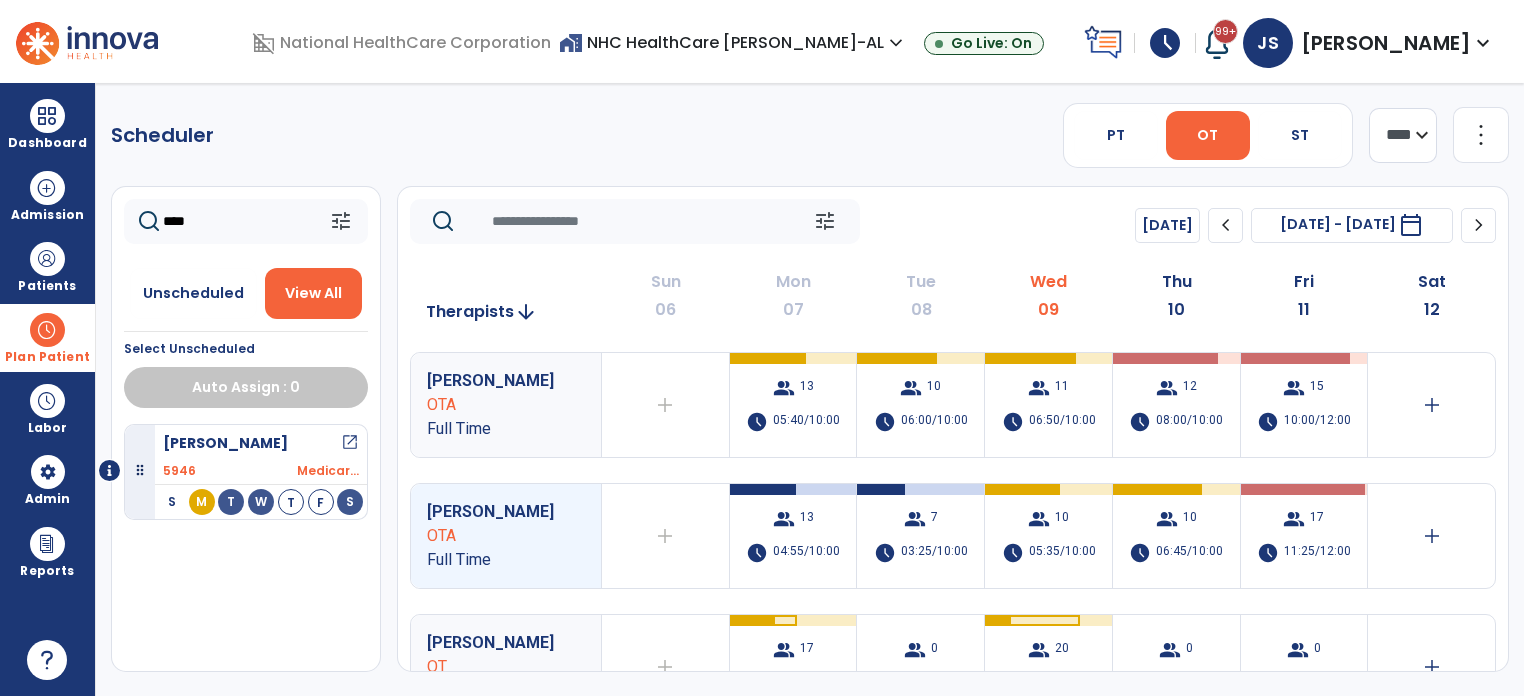 type on "****" 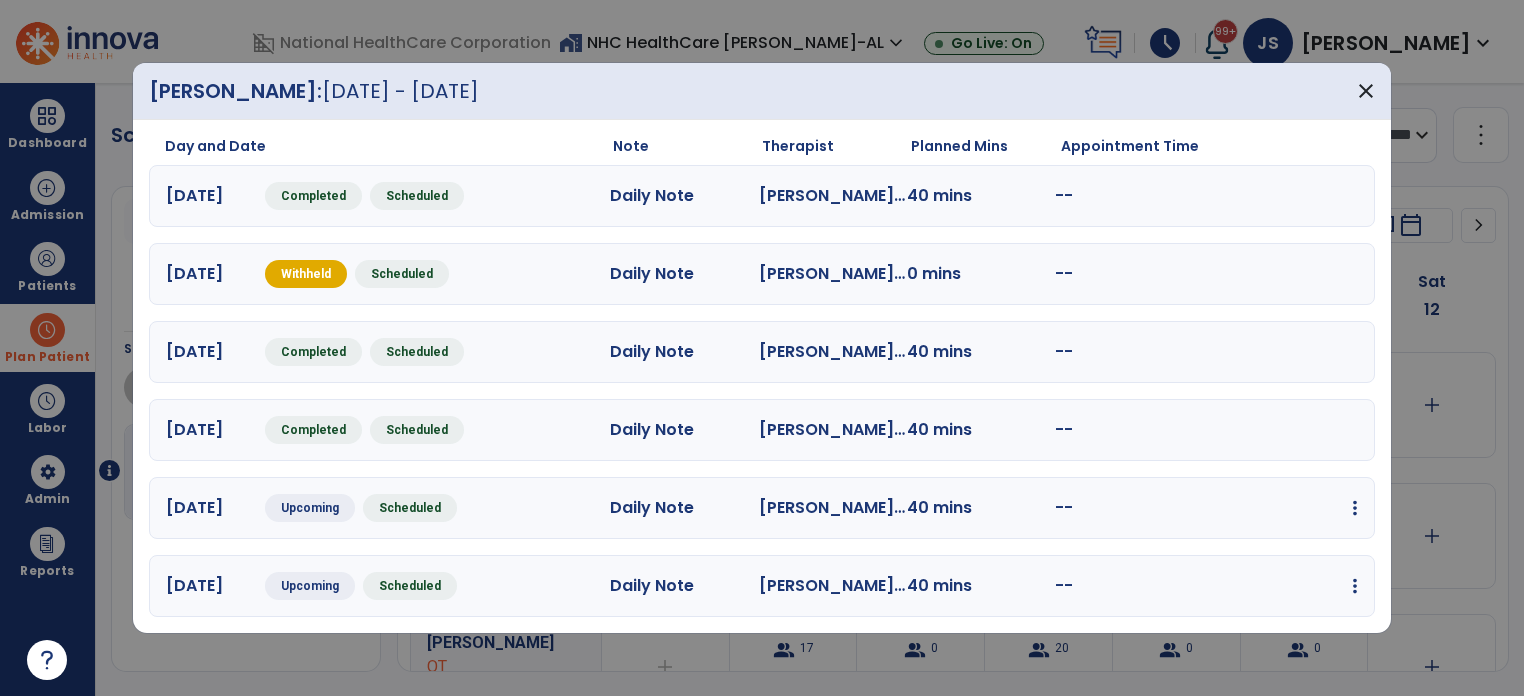 click on "[DATE] Upcoming Scheduled Daily Note  [PERSON_NAME]  OTA  40 mins   --   edit   Edit Session   alt_route   Split Minutes  add_comment  Add Note" at bounding box center [762, 508] 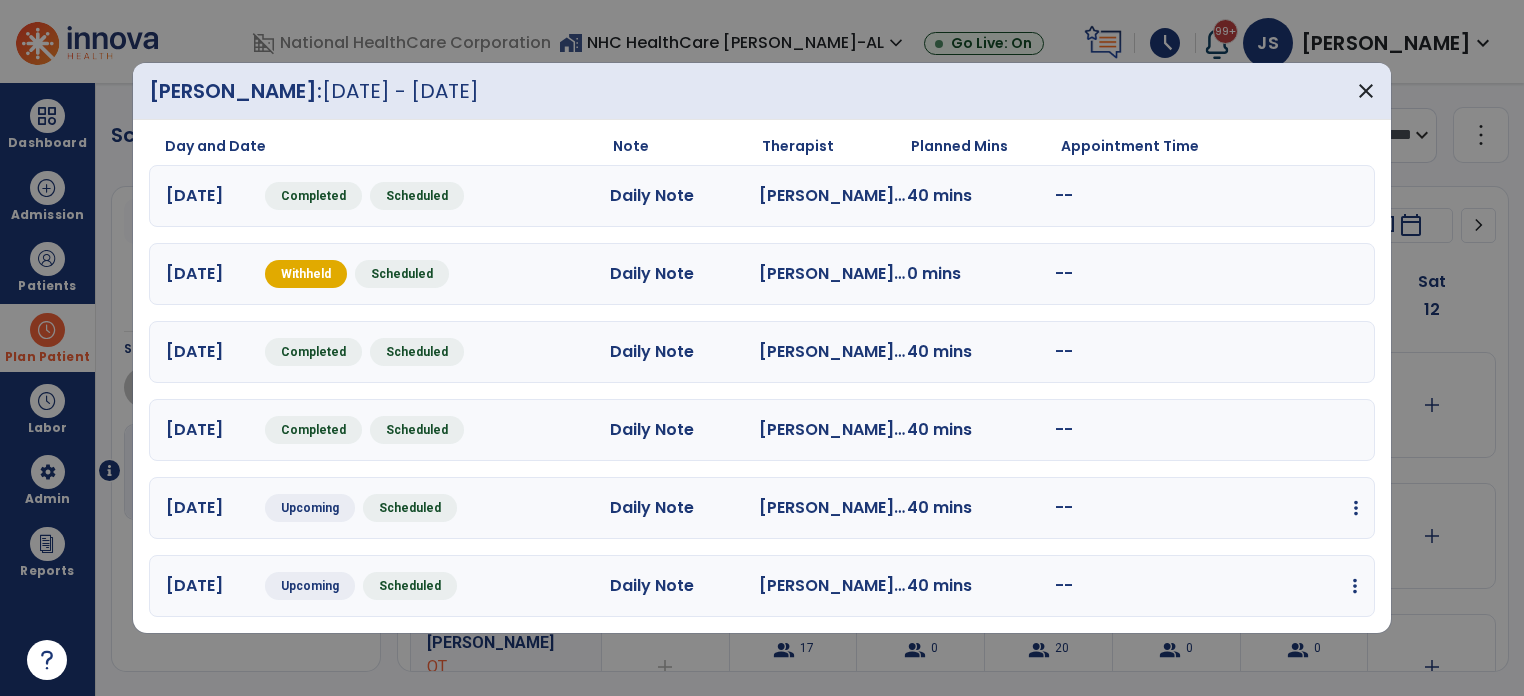 click on "edit   Edit Session   alt_route   Split Minutes  add_comment  Add Note" at bounding box center [1284, 508] 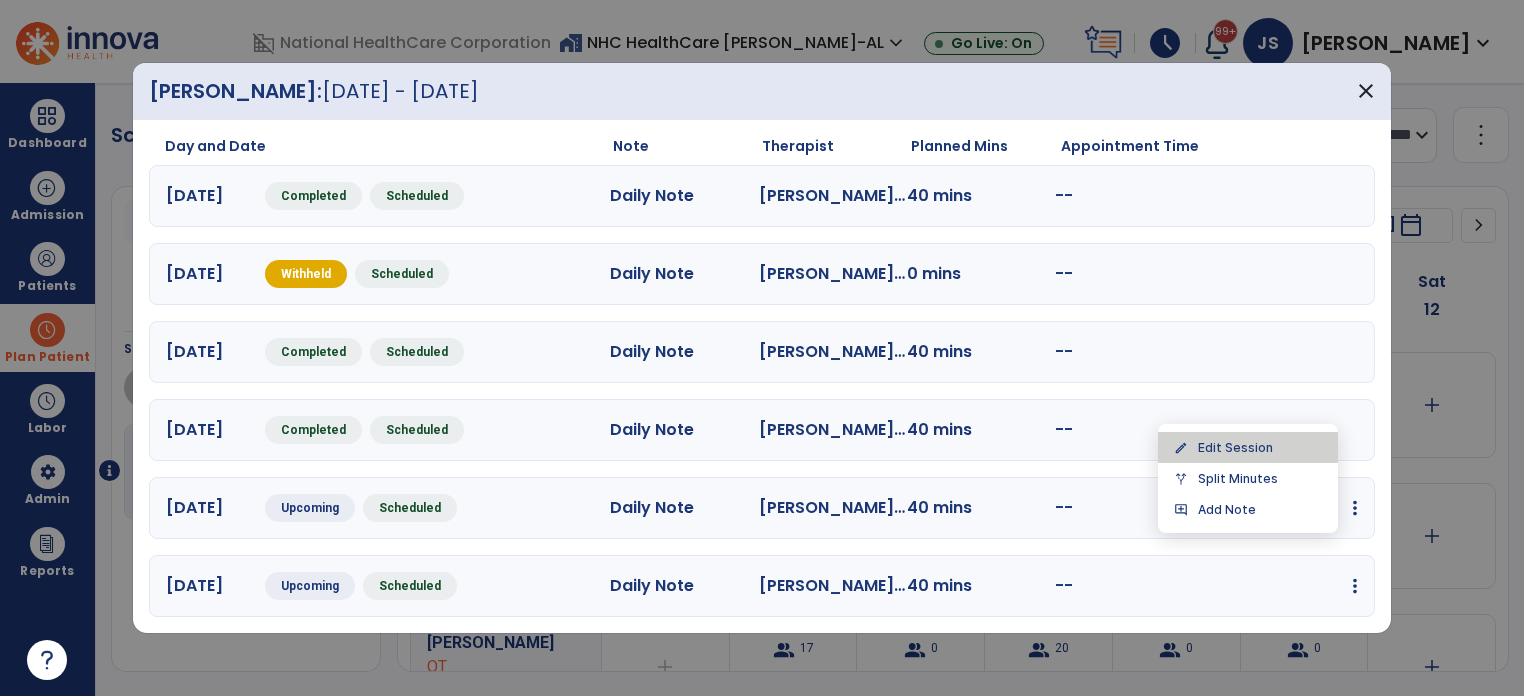 click on "edit   Edit Session" at bounding box center (1248, 447) 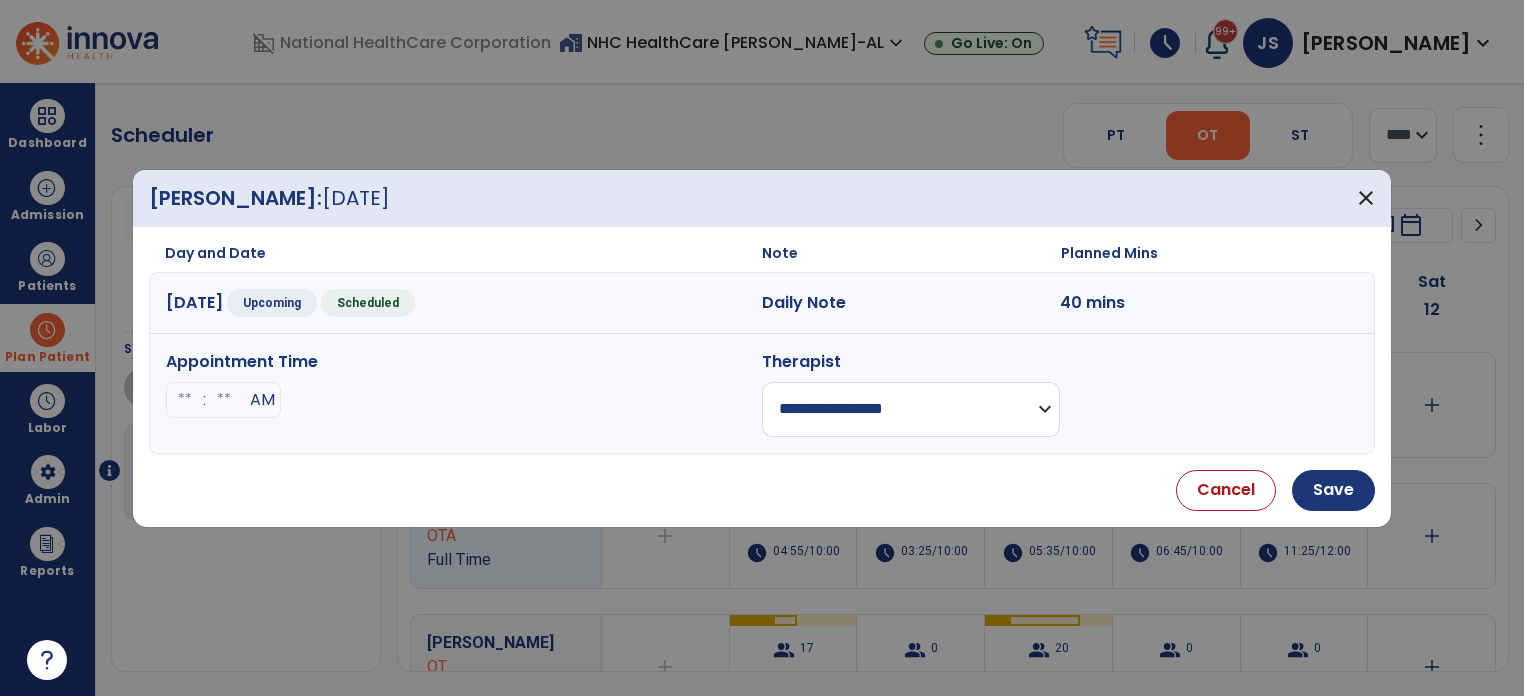 click on "**********" at bounding box center (911, 409) 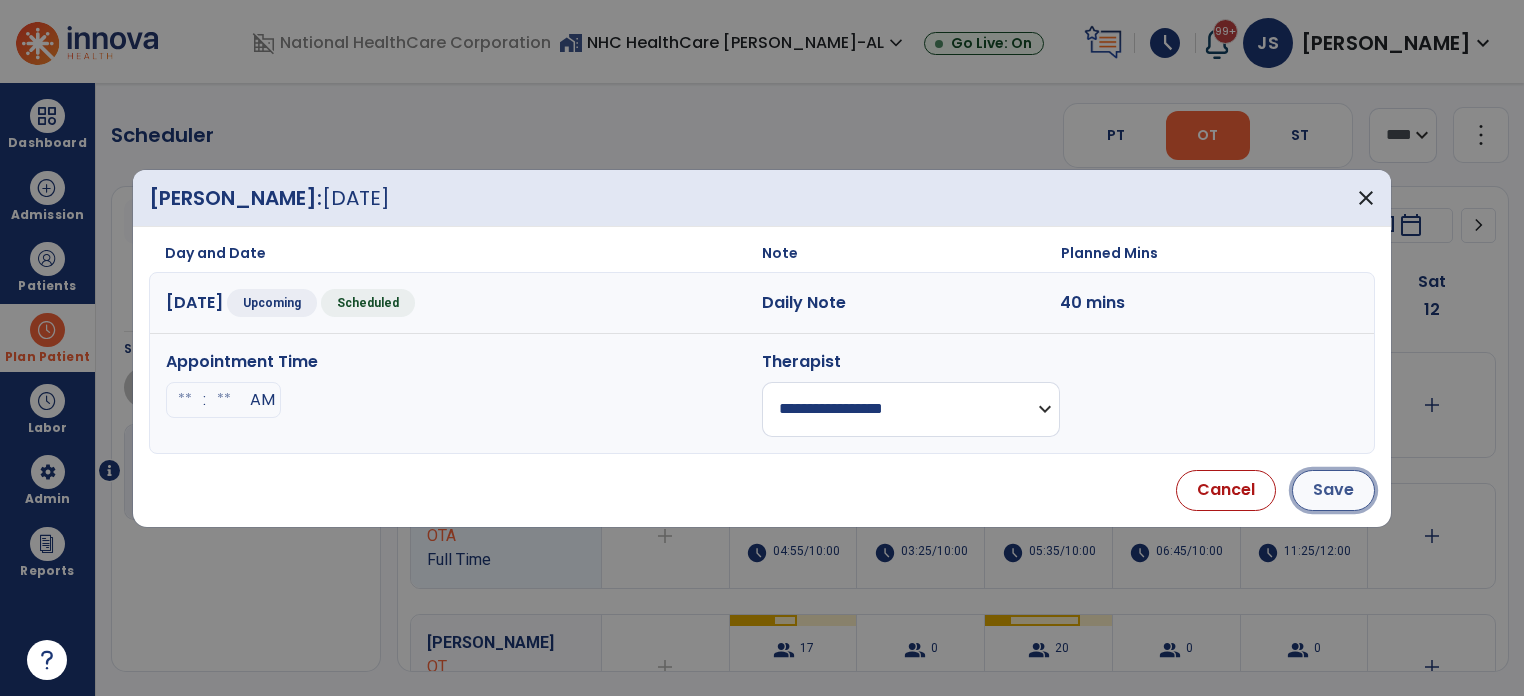 click on "Save" at bounding box center (1333, 490) 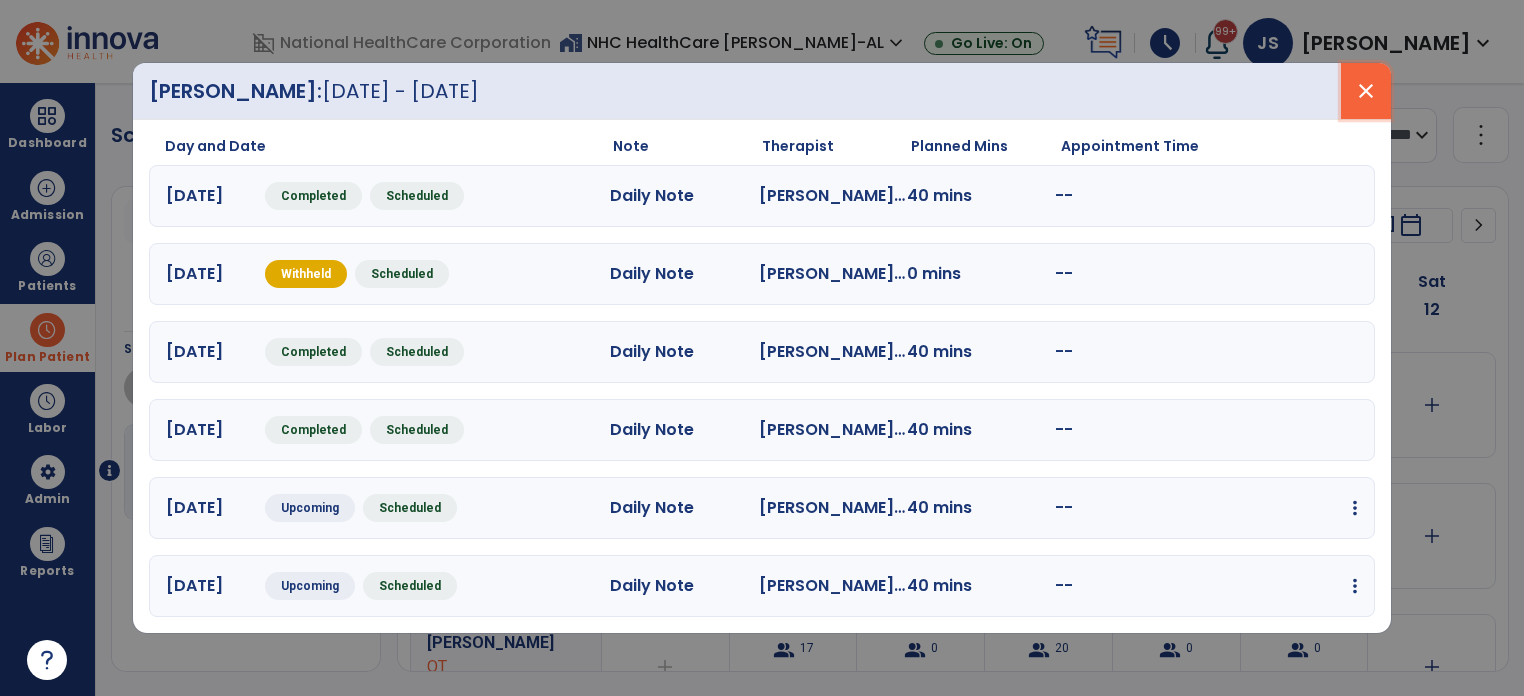 click on "close" at bounding box center [1366, 91] 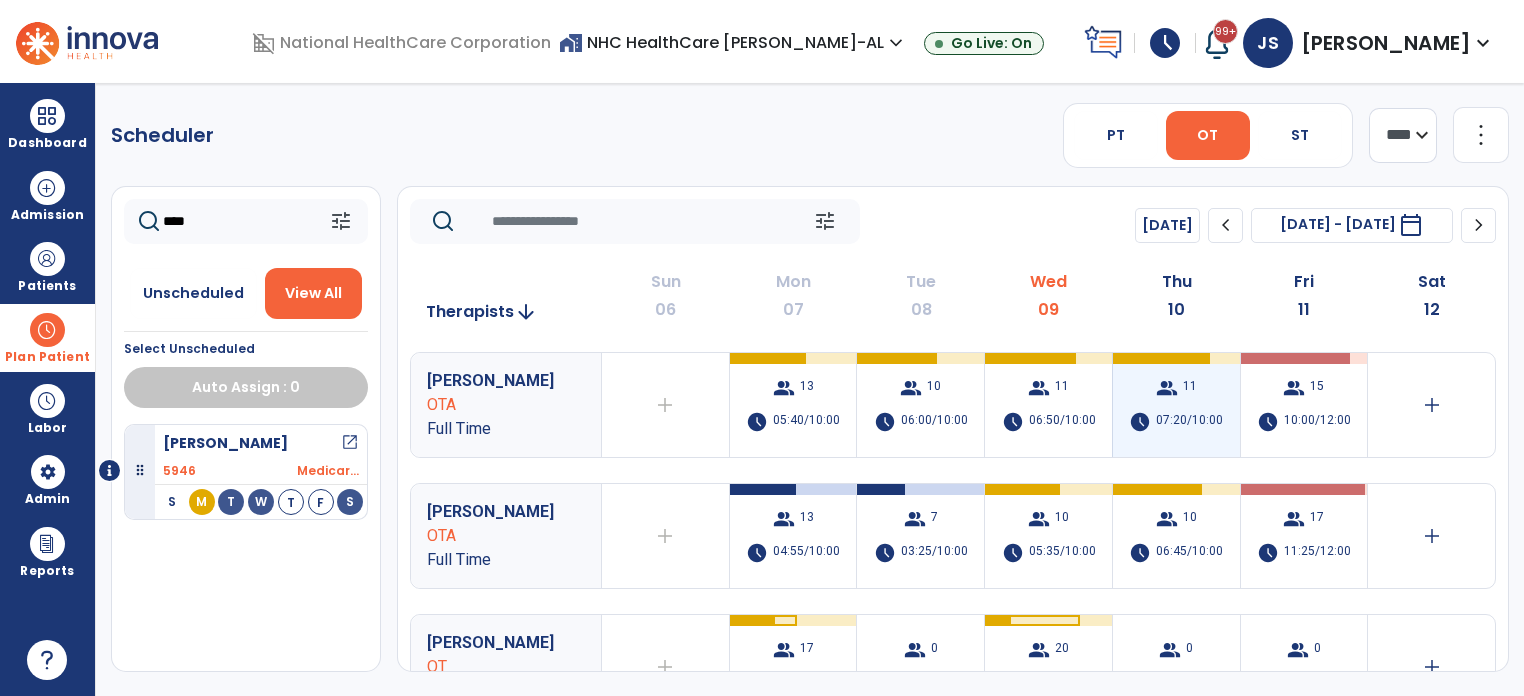 click on "07:20/10:00" at bounding box center (1189, 422) 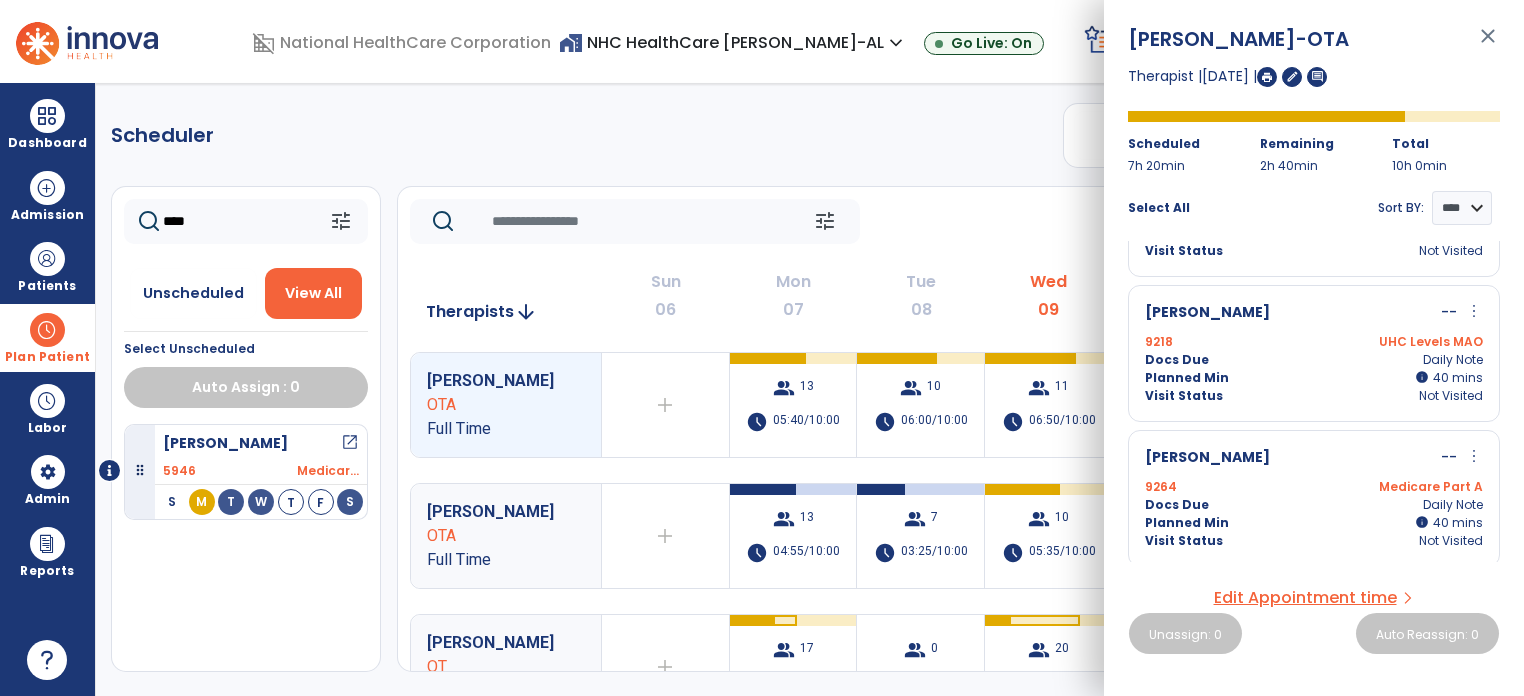 scroll, scrollTop: 728, scrollLeft: 0, axis: vertical 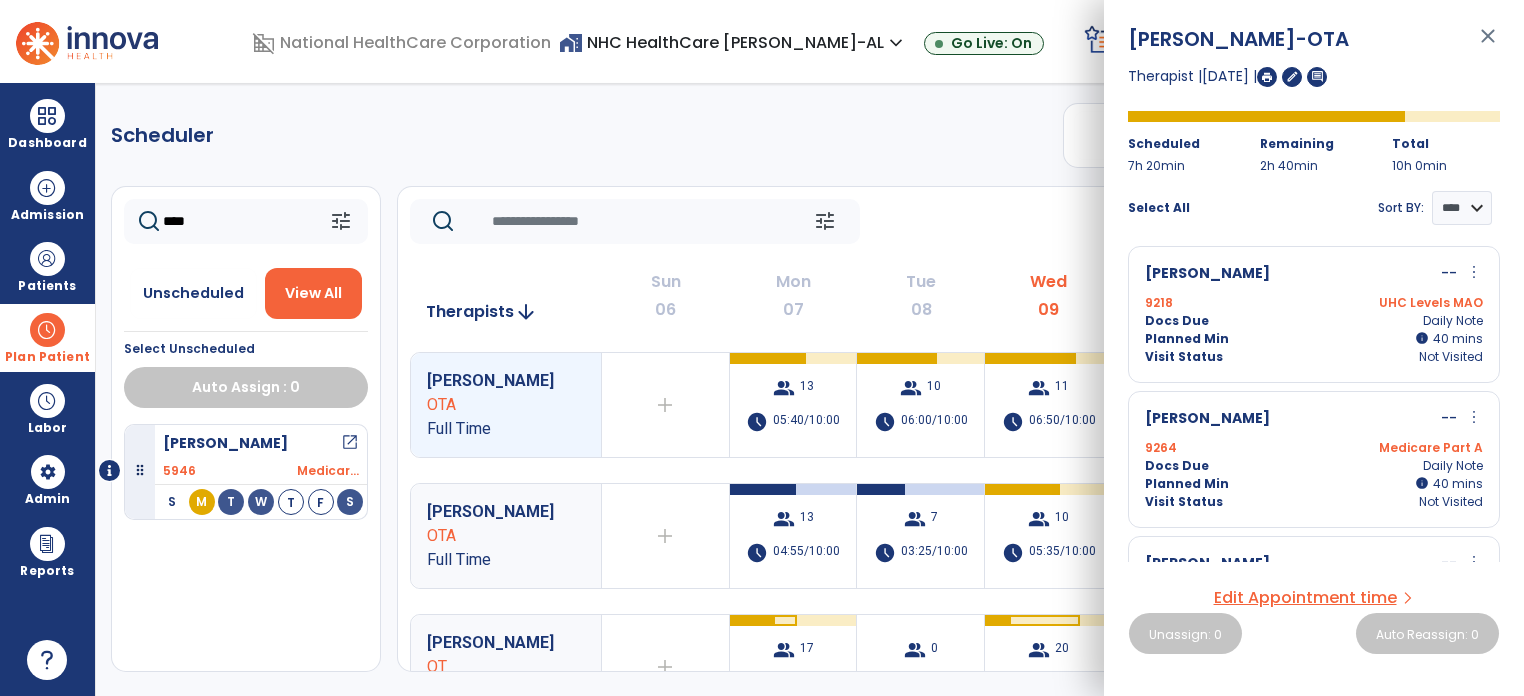 drag, startPoint x: 246, startPoint y: 250, endPoint x: 208, endPoint y: 234, distance: 41.231056 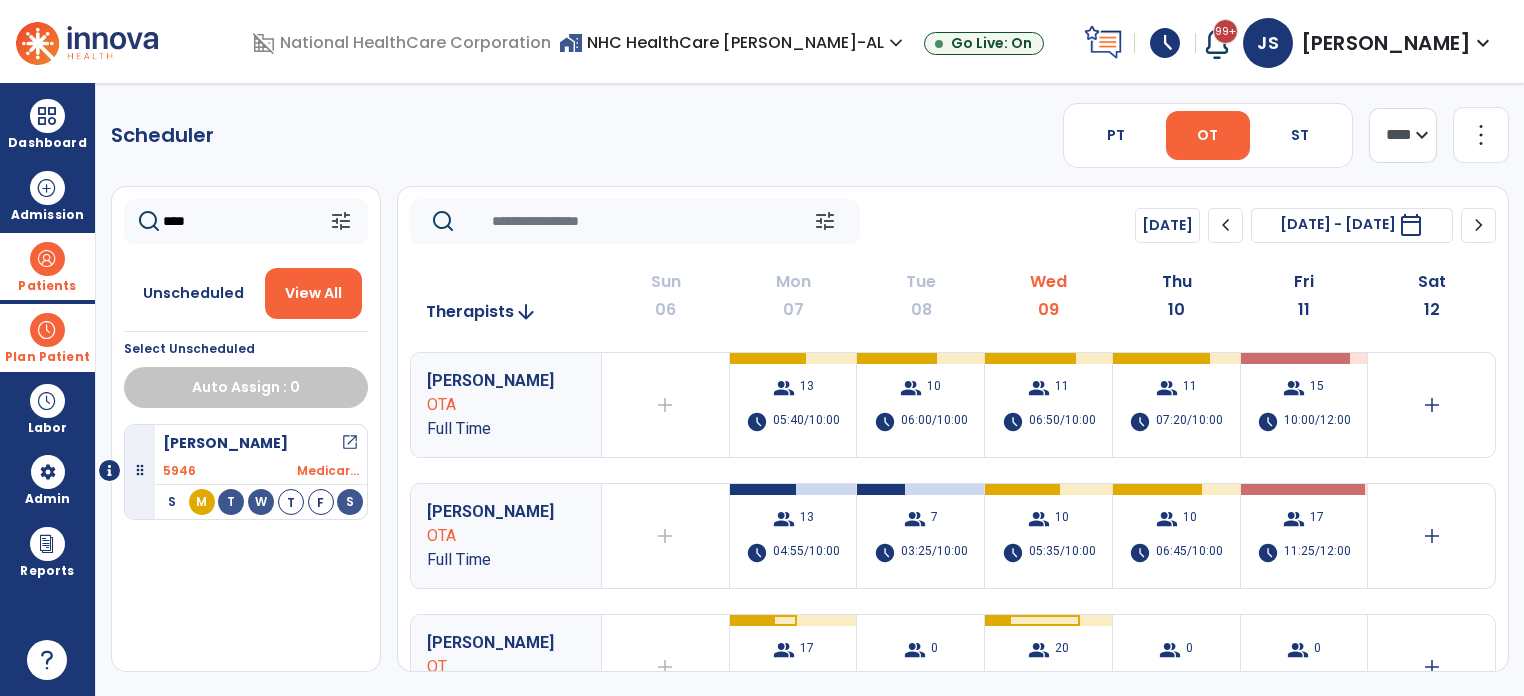 drag, startPoint x: 208, startPoint y: 234, endPoint x: 52, endPoint y: 258, distance: 157.83536 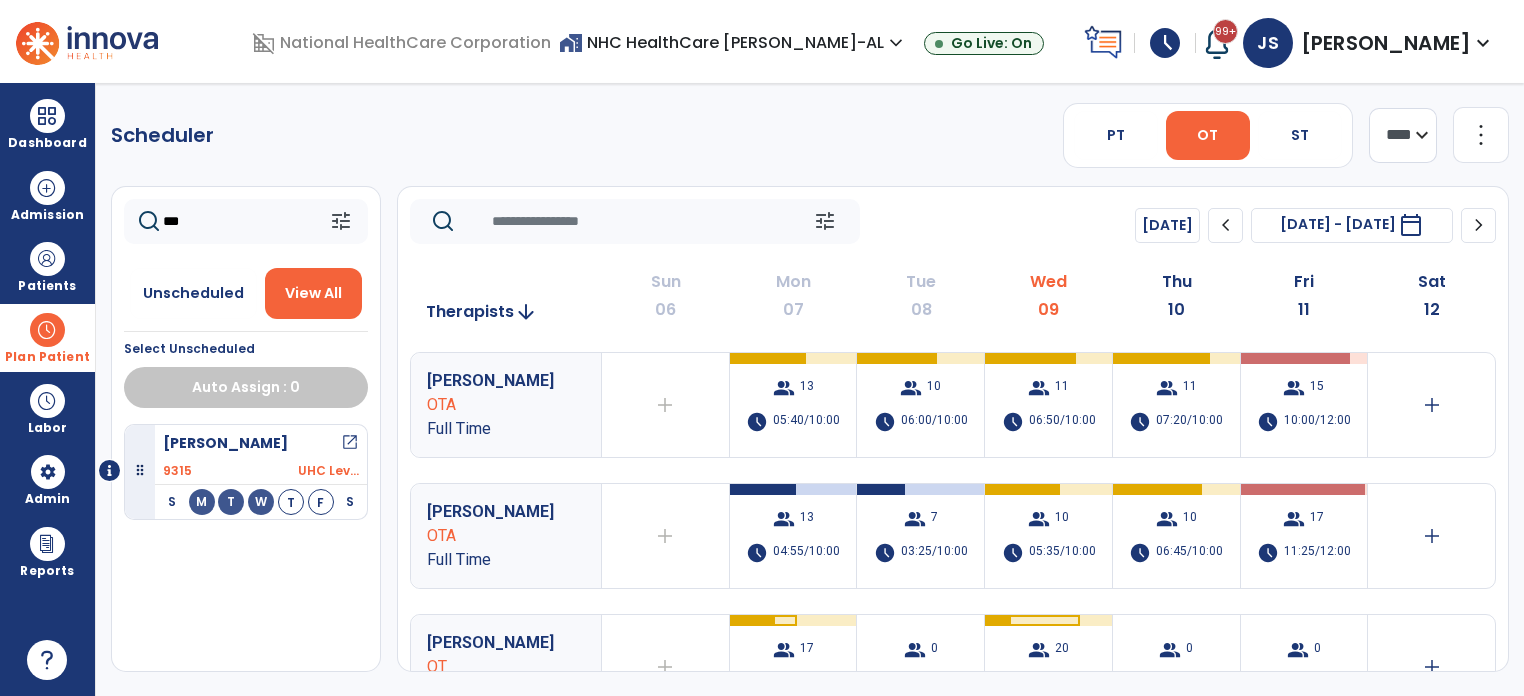 type on "***" 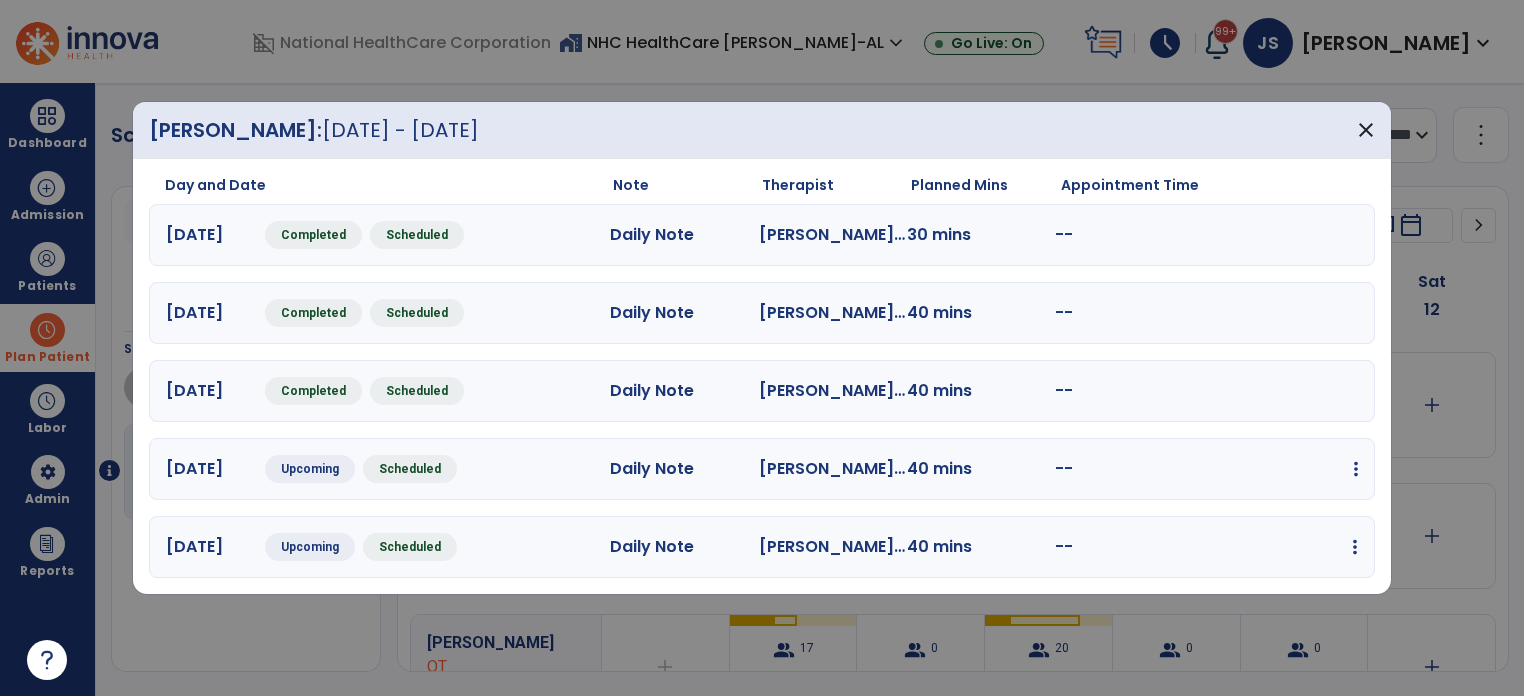 click at bounding box center (1356, 469) 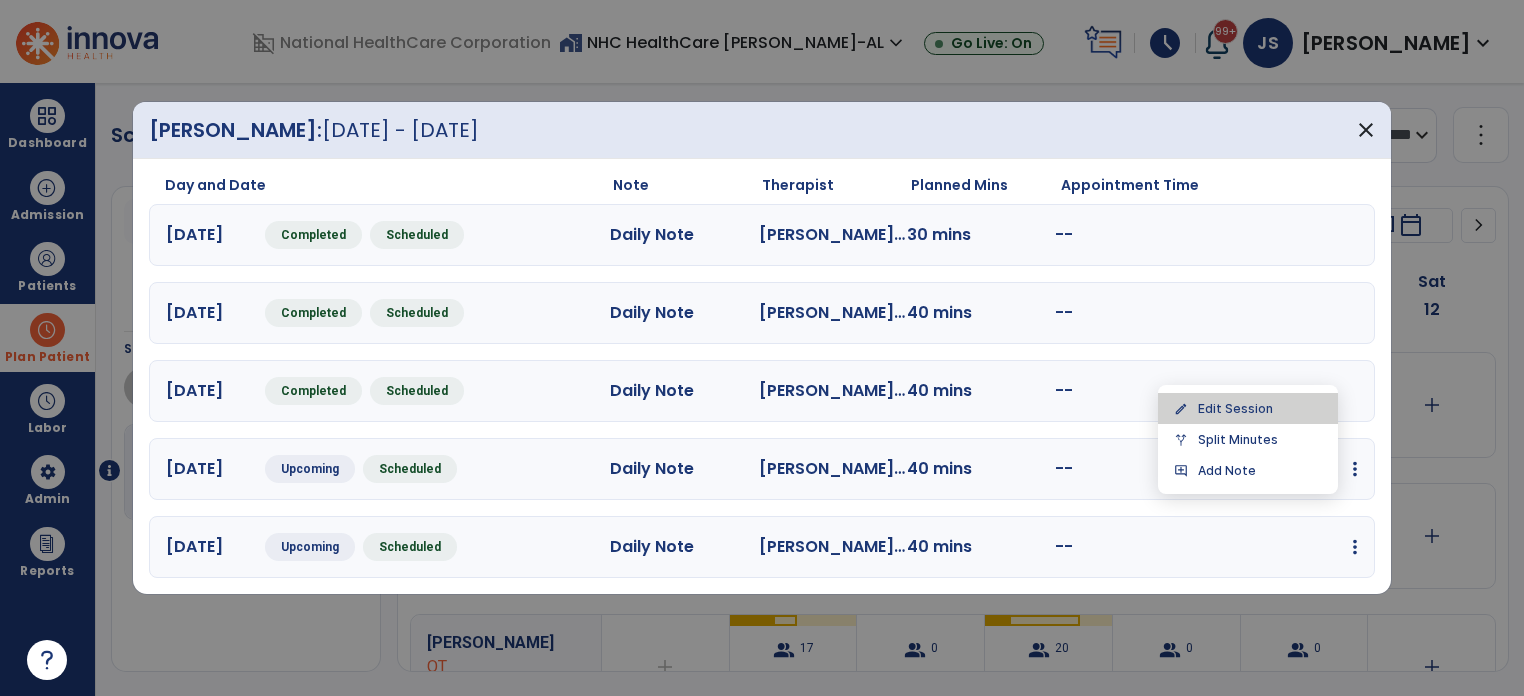 click on "edit   Edit Session" at bounding box center [1248, 408] 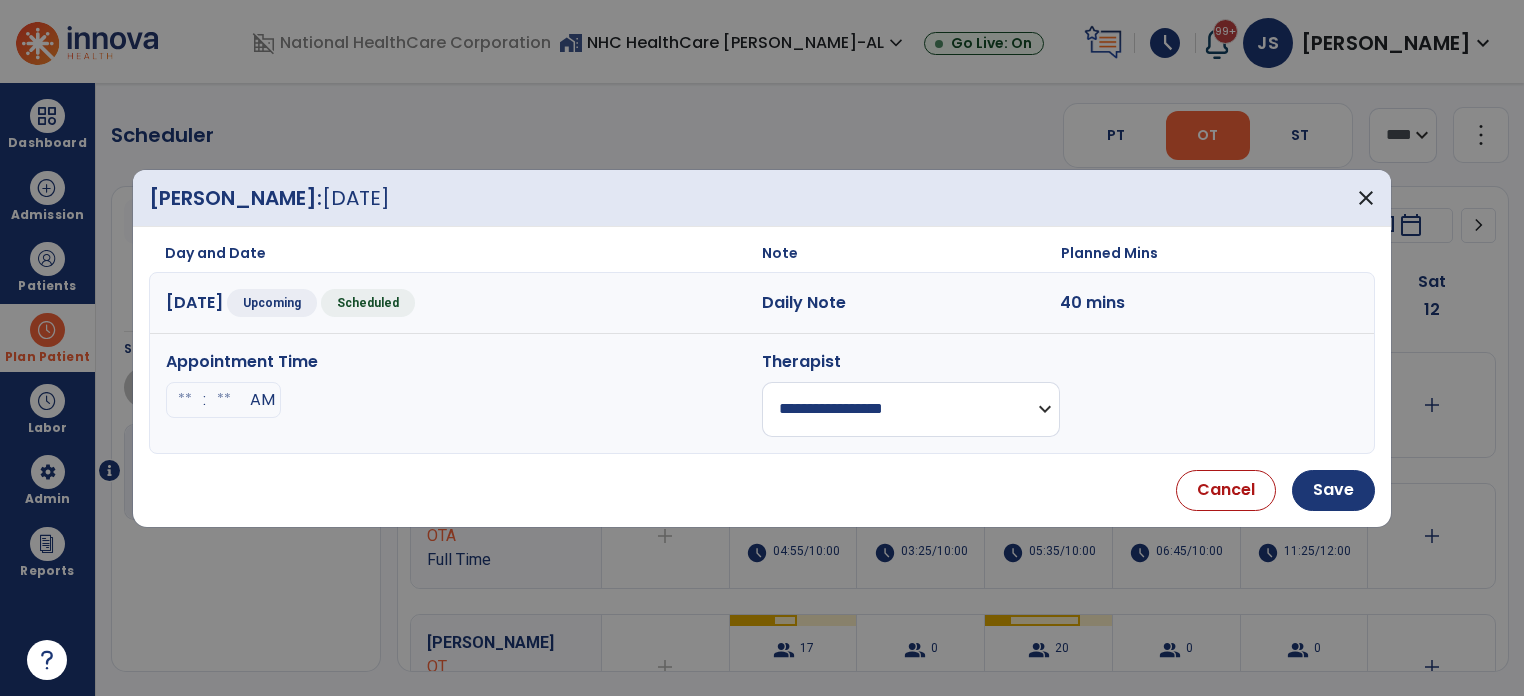 click on "**********" at bounding box center [911, 409] 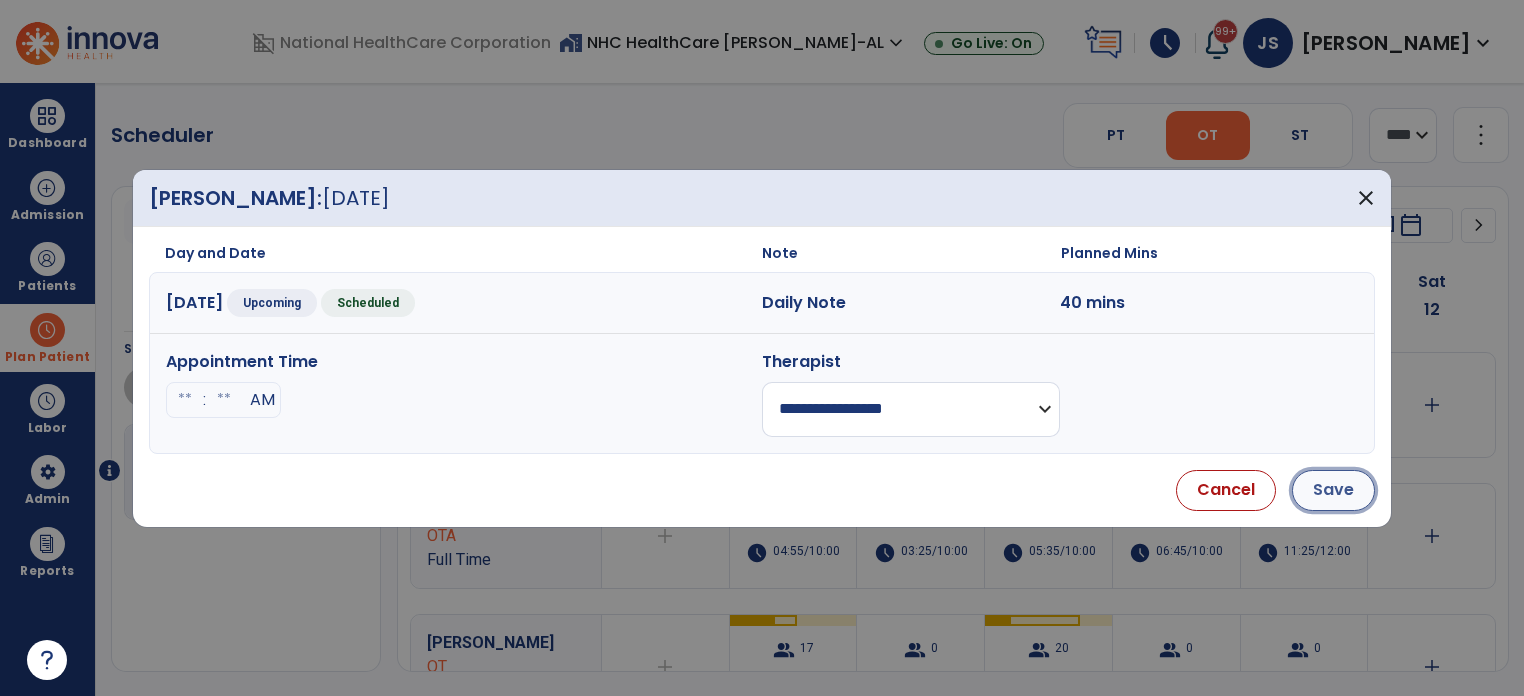 click on "Save" at bounding box center [1333, 490] 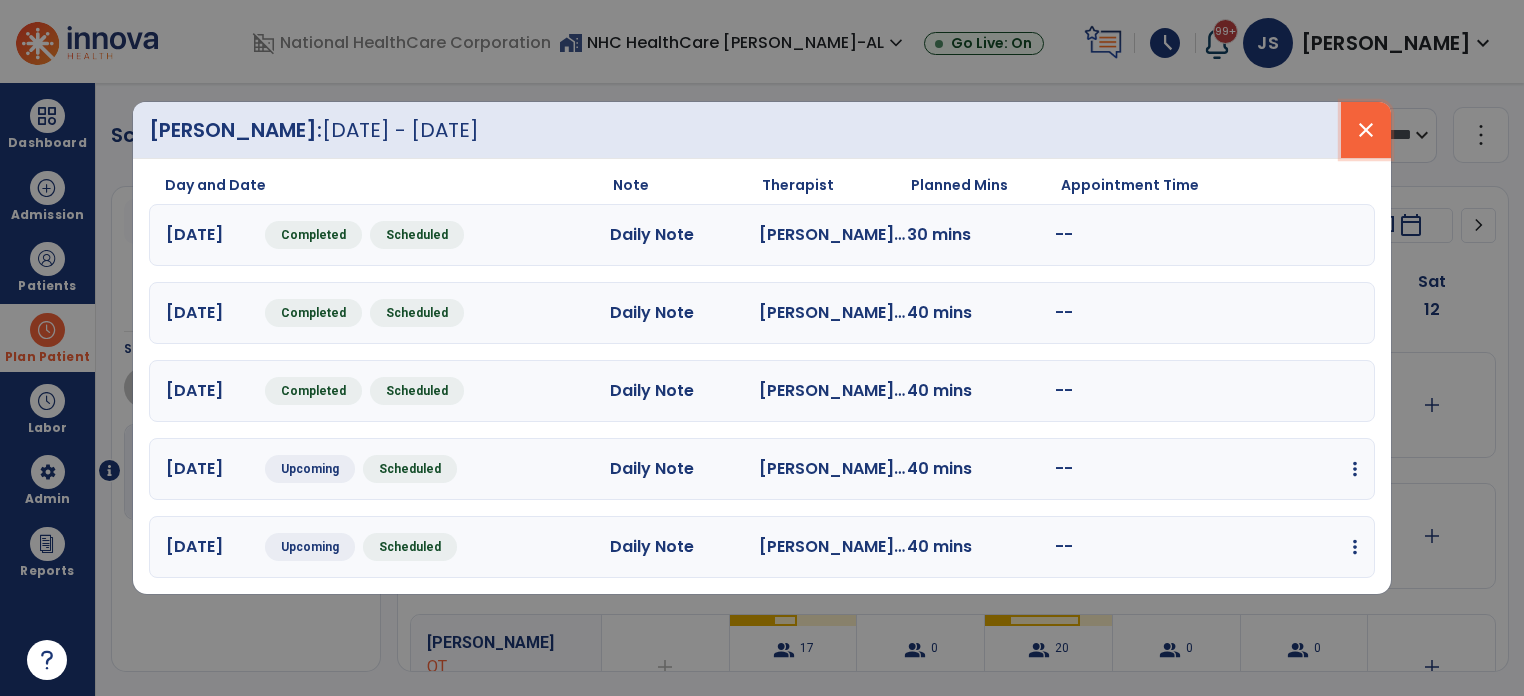 click on "close" at bounding box center [1366, 130] 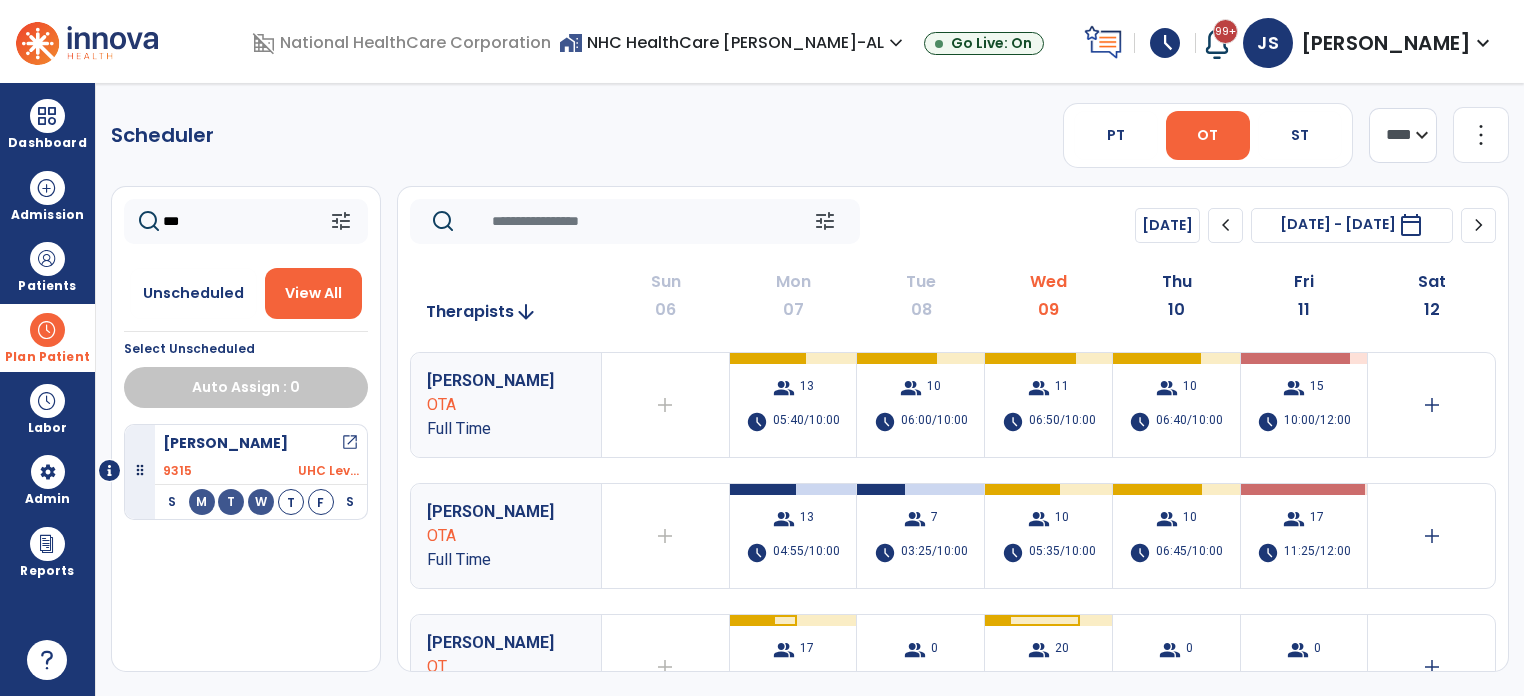 drag, startPoint x: 260, startPoint y: 220, endPoint x: 35, endPoint y: 231, distance: 225.26872 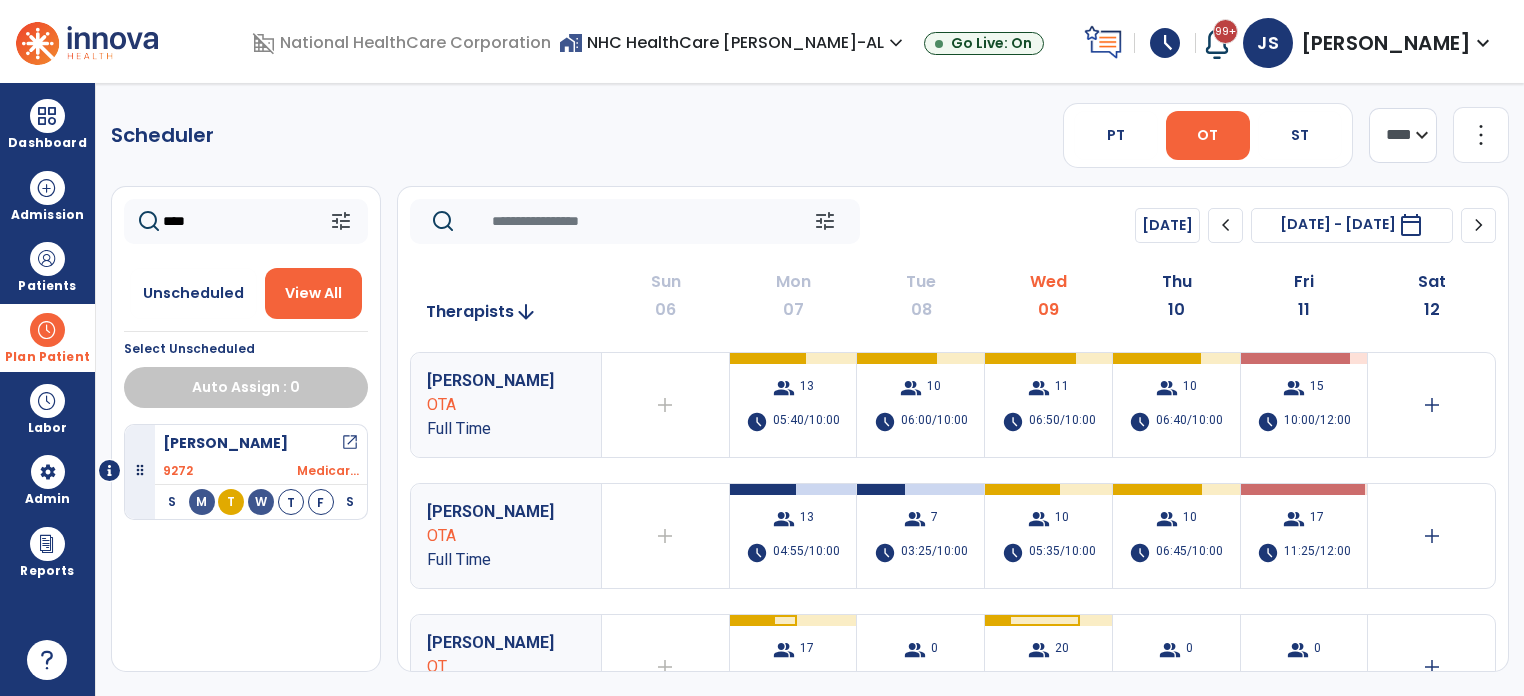 type on "****" 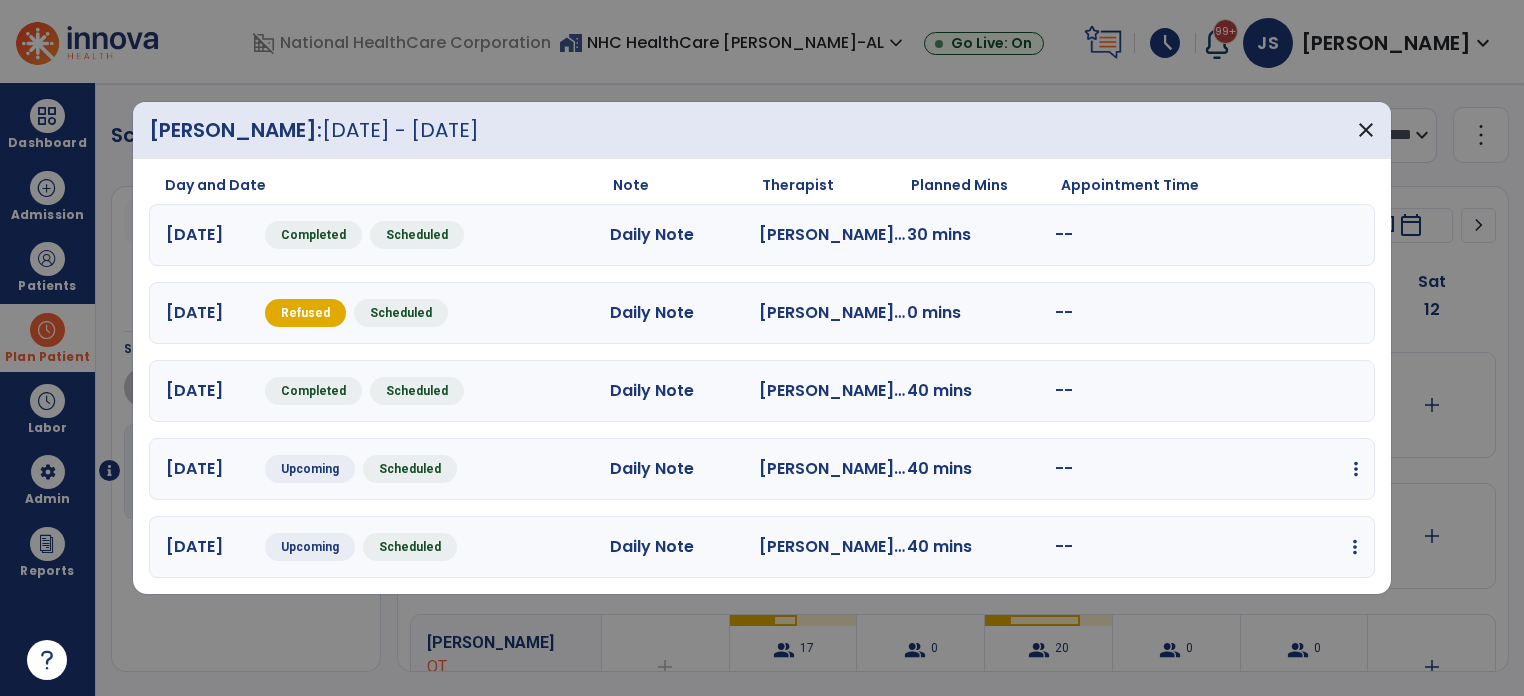 click at bounding box center [1356, 469] 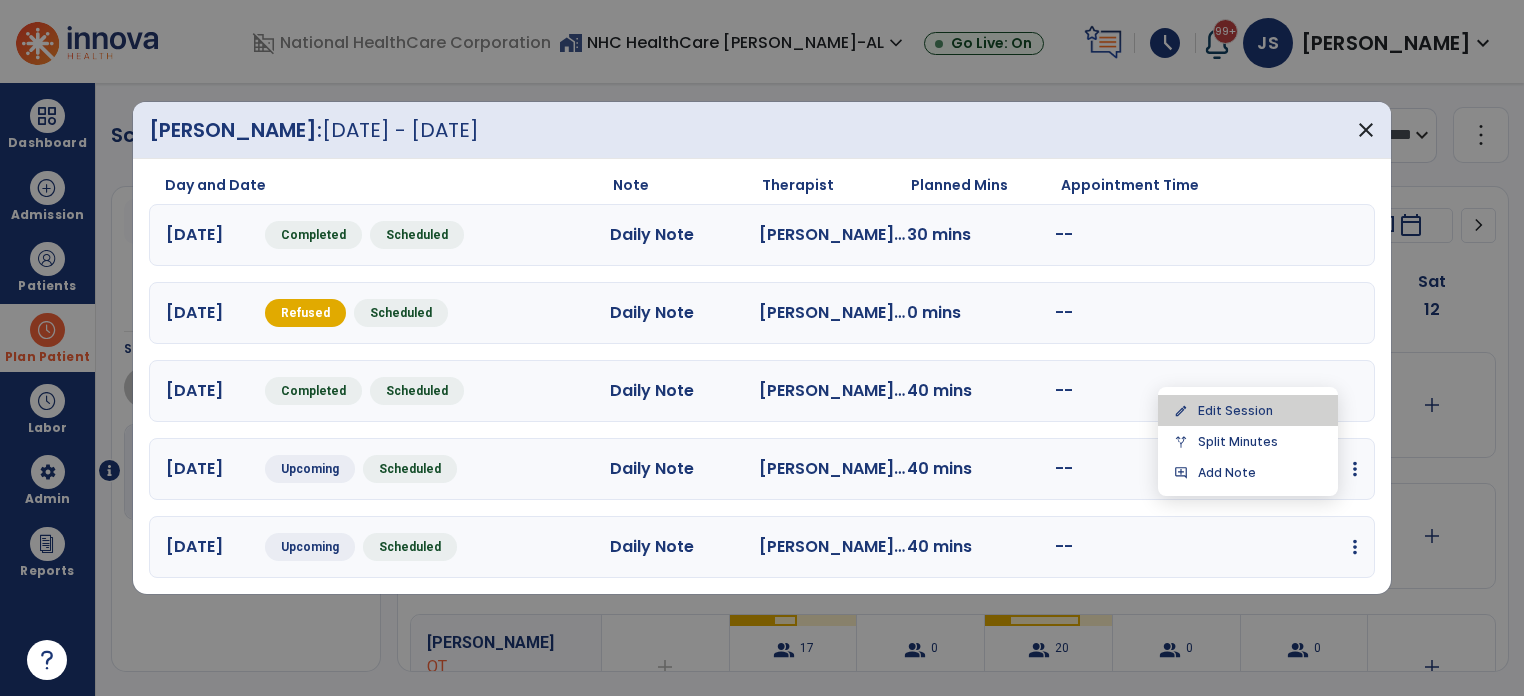 click on "edit   Edit Session" at bounding box center [1248, 410] 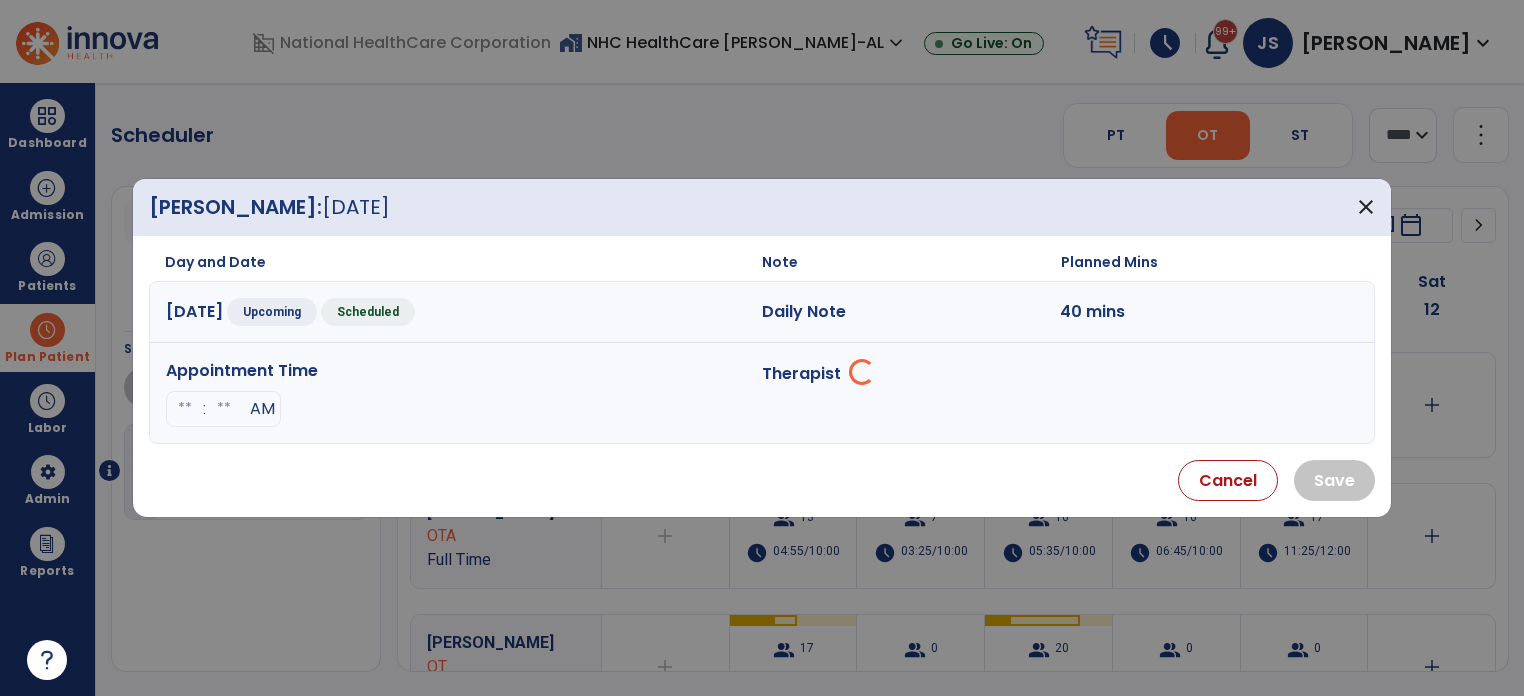 select on "**********" 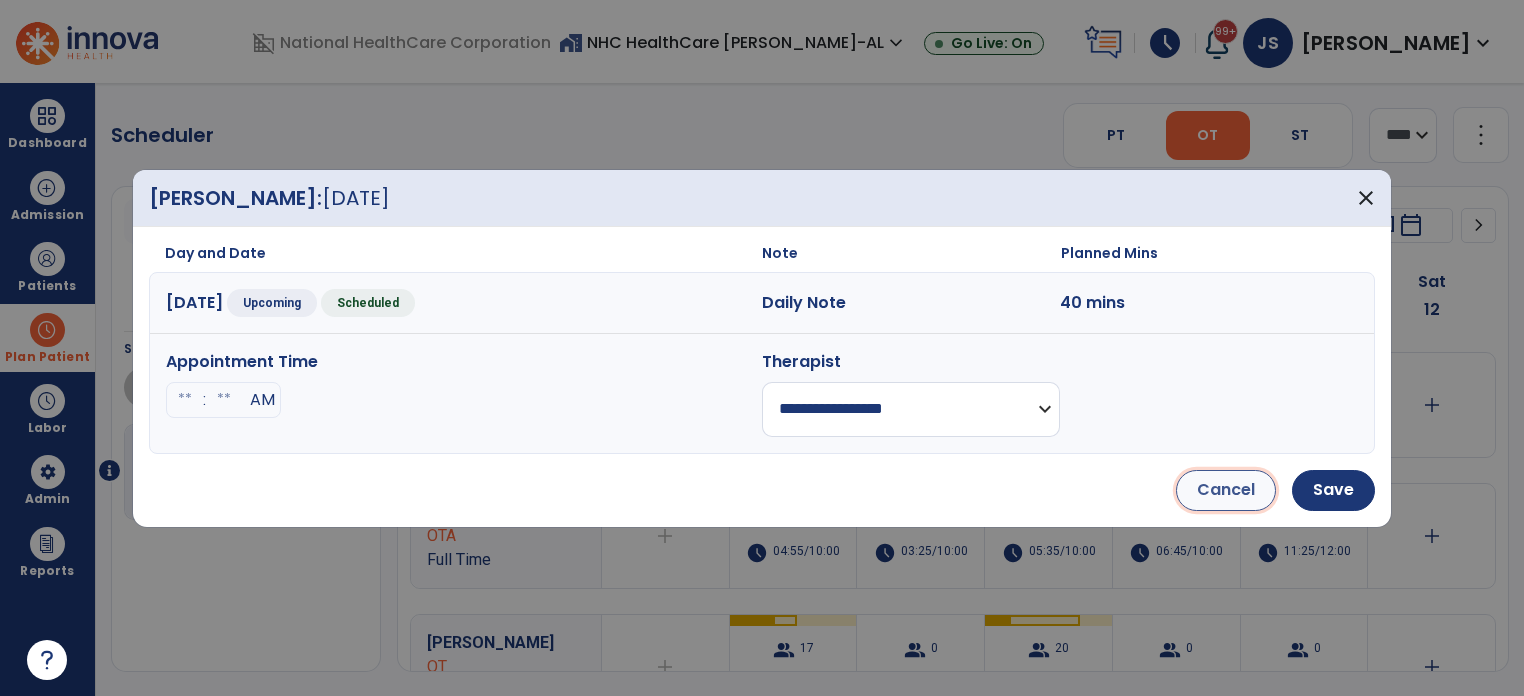 click on "Cancel" at bounding box center (1226, 490) 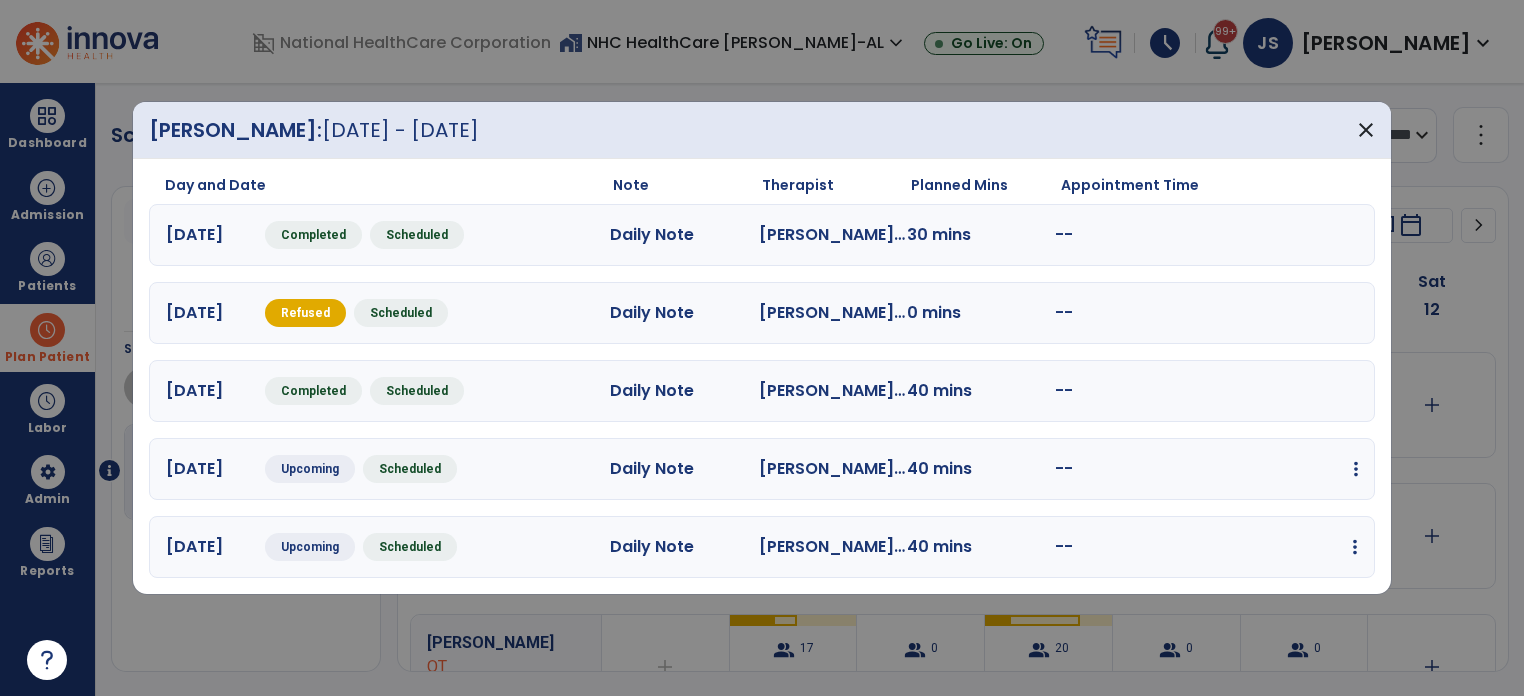 click at bounding box center (1356, 469) 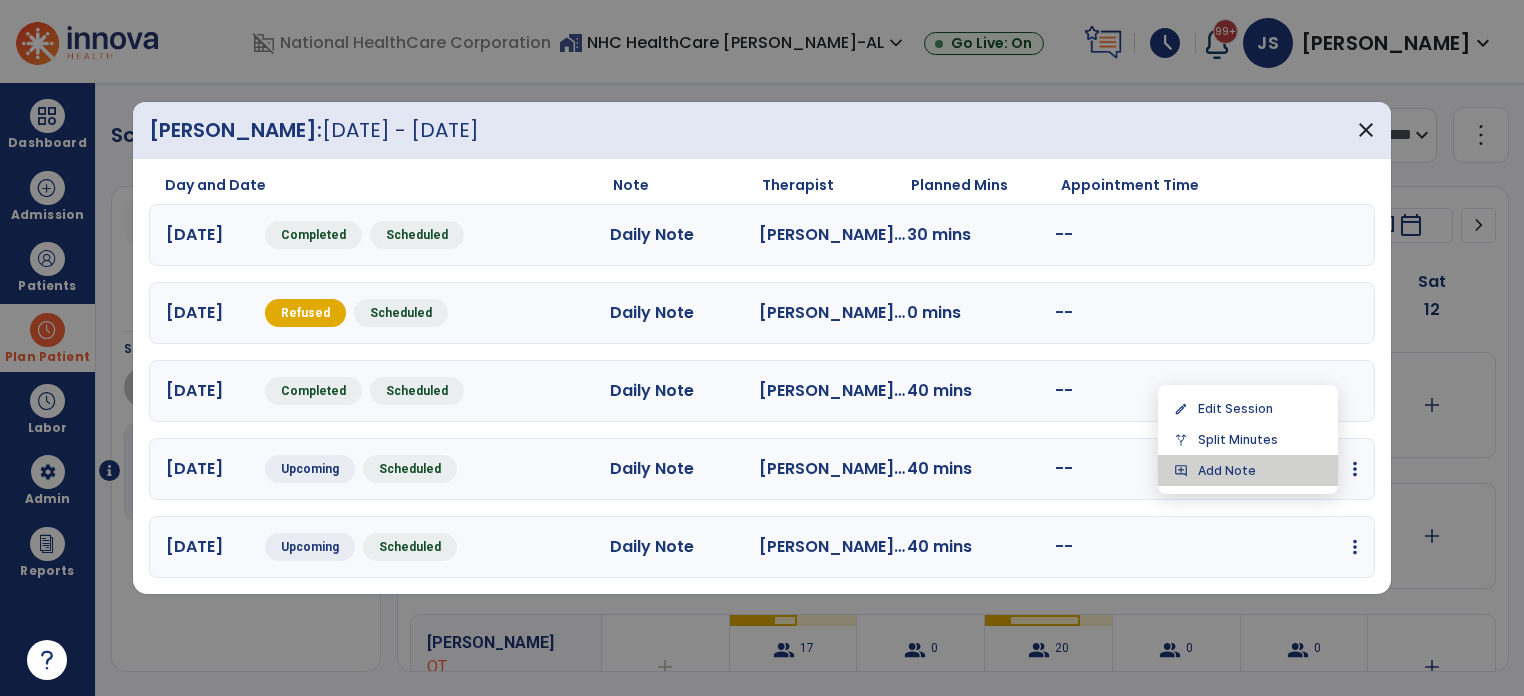 click on "add_comment  Add Note" at bounding box center (1248, 470) 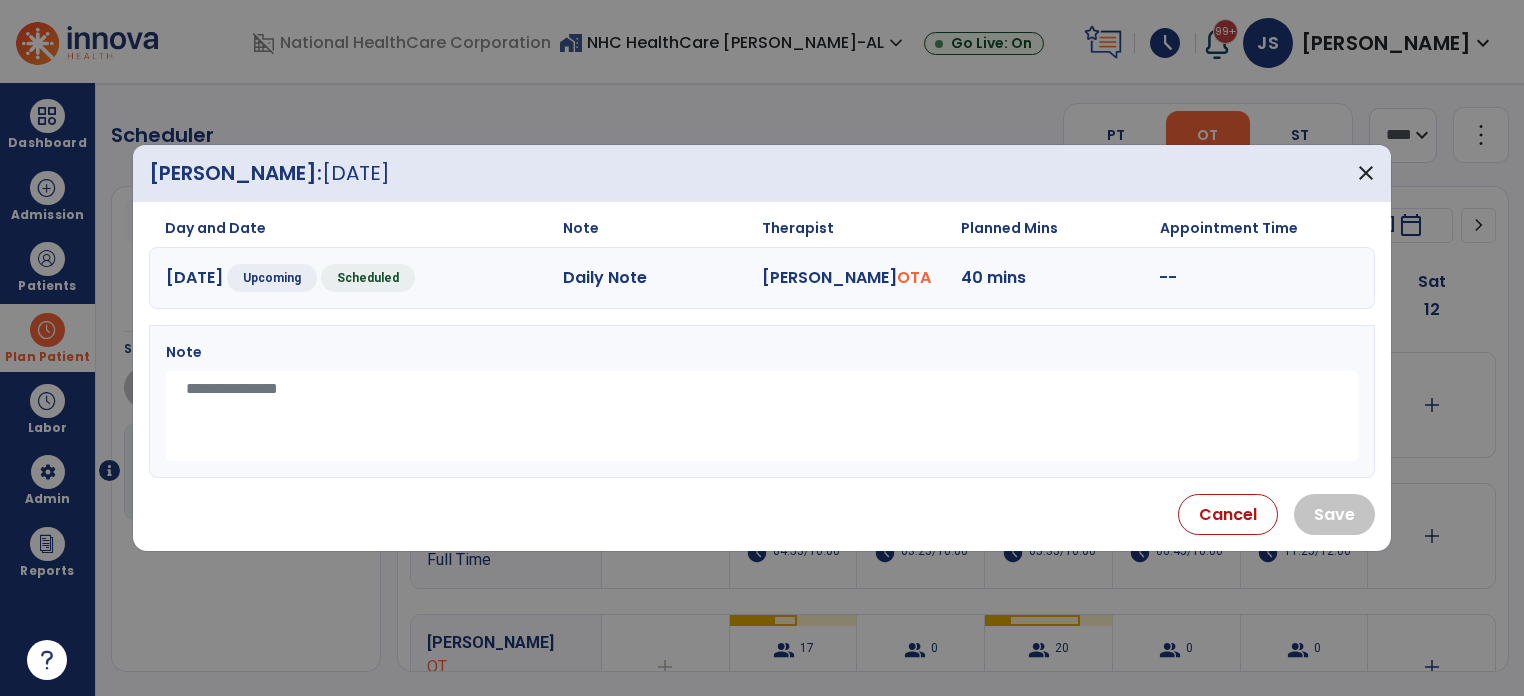 click at bounding box center (762, 416) 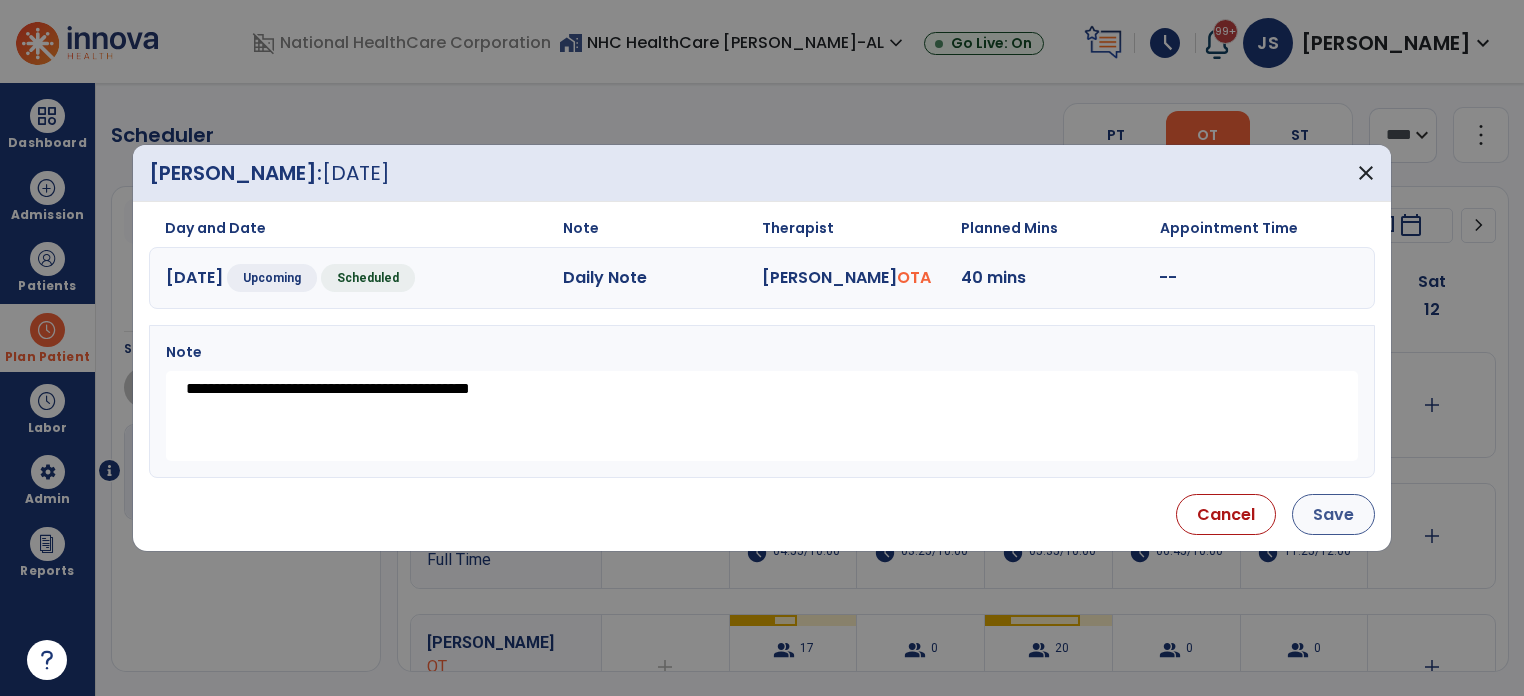 type on "**********" 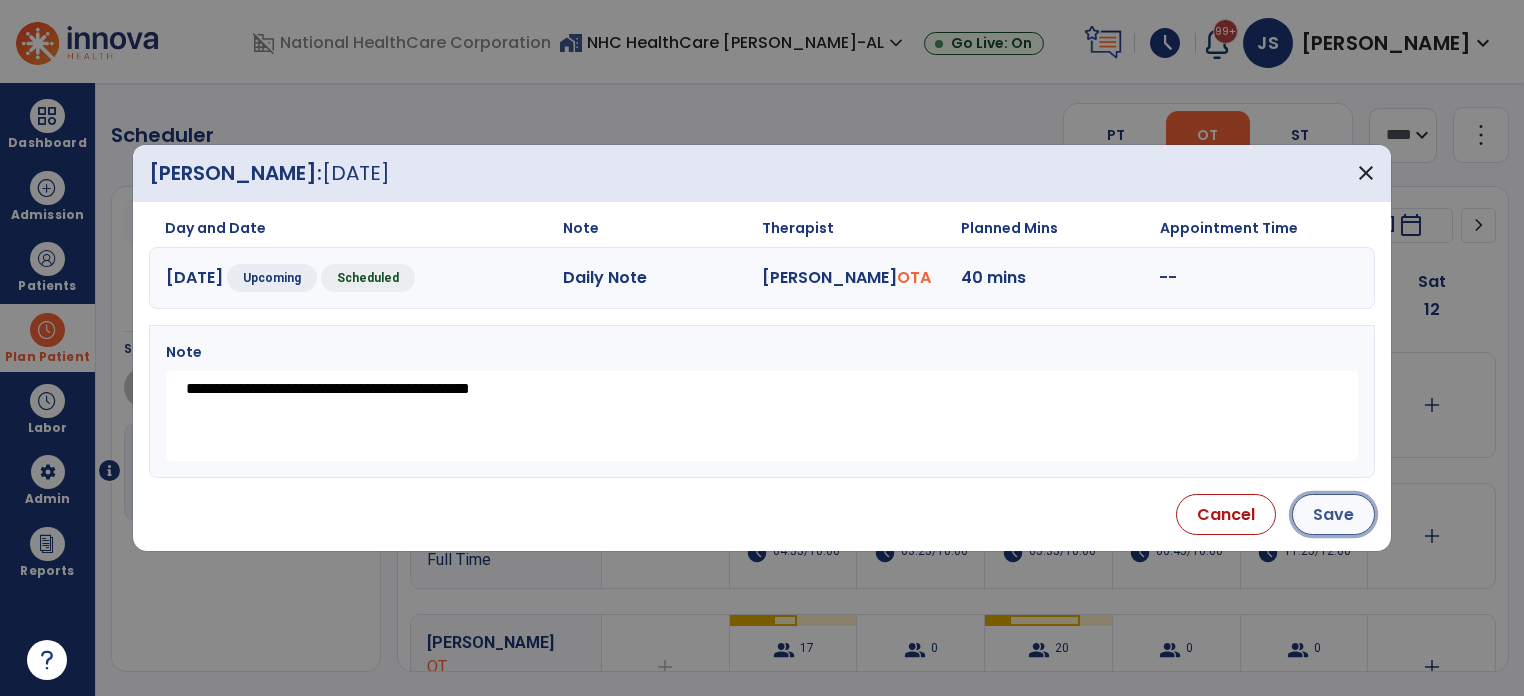 click on "Save" at bounding box center (1333, 514) 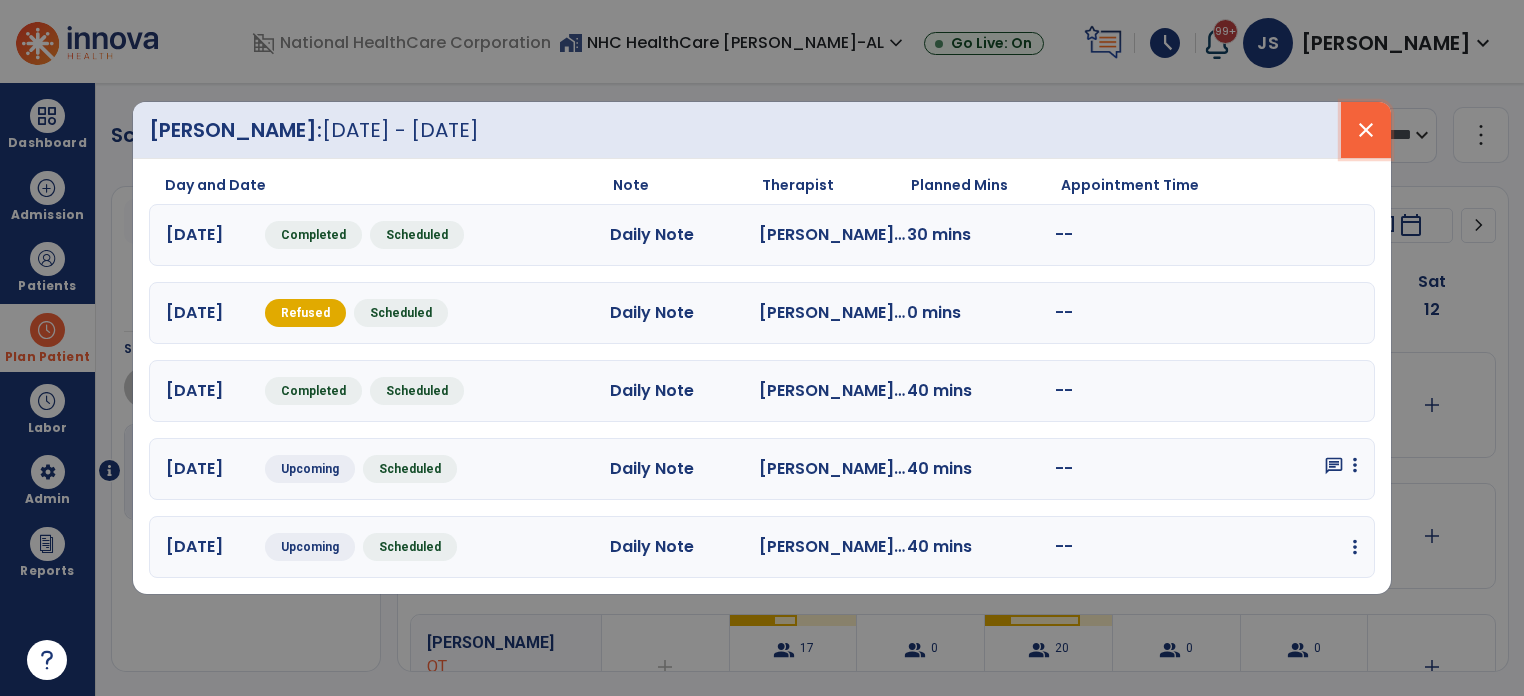 click on "close" at bounding box center [1366, 130] 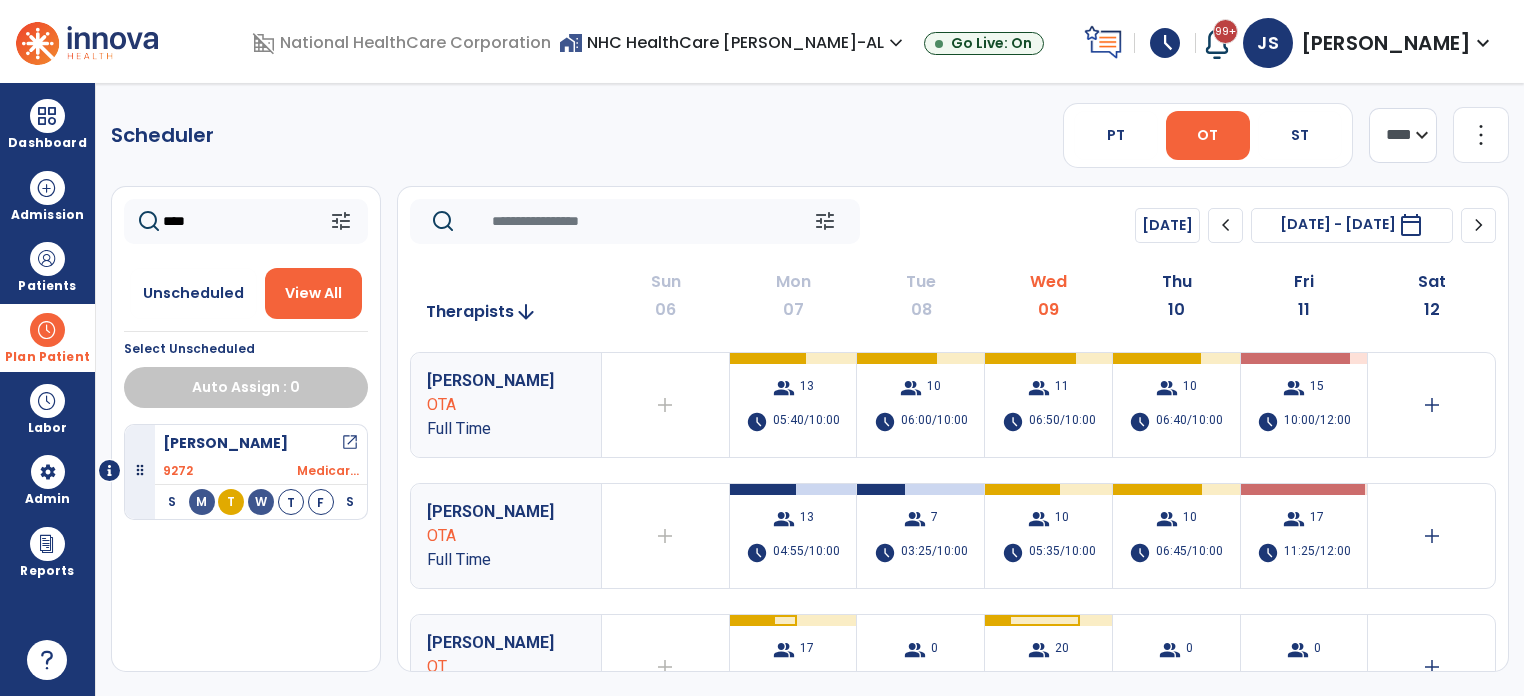click on "****" 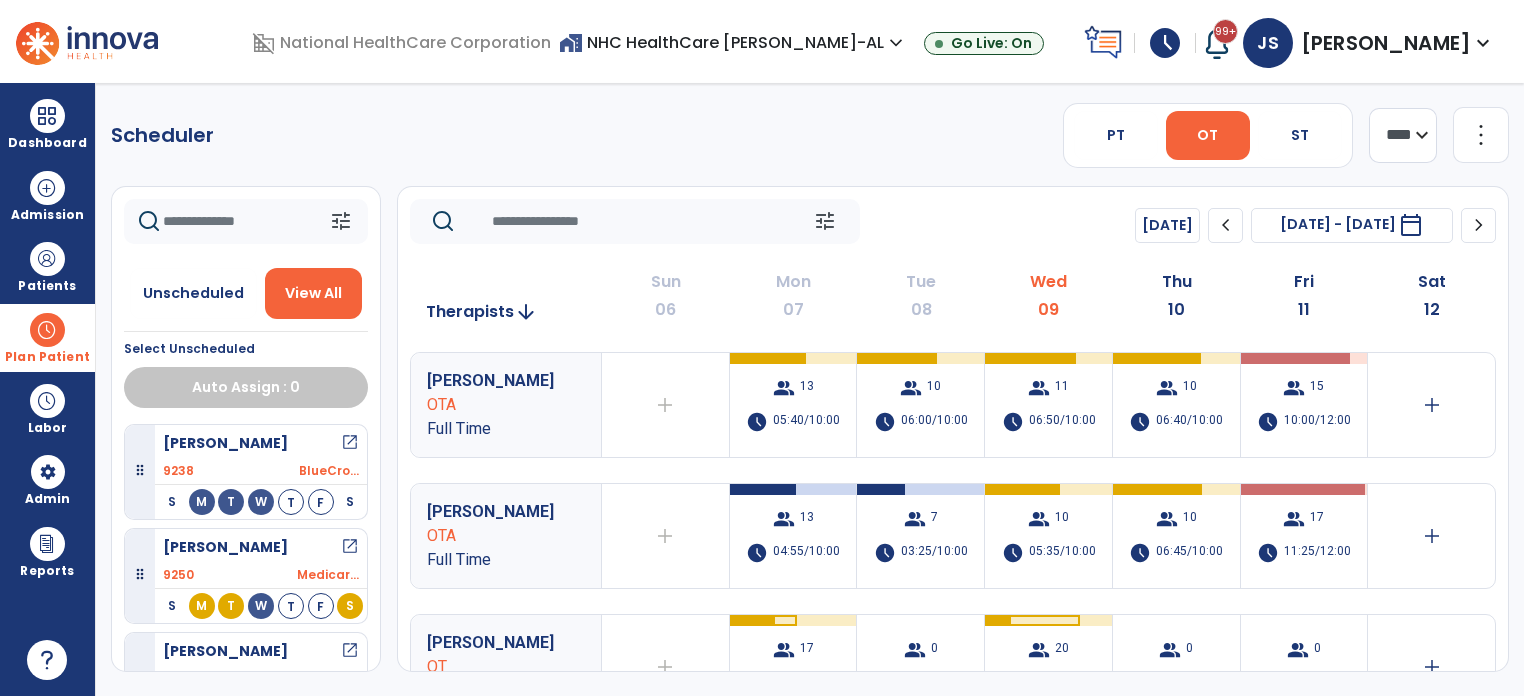 type 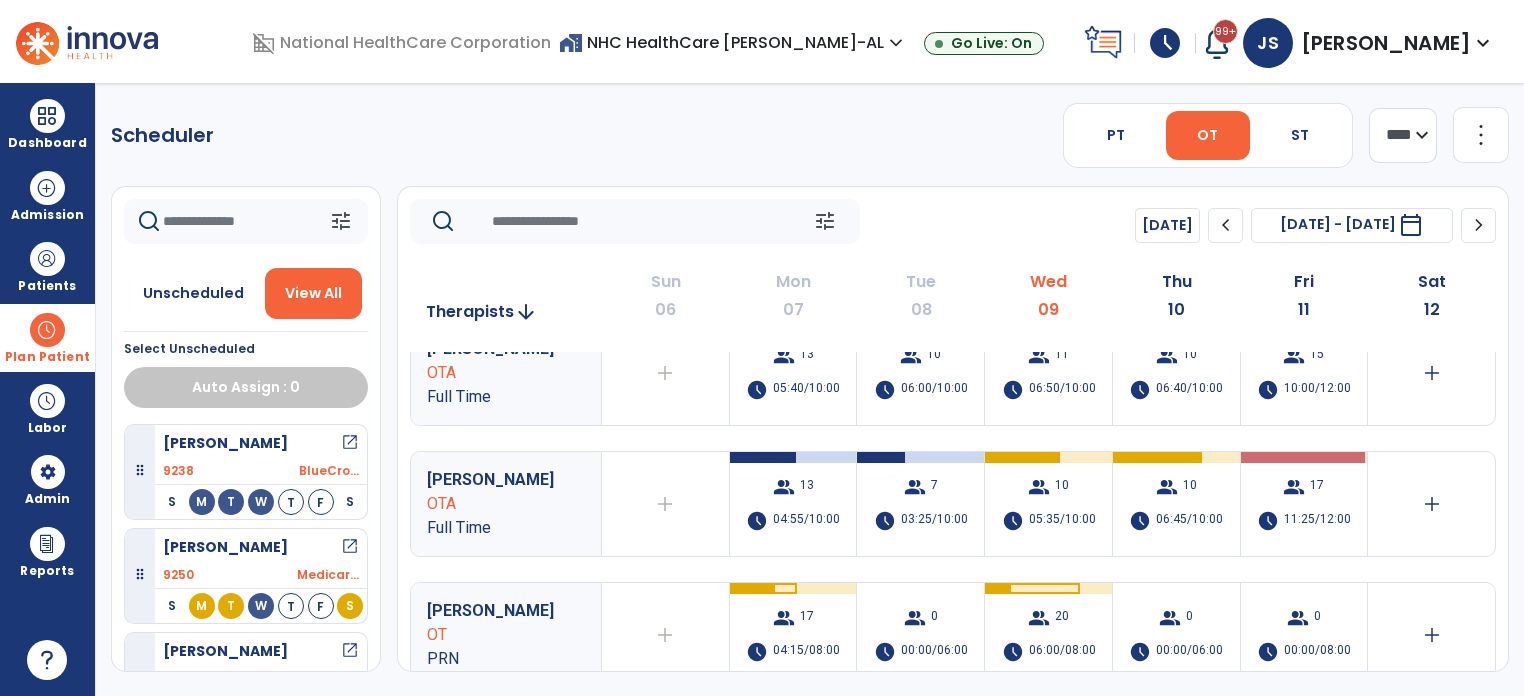 scroll, scrollTop: 0, scrollLeft: 0, axis: both 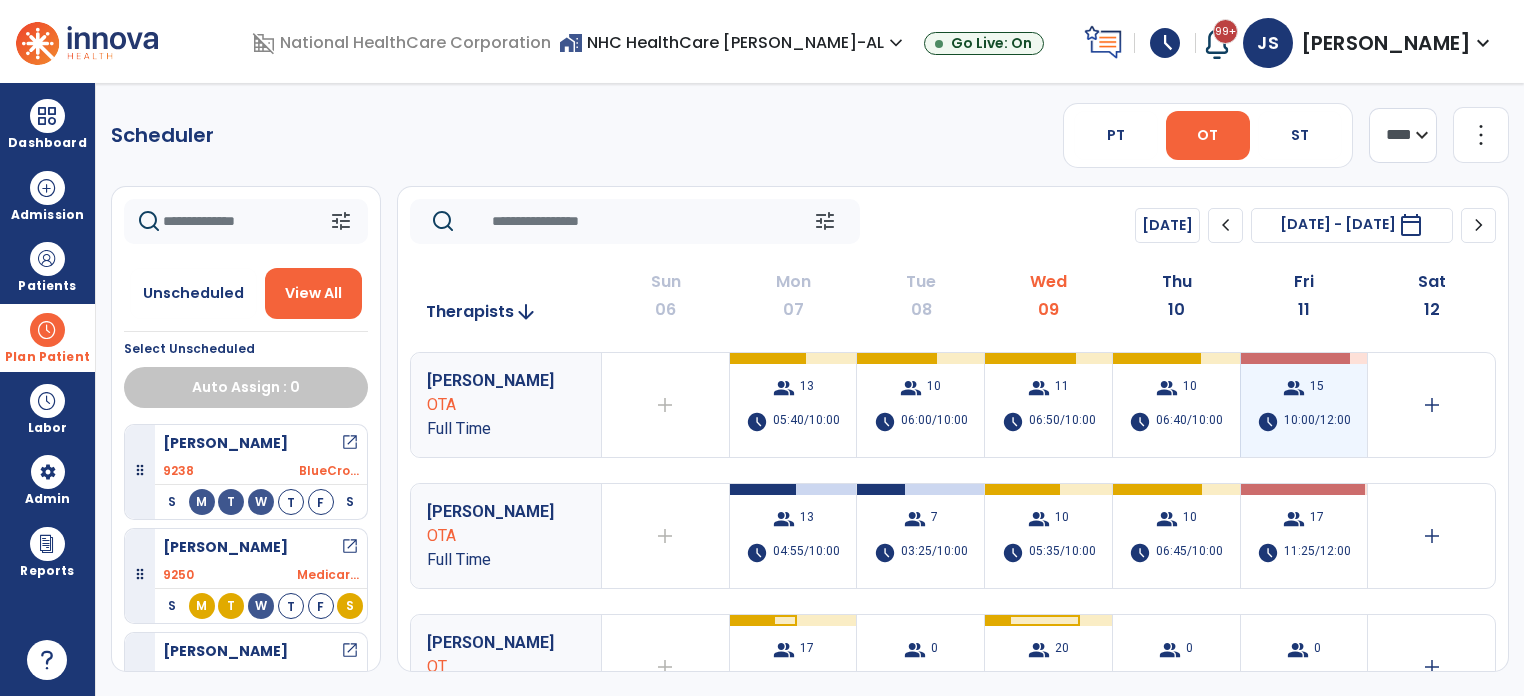 click on "group" at bounding box center (1294, 388) 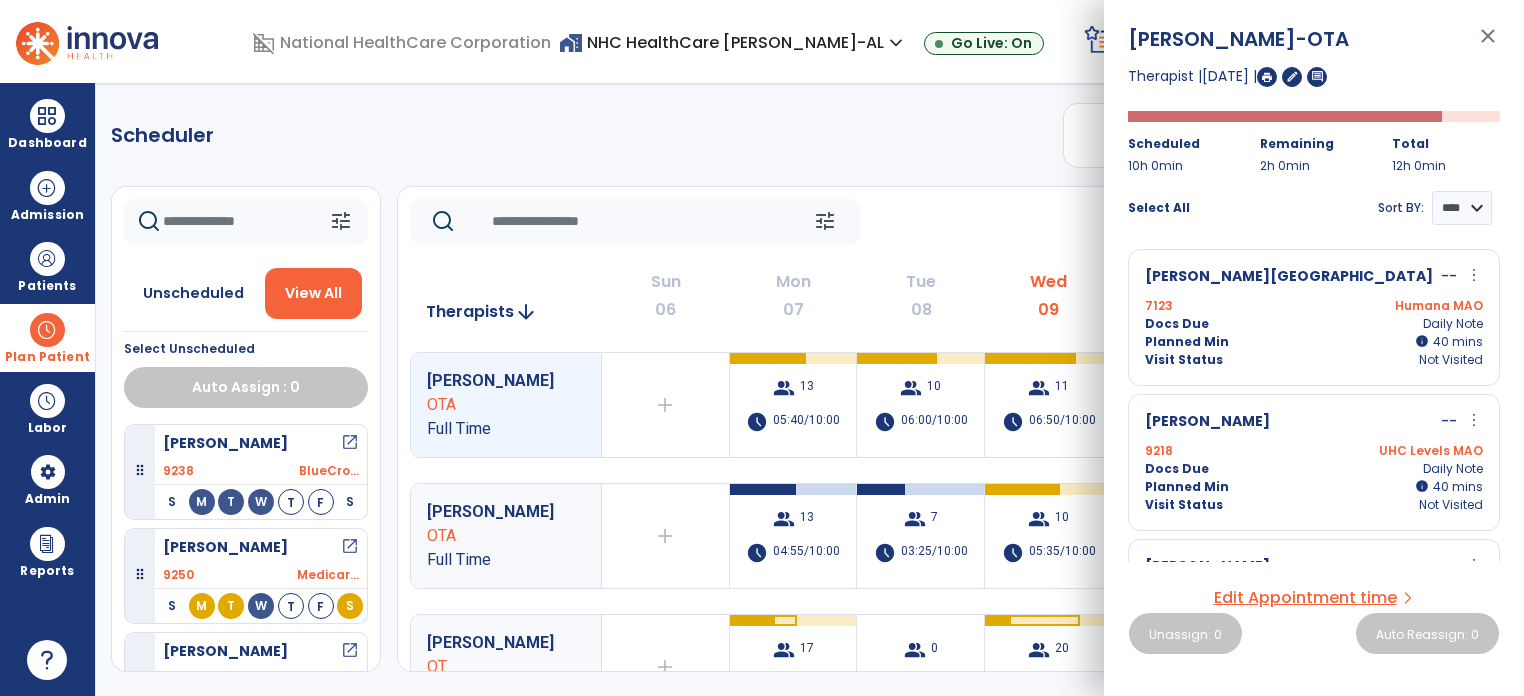 click on "7123 Humana MAO" at bounding box center (1314, 306) 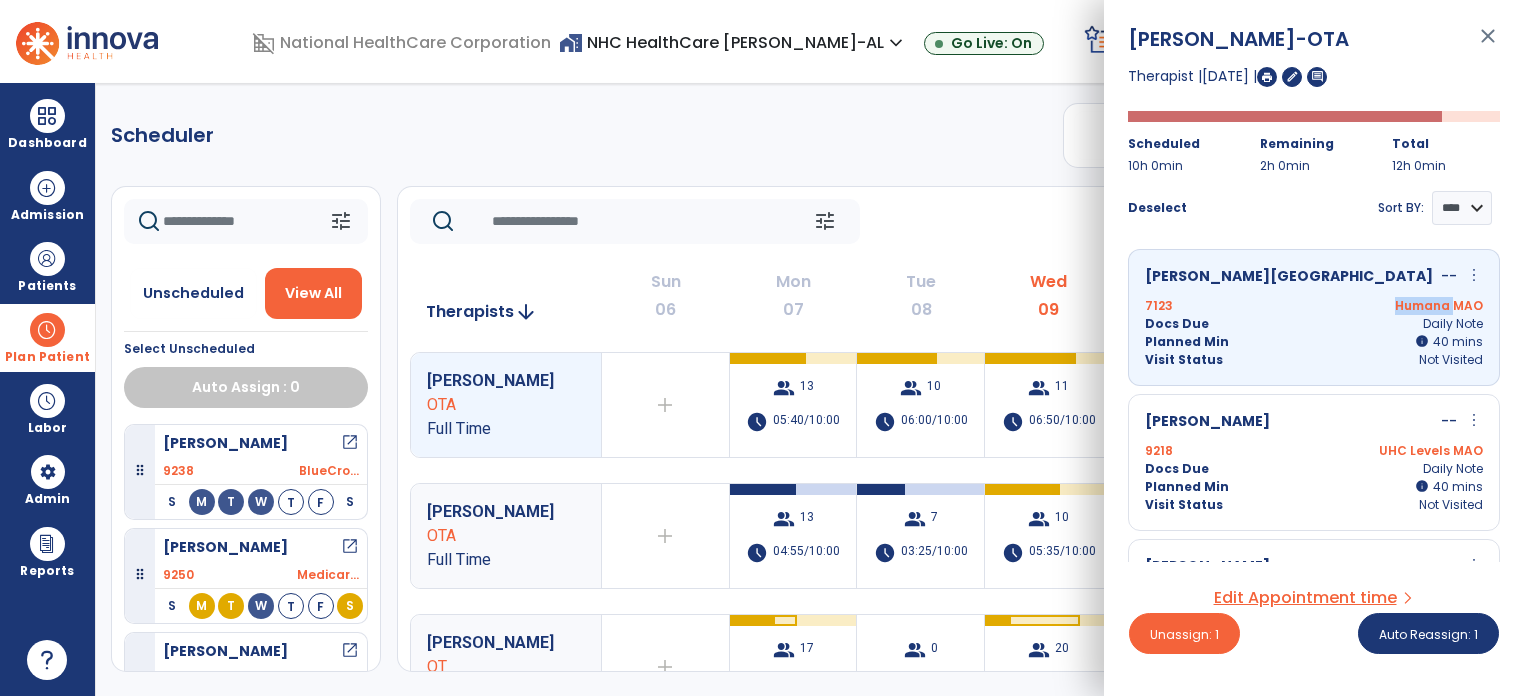 click on "7123 Humana MAO" at bounding box center (1314, 306) 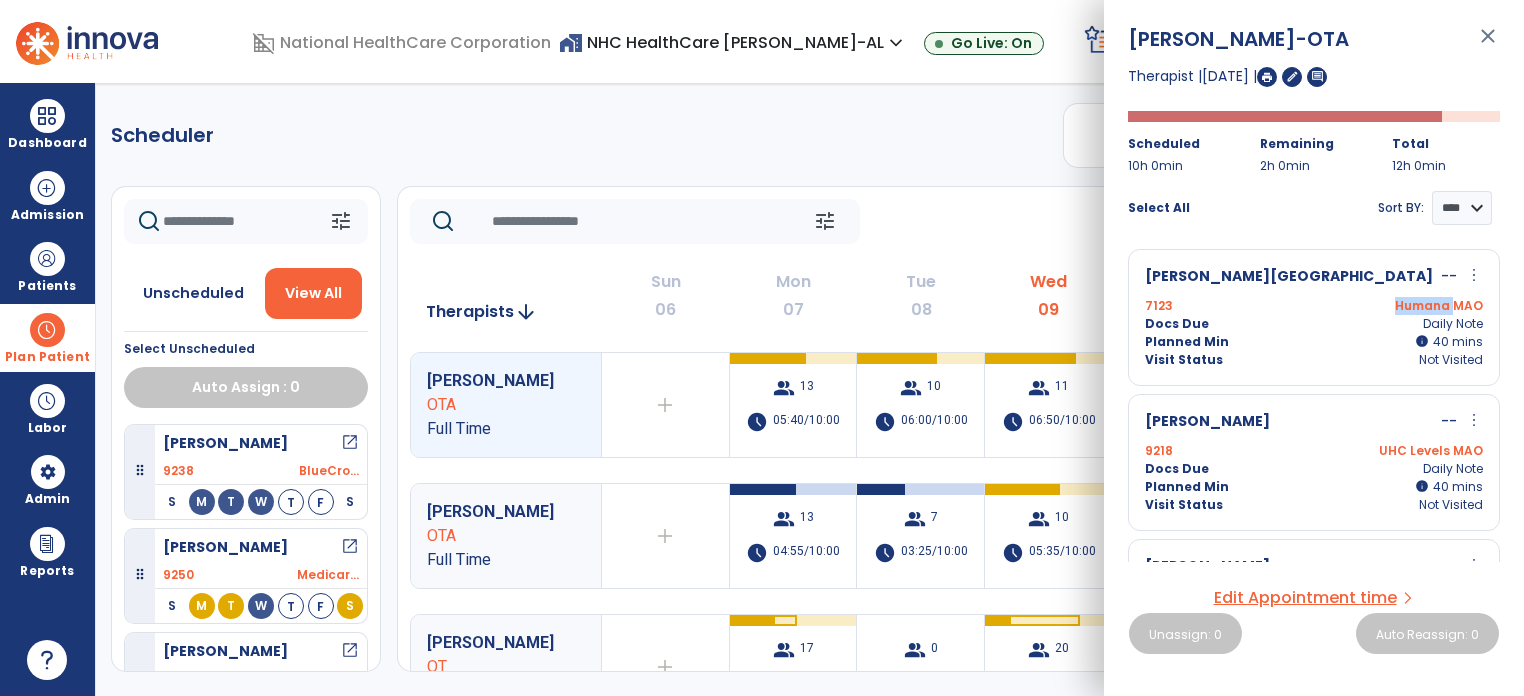 click on "7123 Humana MAO" at bounding box center [1314, 306] 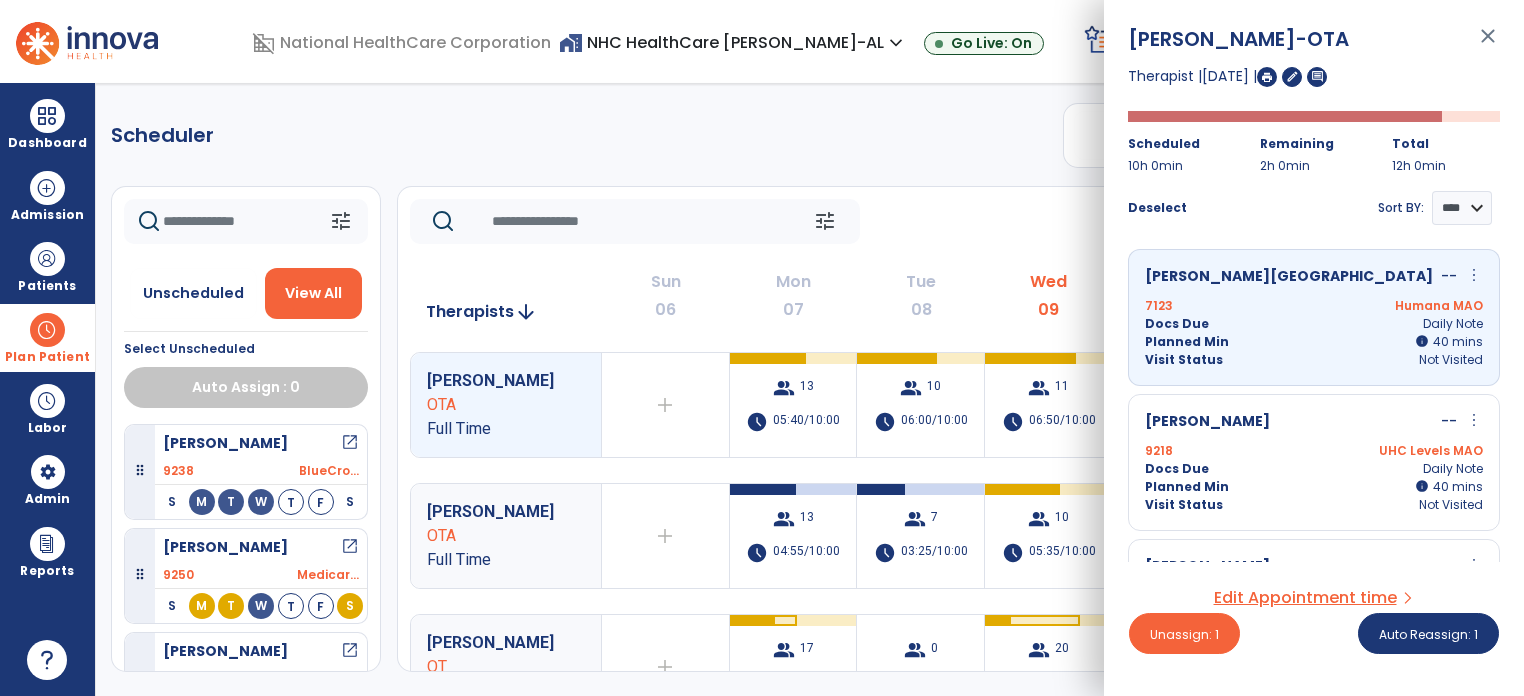 click on "7123 Humana MAO" at bounding box center [1314, 306] 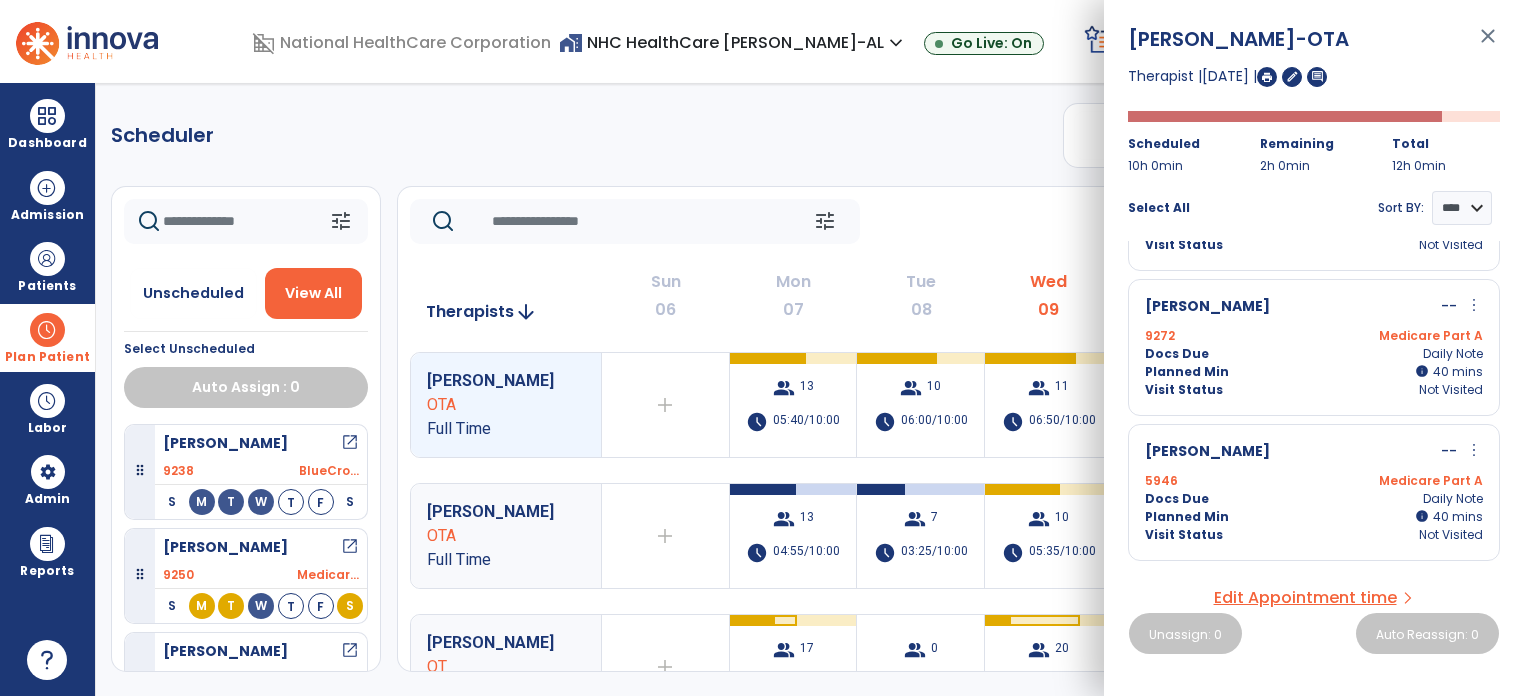 scroll, scrollTop: 880, scrollLeft: 0, axis: vertical 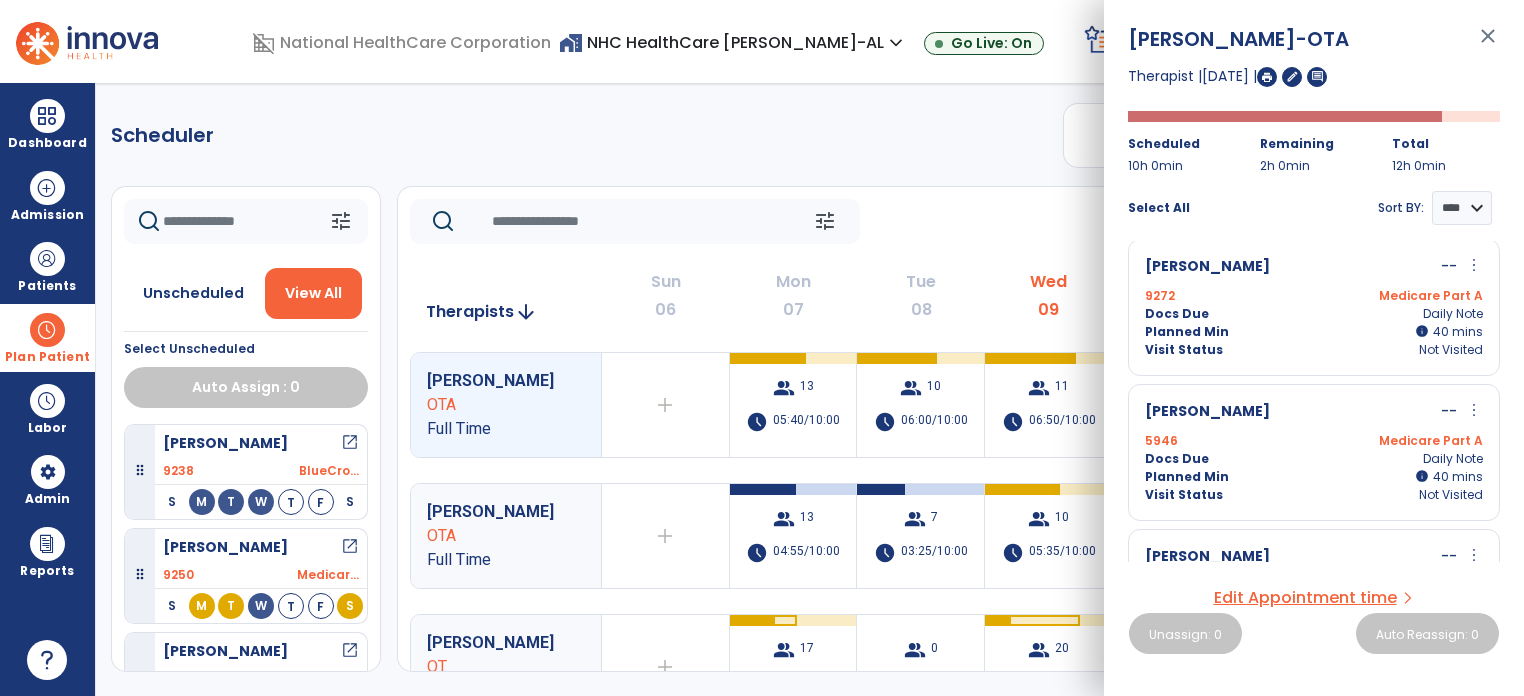 click on "Docs Due Daily Note" at bounding box center (1314, 314) 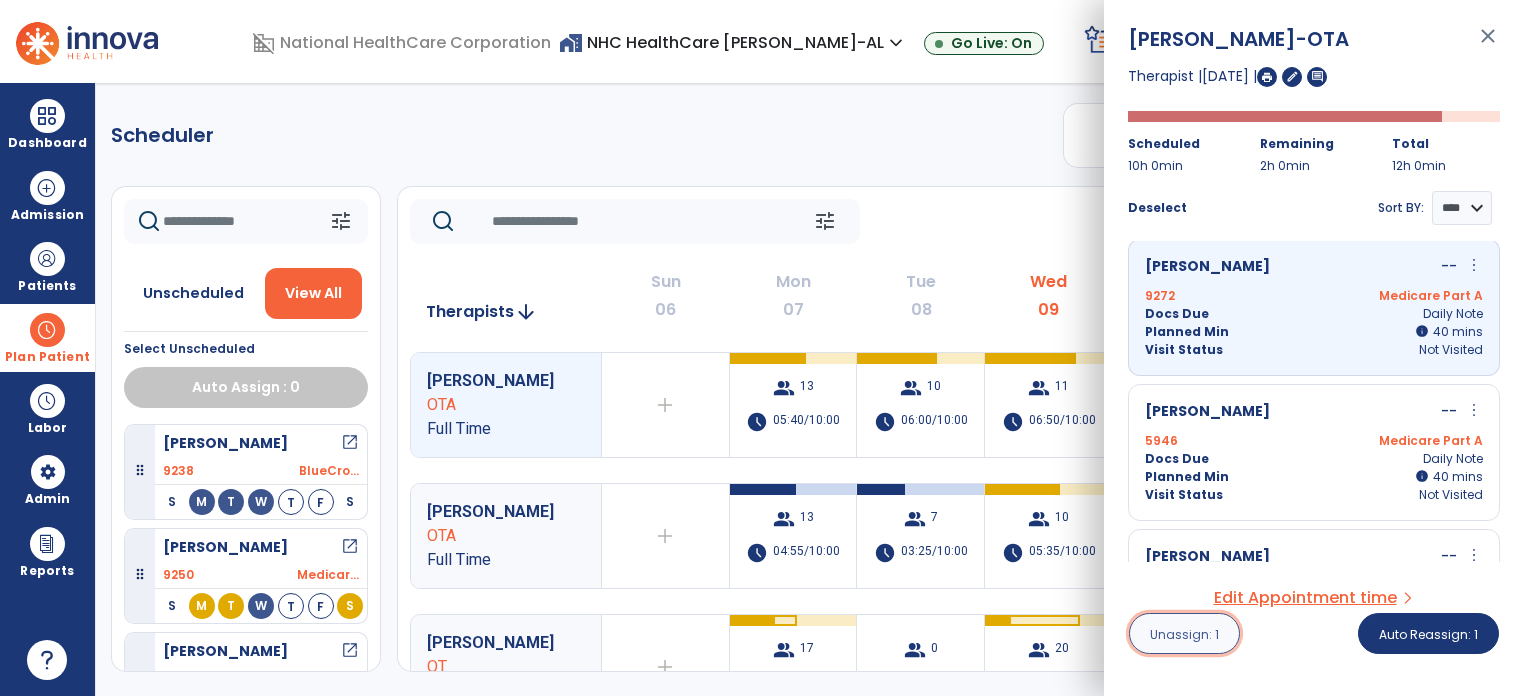 click on "Unassign: 1" at bounding box center [1184, 634] 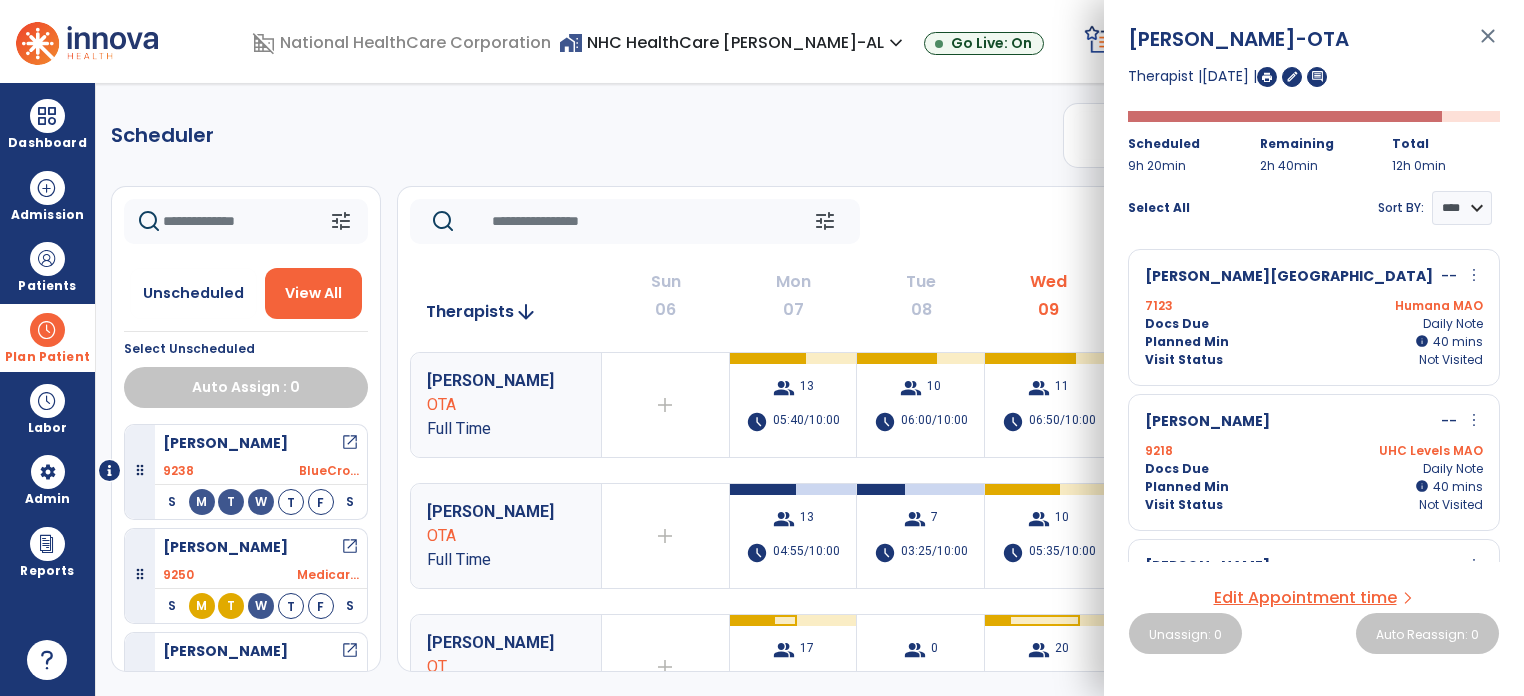 click on "close" at bounding box center (1488, 45) 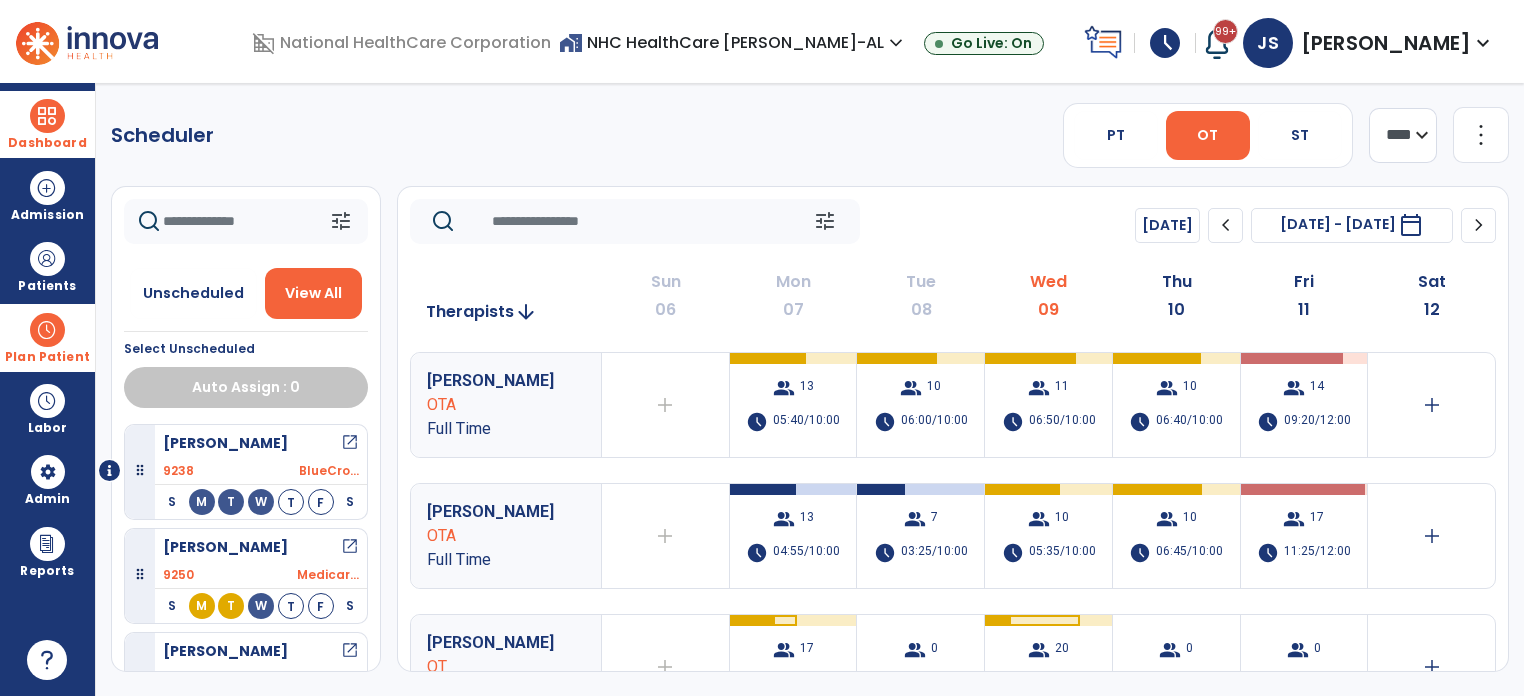 click at bounding box center (47, 116) 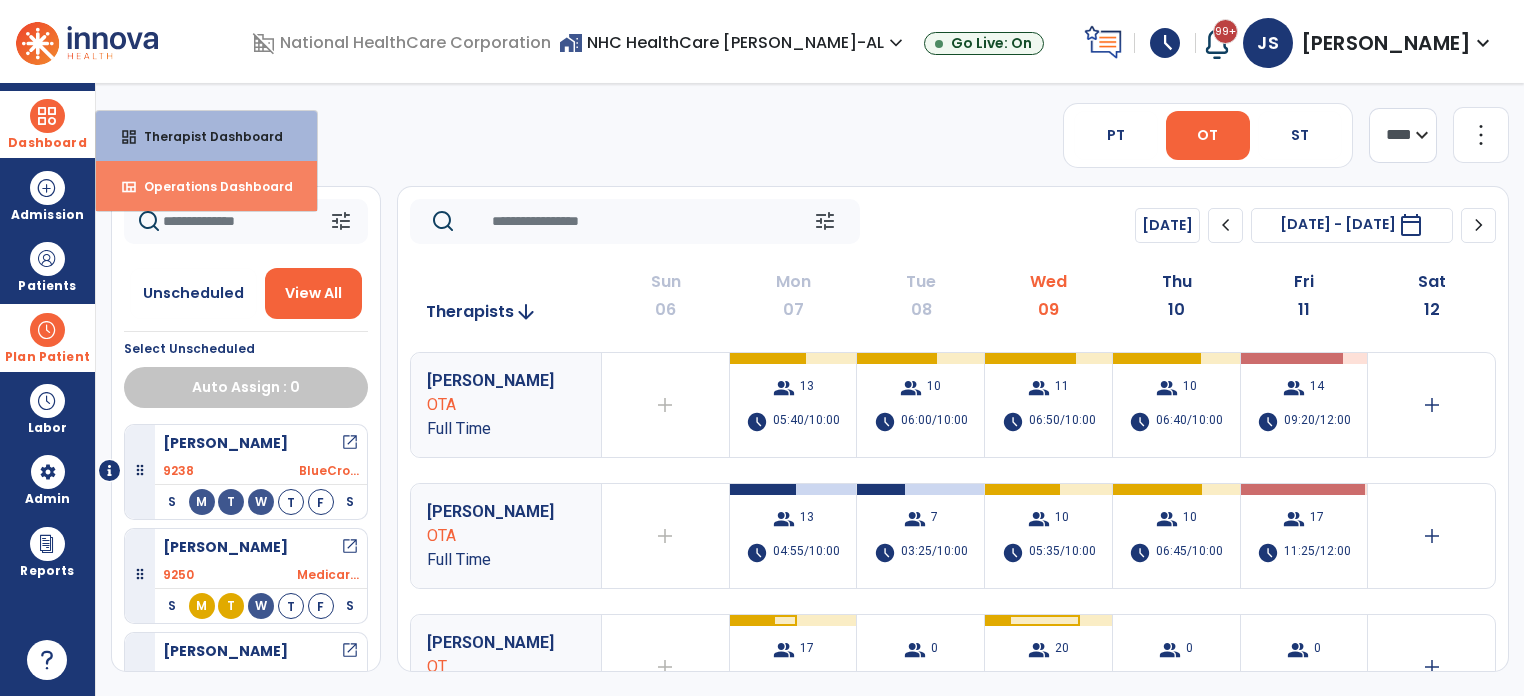 click on "Operations Dashboard" at bounding box center (210, 186) 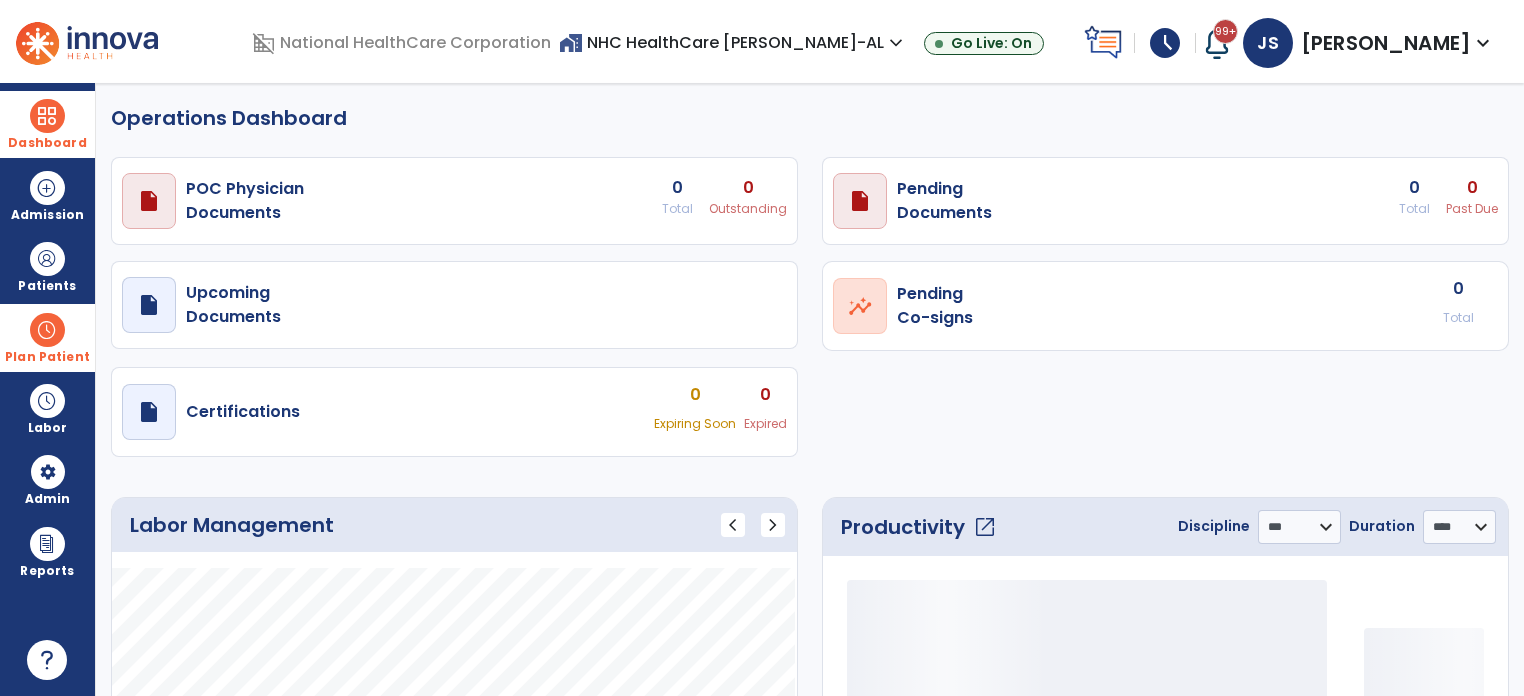 select on "***" 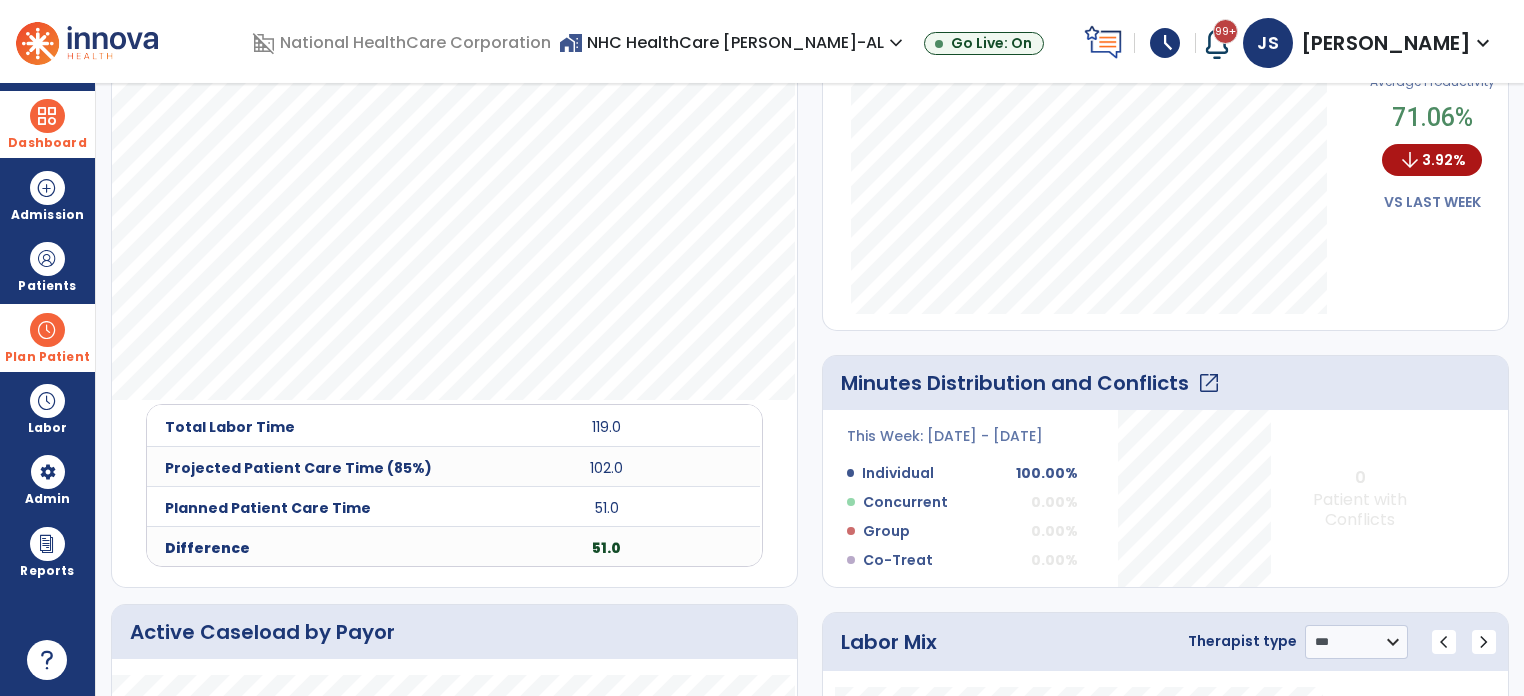 scroll, scrollTop: 586, scrollLeft: 0, axis: vertical 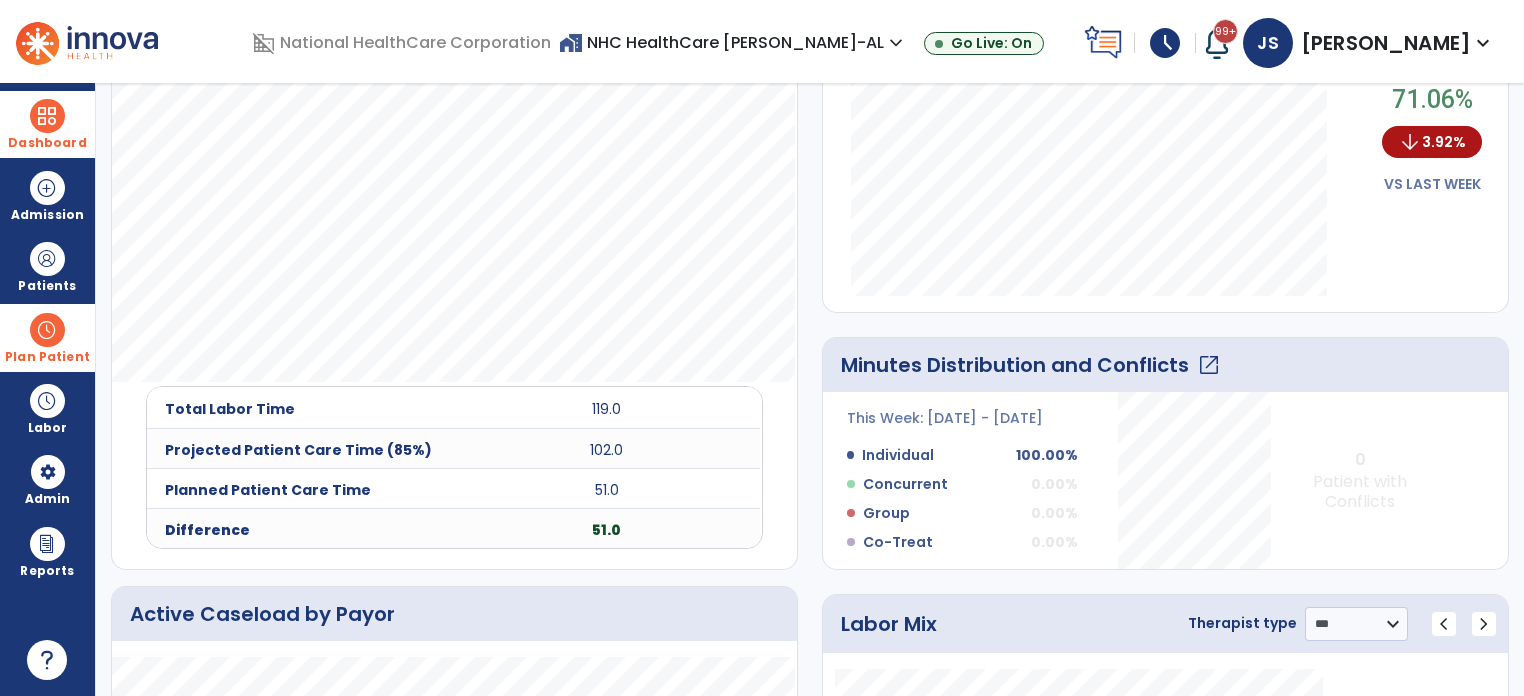 click on "open_in_new" 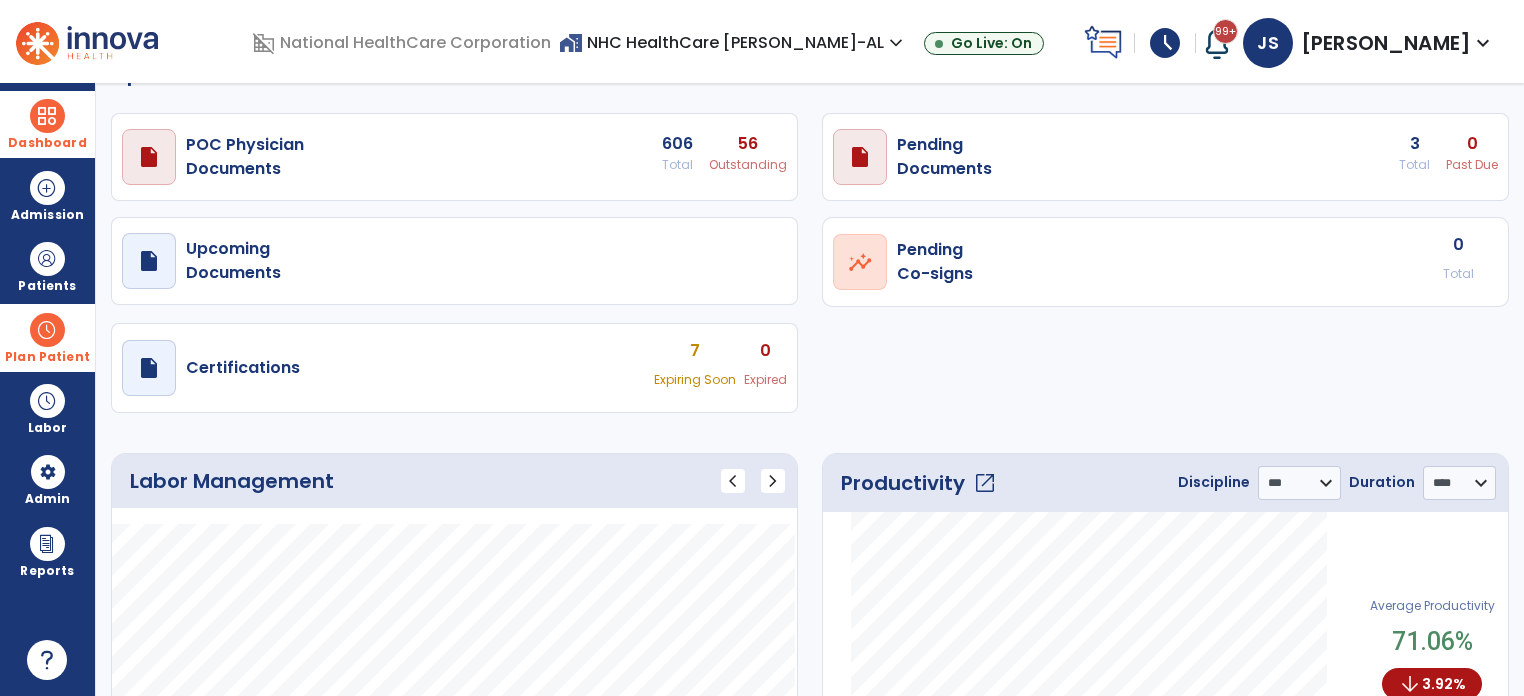 select on "****" 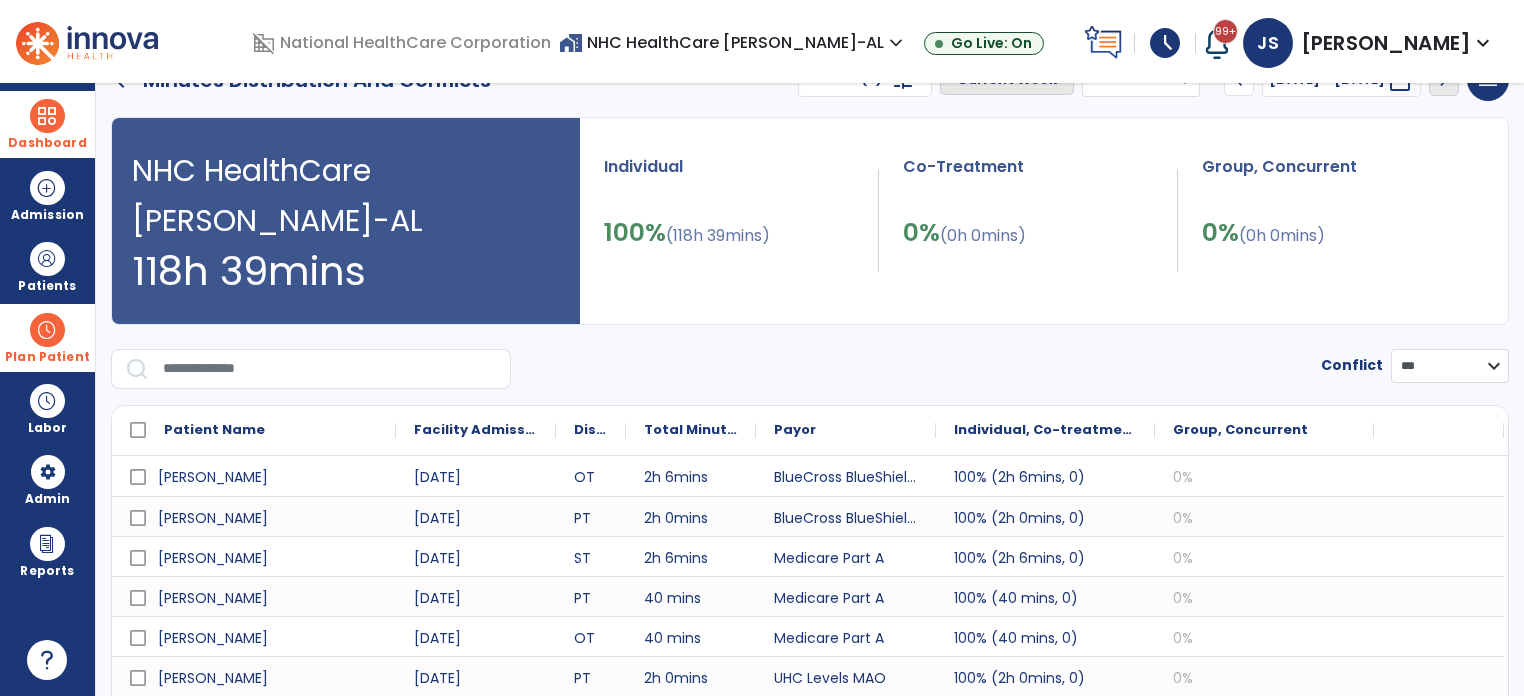 scroll, scrollTop: 0, scrollLeft: 0, axis: both 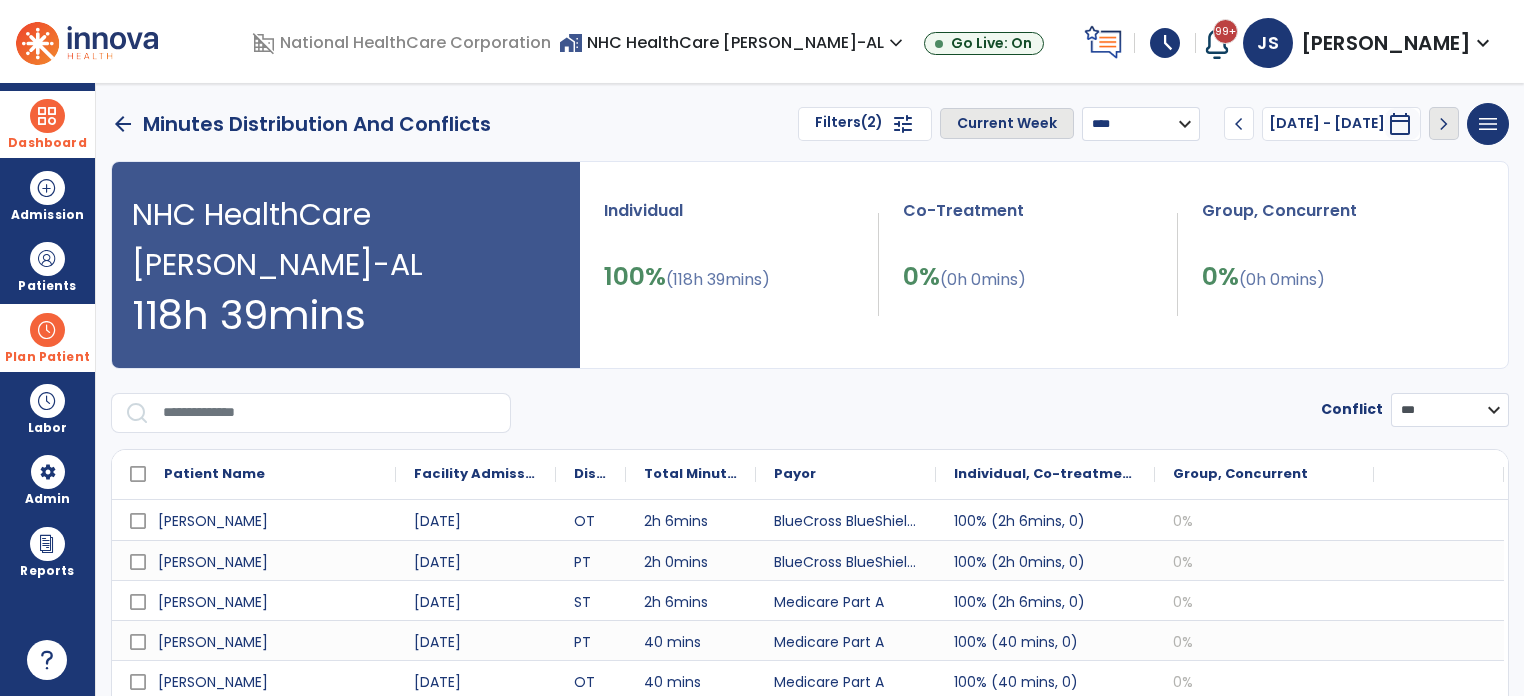 click on "**********" at bounding box center [1141, 124] 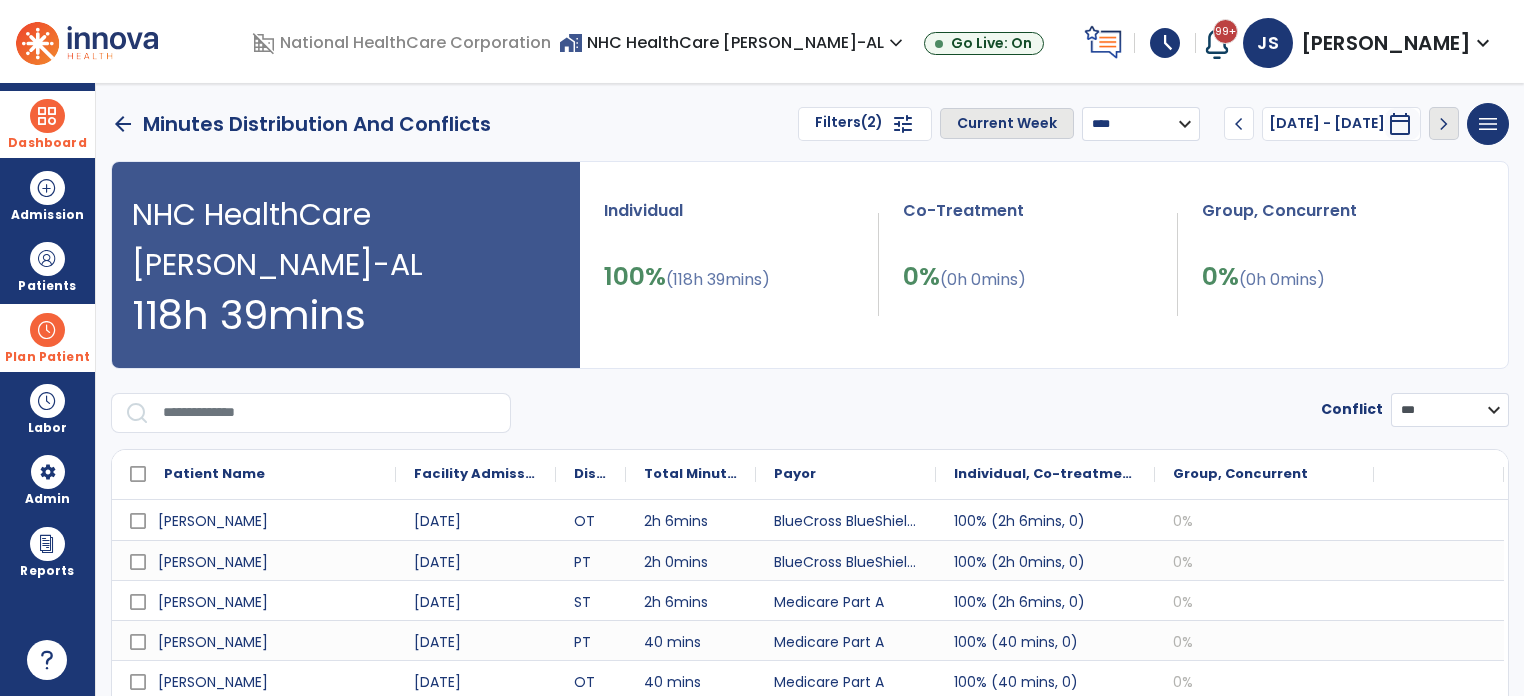 select on "**********" 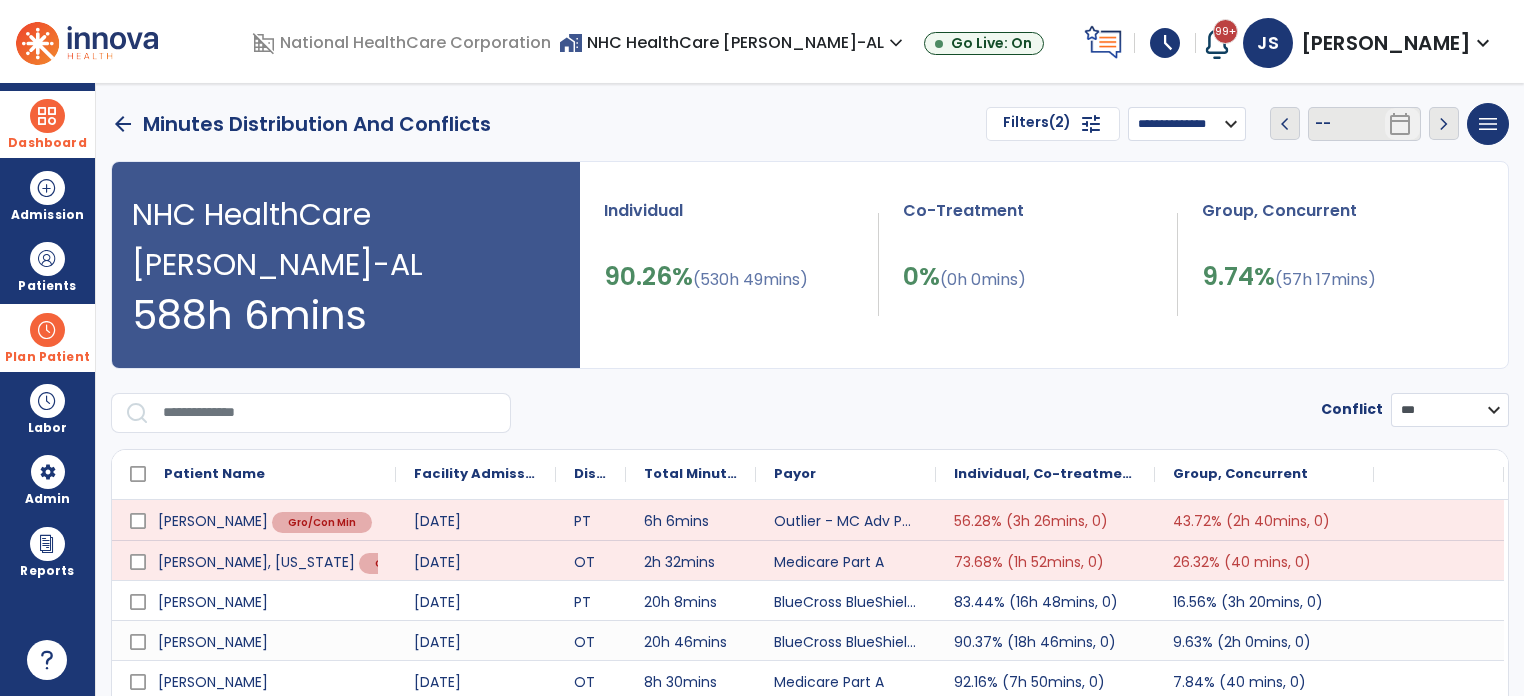 click on "Co-Treatment" at bounding box center [1040, 230] 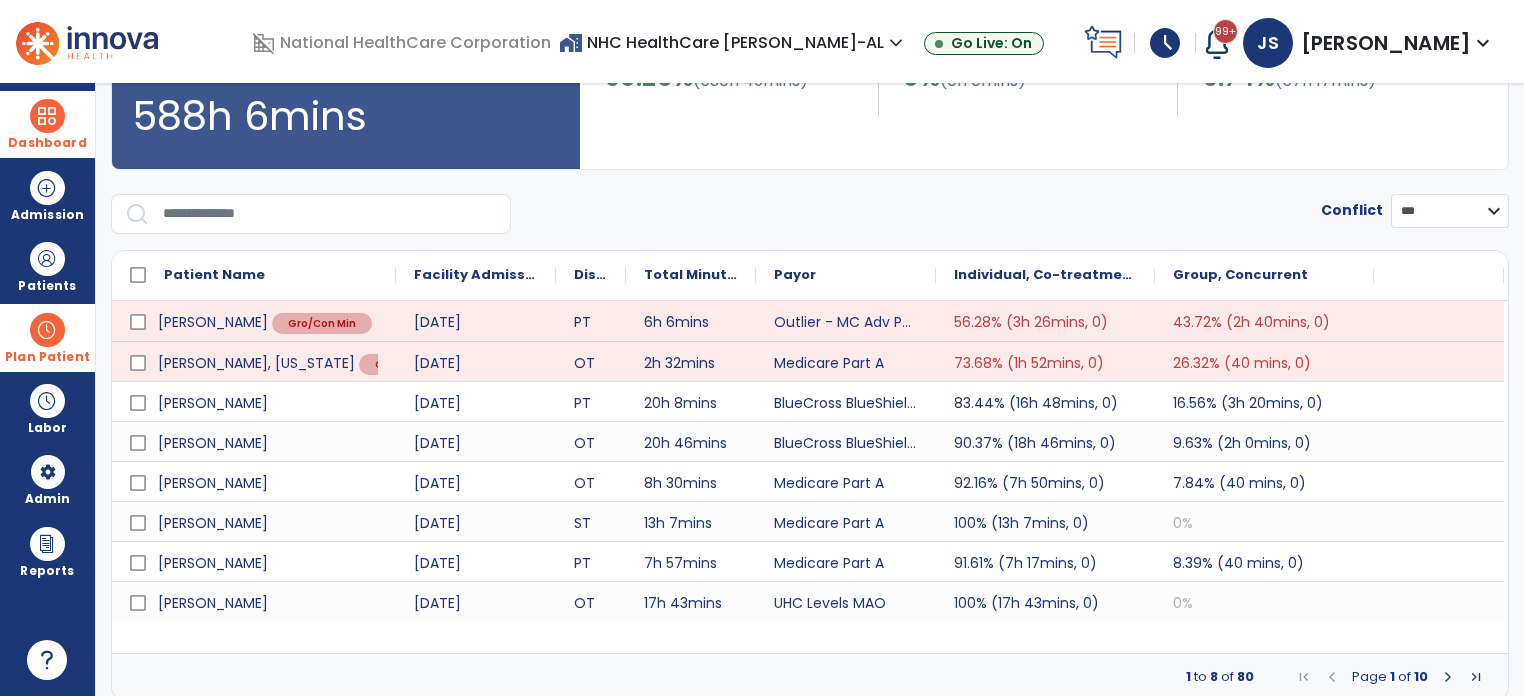 scroll, scrollTop: 203, scrollLeft: 0, axis: vertical 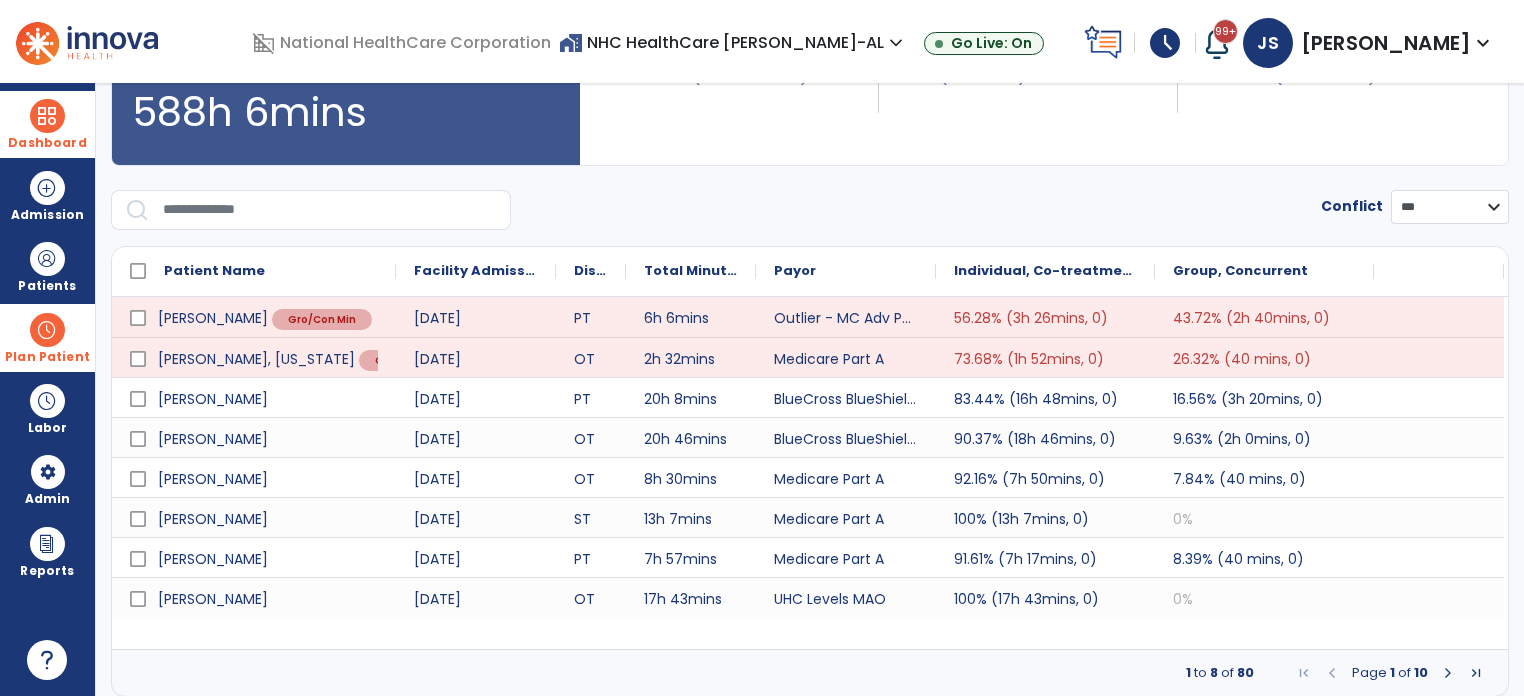 click at bounding box center (1448, 673) 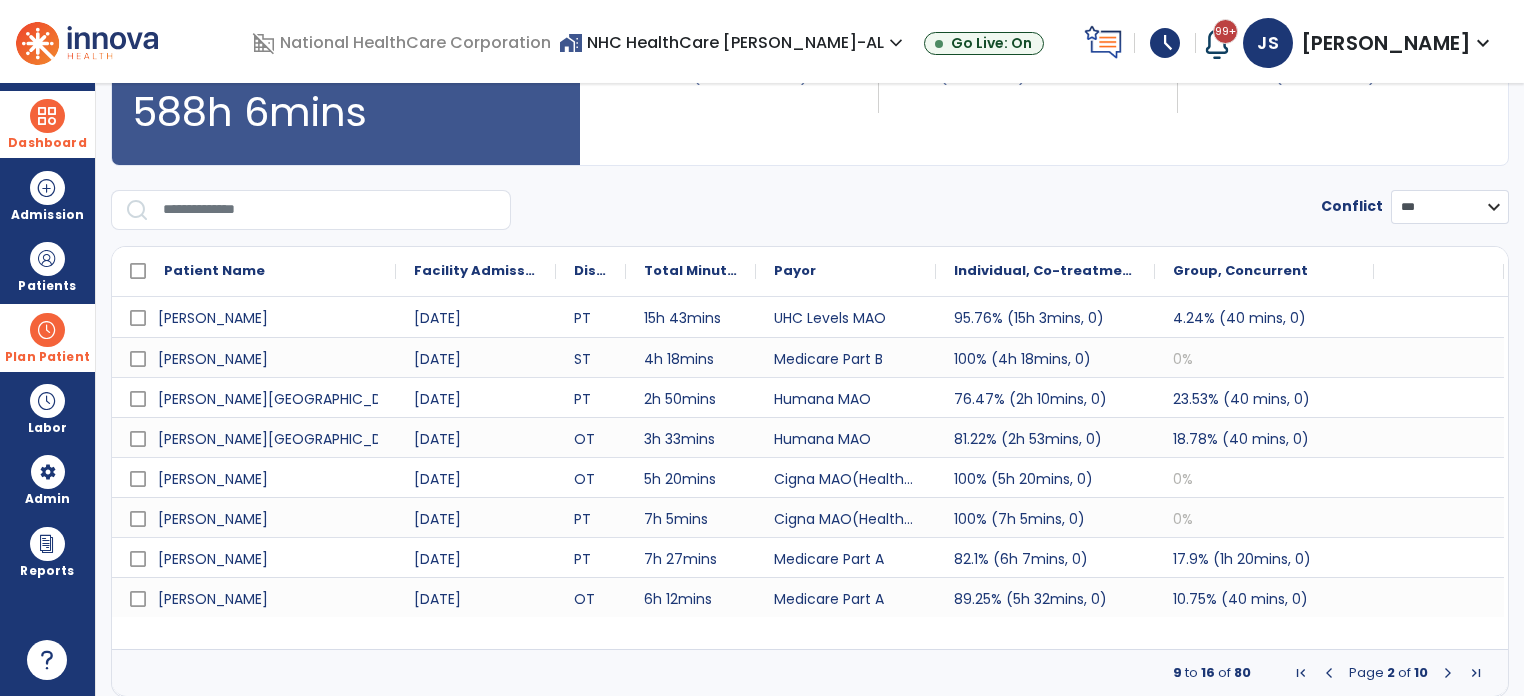click at bounding box center (1448, 673) 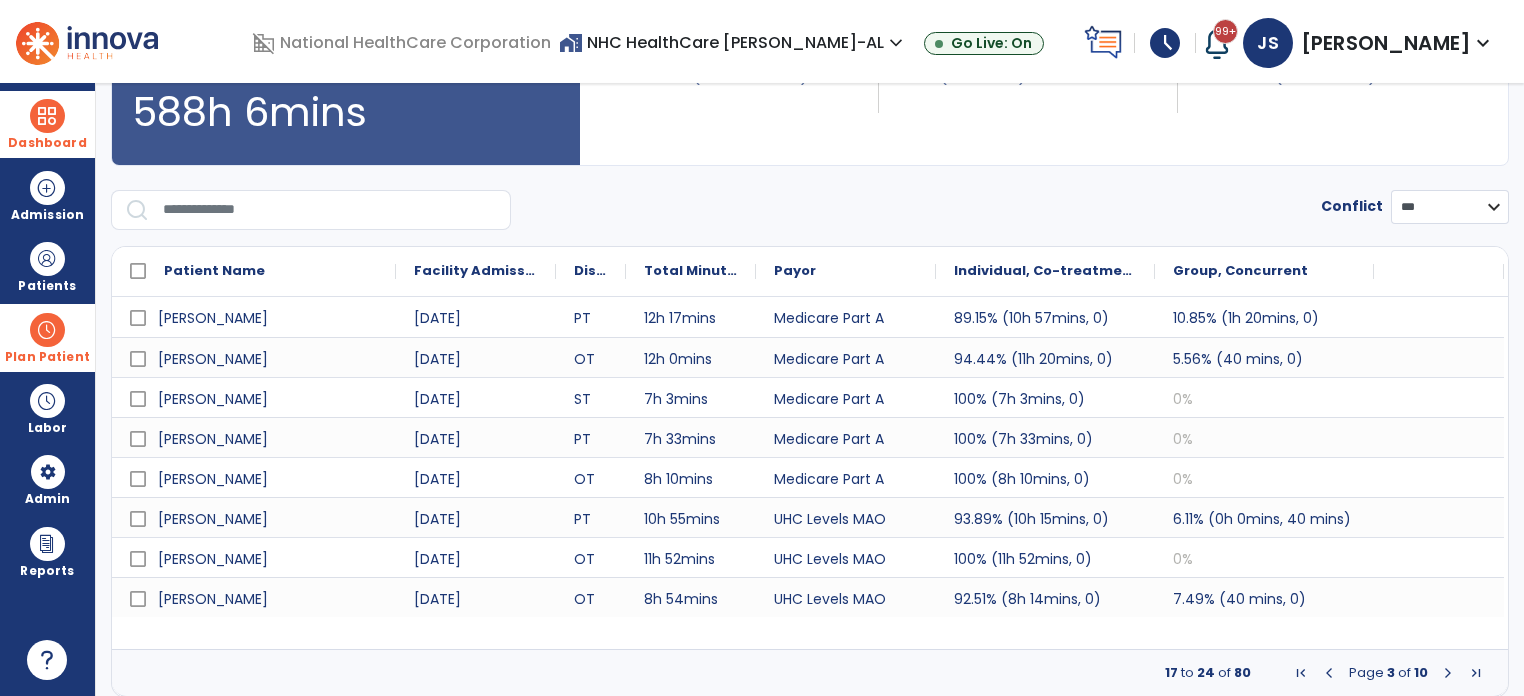 click at bounding box center (1448, 673) 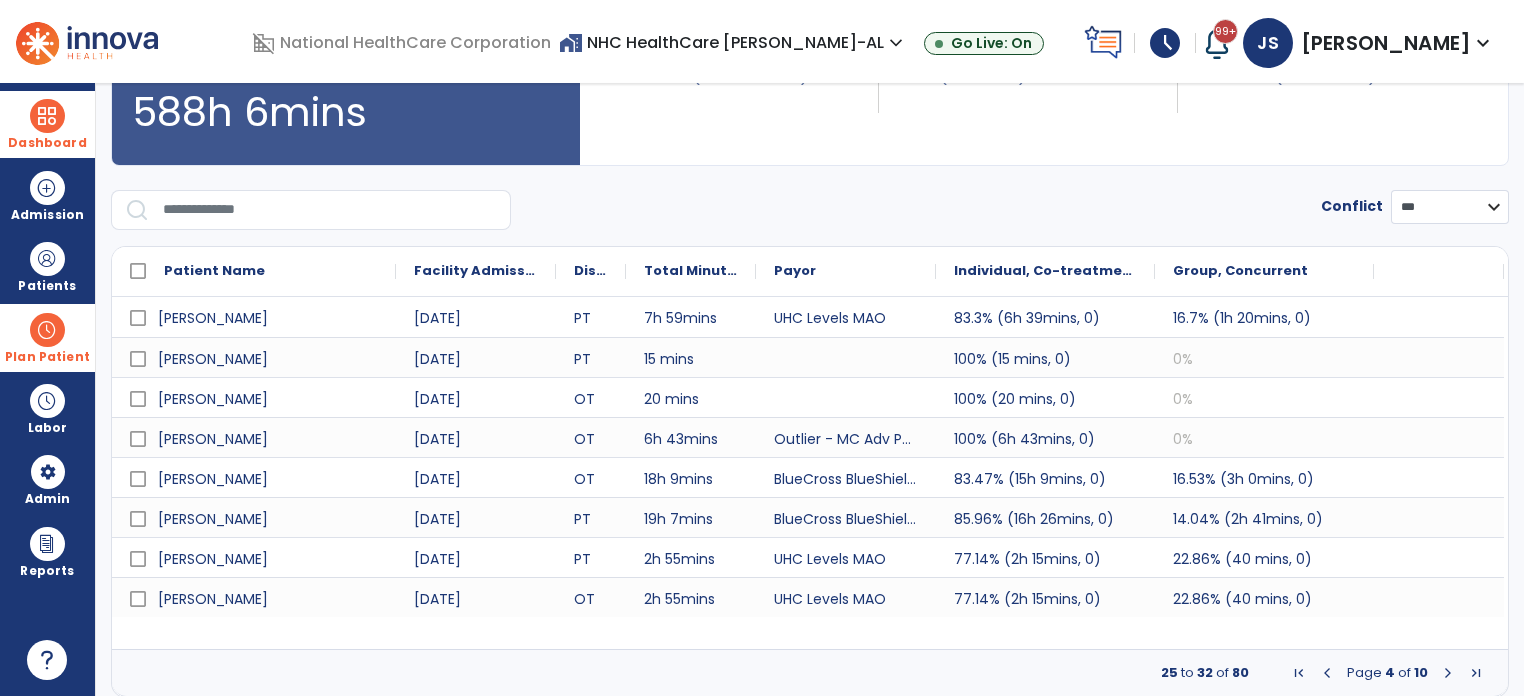 click at bounding box center (1448, 673) 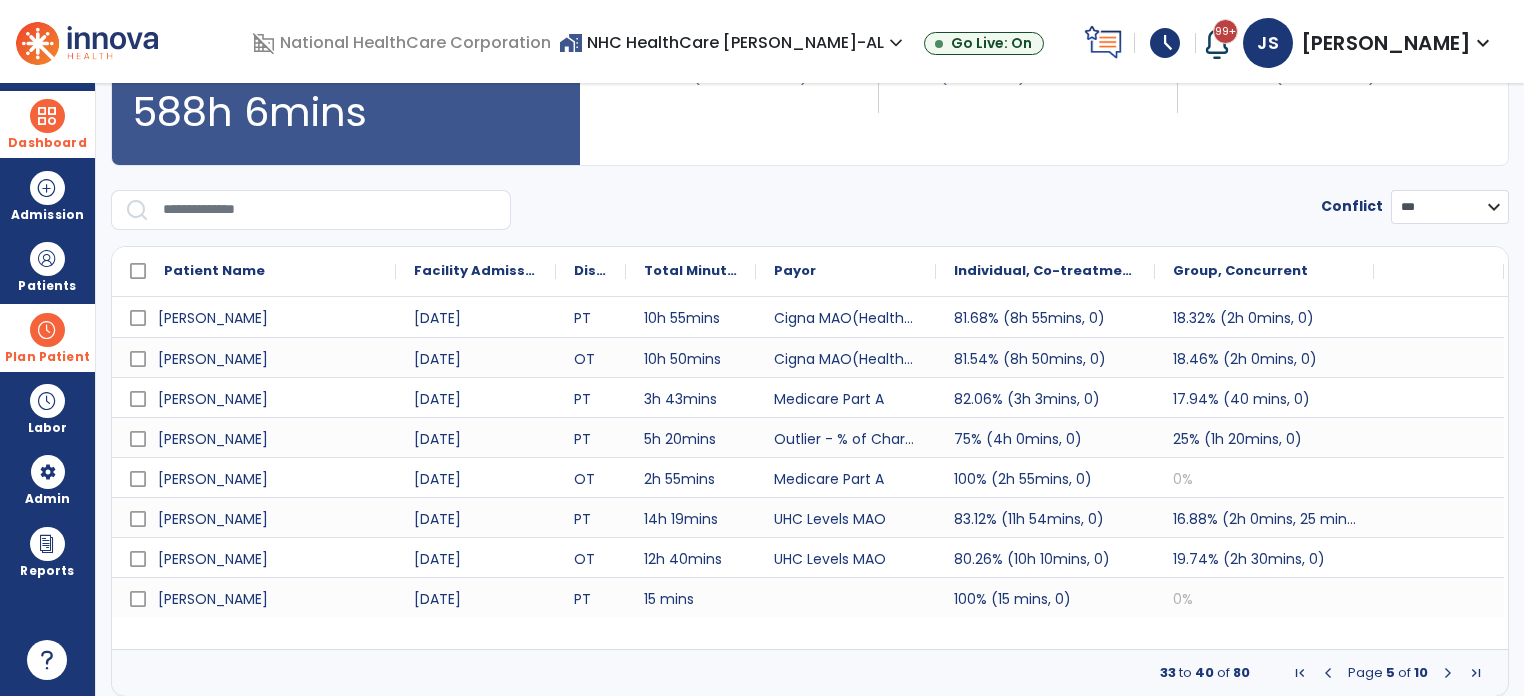 click at bounding box center [1448, 673] 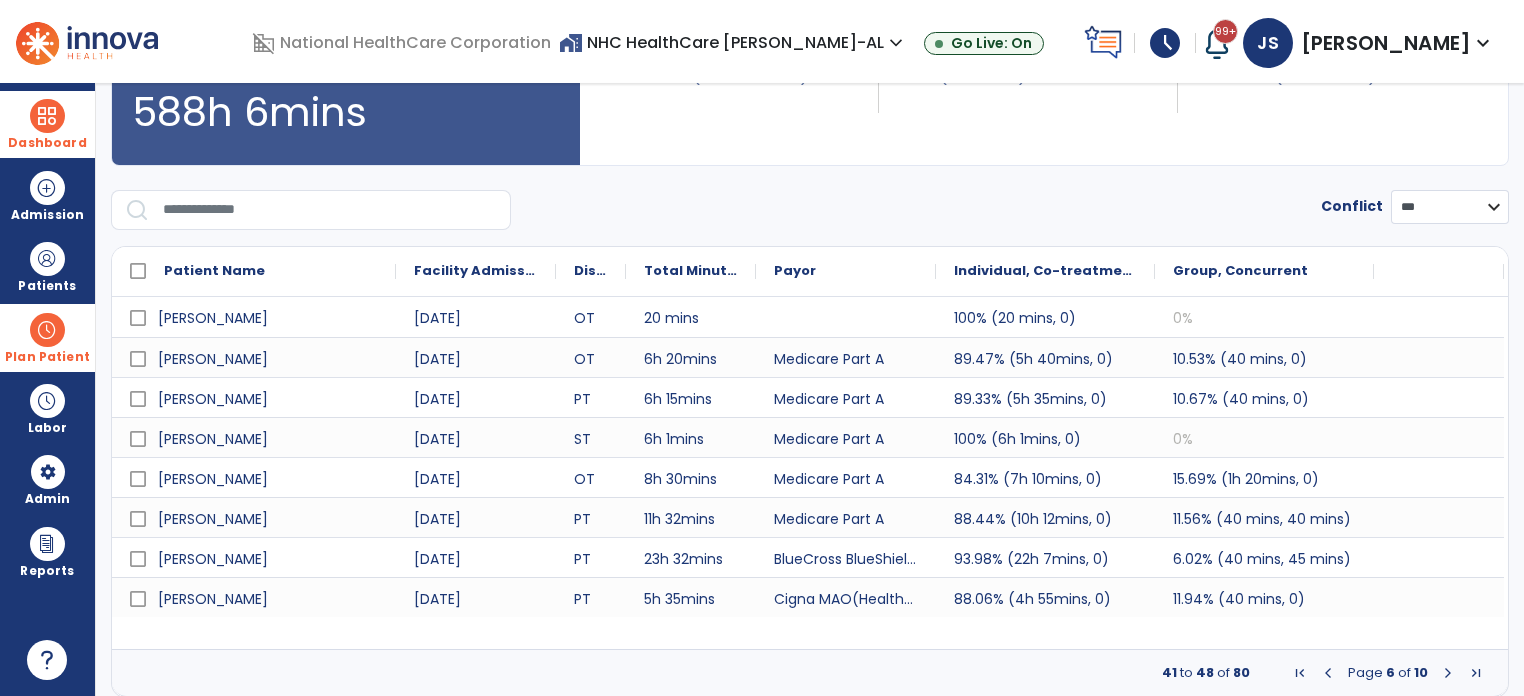click at bounding box center (1448, 673) 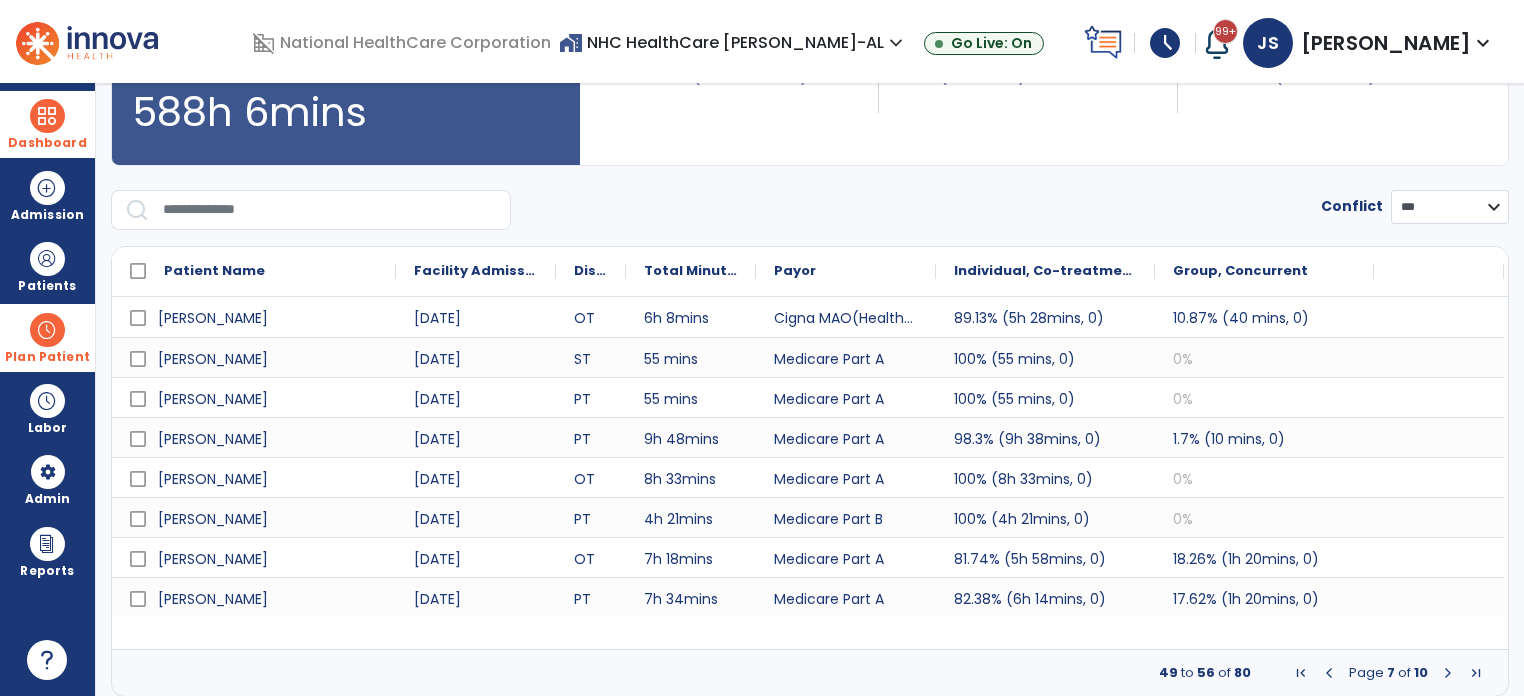click at bounding box center (1448, 673) 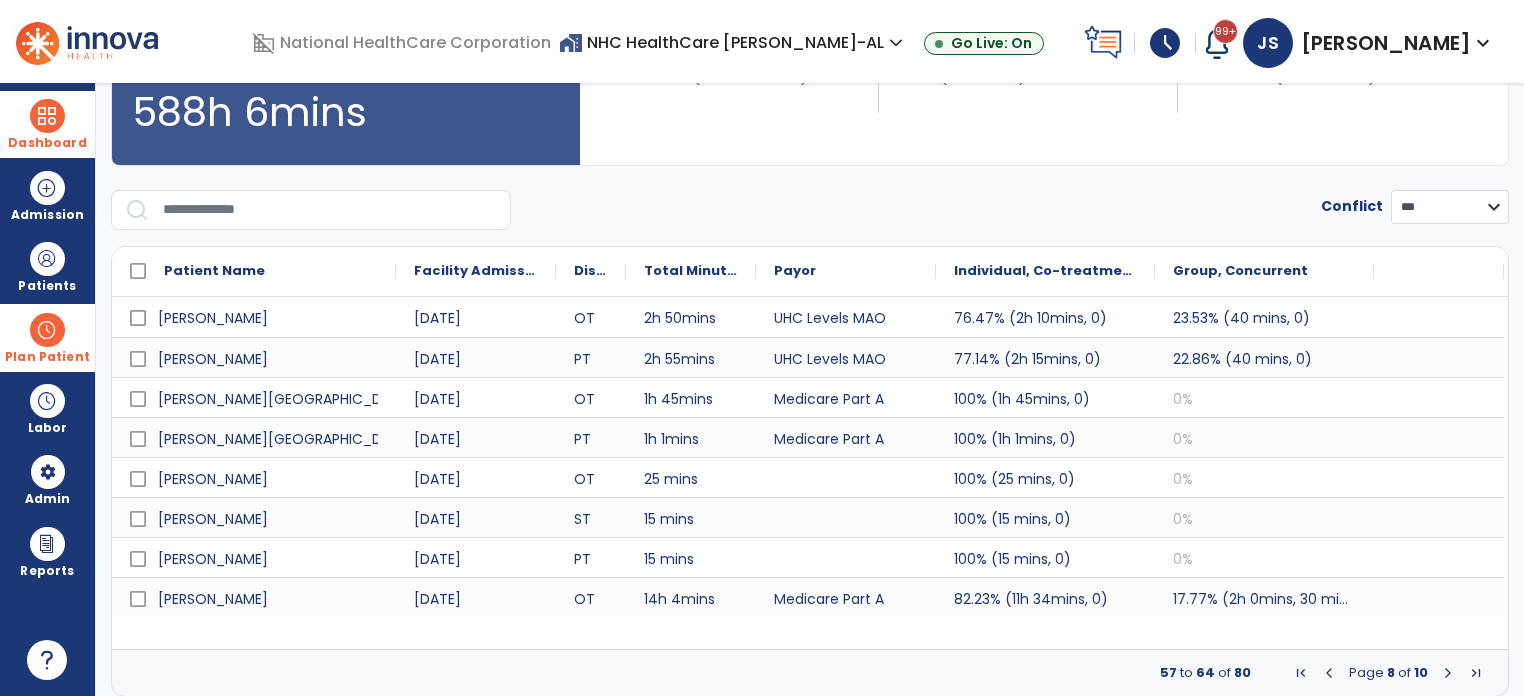 click at bounding box center (1448, 673) 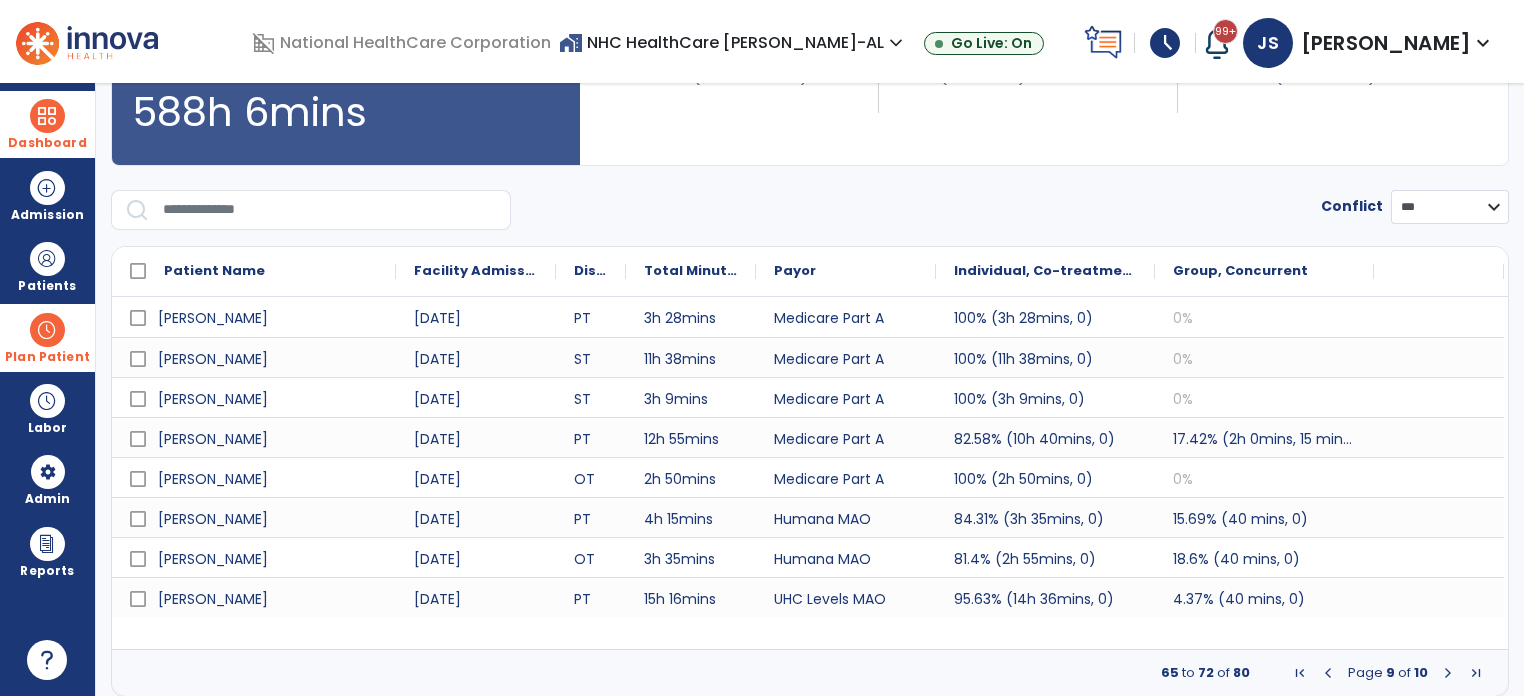 click at bounding box center [1448, 673] 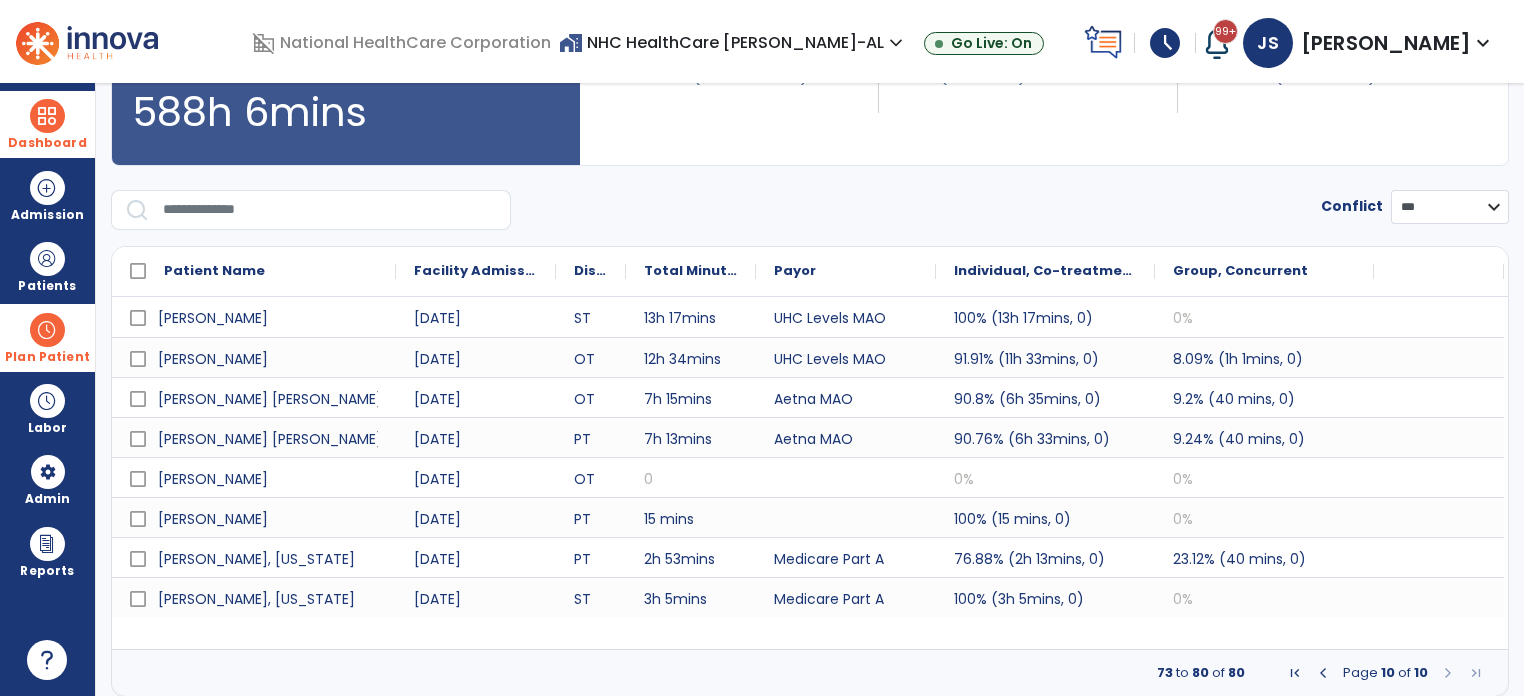 click on "Plan Patient" at bounding box center (47, 266) 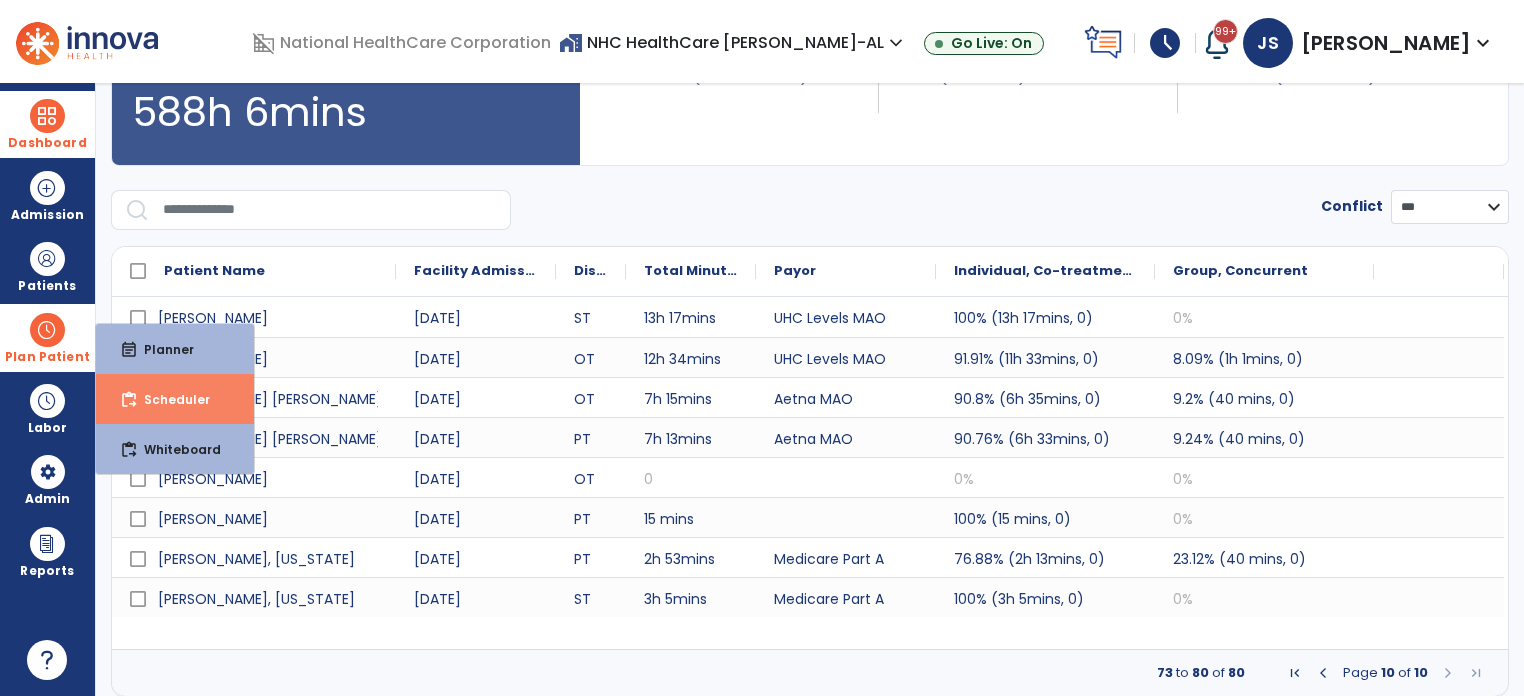 click on "Scheduler" at bounding box center [169, 399] 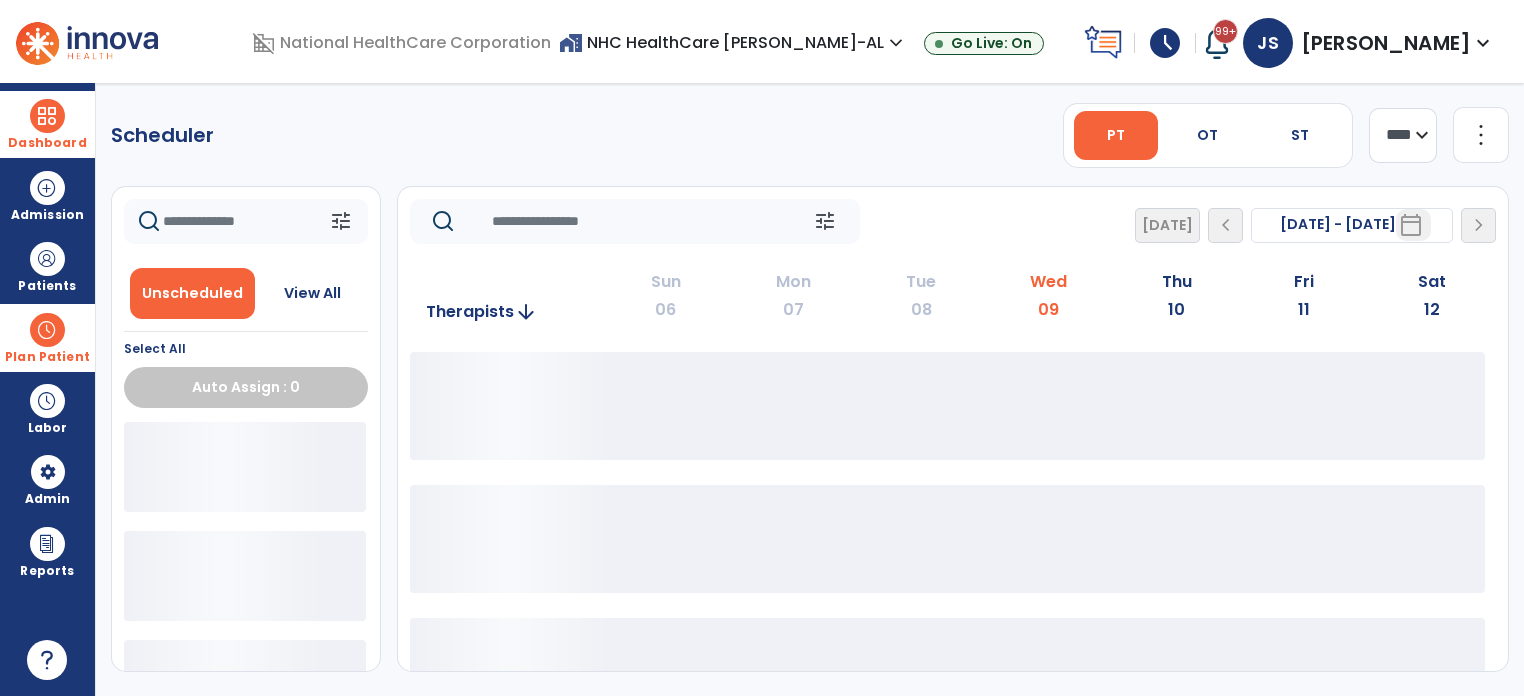 scroll, scrollTop: 0, scrollLeft: 0, axis: both 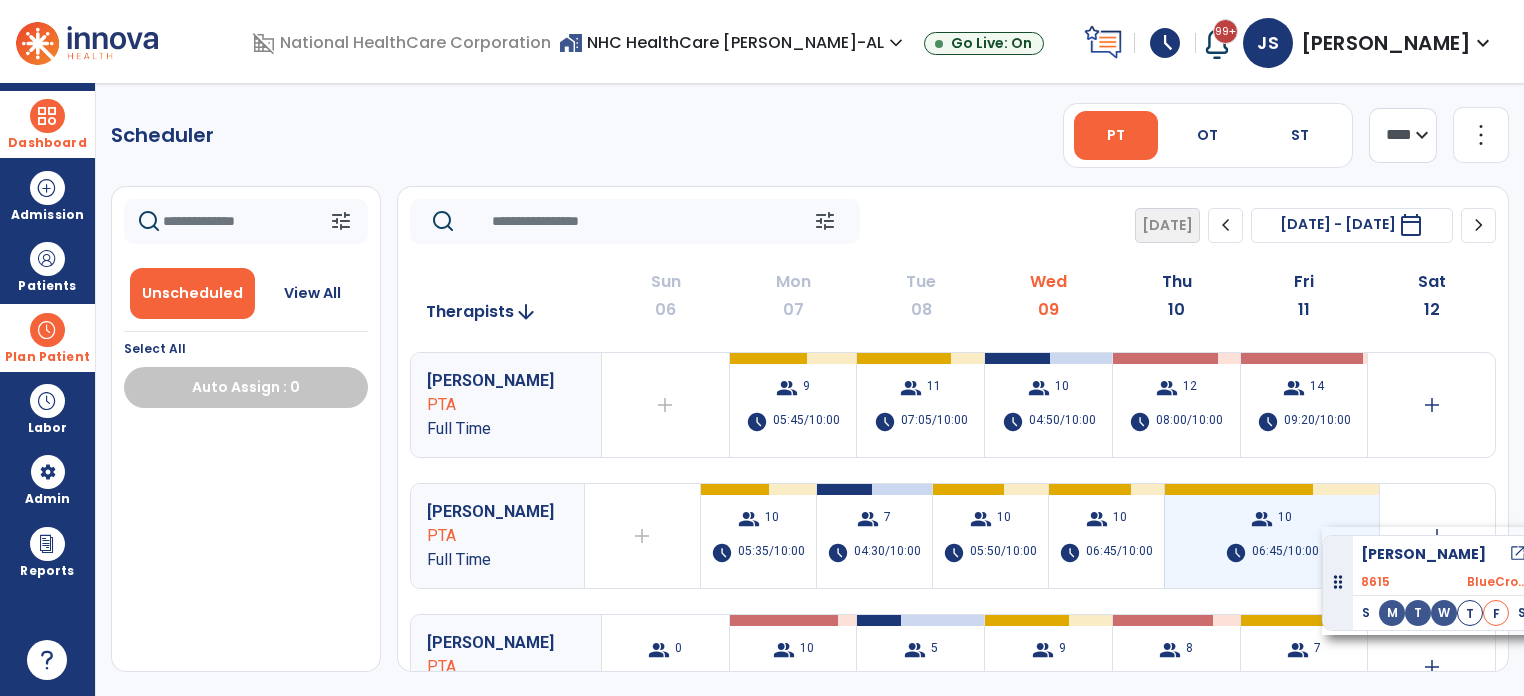 drag, startPoint x: 144, startPoint y: 466, endPoint x: 1322, endPoint y: 527, distance: 1179.5784 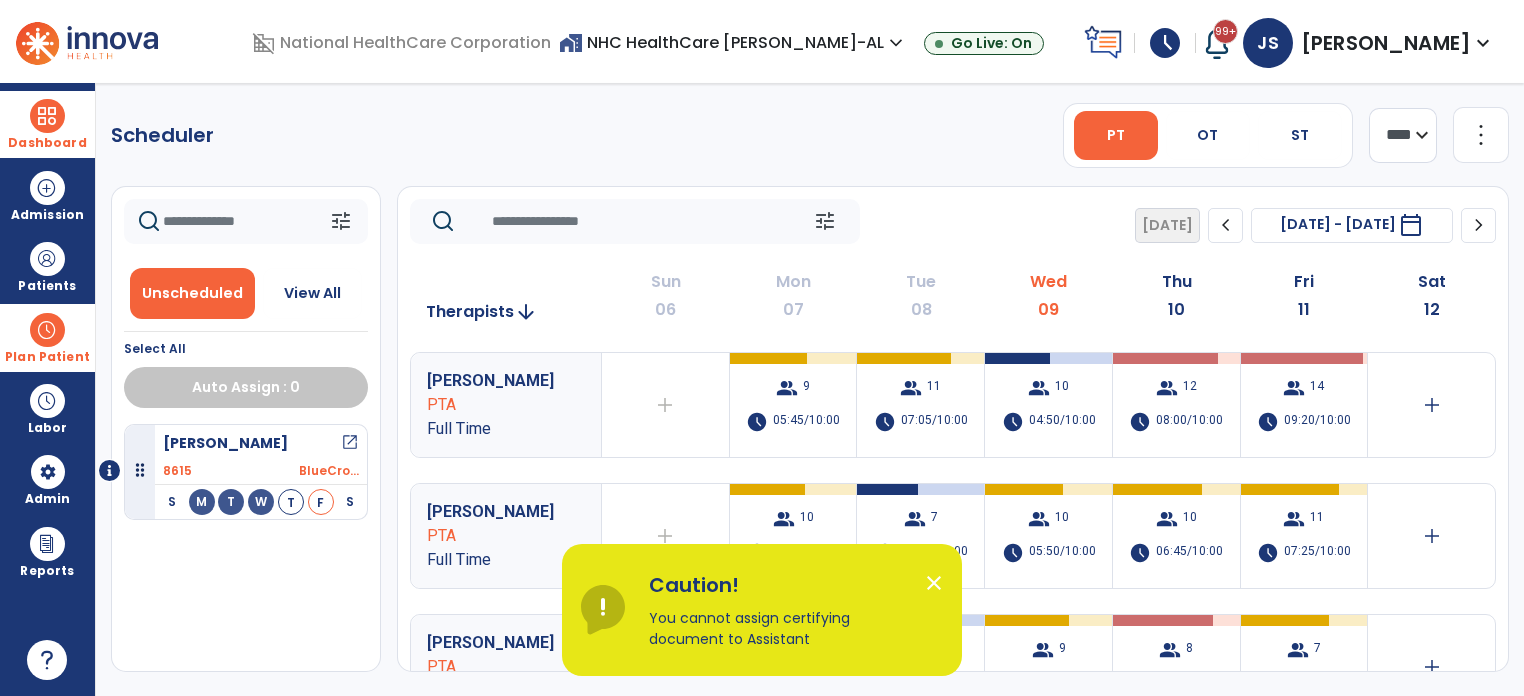 click on "Scheduler   PT   OT   ST  **** *** more_vert  Manage Labor   View All Therapists   Print" 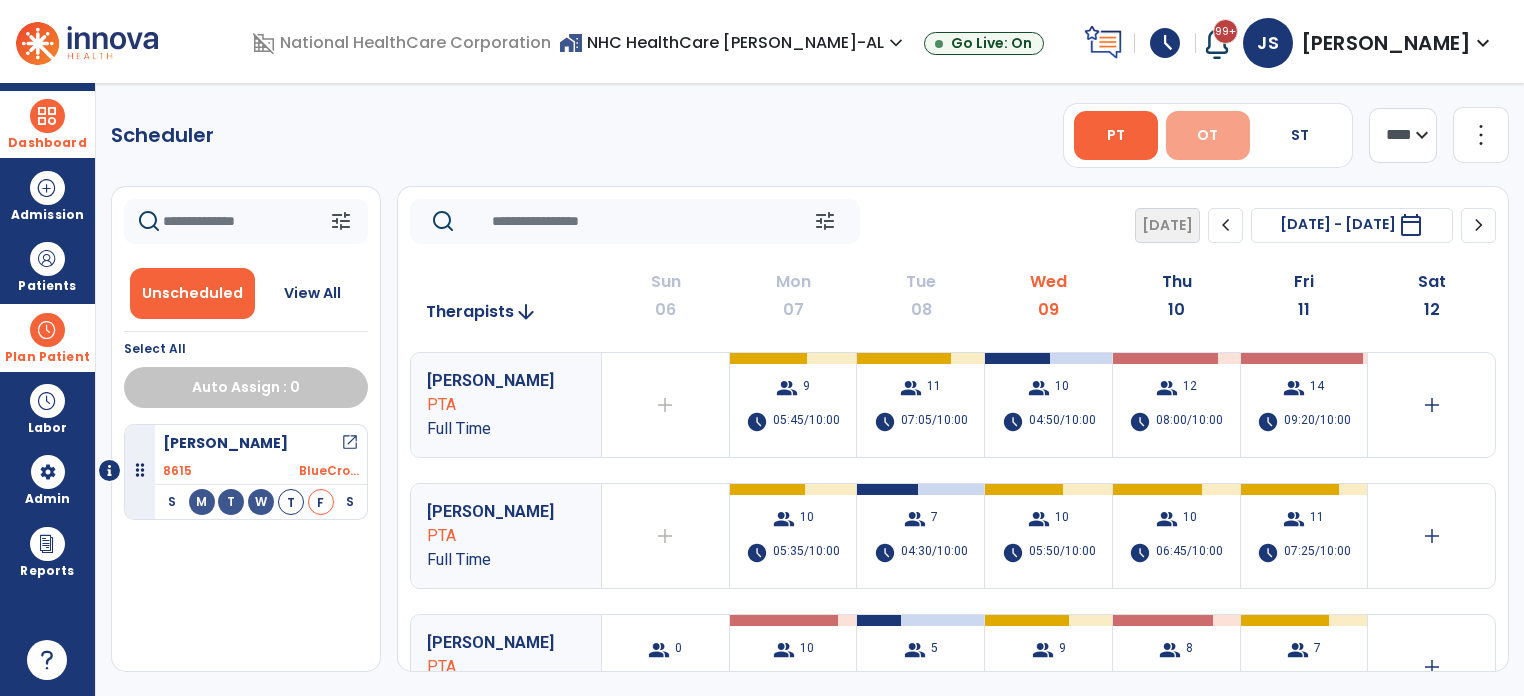 click on "OT" at bounding box center [1207, 135] 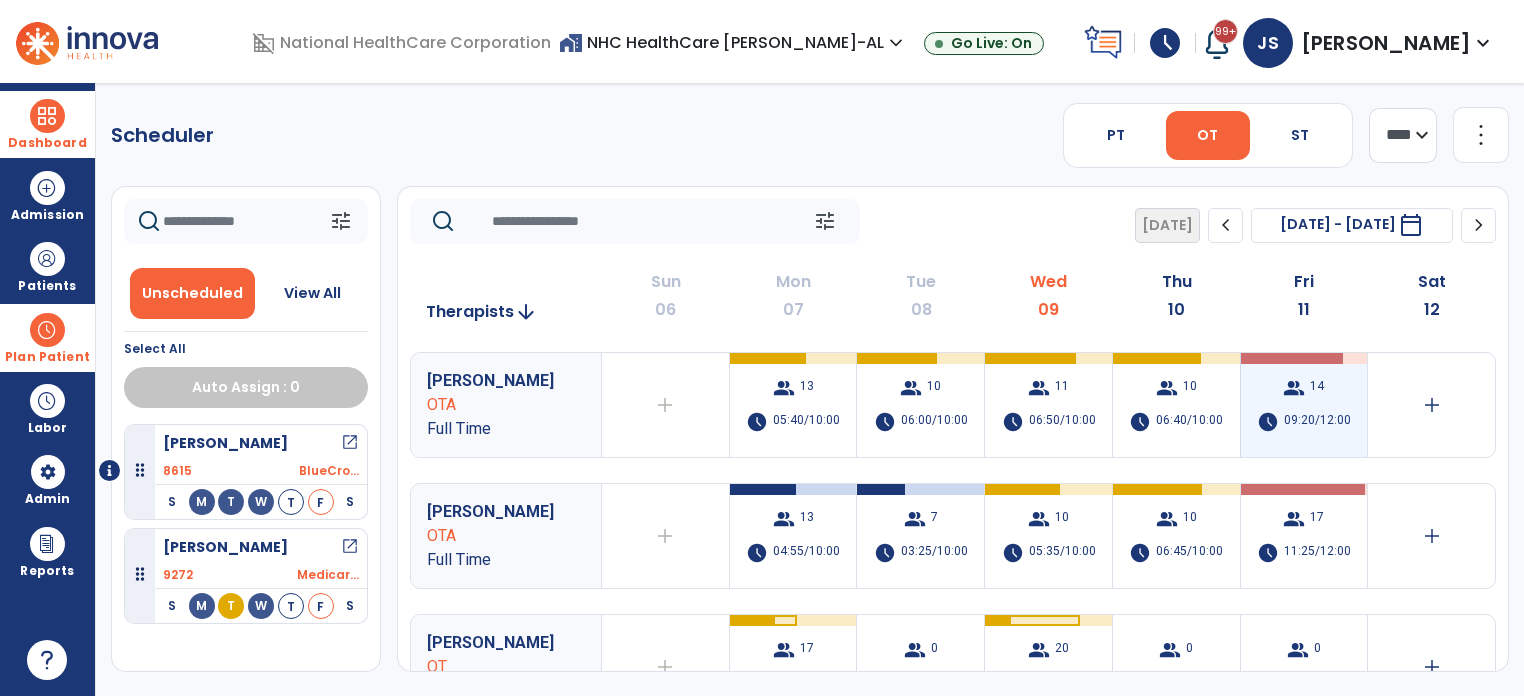 click on "09:20/12:00" at bounding box center (1317, 422) 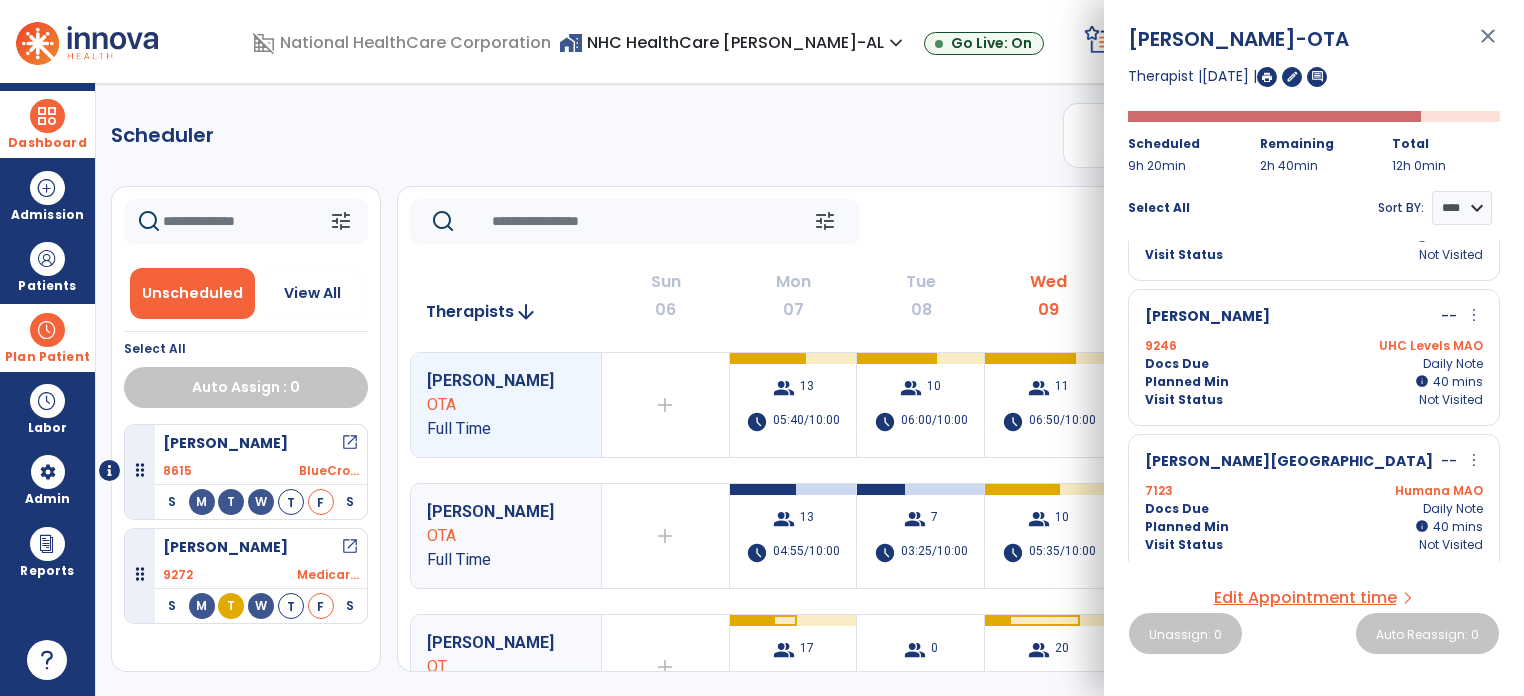 scroll, scrollTop: 1697, scrollLeft: 0, axis: vertical 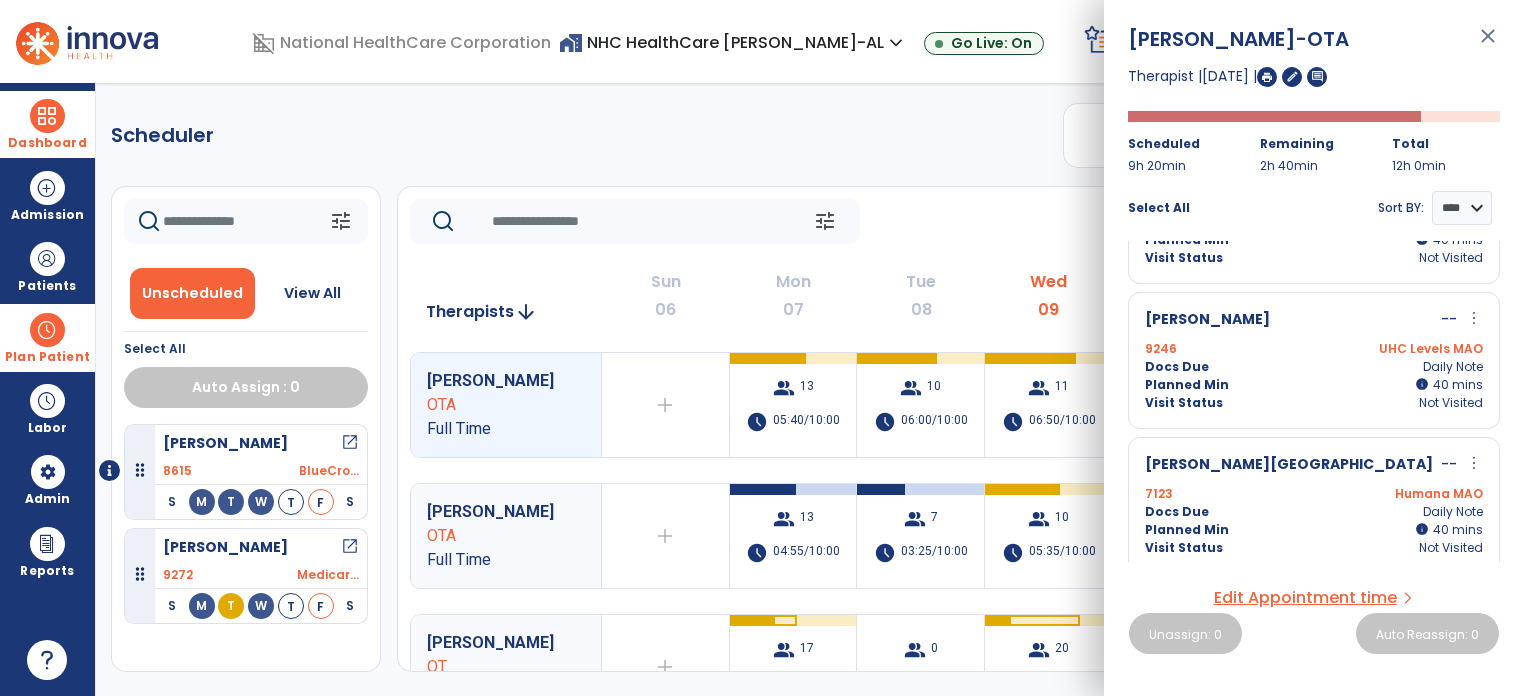click on "close" at bounding box center [1488, 45] 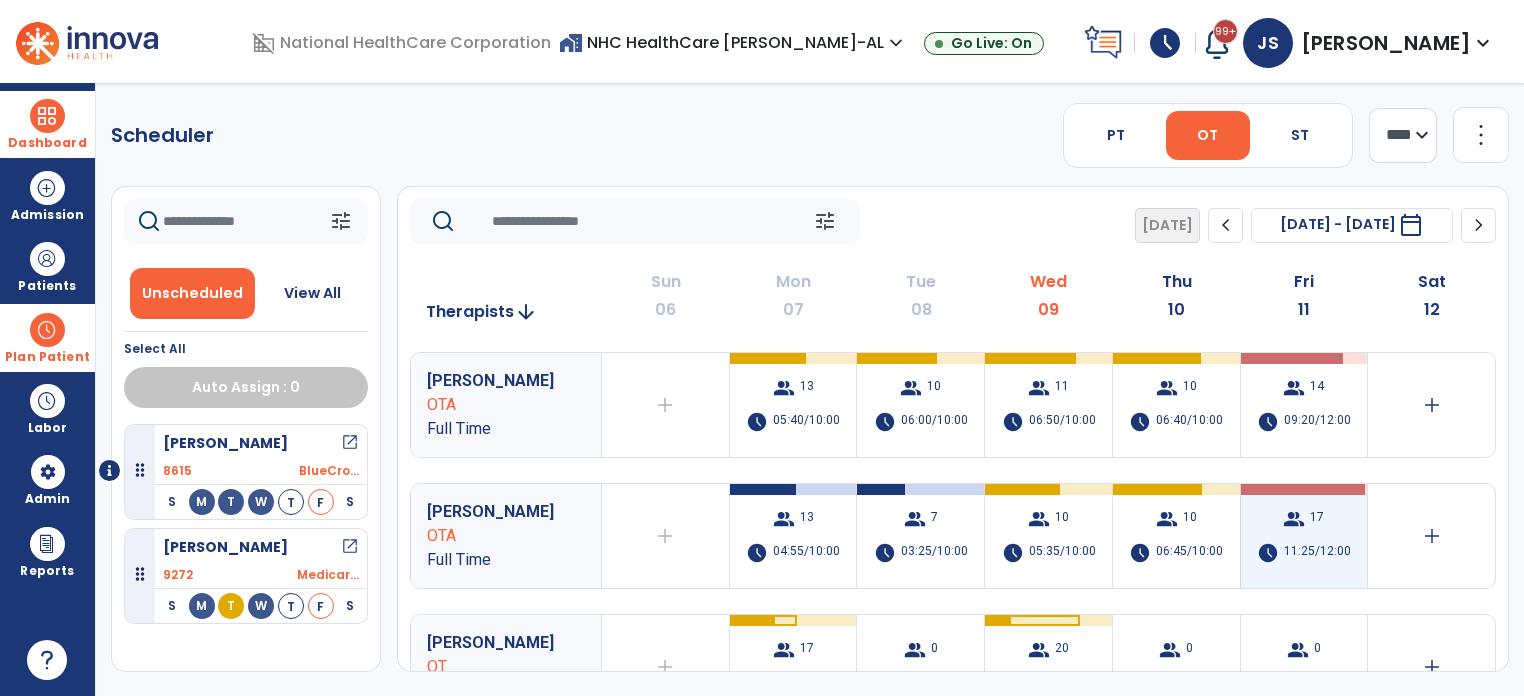 click on "group  17  schedule  11:25/12:00" at bounding box center (1304, 536) 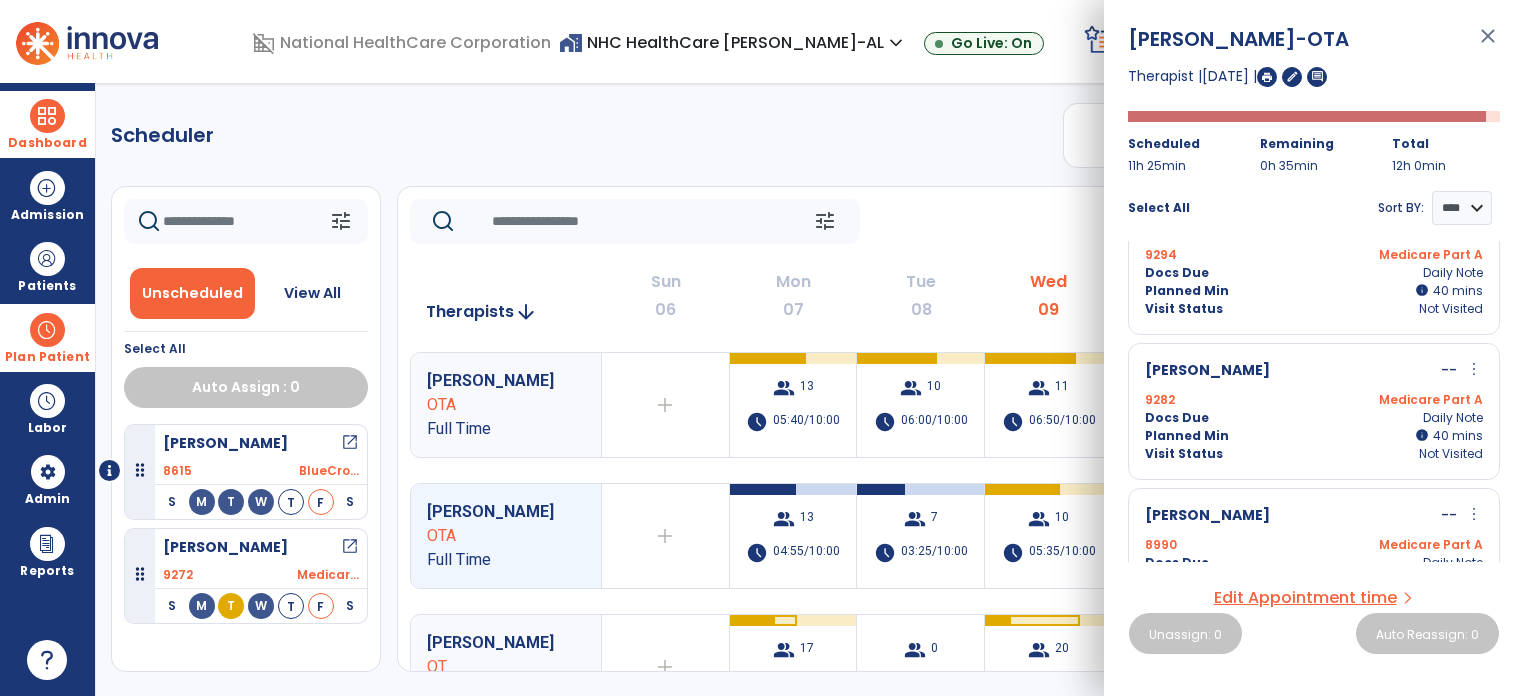 scroll, scrollTop: 2133, scrollLeft: 0, axis: vertical 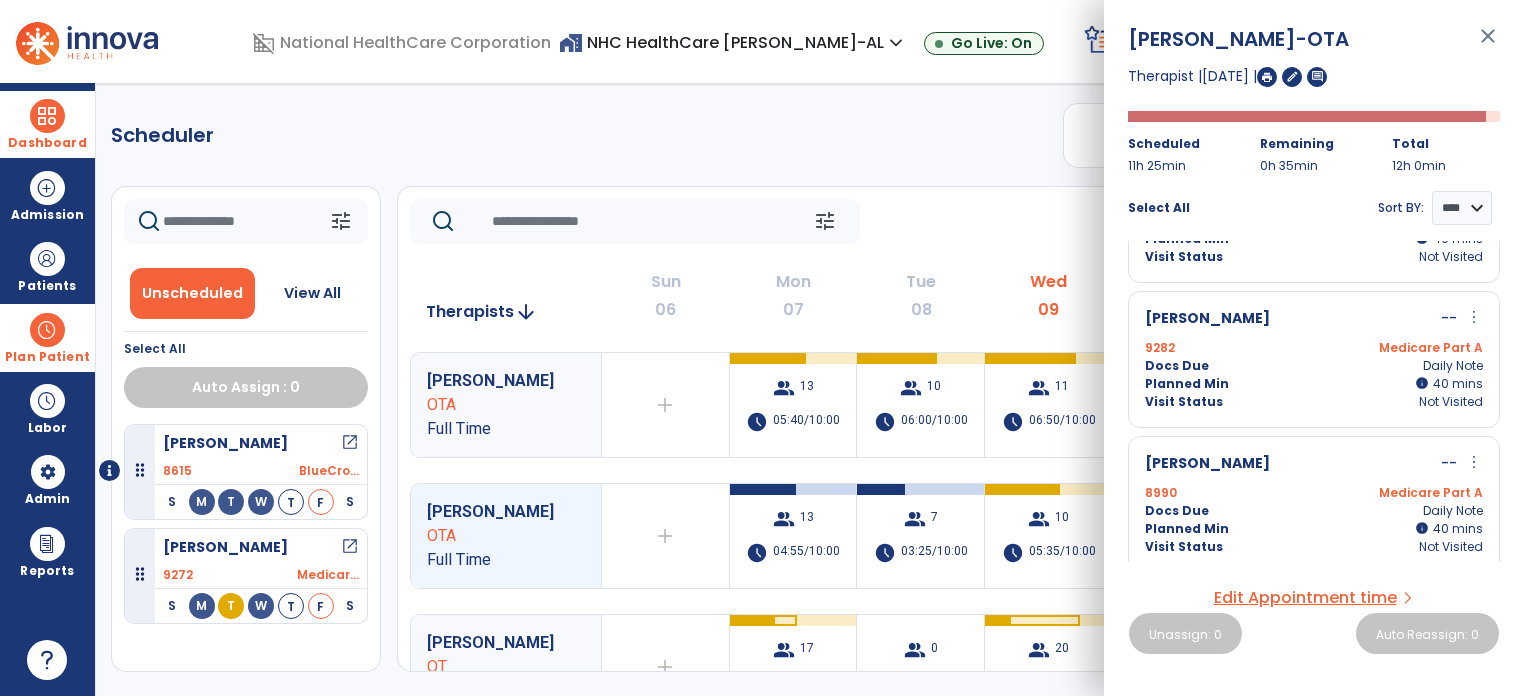 click on "close" at bounding box center (1488, 45) 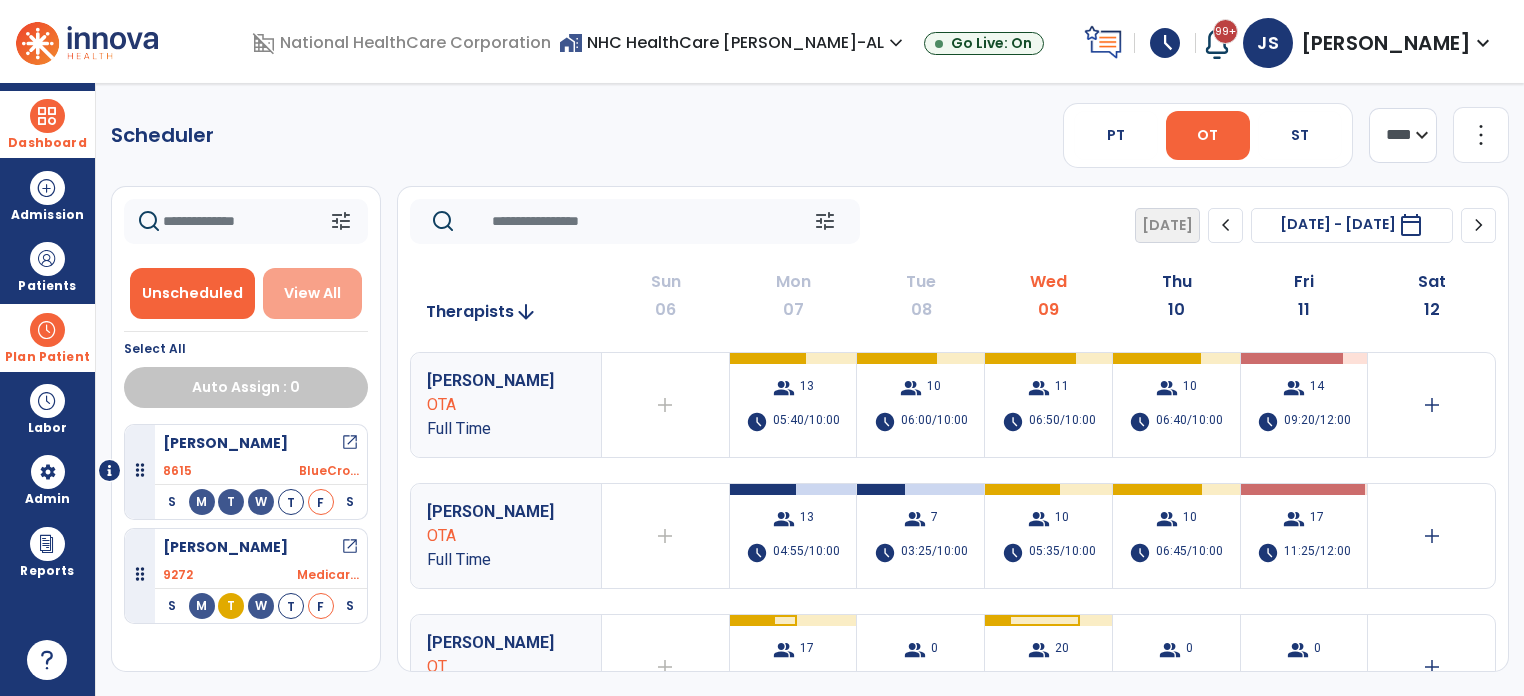 click on "View All" at bounding box center [312, 293] 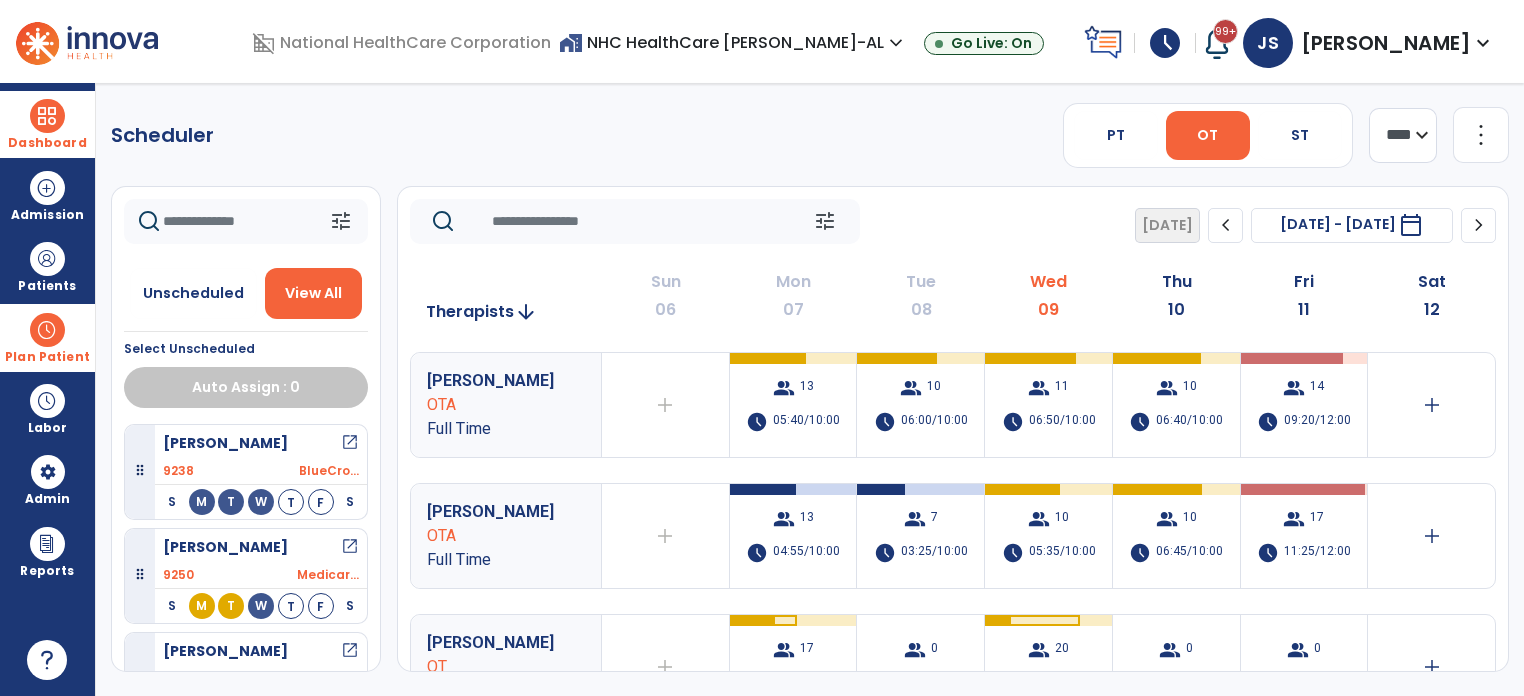click on "[PERSON_NAME]   open_in_new" at bounding box center [261, 443] 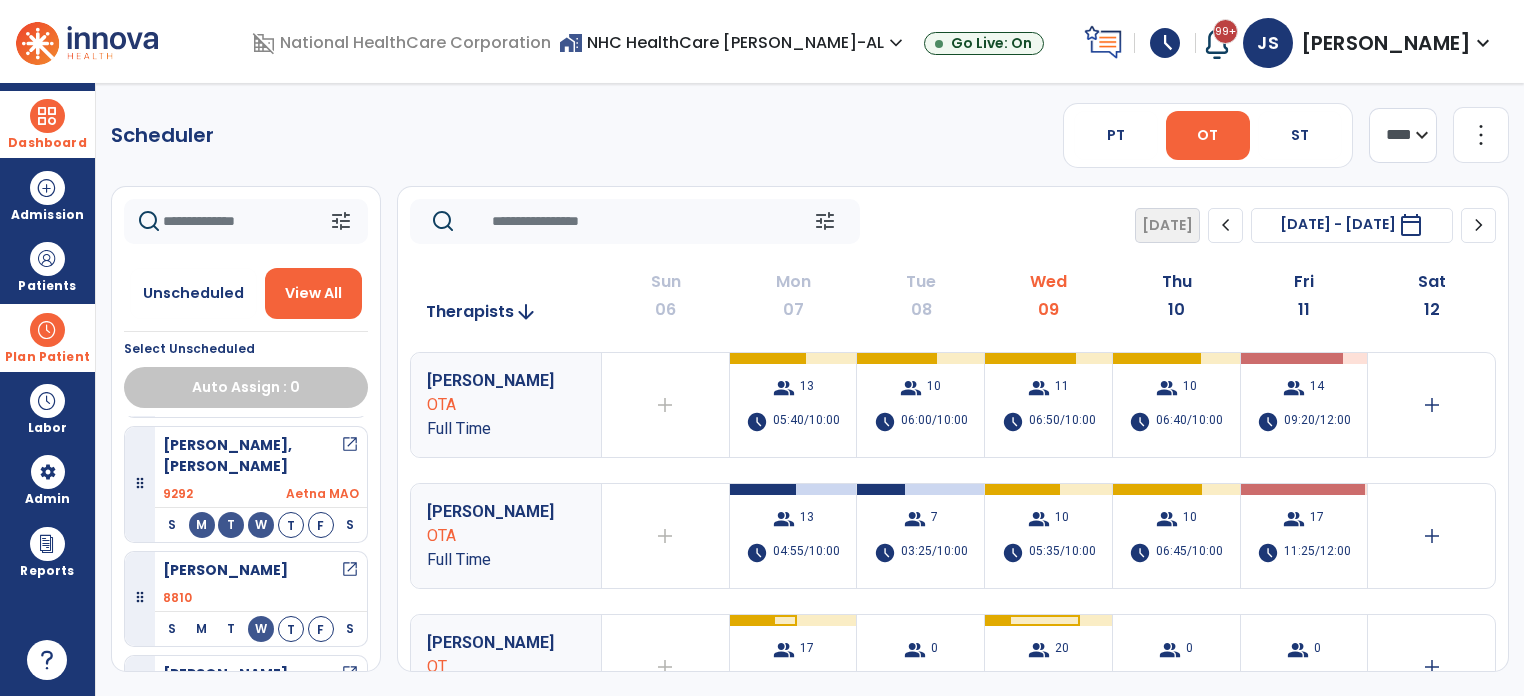 scroll, scrollTop: 3168, scrollLeft: 0, axis: vertical 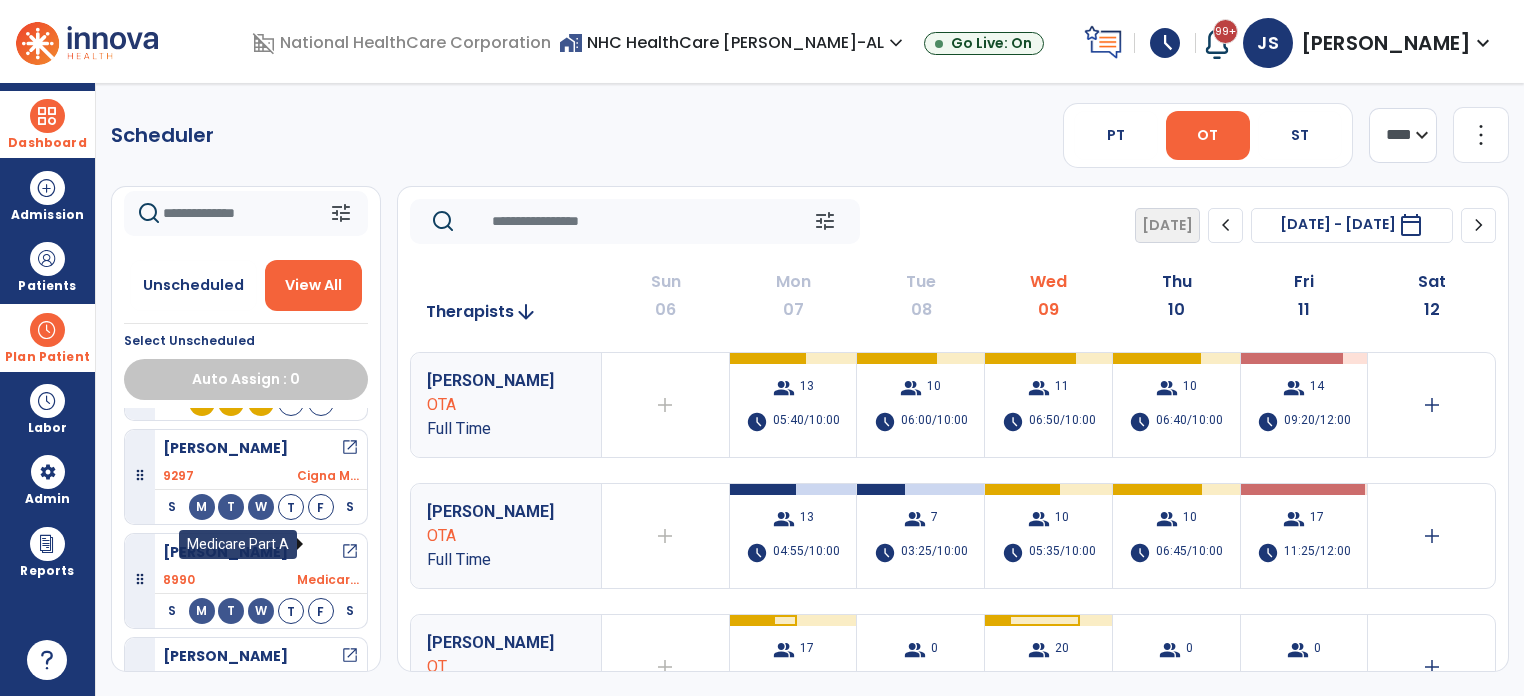 click on "Medicar..." at bounding box center (328, 580) 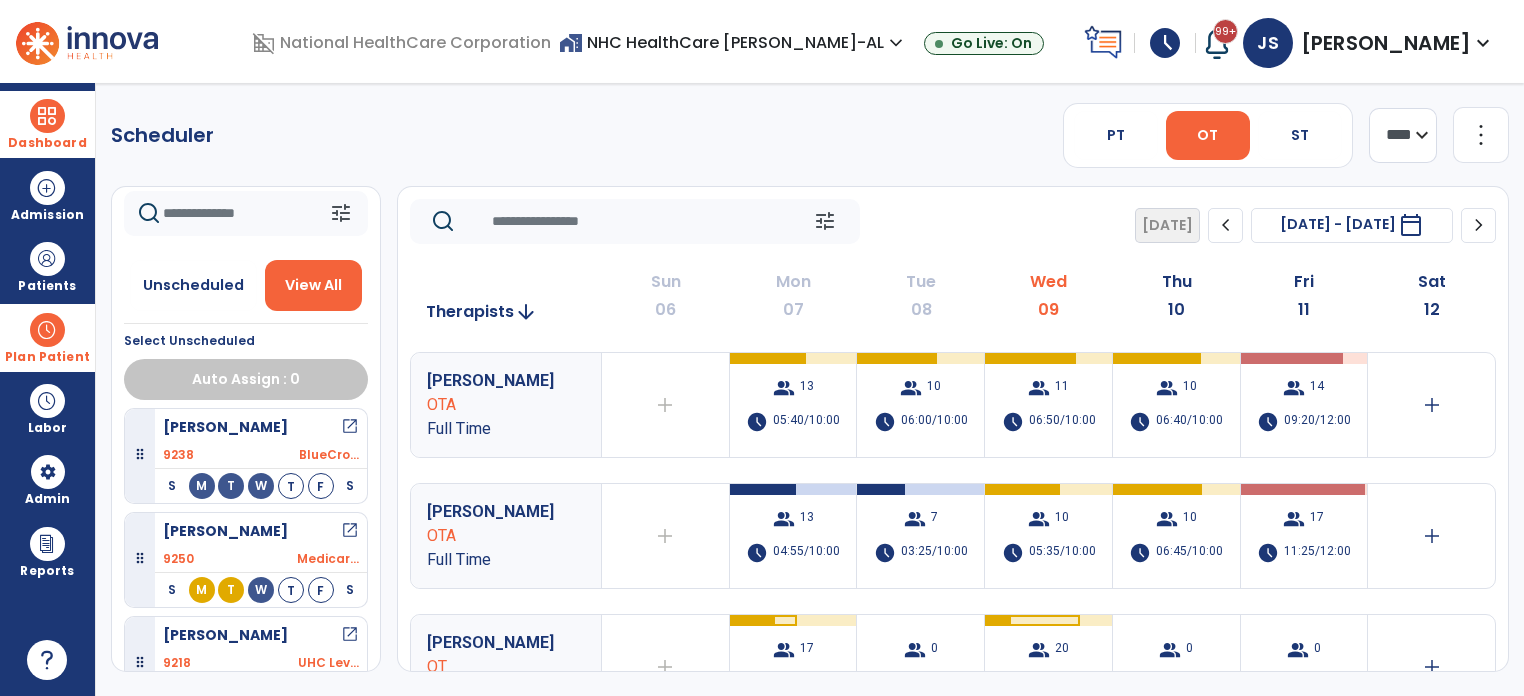 scroll, scrollTop: 0, scrollLeft: 0, axis: both 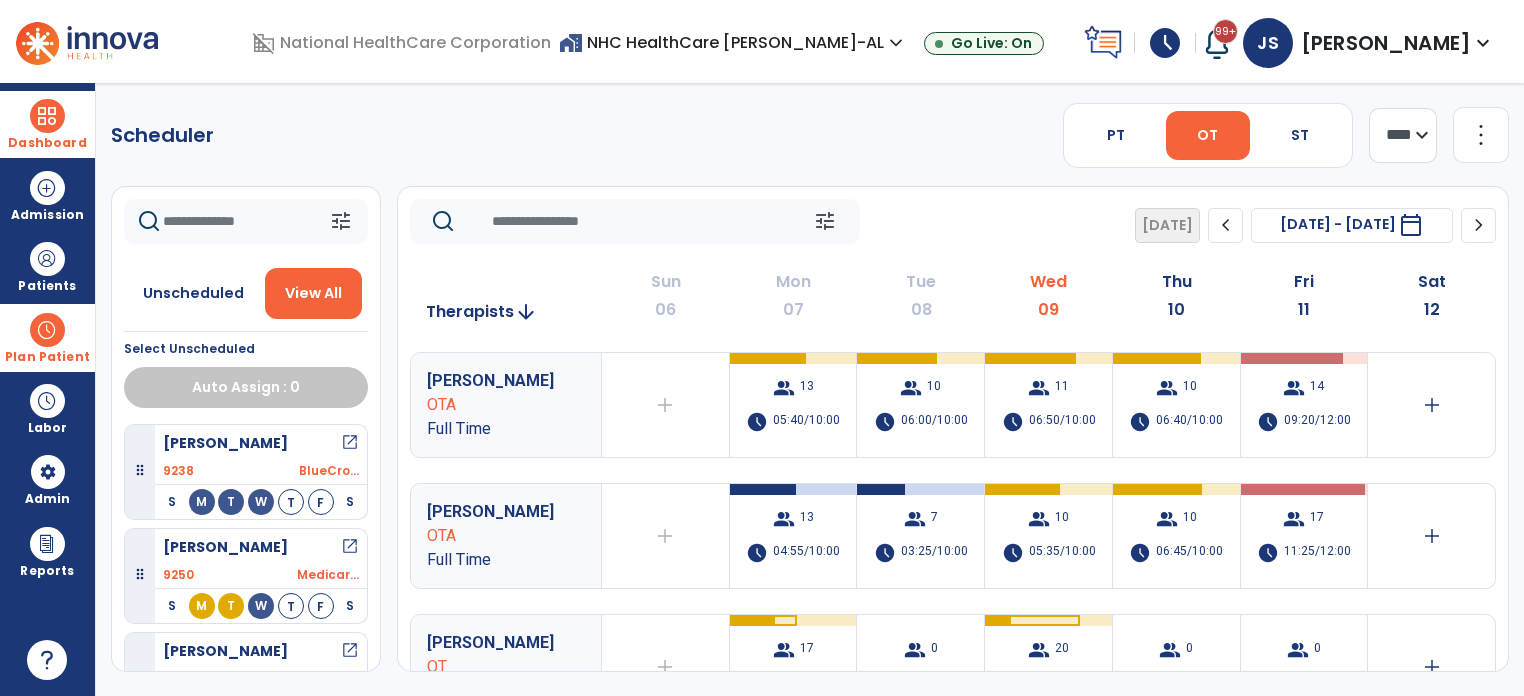 click on "[PERSON_NAME] OTA Full Time  add  Therapist not available for the day  group  13  schedule  05:40/10:00   group  10  schedule  06:00/10:00   group  11  schedule  06:50/10:00   group  10  schedule  06:40/10:00   group  14  schedule  09:20/12:00   add  [PERSON_NAME] Full Time  add  Therapist not available for the day  group  13  schedule  04:55/10:00   group  7  schedule  03:25/10:00   group  10  schedule  05:35/10:00   group  10  schedule  06:45/10:00   group  17  schedule  11:25/12:00   add  [PERSON_NAME] OT PRN  add  Therapist not available for the day  group  17  schedule  04:15/08:00   group  0  schedule  00:00/06:00   group  20  schedule  06:00/08:00   group  0  schedule  00:00/06:00   group  0  schedule  00:00/08:00   add  [PERSON_NAME] OTA PRN  group  0  schedule  0:00/01:00  add  Therapist not available for the day  group  7  schedule  04:40/05:00   group  8  schedule  04:25/06:00   add   add   group  0  schedule  0:00/08:00 [PERSON_NAME]  [PERSON_NAME] PRN  group  0  schedule  0:00/01:00  add  6" 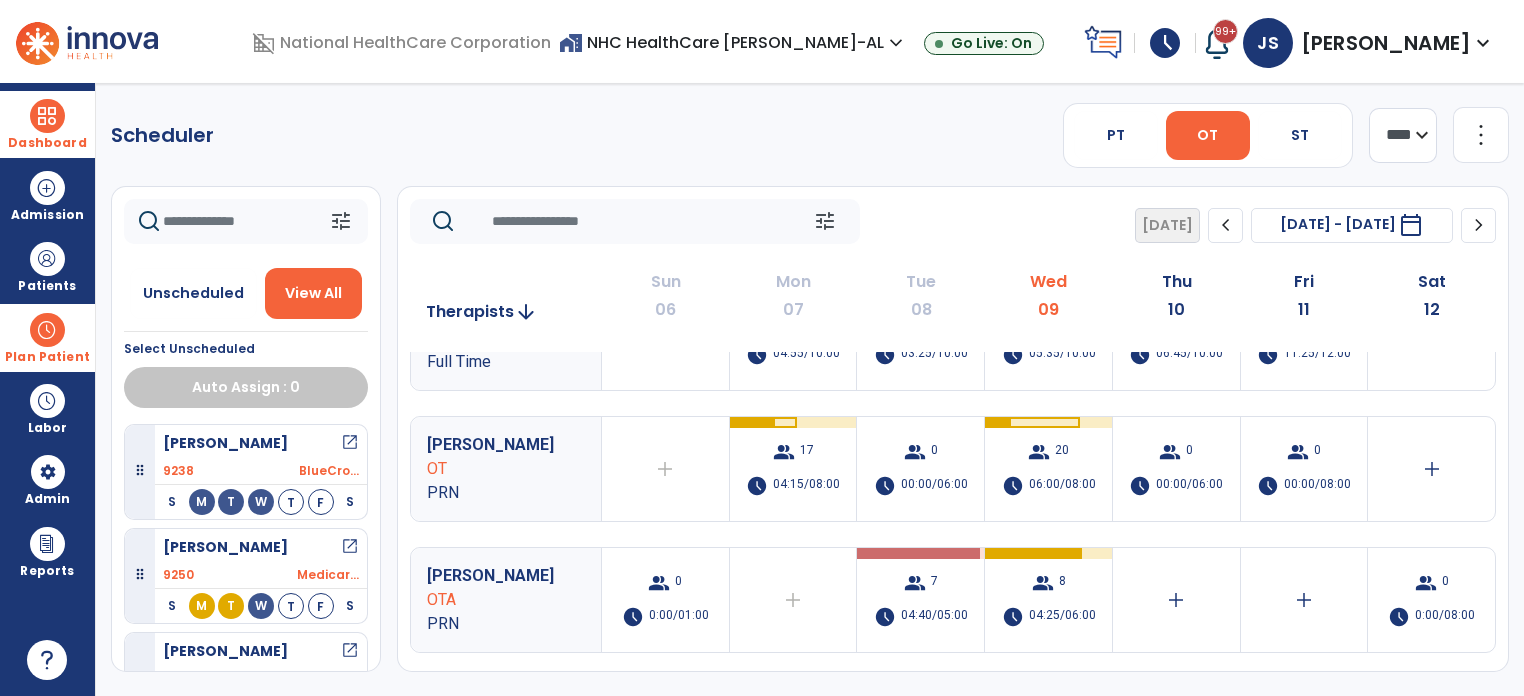 scroll, scrollTop: 200, scrollLeft: 0, axis: vertical 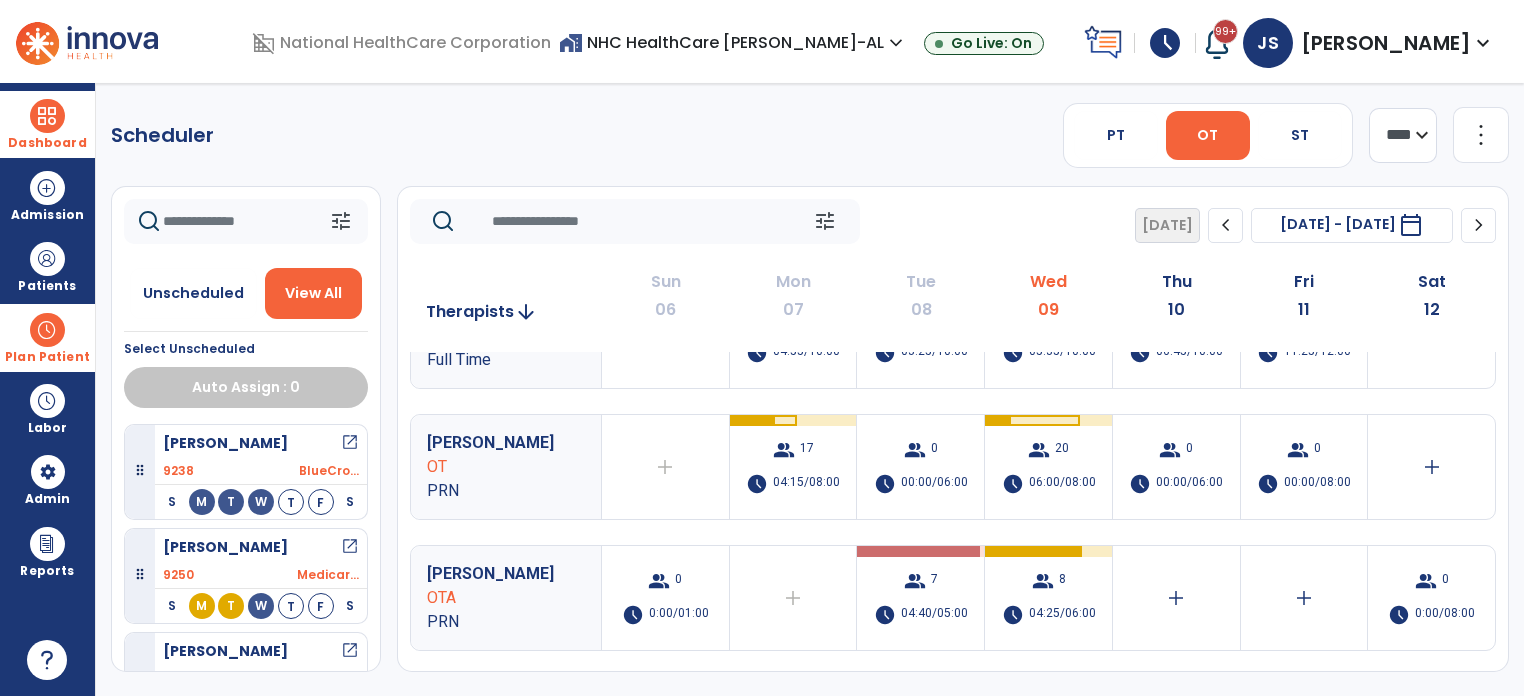 click on "chevron_left" 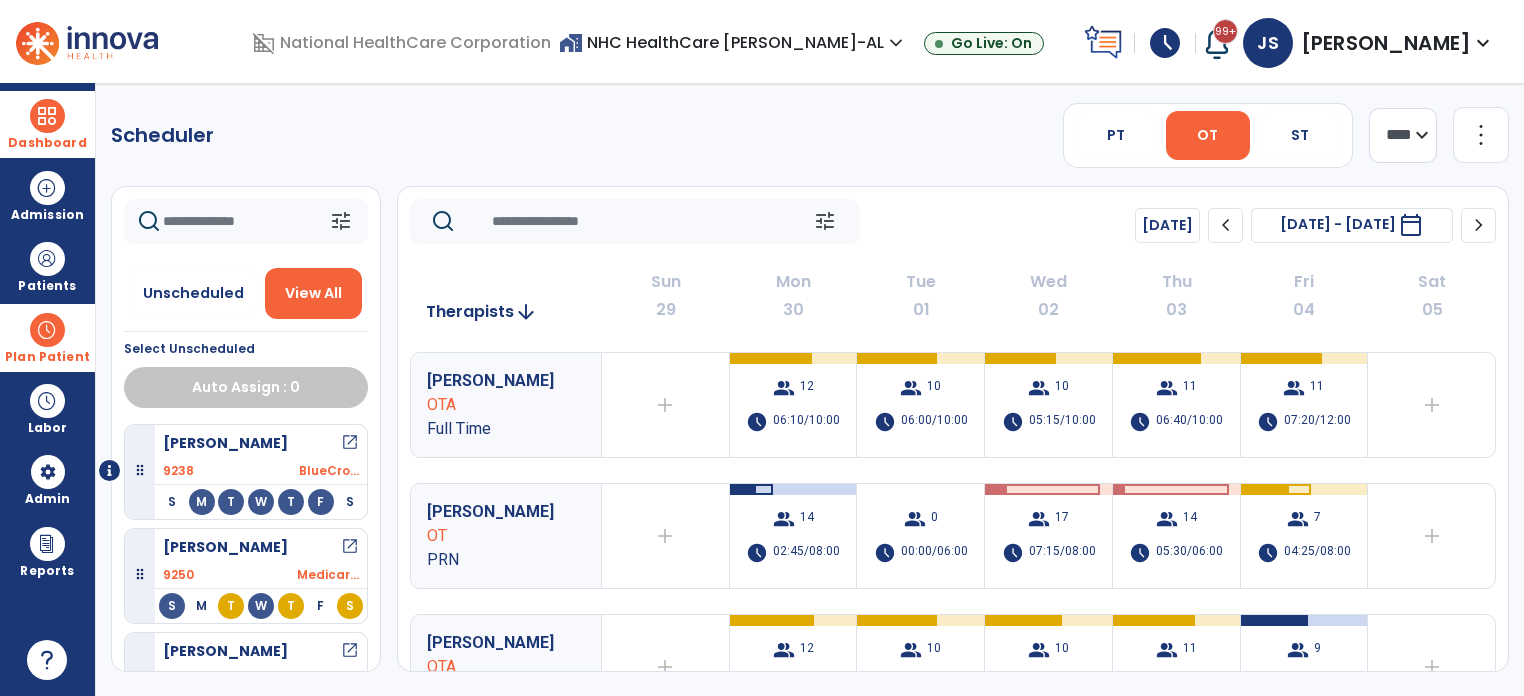 click on "chevron_left" 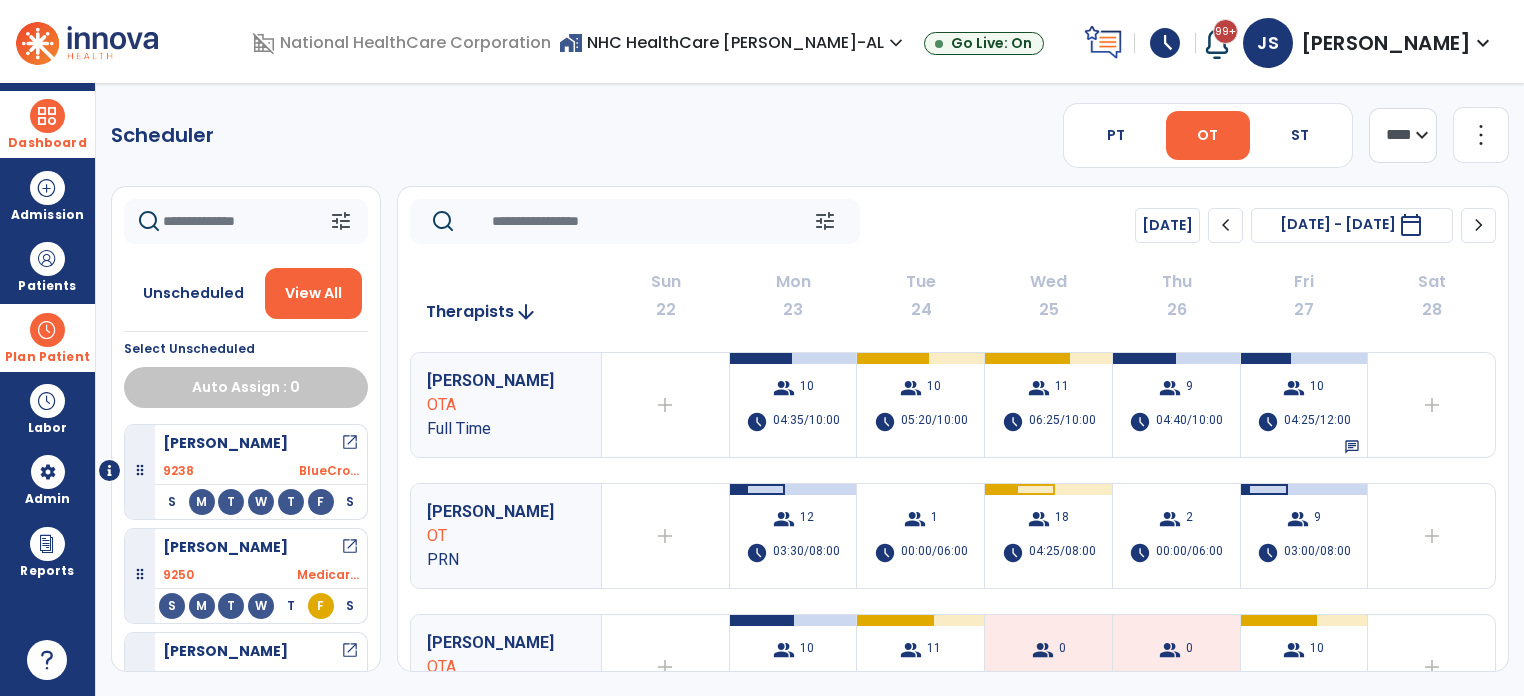 click on "[PERSON_NAME]" at bounding box center (492, 643) 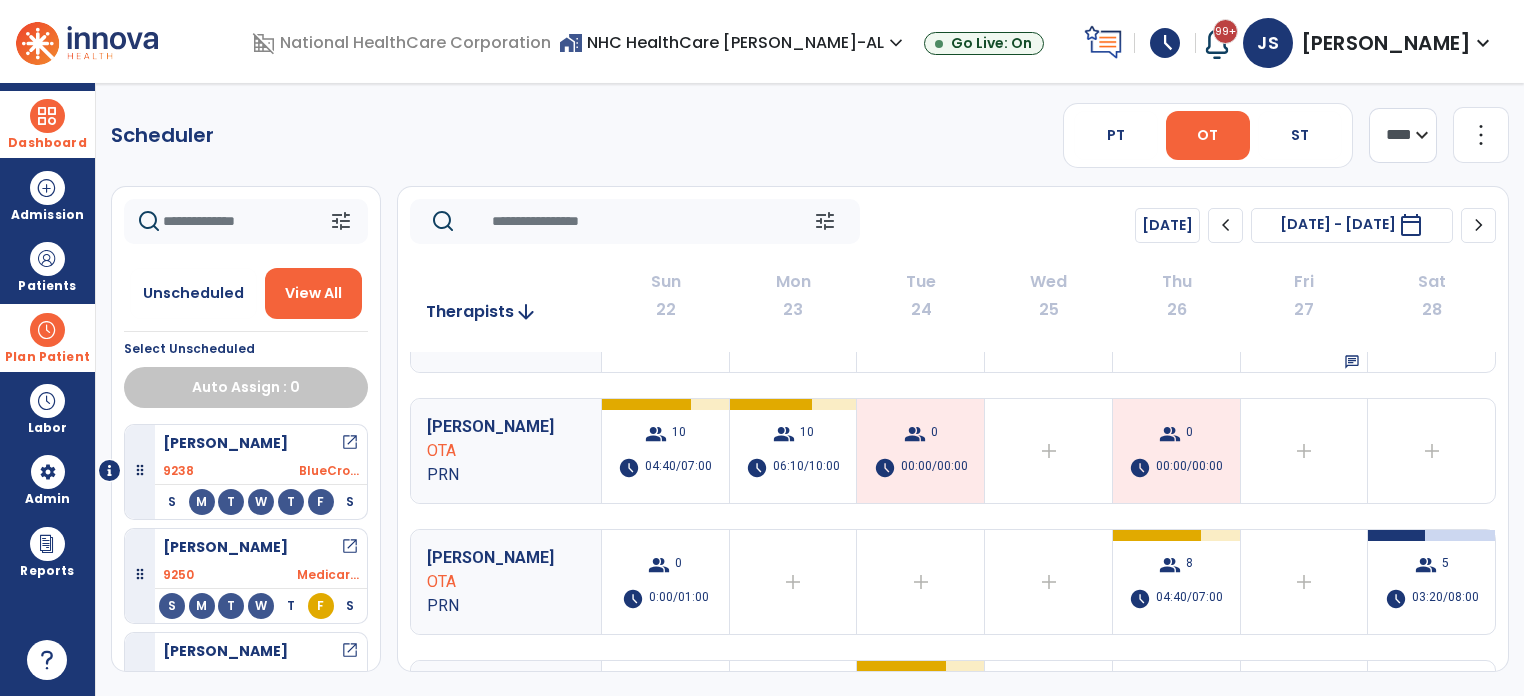 scroll, scrollTop: 480, scrollLeft: 0, axis: vertical 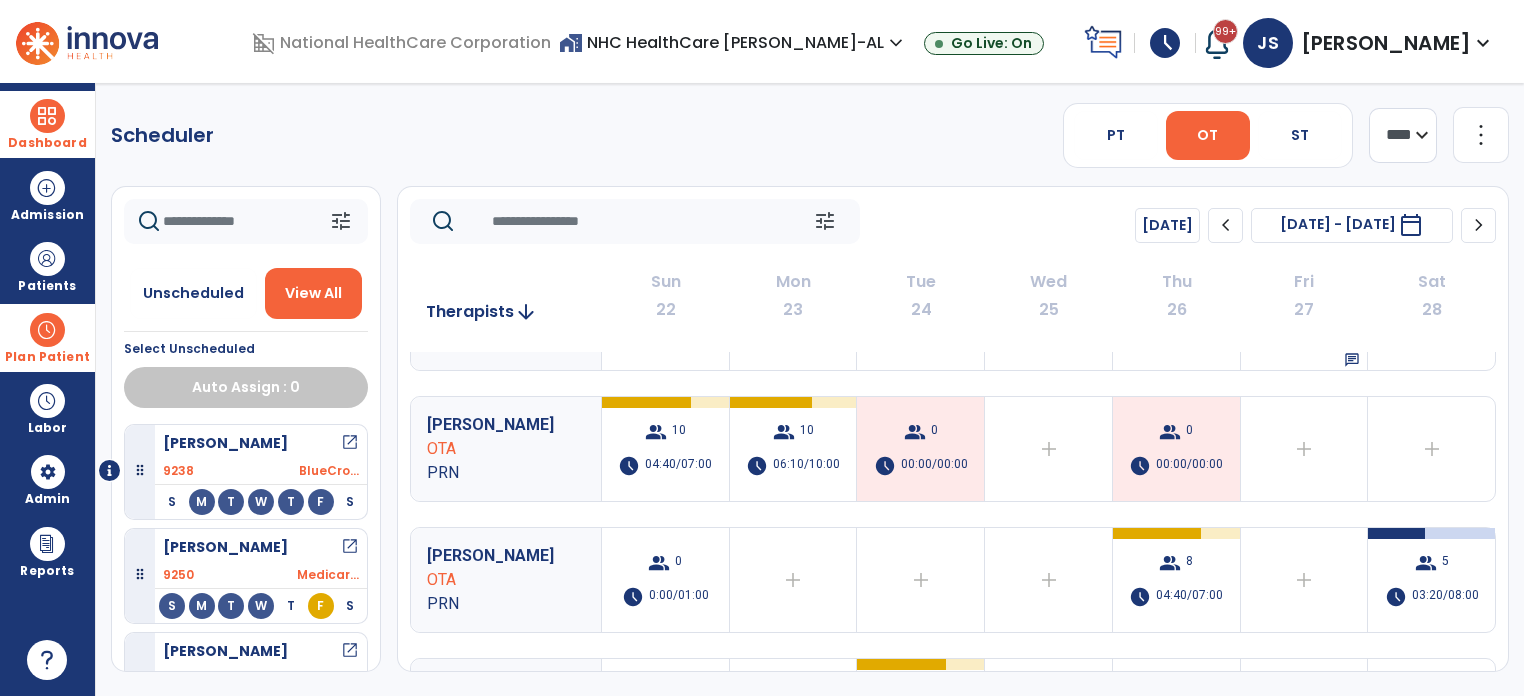 click on "chevron_left" 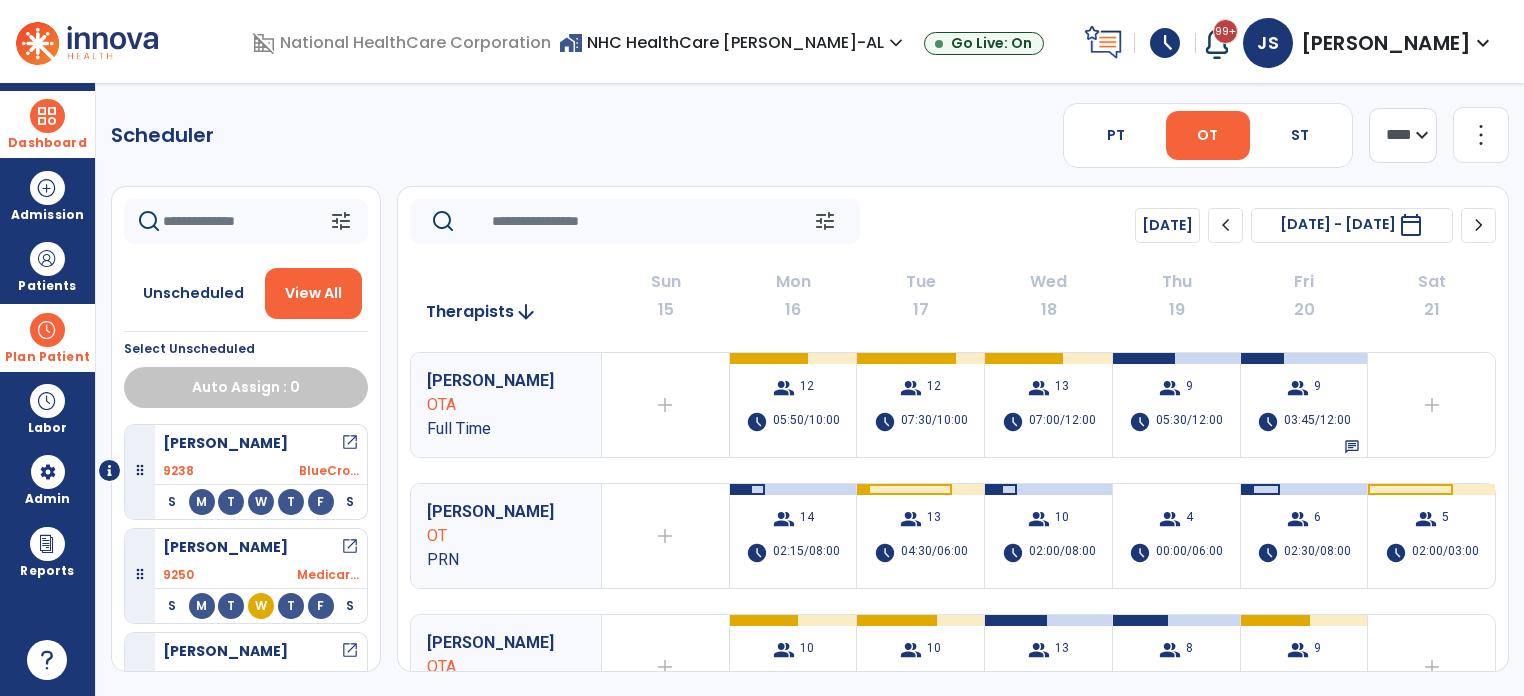 click on "[PERSON_NAME]" at bounding box center [492, 643] 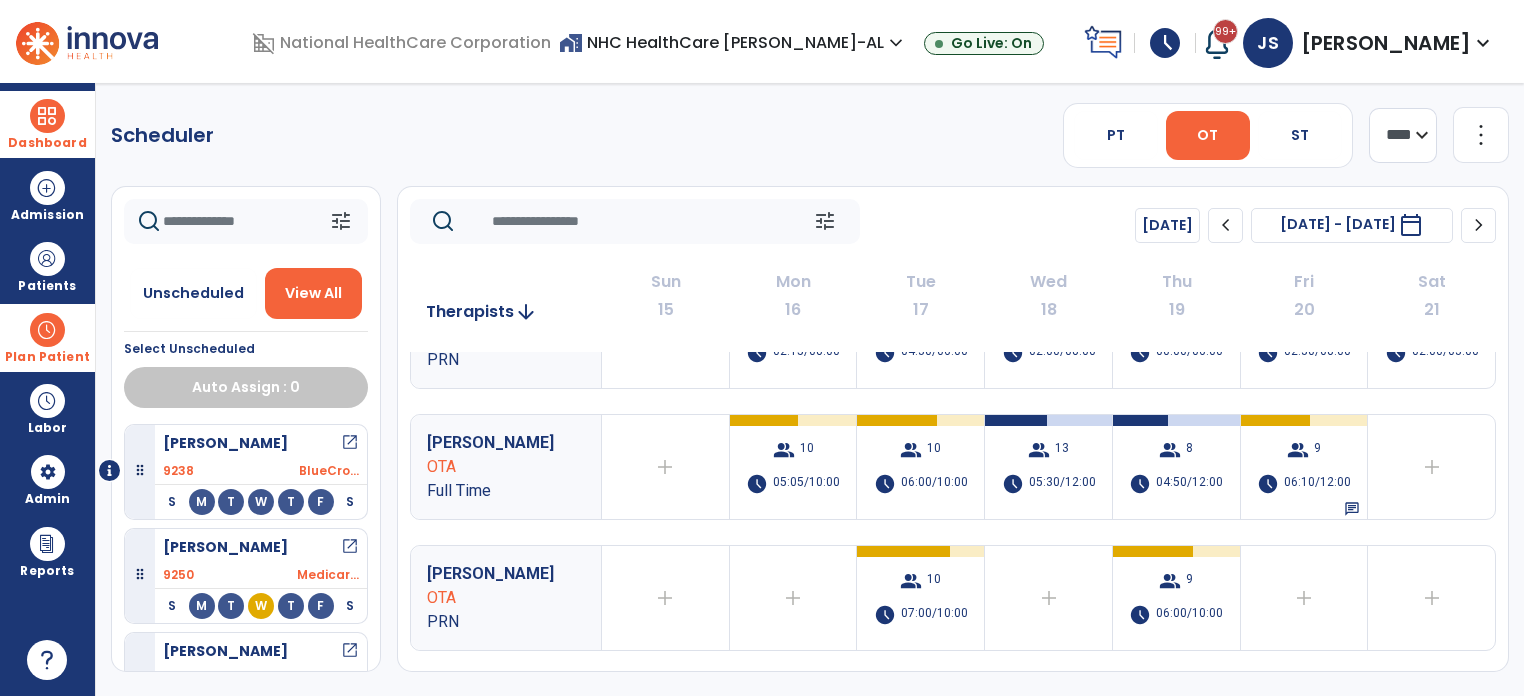 scroll, scrollTop: 240, scrollLeft: 0, axis: vertical 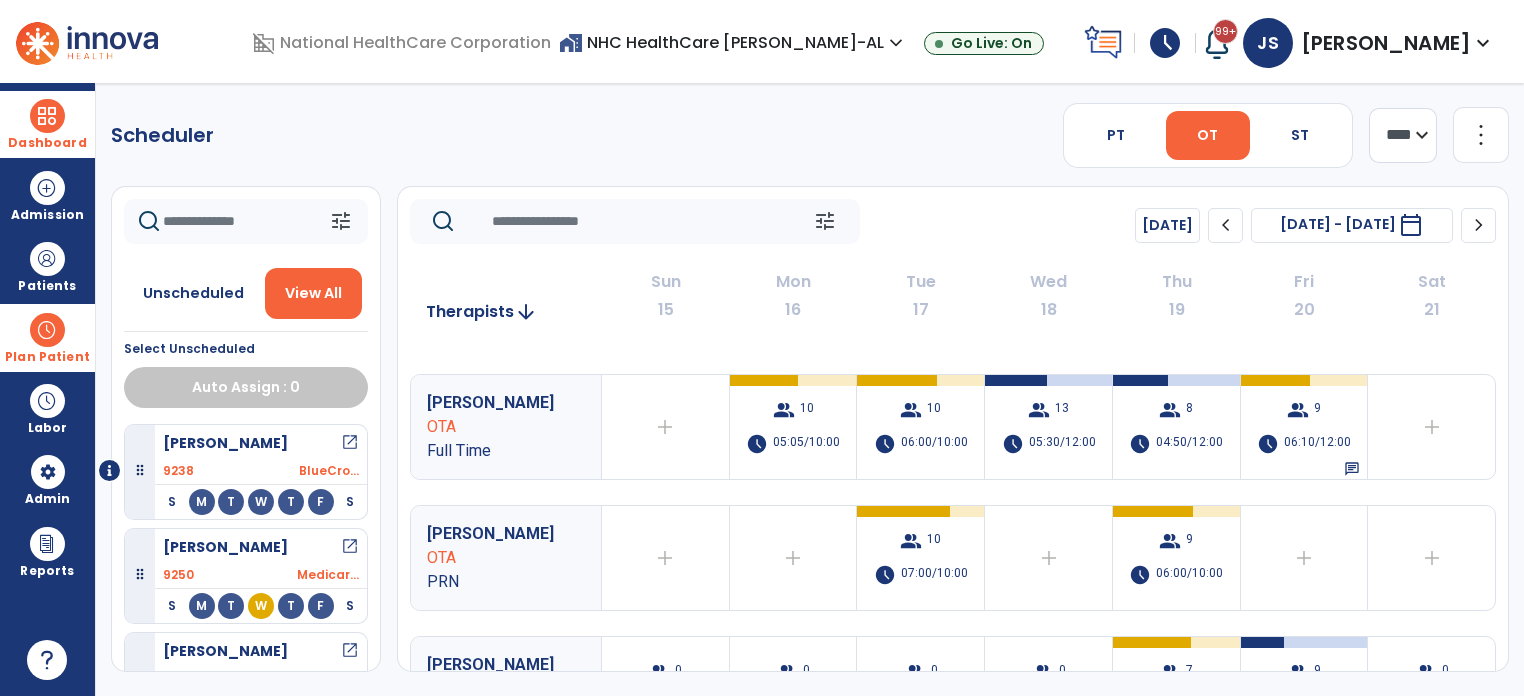 click on "[PERSON_NAME]" at bounding box center [506, 689] 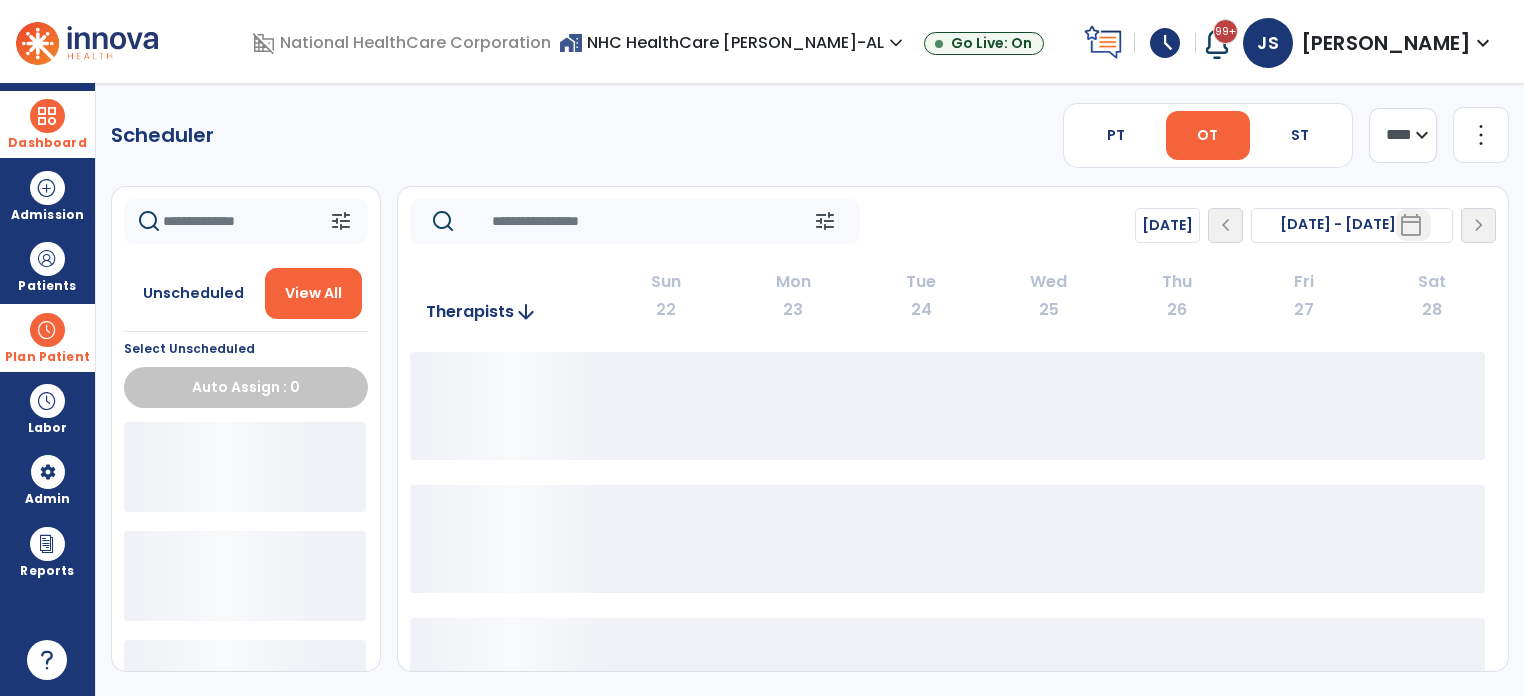 click on "[DATE]  chevron_left [DATE] - [DATE]  *********  calendar_today  chevron_right" 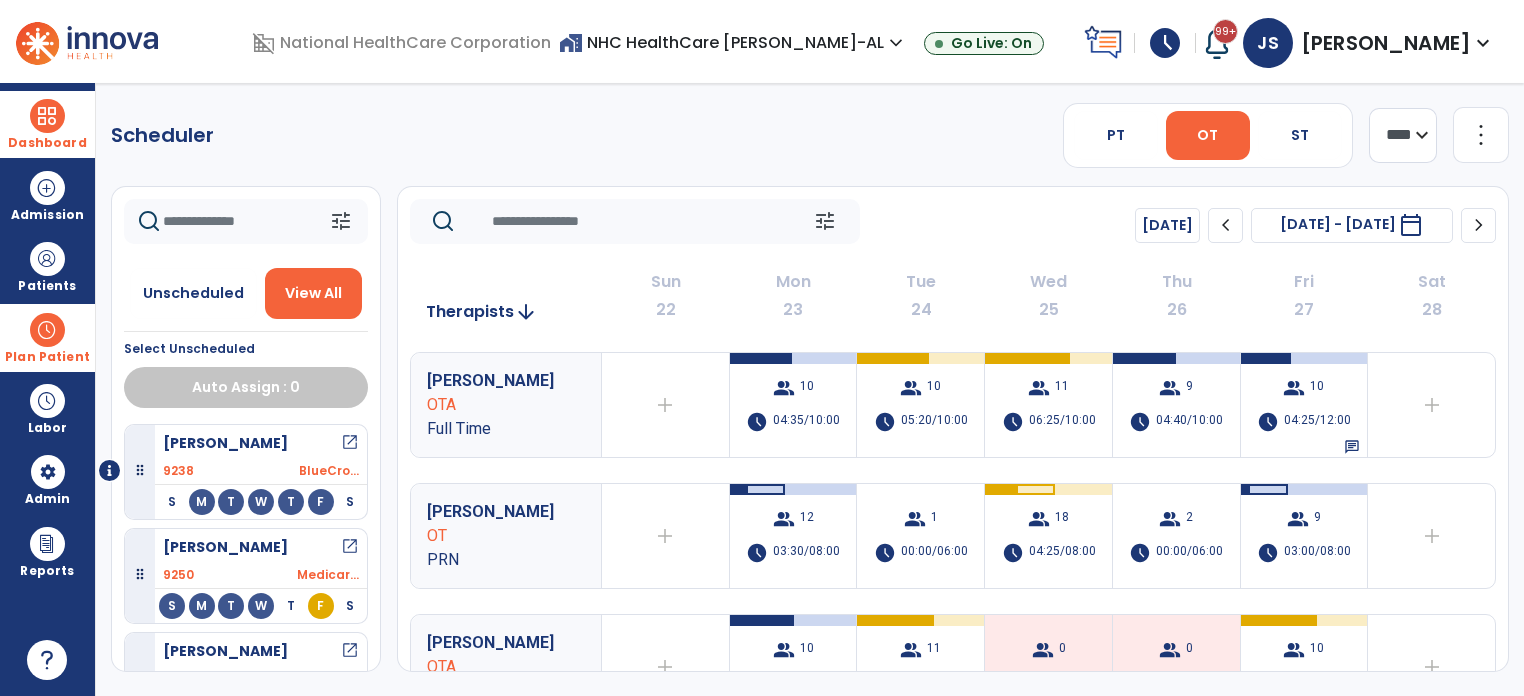 click on "chevron_right" 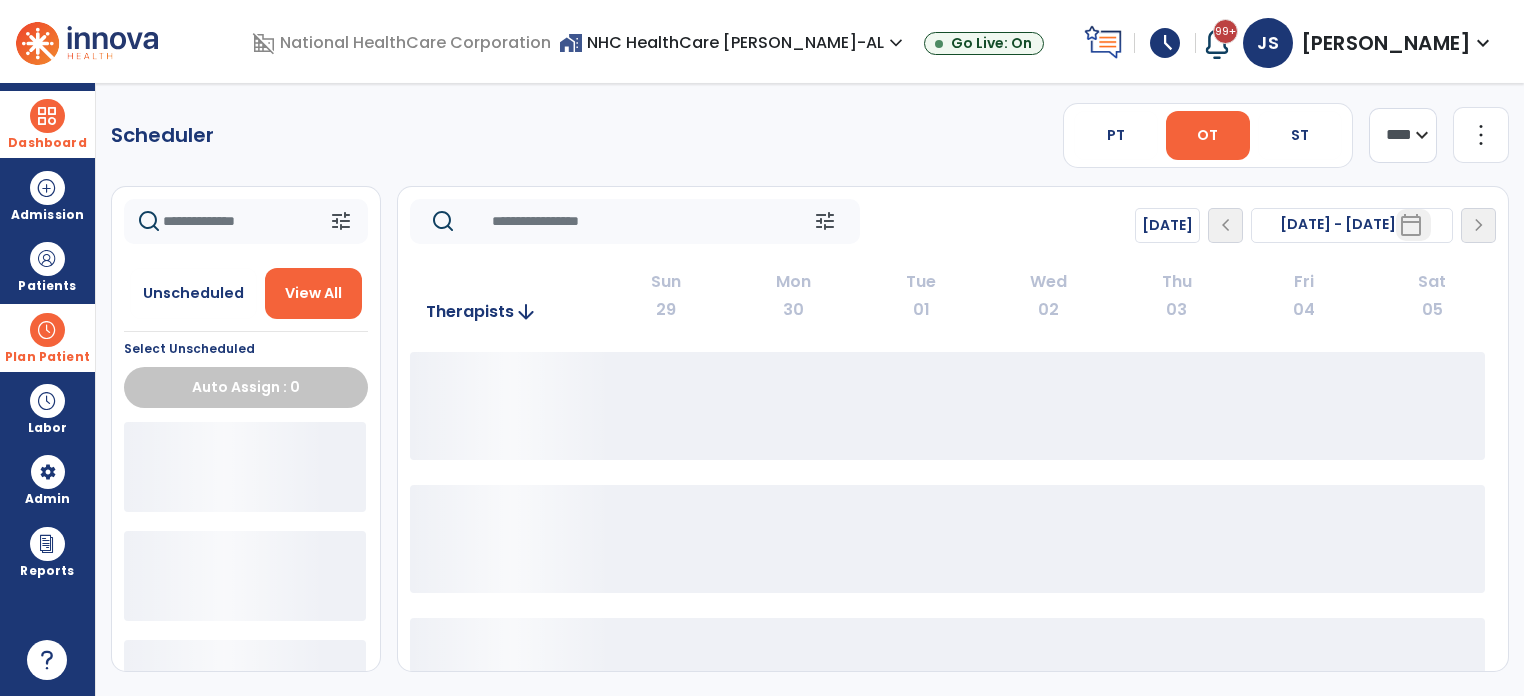 click on "[DATE]  chevron_left [DATE] - [DATE]  ********  calendar_today  chevron_right" 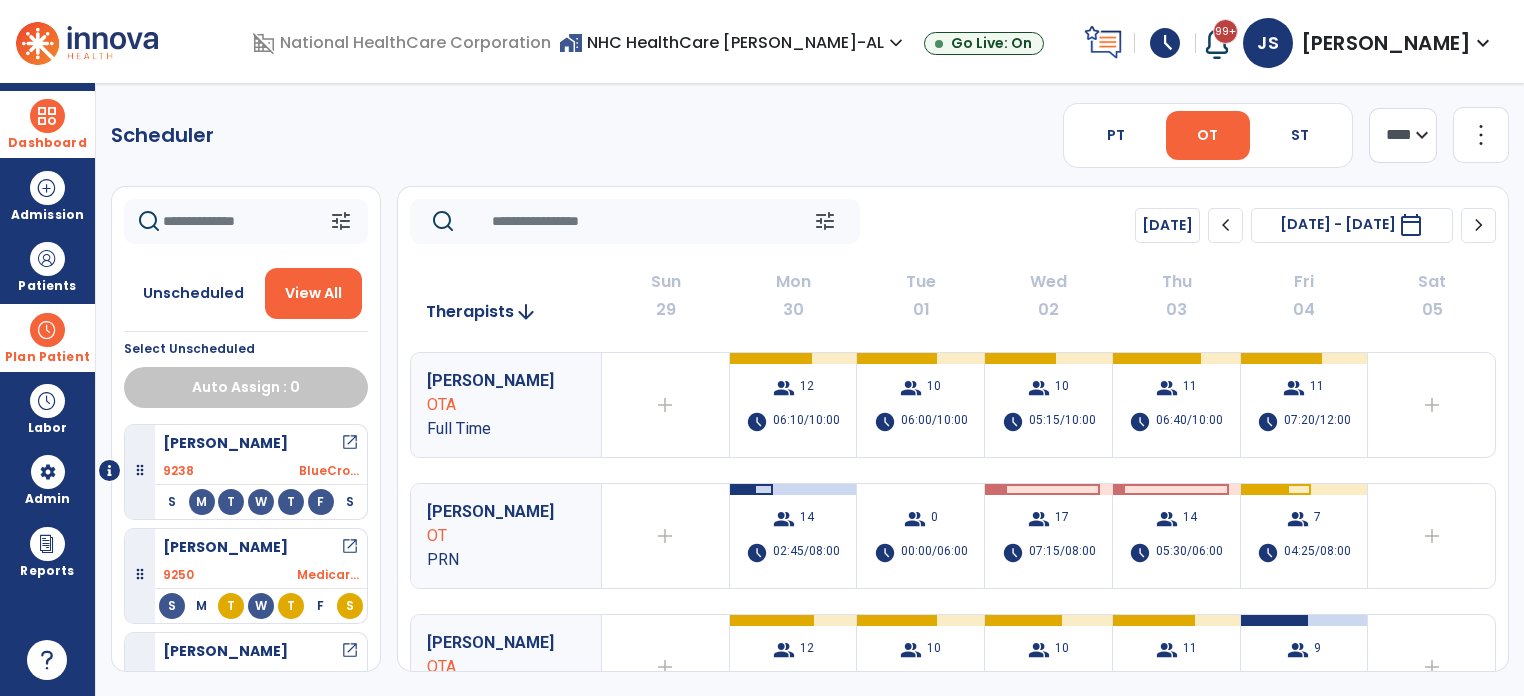 click on "chevron_right" 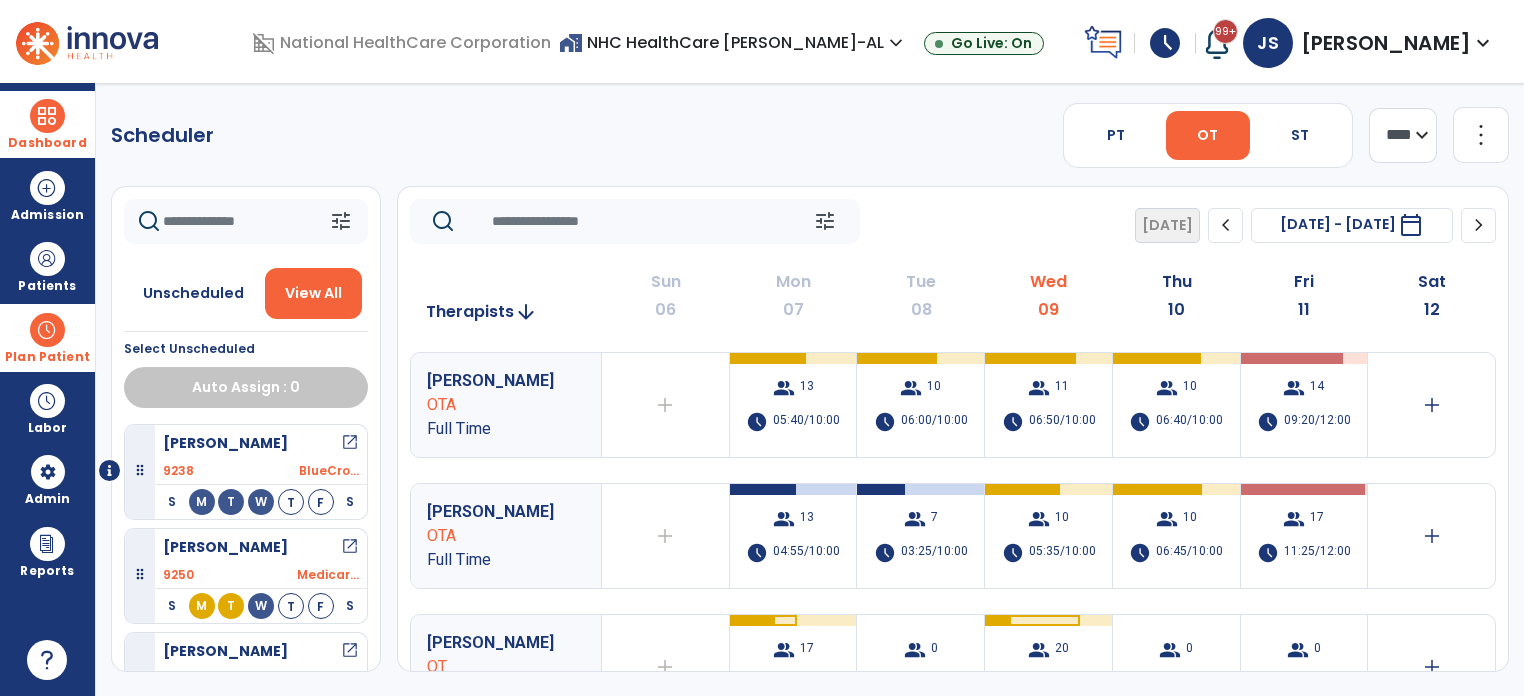 click on "[PERSON_NAME]   open_in_new" at bounding box center [261, 443] 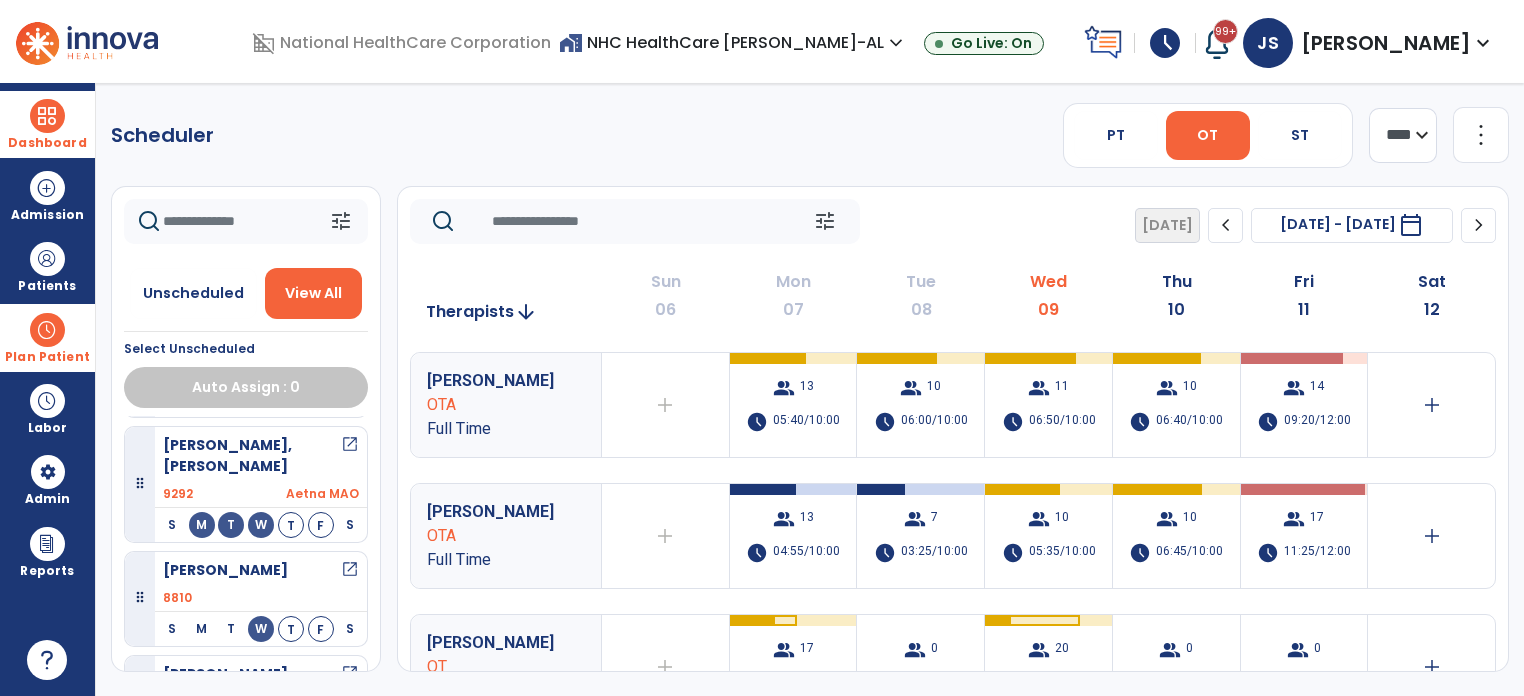 scroll, scrollTop: 3168, scrollLeft: 0, axis: vertical 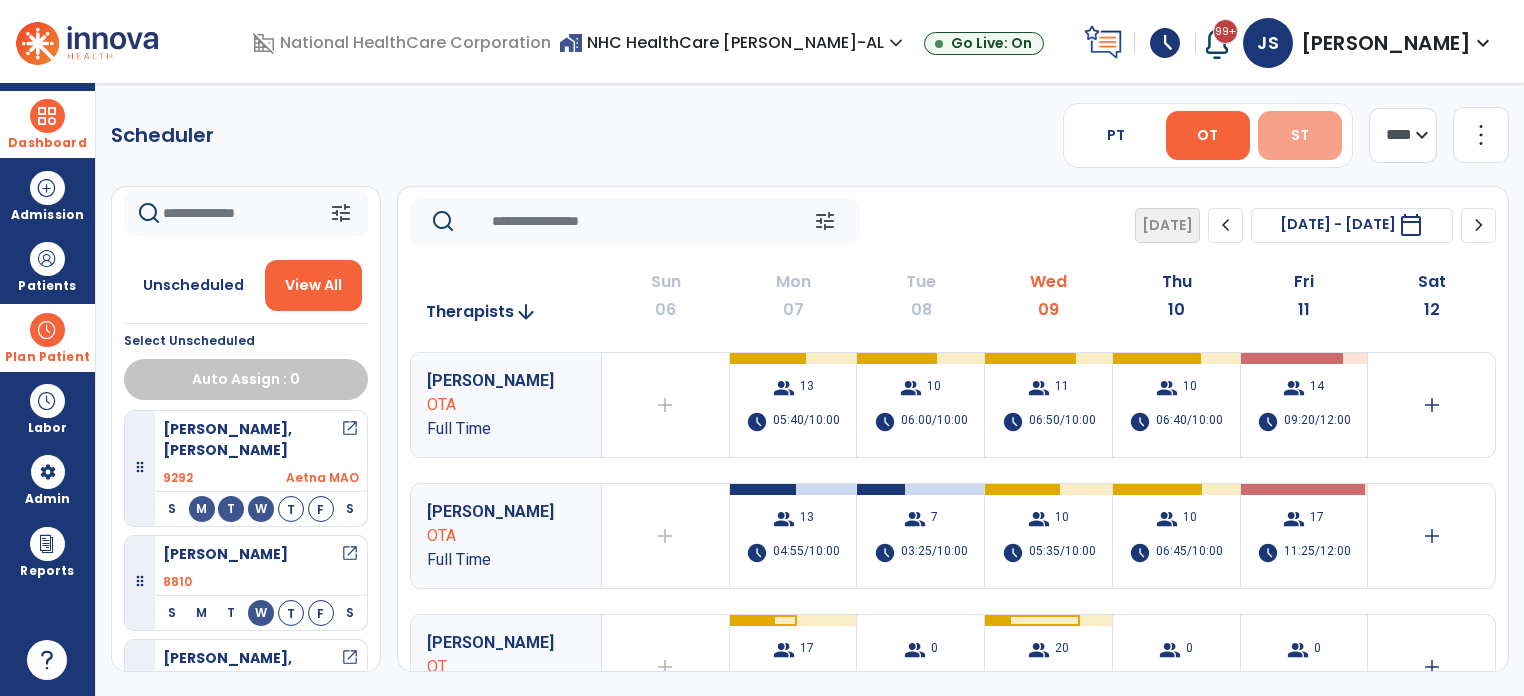 click on "ST" at bounding box center [1300, 135] 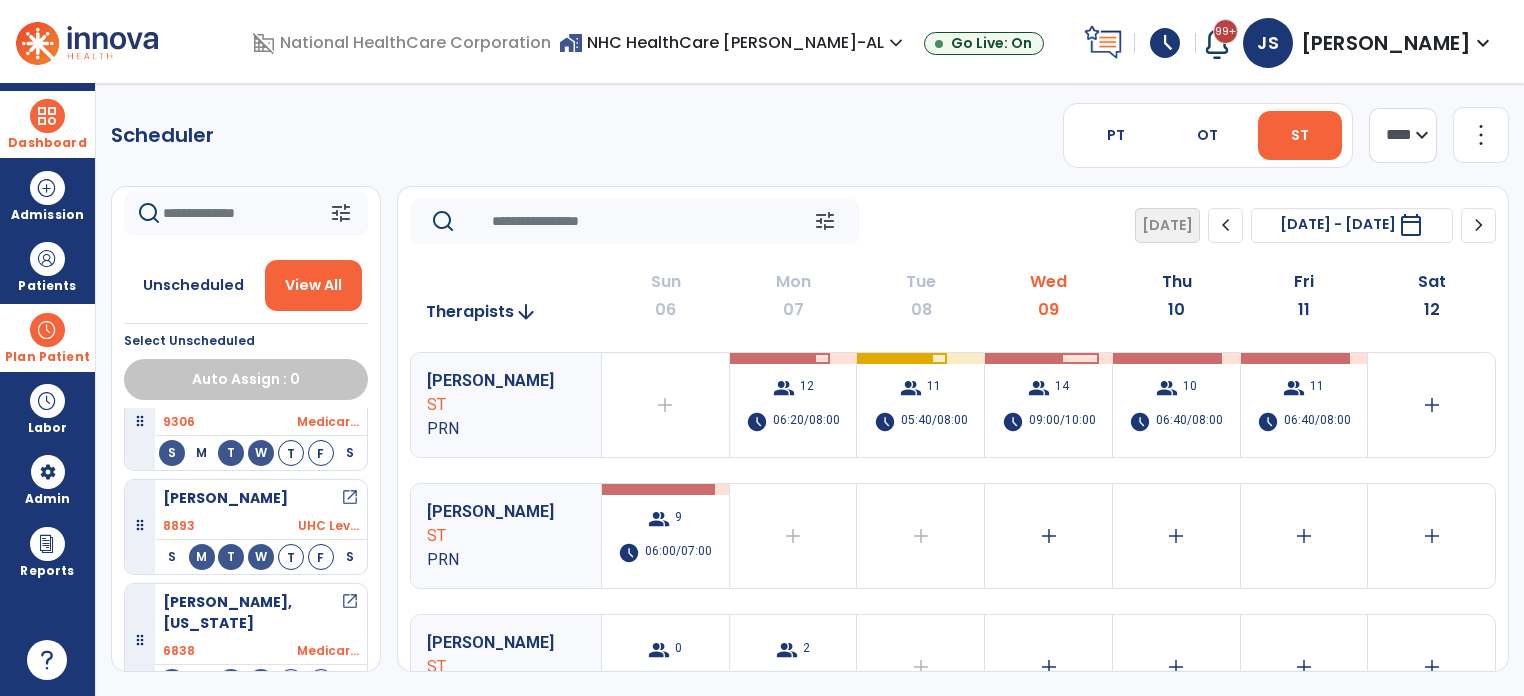 click on "8893 UHC Lev..." at bounding box center [261, 526] 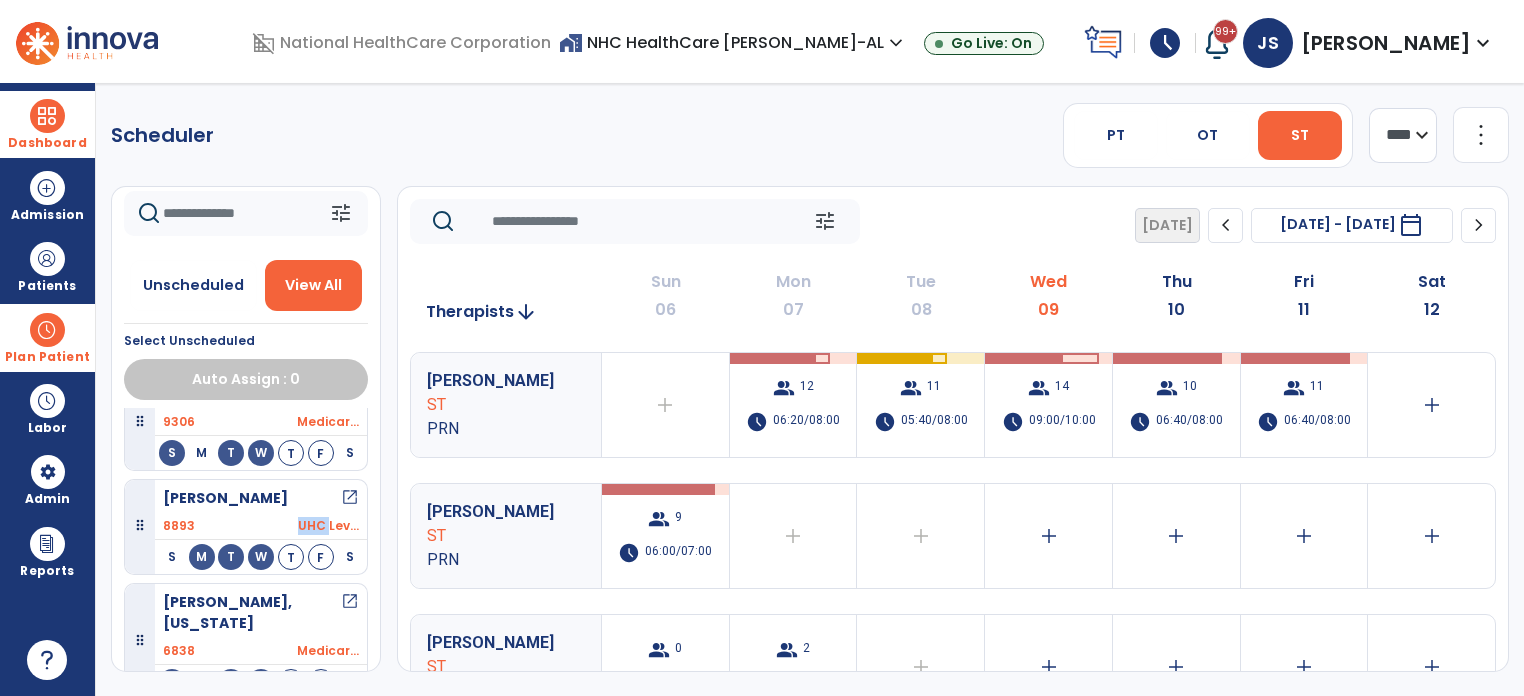 click on "8893 UHC Lev..." at bounding box center (261, 526) 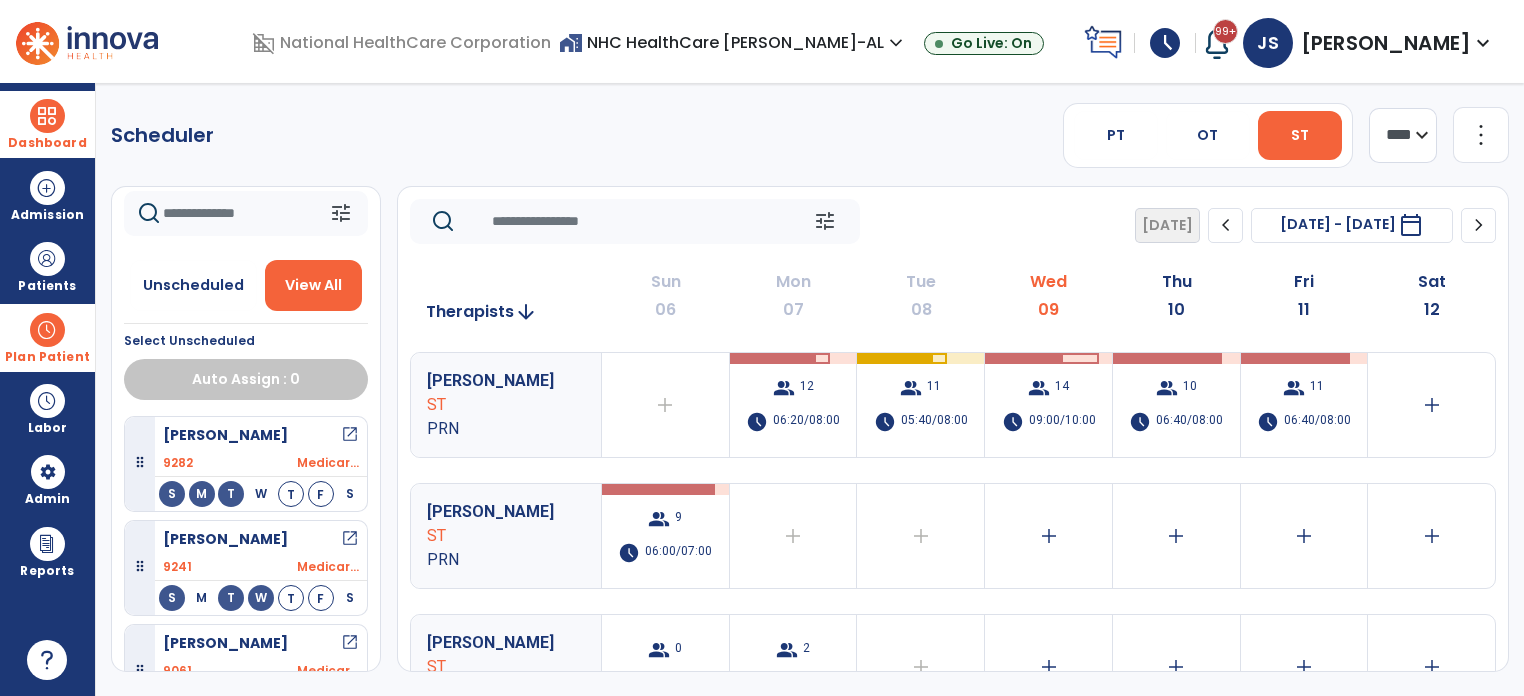 scroll, scrollTop: 0, scrollLeft: 0, axis: both 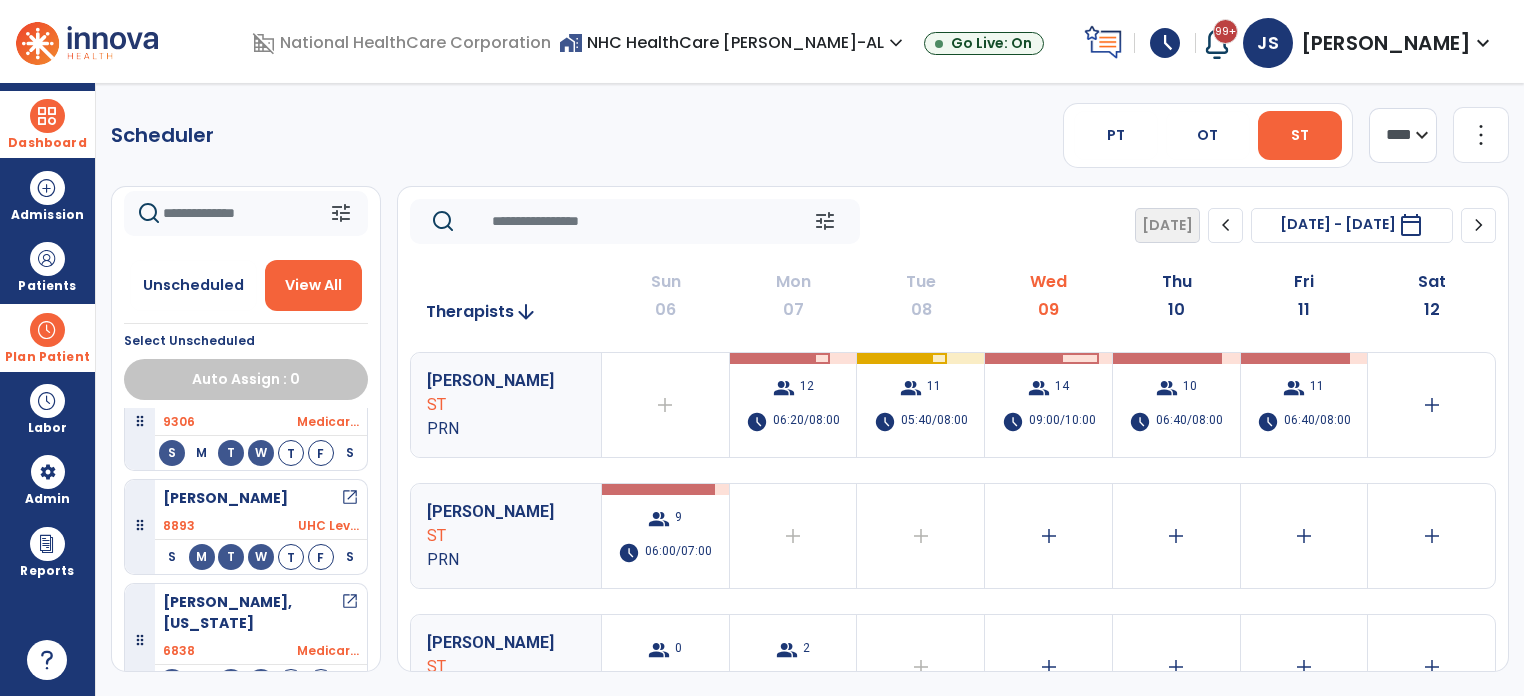 click on "Scheduler   PT   OT   ST  **** *** more_vert  Manage Labor   View All Therapists   Print" 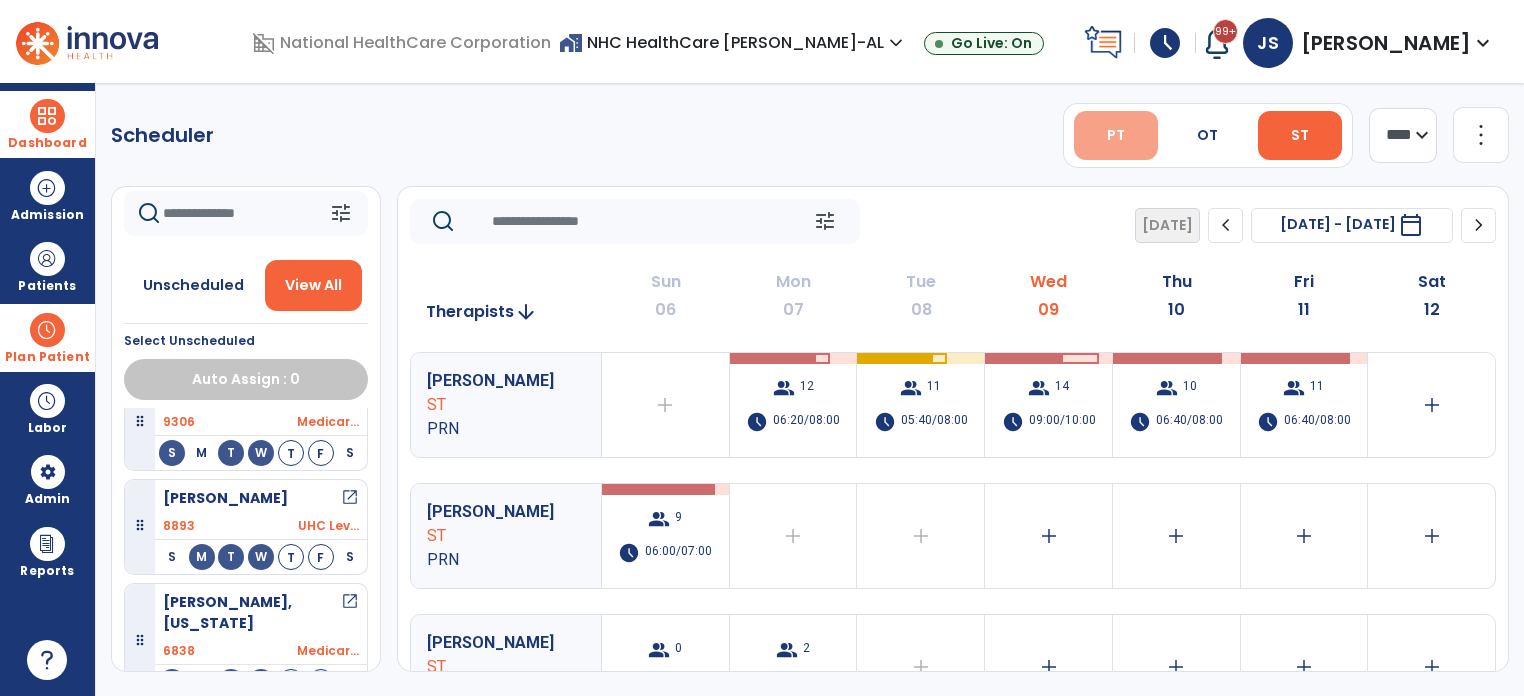 click on "PT" at bounding box center [1116, 135] 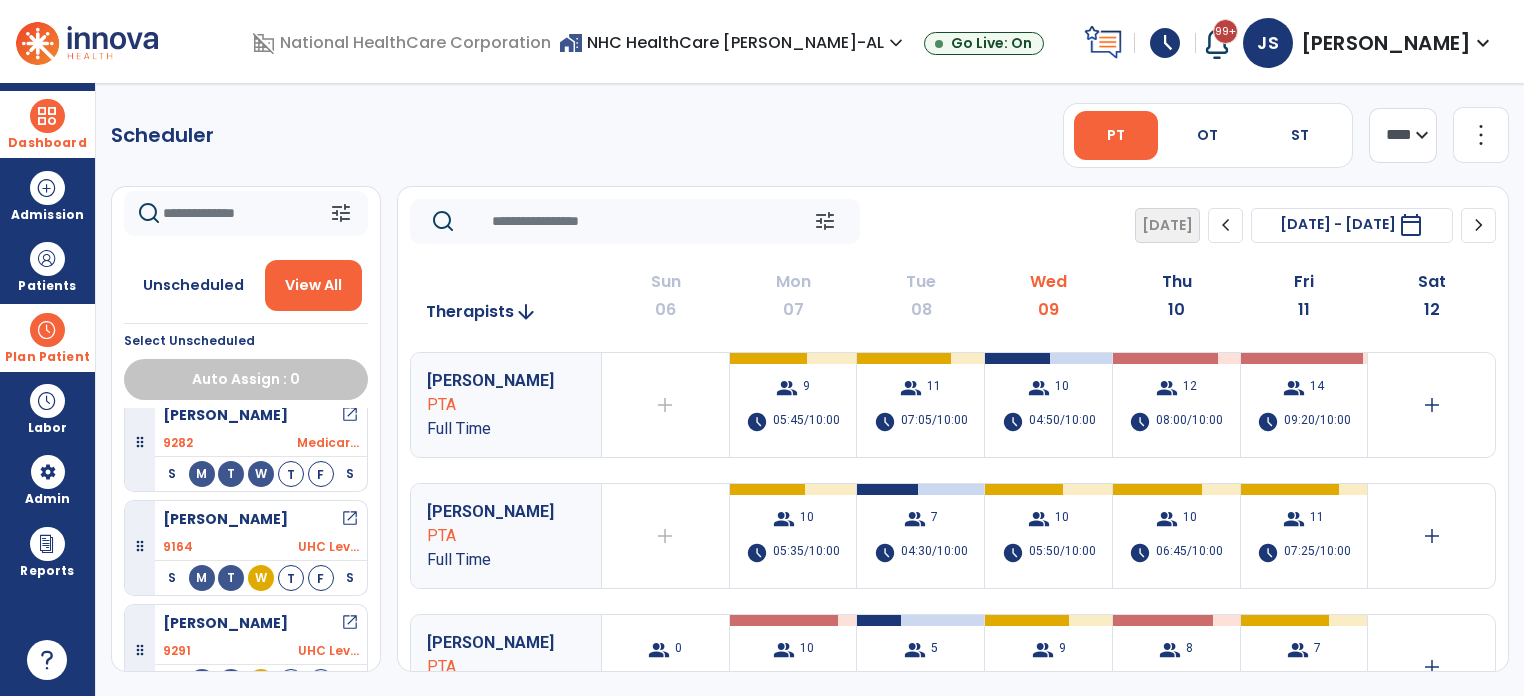 click on "[PERSON_NAME]   open_in_new" at bounding box center [261, 519] 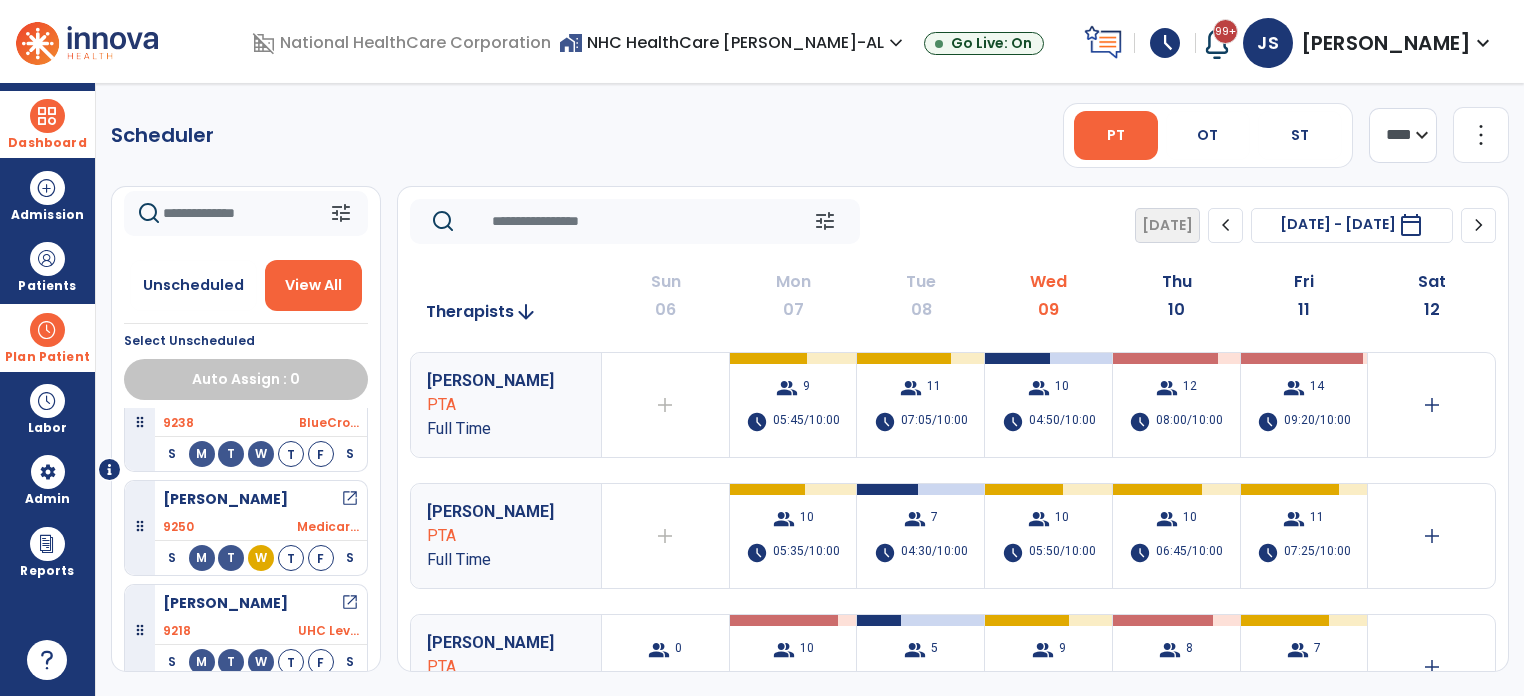 scroll, scrollTop: 0, scrollLeft: 0, axis: both 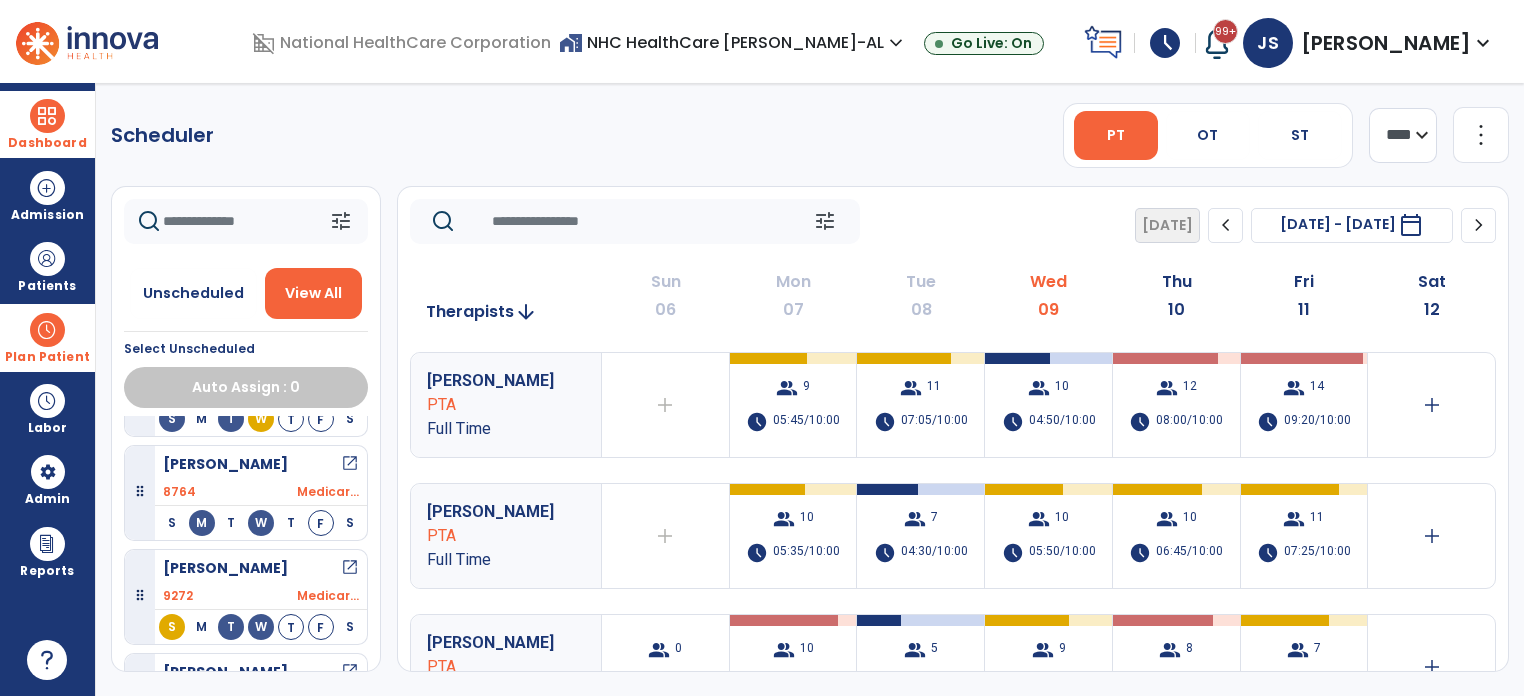 click on "Plan Patient" at bounding box center [47, 357] 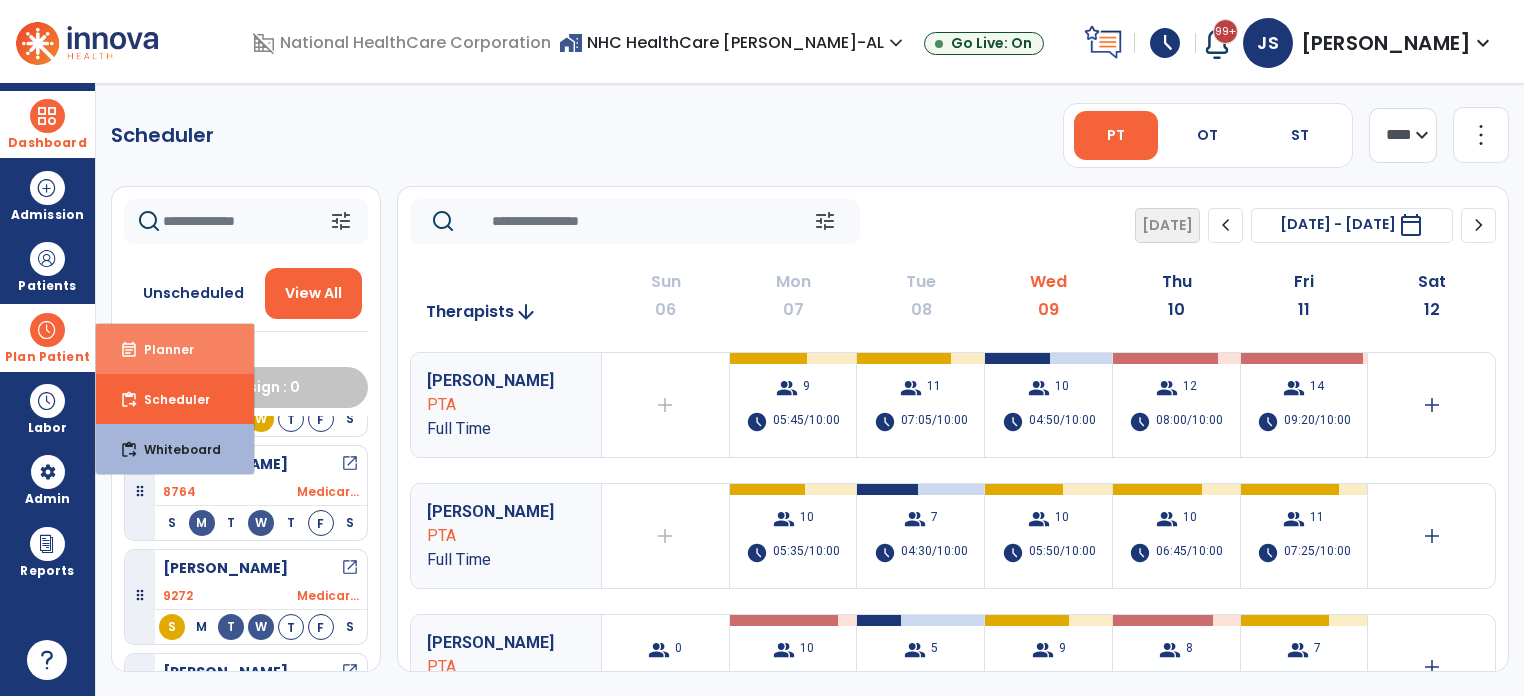 click on "Planner" at bounding box center (161, 349) 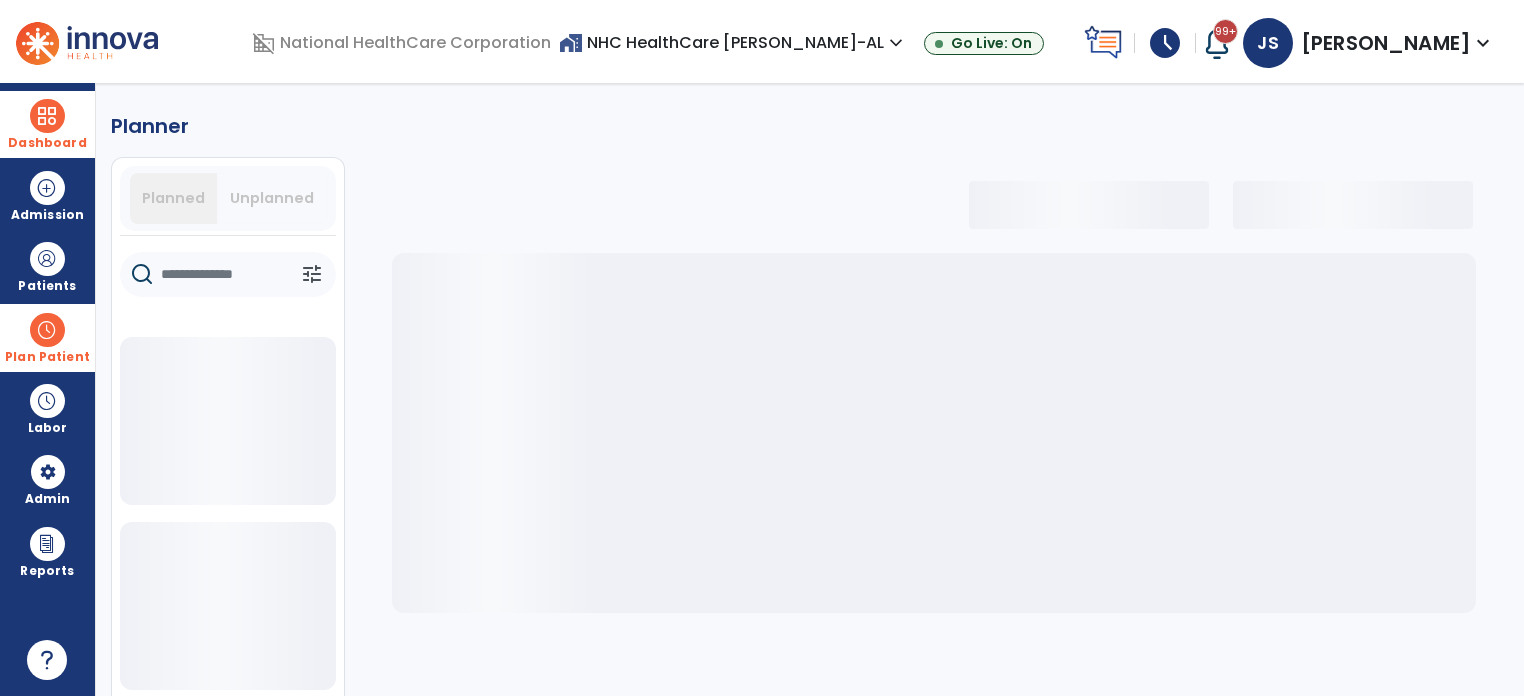 select on "***" 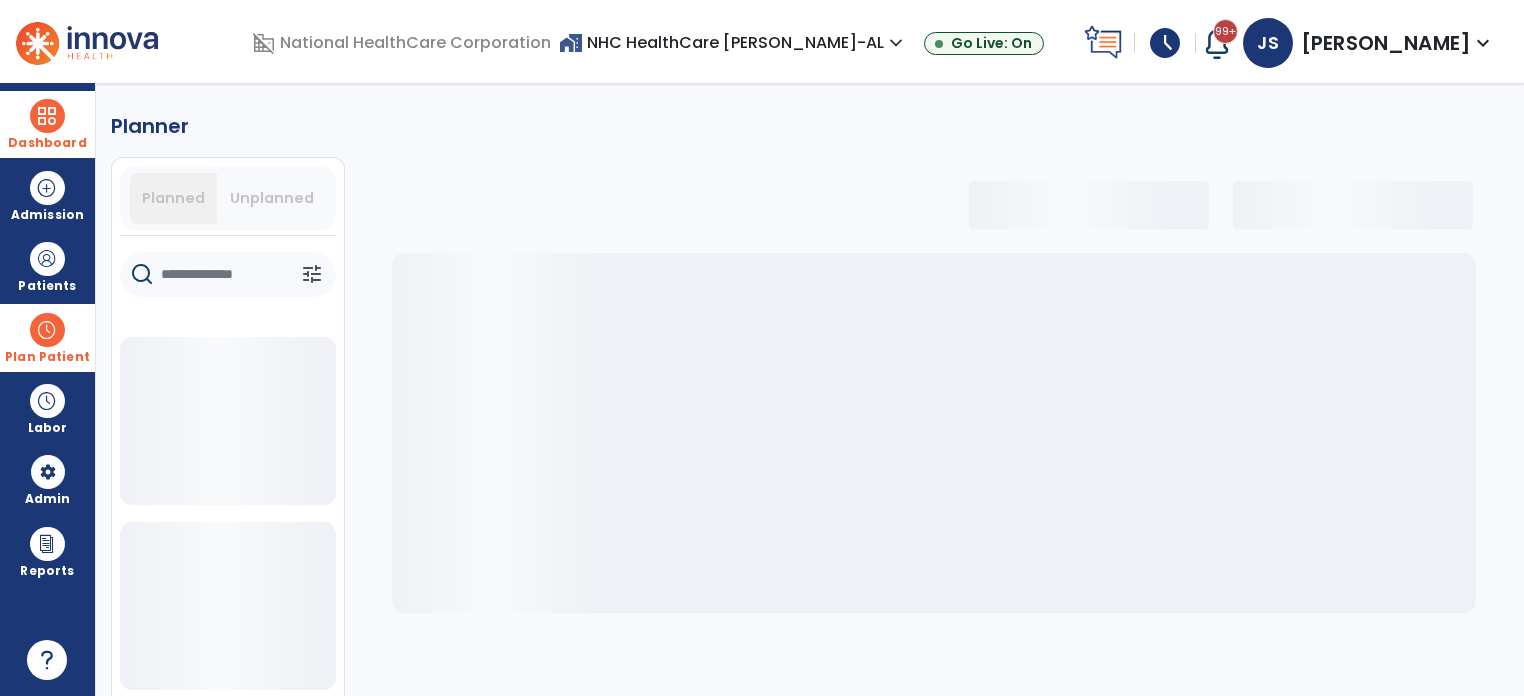select on "***" 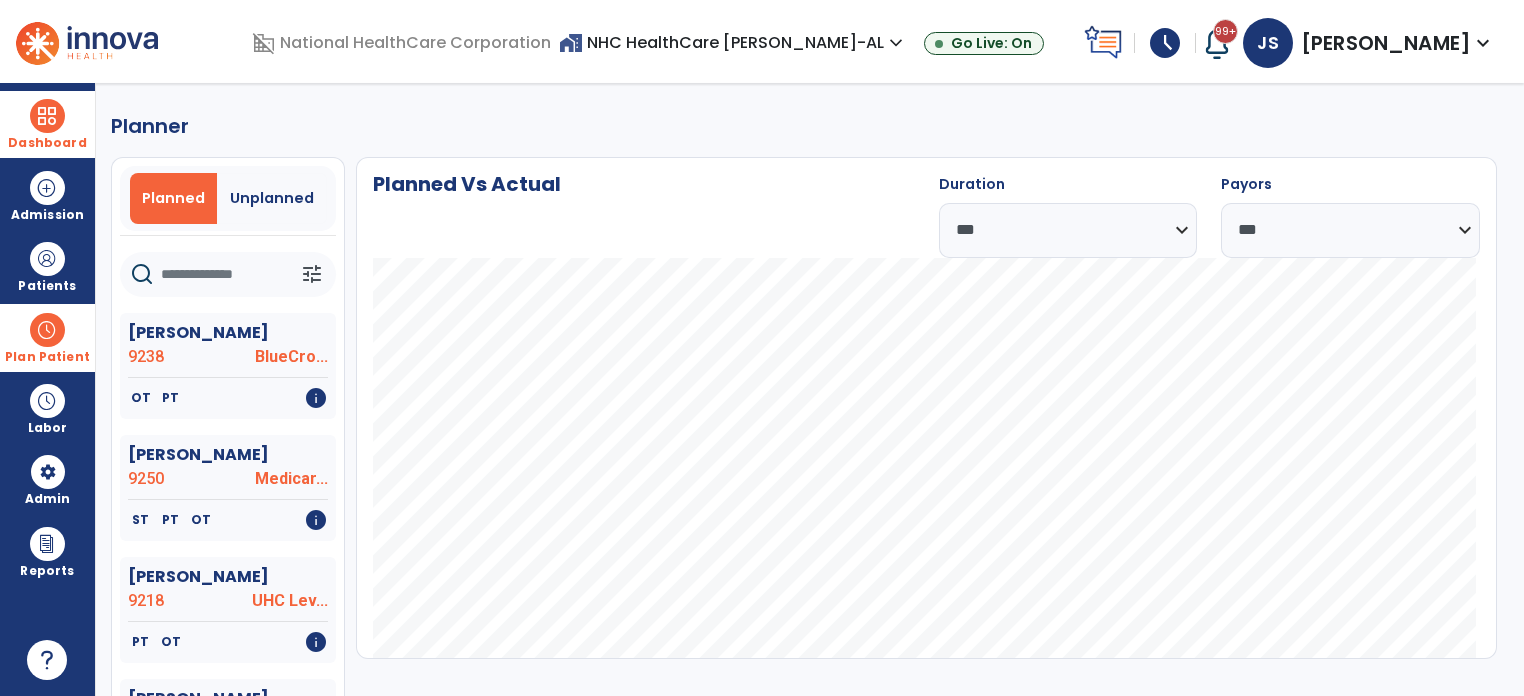 click 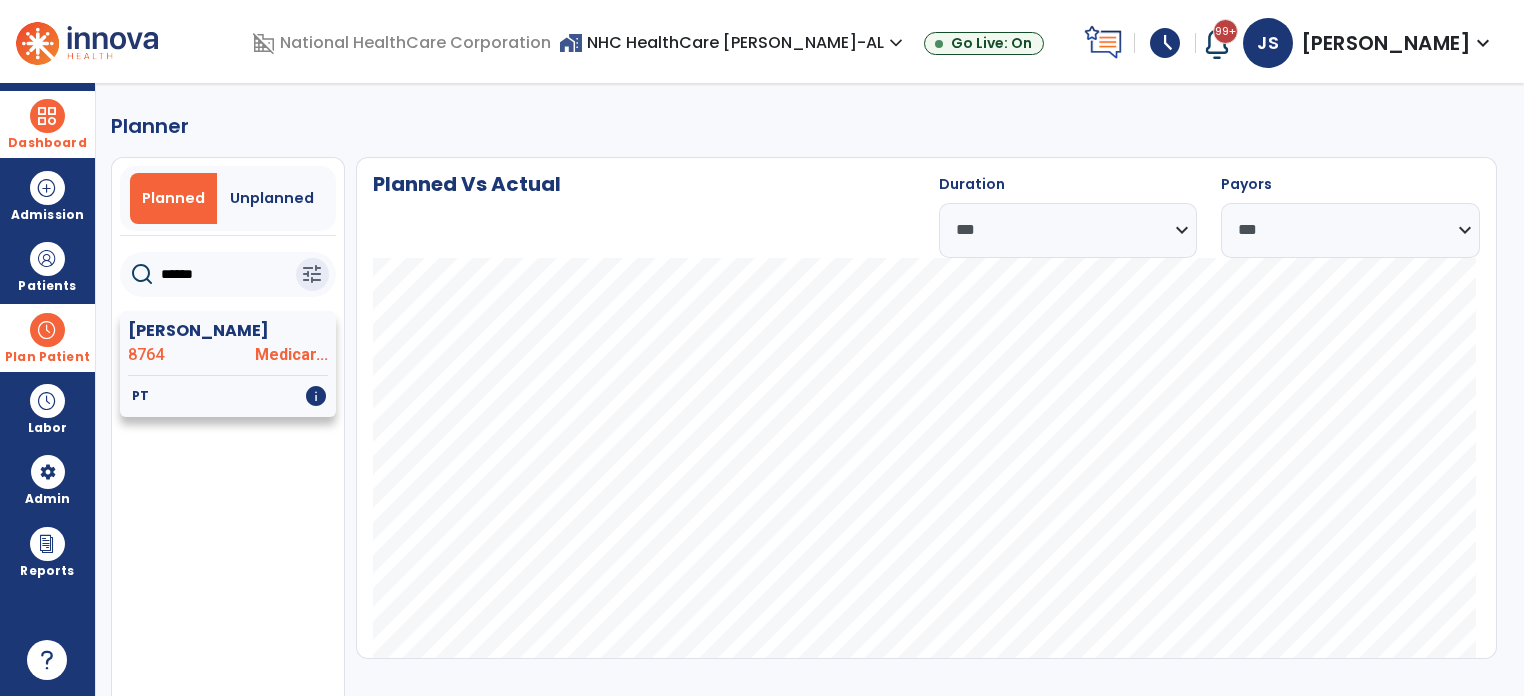type on "******" 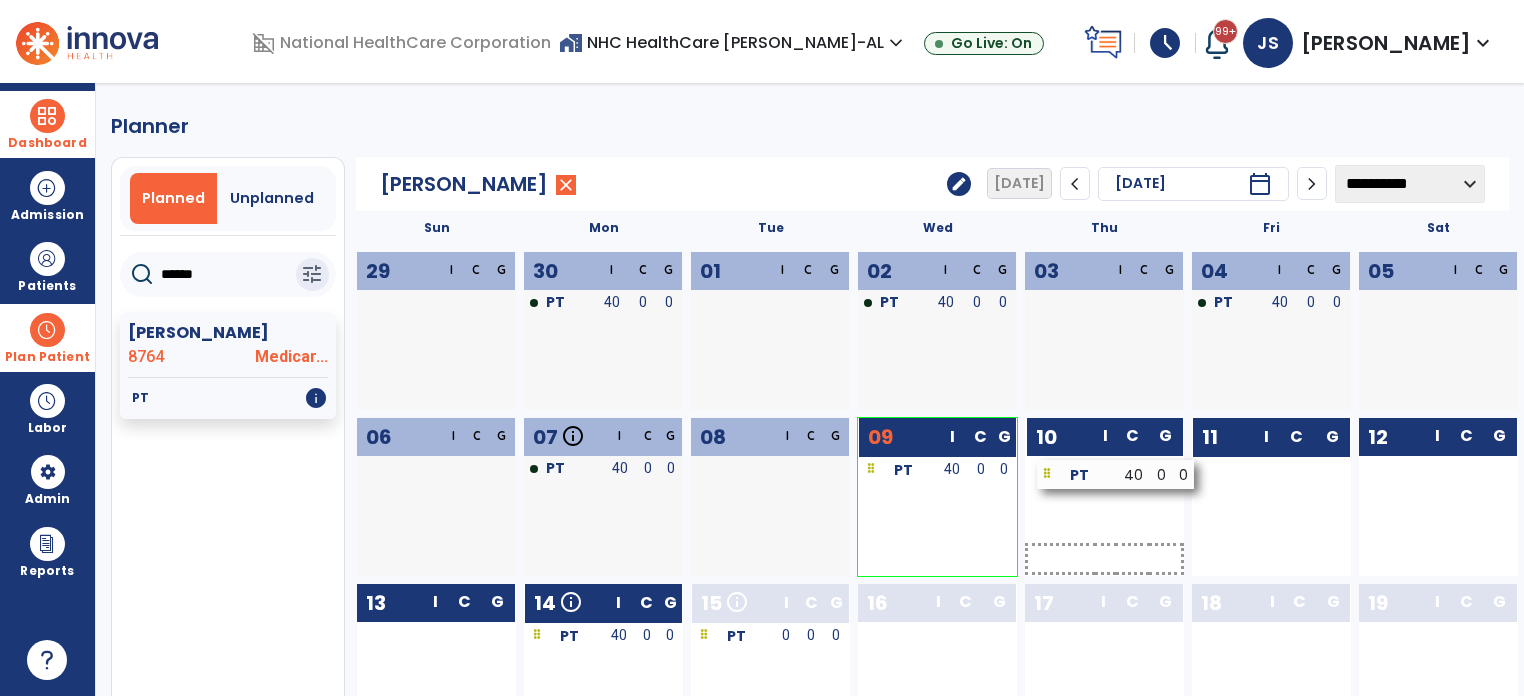drag, startPoint x: 1202, startPoint y: 471, endPoint x: 1038, endPoint y: 471, distance: 164 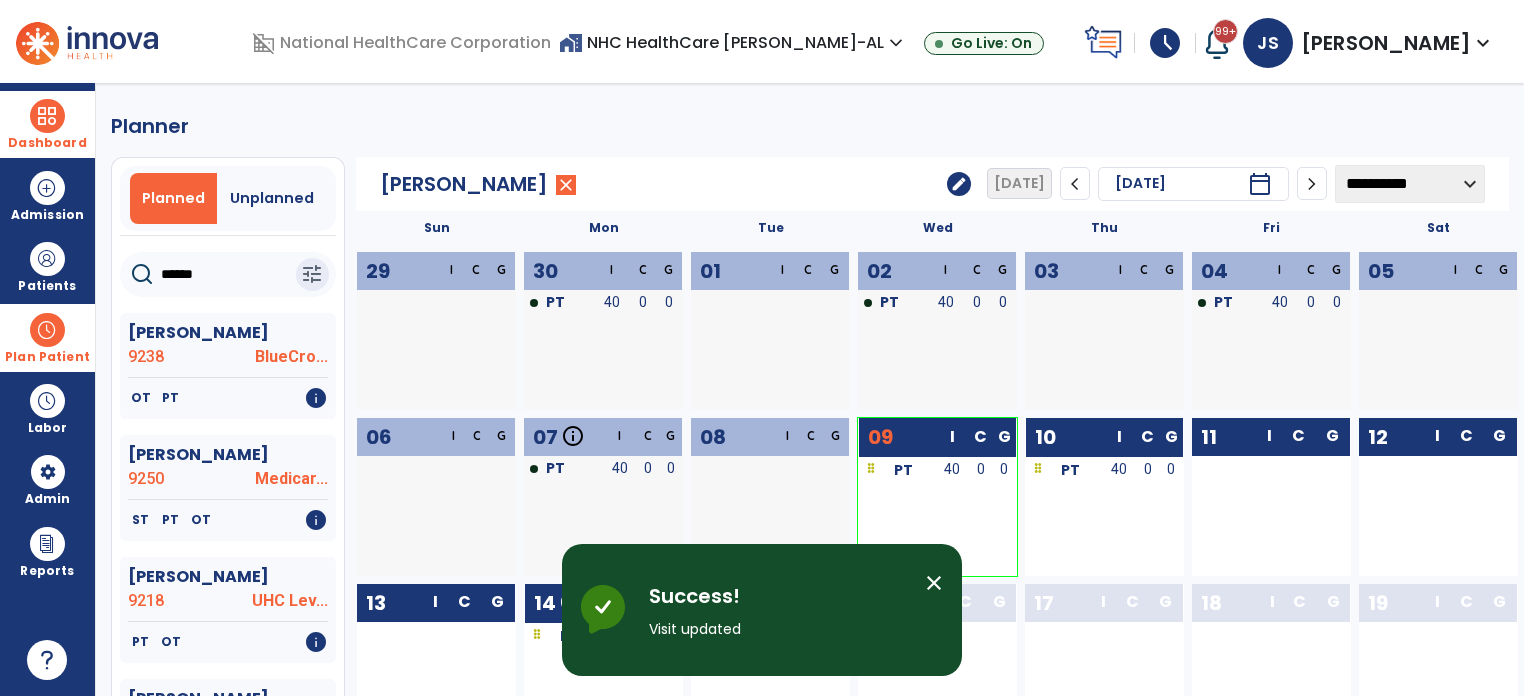 click at bounding box center [47, 330] 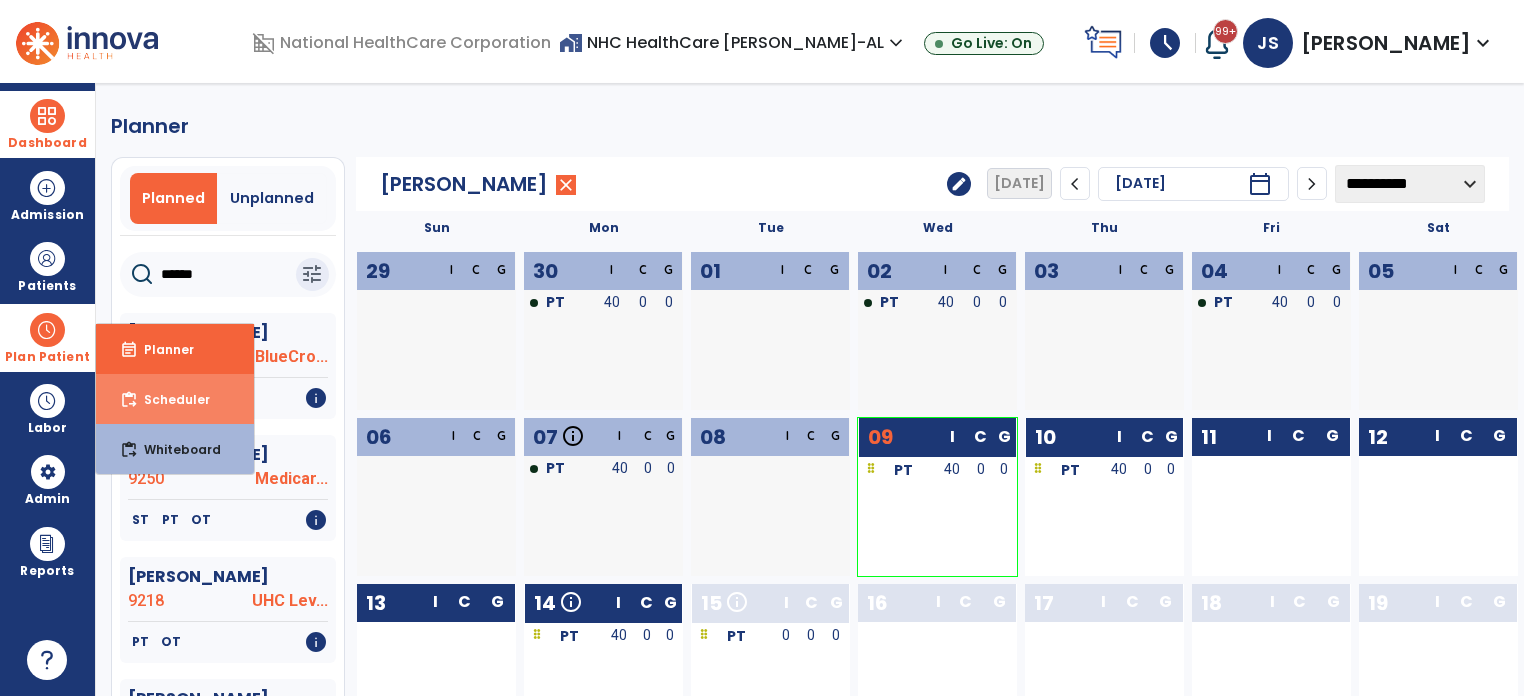 click on "Scheduler" at bounding box center (169, 399) 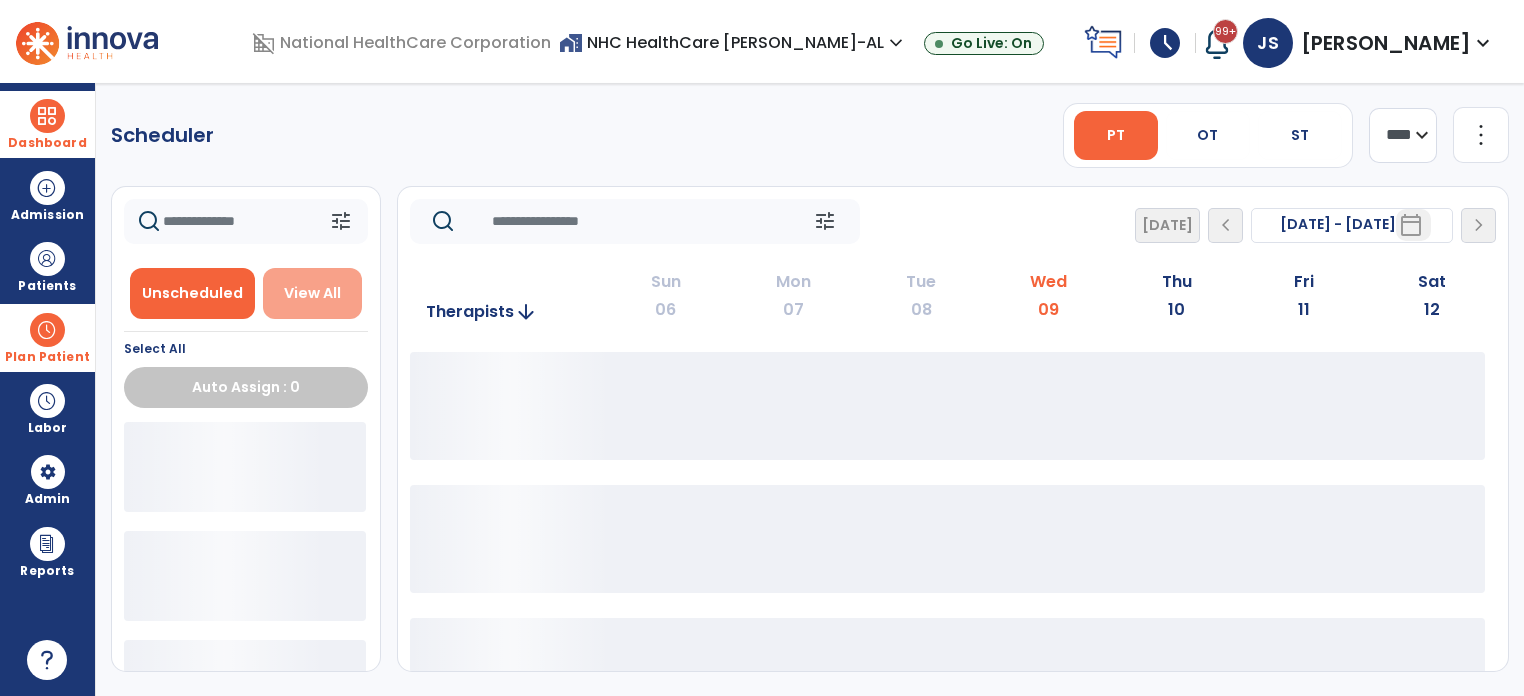 click on "View All" at bounding box center (312, 293) 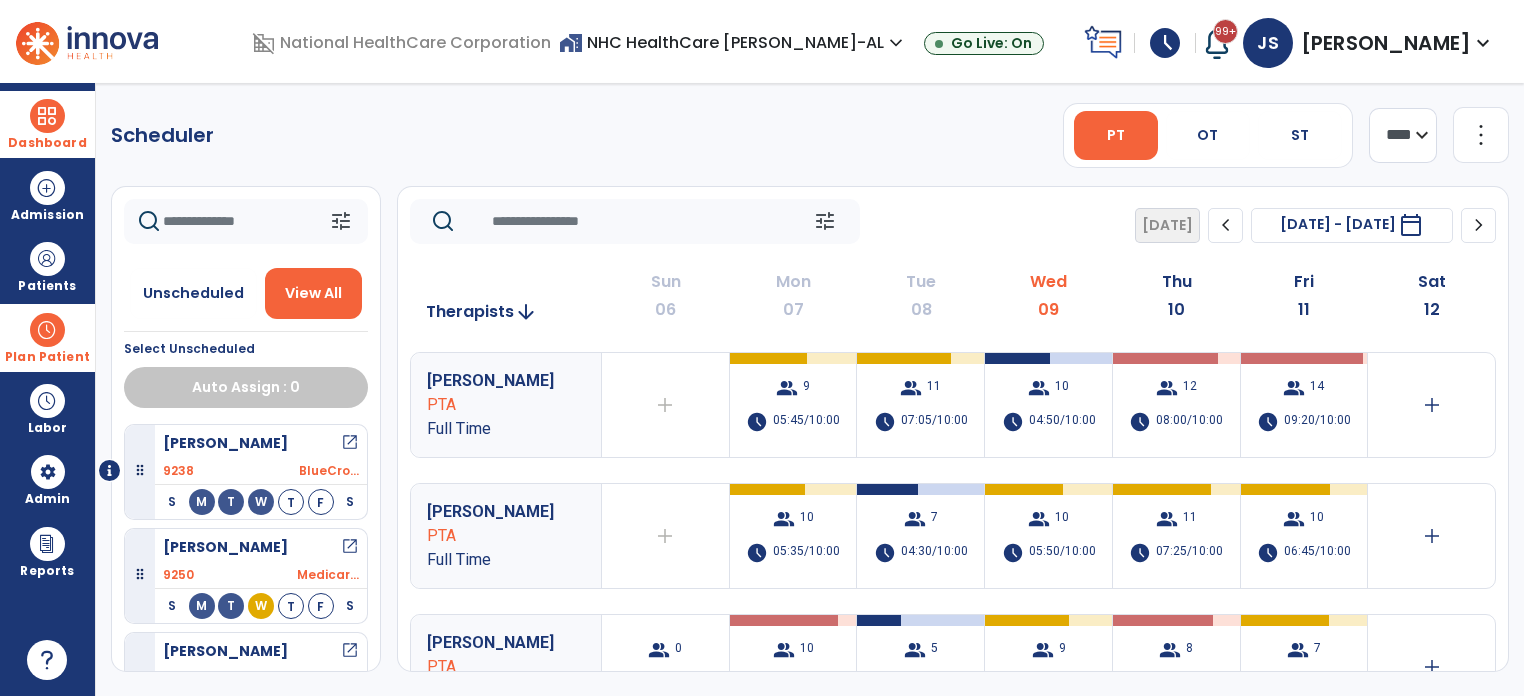 click on "[PERSON_NAME]   open_in_new" at bounding box center (261, 443) 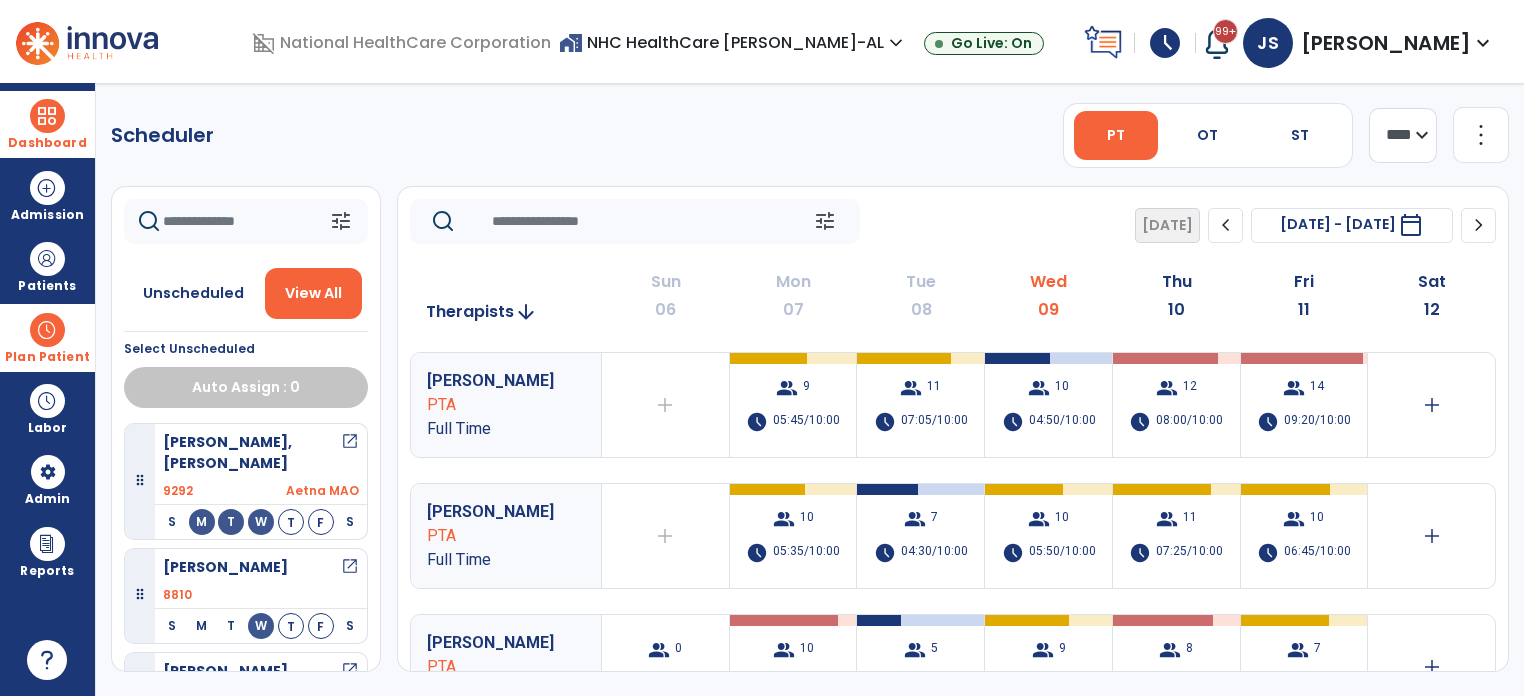 scroll, scrollTop: 3582, scrollLeft: 0, axis: vertical 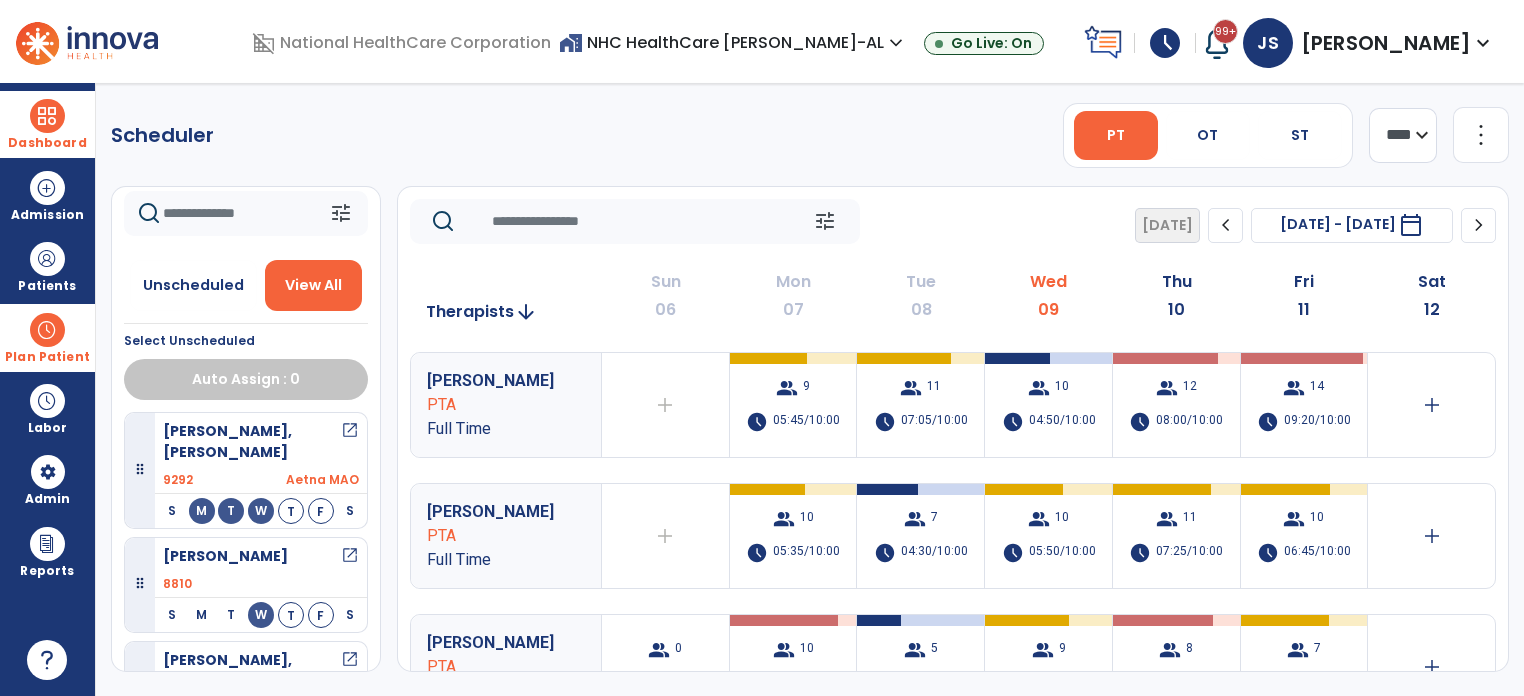 click on "Full Time" at bounding box center [492, 560] 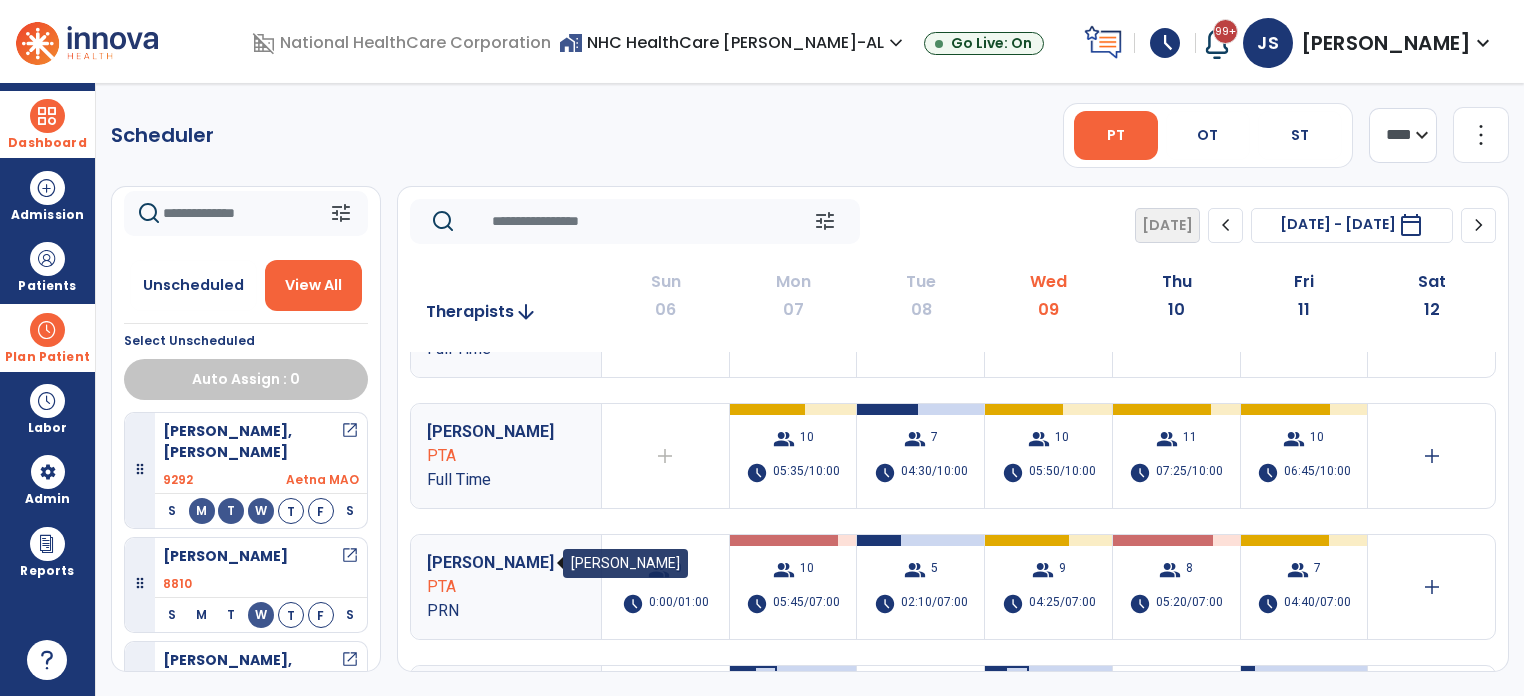 scroll, scrollTop: 120, scrollLeft: 0, axis: vertical 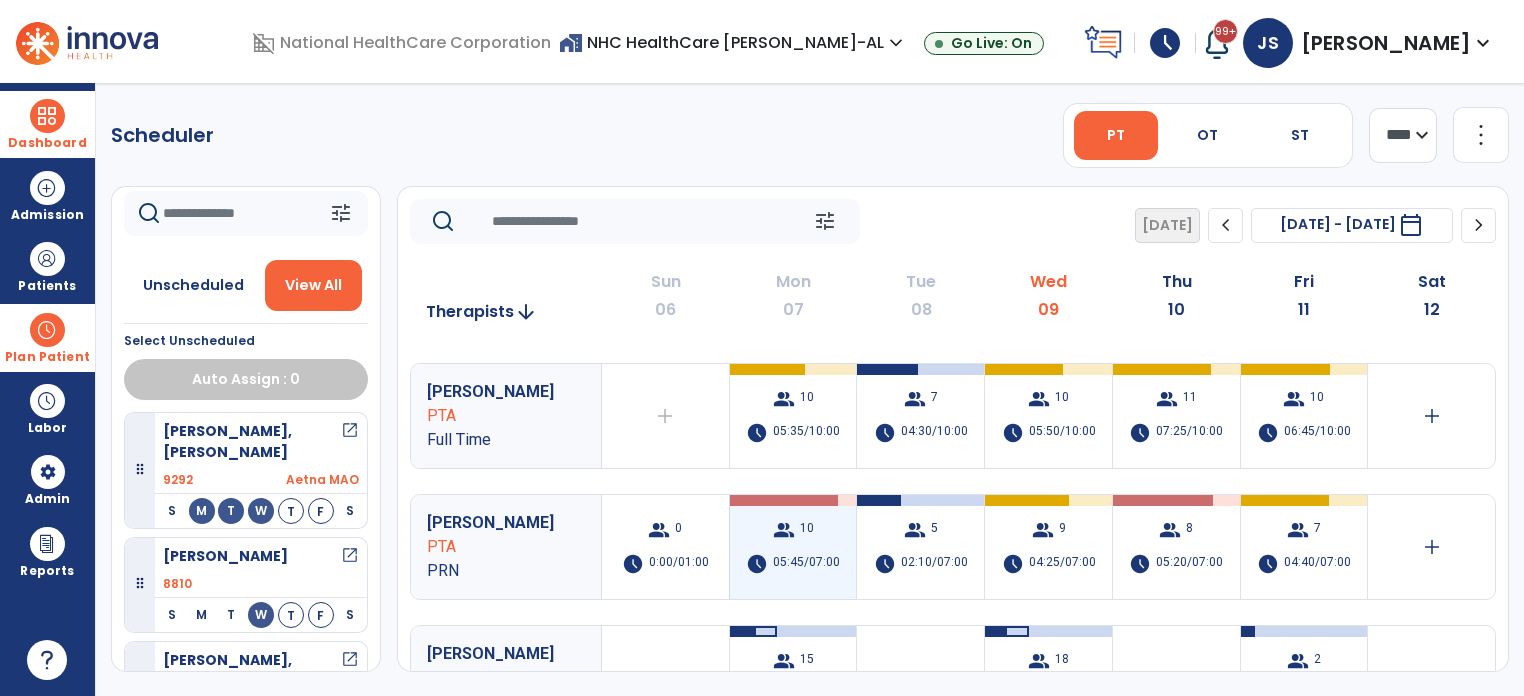 click on "05:45/07:00" at bounding box center (806, 564) 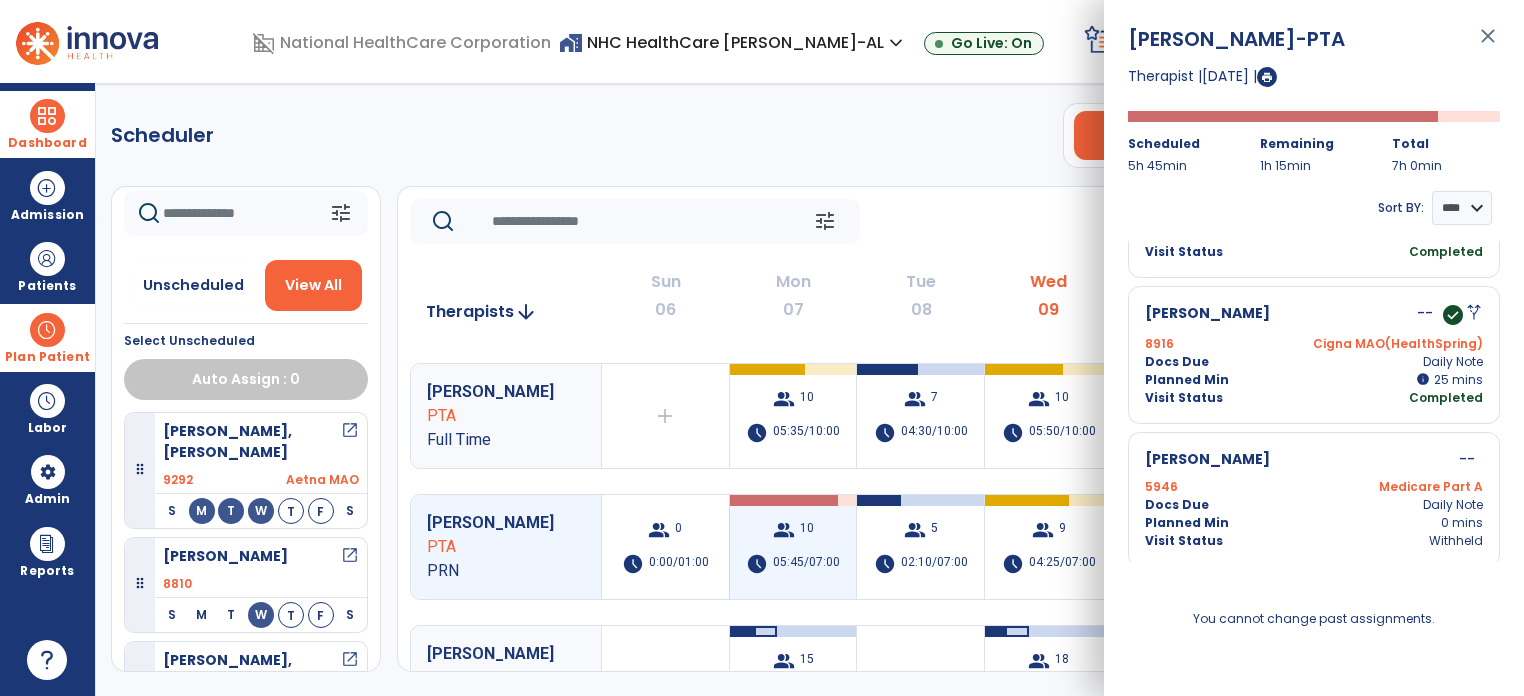 scroll, scrollTop: 1132, scrollLeft: 0, axis: vertical 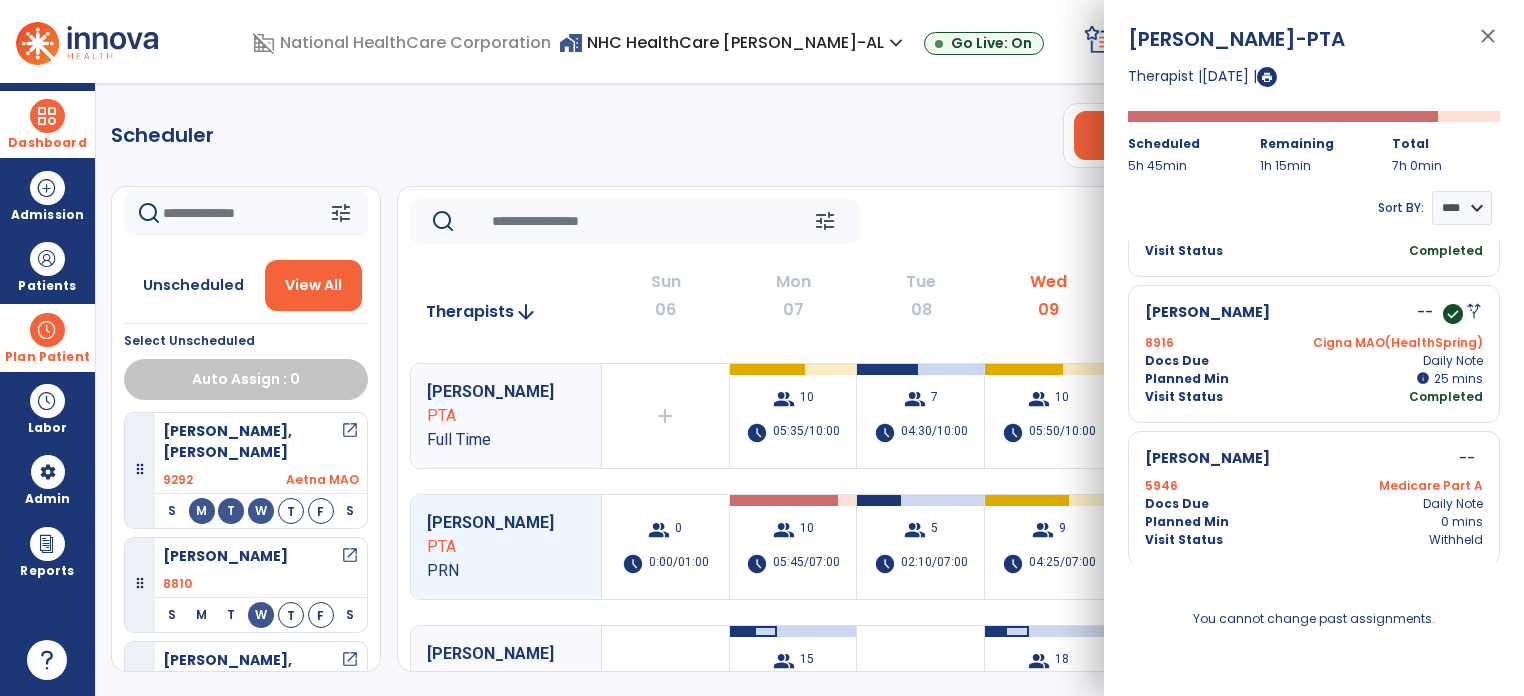 drag, startPoint x: 1490, startPoint y: 35, endPoint x: 855, endPoint y: 199, distance: 655.8361 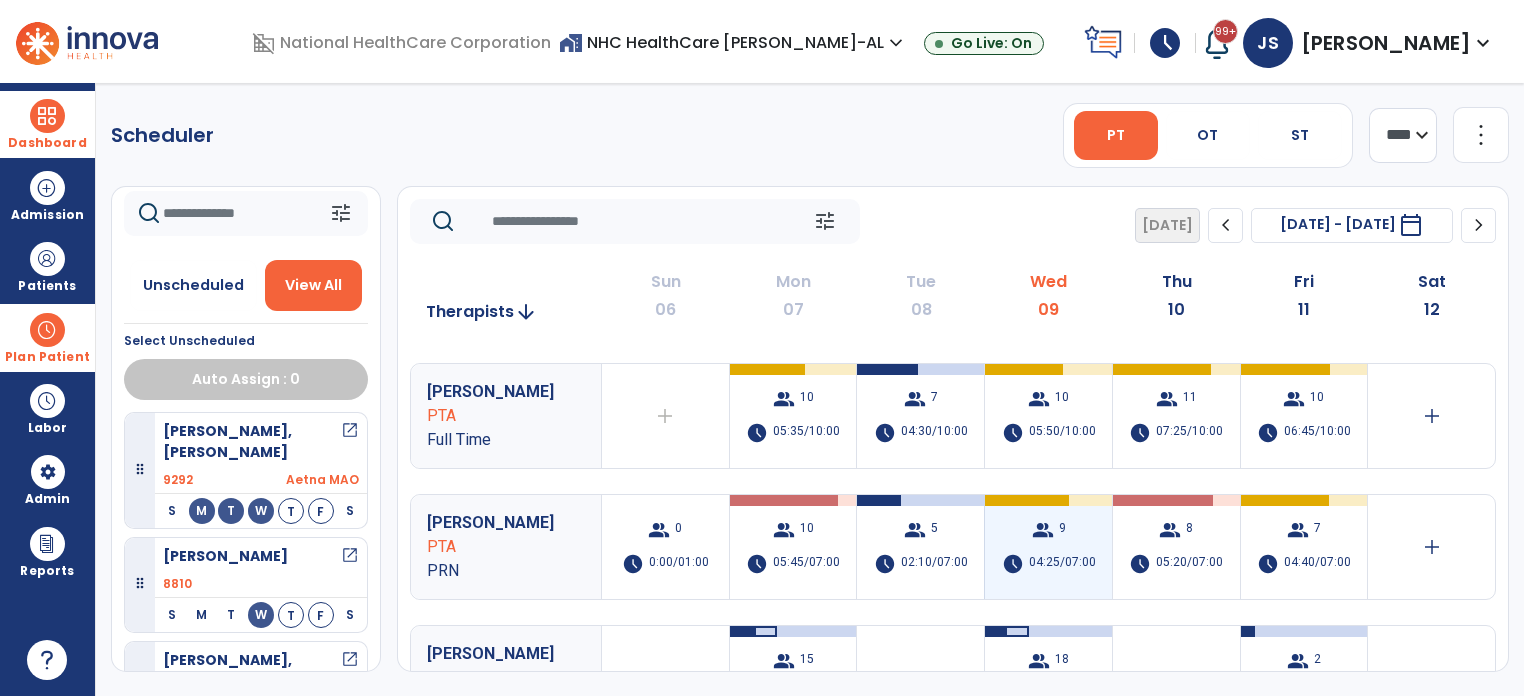 click on "04:25/07:00" at bounding box center [1062, 564] 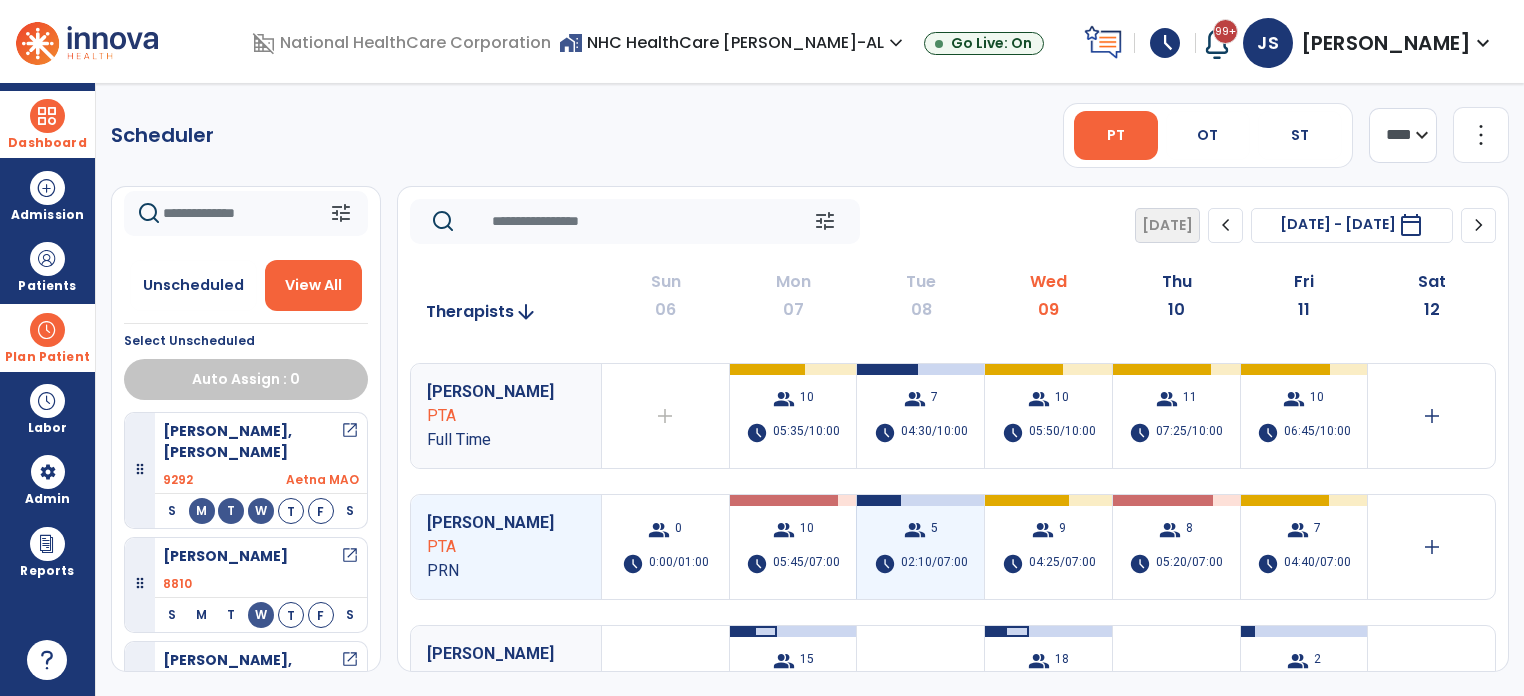 click on "group  5  schedule  02:10/07:00" at bounding box center (920, 547) 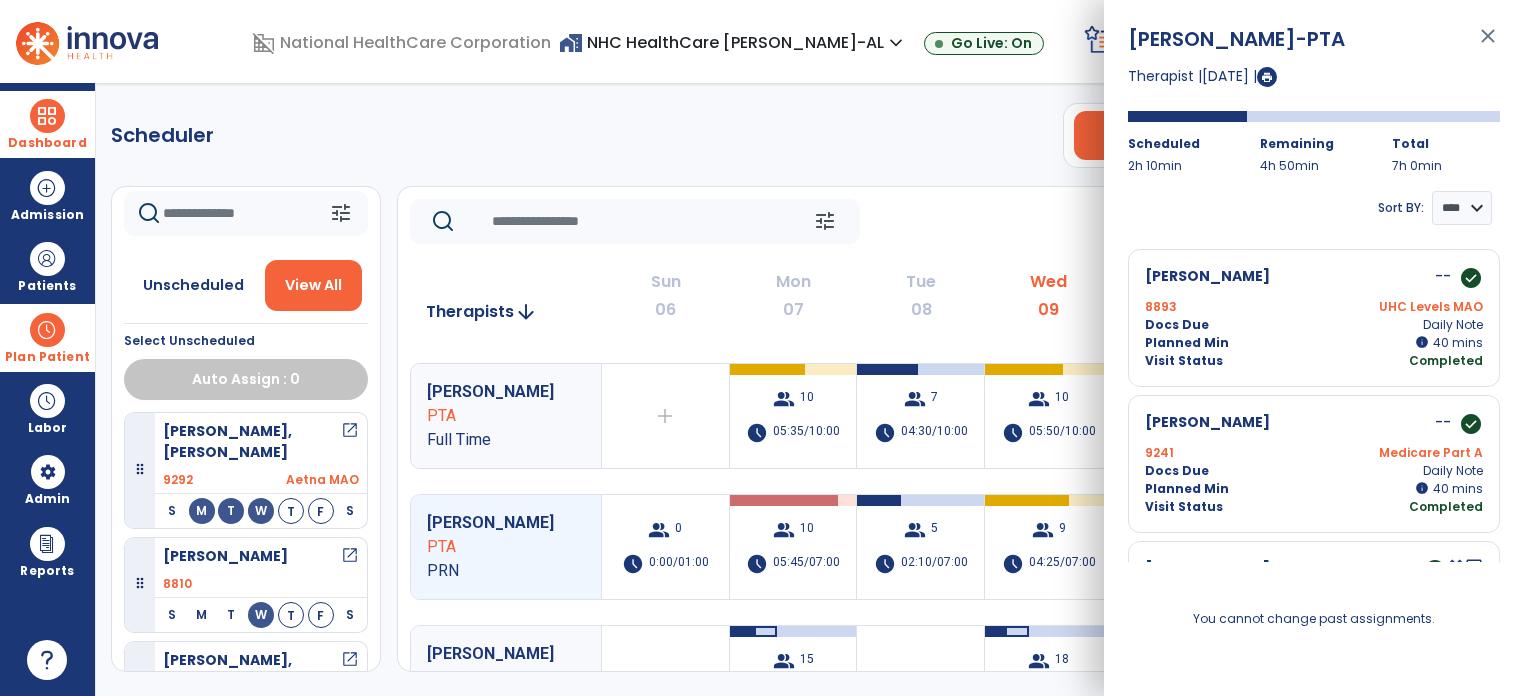 click on "Planned Min" at bounding box center (1187, 343) 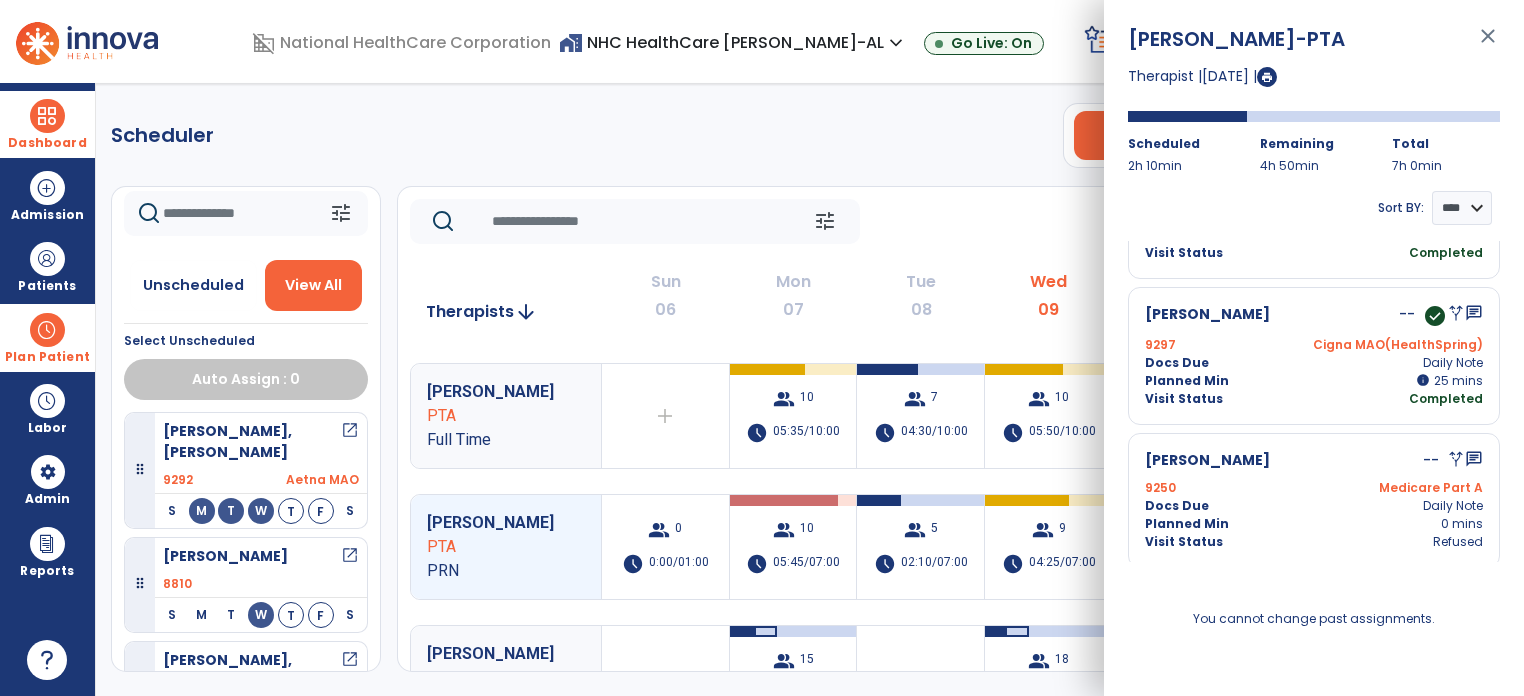 scroll, scrollTop: 404, scrollLeft: 0, axis: vertical 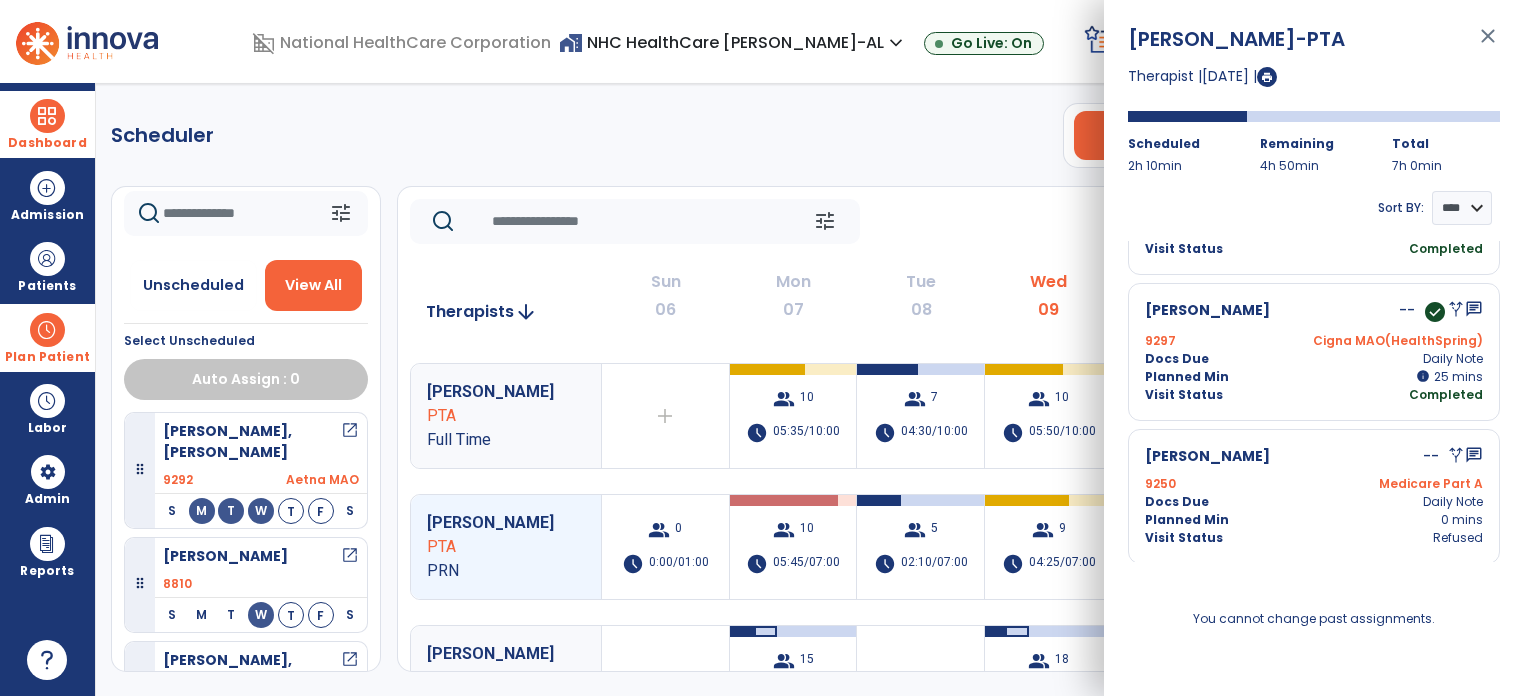 click on "close" at bounding box center [1488, 45] 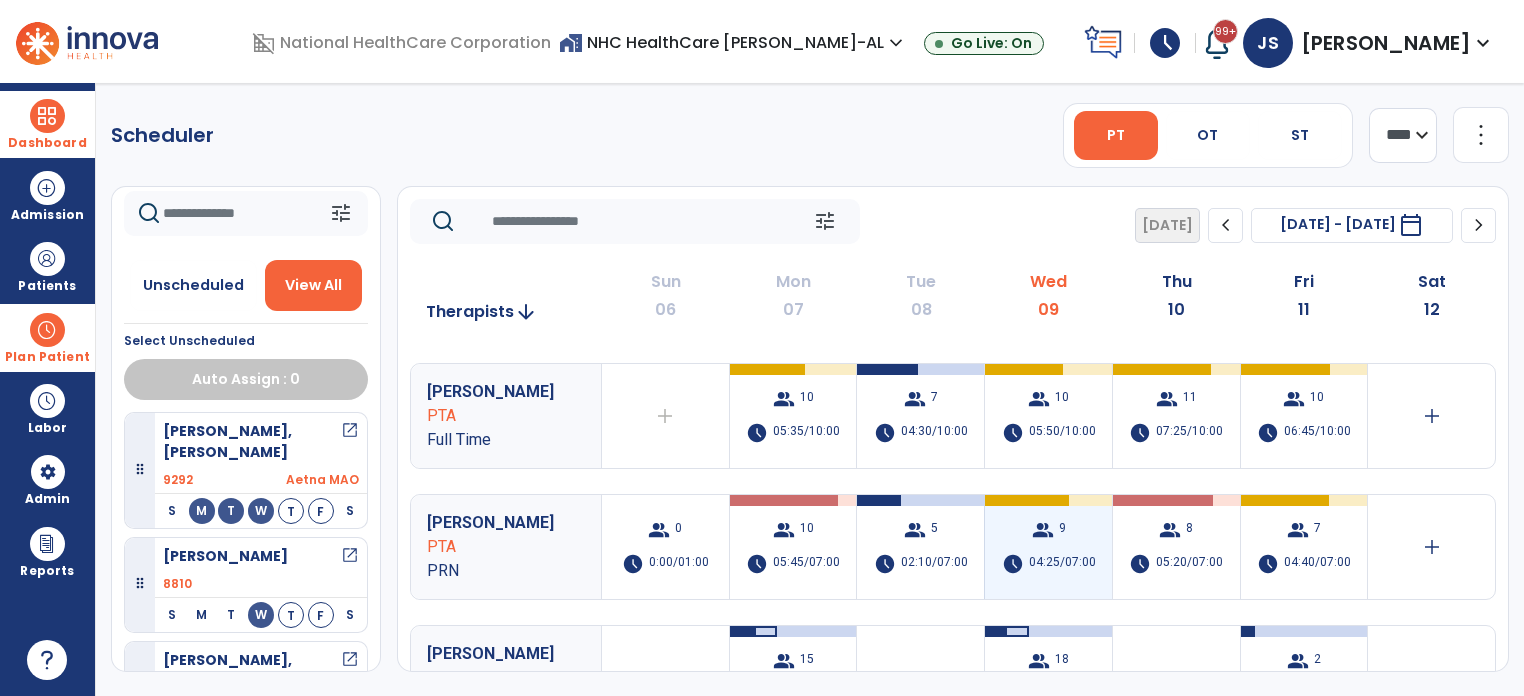 click on "group  9  schedule  04:25/07:00" at bounding box center [1048, 547] 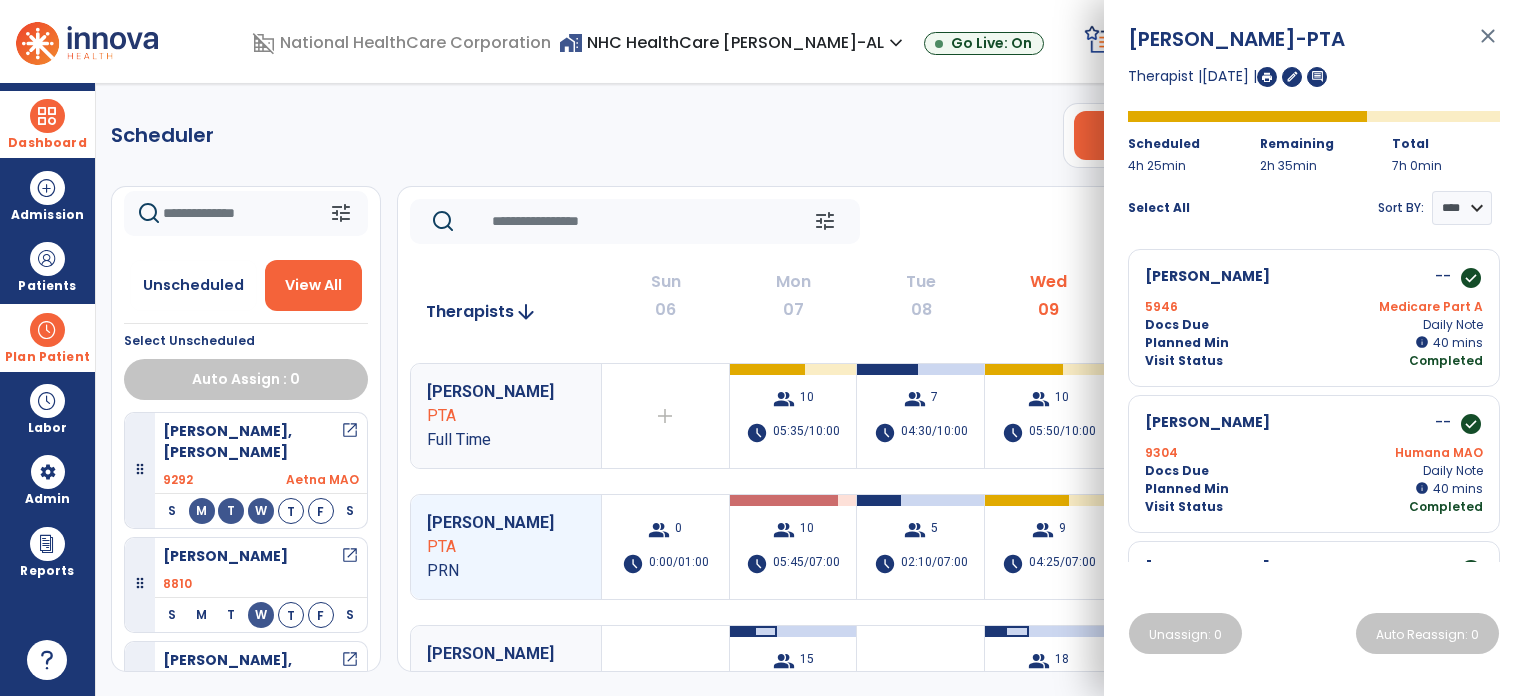 click on "Planned Min  info   40 I 40 mins" at bounding box center [1314, 343] 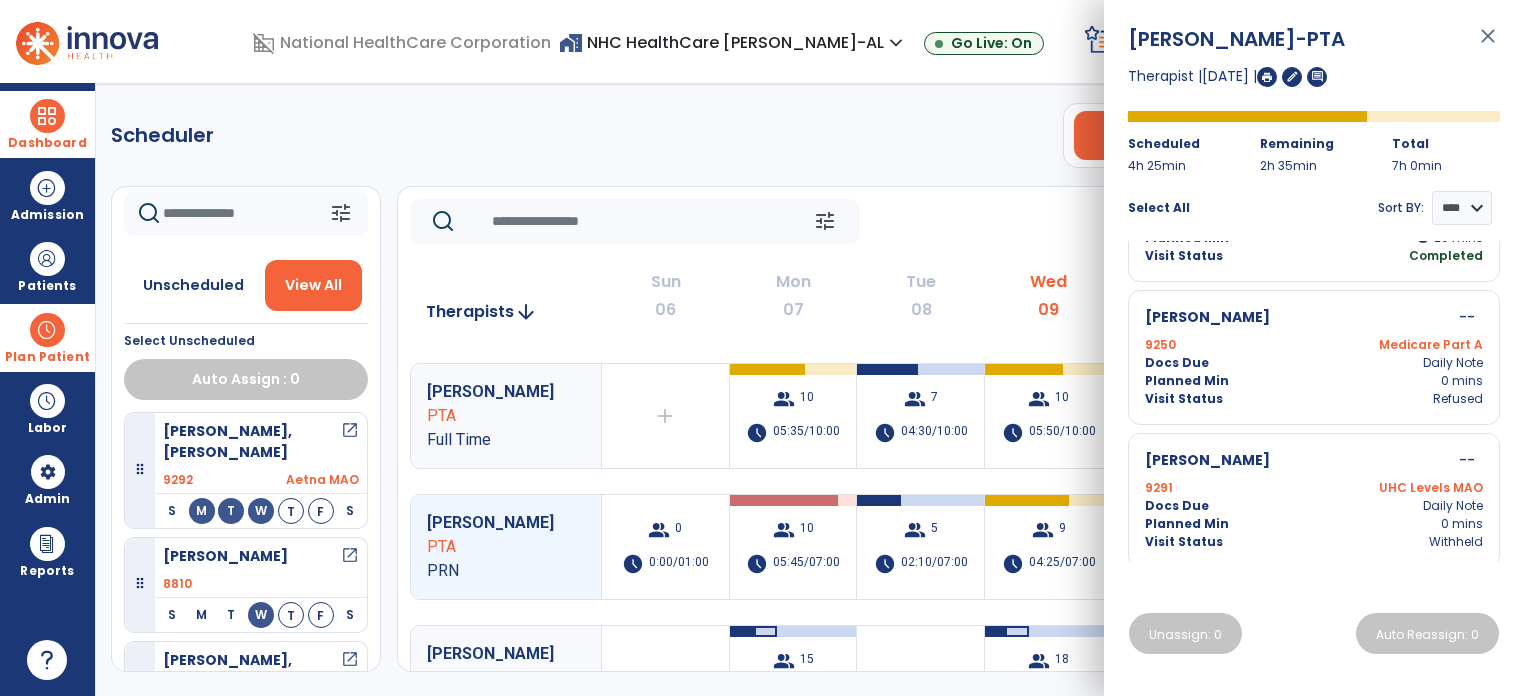 scroll, scrollTop: 984, scrollLeft: 0, axis: vertical 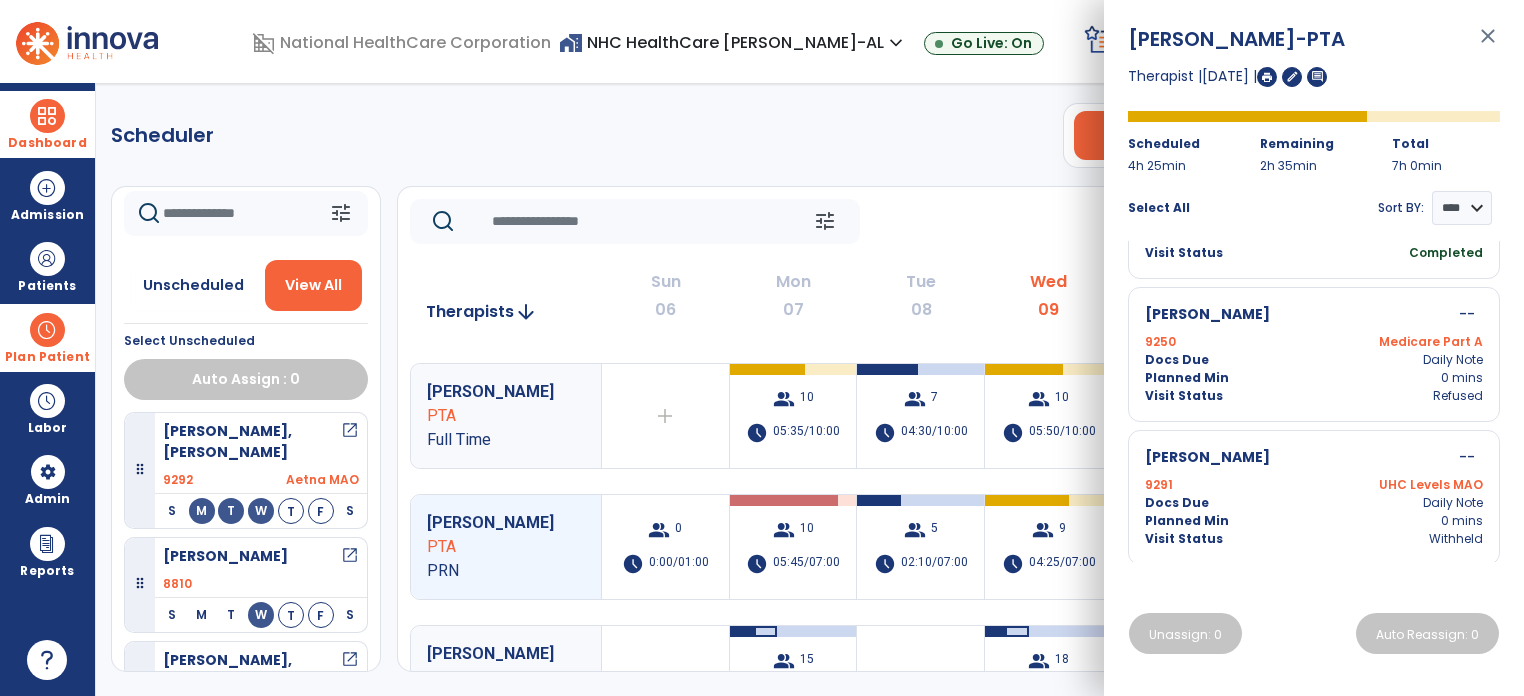 click on "close" at bounding box center (1488, 45) 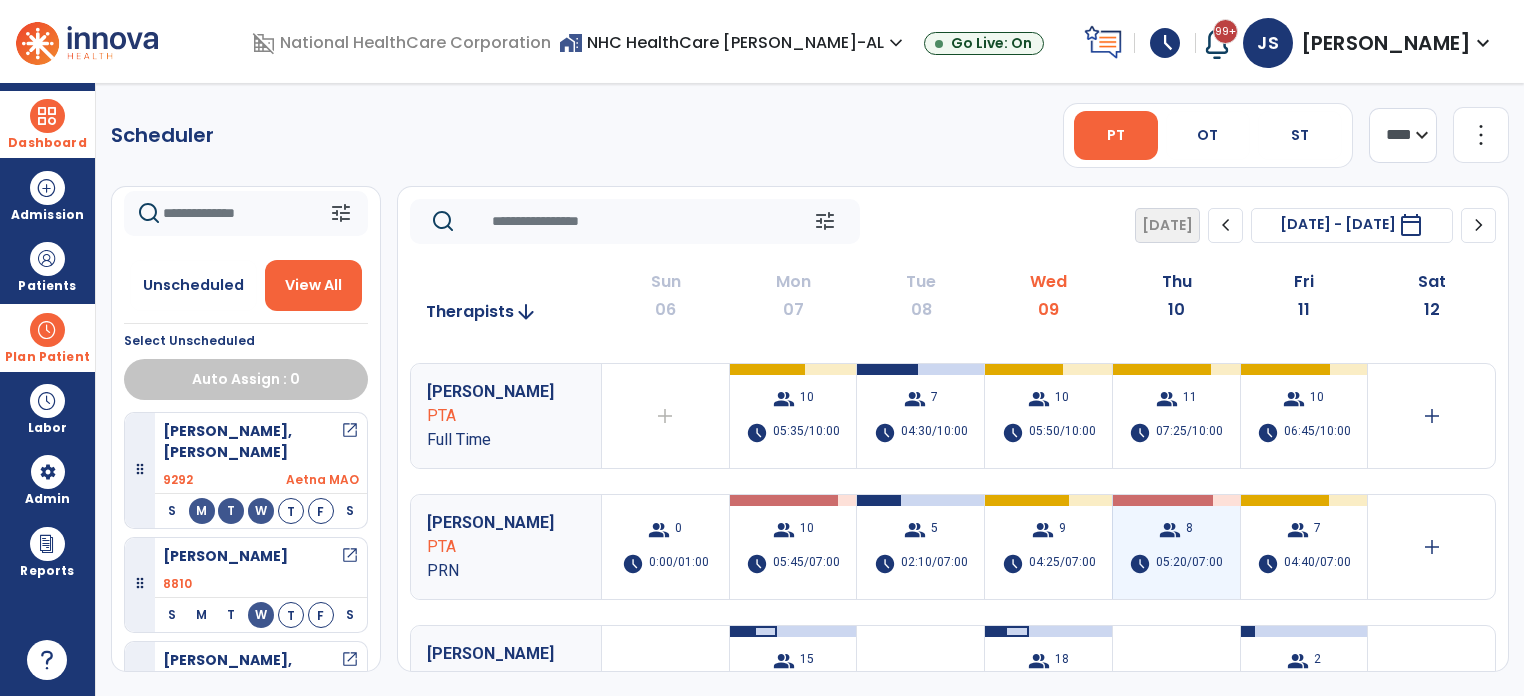 click on "05:20/07:00" at bounding box center (1189, 564) 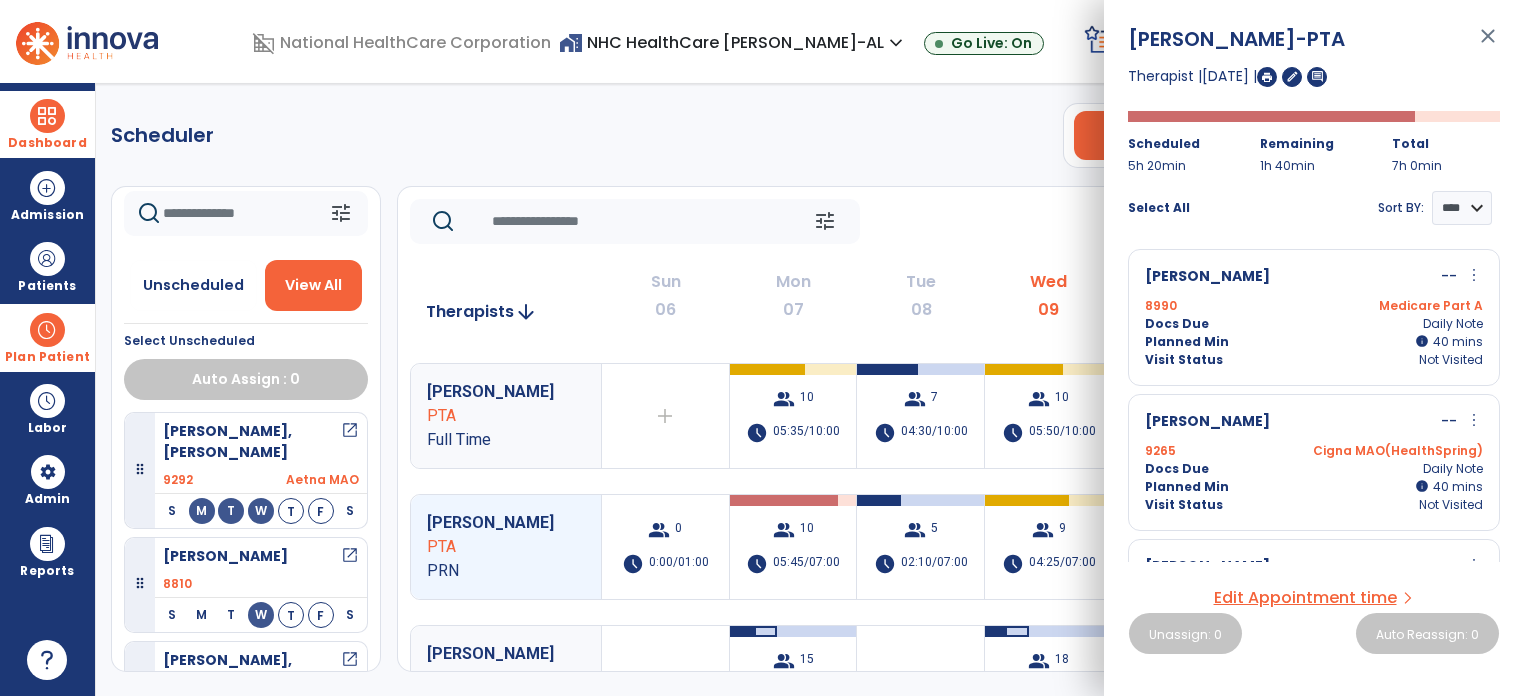 click on "Planned Min  info   40 I 40 mins" at bounding box center [1314, 342] 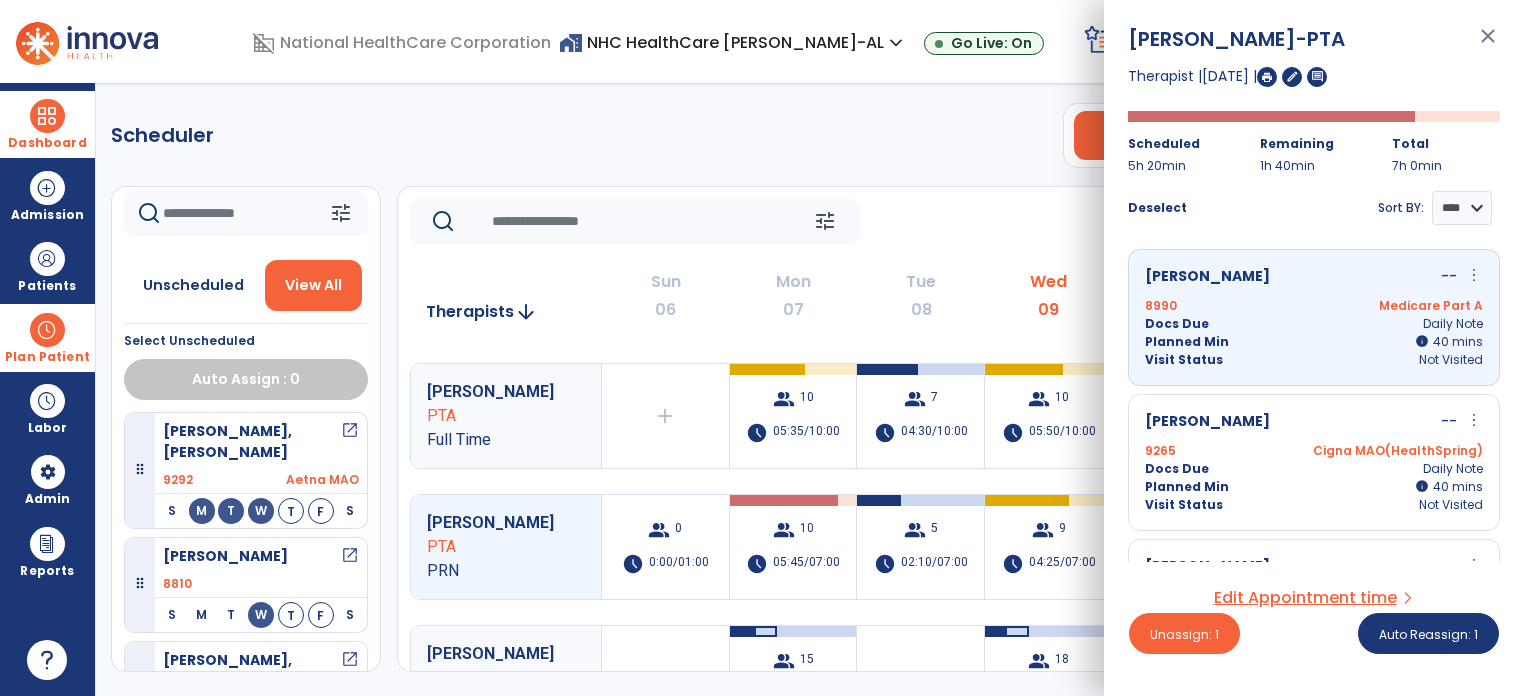 click on "Planned Min  info   40 I 40 mins" at bounding box center [1314, 342] 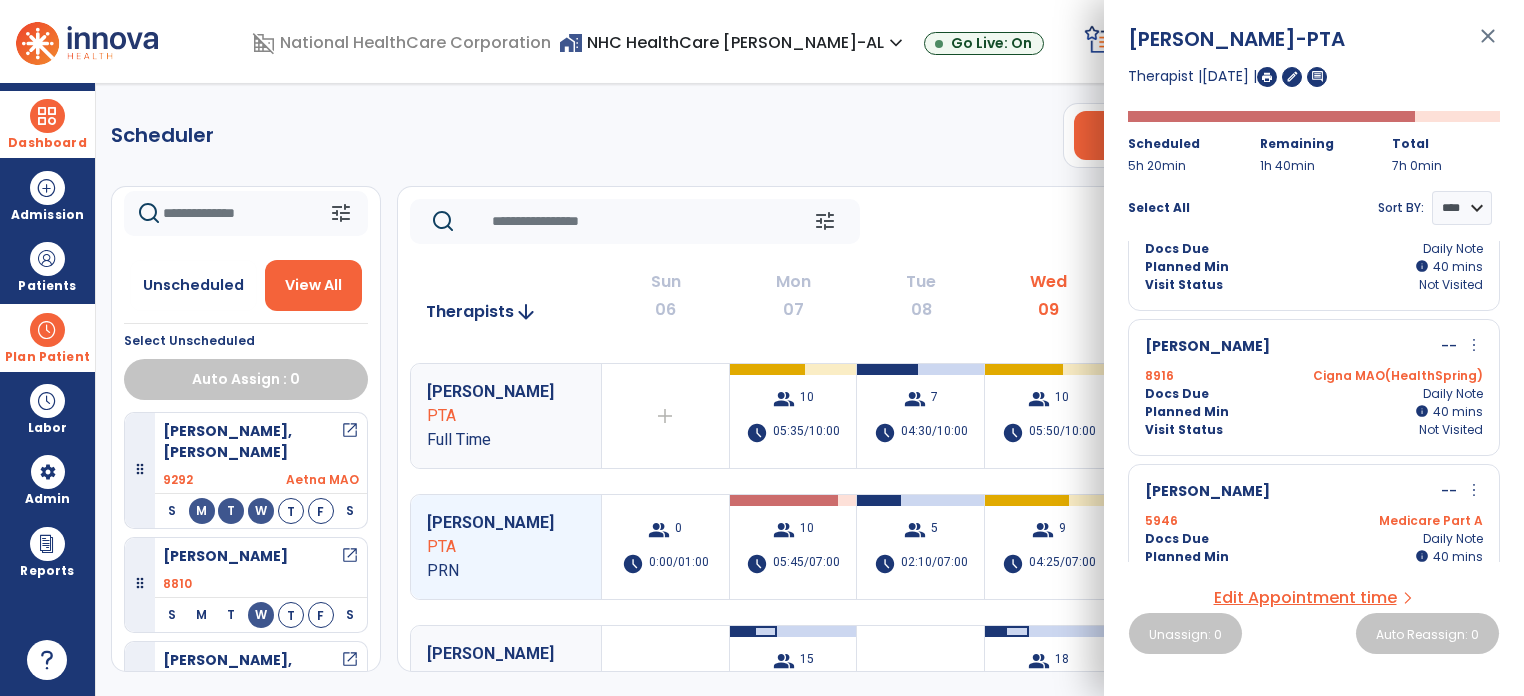 scroll, scrollTop: 834, scrollLeft: 0, axis: vertical 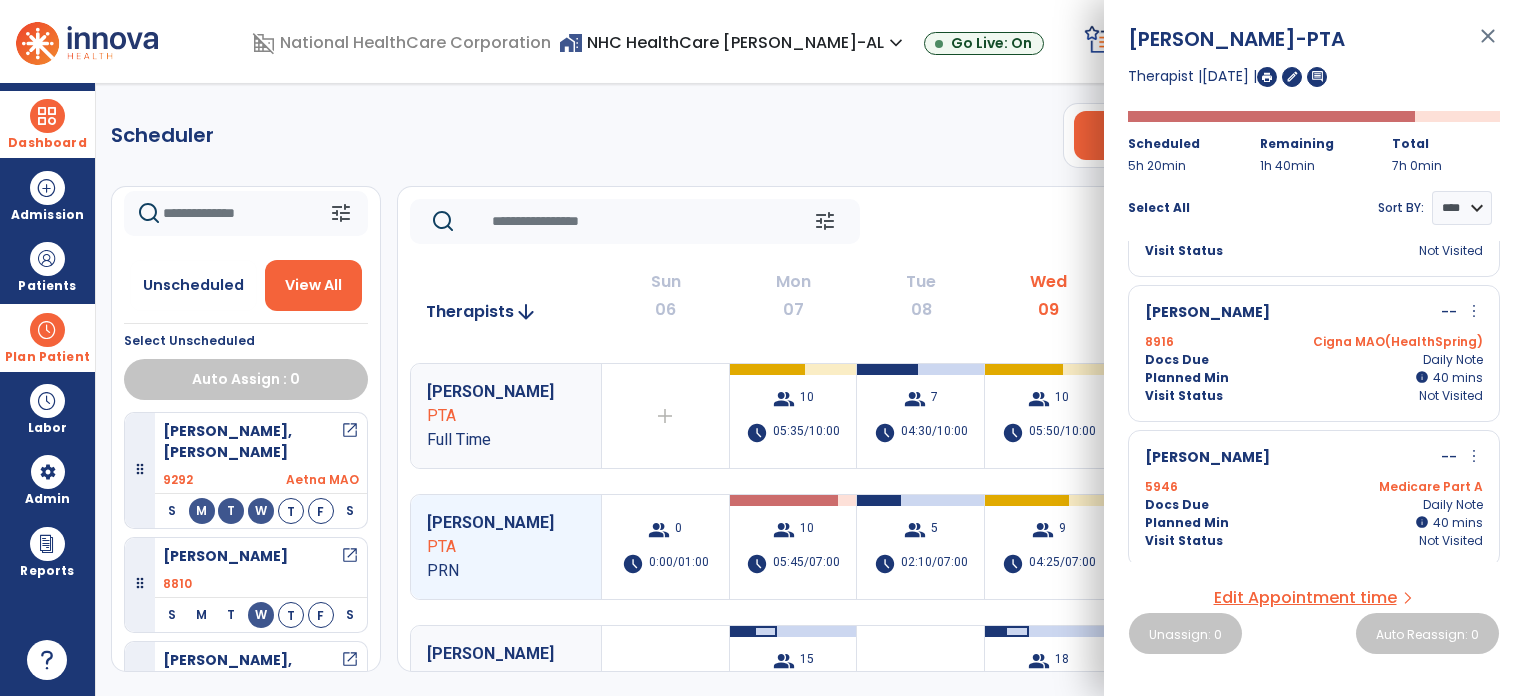 click on "close" at bounding box center (1488, 45) 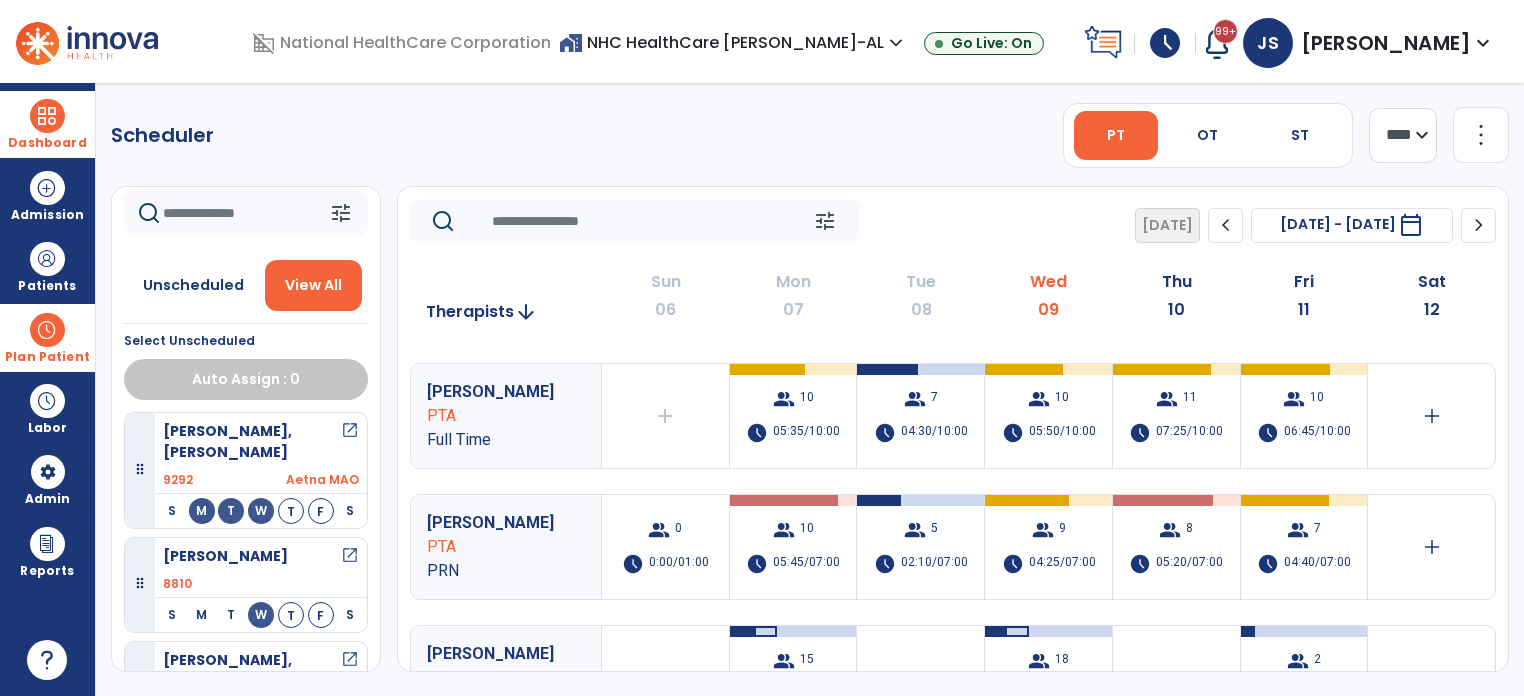 click on "[PERSON_NAME] PTA Full Time" at bounding box center [506, 416] 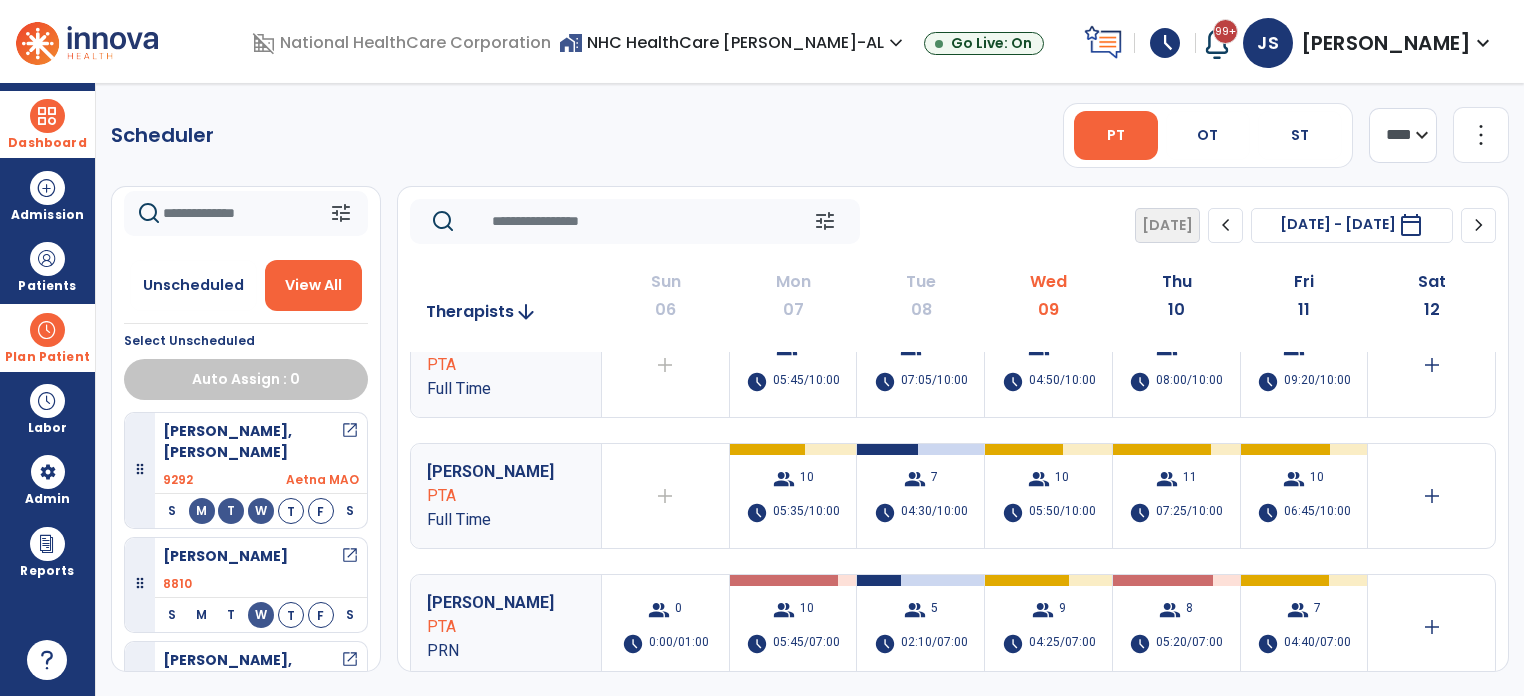 scroll, scrollTop: 0, scrollLeft: 0, axis: both 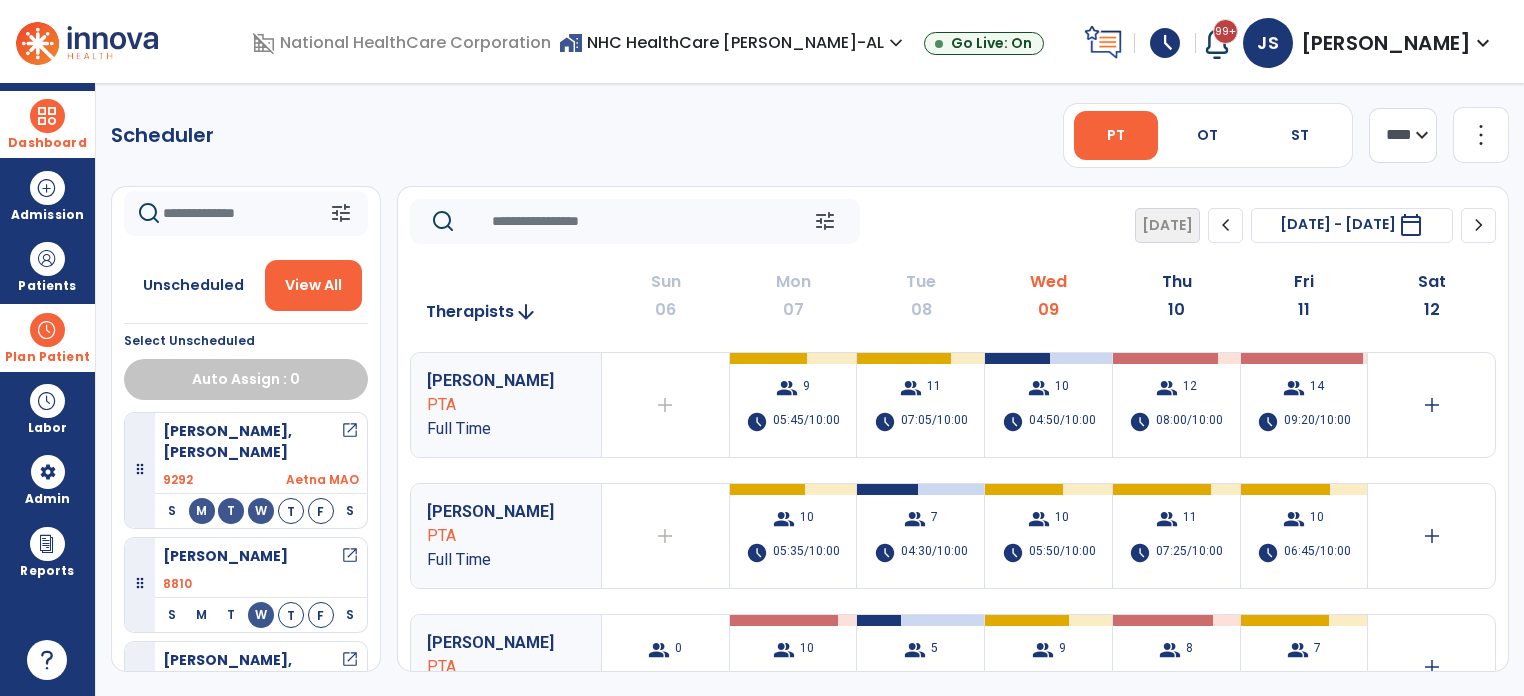 click 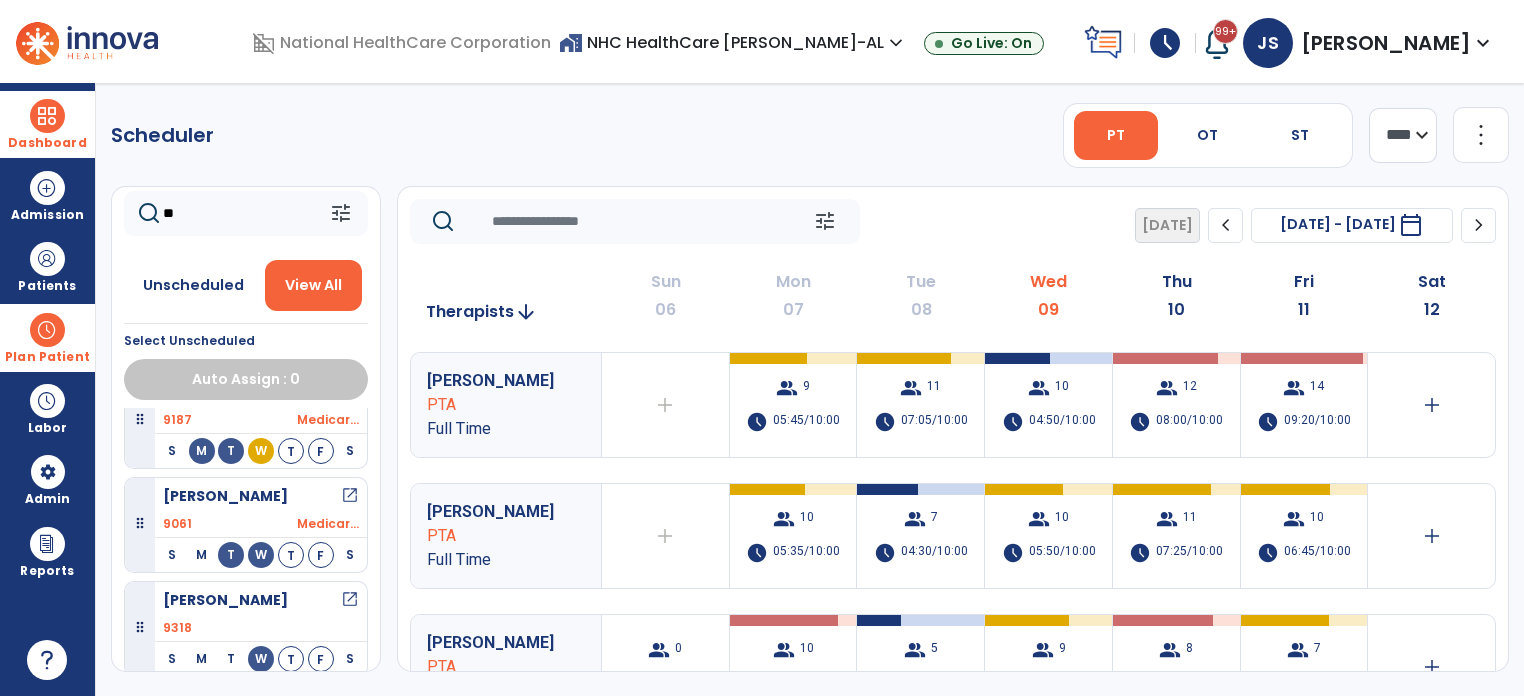 scroll, scrollTop: 0, scrollLeft: 0, axis: both 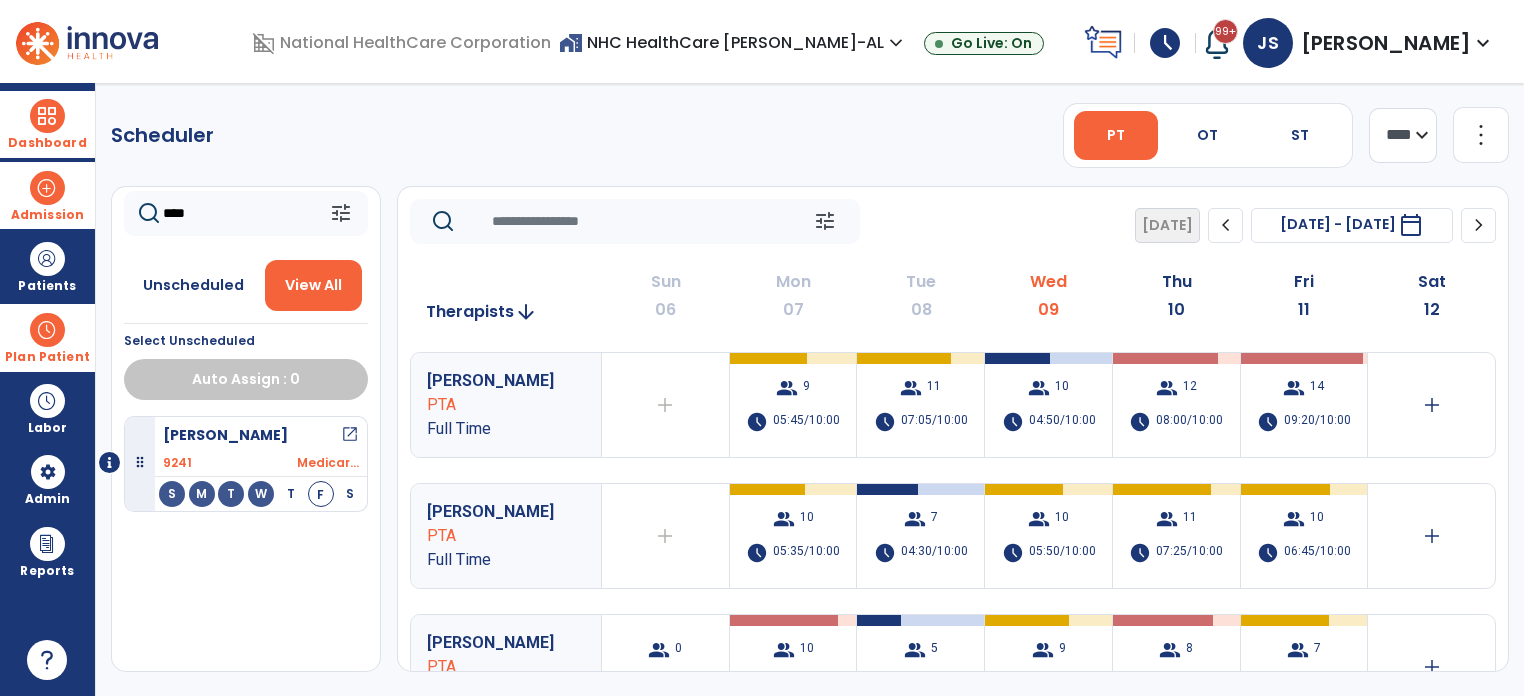drag, startPoint x: 198, startPoint y: 212, endPoint x: 68, endPoint y: 227, distance: 130.86252 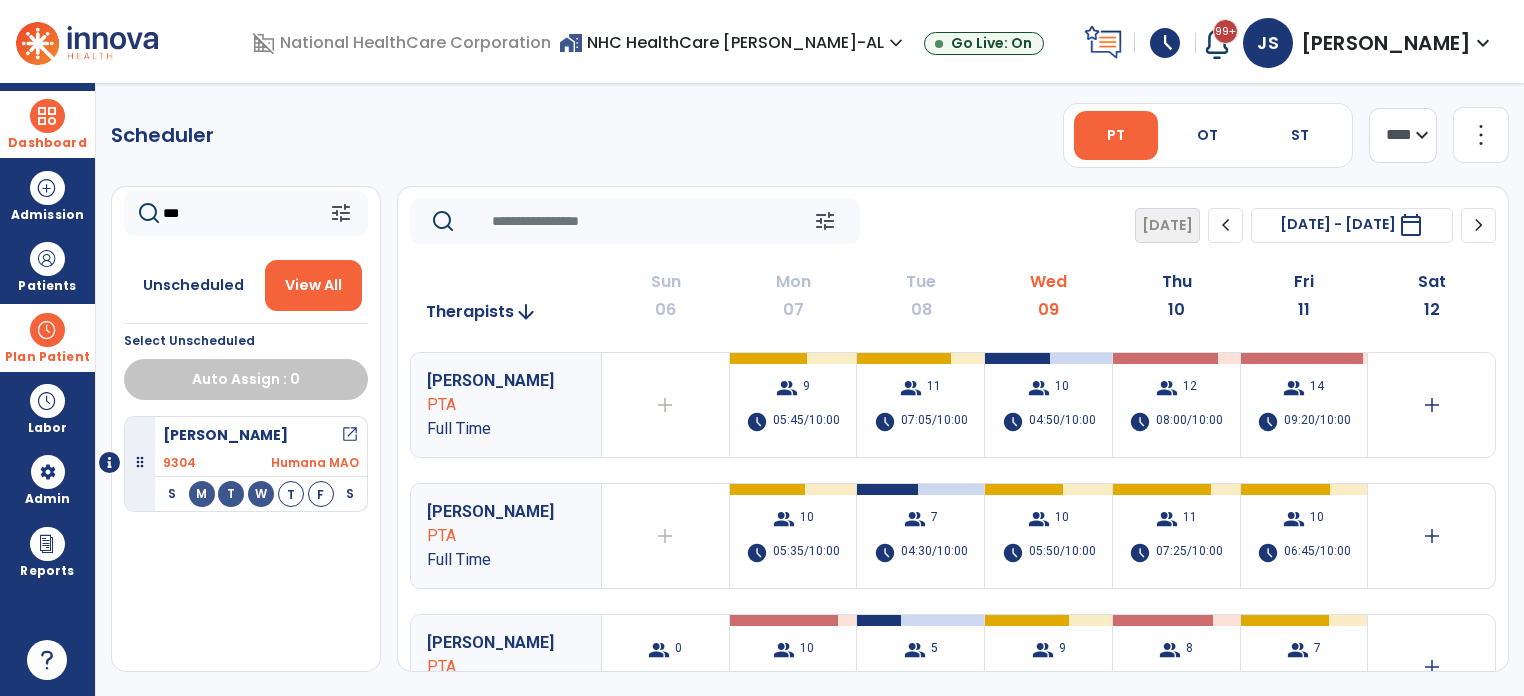 type on "***" 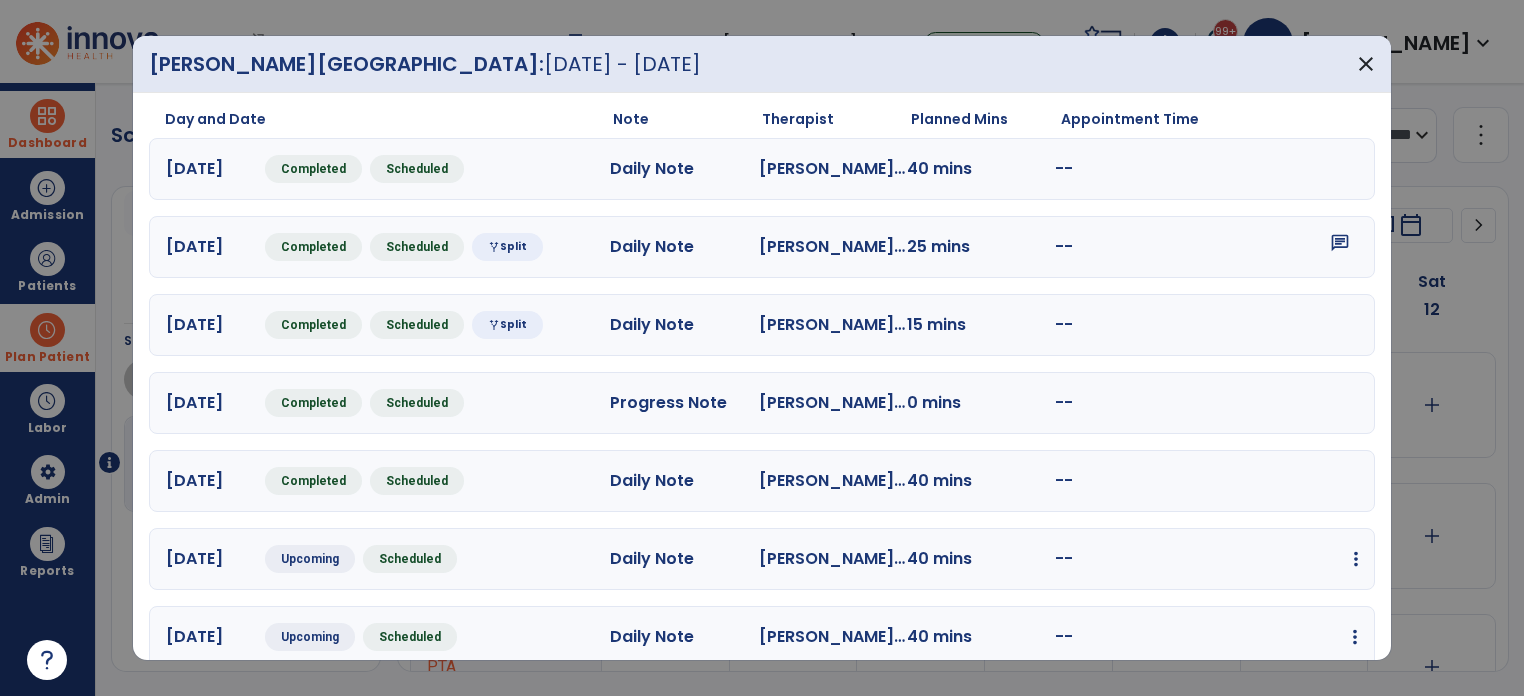 click on "edit   Edit Session   alt_route   Split Minutes  add_comment  Add Note" at bounding box center [1284, 559] 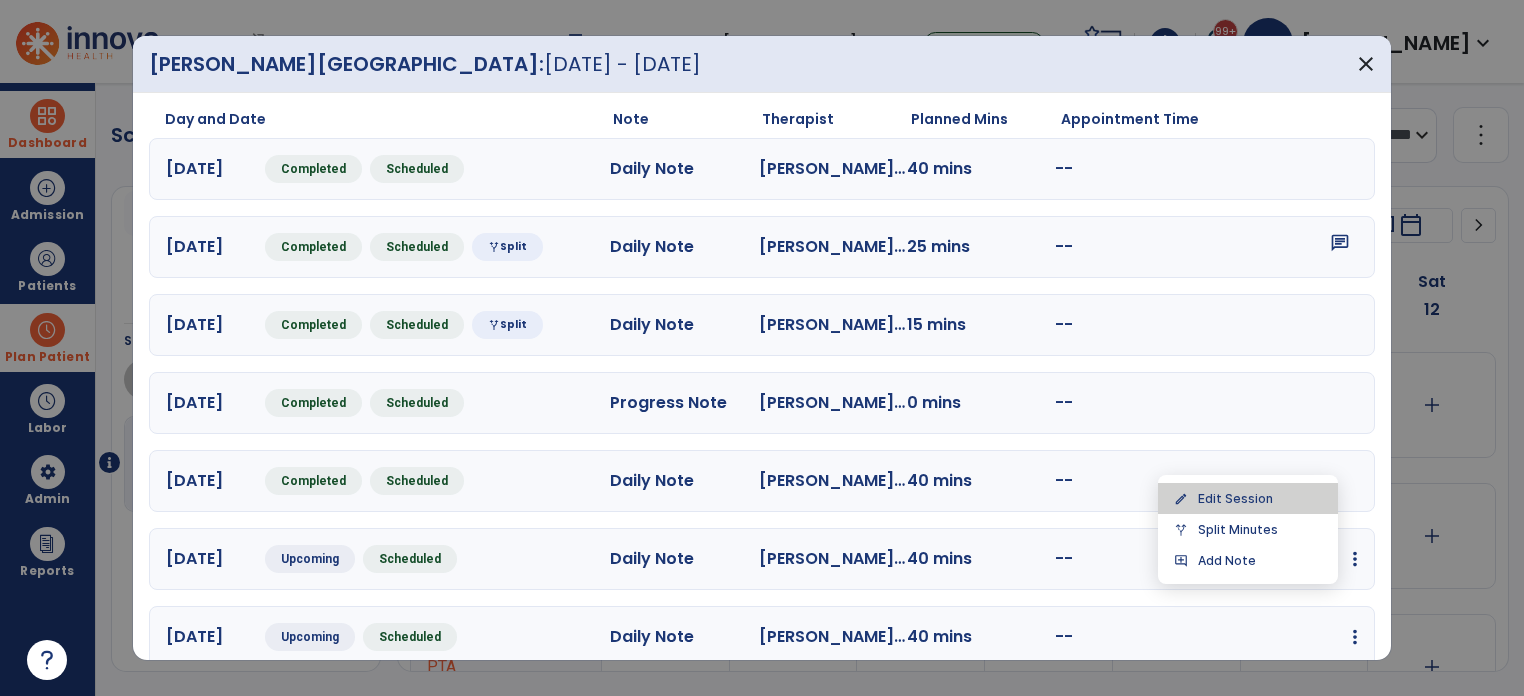 click on "edit   Edit Session" at bounding box center [1248, 498] 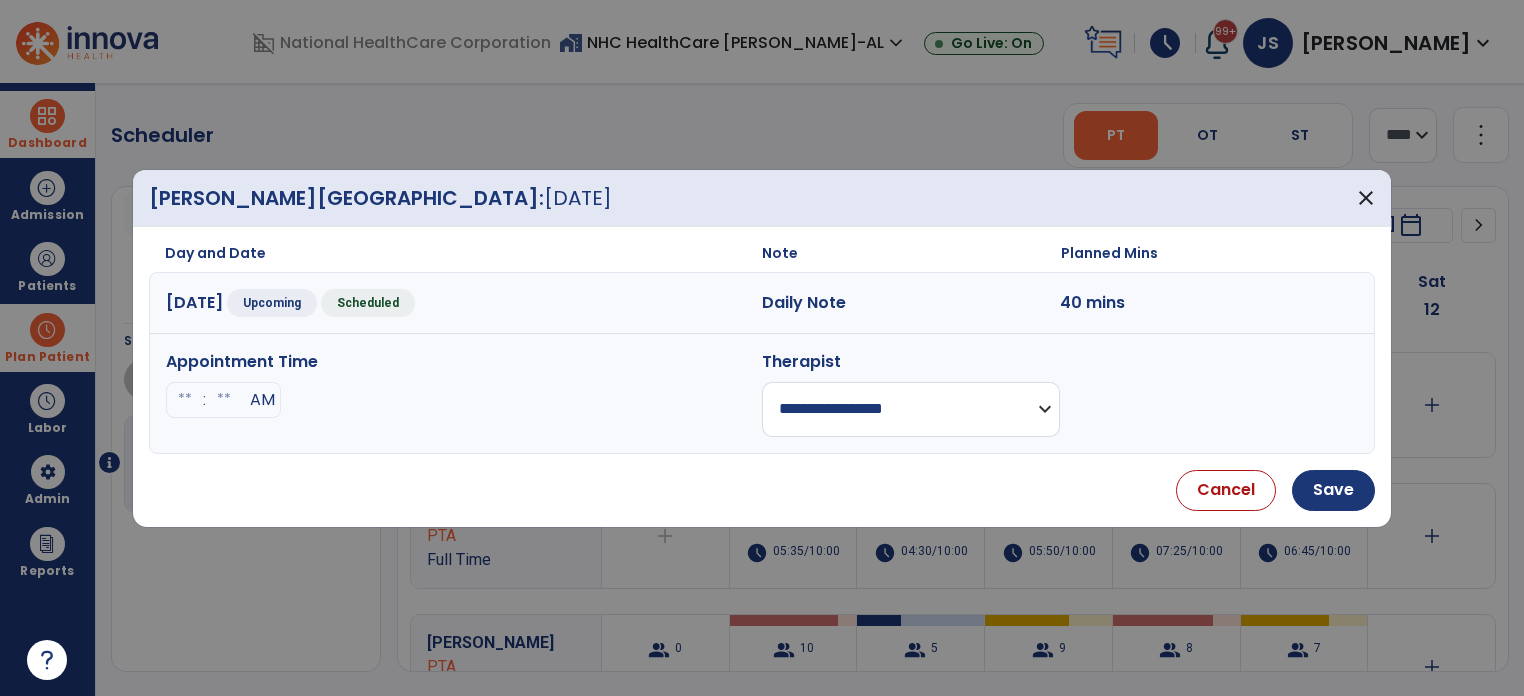 click on "**********" at bounding box center (911, 409) 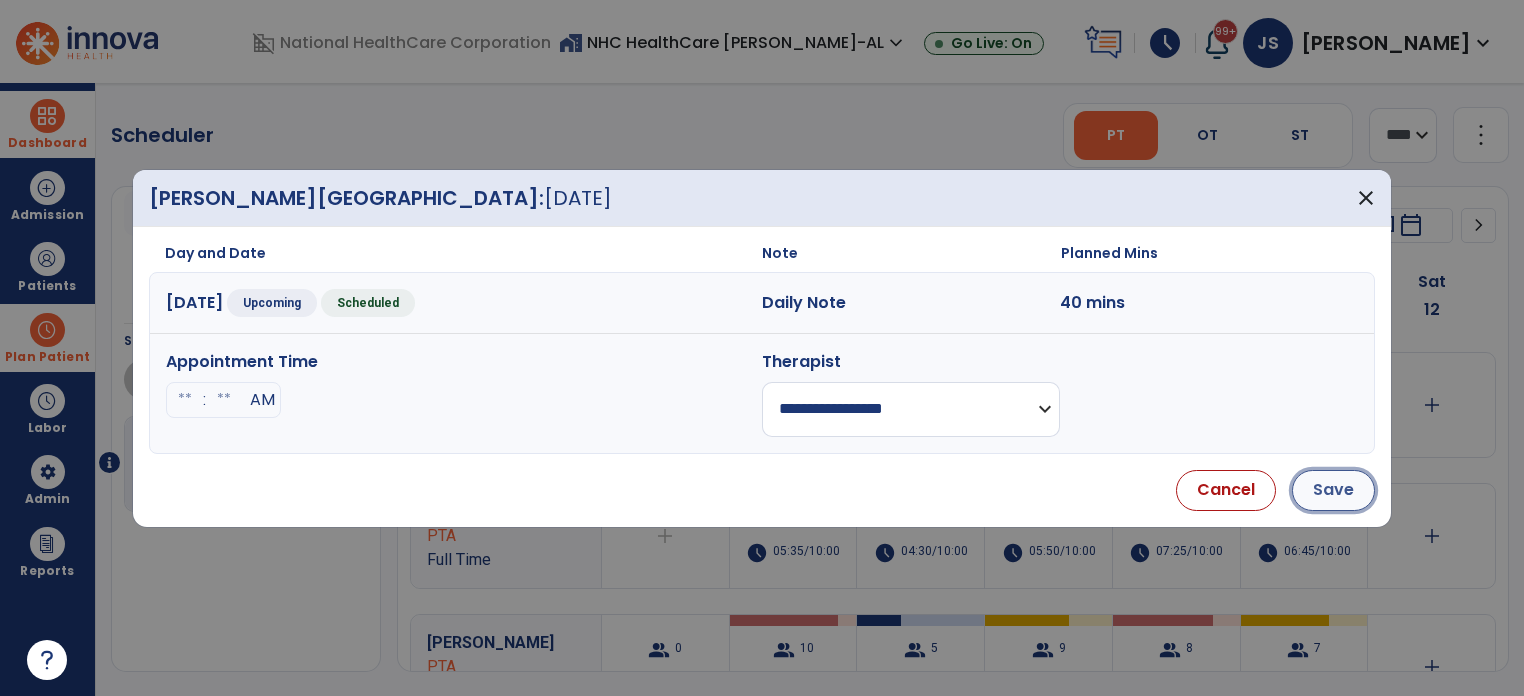 click on "Save" at bounding box center [1333, 490] 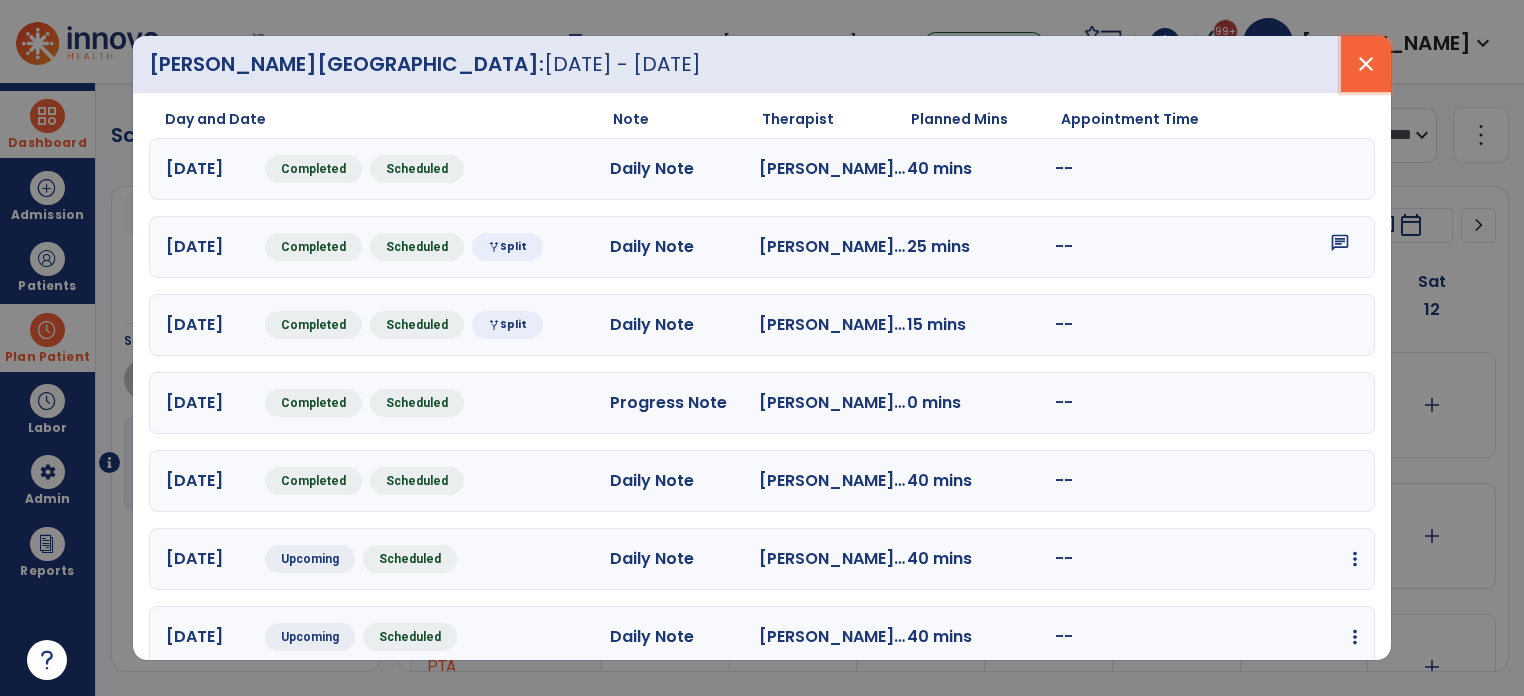 click on "close" at bounding box center (1366, 64) 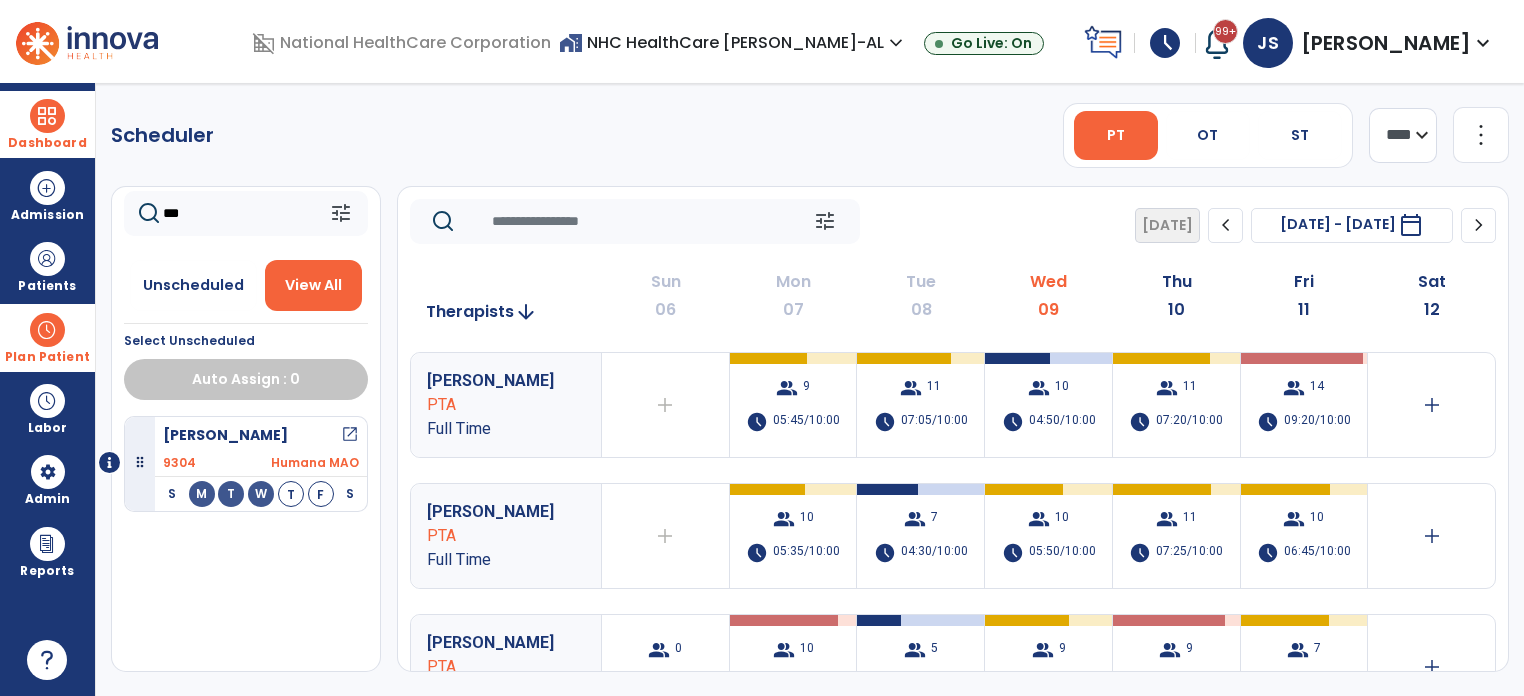 click on "***" 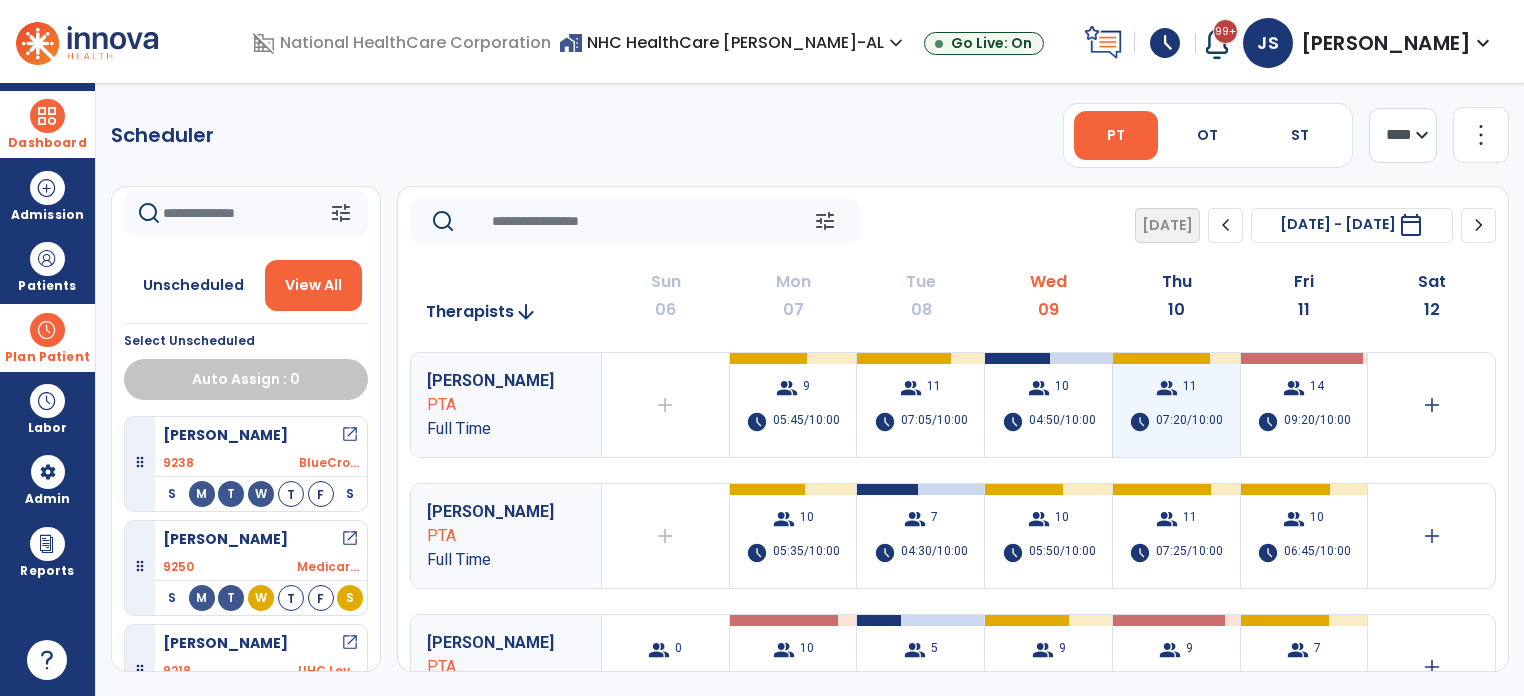click on "group  11  schedule  07:20/10:00" at bounding box center (1176, 405) 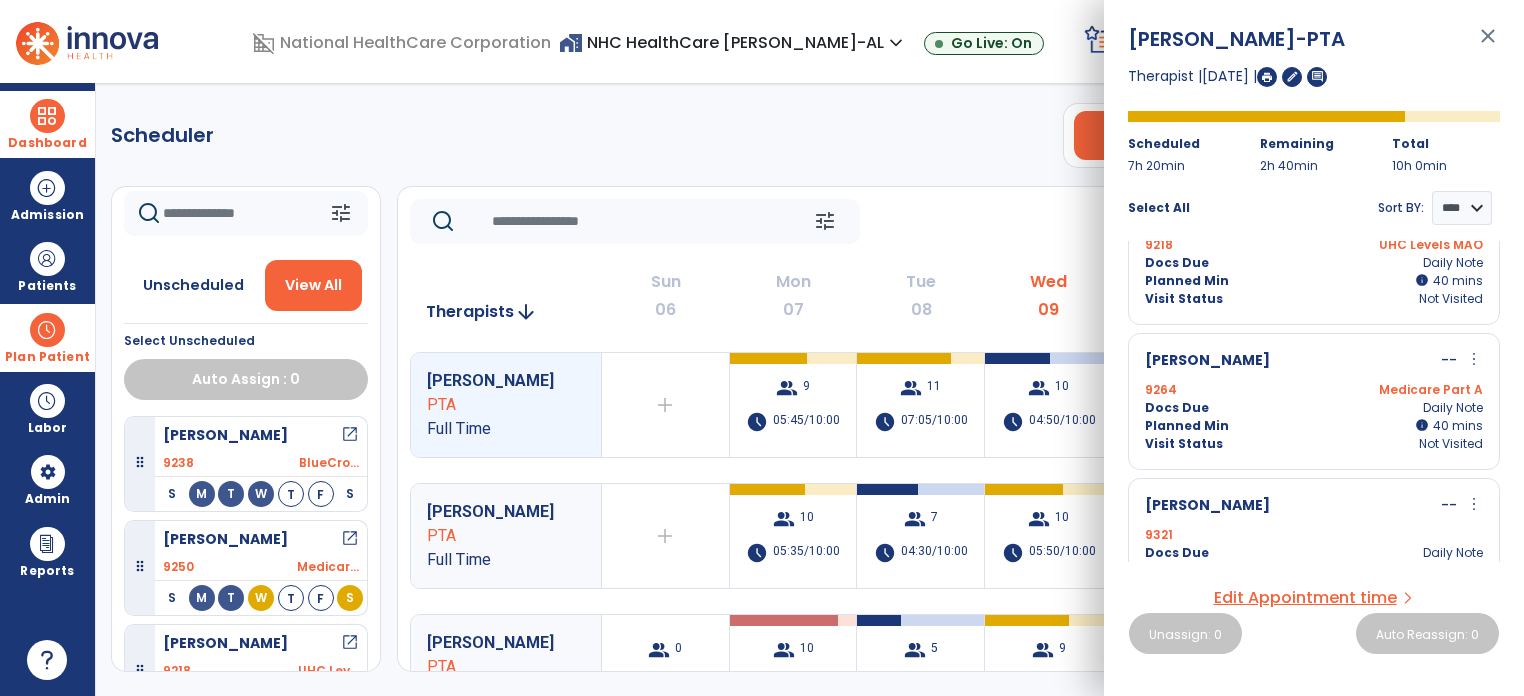 scroll, scrollTop: 214, scrollLeft: 0, axis: vertical 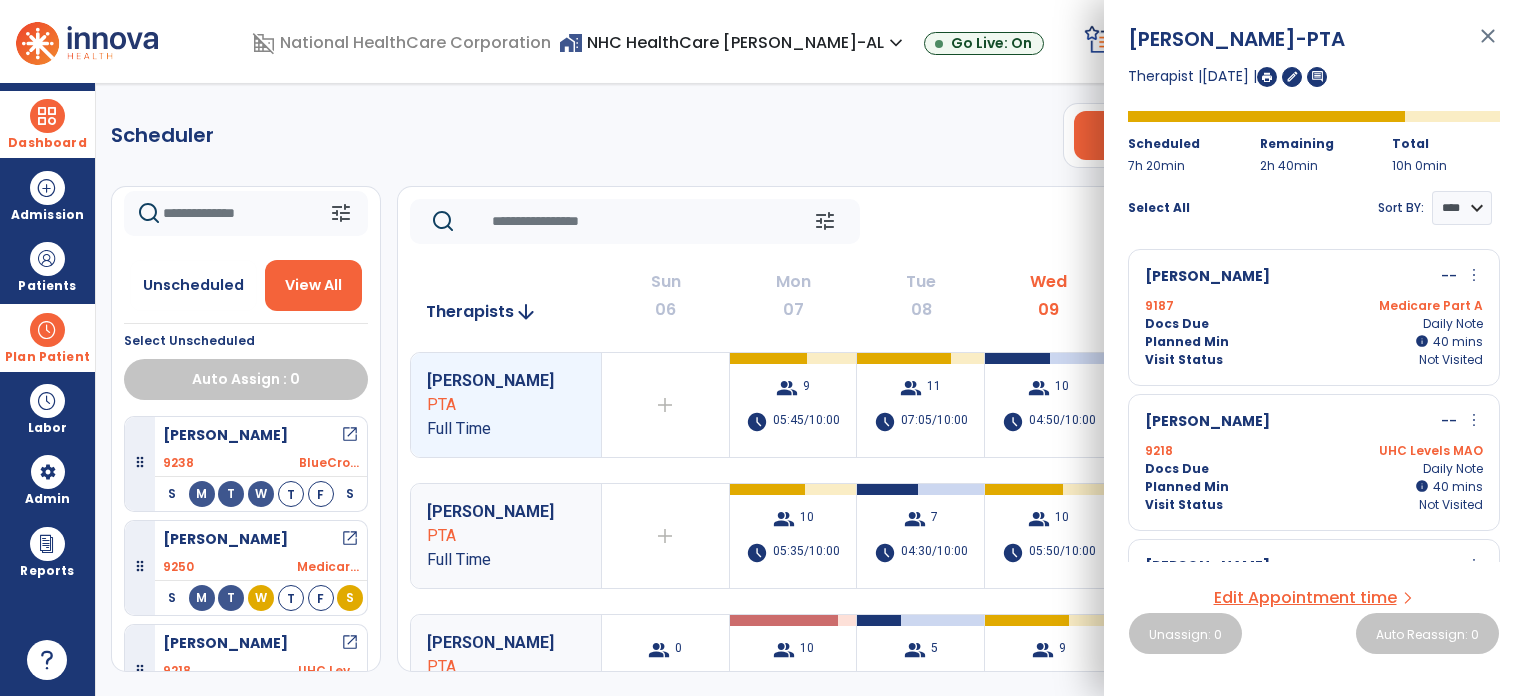click 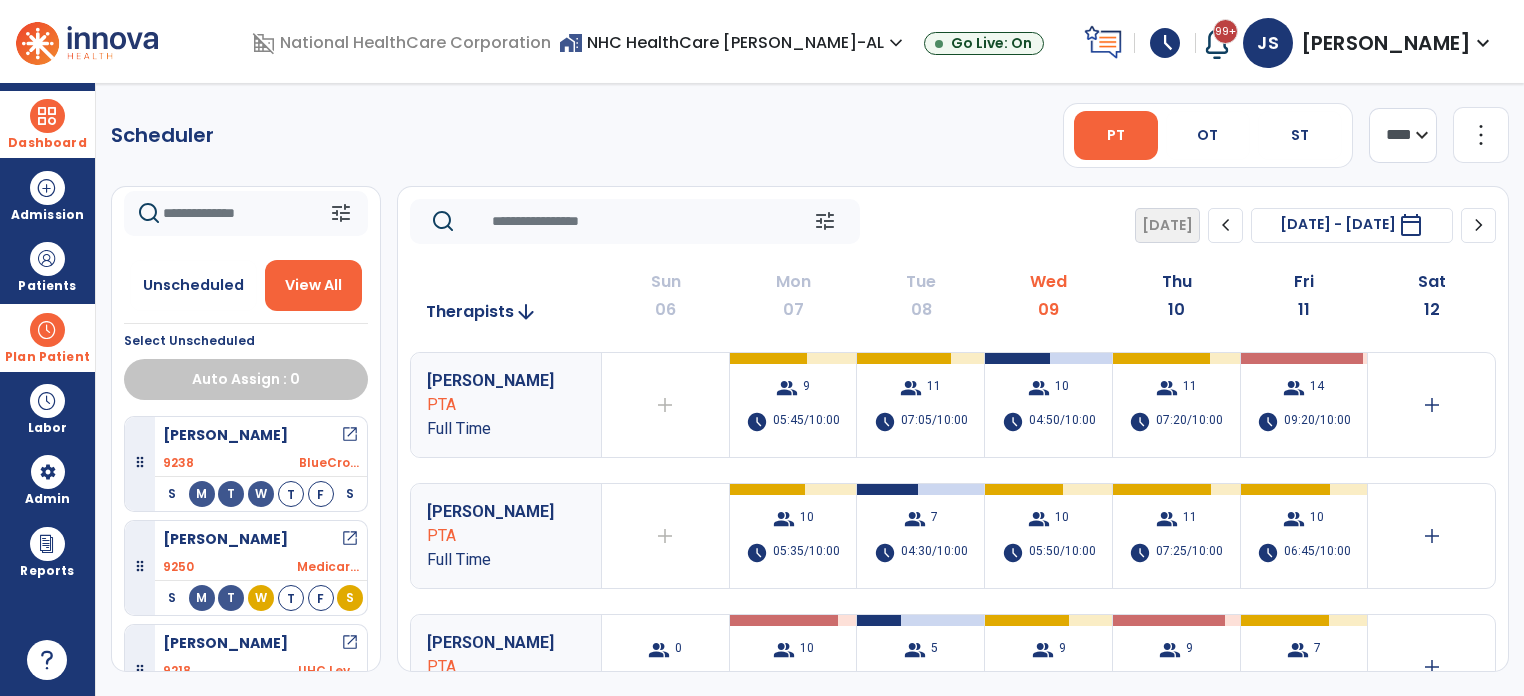 click on "9238 BlueCro..." at bounding box center (261, 463) 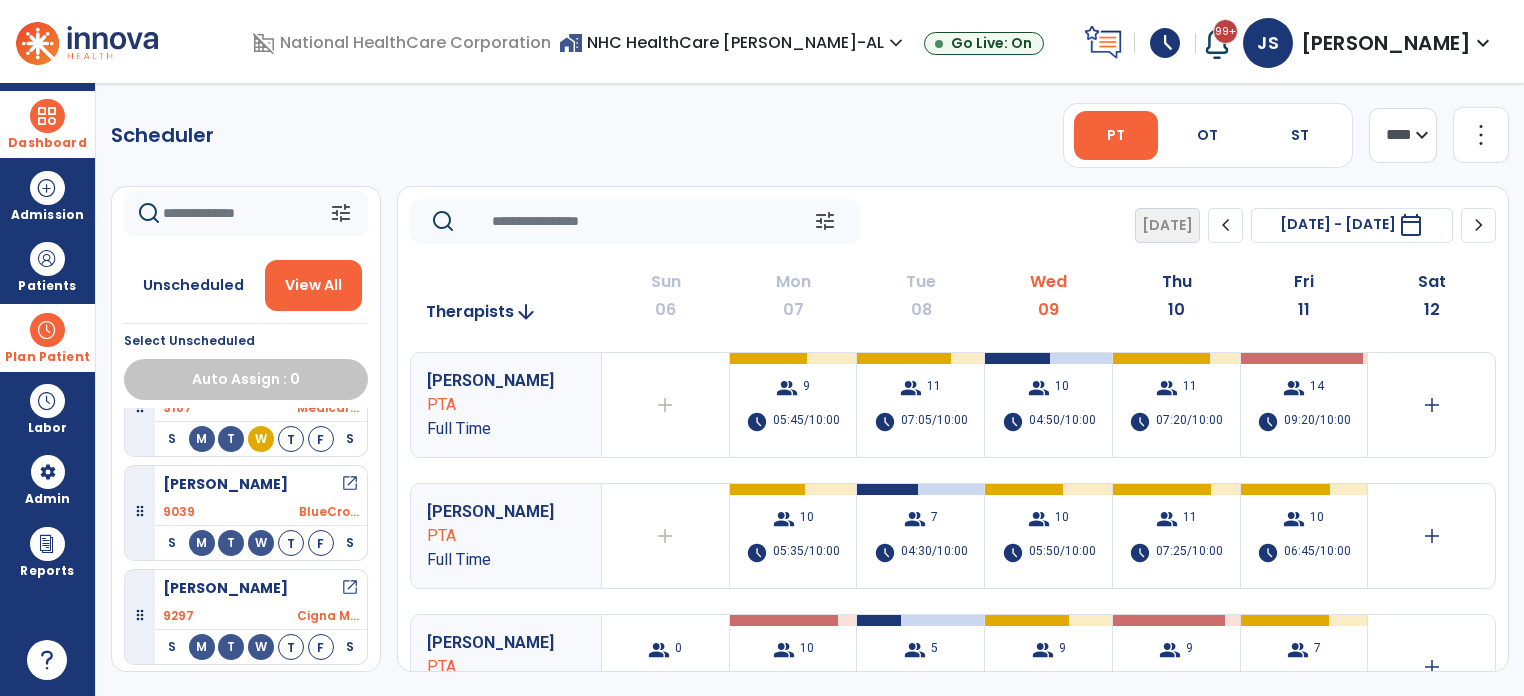 scroll, scrollTop: 2160, scrollLeft: 0, axis: vertical 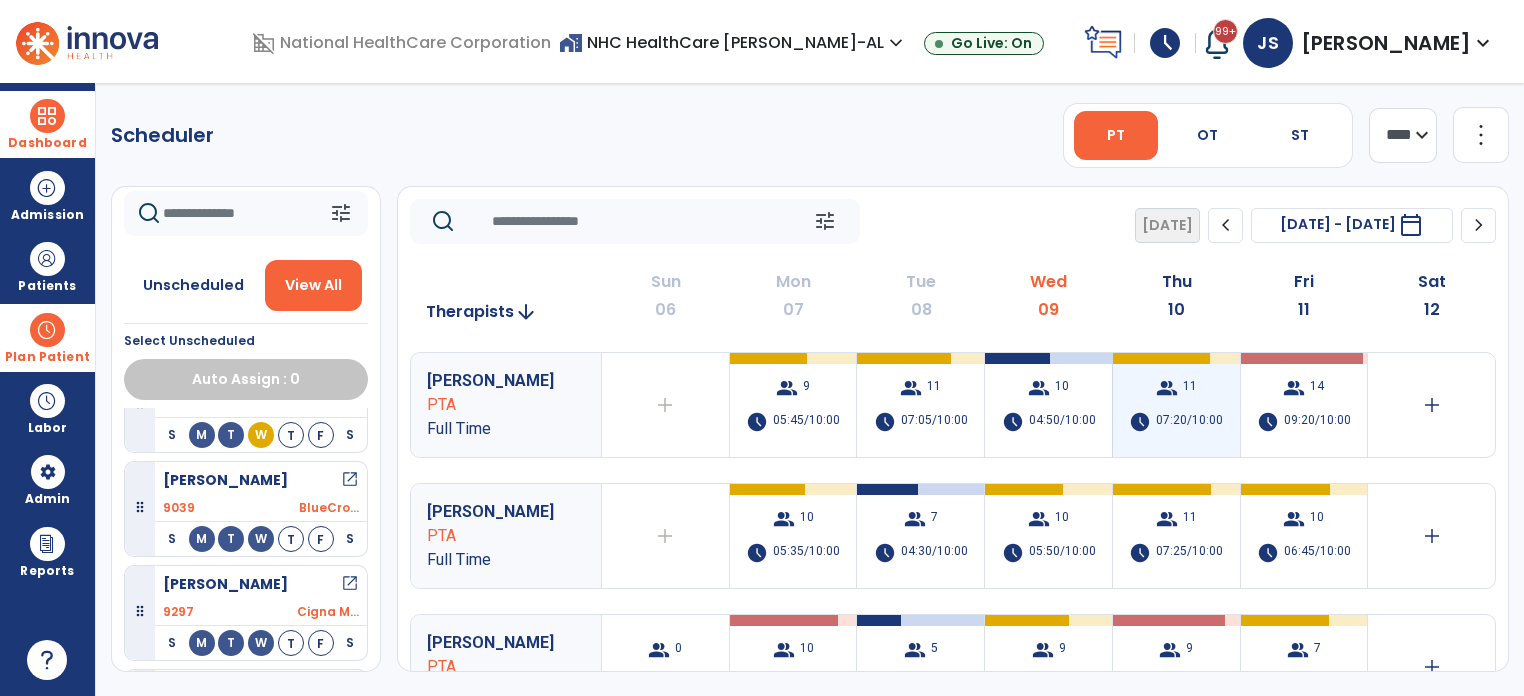 click on "schedule  07:20/10:00" at bounding box center (1176, 422) 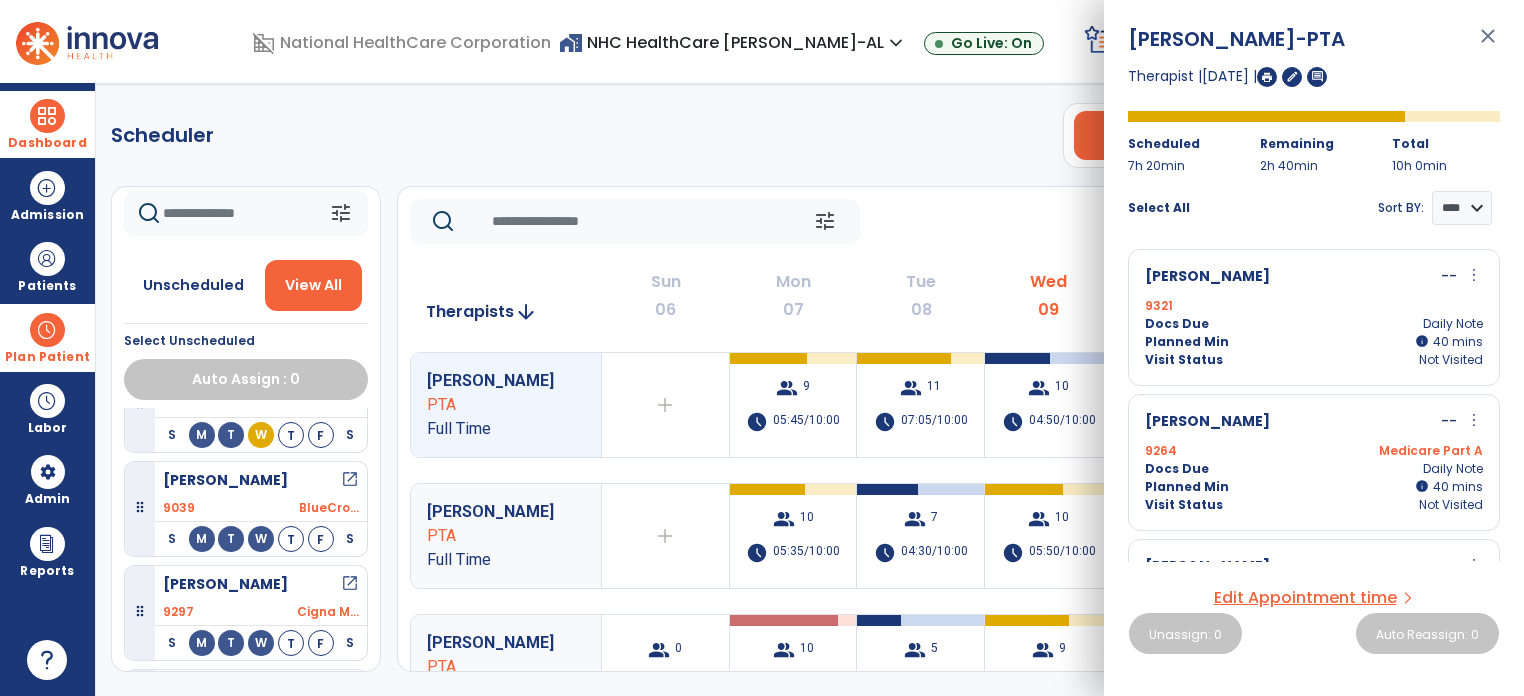 drag, startPoint x: 1504, startPoint y: 311, endPoint x: 1291, endPoint y: 196, distance: 242.06198 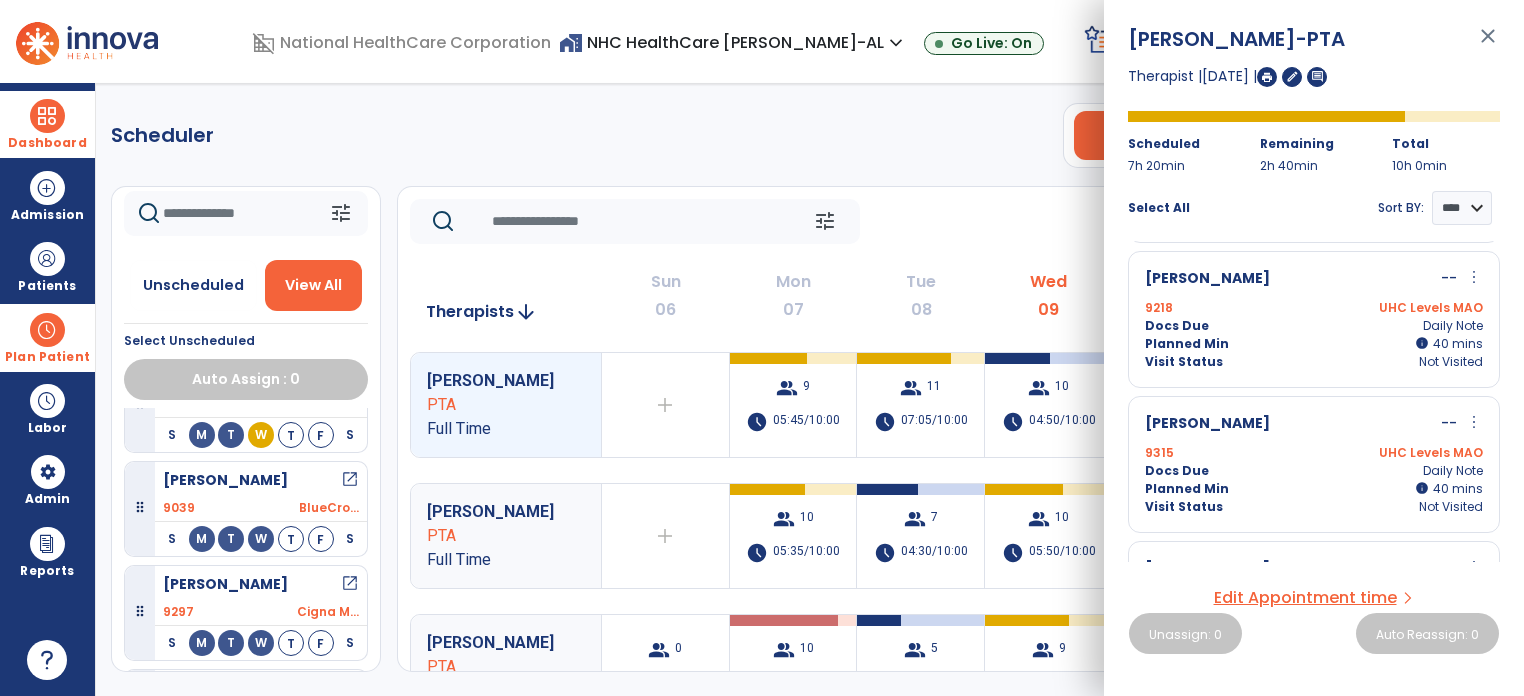 scroll, scrollTop: 879, scrollLeft: 0, axis: vertical 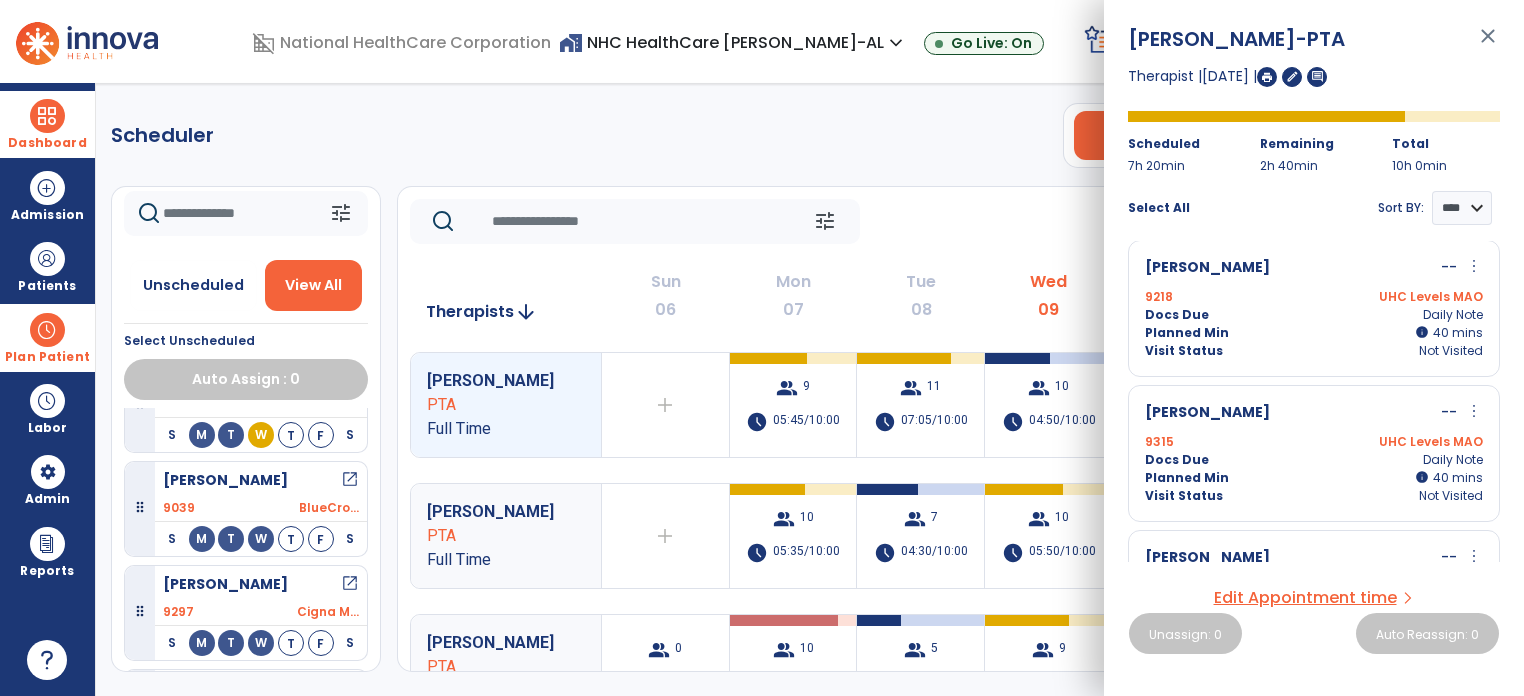 click 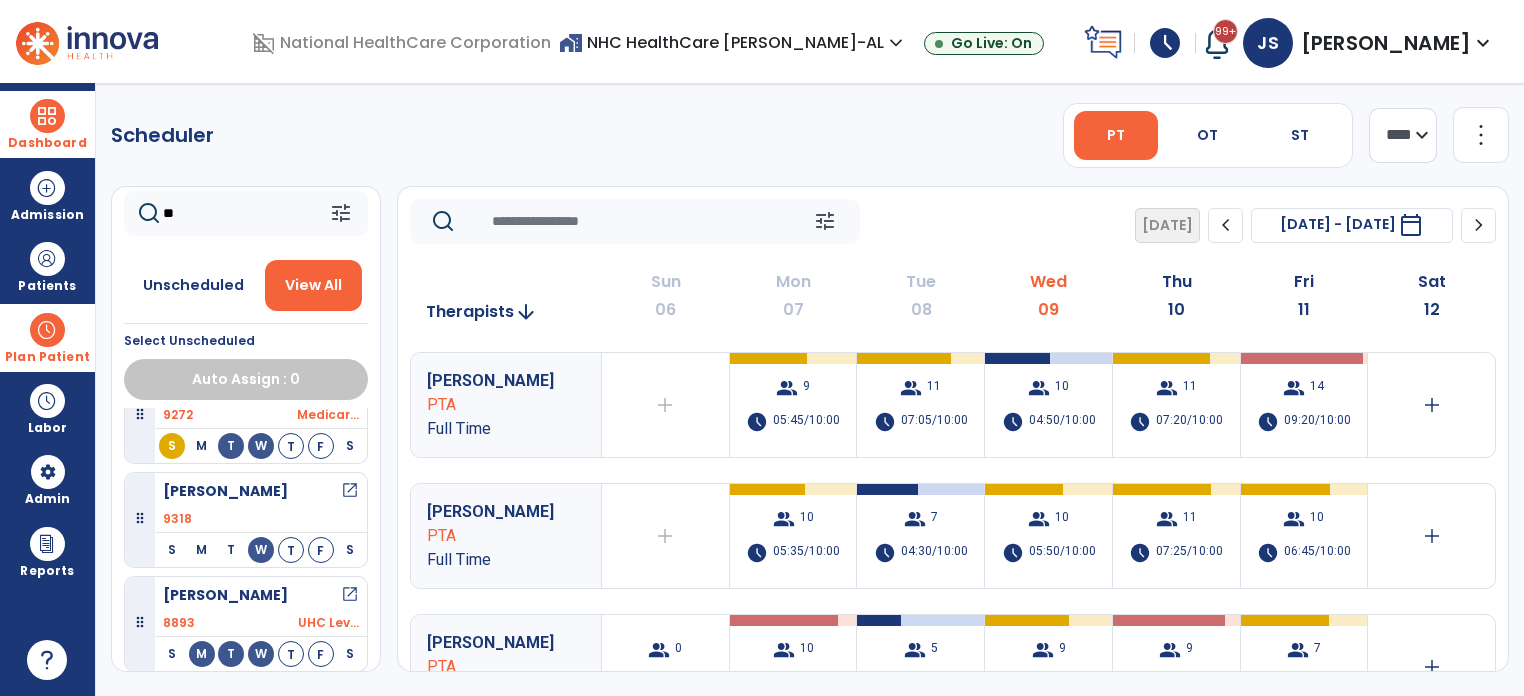 scroll, scrollTop: 0, scrollLeft: 0, axis: both 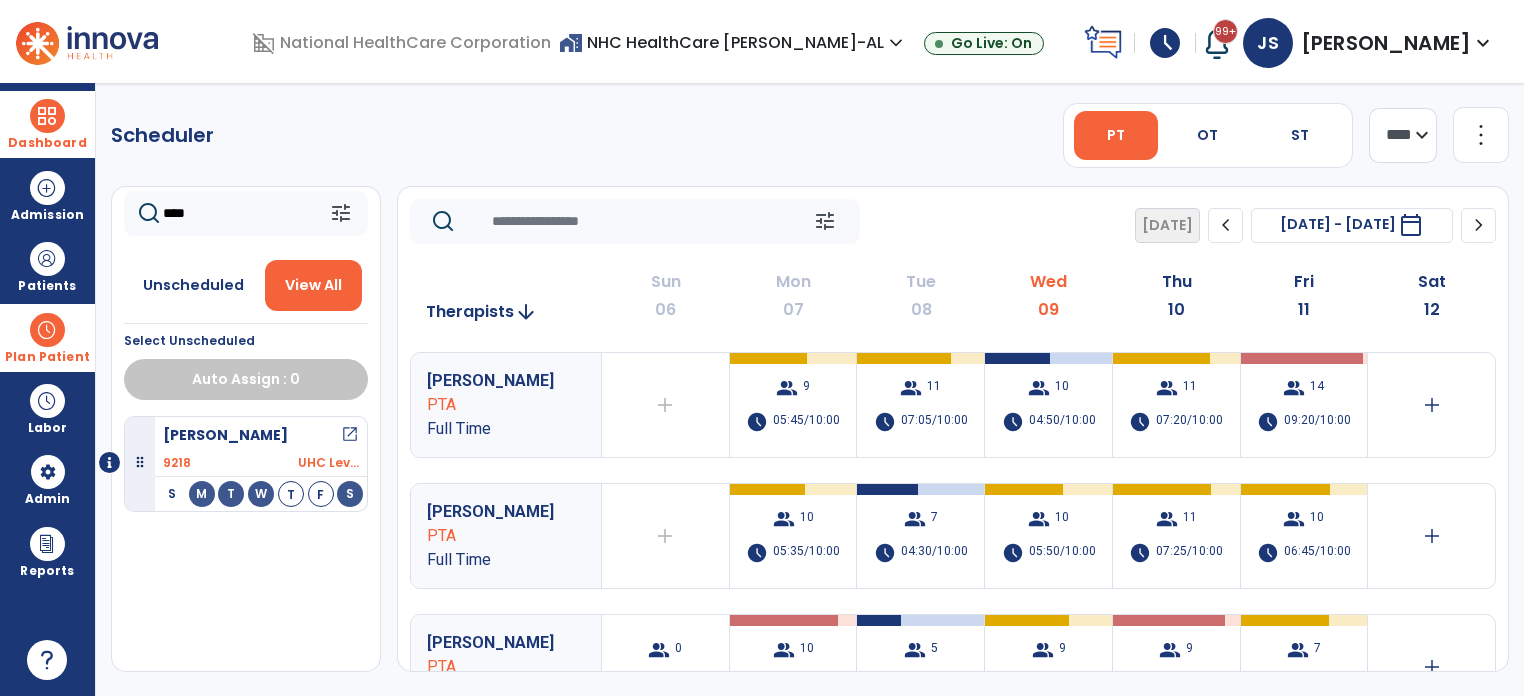 type on "****" 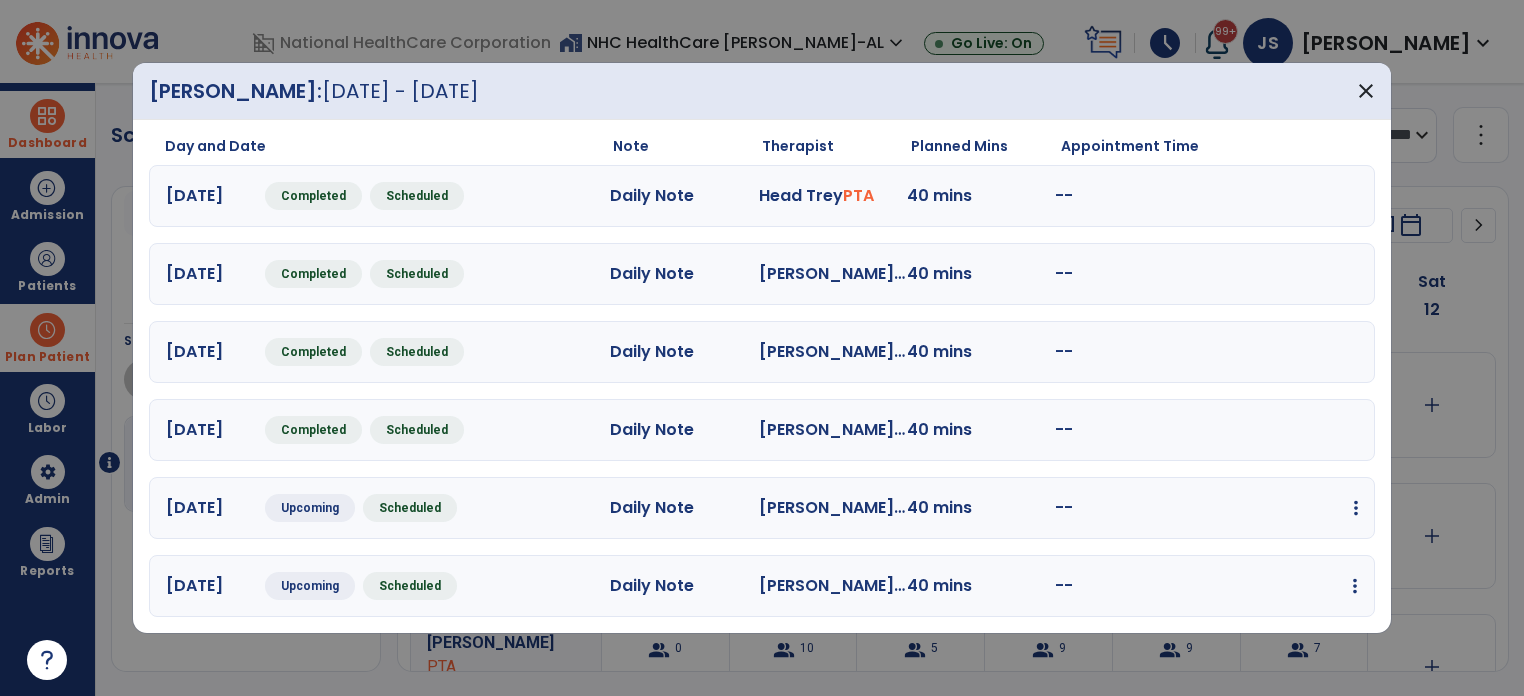 click at bounding box center [1356, 508] 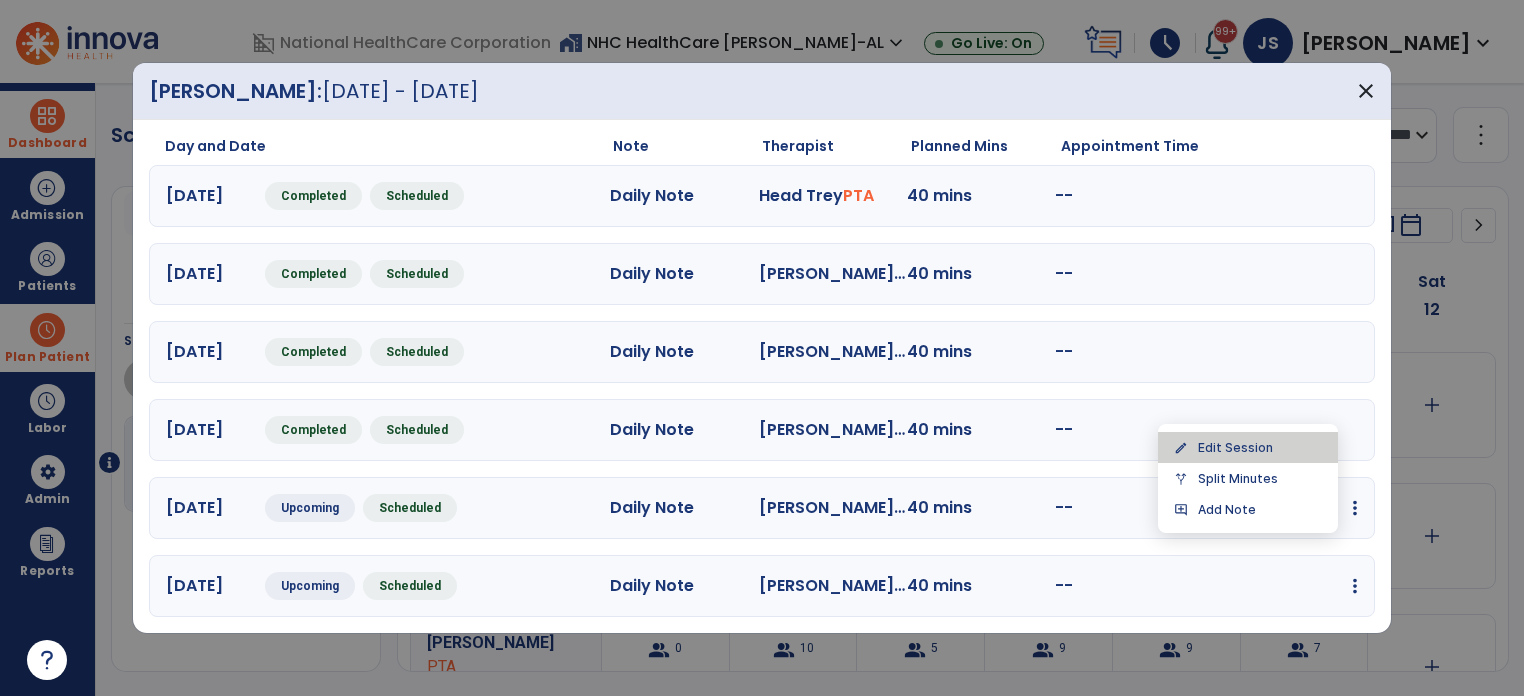 click on "edit   Edit Session" at bounding box center [1248, 447] 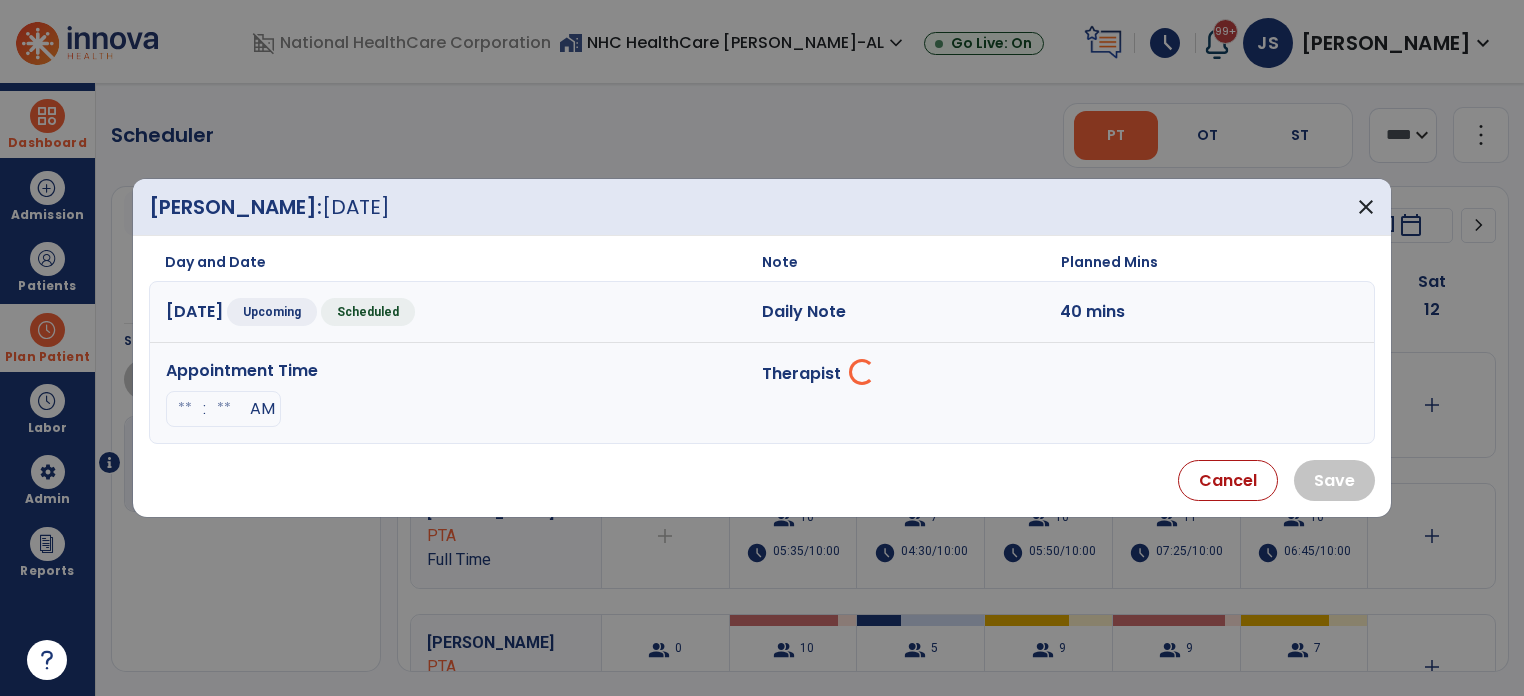 select on "**********" 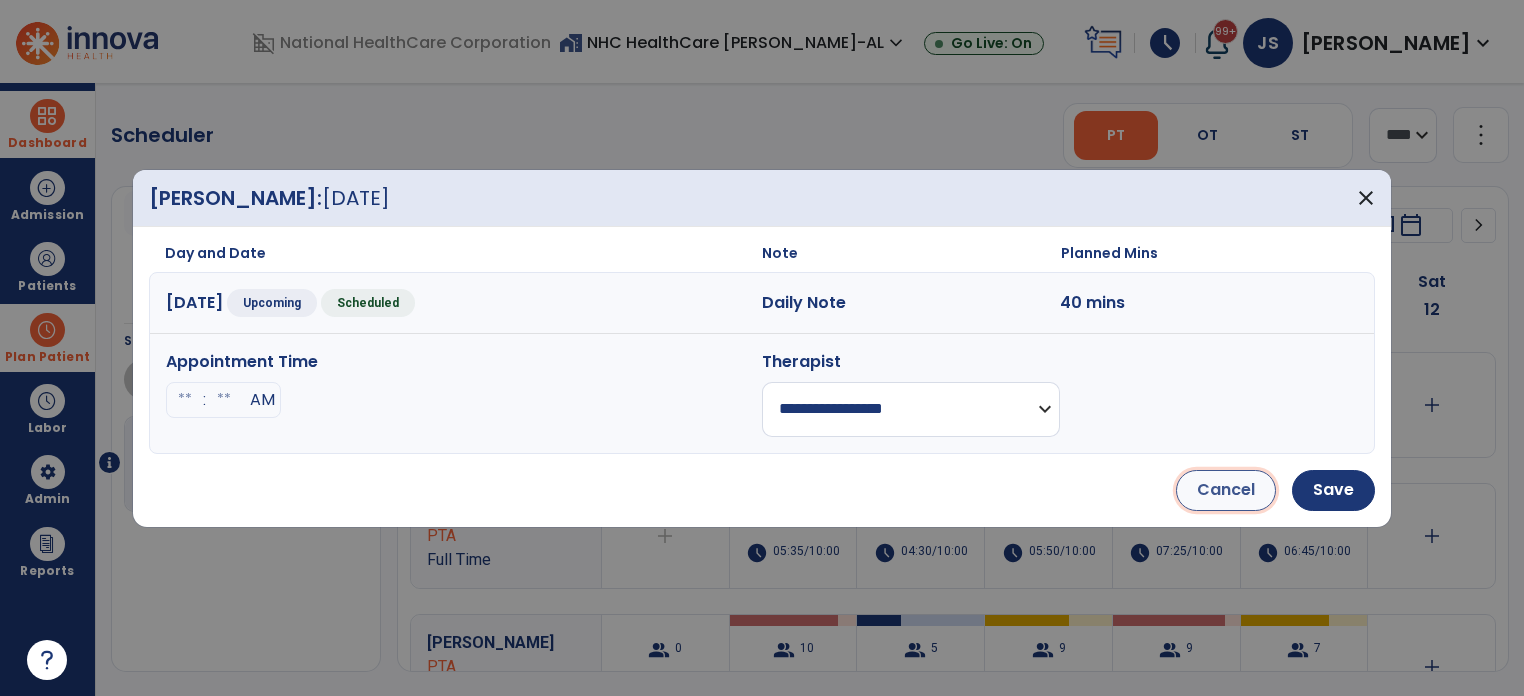 click on "Cancel" at bounding box center (1226, 490) 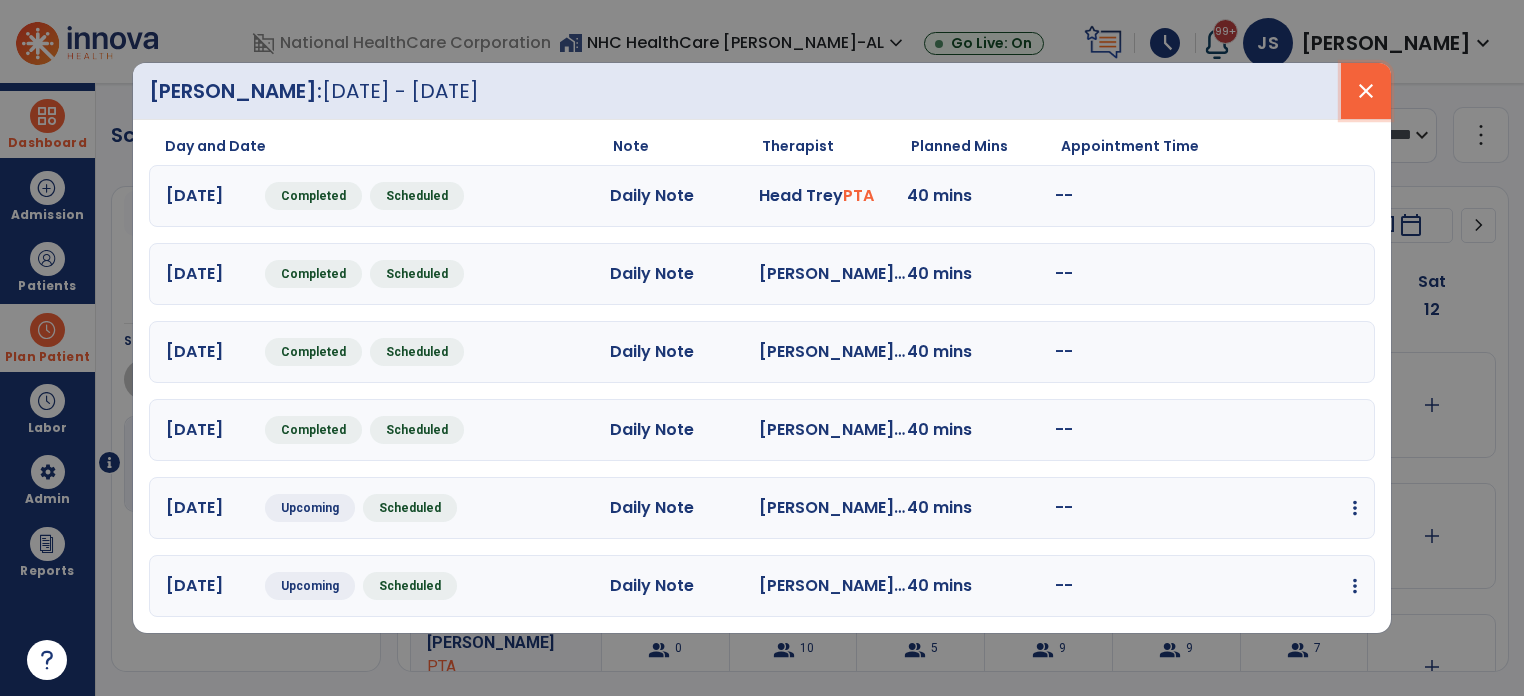click on "close" at bounding box center [1366, 91] 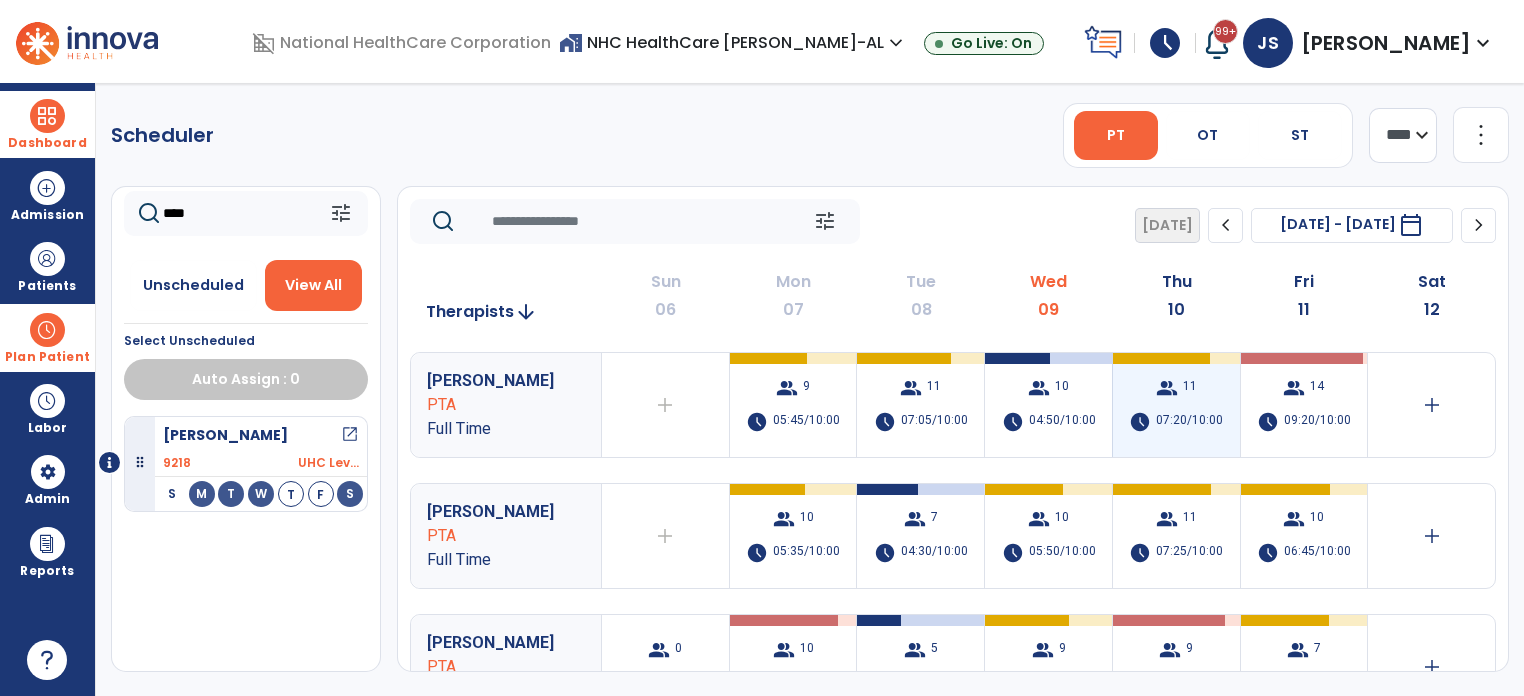 click on "07:20/10:00" at bounding box center (1189, 422) 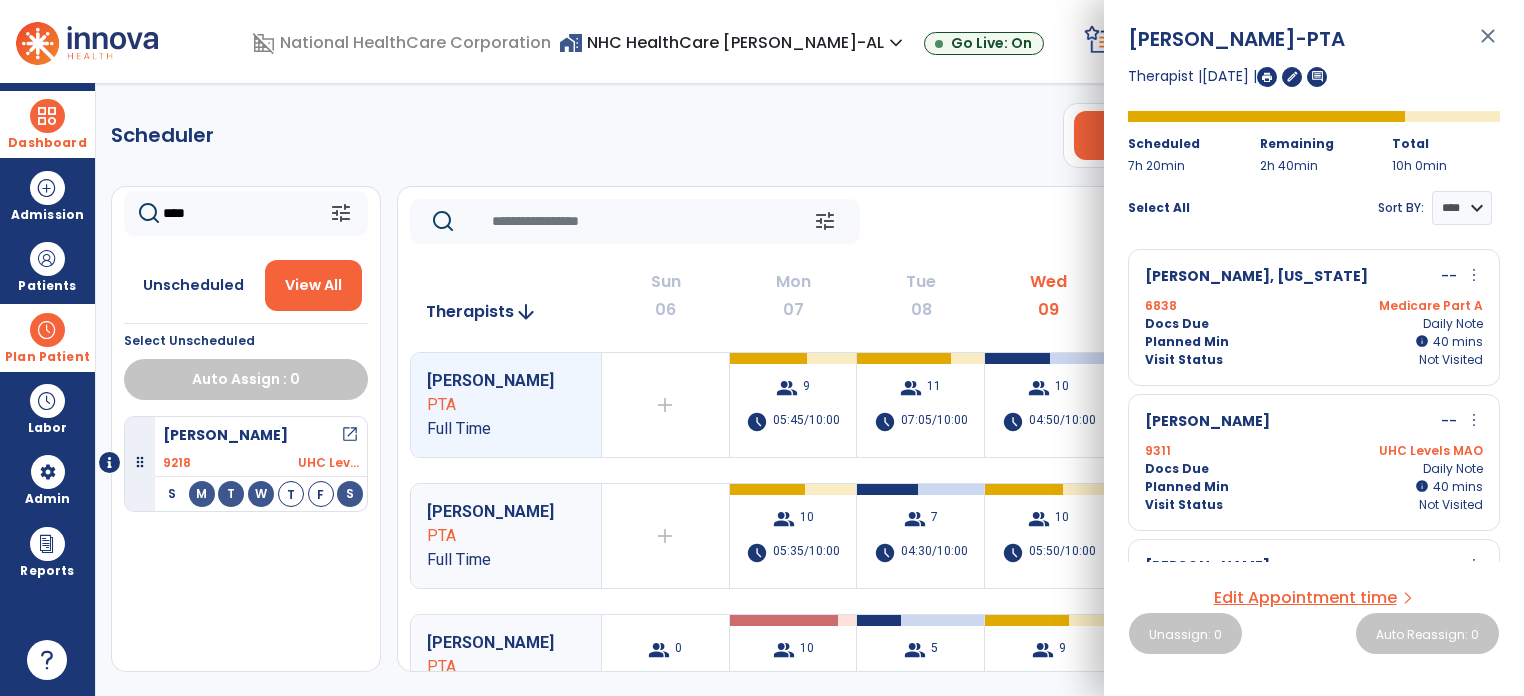drag, startPoint x: 248, startPoint y: 236, endPoint x: 224, endPoint y: 227, distance: 25.632011 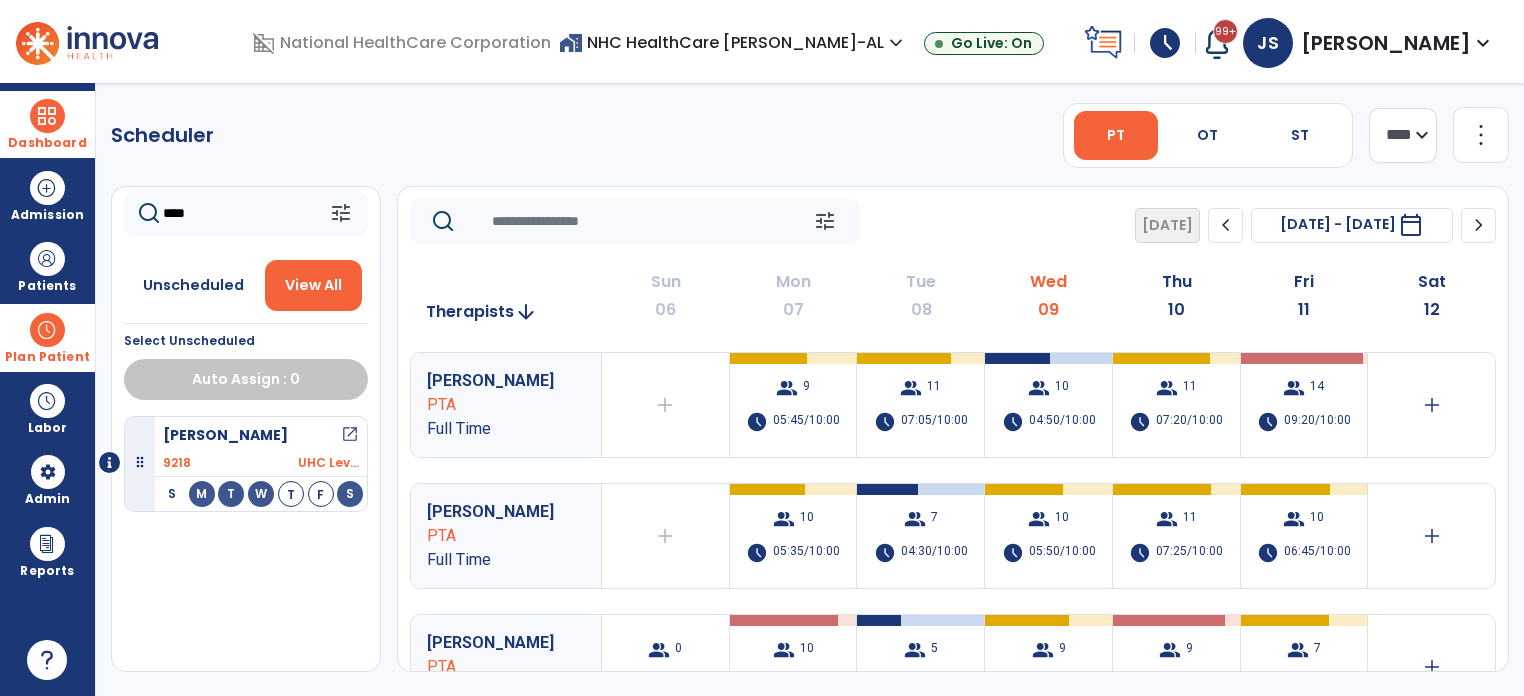 drag, startPoint x: 224, startPoint y: 223, endPoint x: 125, endPoint y: 241, distance: 100.62306 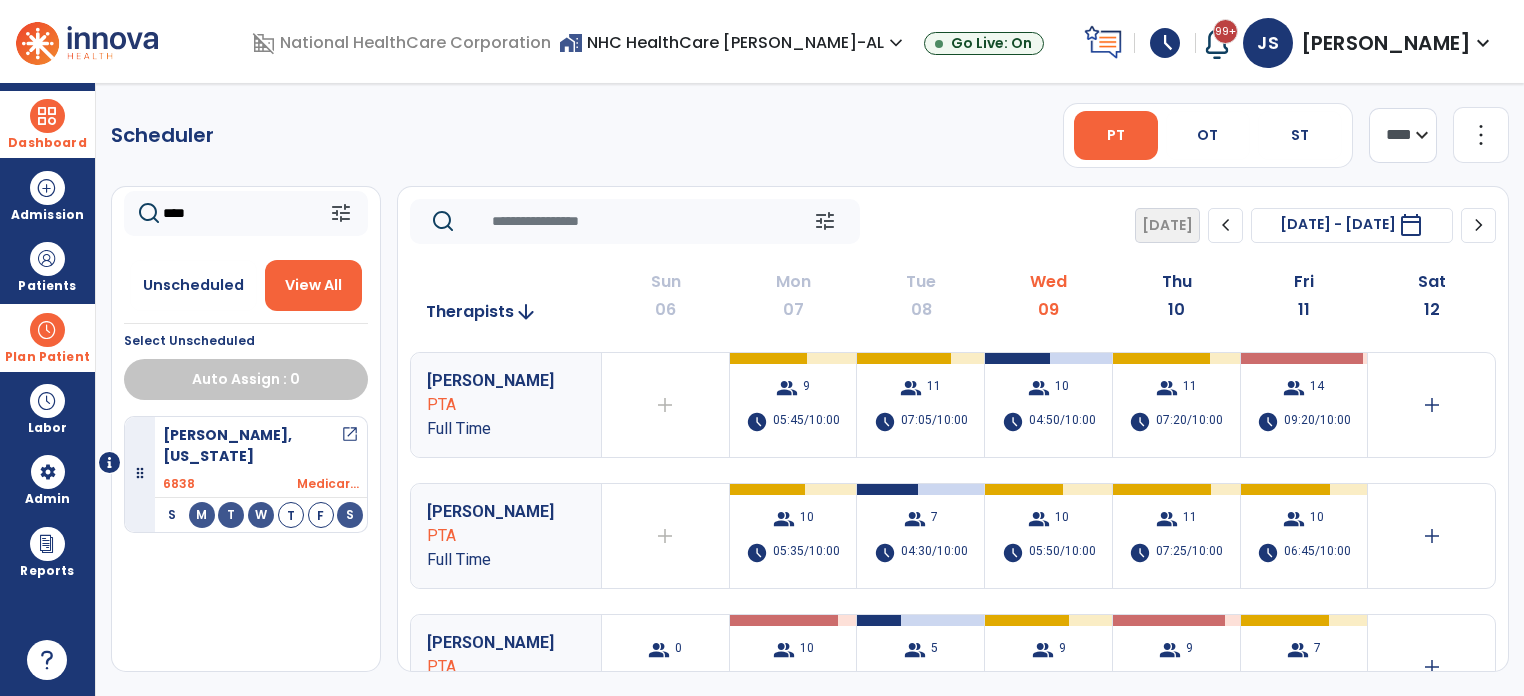 click on "open_in_new" at bounding box center (350, 446) 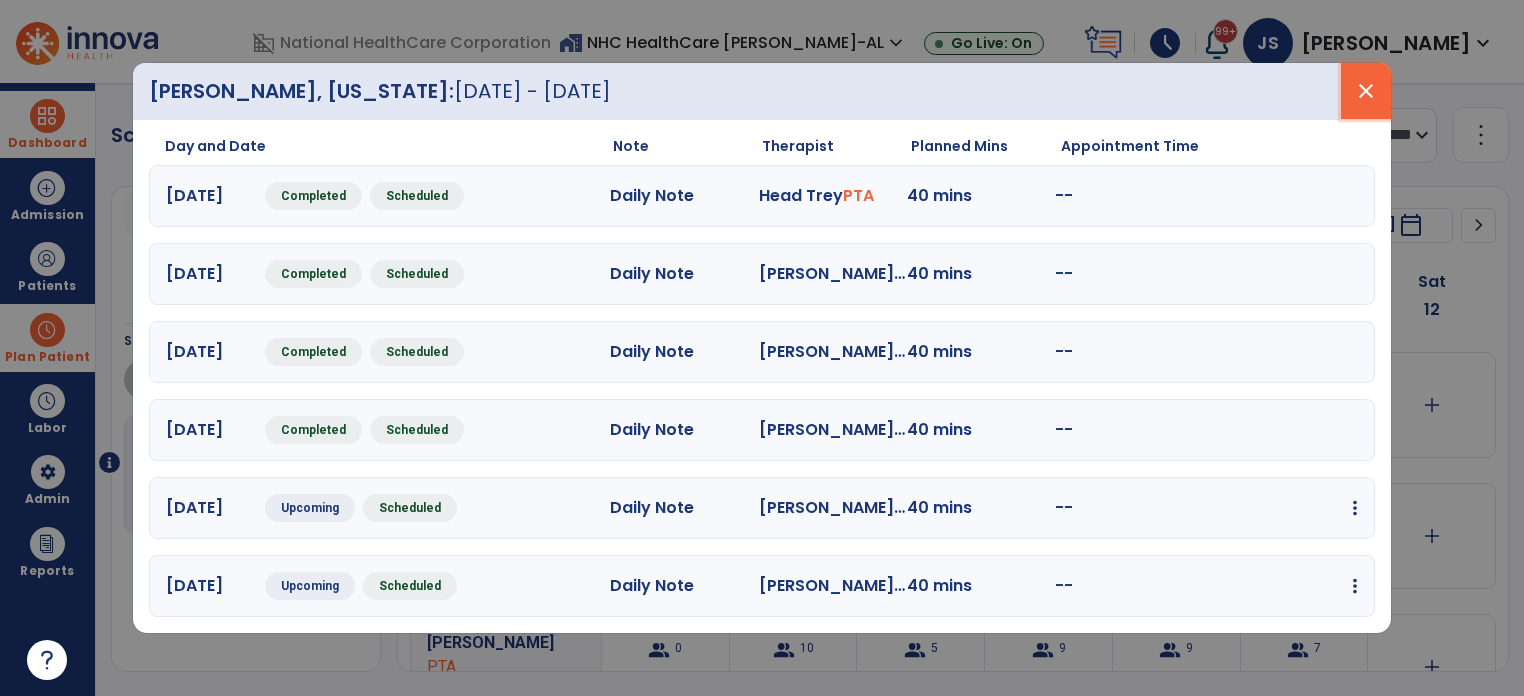click on "close" at bounding box center [1366, 91] 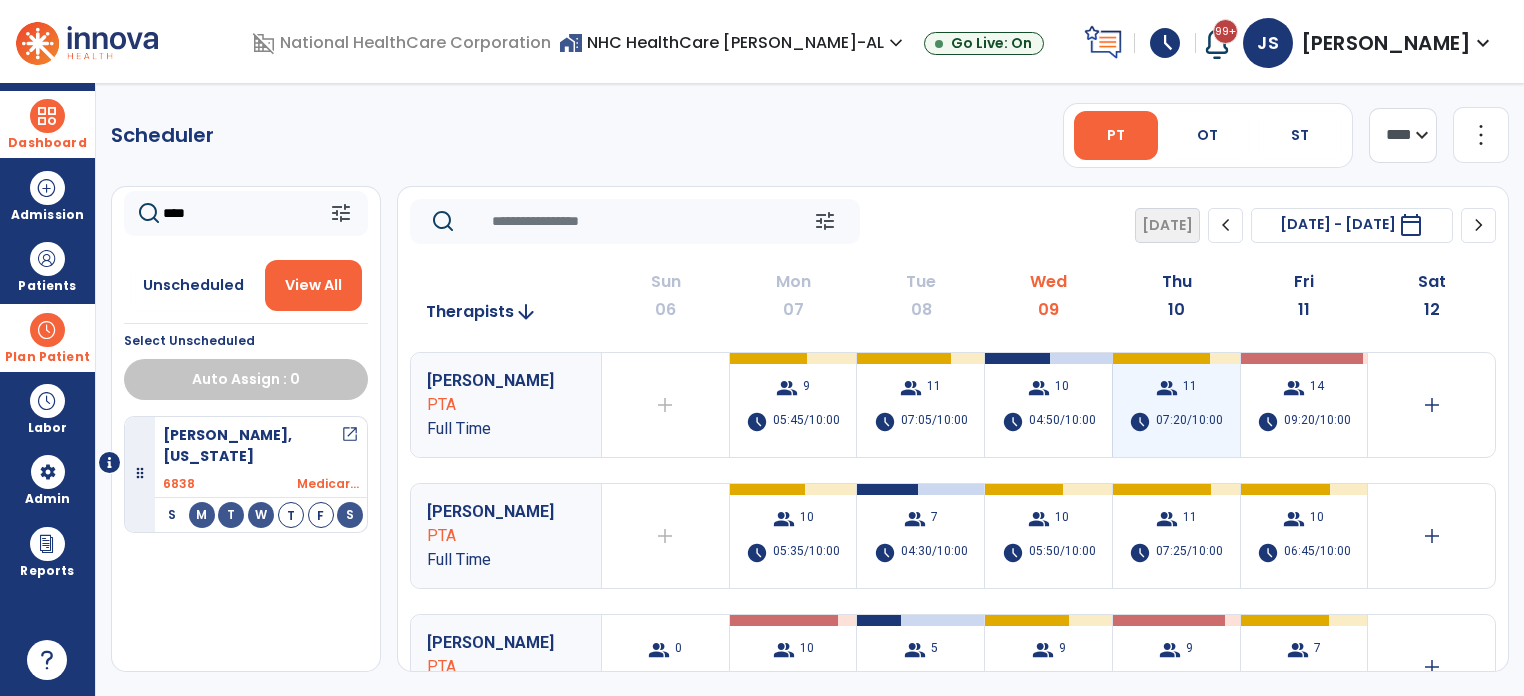 click on "group  11  schedule  07:20/10:00" at bounding box center (1176, 405) 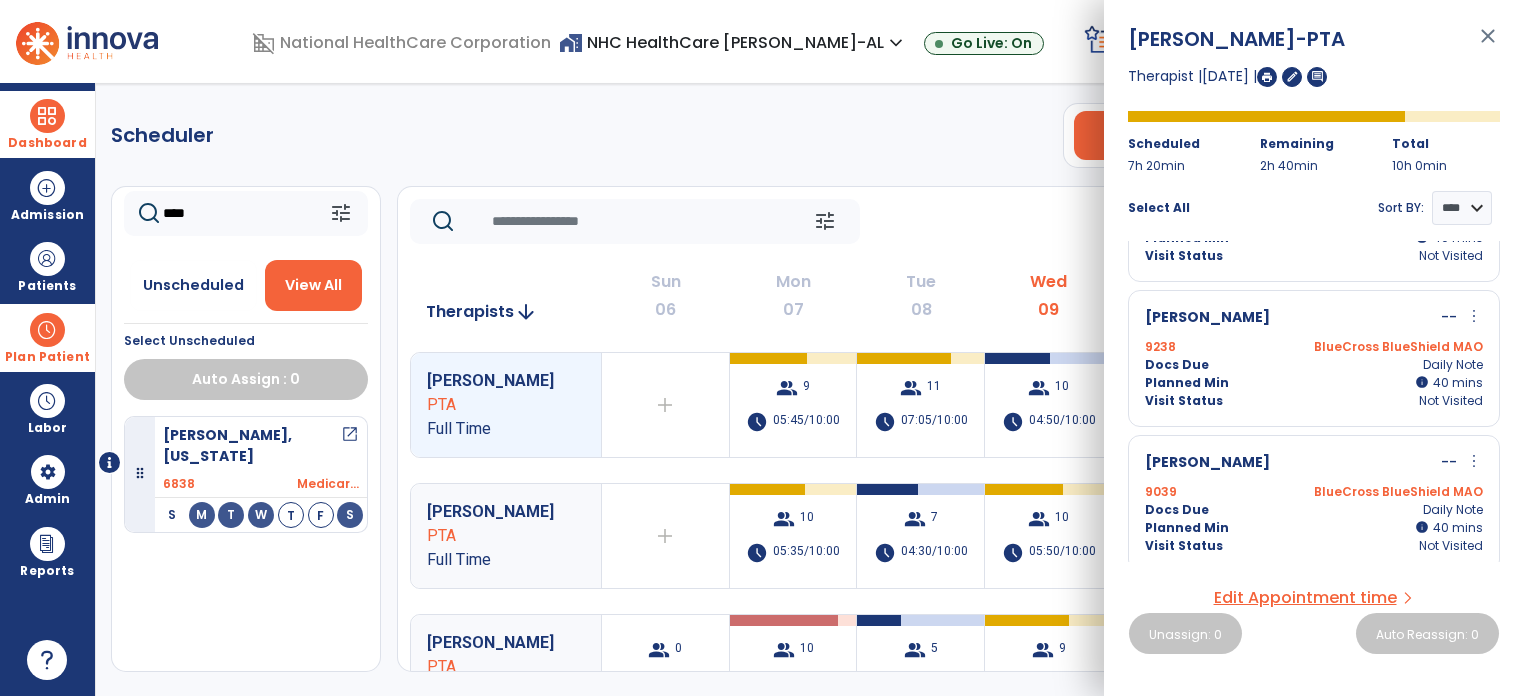 scroll, scrollTop: 1267, scrollLeft: 0, axis: vertical 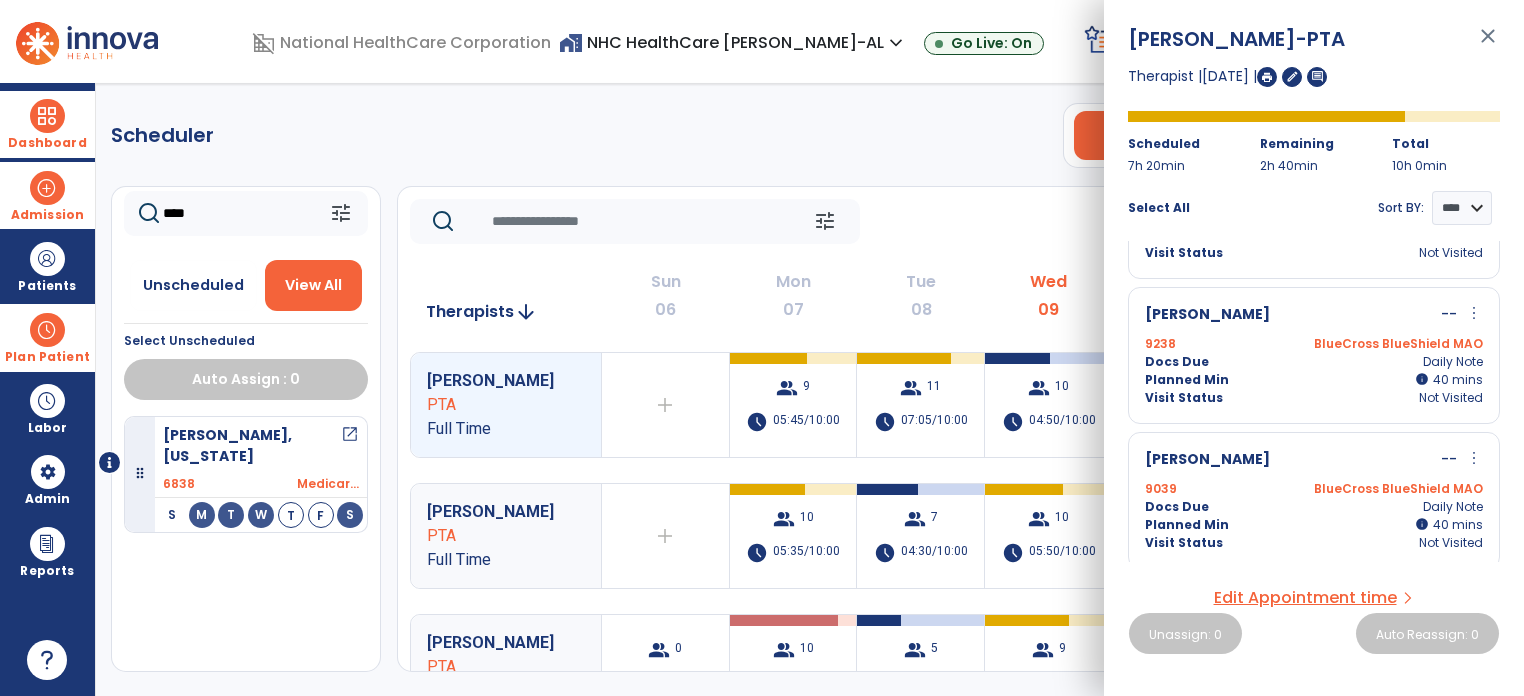 drag, startPoint x: 244, startPoint y: 222, endPoint x: 63, endPoint y: 211, distance: 181.33394 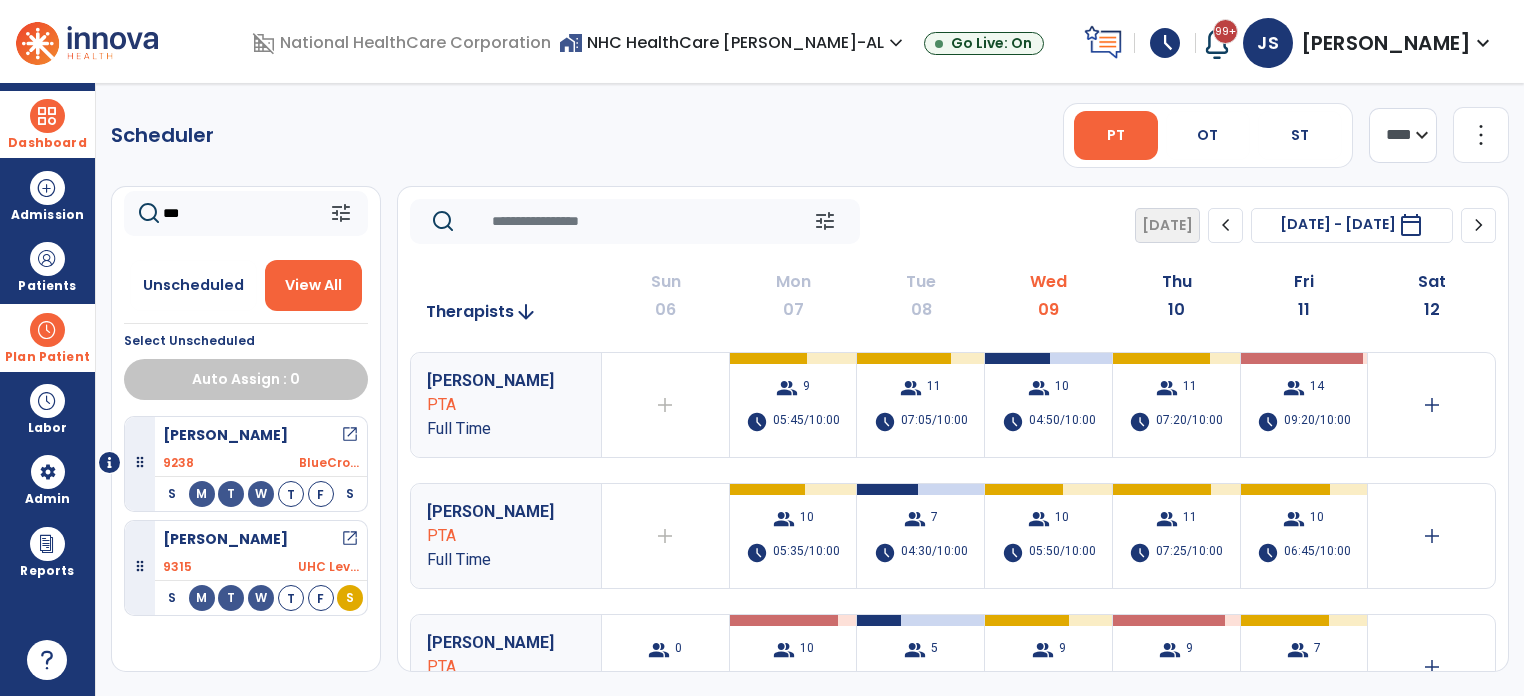 click on "open_in_new" at bounding box center [350, 435] 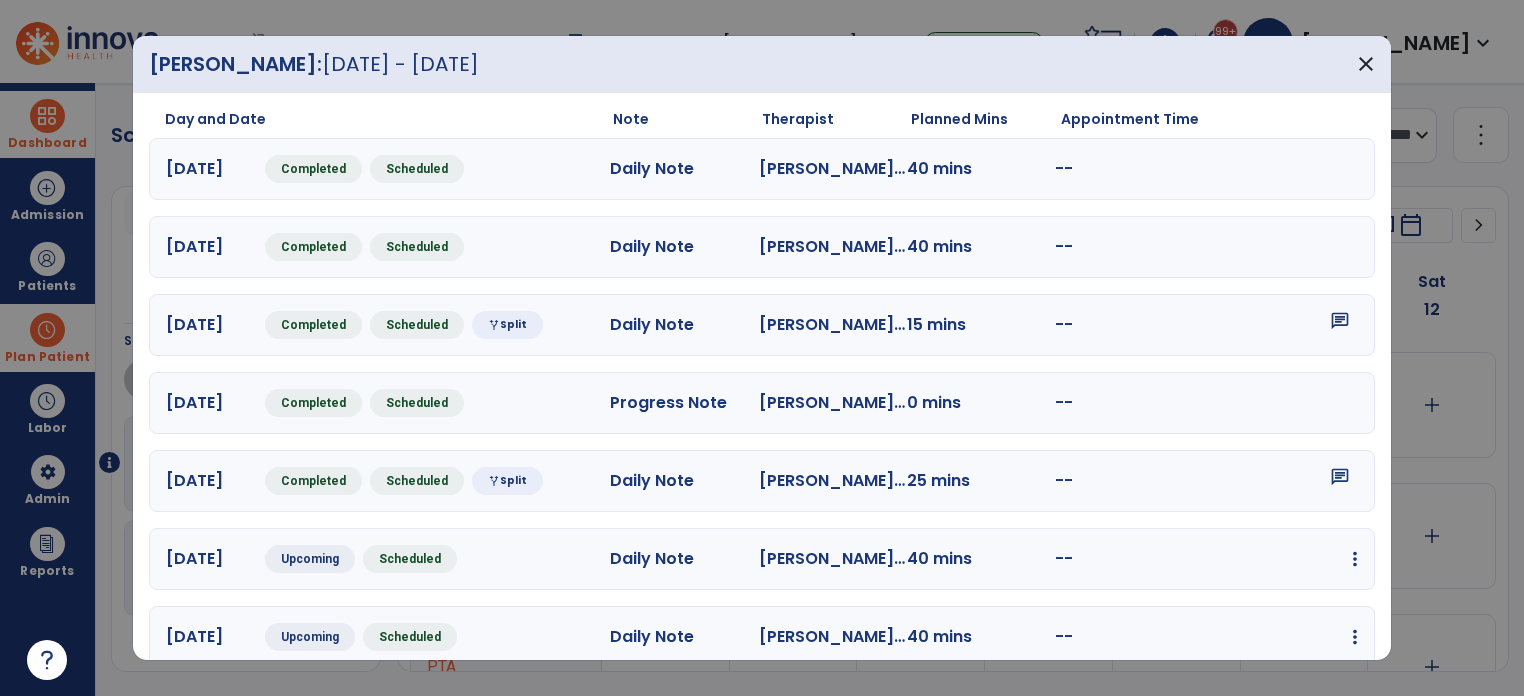 click on "[DATE] Completed Scheduled Progress Note  [PERSON_NAME]  PT  0 mins   --" at bounding box center [762, 403] 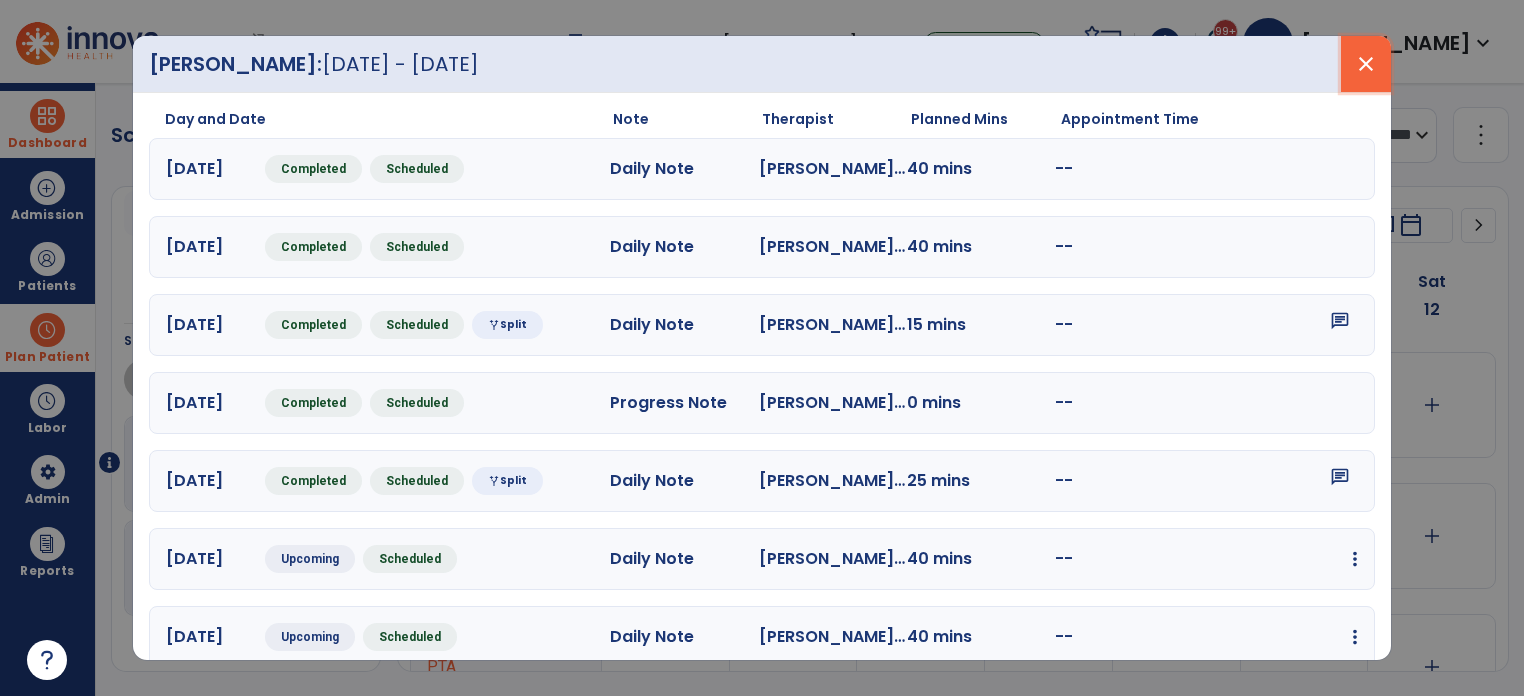 click on "close" at bounding box center [1366, 64] 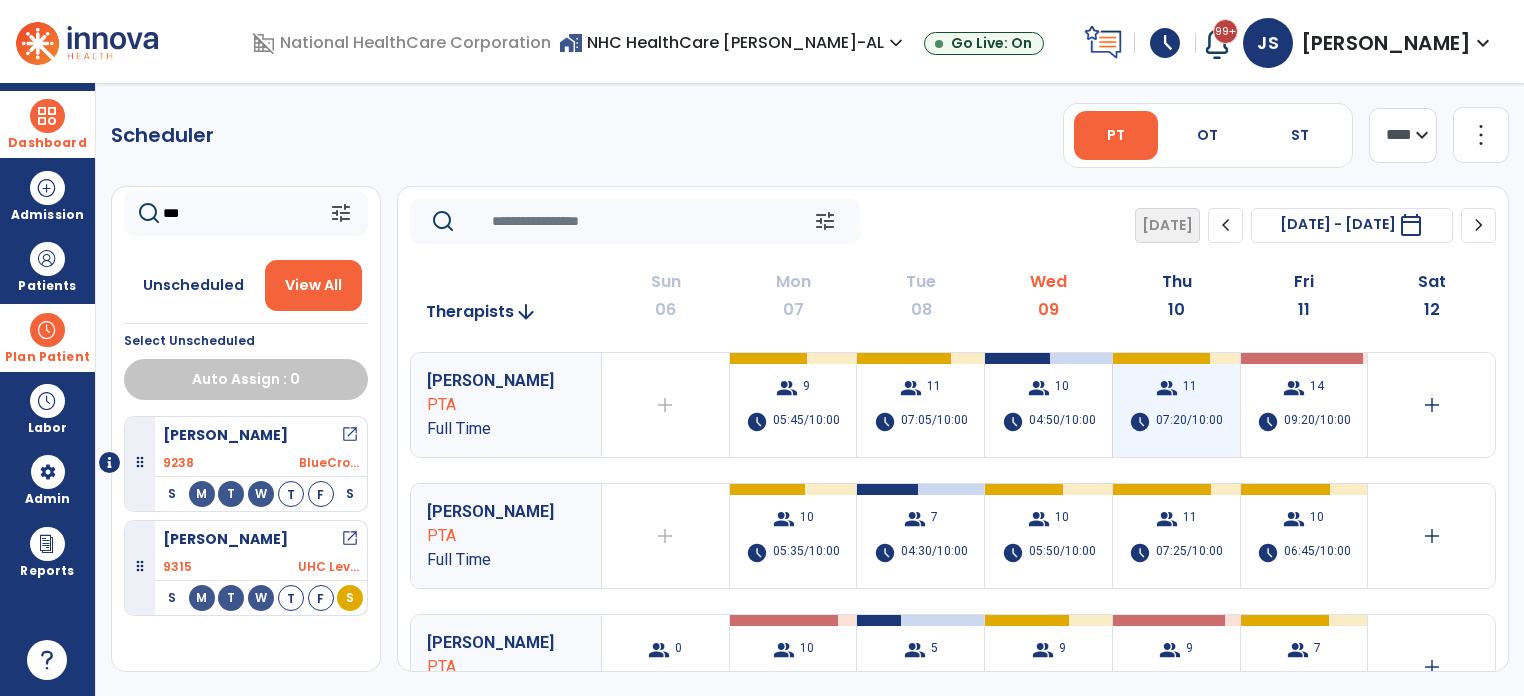 click on "07:20/10:00" at bounding box center (1189, 422) 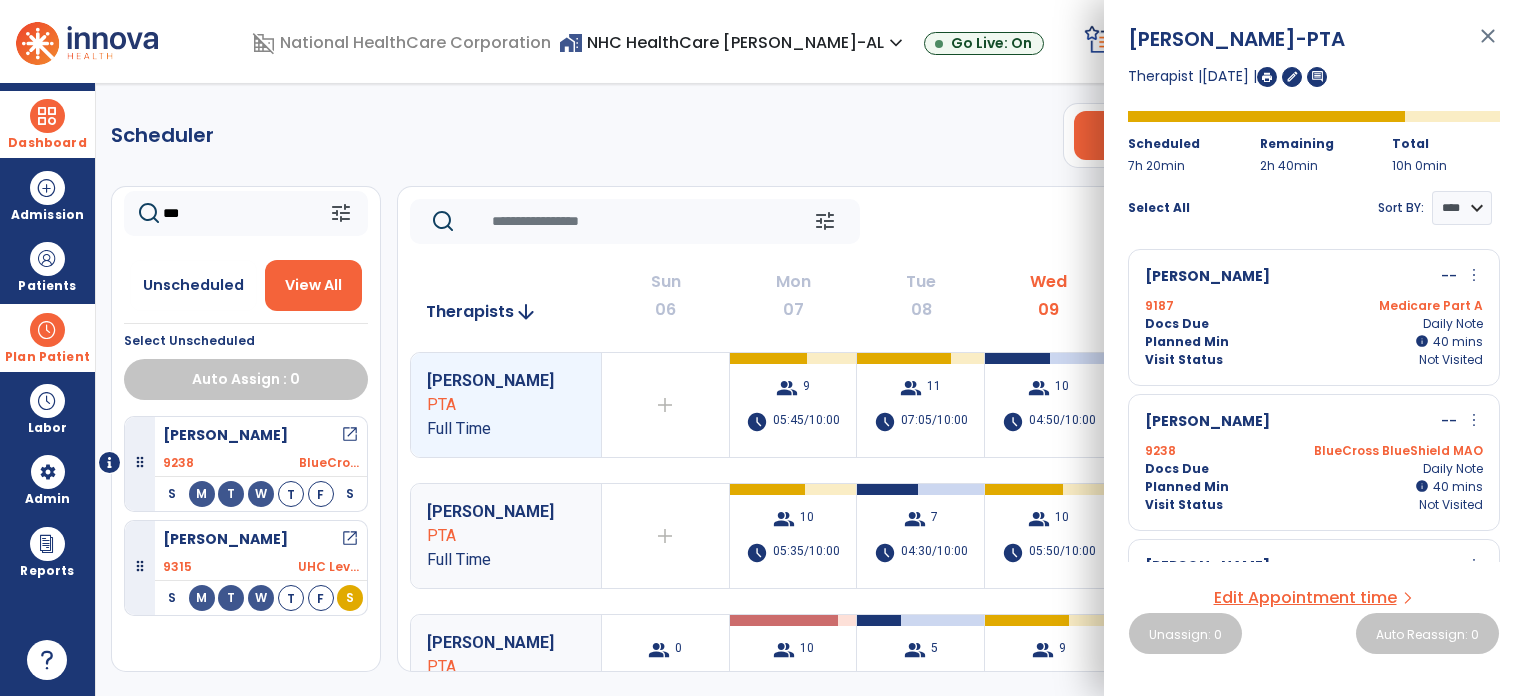 drag, startPoint x: 1500, startPoint y: 278, endPoint x: 1507, endPoint y: 322, distance: 44.553337 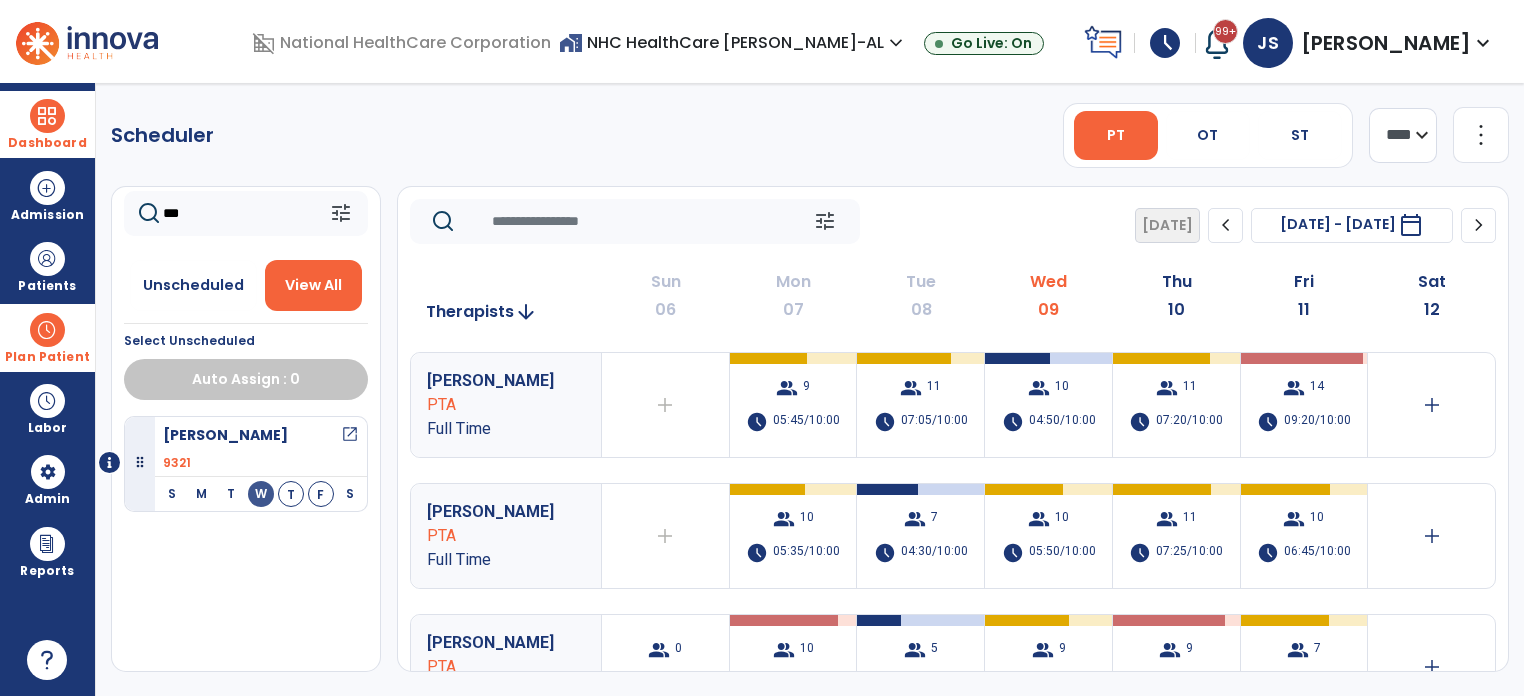 type on "***" 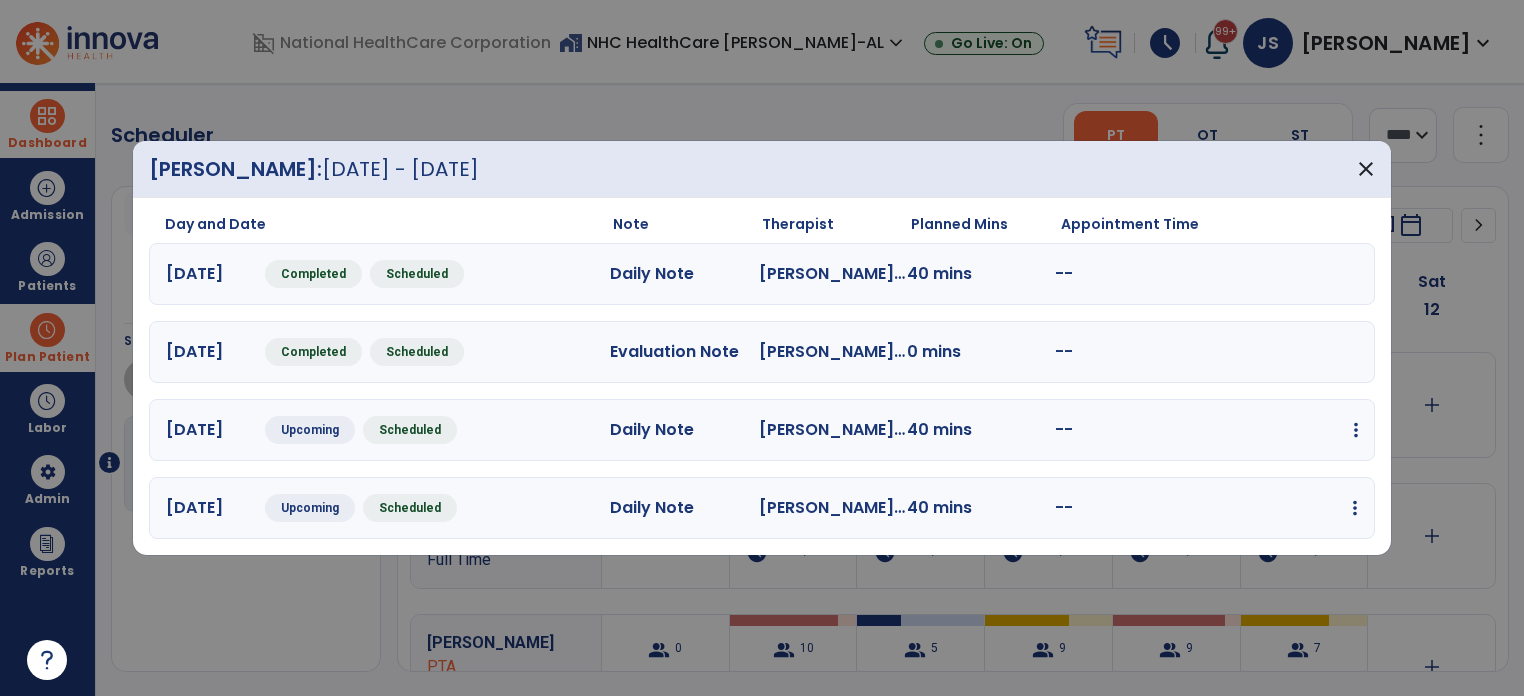 click at bounding box center (1356, 430) 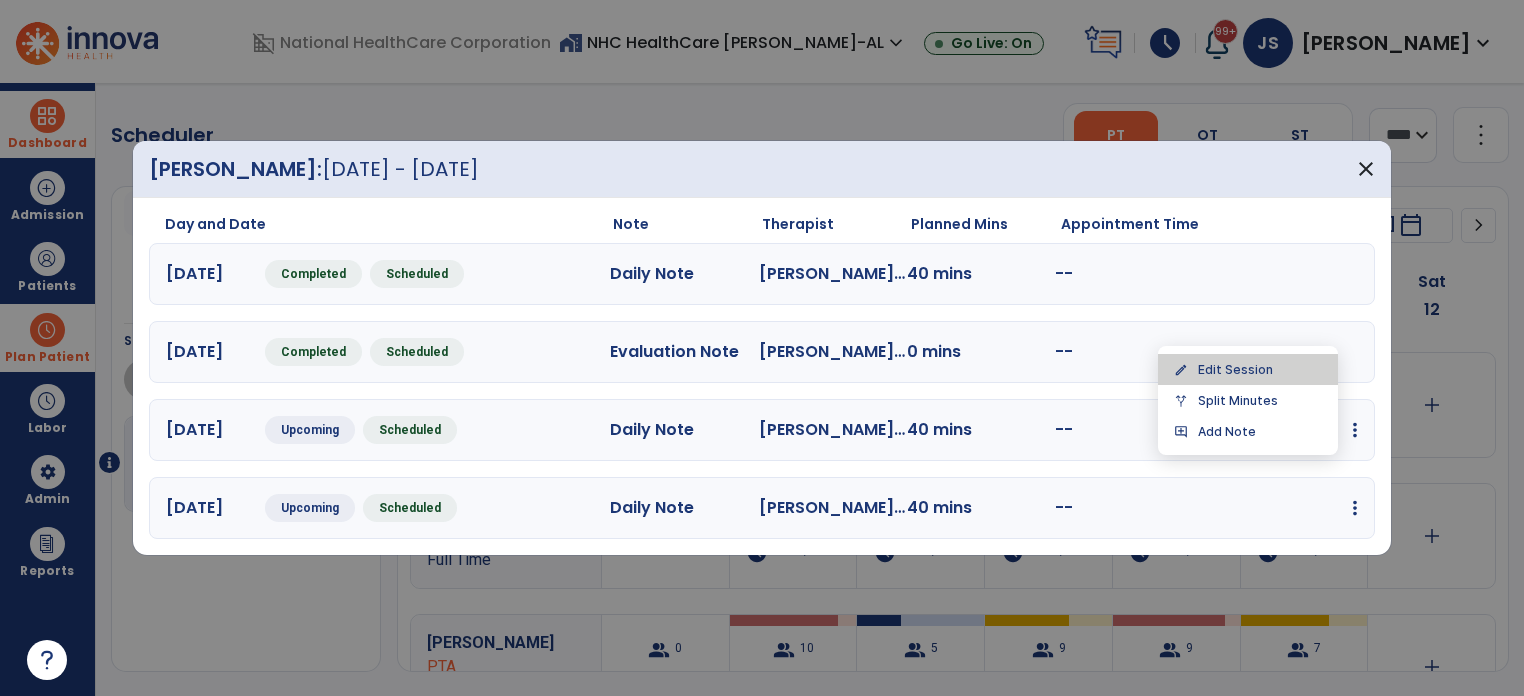 click on "edit   Edit Session" at bounding box center (1248, 369) 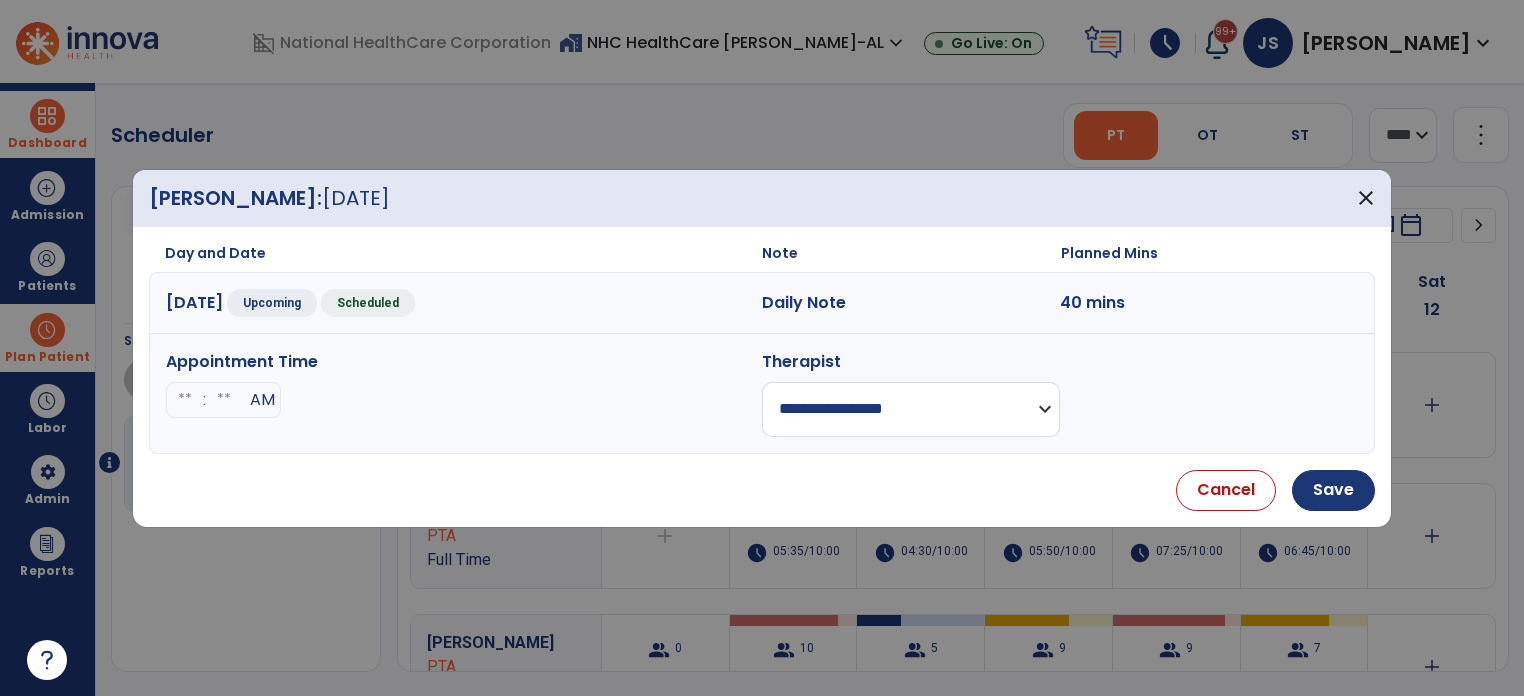 click on "**********" at bounding box center [911, 409] 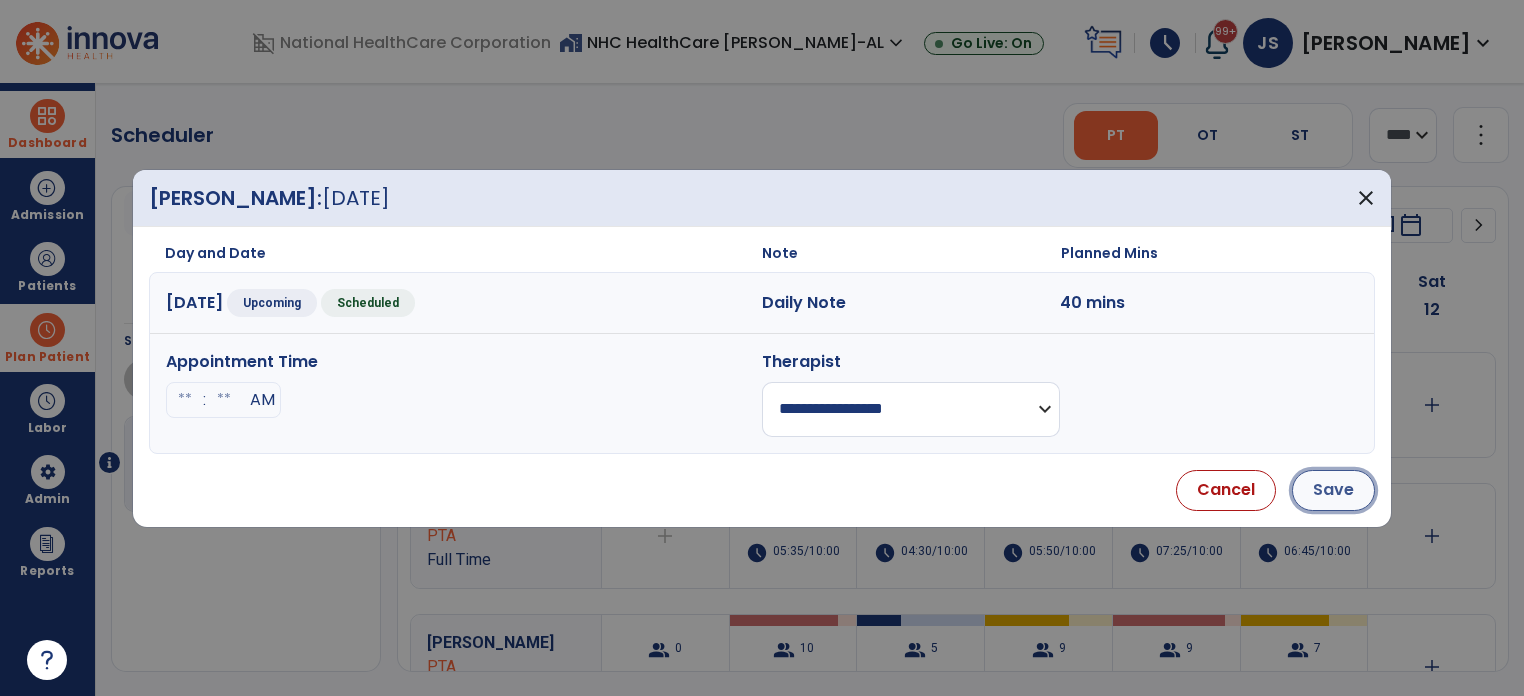 click on "Save" at bounding box center (1333, 490) 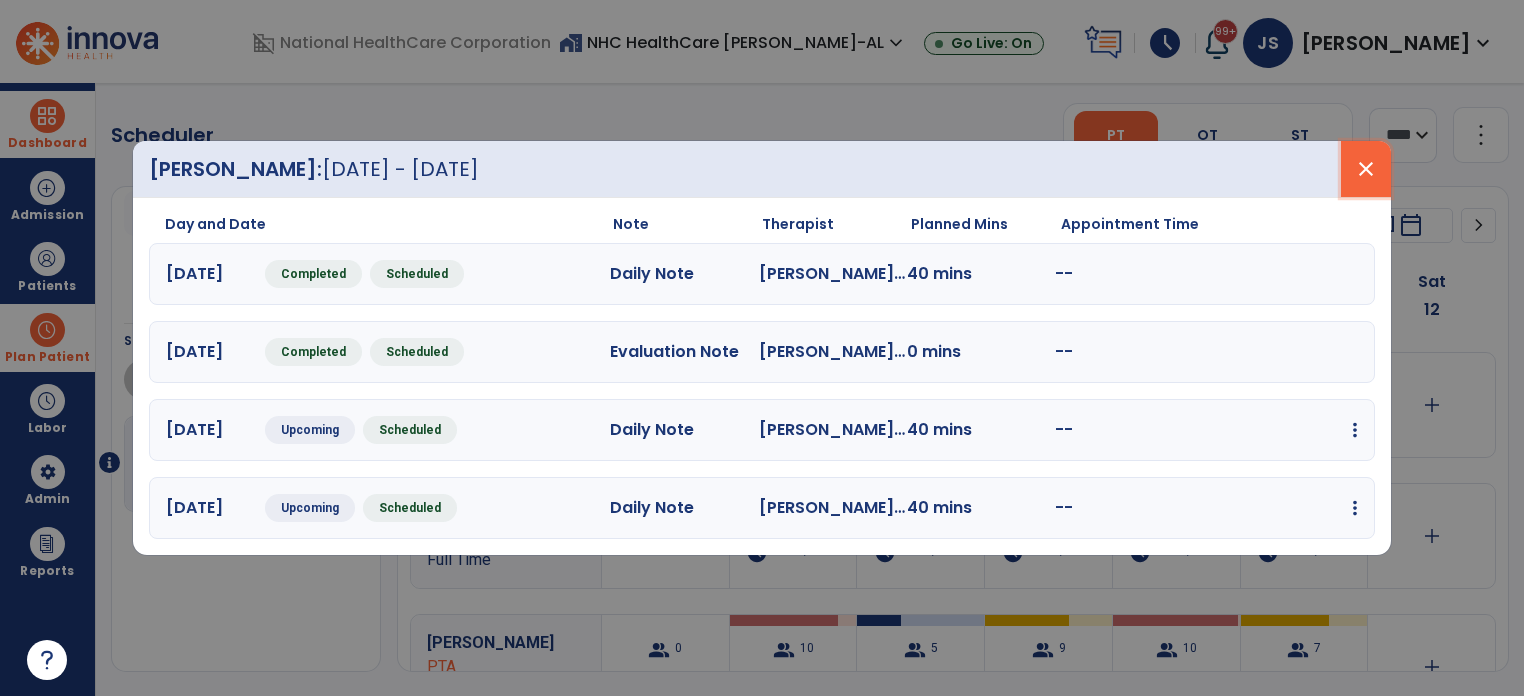 click on "close" at bounding box center [1366, 169] 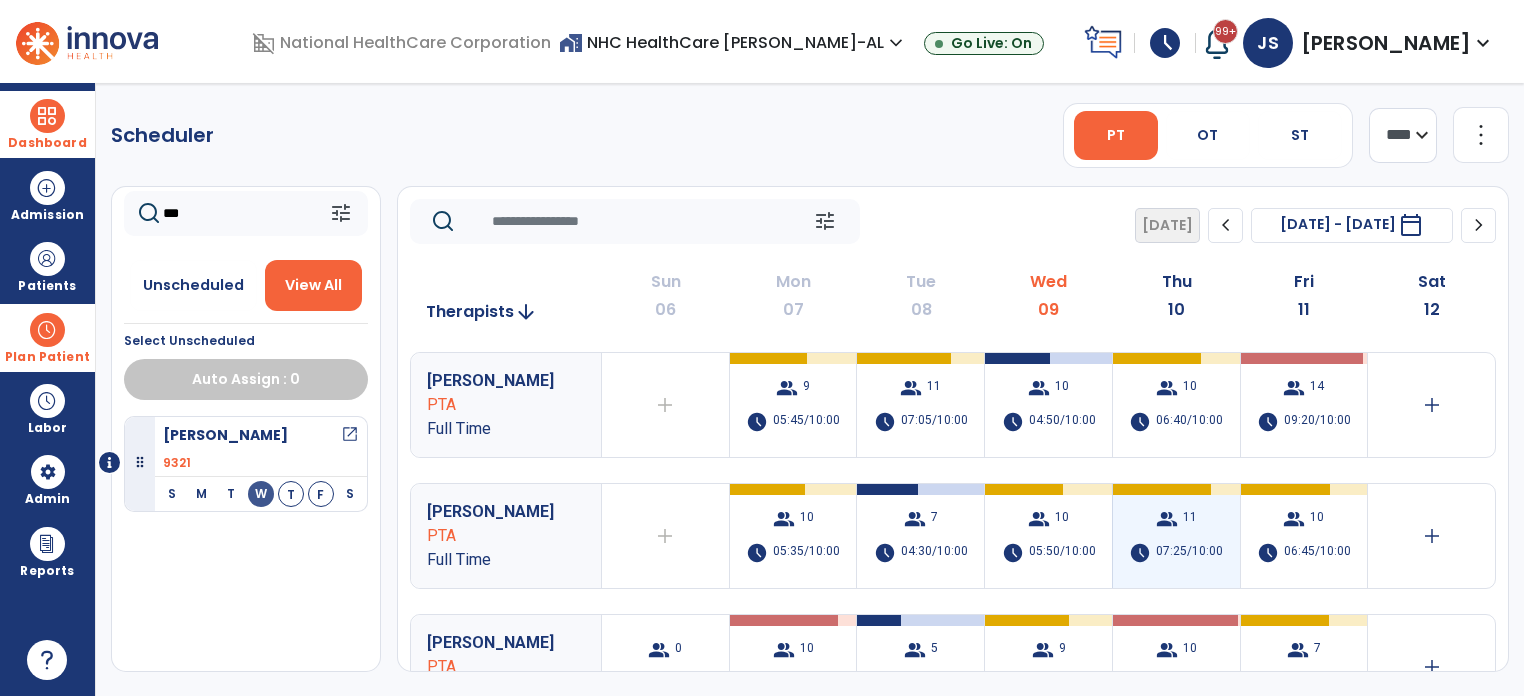 click on "07:25/10:00" at bounding box center (1189, 553) 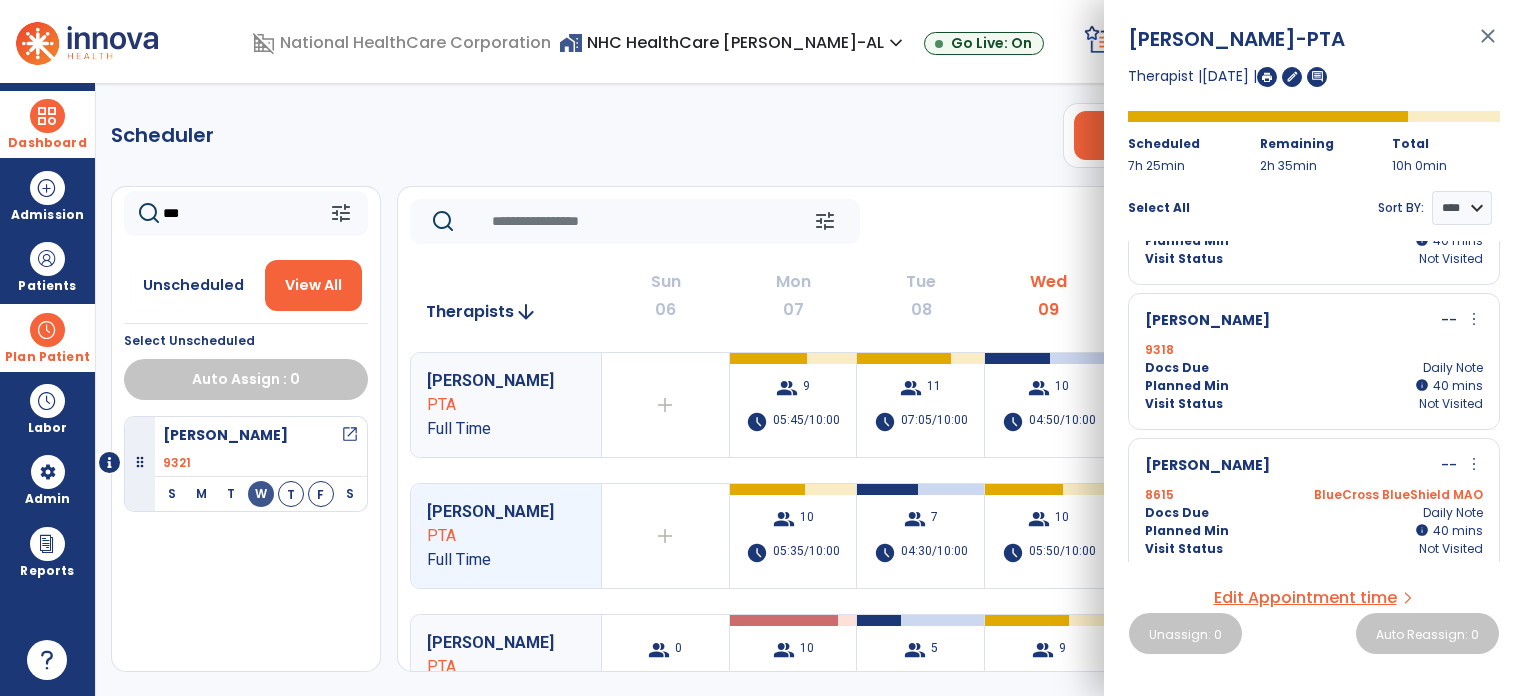scroll, scrollTop: 994, scrollLeft: 0, axis: vertical 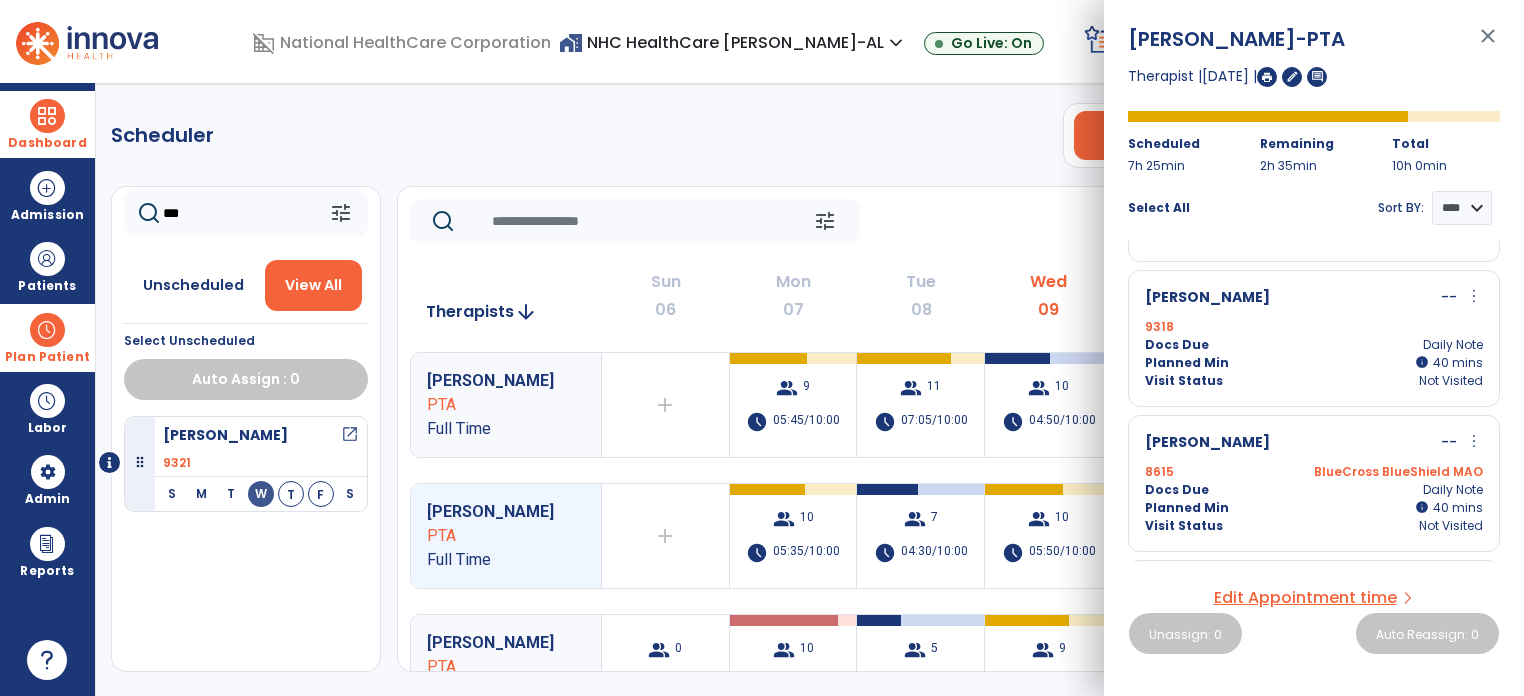 drag, startPoint x: 207, startPoint y: 207, endPoint x: 57, endPoint y: 231, distance: 151.90787 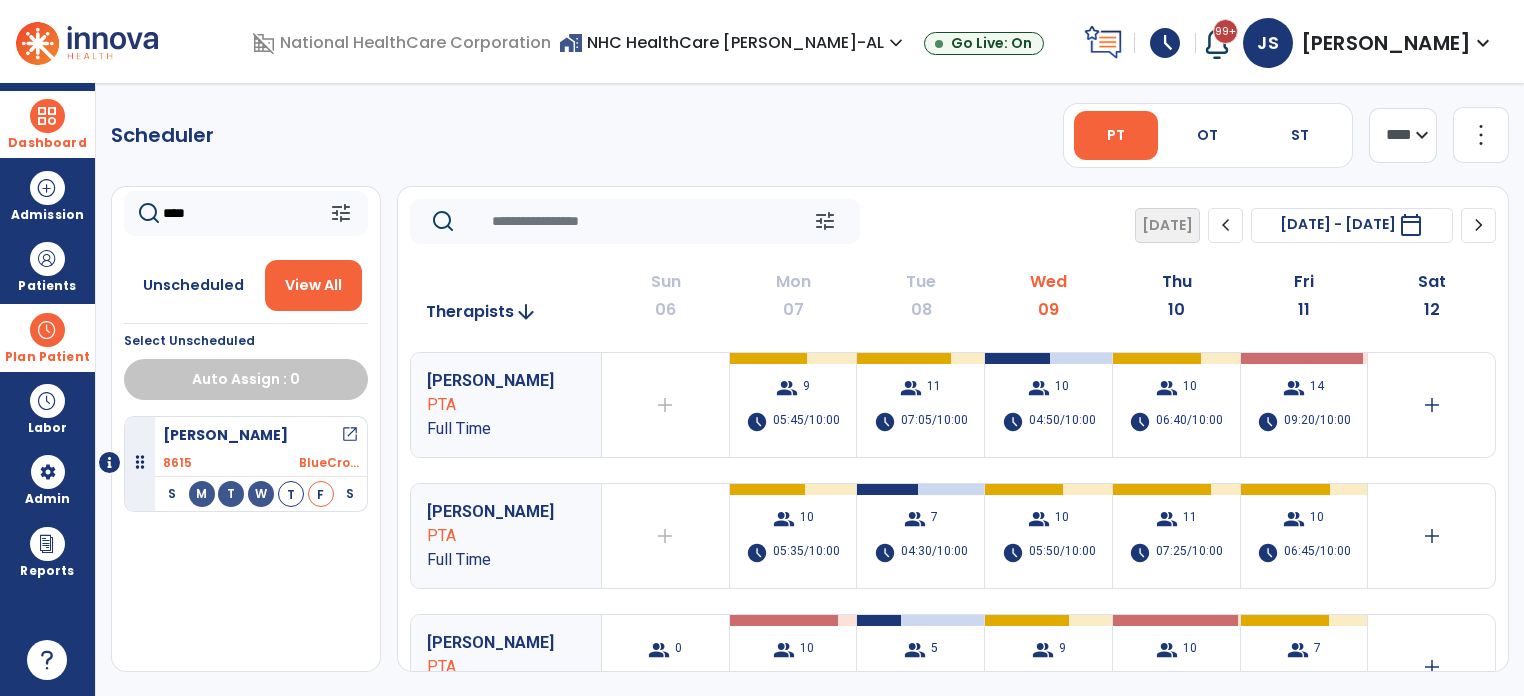 click on "open_in_new" at bounding box center [350, 435] 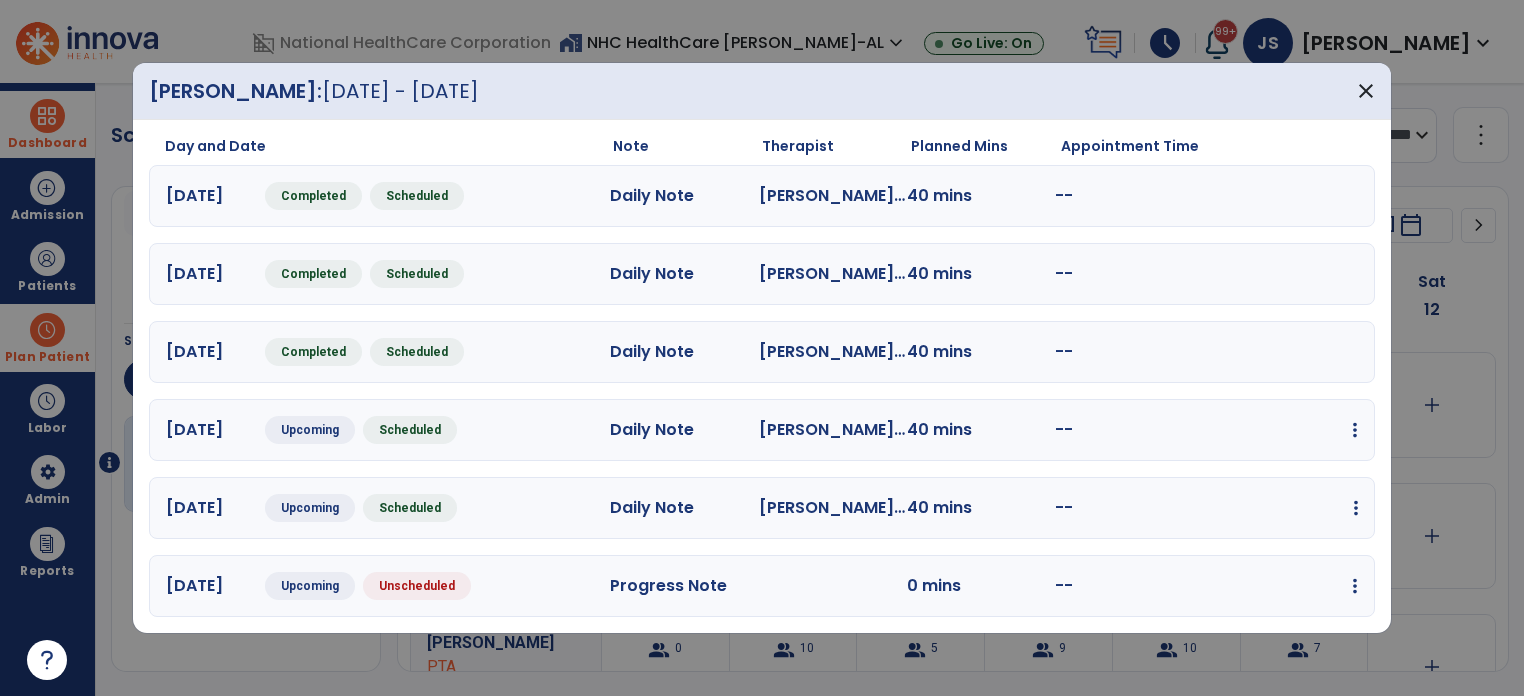 click at bounding box center [1355, 430] 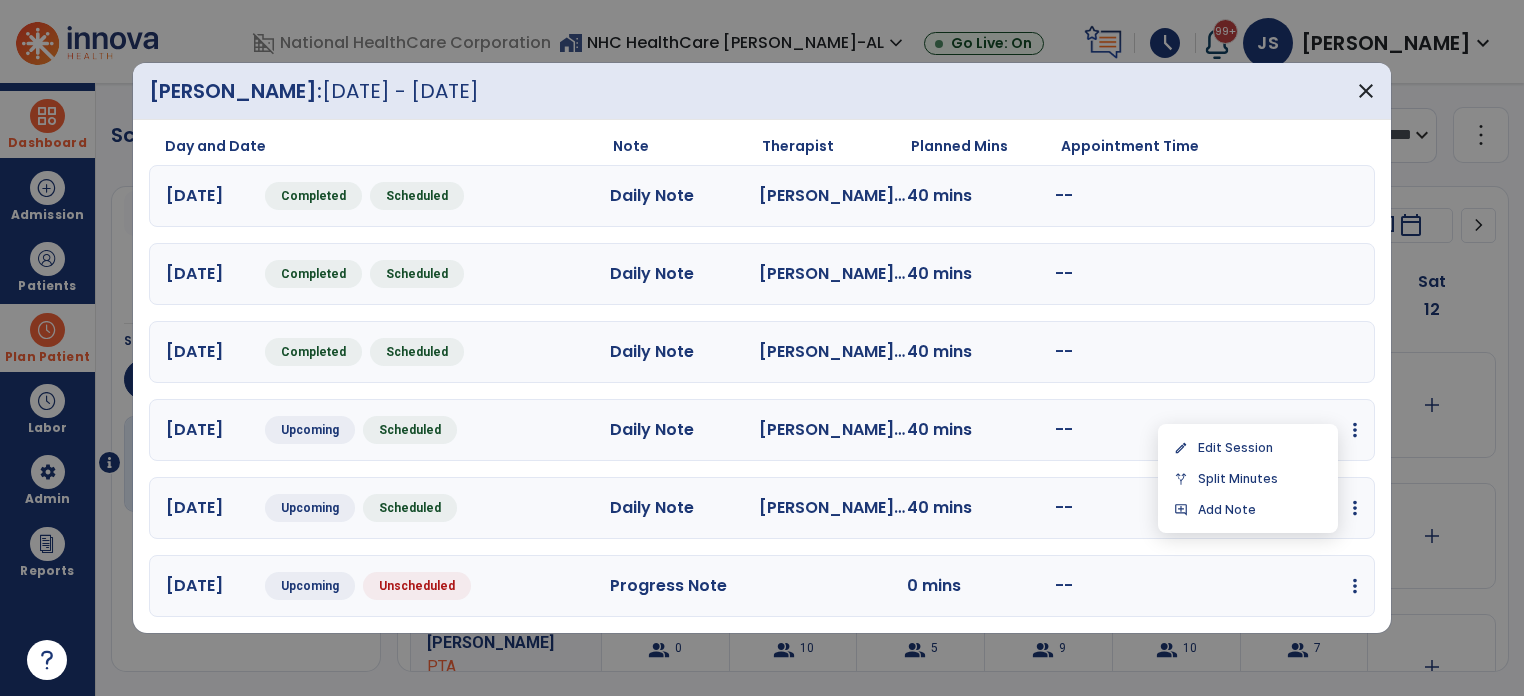 click on "[DATE] Upcoming Scheduled Daily Note  [PERSON_NAME]  PTA  40 mins   --   edit   Edit Session   alt_route   Split Minutes  add_comment  Add Note" at bounding box center [762, 430] 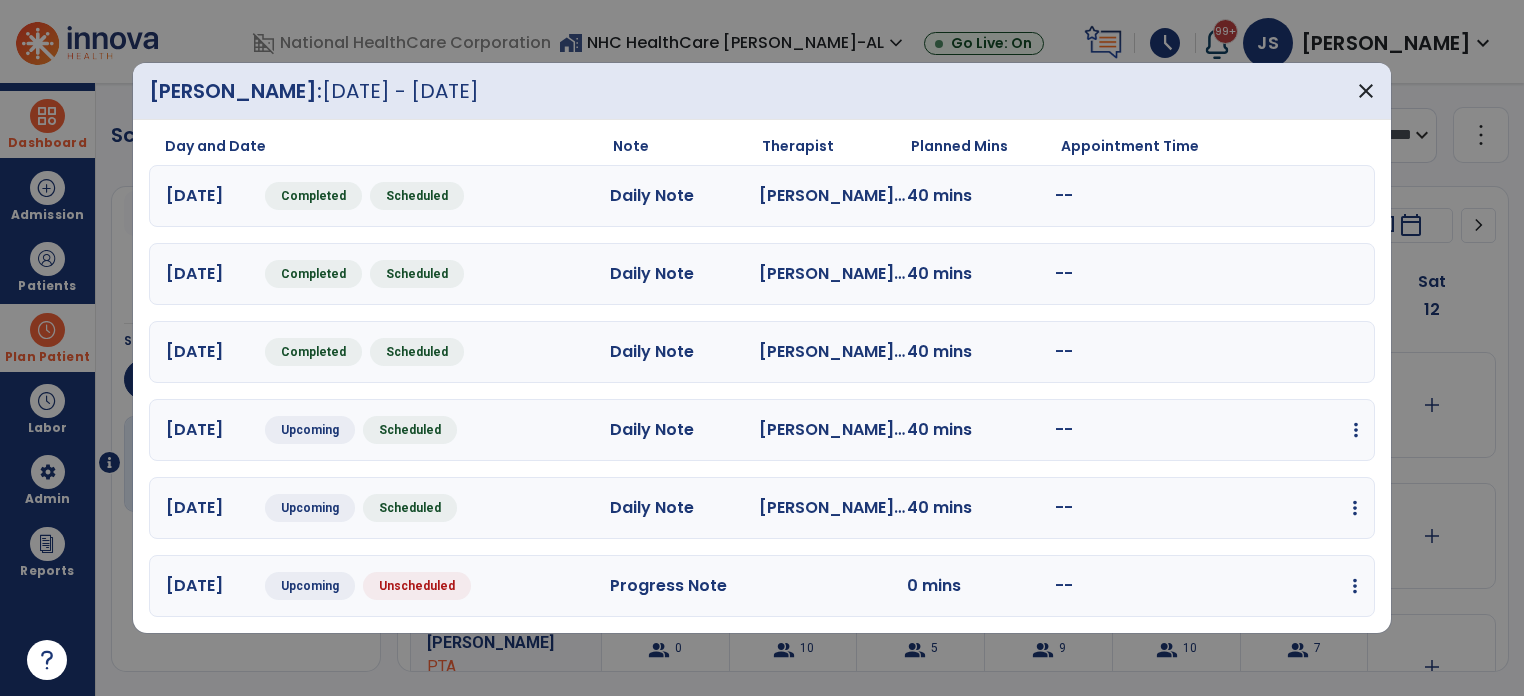 click at bounding box center (1356, 430) 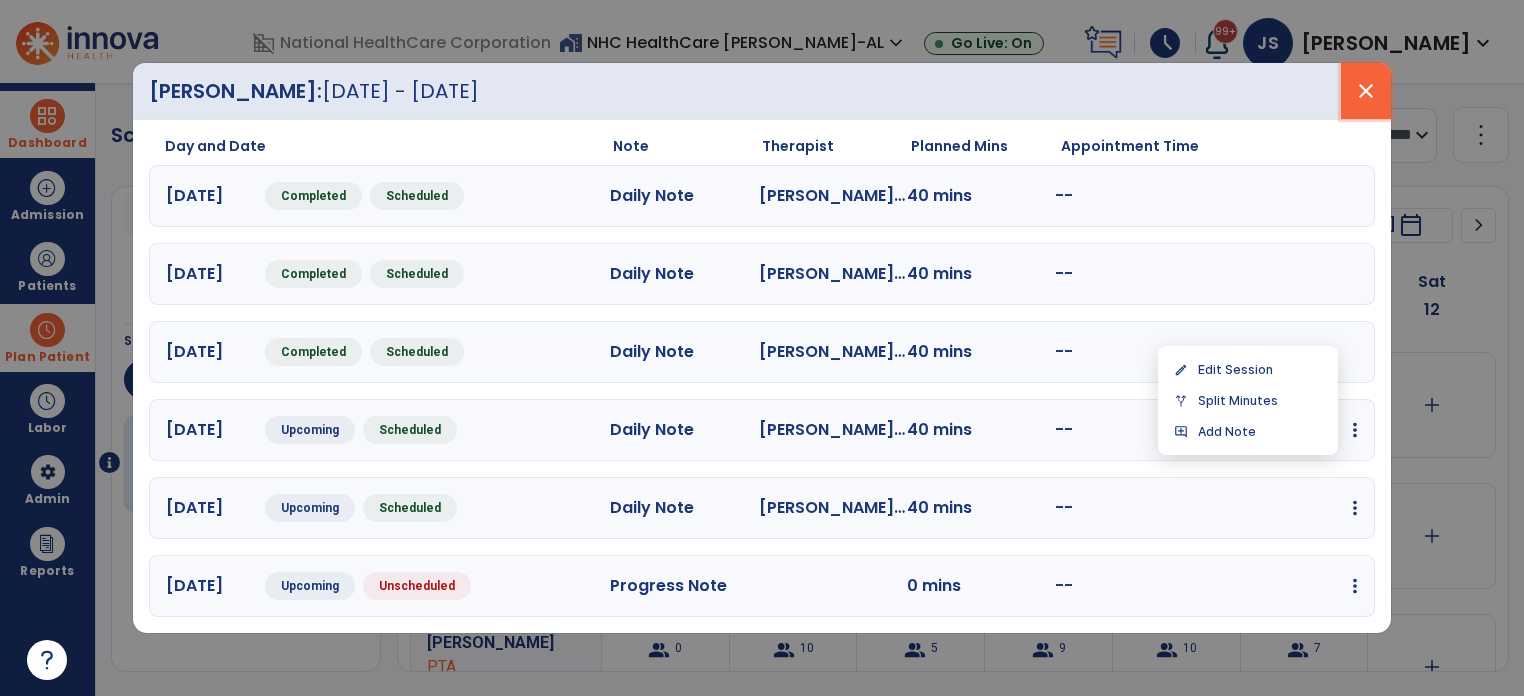 click on "close" at bounding box center [1366, 91] 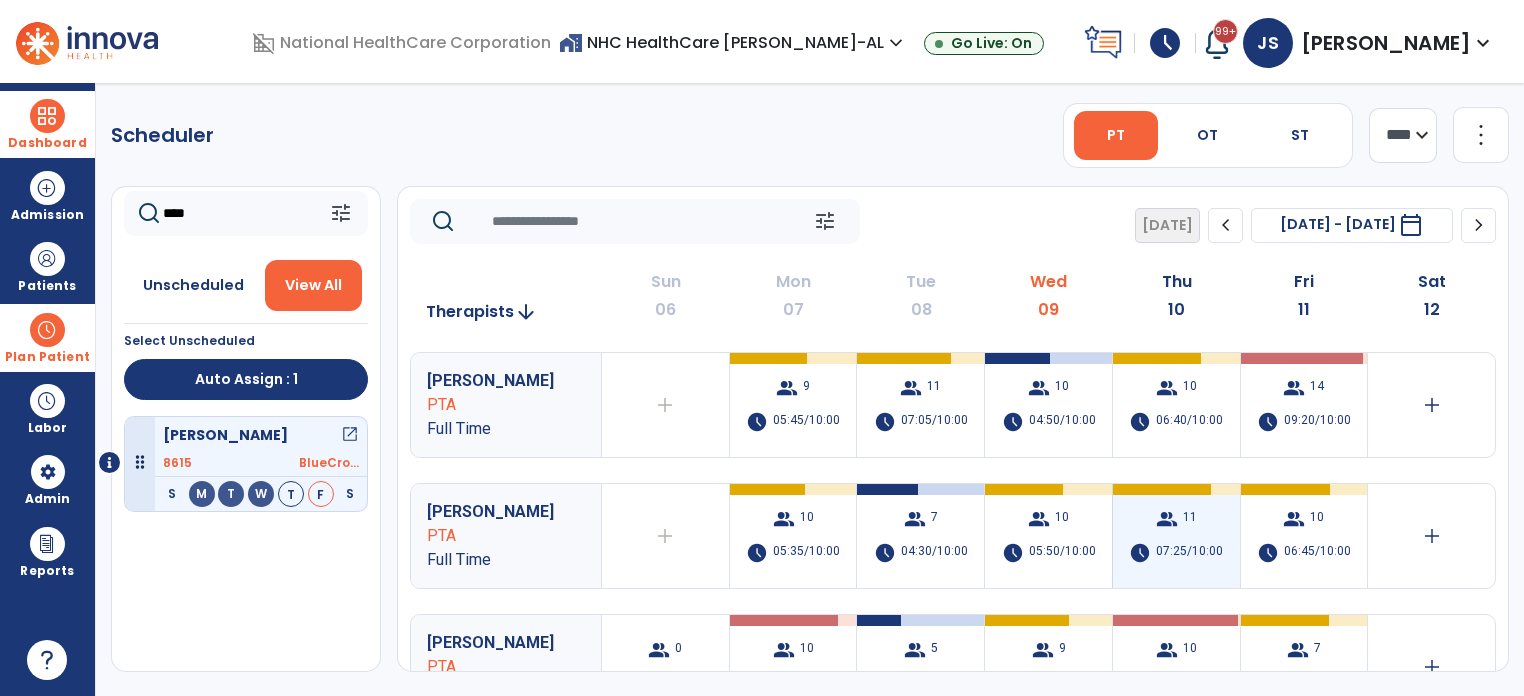 click on "11" at bounding box center [1190, 519] 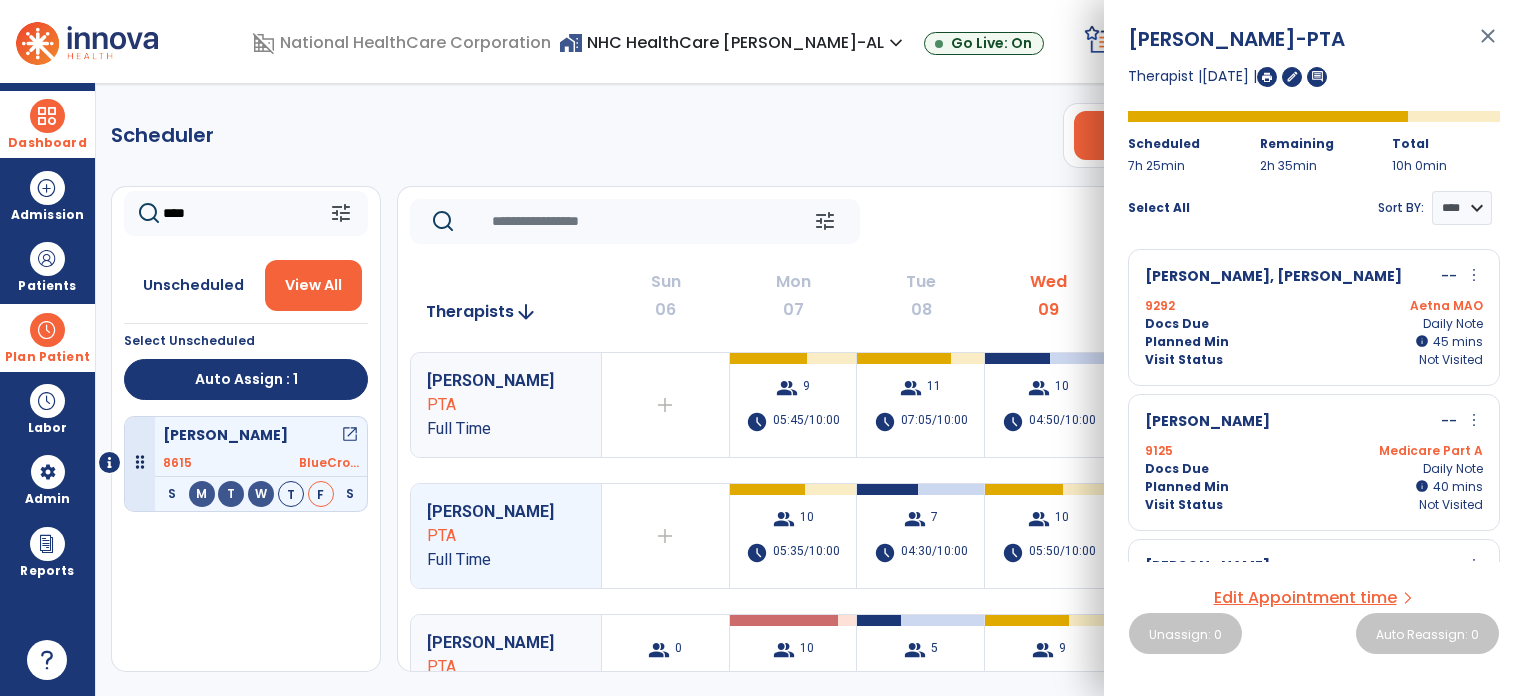 click on "9125 Medicare Part A" at bounding box center (1314, 451) 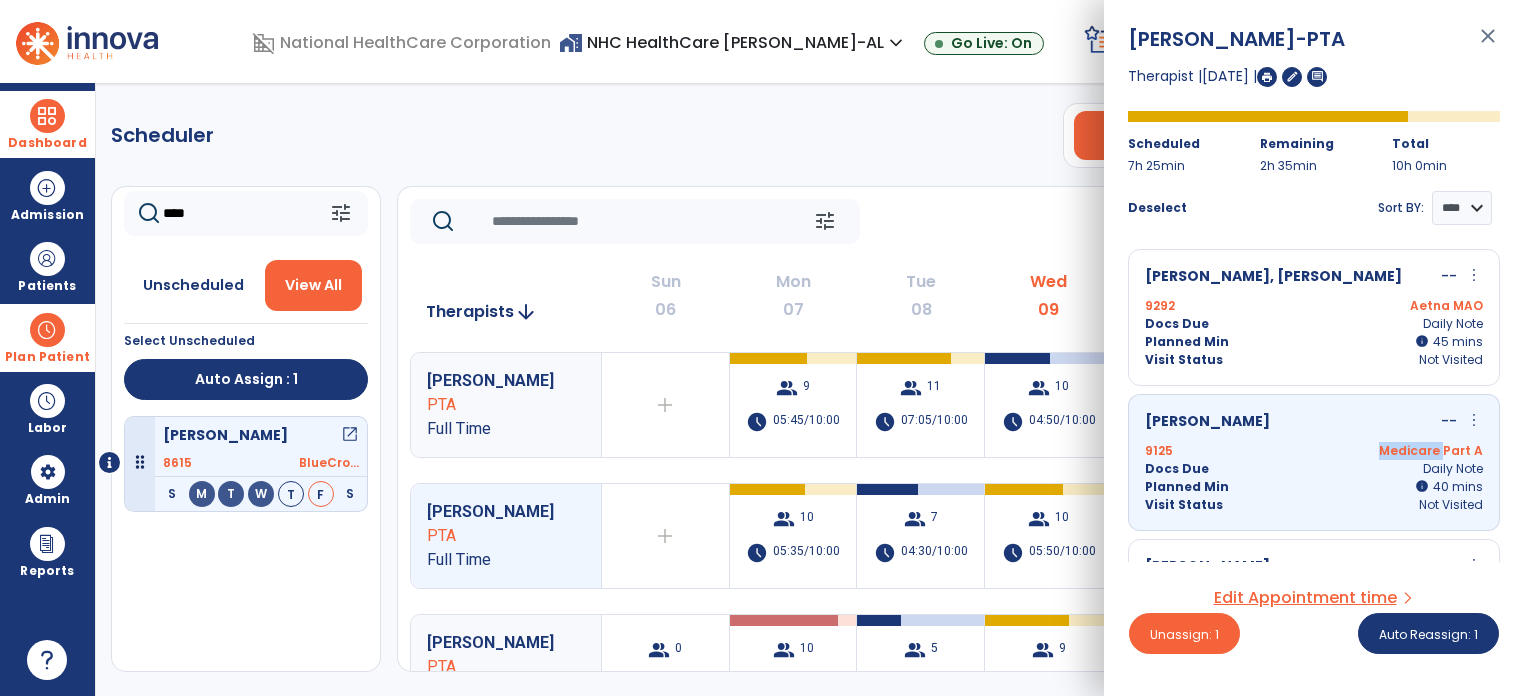 click on "9125 Medicare Part A" at bounding box center [1314, 451] 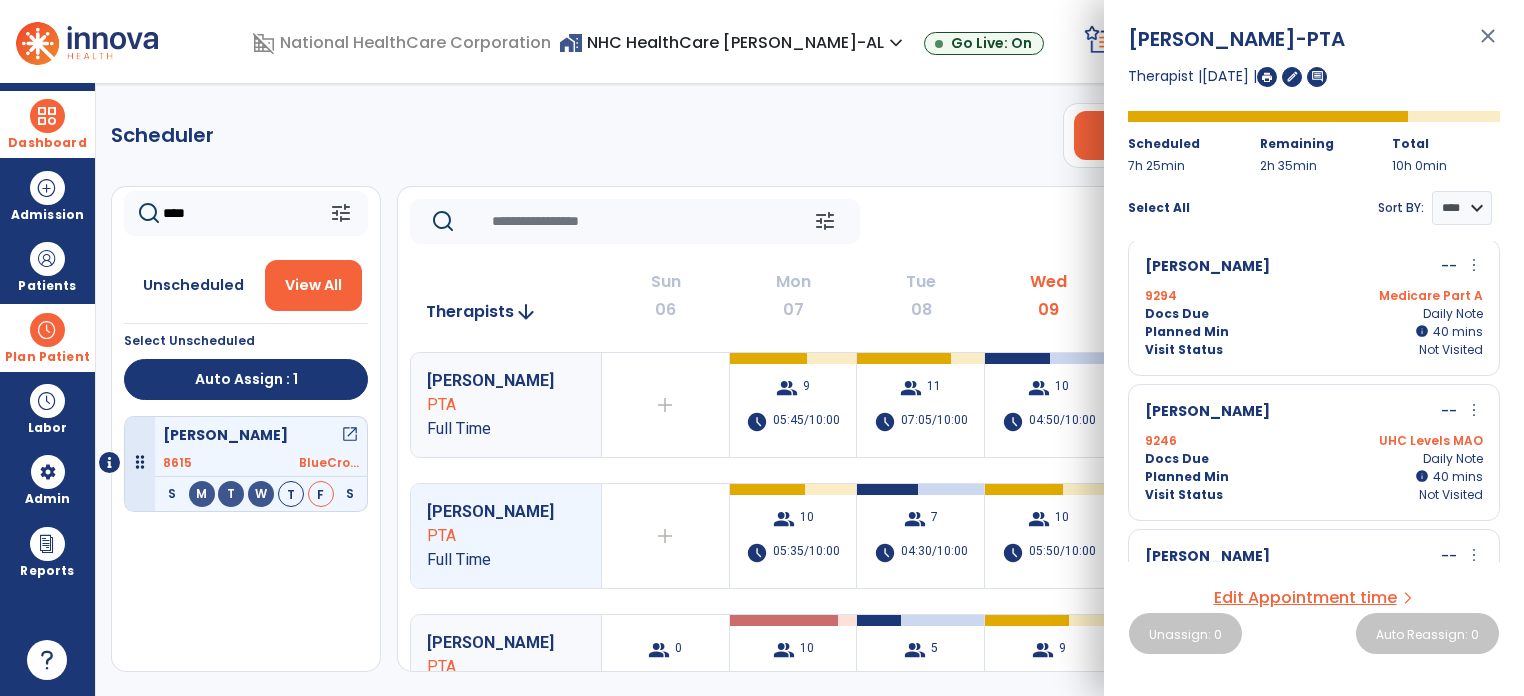 scroll, scrollTop: 920, scrollLeft: 0, axis: vertical 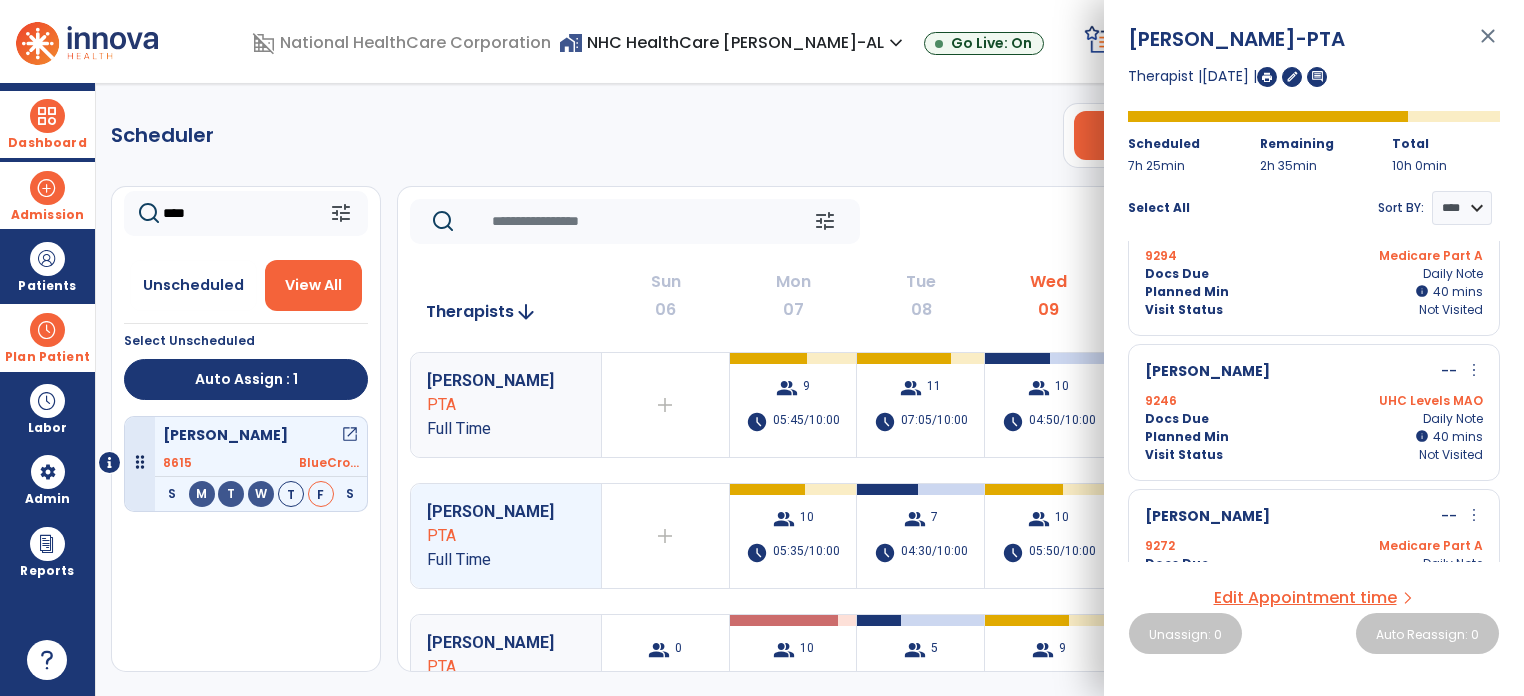 drag, startPoint x: 228, startPoint y: 212, endPoint x: 85, endPoint y: 226, distance: 143.68369 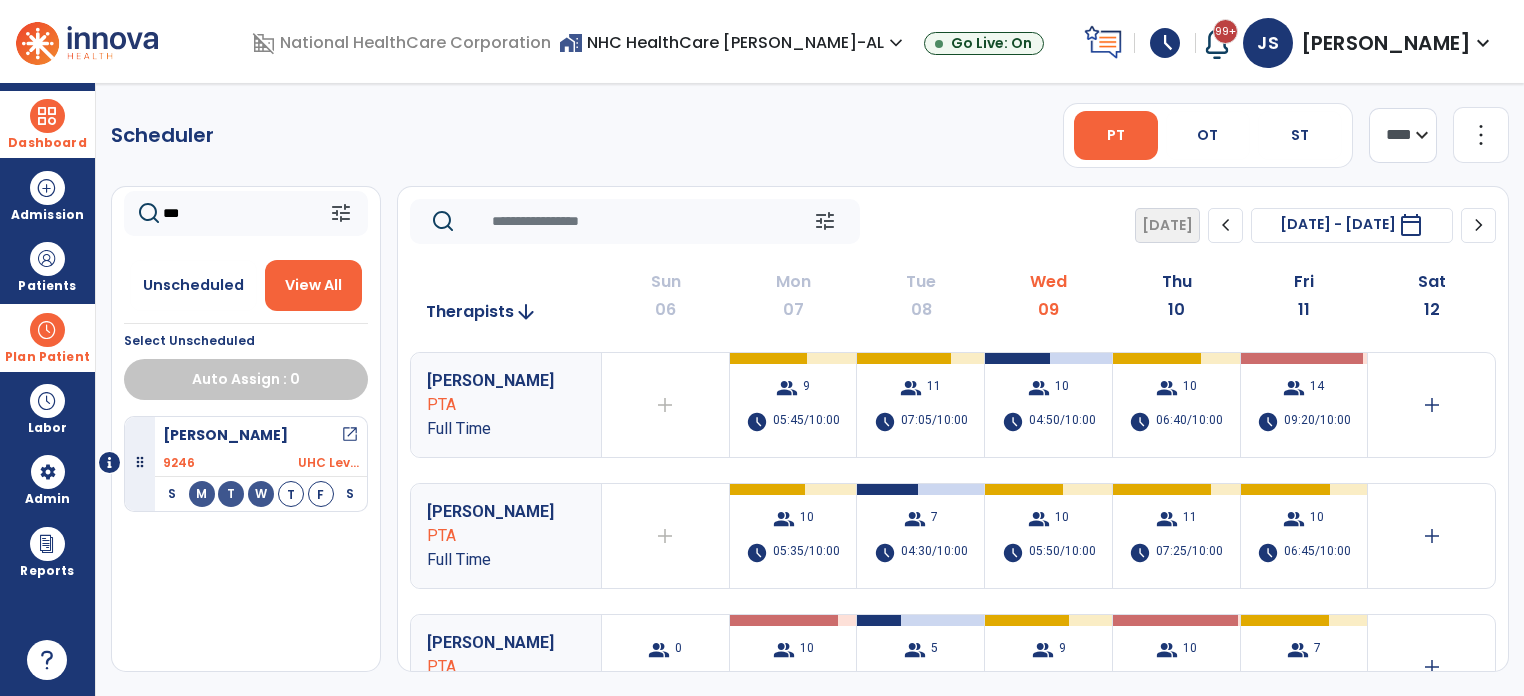 type on "***" 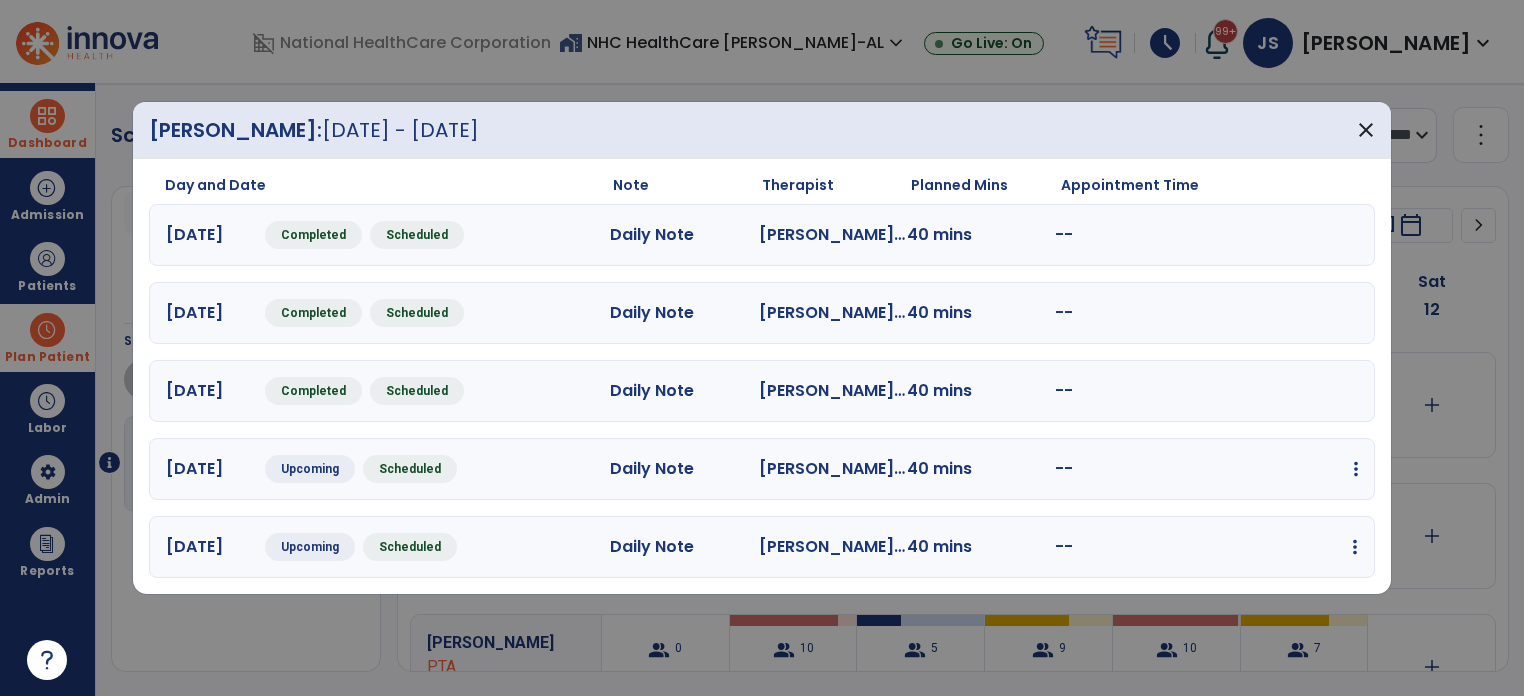 click at bounding box center [1356, 469] 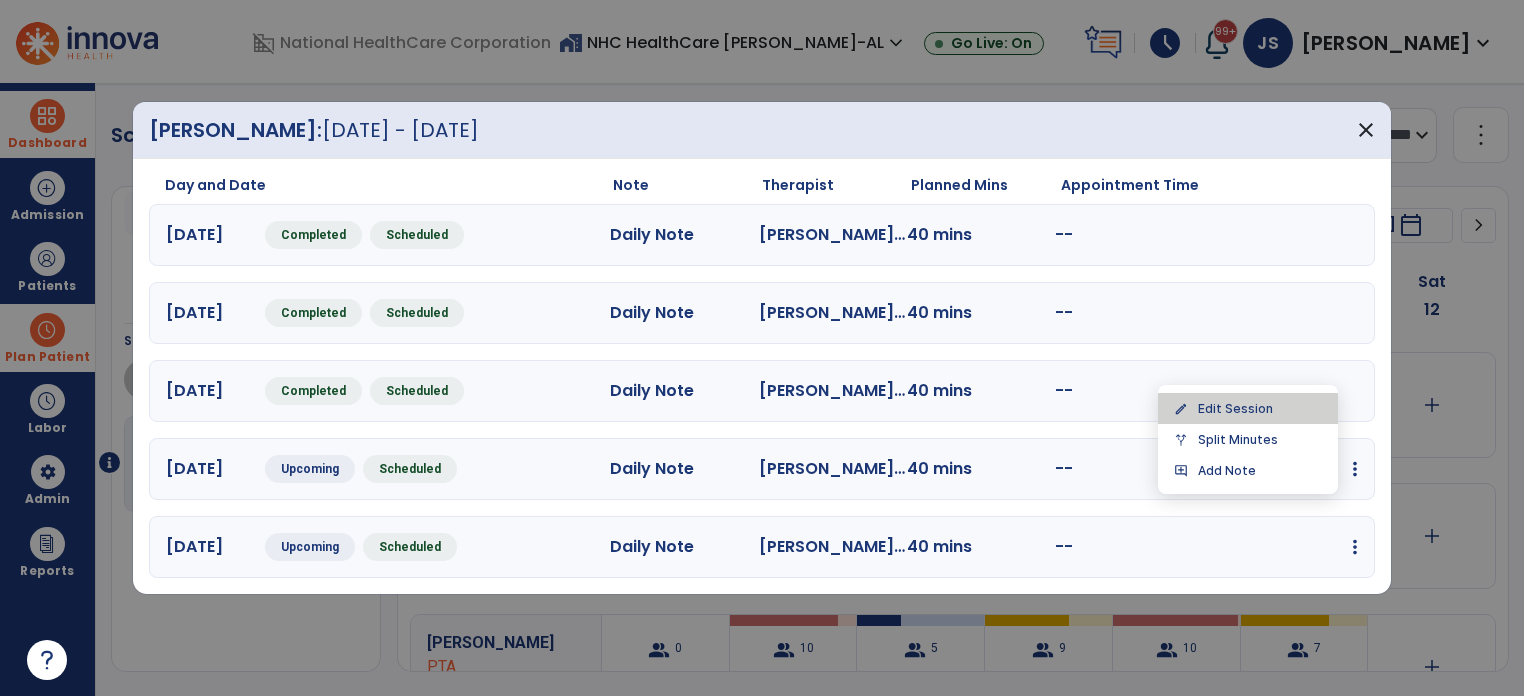 click on "edit   Edit Session" at bounding box center [1248, 408] 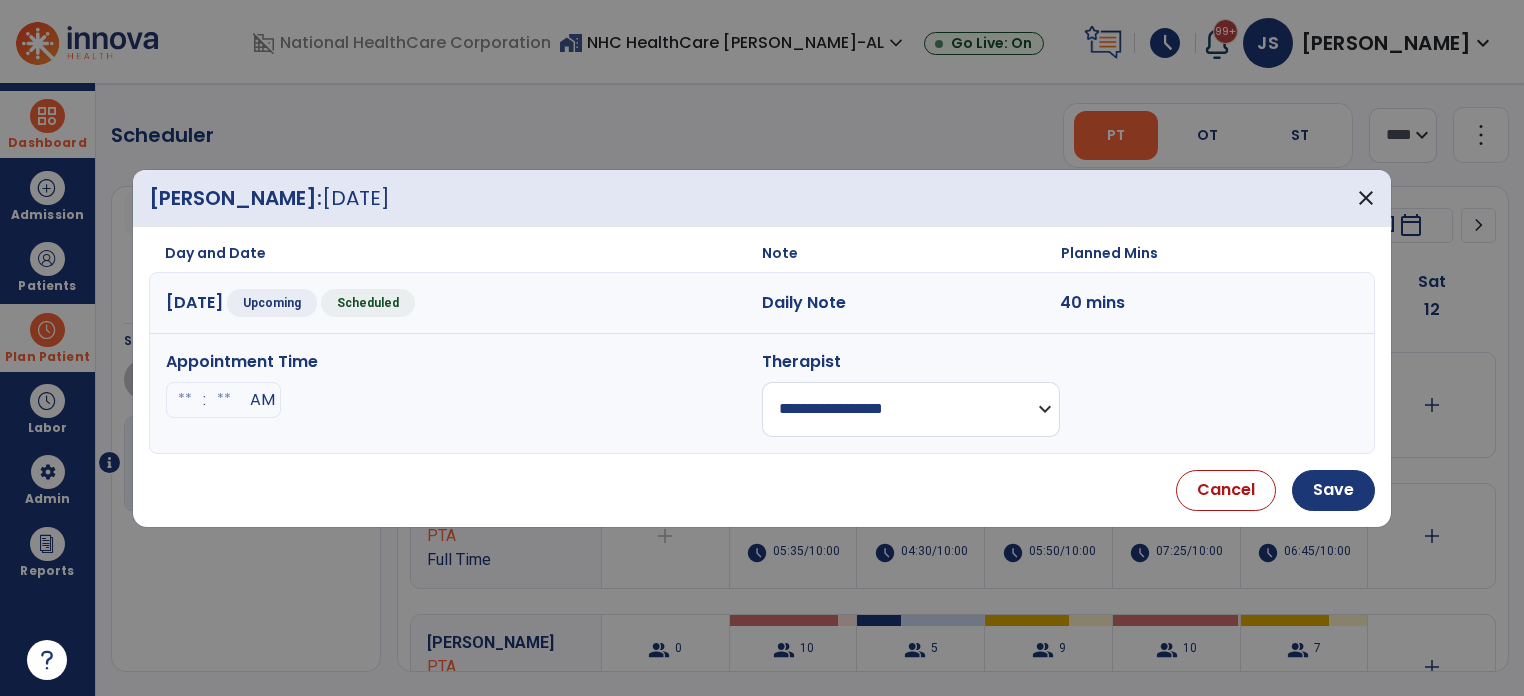 click on "**********" at bounding box center (911, 409) 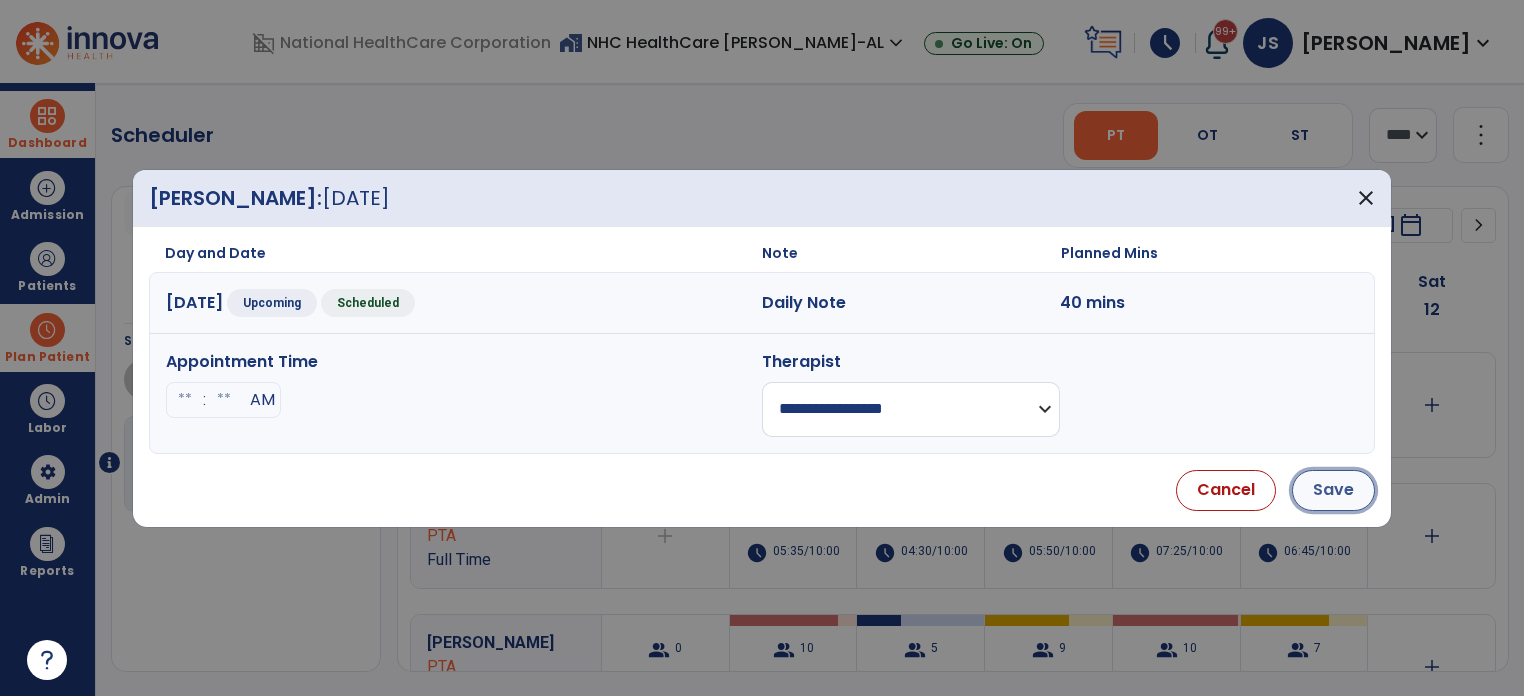 click on "Save" at bounding box center (1333, 490) 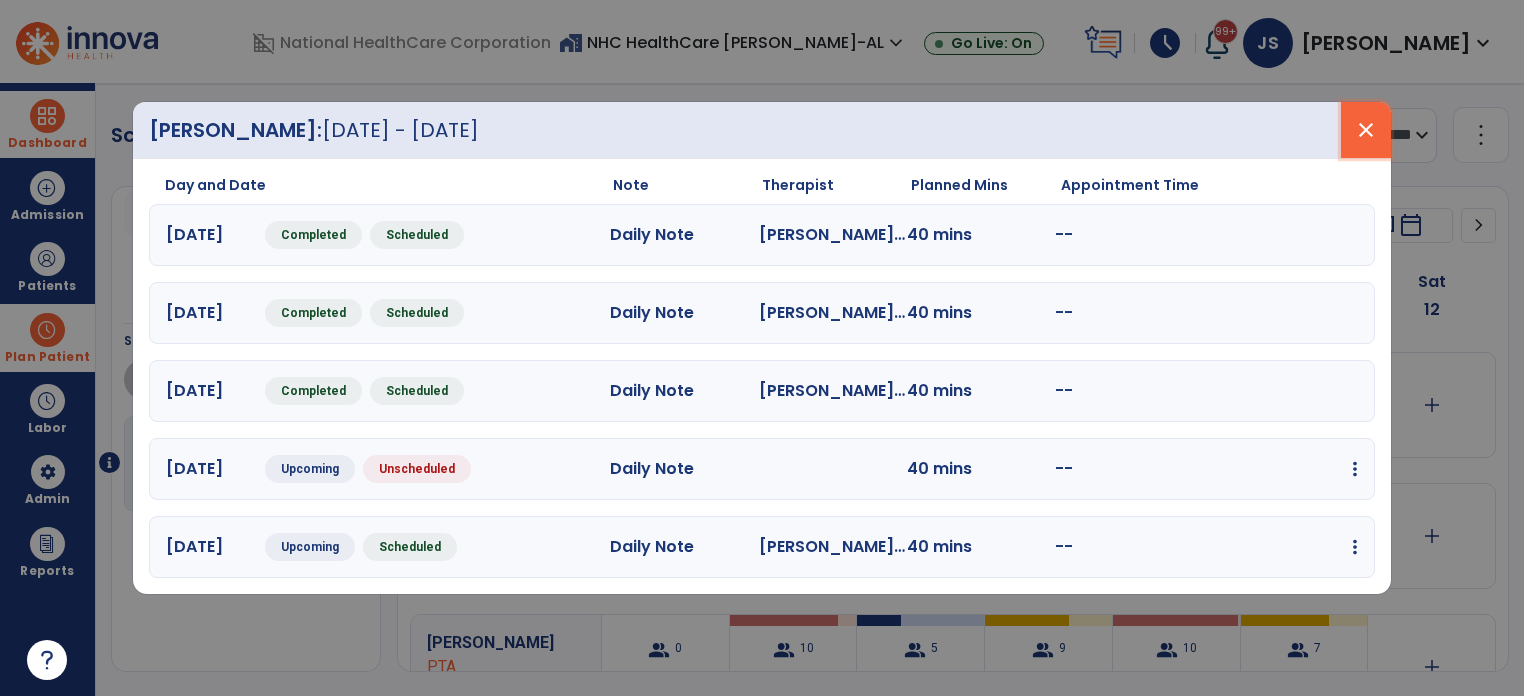 click on "close" at bounding box center [1366, 130] 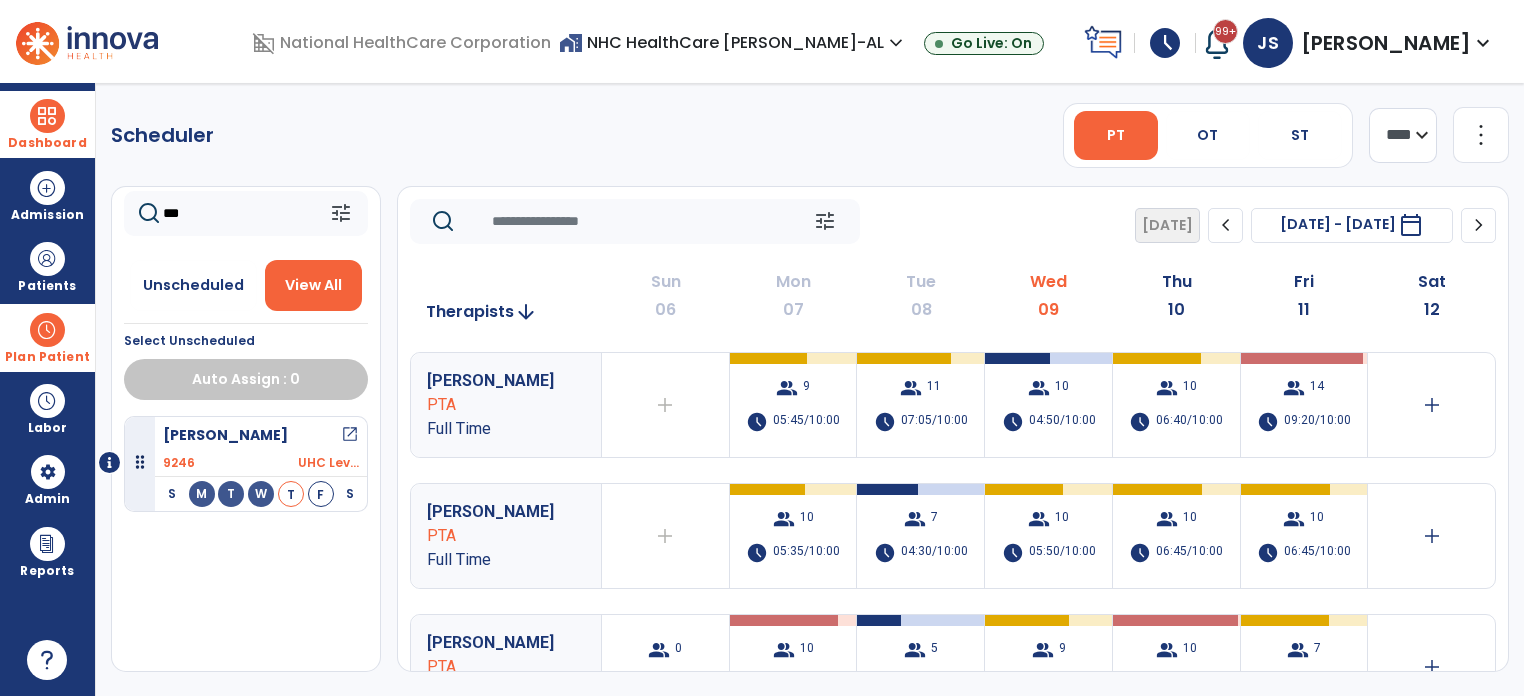 click on "***" 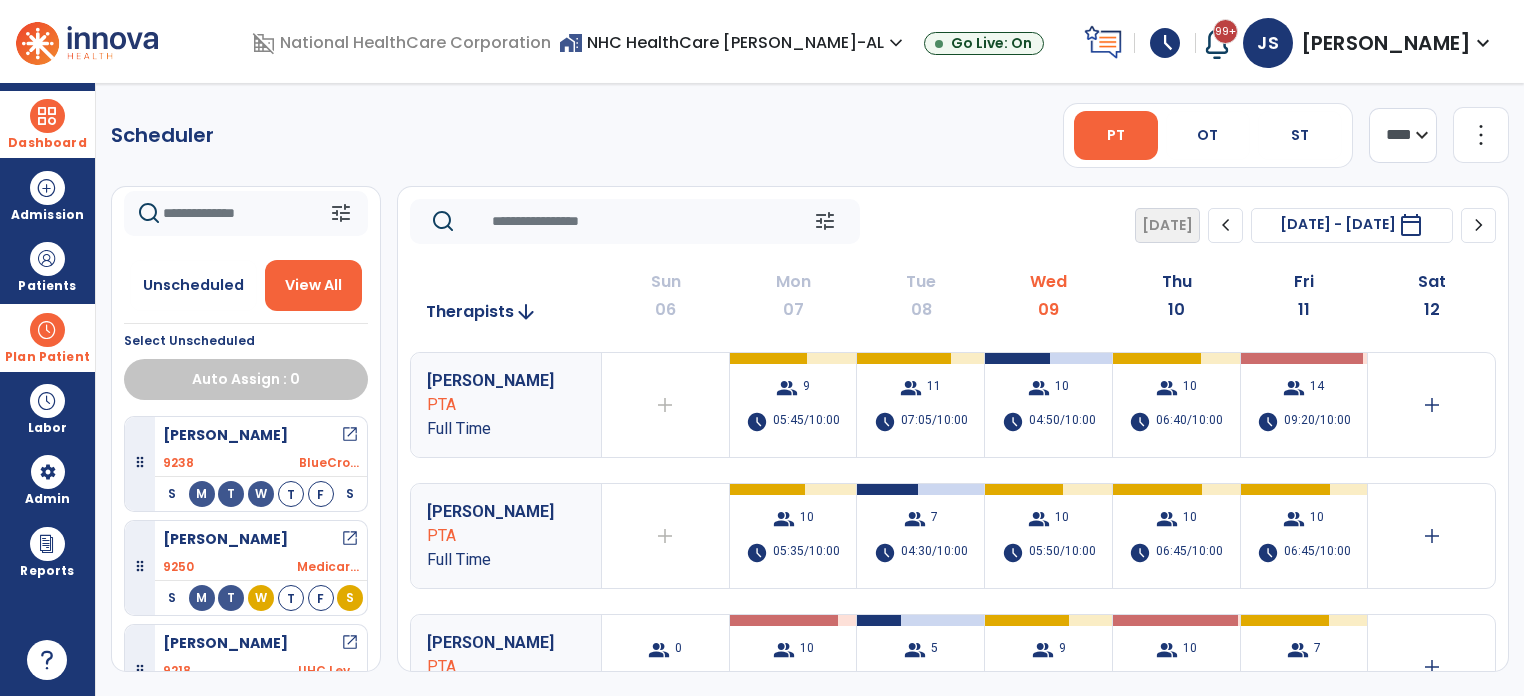 type 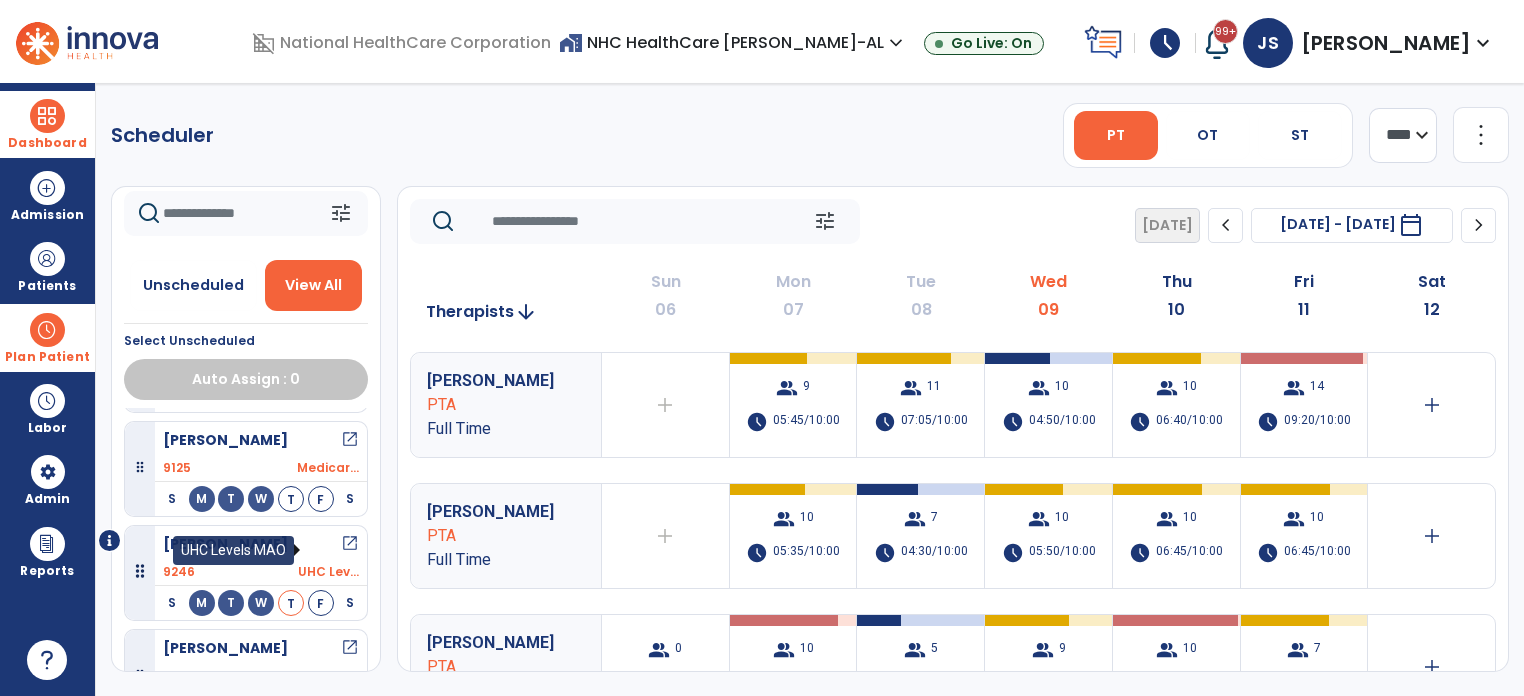 scroll, scrollTop: 1720, scrollLeft: 0, axis: vertical 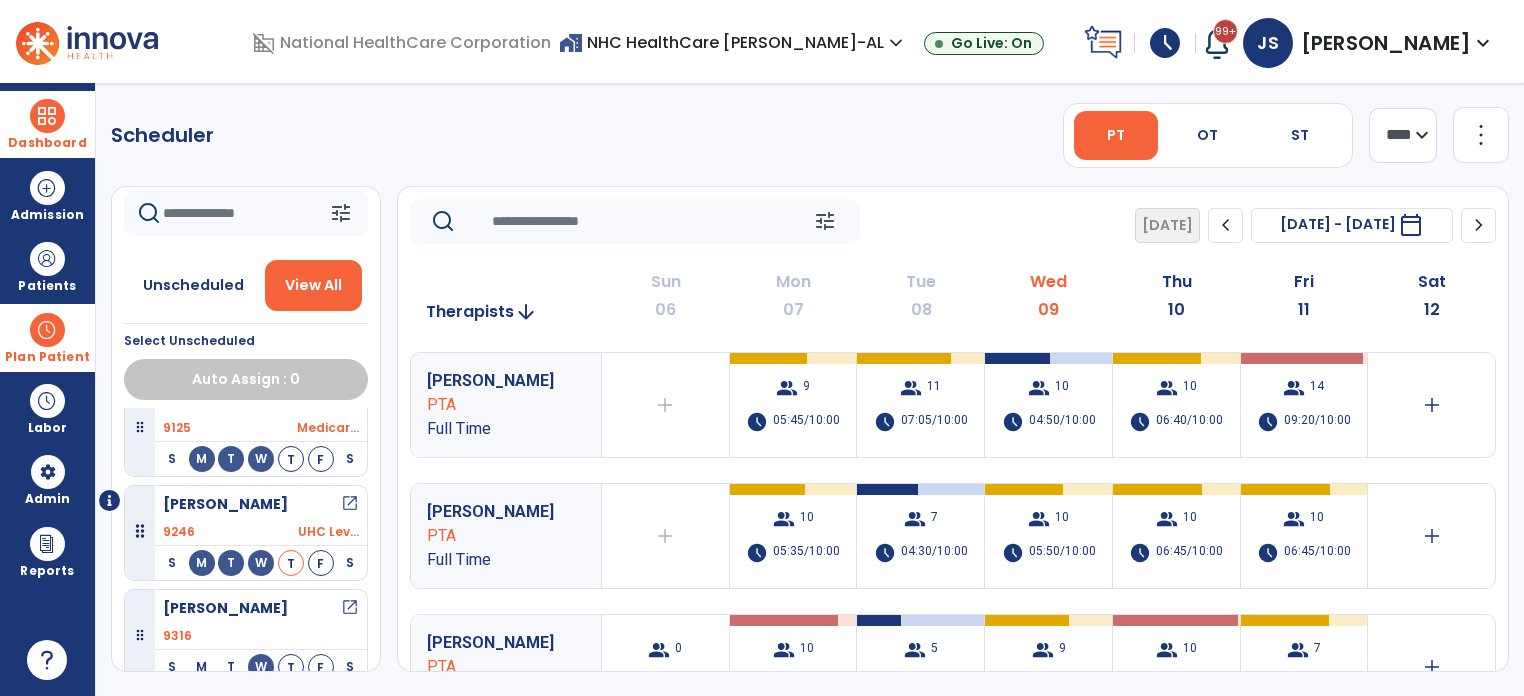 drag, startPoint x: 517, startPoint y: 623, endPoint x: 463, endPoint y: 505, distance: 129.76903 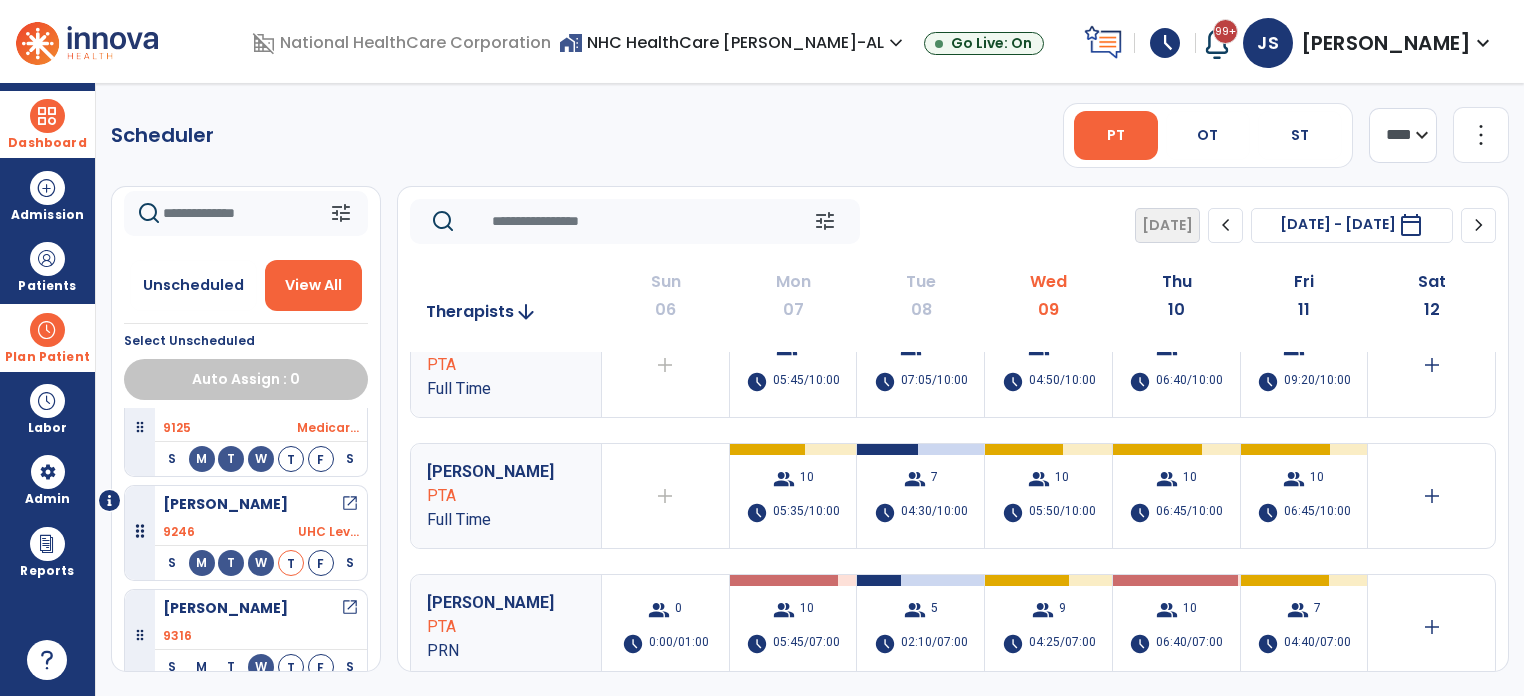 scroll, scrollTop: 80, scrollLeft: 0, axis: vertical 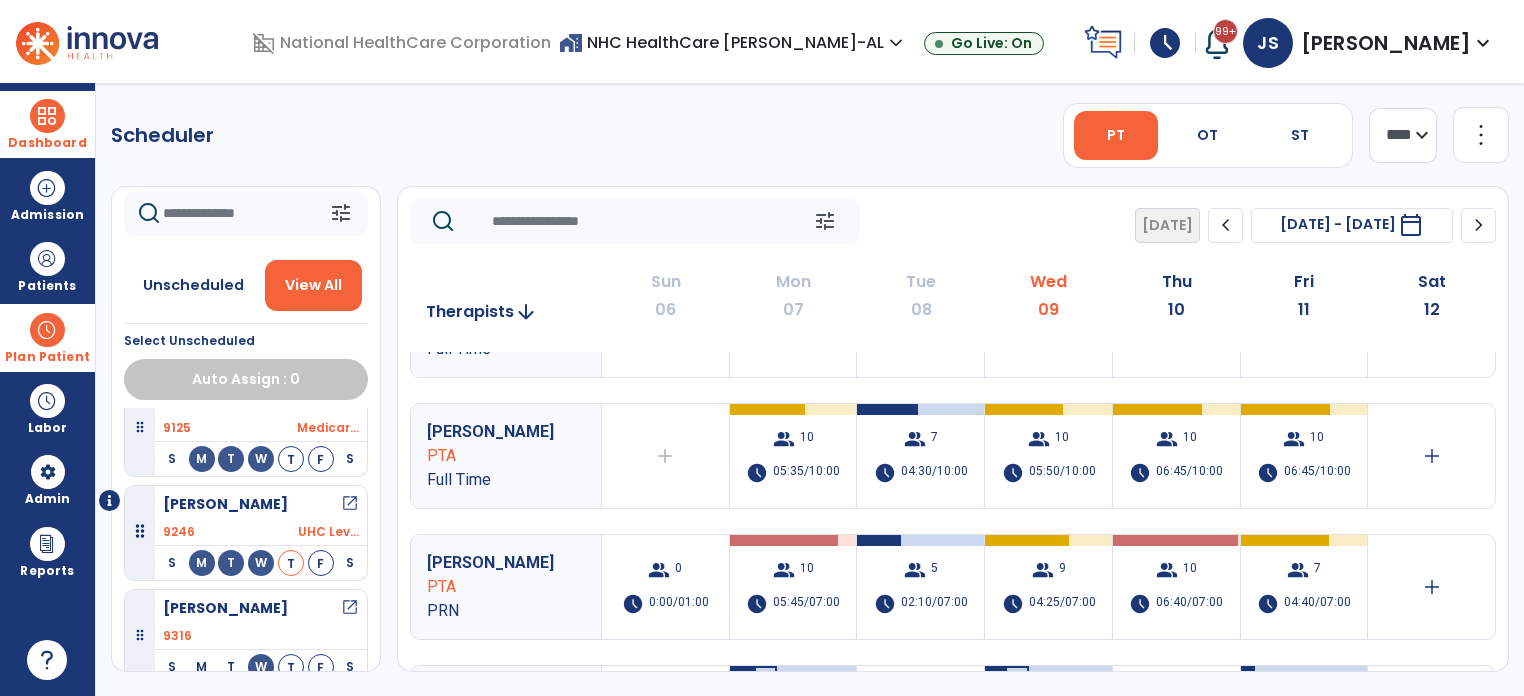 click on "open_in_new" at bounding box center (350, 504) 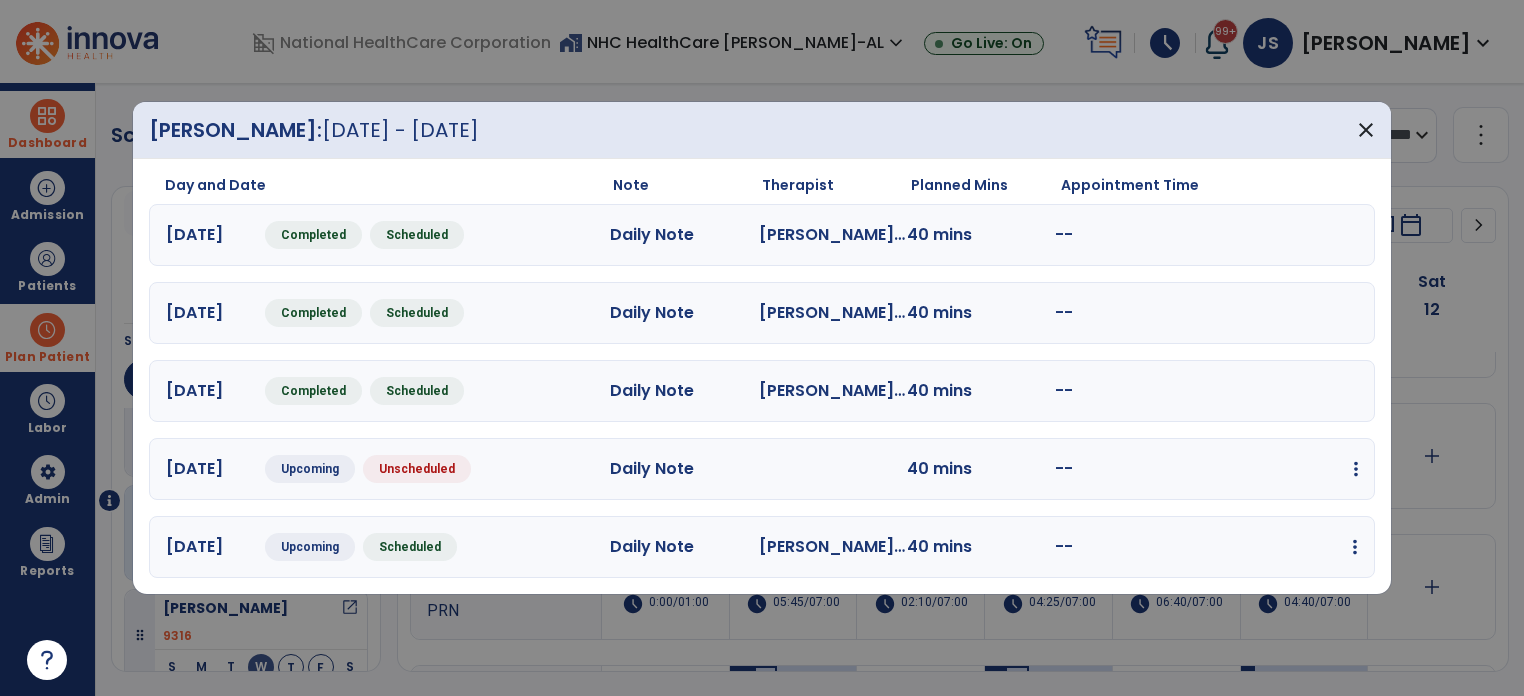 click at bounding box center [1356, 469] 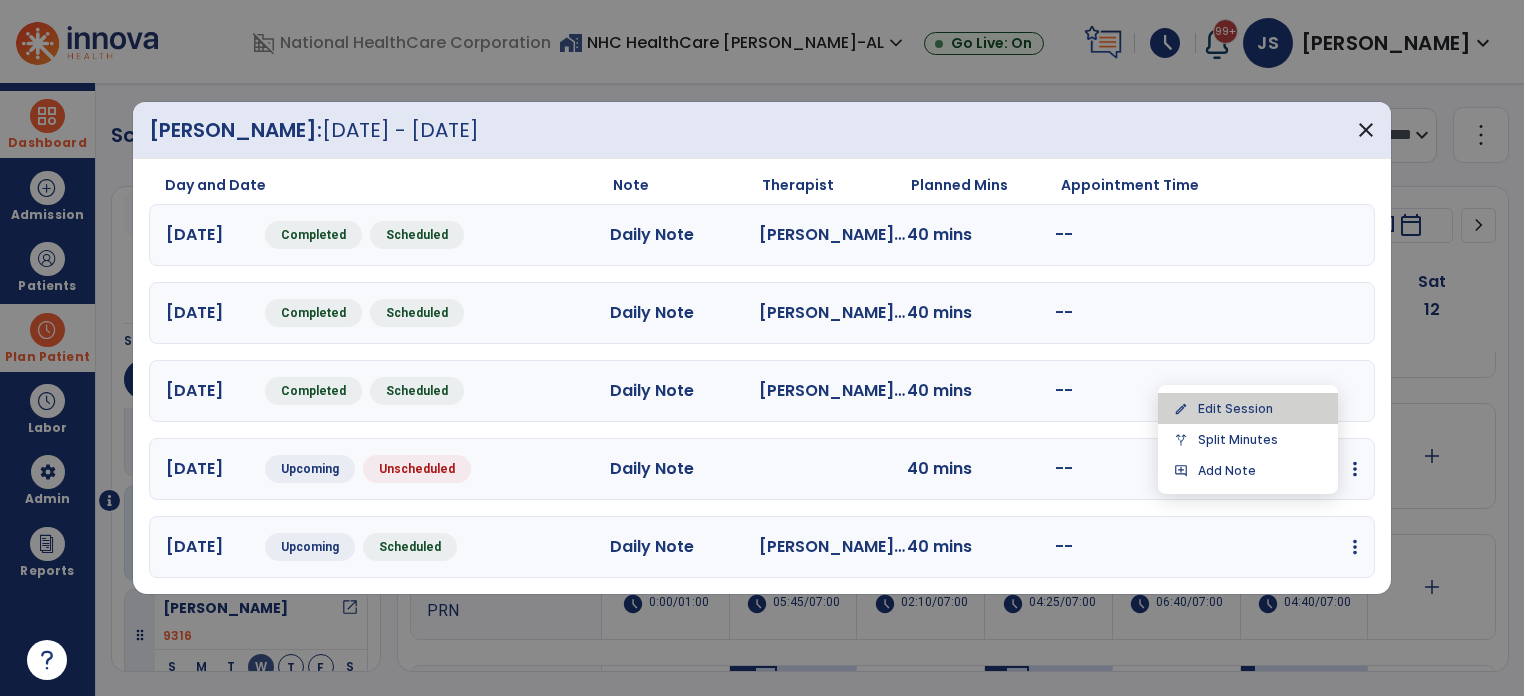 click on "edit   Edit Session" at bounding box center [1248, 408] 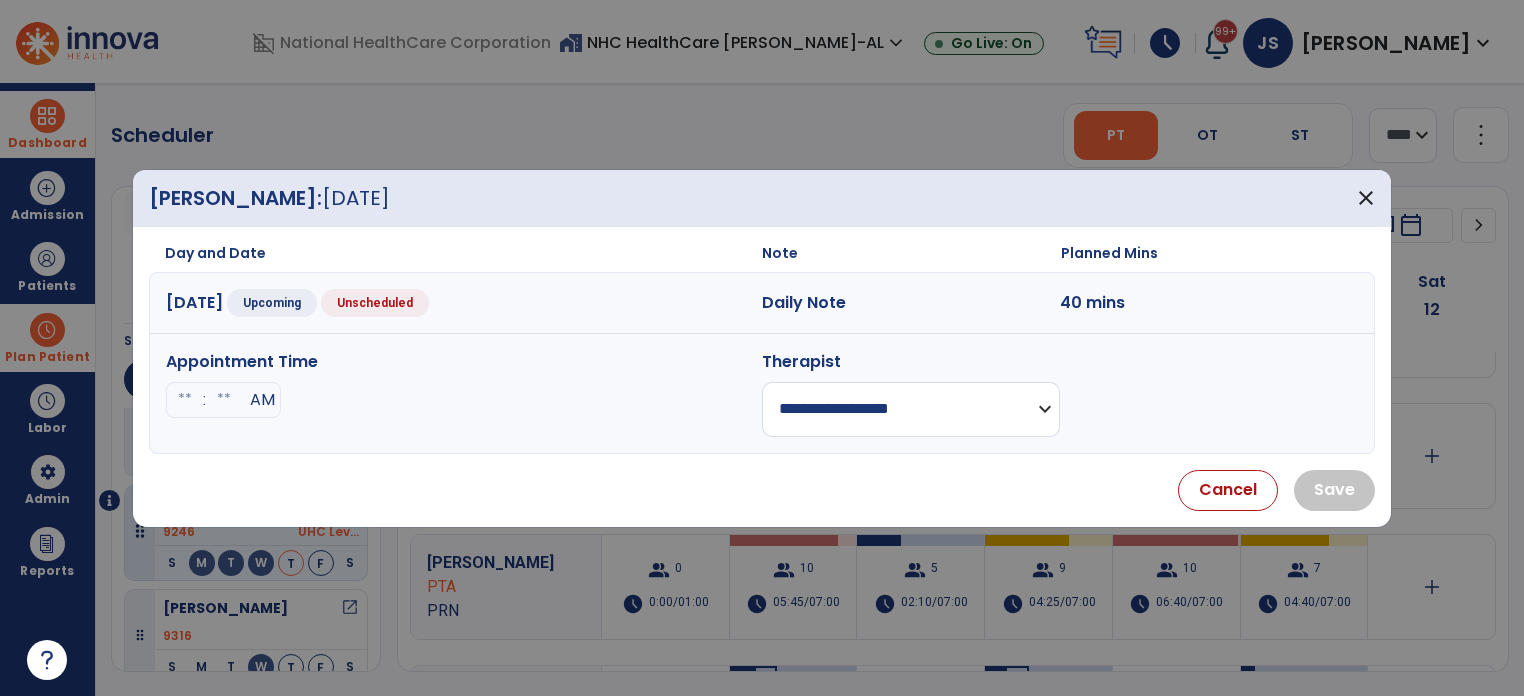 click on "**********" at bounding box center (911, 409) 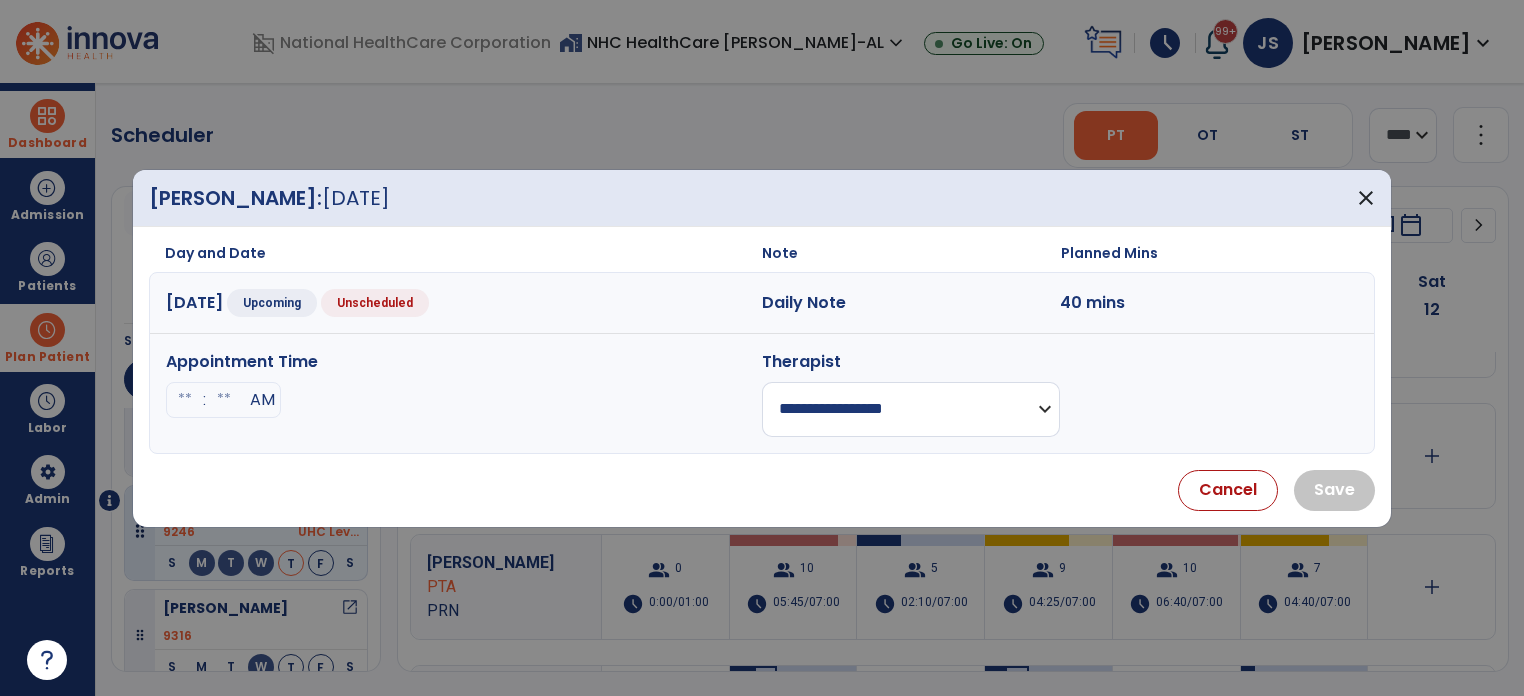 click on "**********" at bounding box center [911, 409] 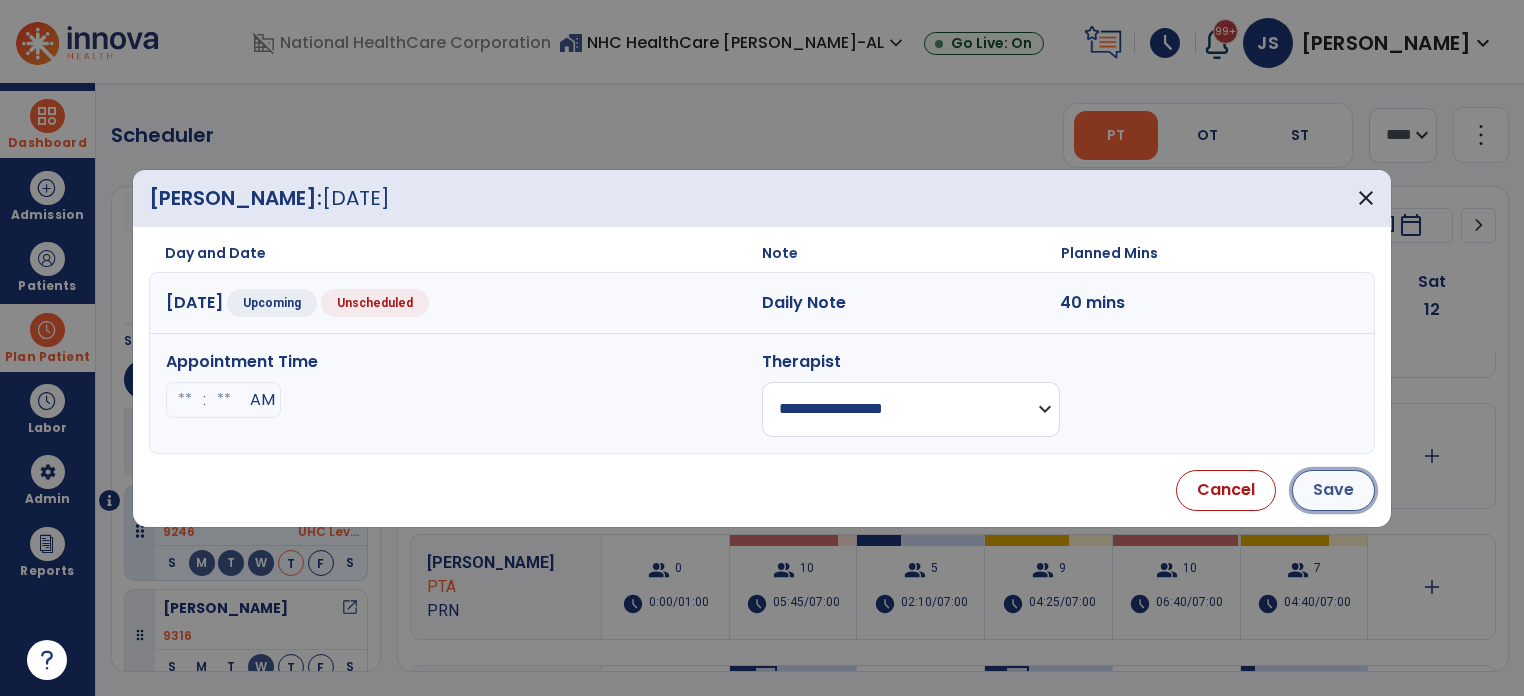 click on "Save" at bounding box center (1333, 490) 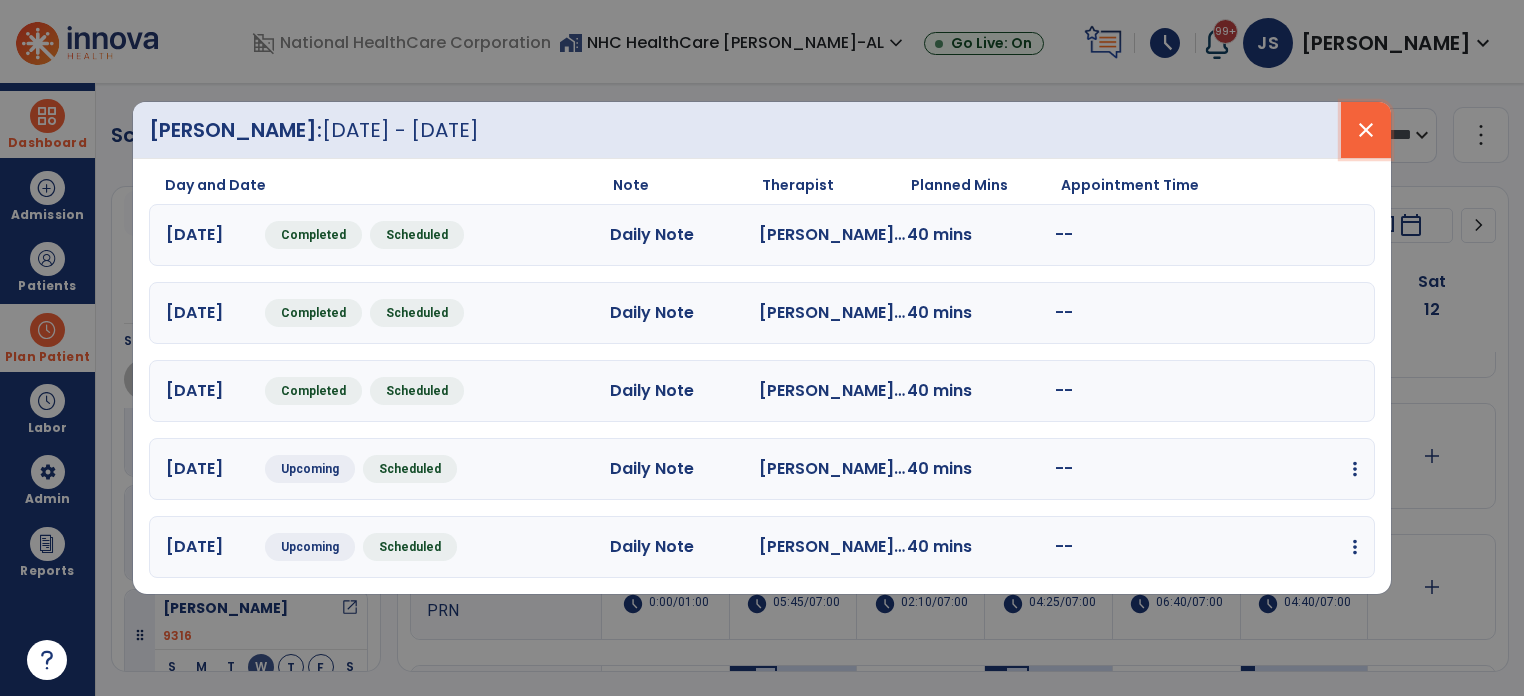 click on "close" at bounding box center [1366, 130] 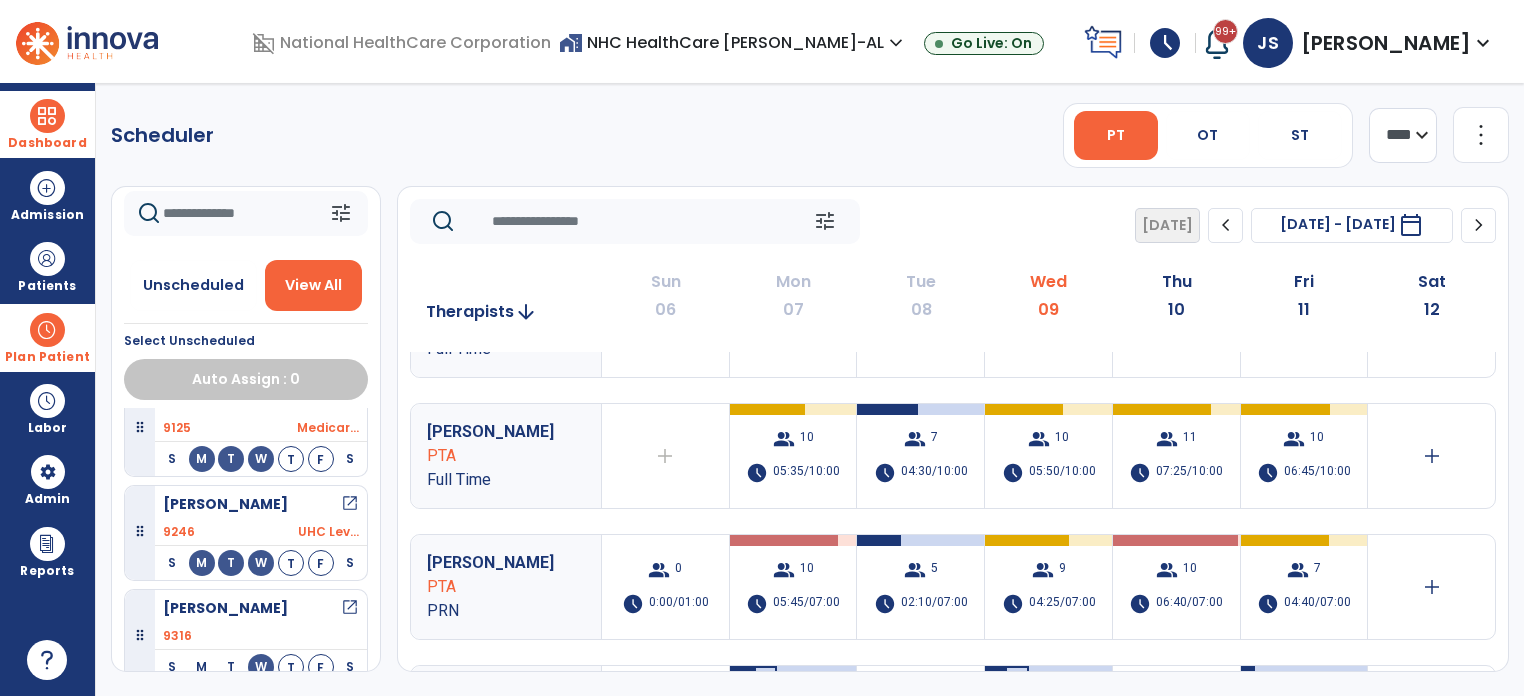 click on "PTA" at bounding box center (492, 587) 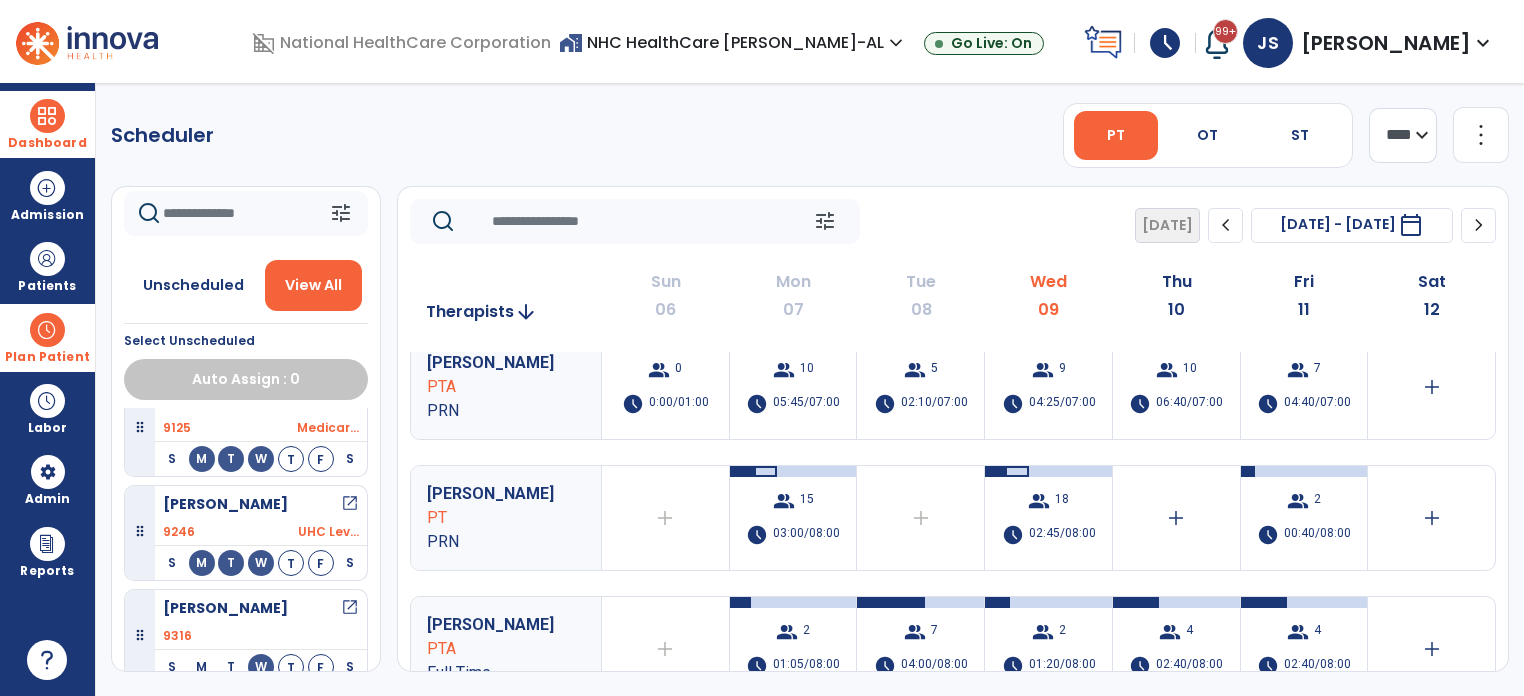 scroll, scrollTop: 320, scrollLeft: 0, axis: vertical 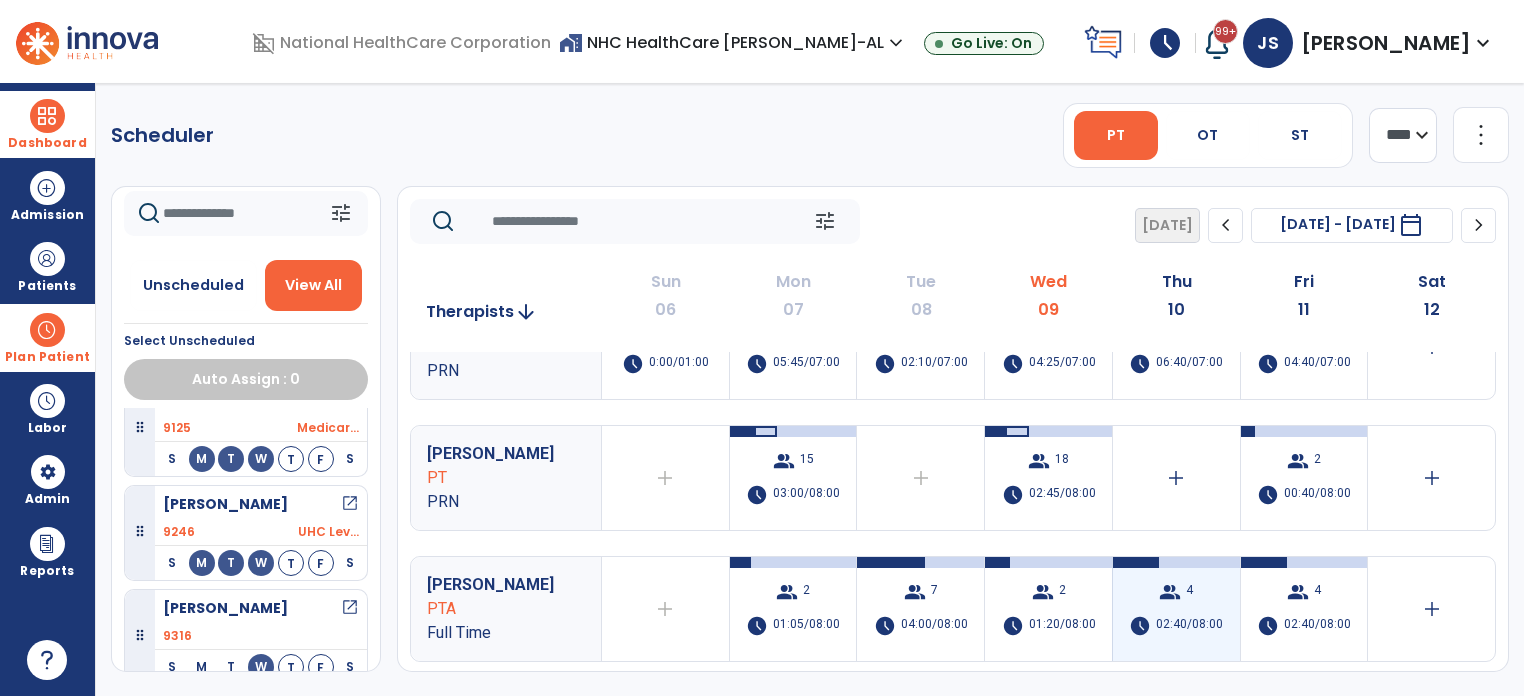 click on "group  4  schedule  02:40/08:00" at bounding box center (1176, 609) 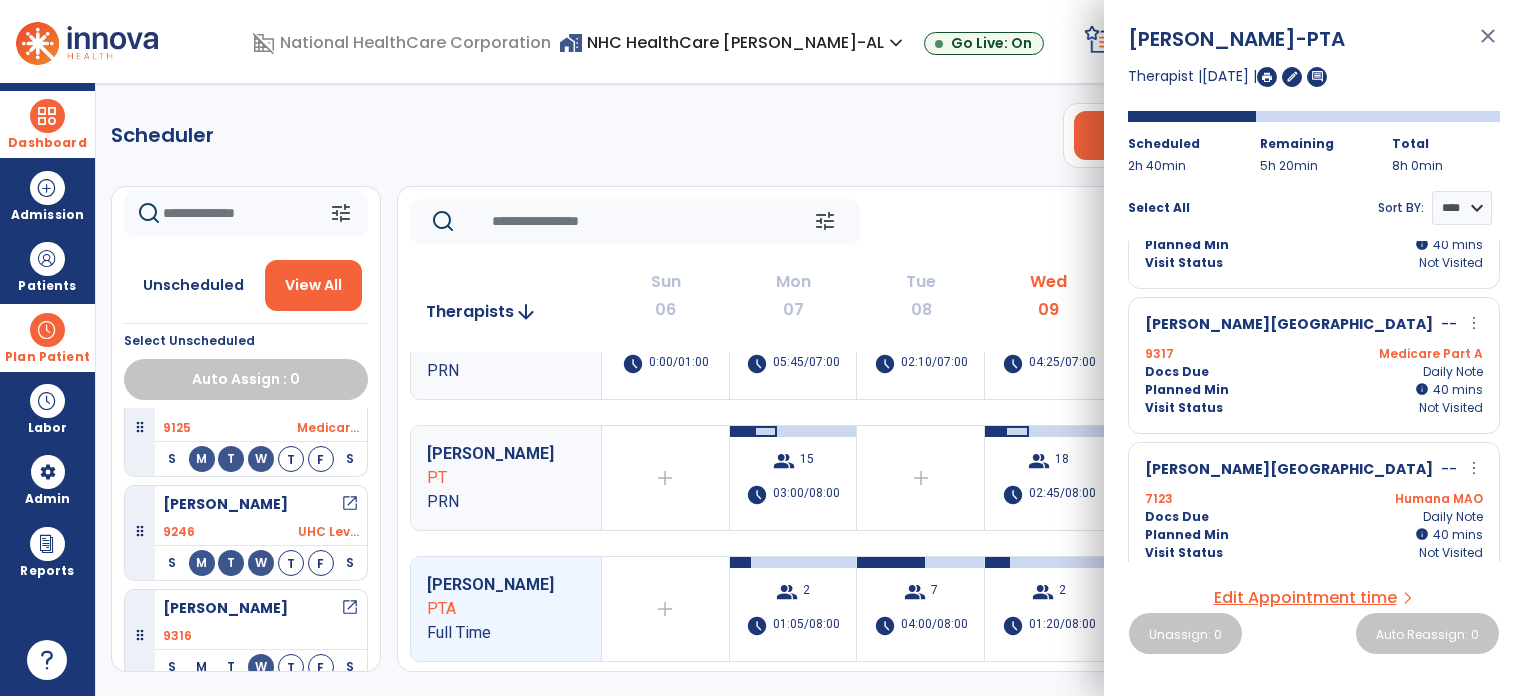 scroll, scrollTop: 256, scrollLeft: 0, axis: vertical 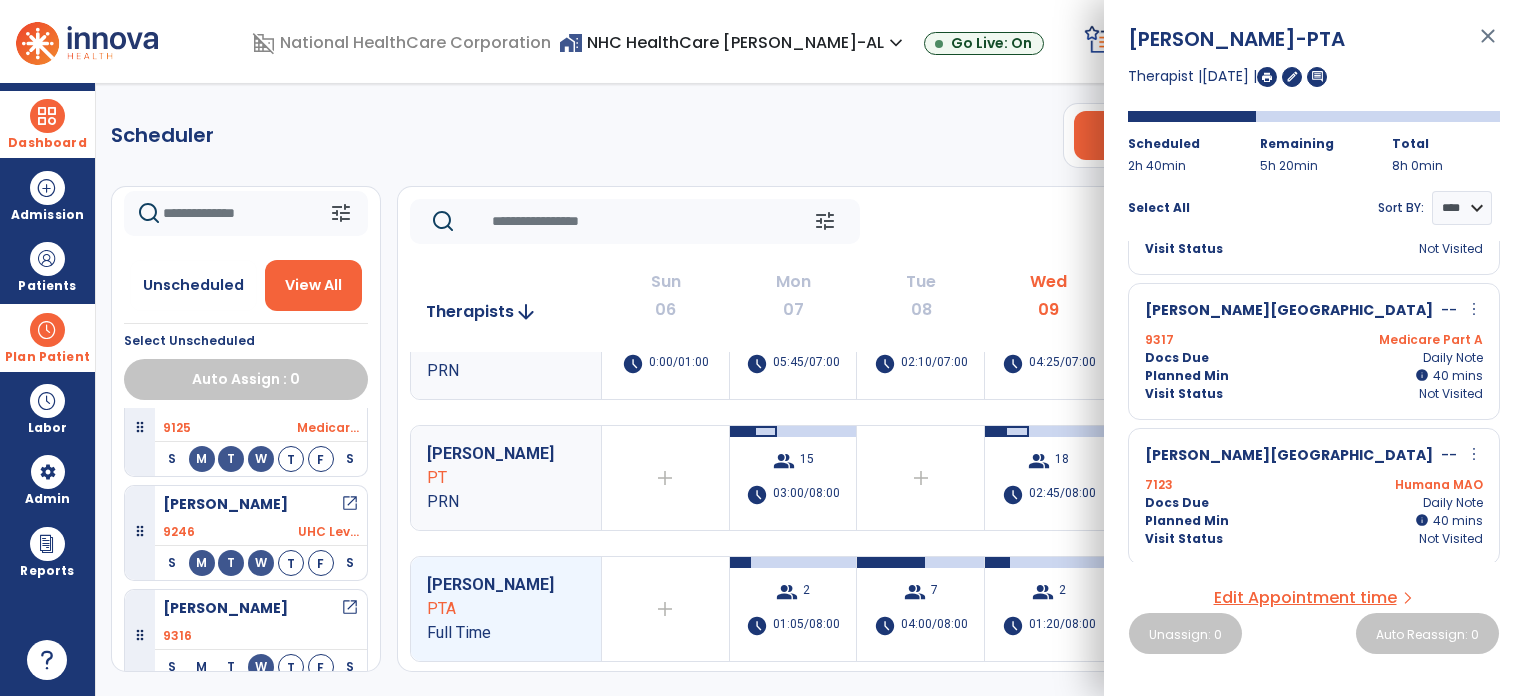 click on "close" at bounding box center (1488, 45) 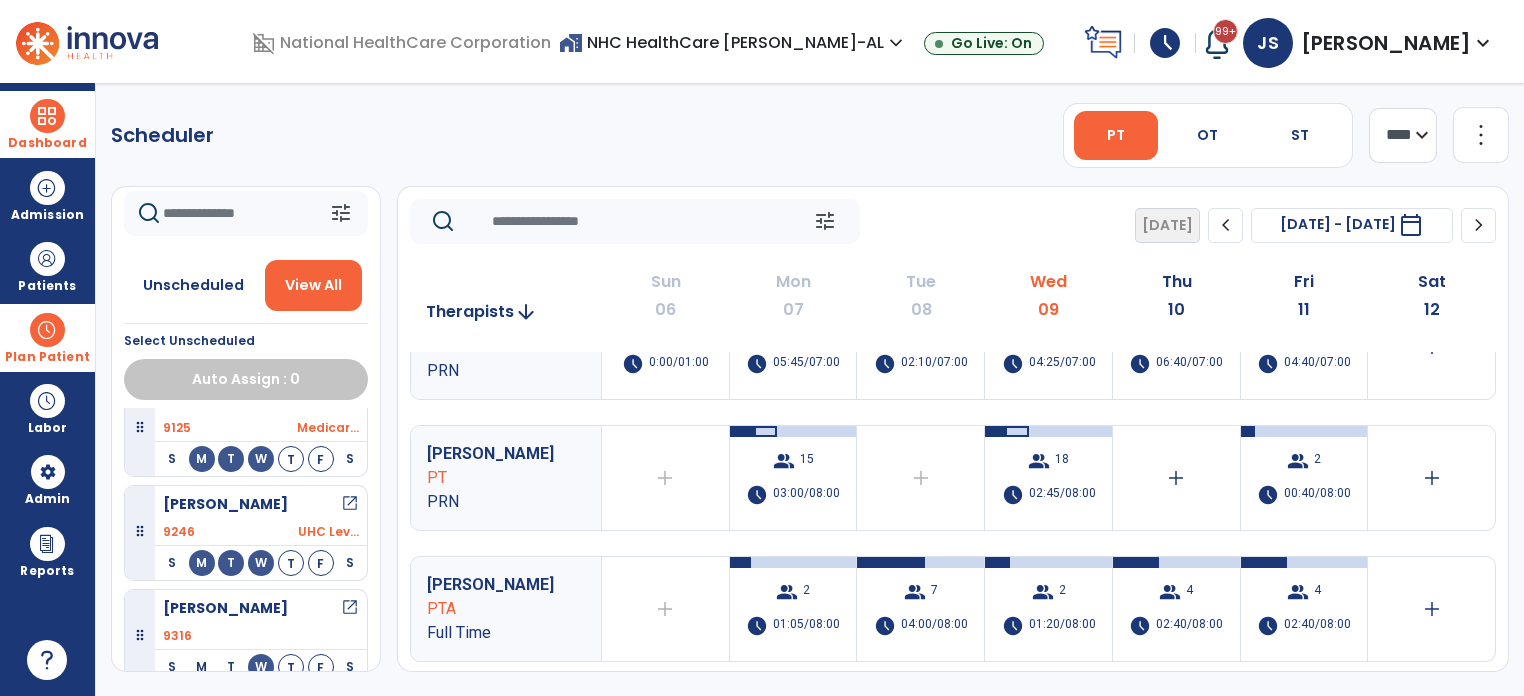 click on "PT" at bounding box center (492, 478) 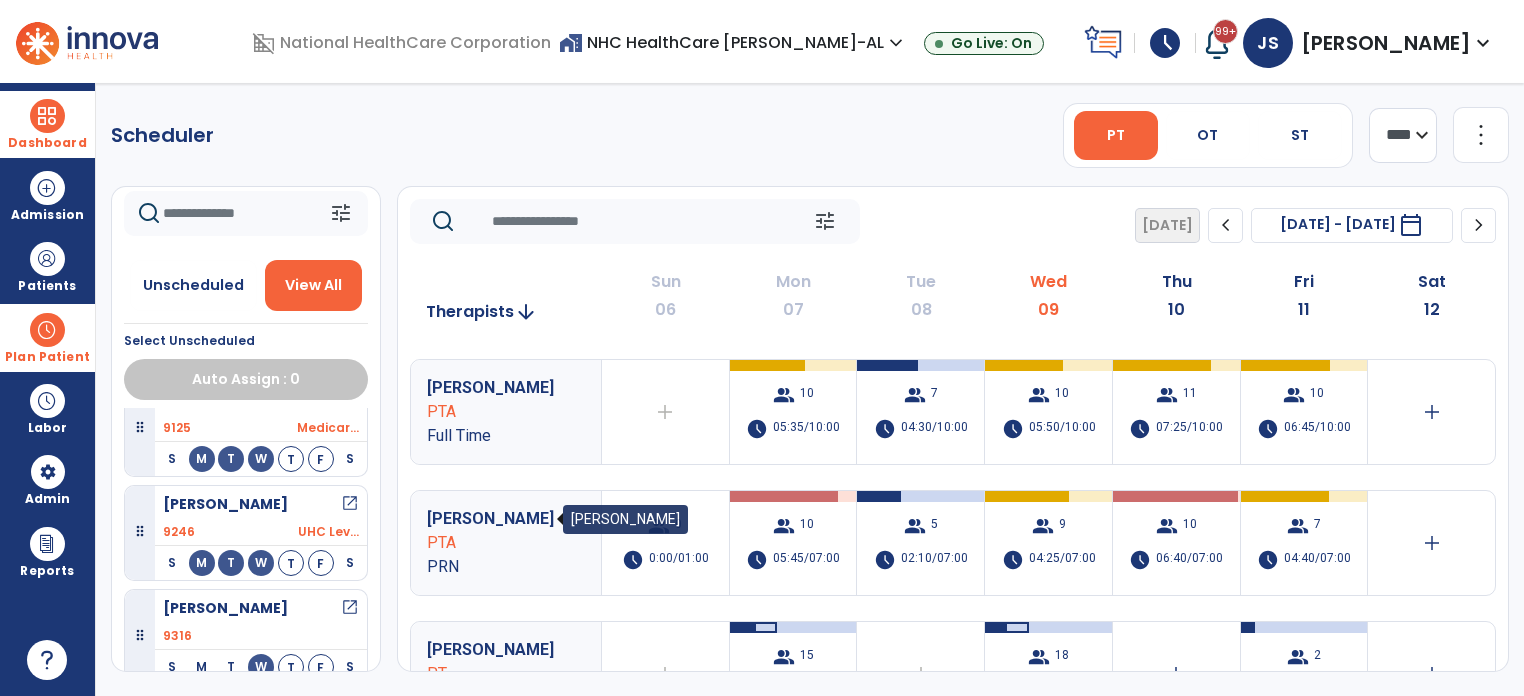 scroll, scrollTop: 120, scrollLeft: 0, axis: vertical 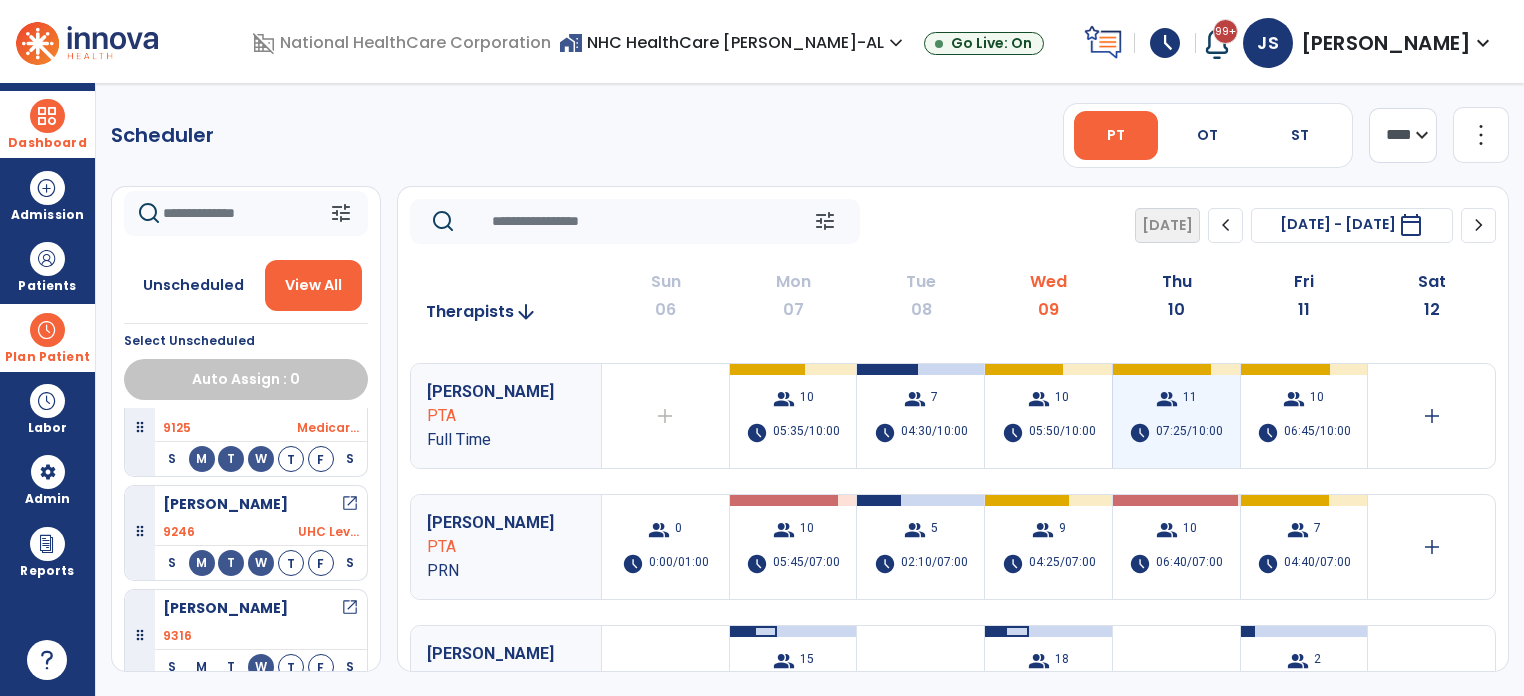 click on "group  11  schedule  07:25/10:00" at bounding box center (1176, 416) 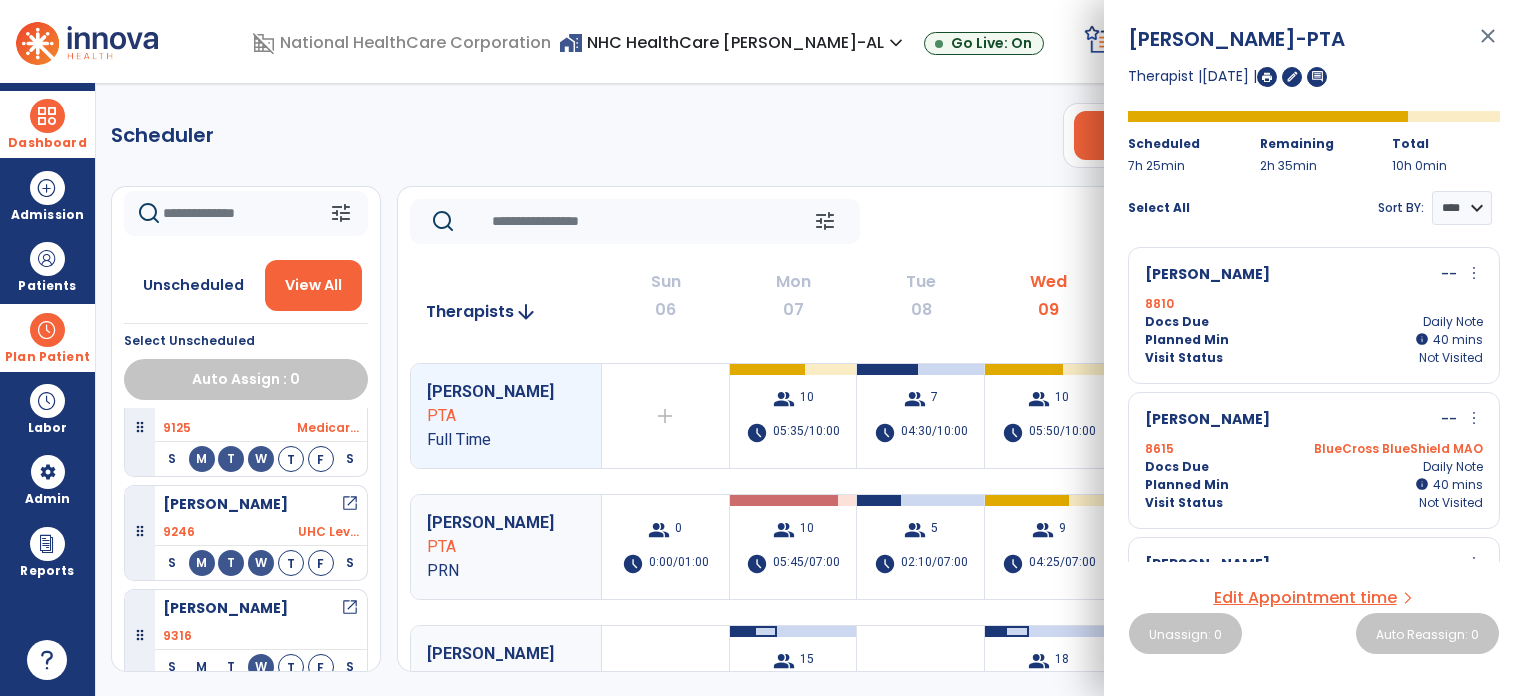 scroll, scrollTop: 150, scrollLeft: 0, axis: vertical 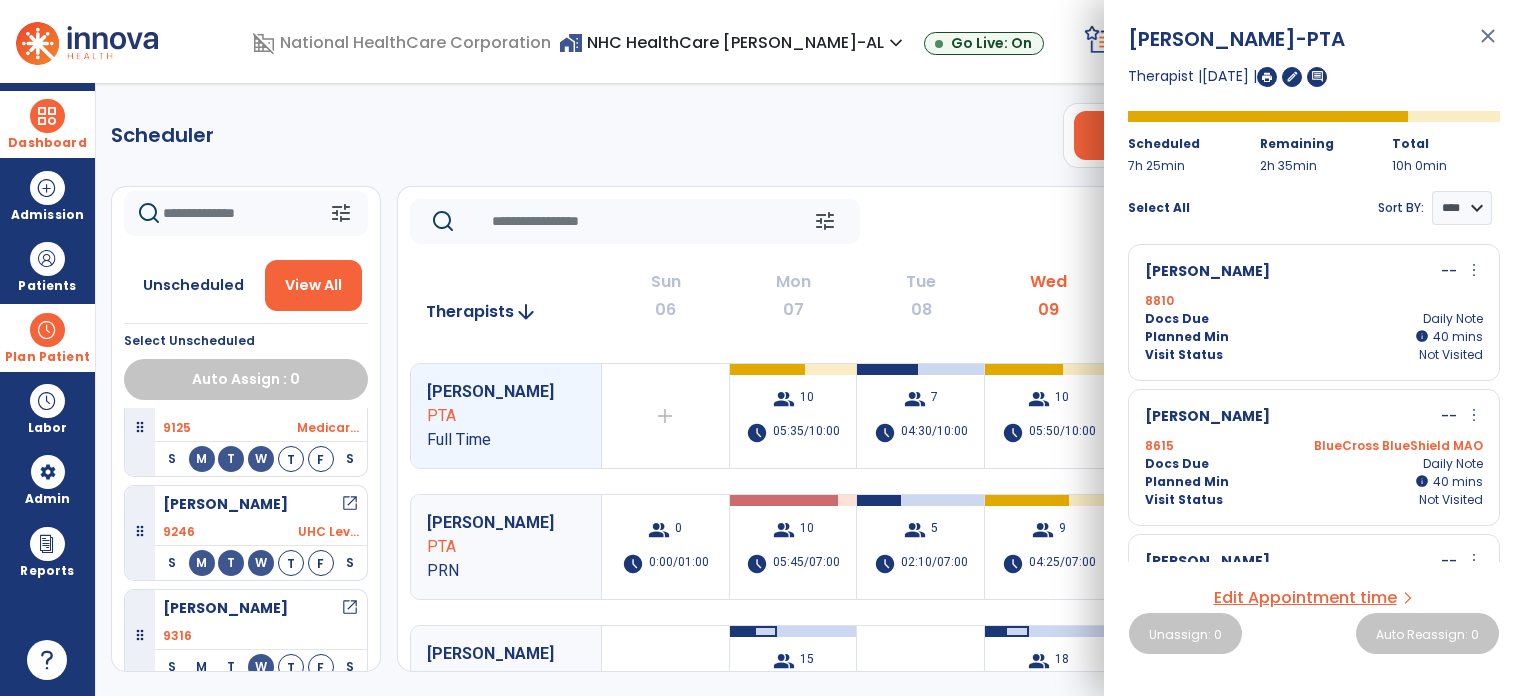 click 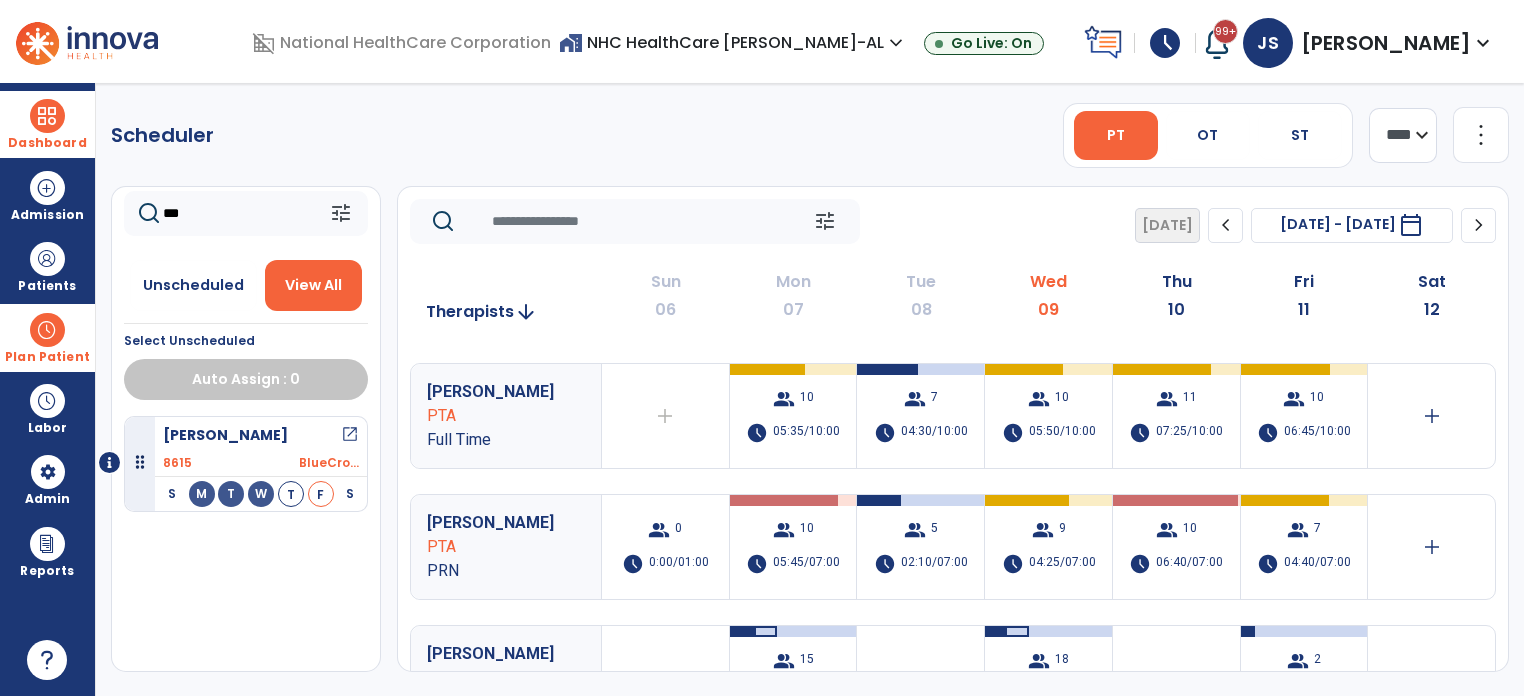 scroll, scrollTop: 0, scrollLeft: 0, axis: both 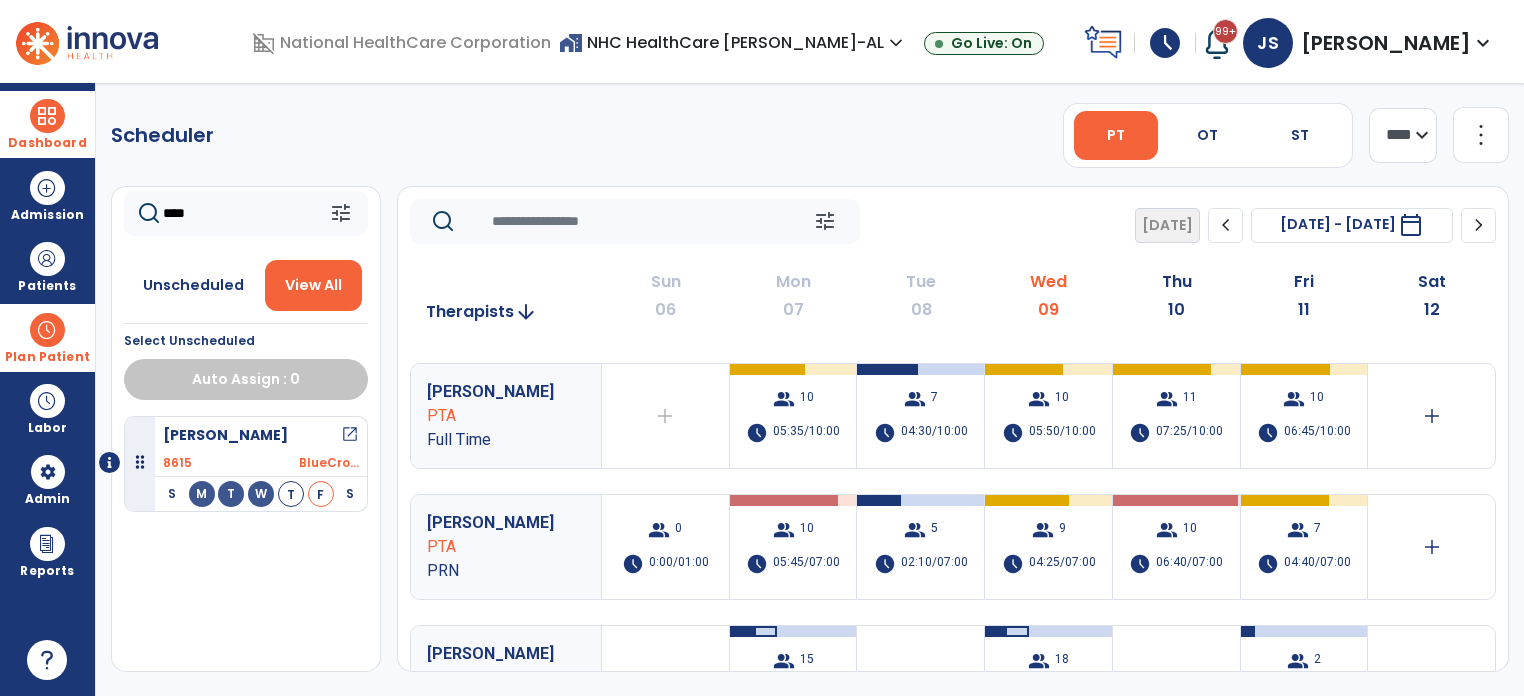 click on "open_in_new" at bounding box center (350, 435) 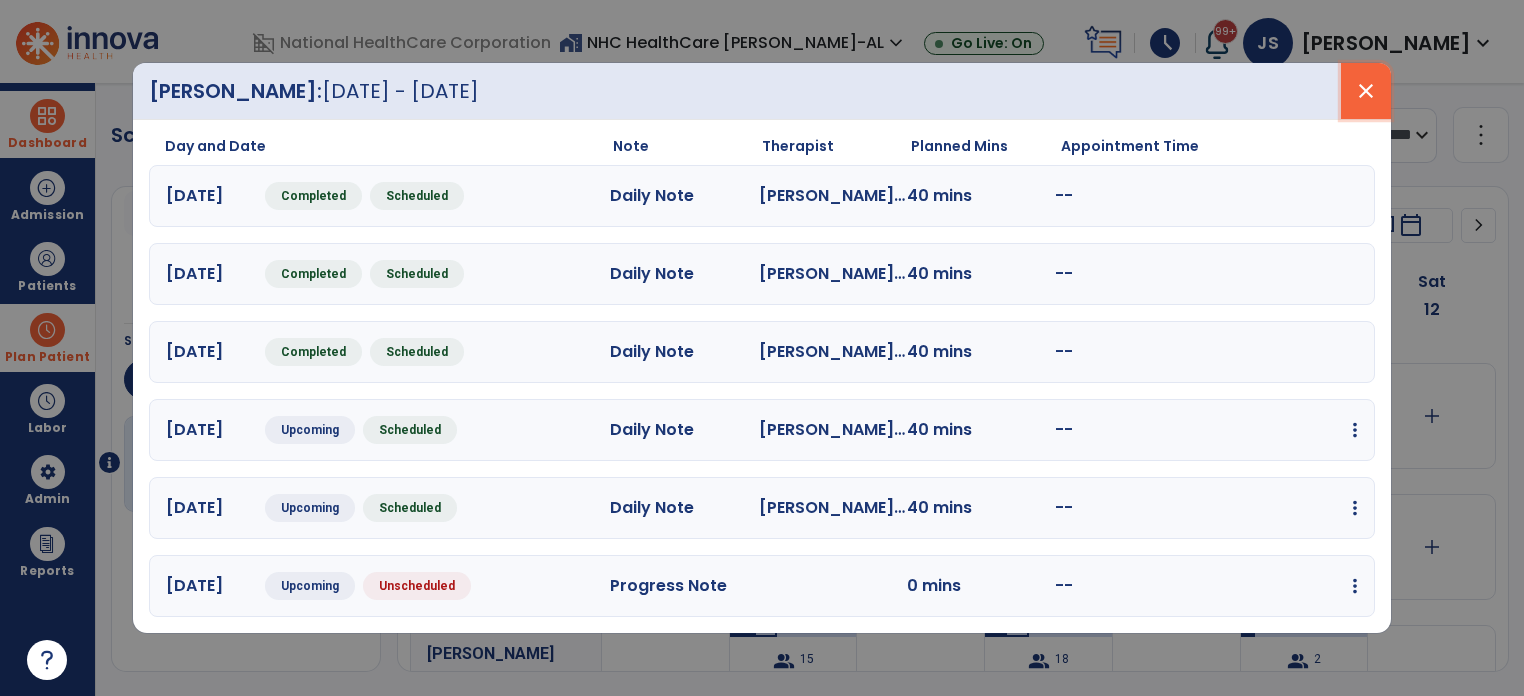 click on "close" at bounding box center (1366, 91) 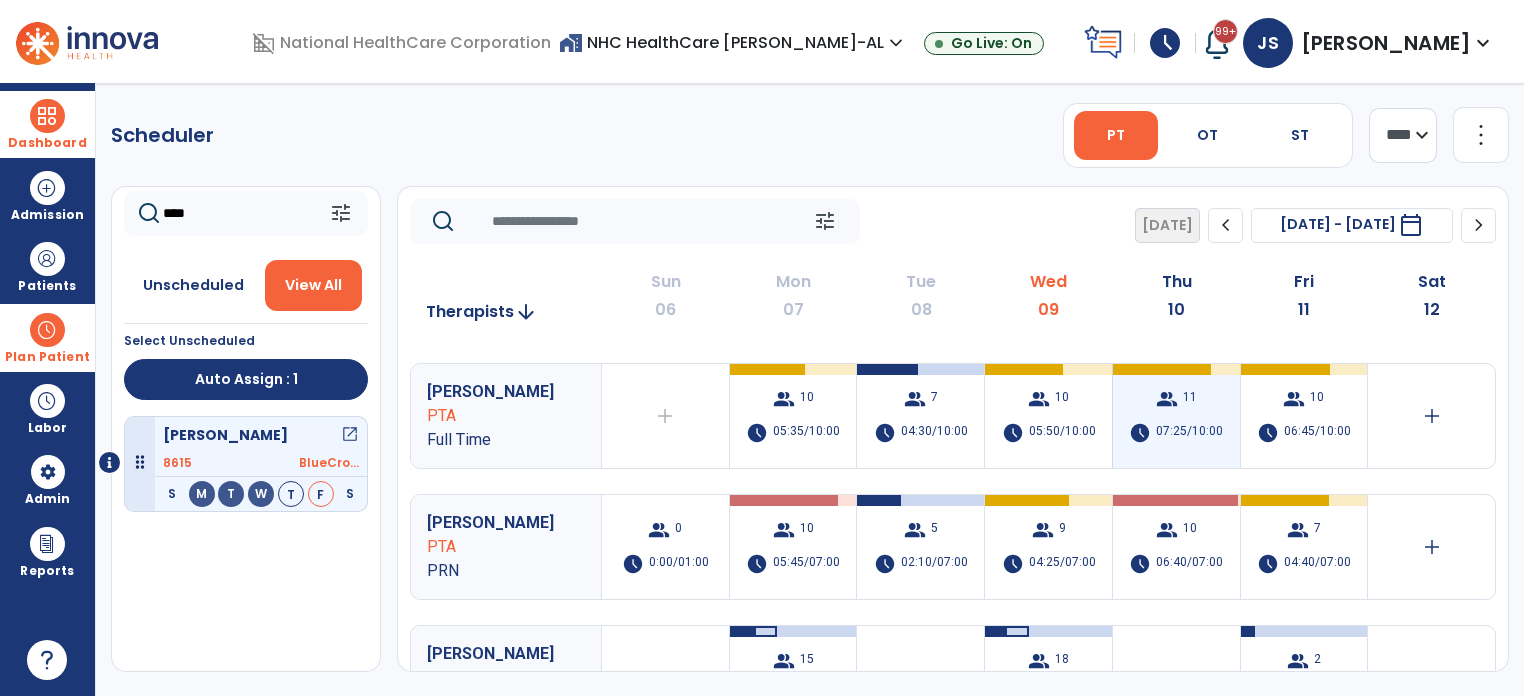 click on "group  11  schedule  07:25/10:00" at bounding box center [1176, 416] 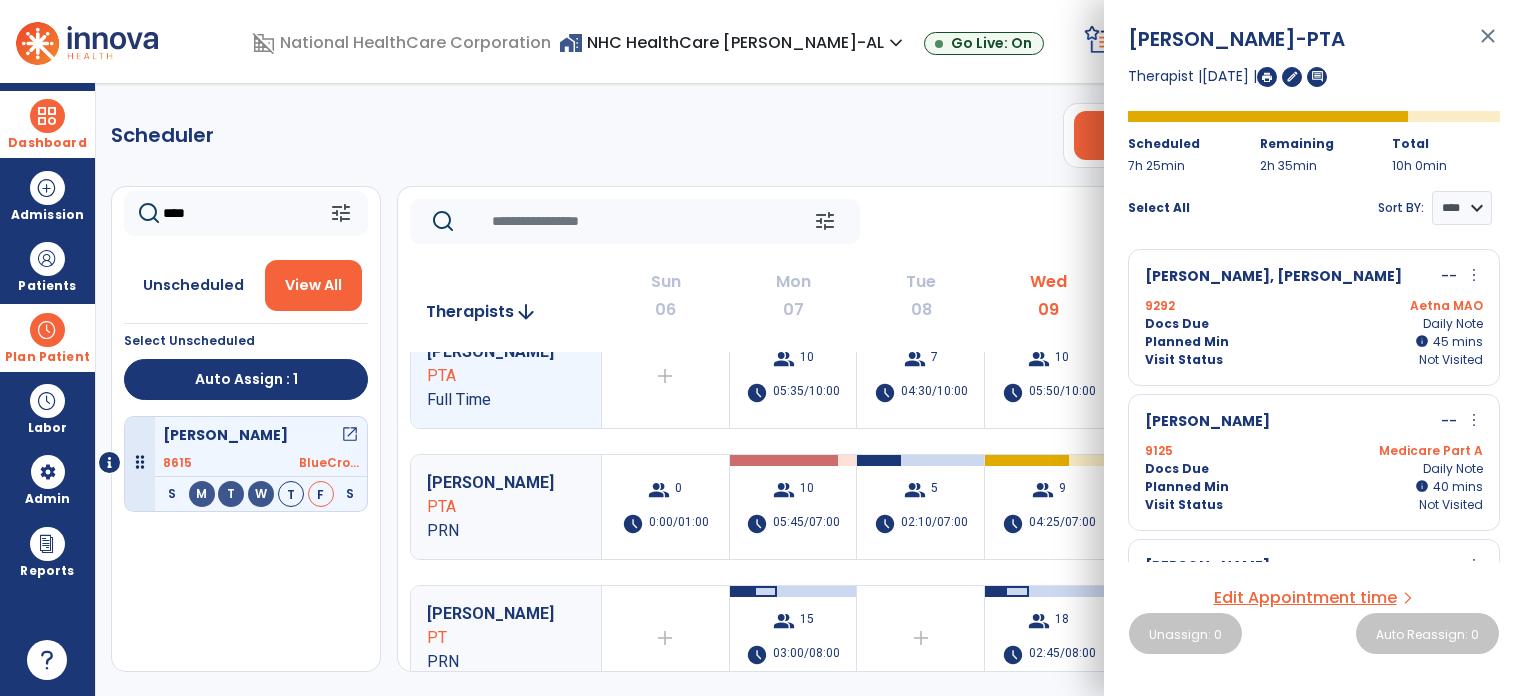 scroll, scrollTop: 200, scrollLeft: 0, axis: vertical 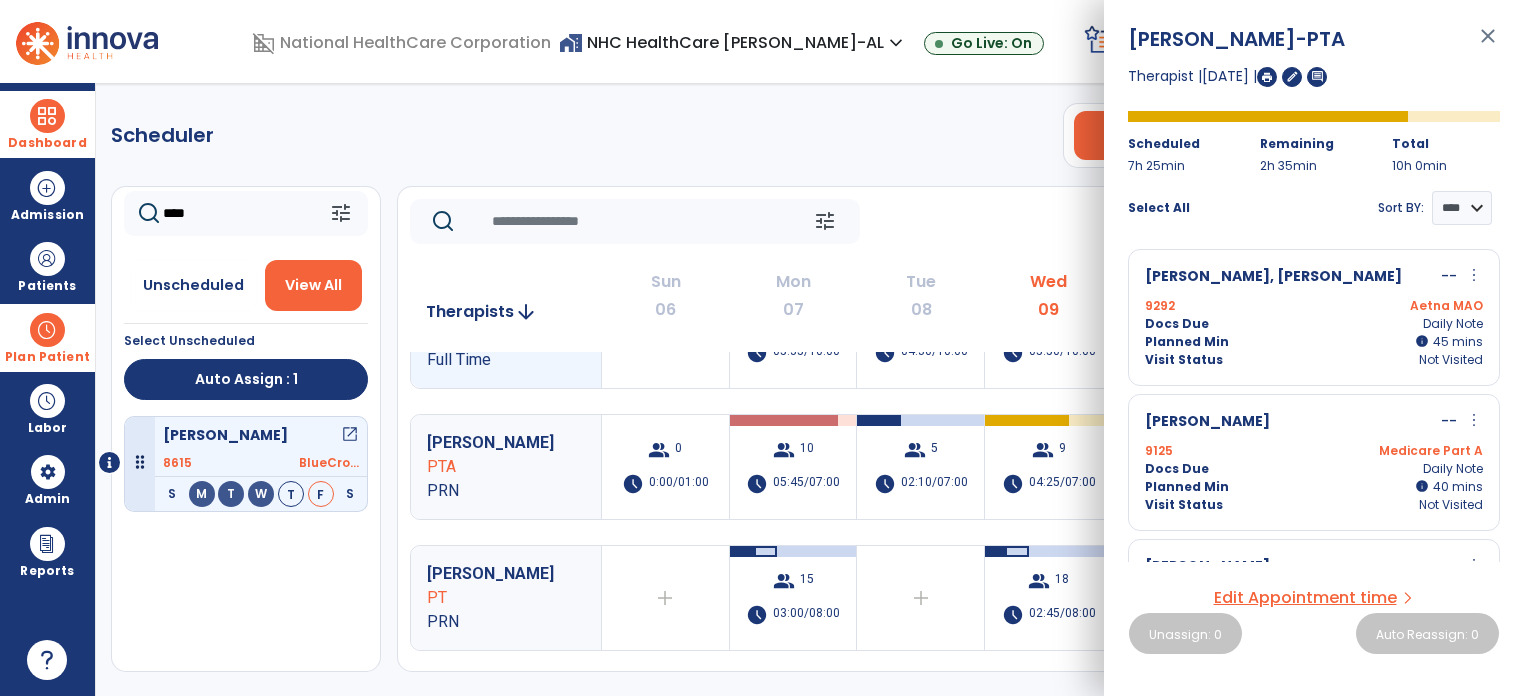 click on "[PERSON_NAME], [PERSON_NAME]   --  more_vert  edit   Edit Session   alt_route   Split Minutes  9292 Aetna MAO  Docs Due Daily Note   Planned Min  info   45 I 45 mins  Visit Status  Not Visited" at bounding box center [1314, 317] 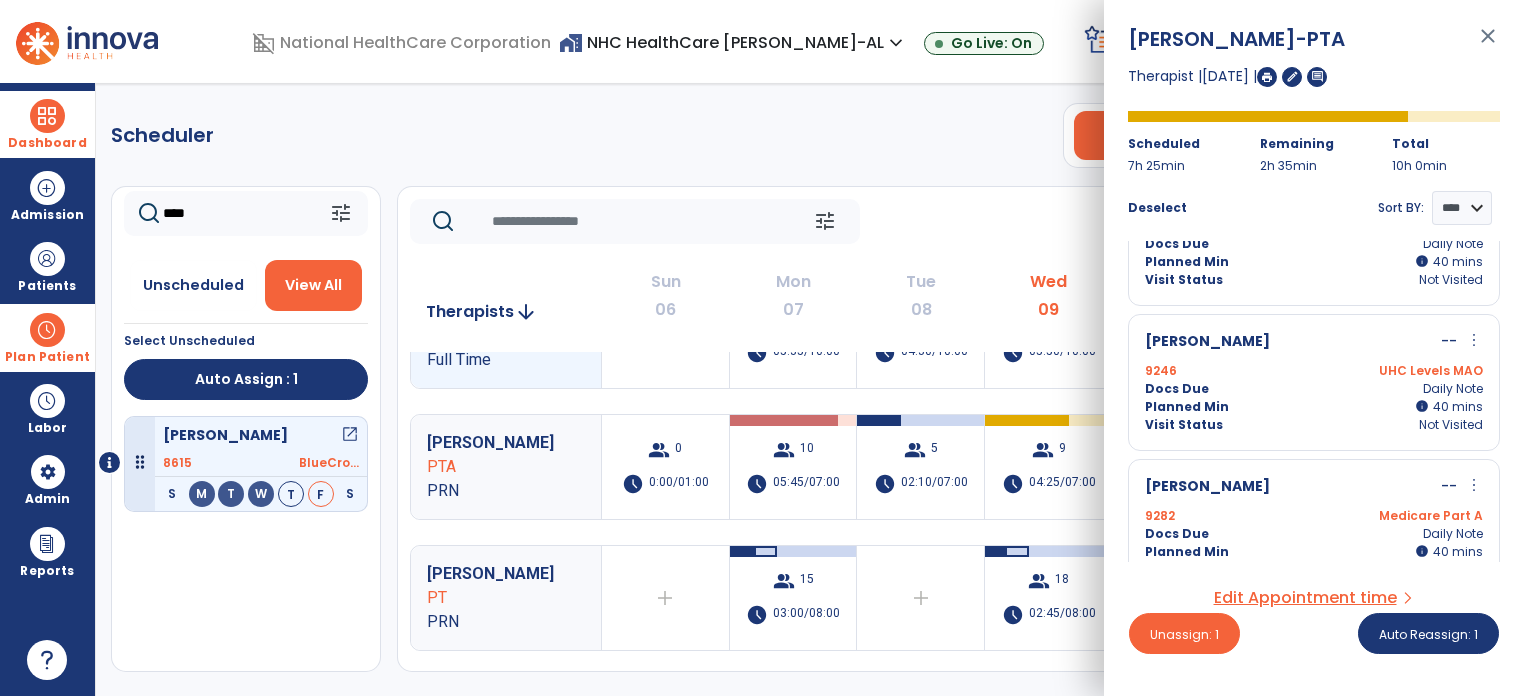 scroll, scrollTop: 1268, scrollLeft: 0, axis: vertical 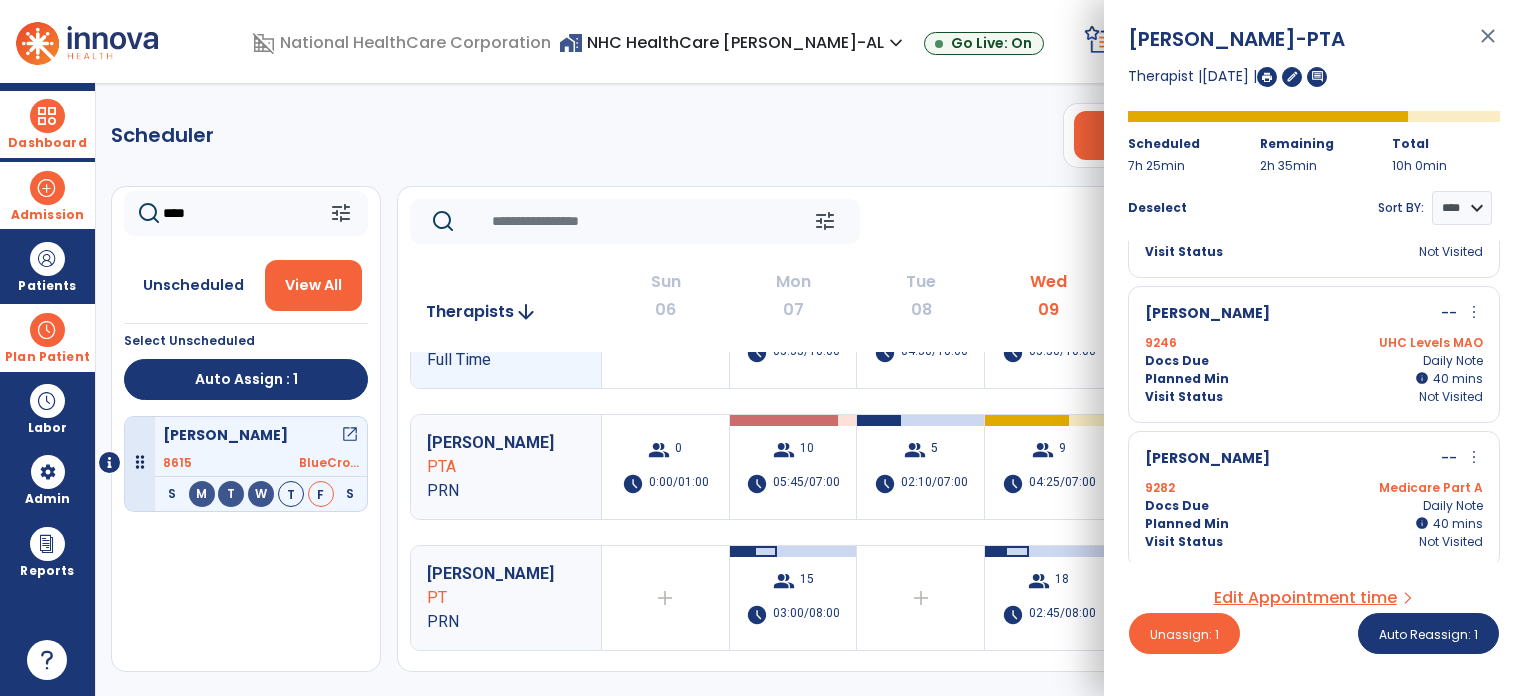 drag, startPoint x: 239, startPoint y: 222, endPoint x: 52, endPoint y: 216, distance: 187.09624 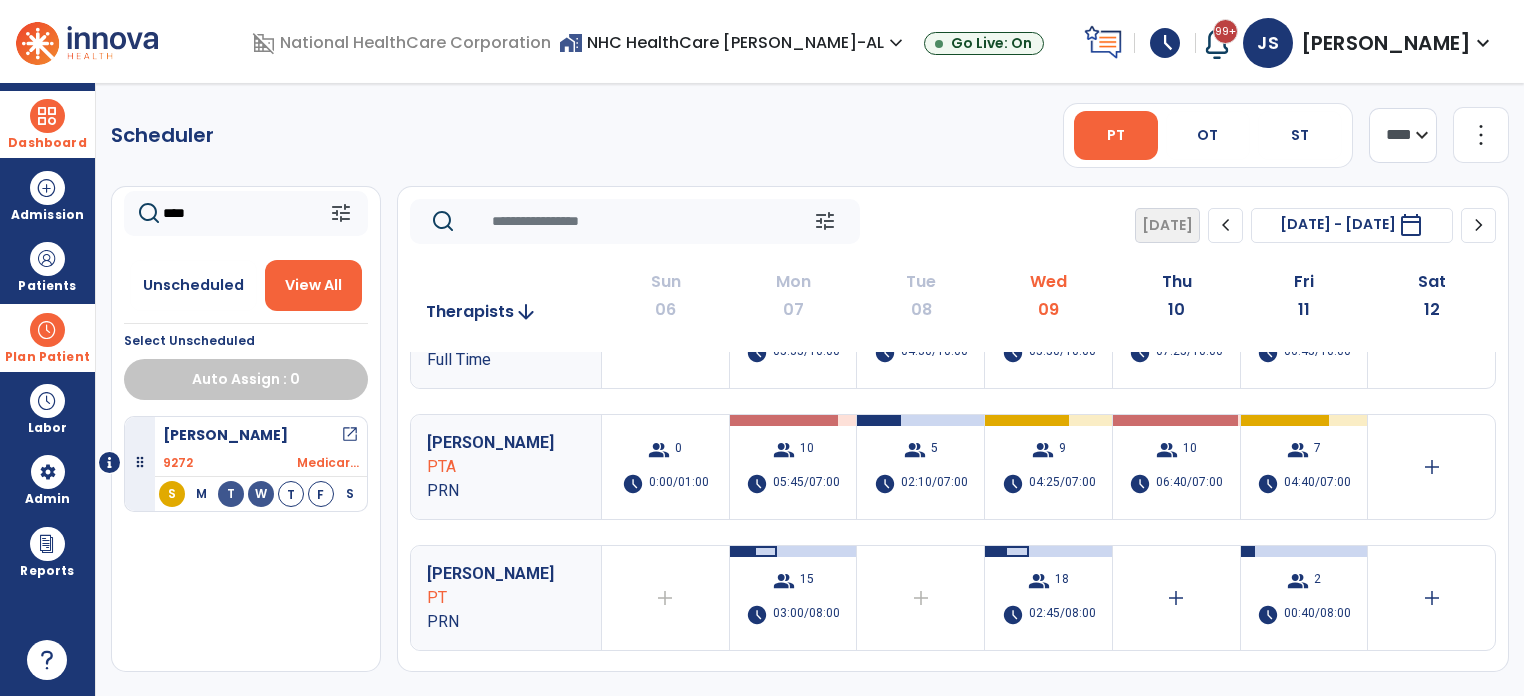 type on "****" 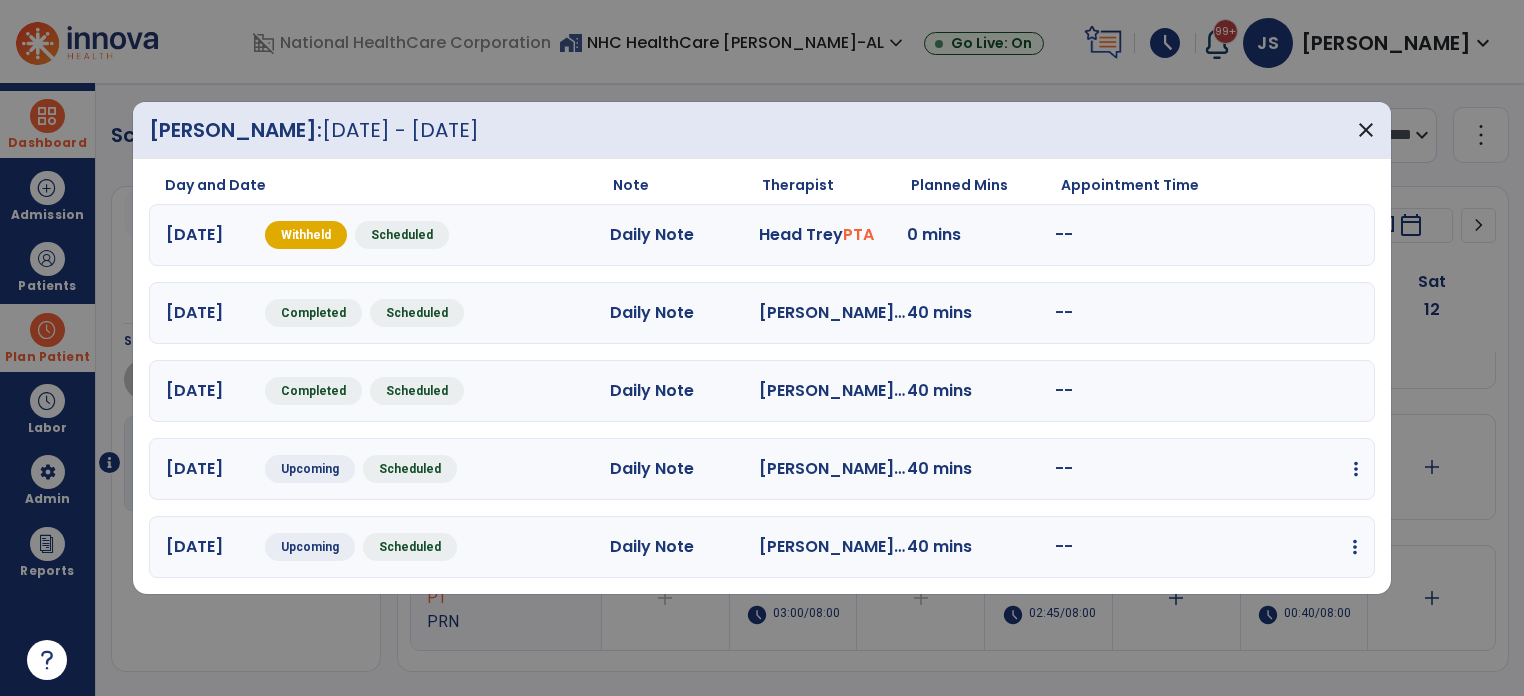 click at bounding box center (1356, 469) 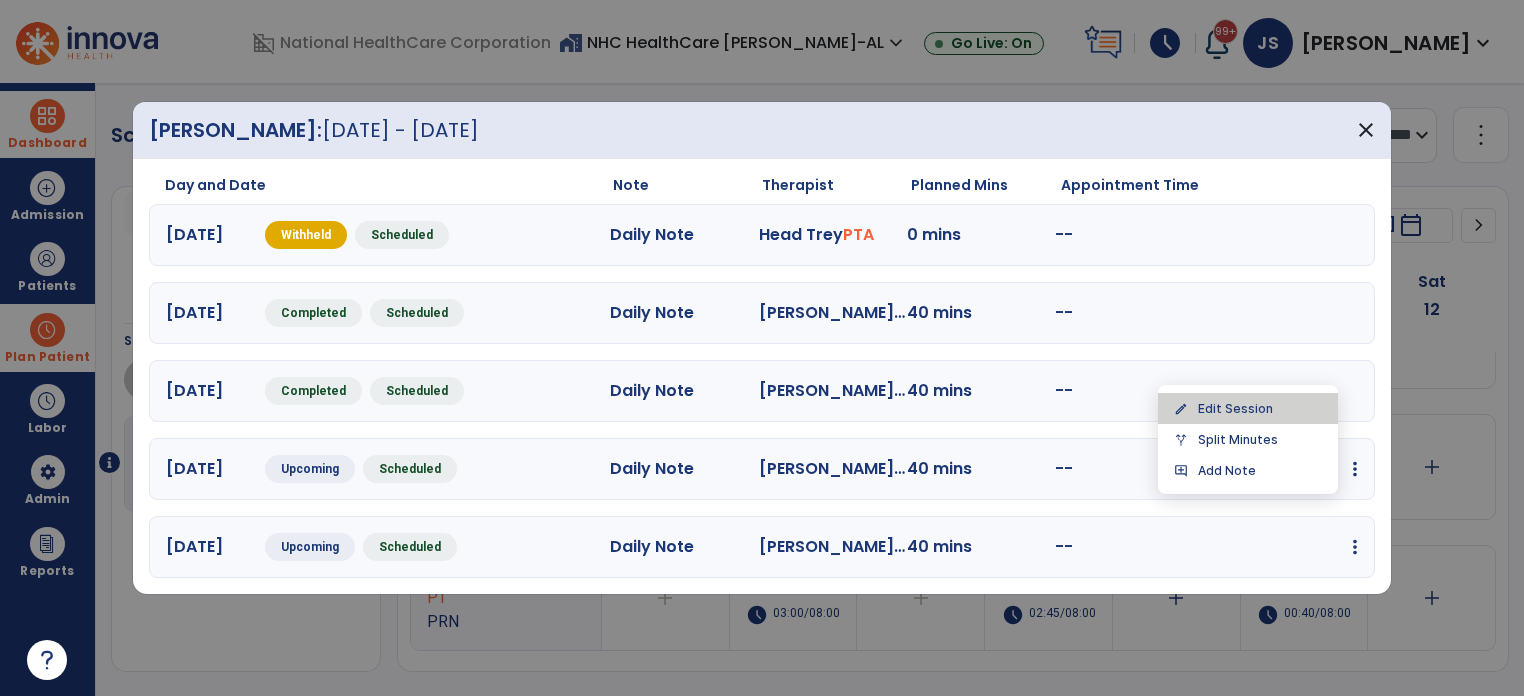 click on "edit   Edit Session" at bounding box center (1248, 408) 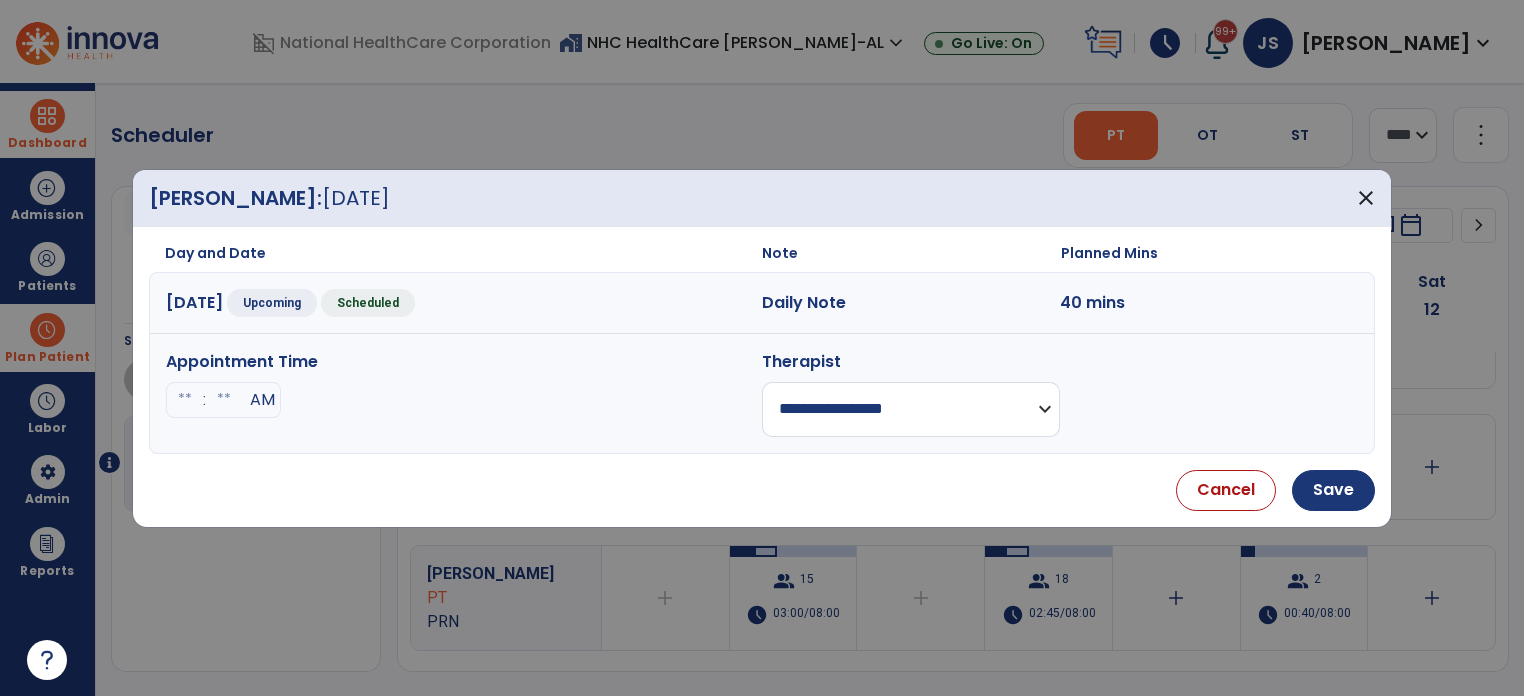 click on "**********" at bounding box center [911, 409] 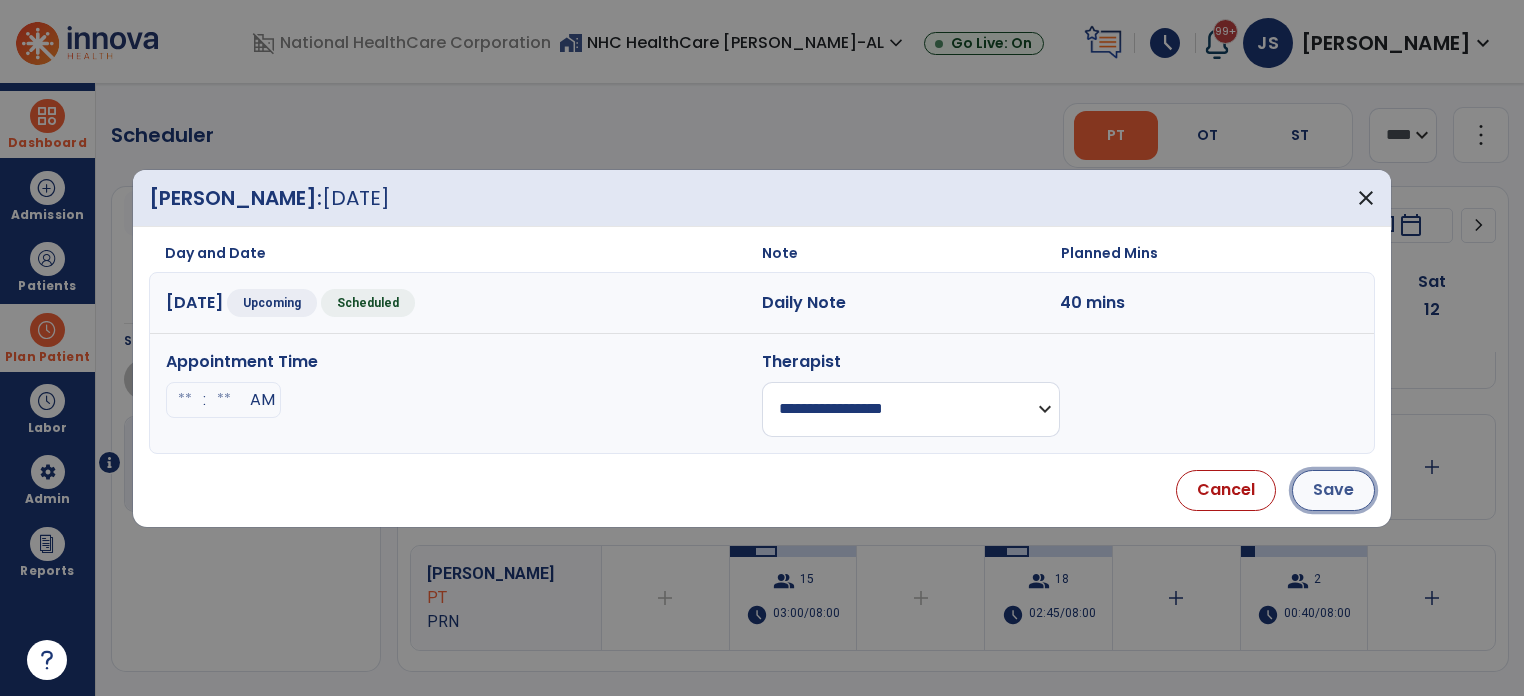 click on "Save" at bounding box center (1333, 490) 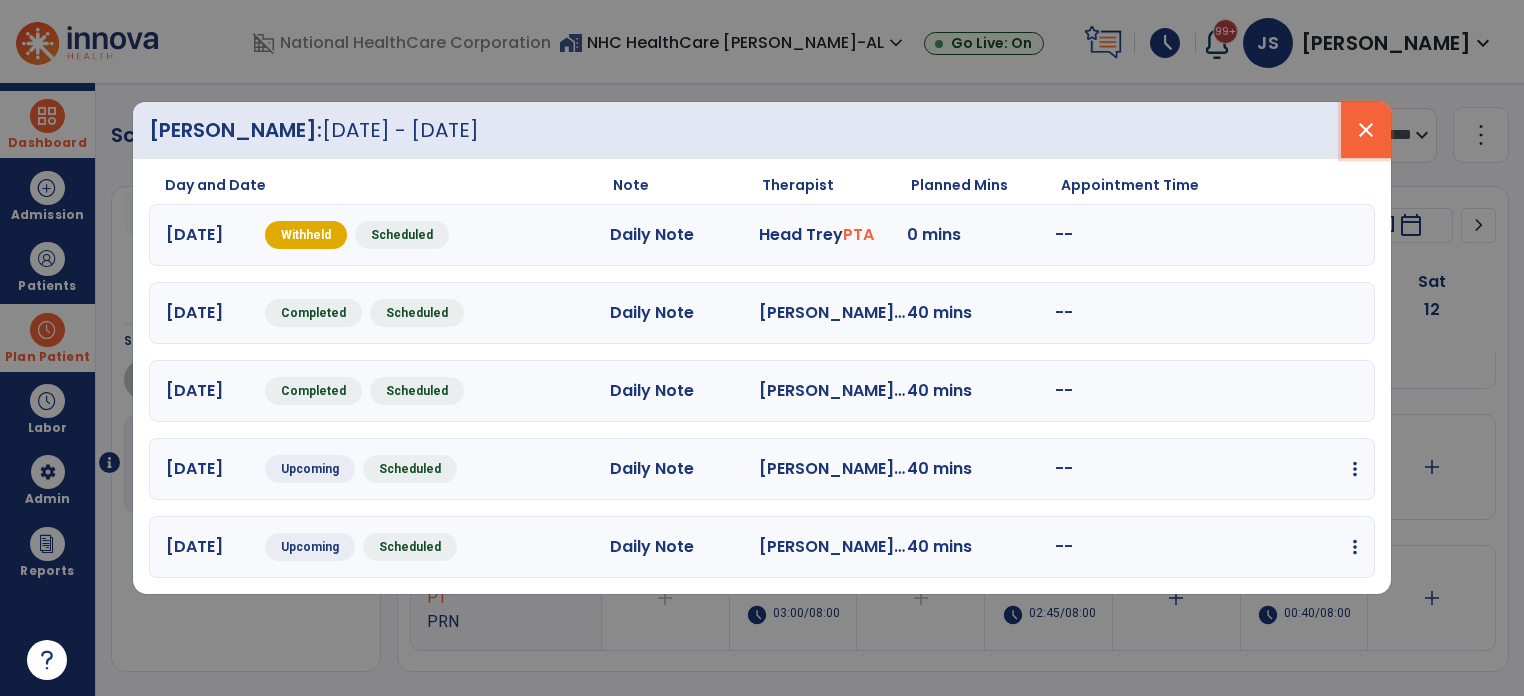 click on "close" at bounding box center [1366, 130] 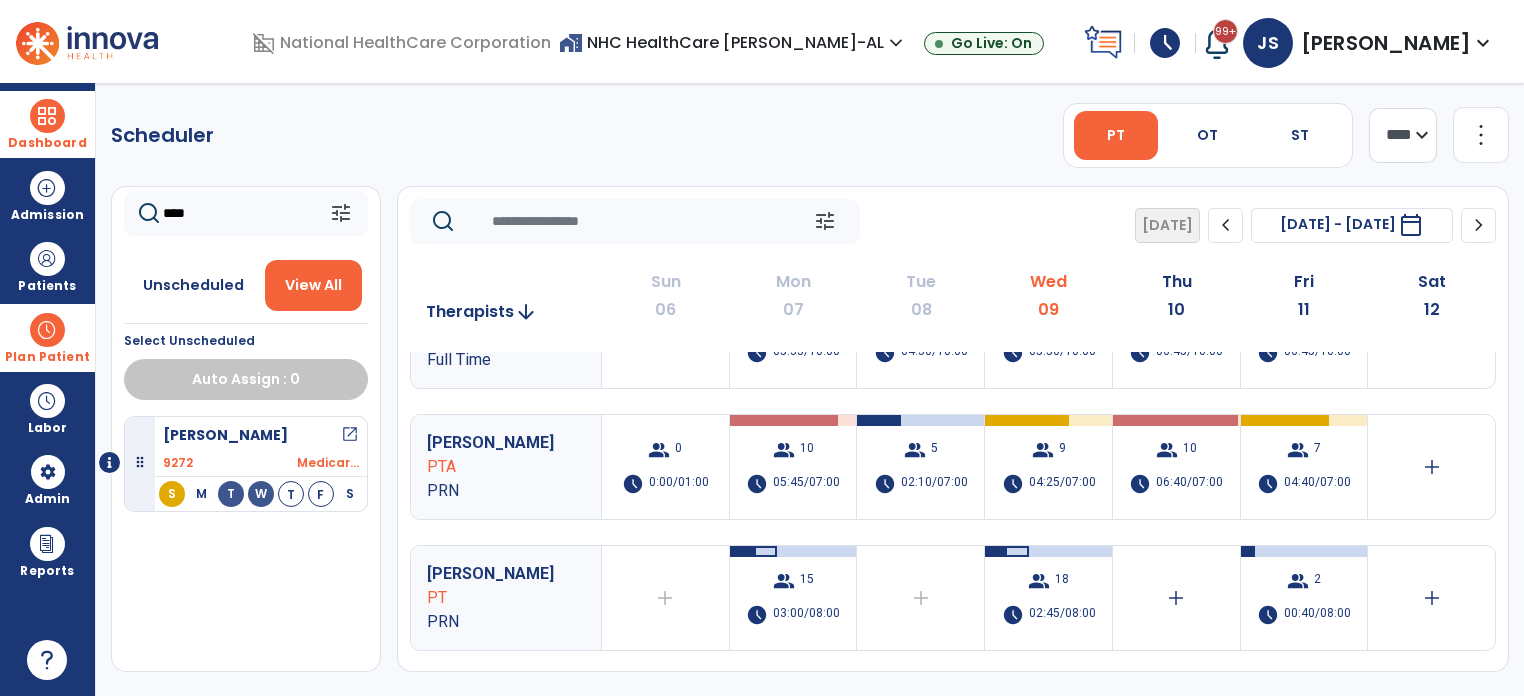 click on "PRN" at bounding box center [492, 491] 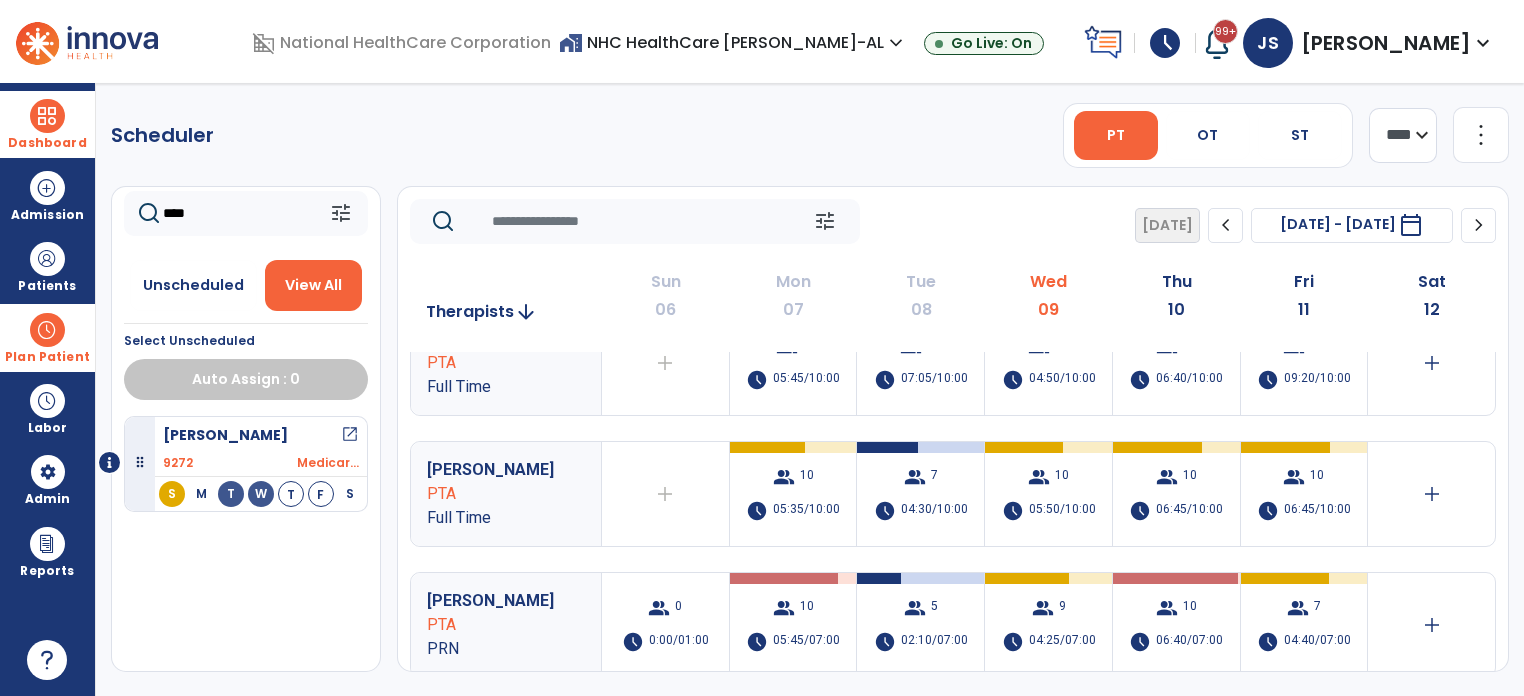 scroll, scrollTop: 40, scrollLeft: 0, axis: vertical 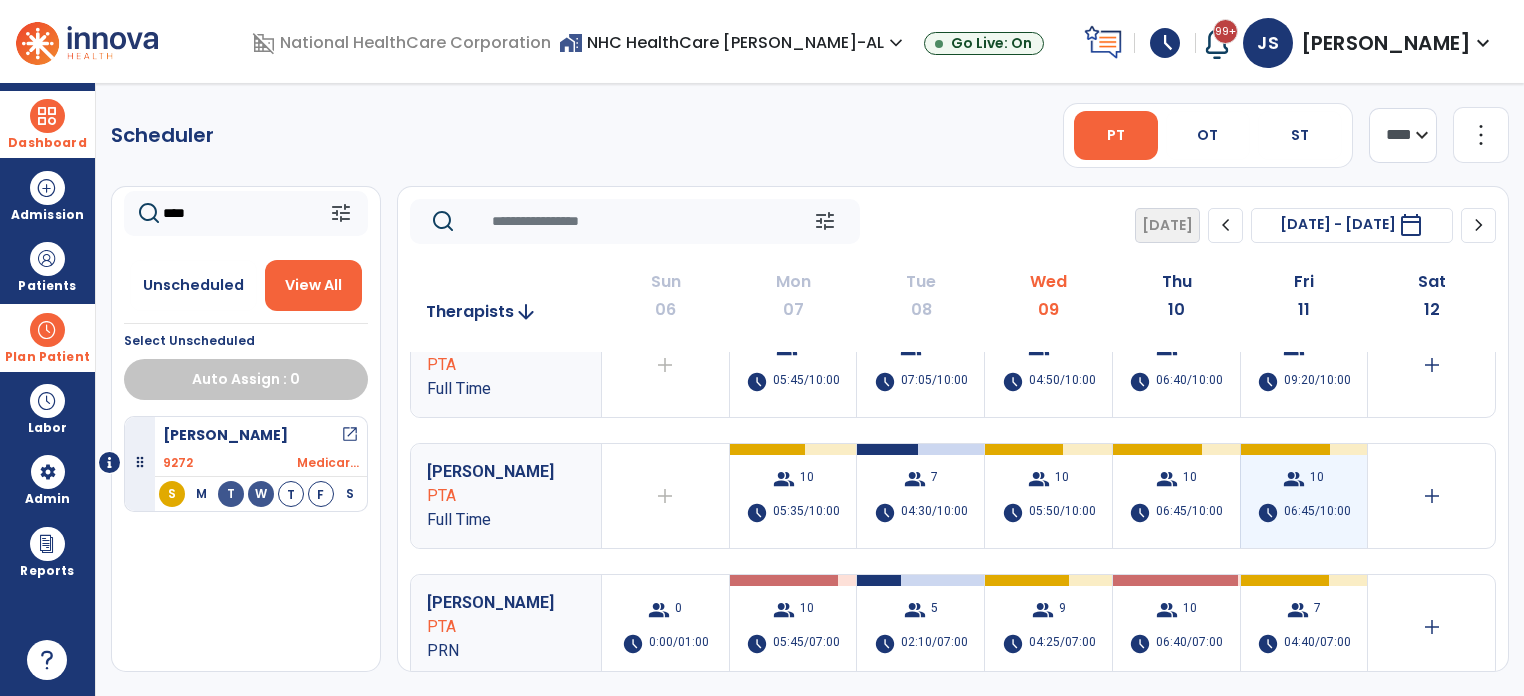 click on "06:45/10:00" at bounding box center (1317, 513) 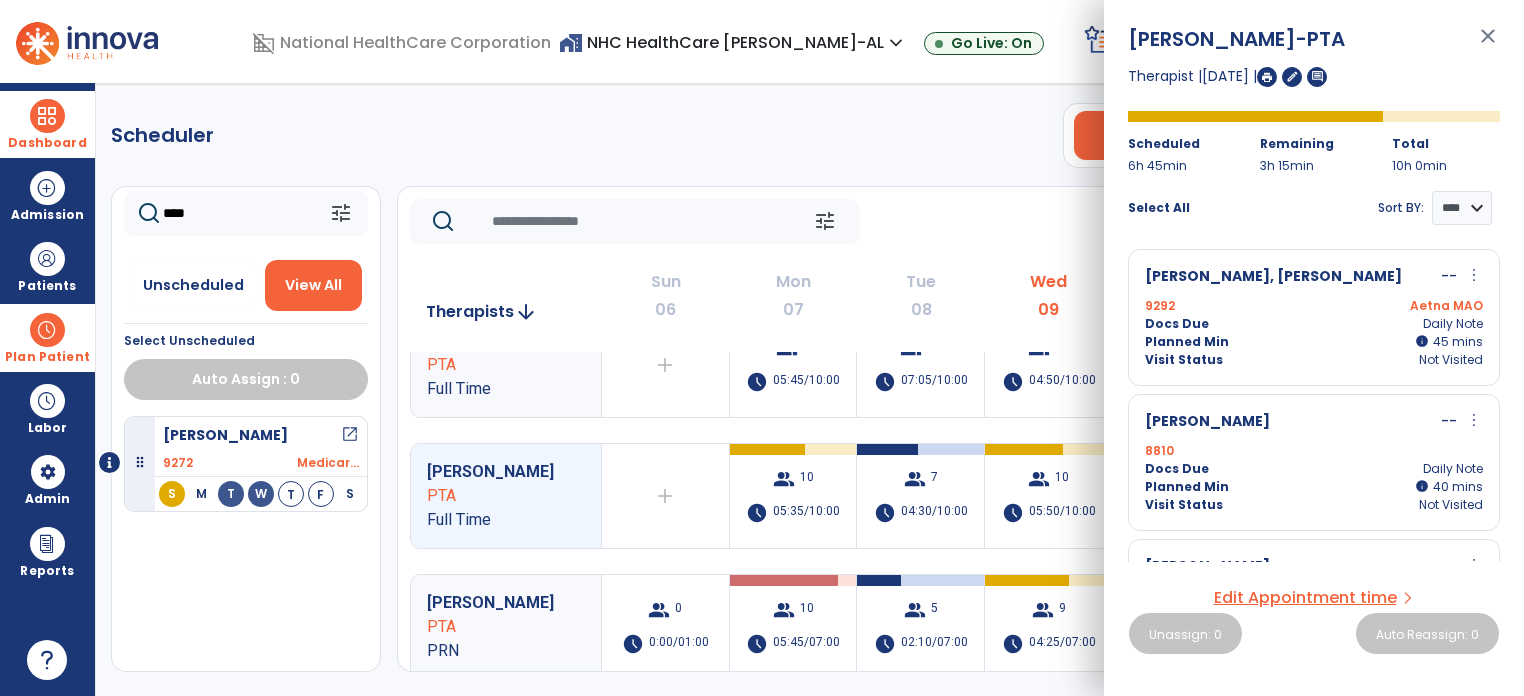 click on "8810" at bounding box center [1314, 451] 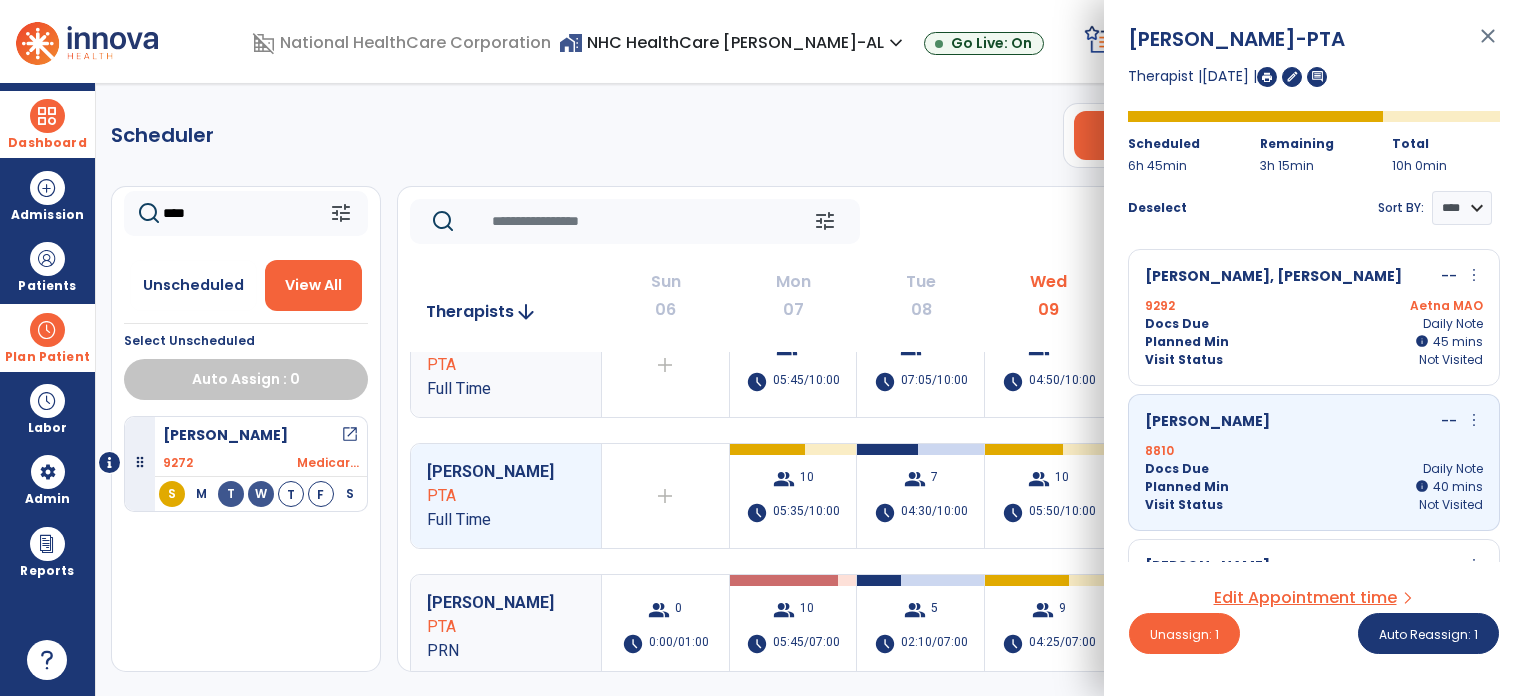 click on "8810" at bounding box center (1314, 451) 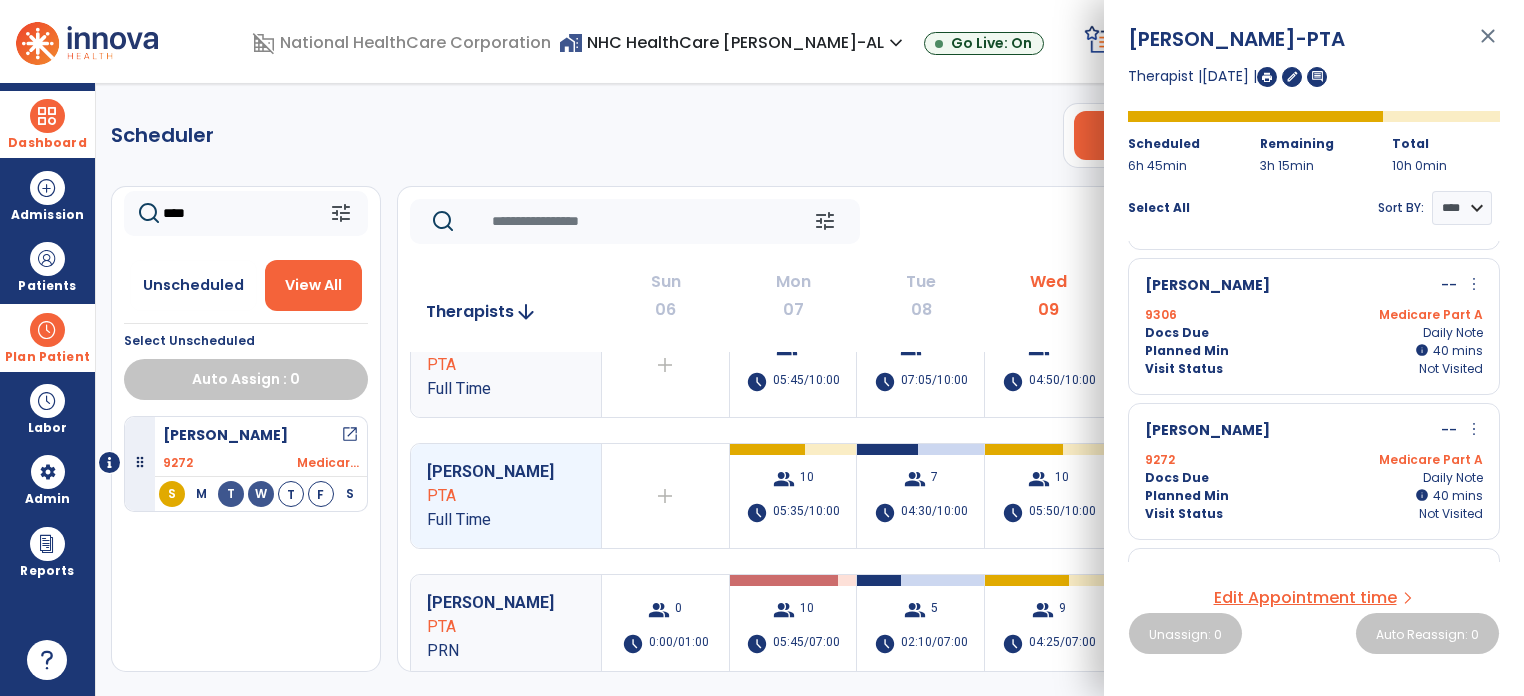 scroll, scrollTop: 720, scrollLeft: 0, axis: vertical 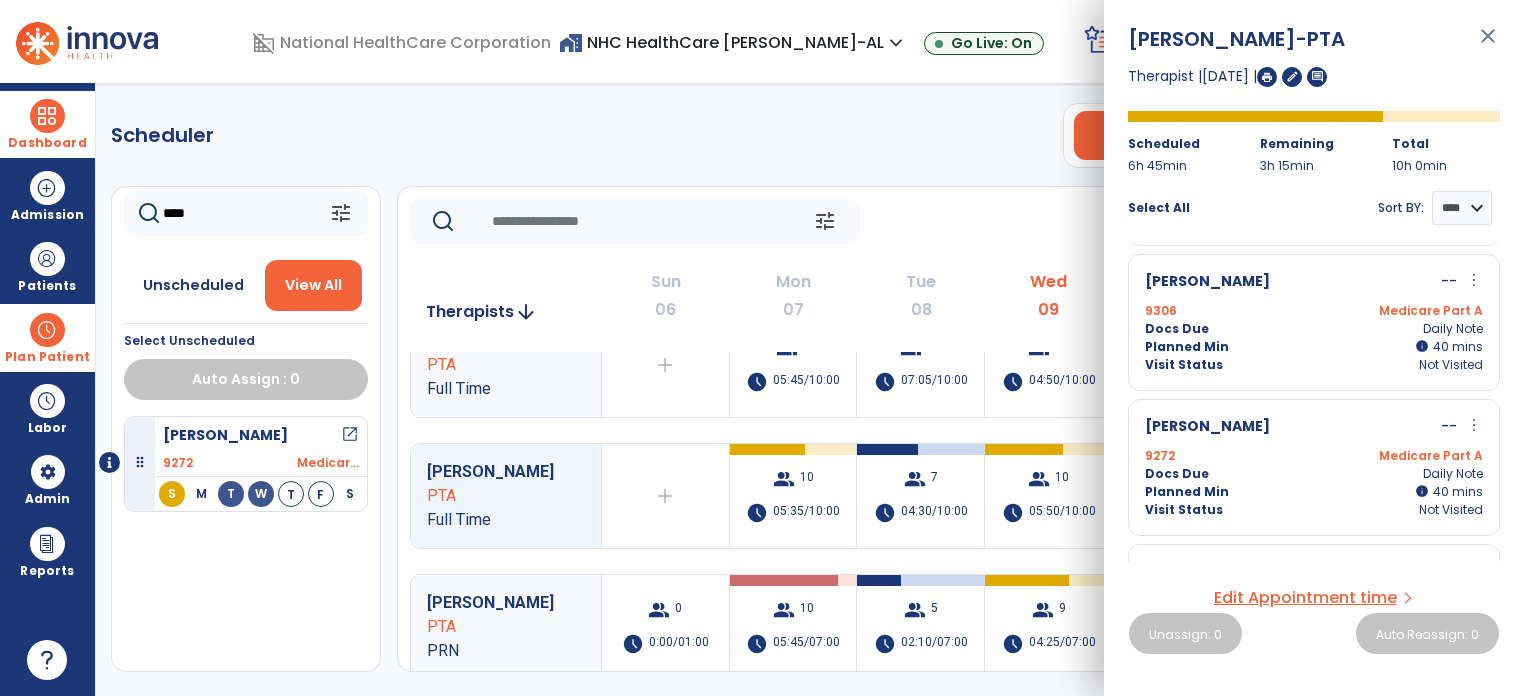 click on "Medicare Part A" at bounding box center (1398, 456) 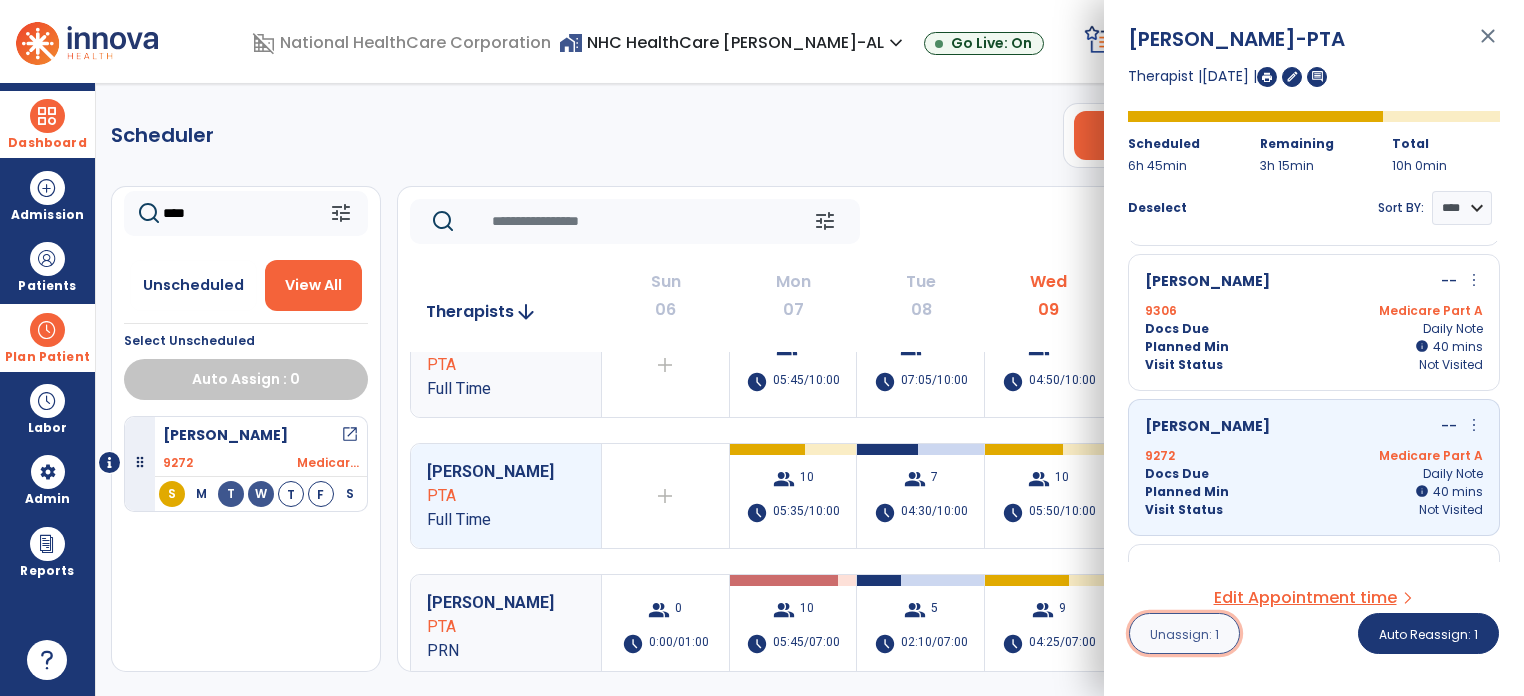 click on "Unassign: 1" at bounding box center (1184, 633) 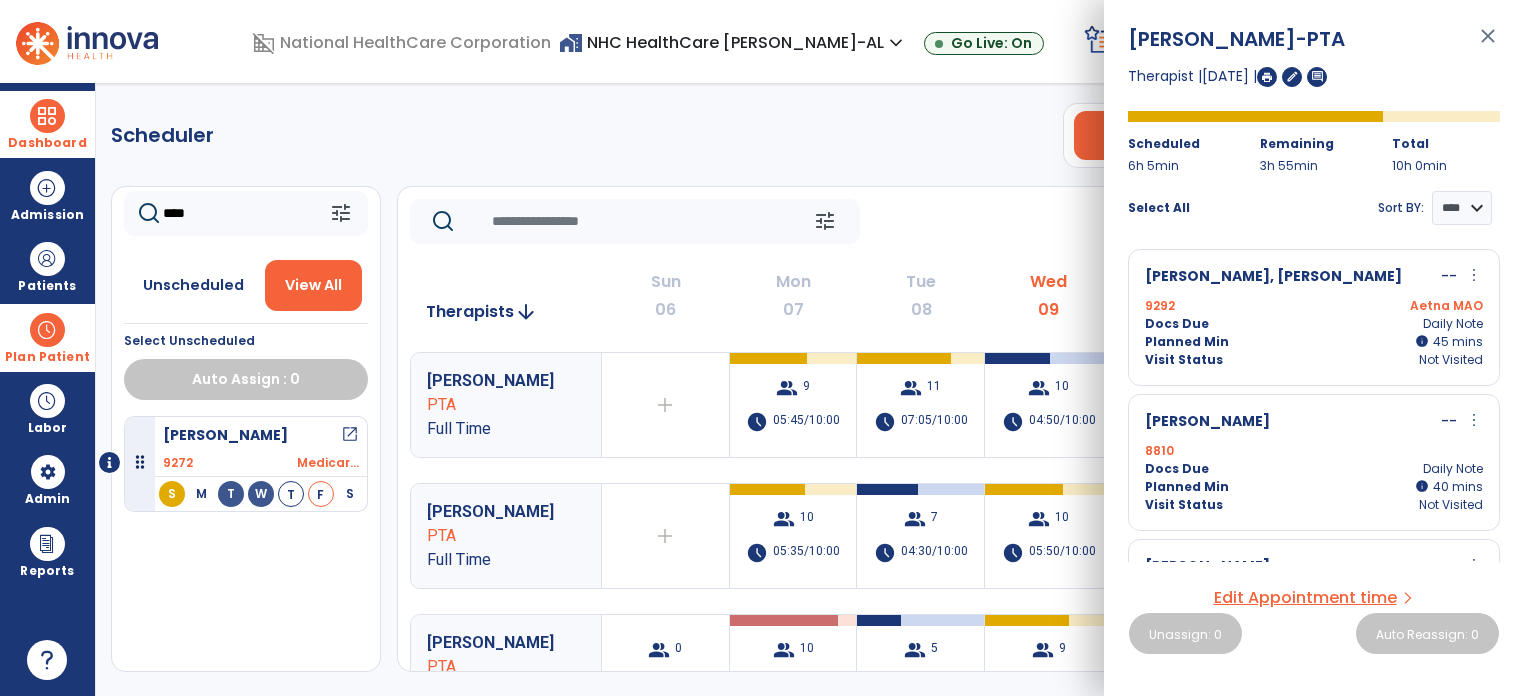 click on "close" at bounding box center (1488, 45) 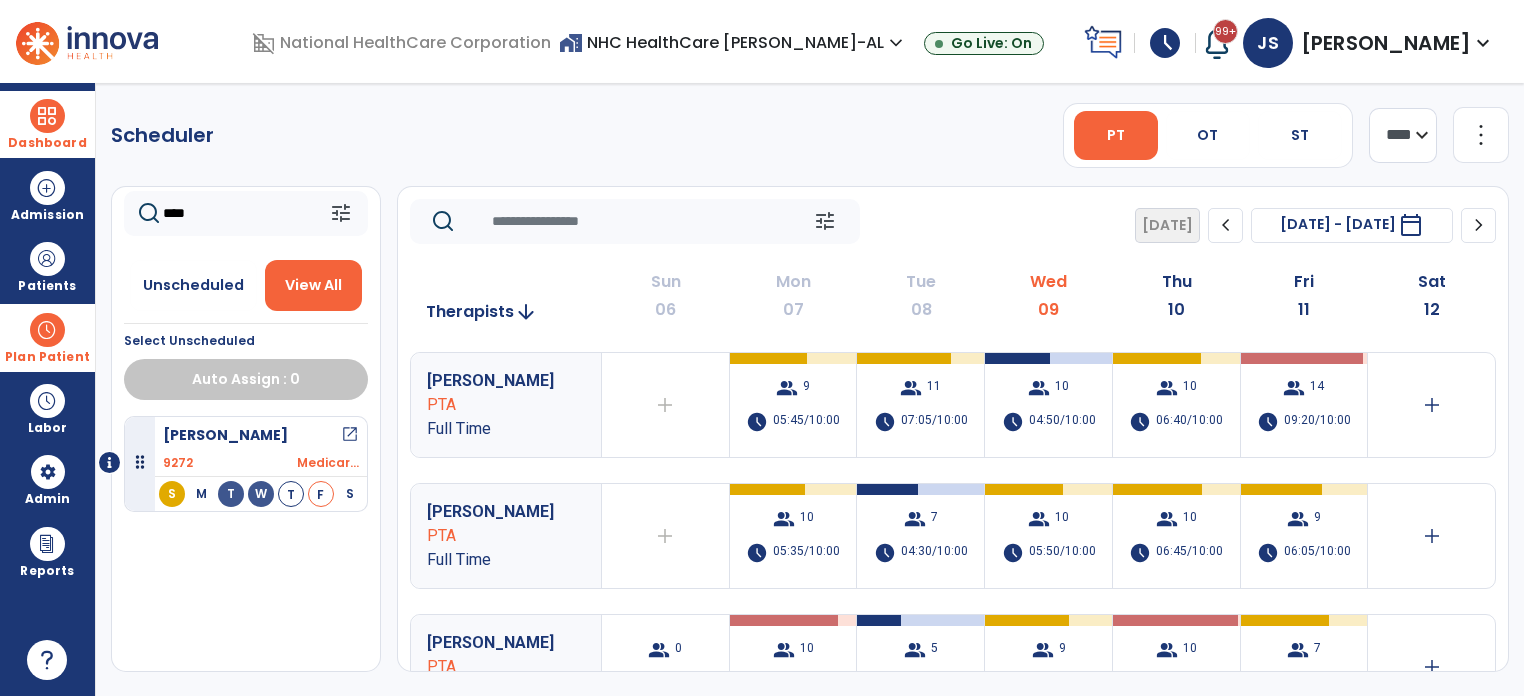 click on "****" 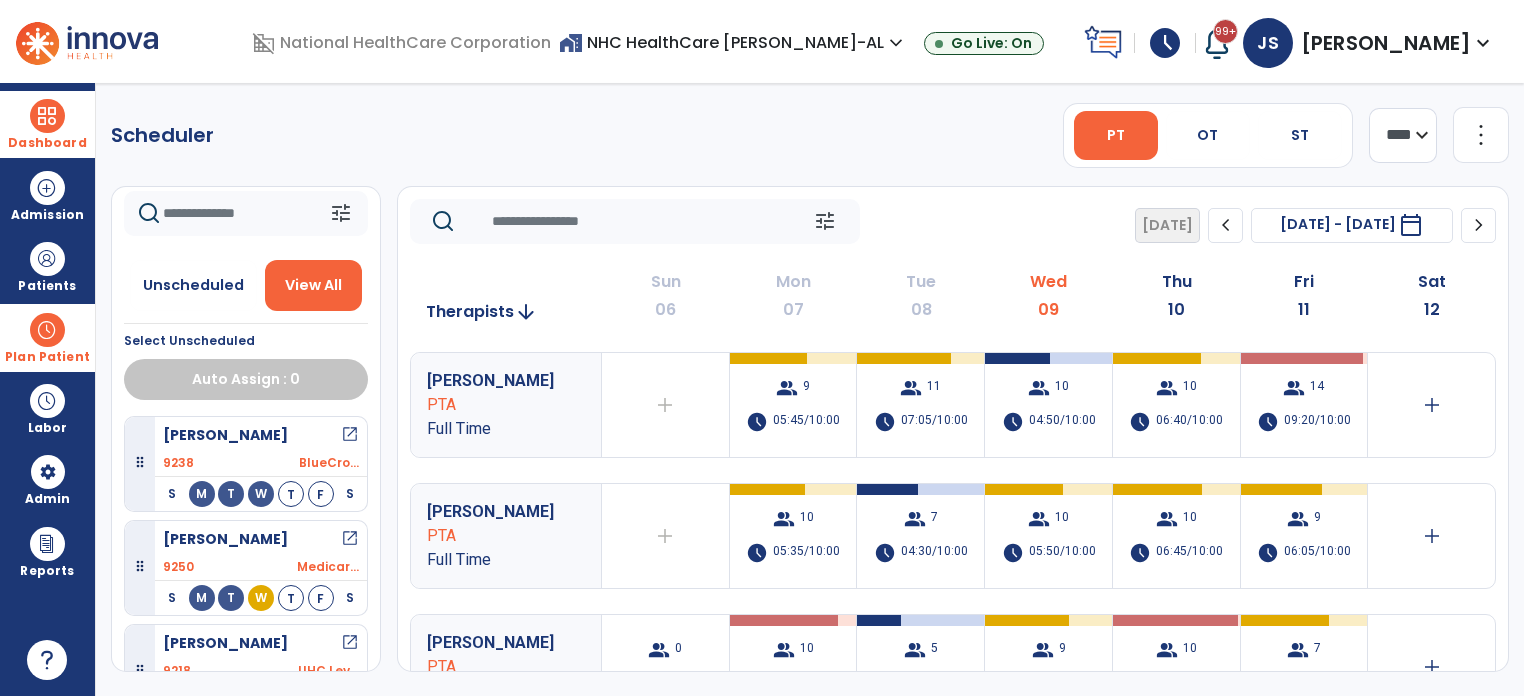 click on "[PERSON_NAME]   open_in_new" at bounding box center [261, 435] 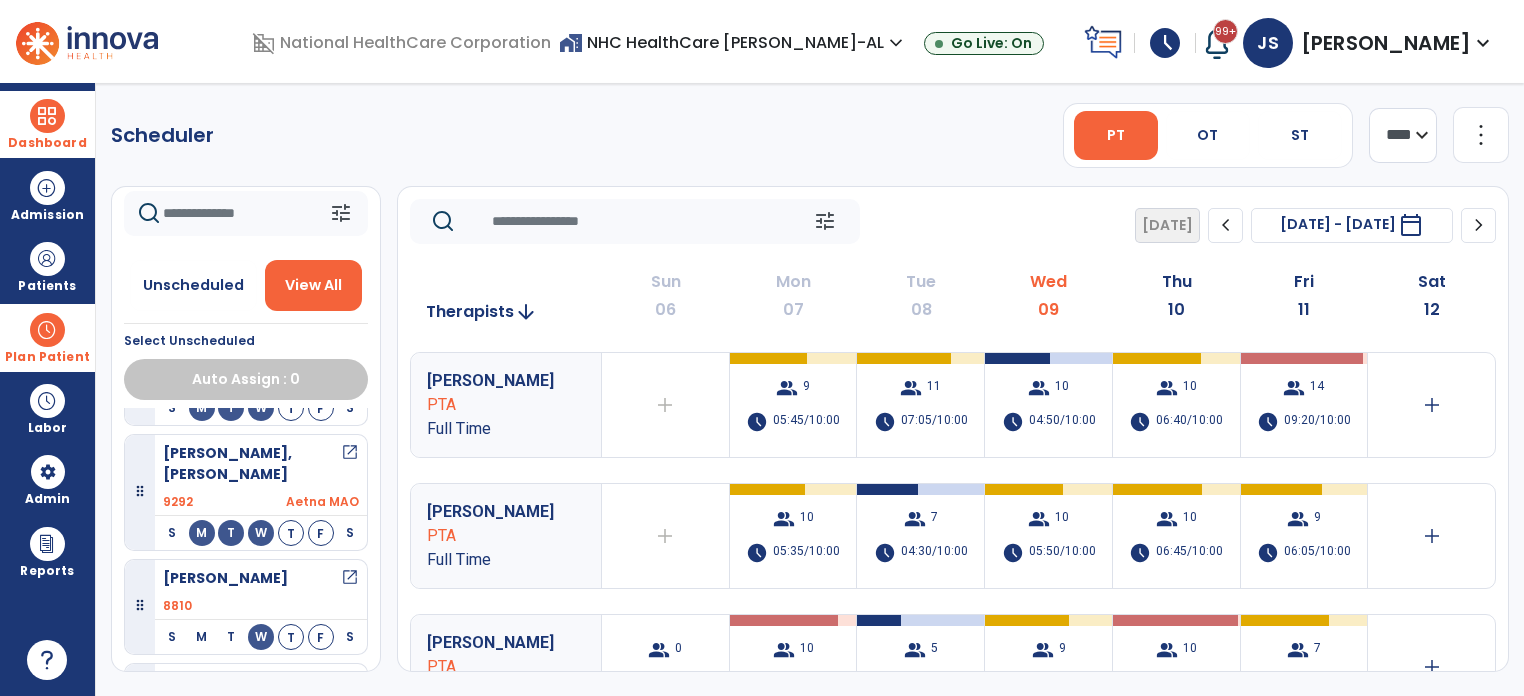 scroll, scrollTop: 3582, scrollLeft: 0, axis: vertical 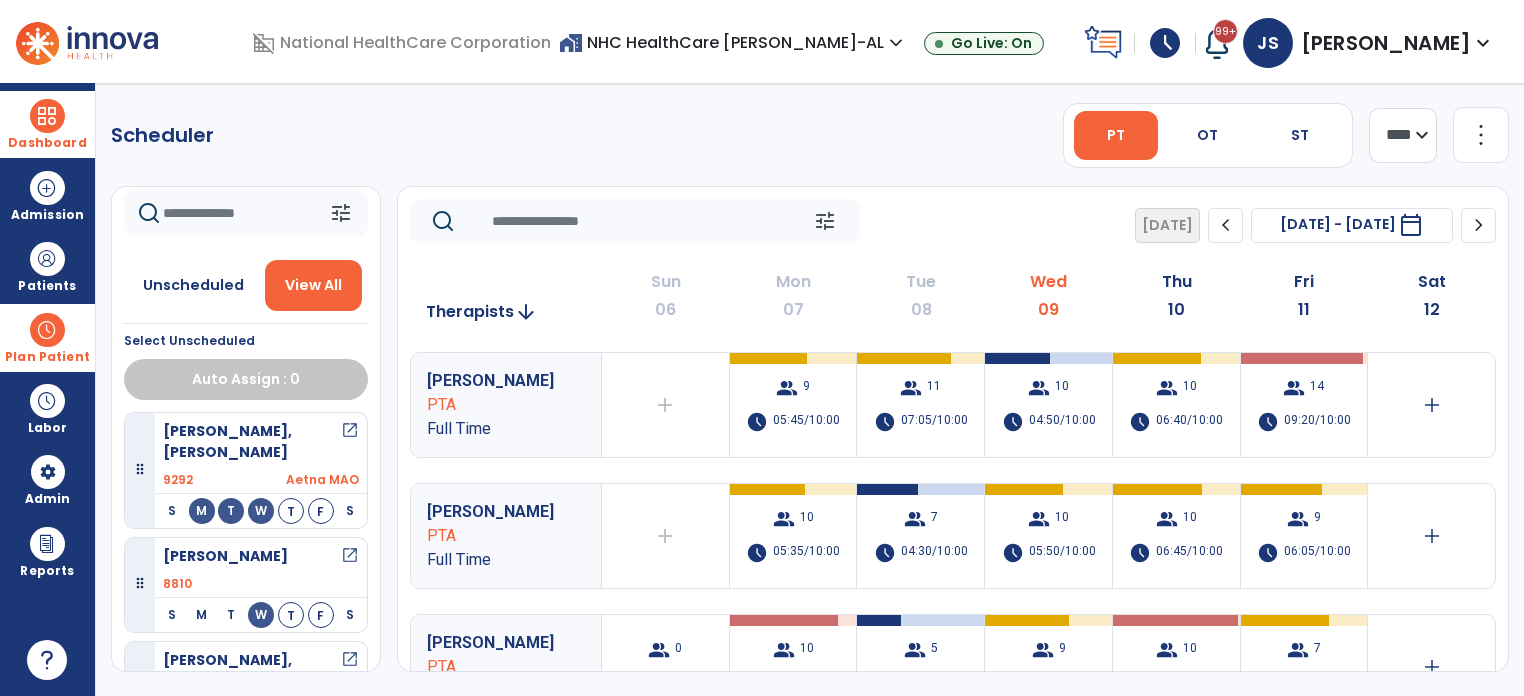 click on "Full Time" at bounding box center (492, 429) 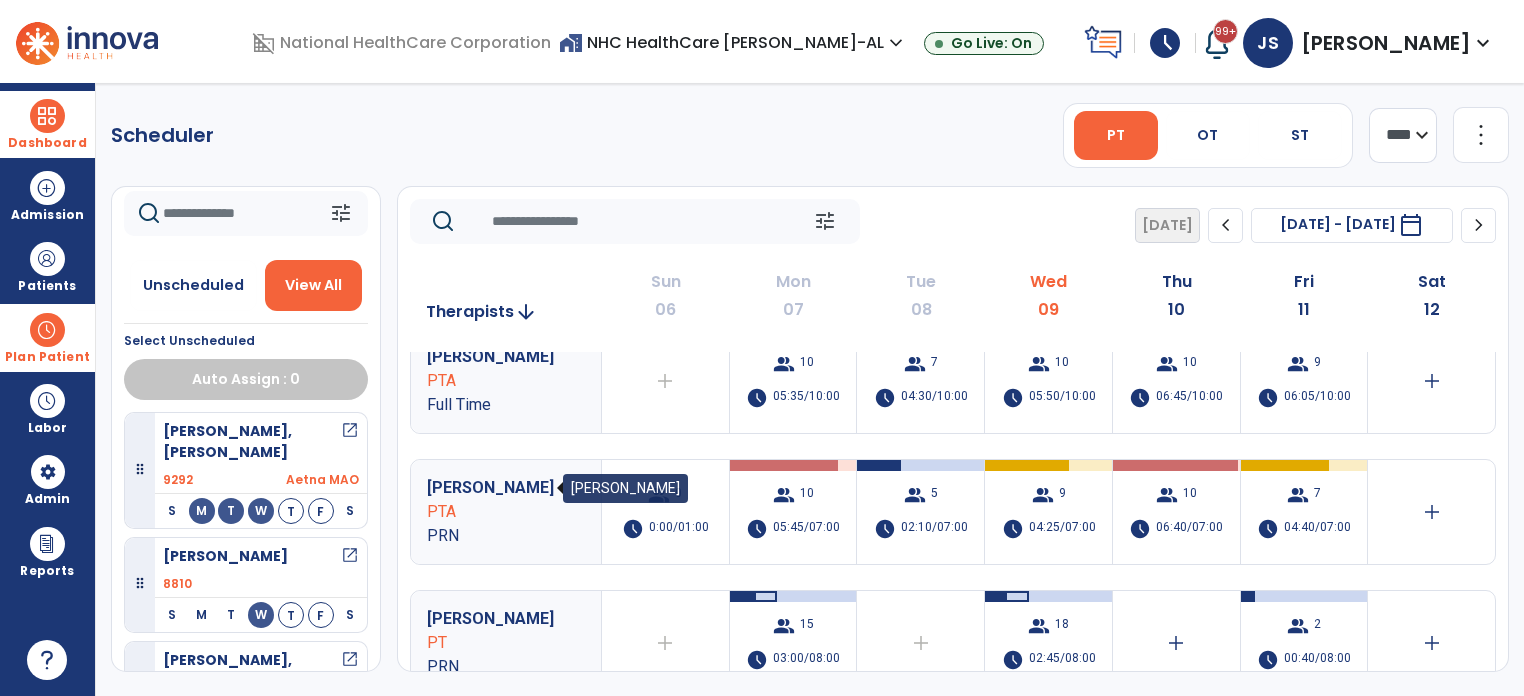 scroll, scrollTop: 0, scrollLeft: 0, axis: both 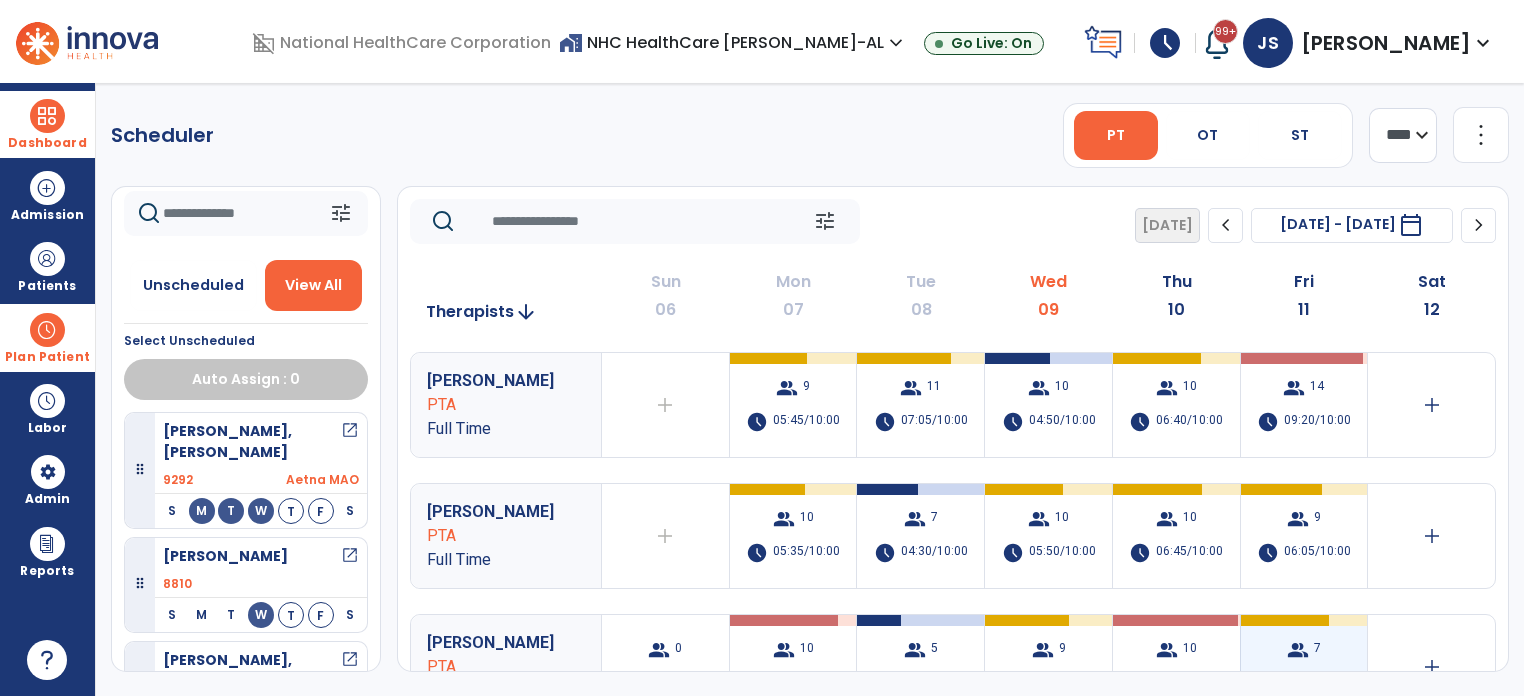 click on "7" at bounding box center [1317, 650] 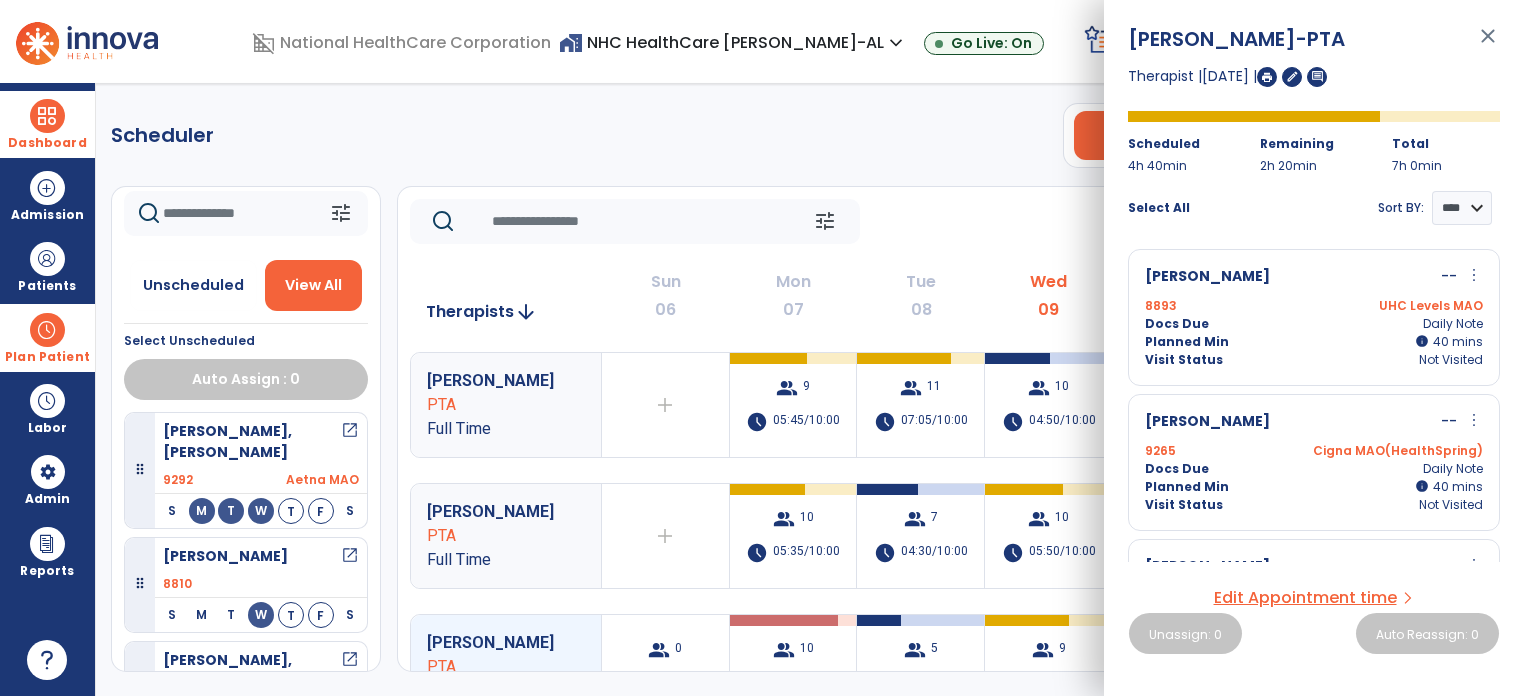 click on "Docs Due Daily Note" at bounding box center [1314, 324] 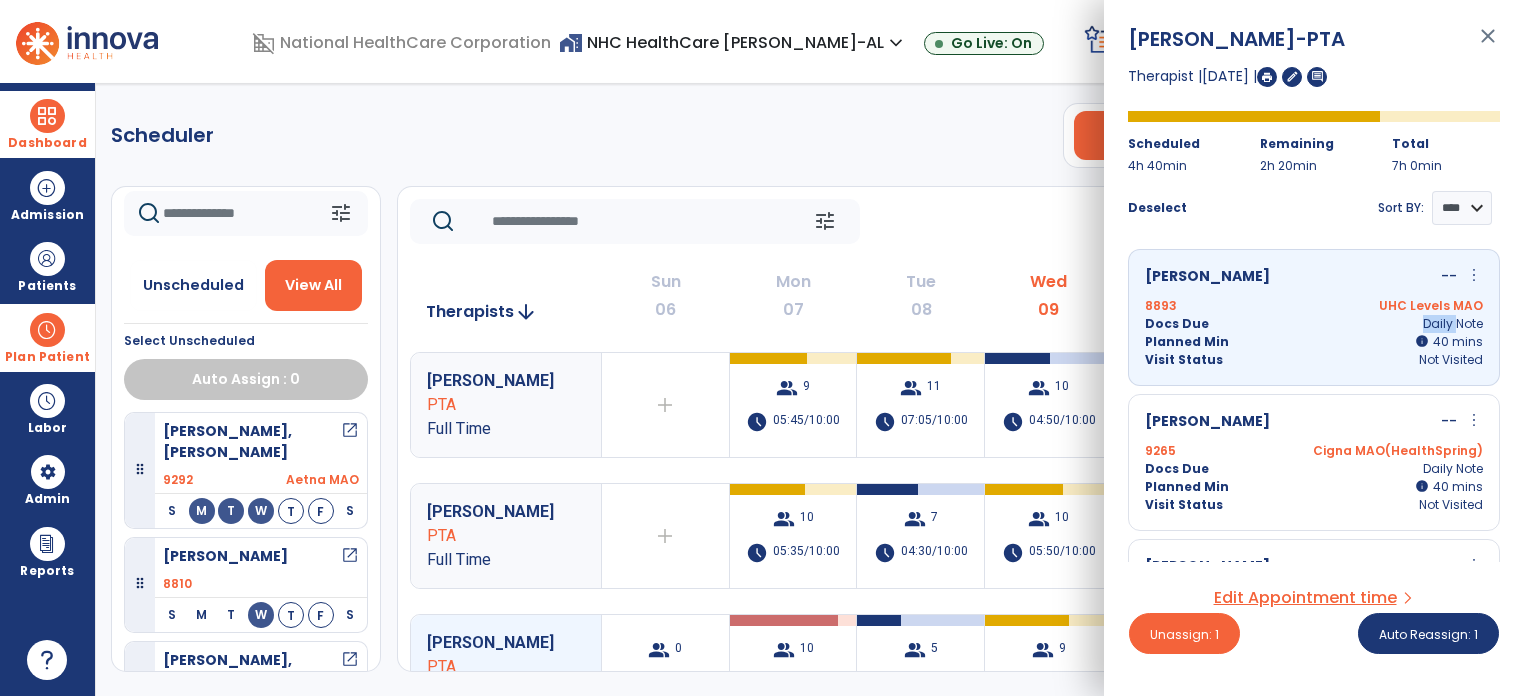click on "Docs Due Daily Note" at bounding box center [1314, 324] 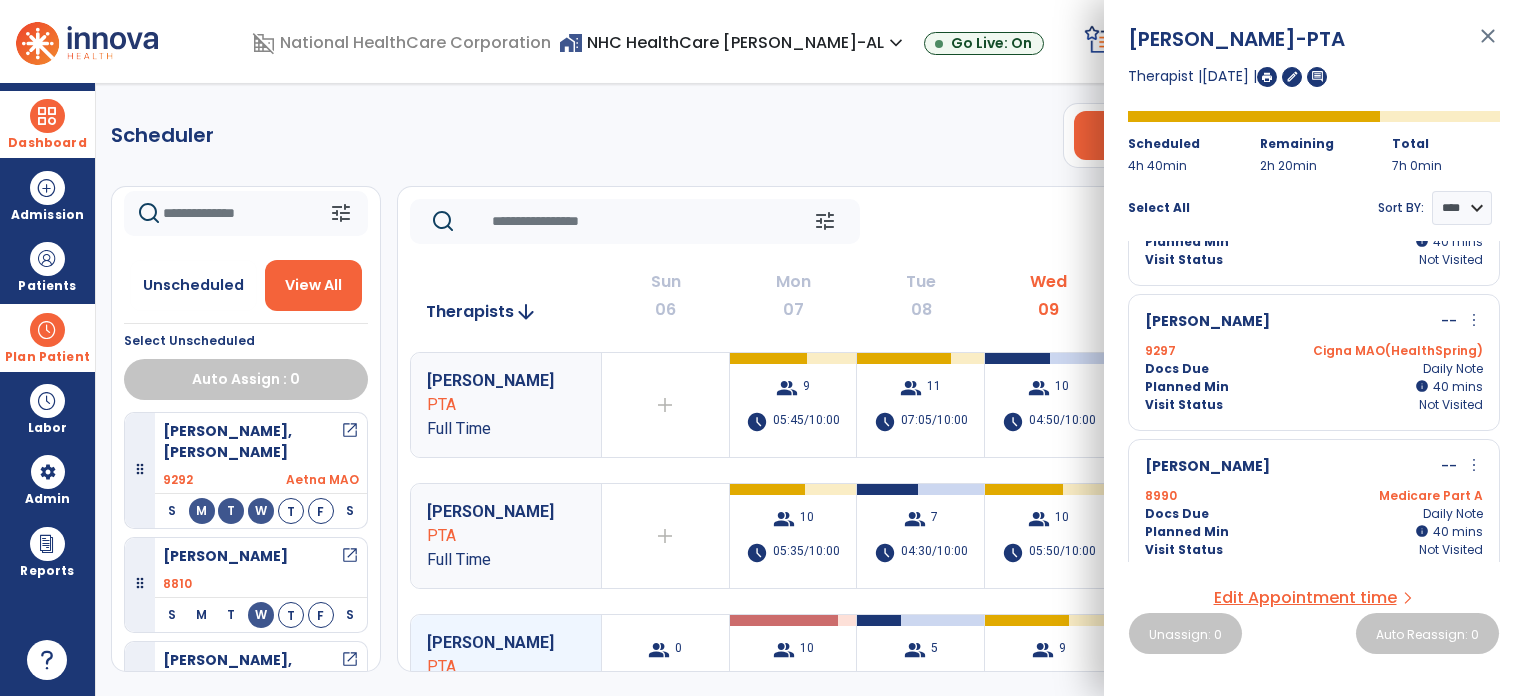 scroll, scrollTop: 690, scrollLeft: 0, axis: vertical 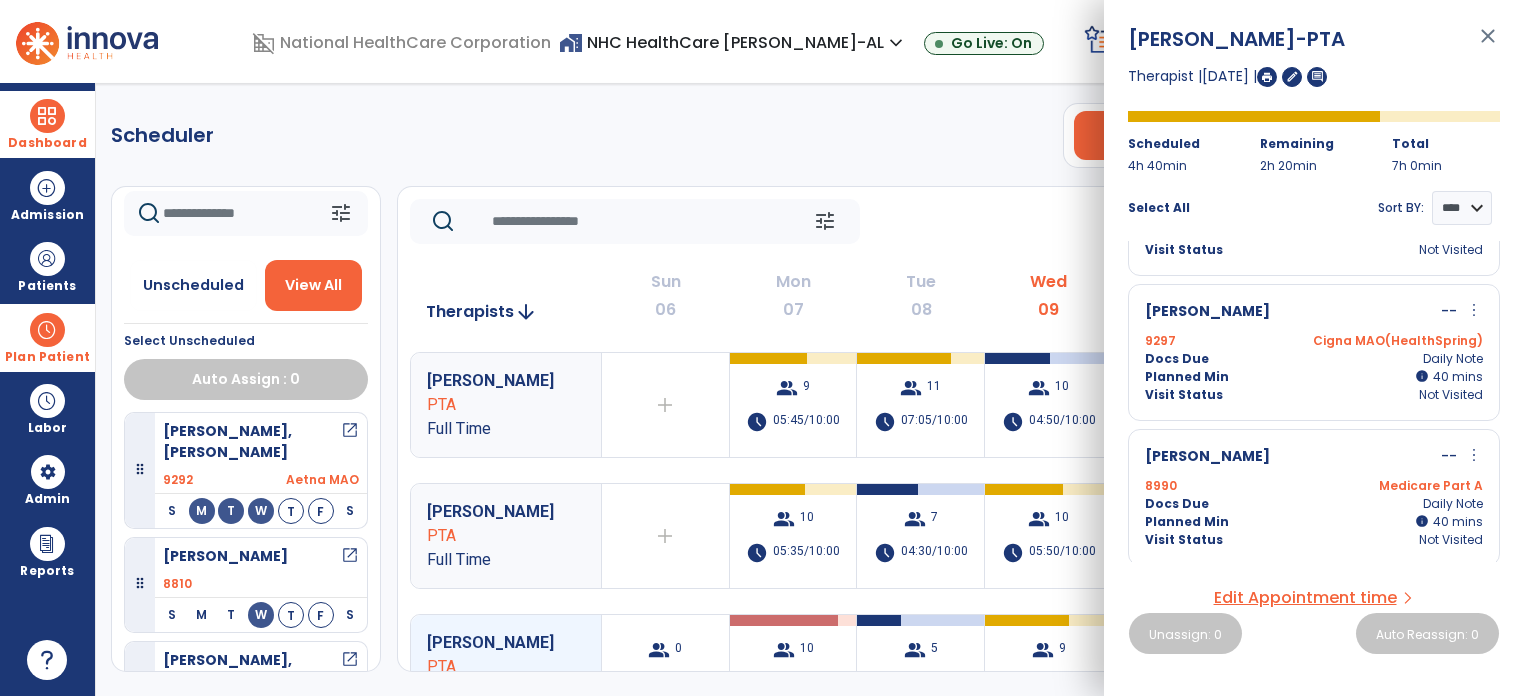 click on "close" at bounding box center (1488, 45) 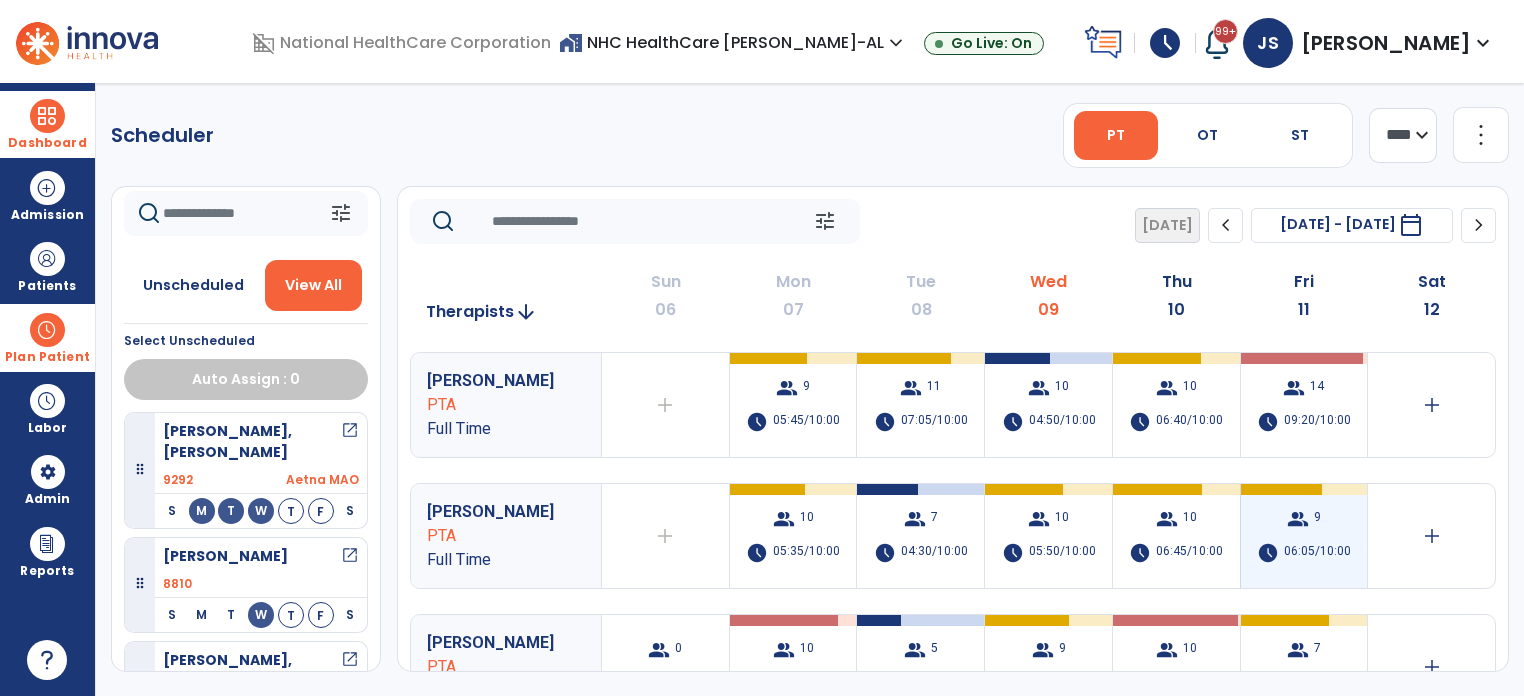 click on "06:05/10:00" at bounding box center (1317, 553) 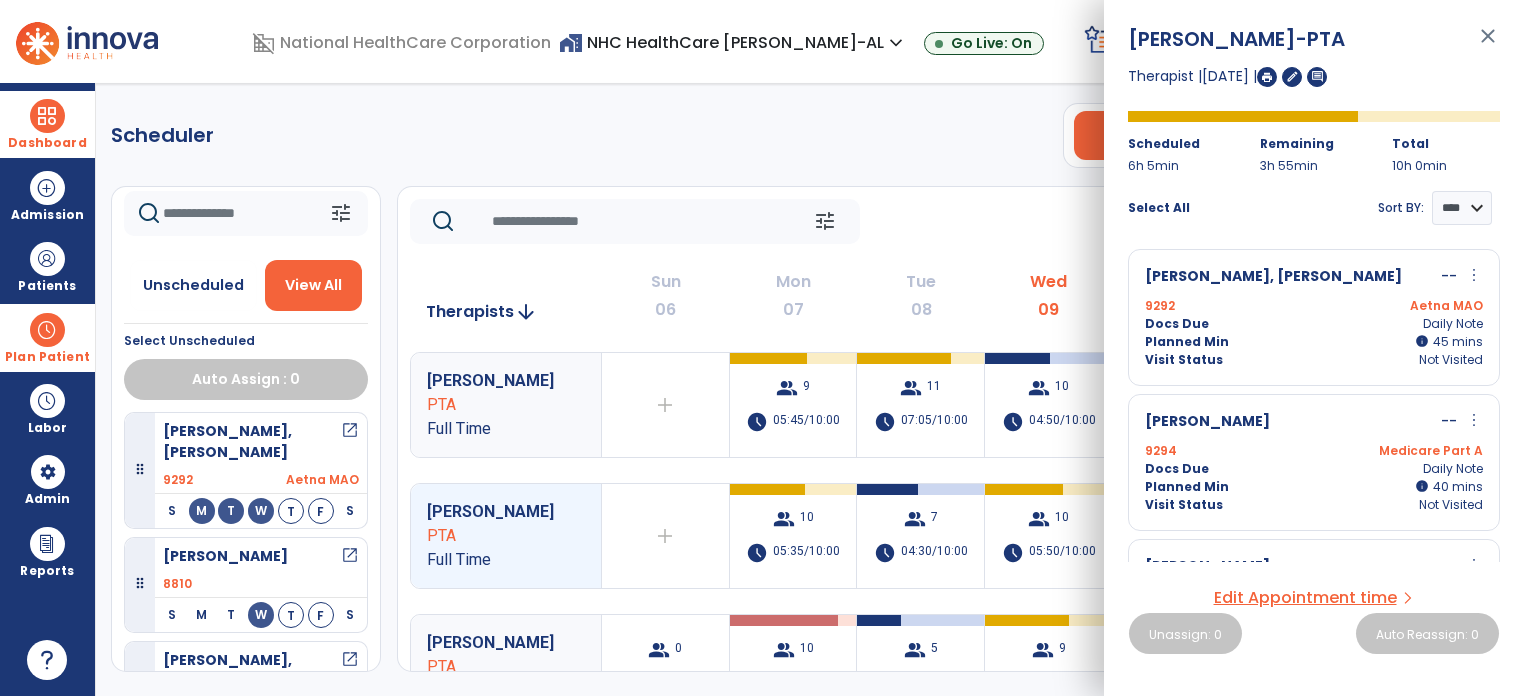 click on "[PERSON_NAME], [PERSON_NAME]   --  more_vert  edit   Edit Session   alt_route   Split Minutes  9292 Aetna MAO  Docs Due Daily Note   Planned Min  info   45 I 45 mins  Visit Status  Not Visited" at bounding box center [1314, 317] 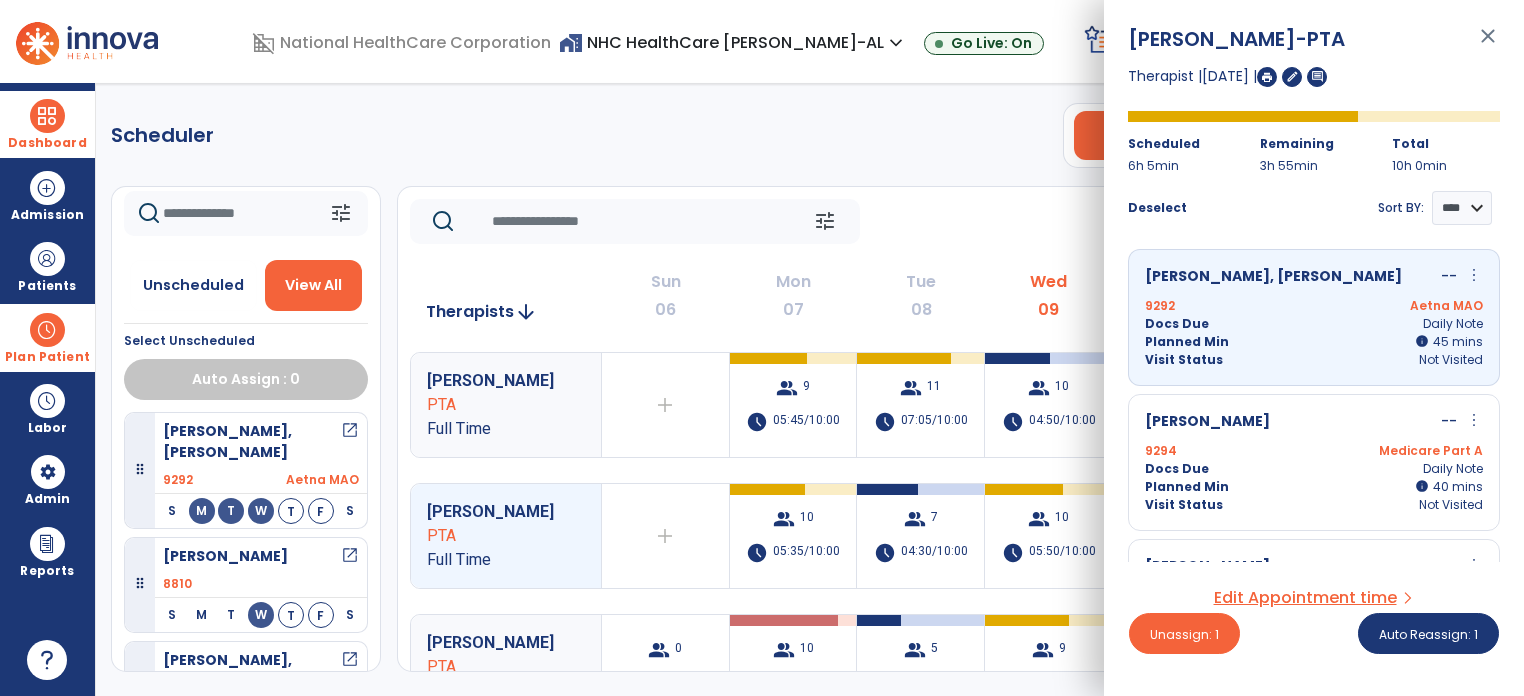 click on "[PERSON_NAME], [PERSON_NAME]   --  more_vert  edit   Edit Session   alt_route   Split Minutes  9292 Aetna MAO  Docs Due Daily Note   Planned Min  info   45 I 45 mins  Visit Status  Not Visited" at bounding box center (1314, 317) 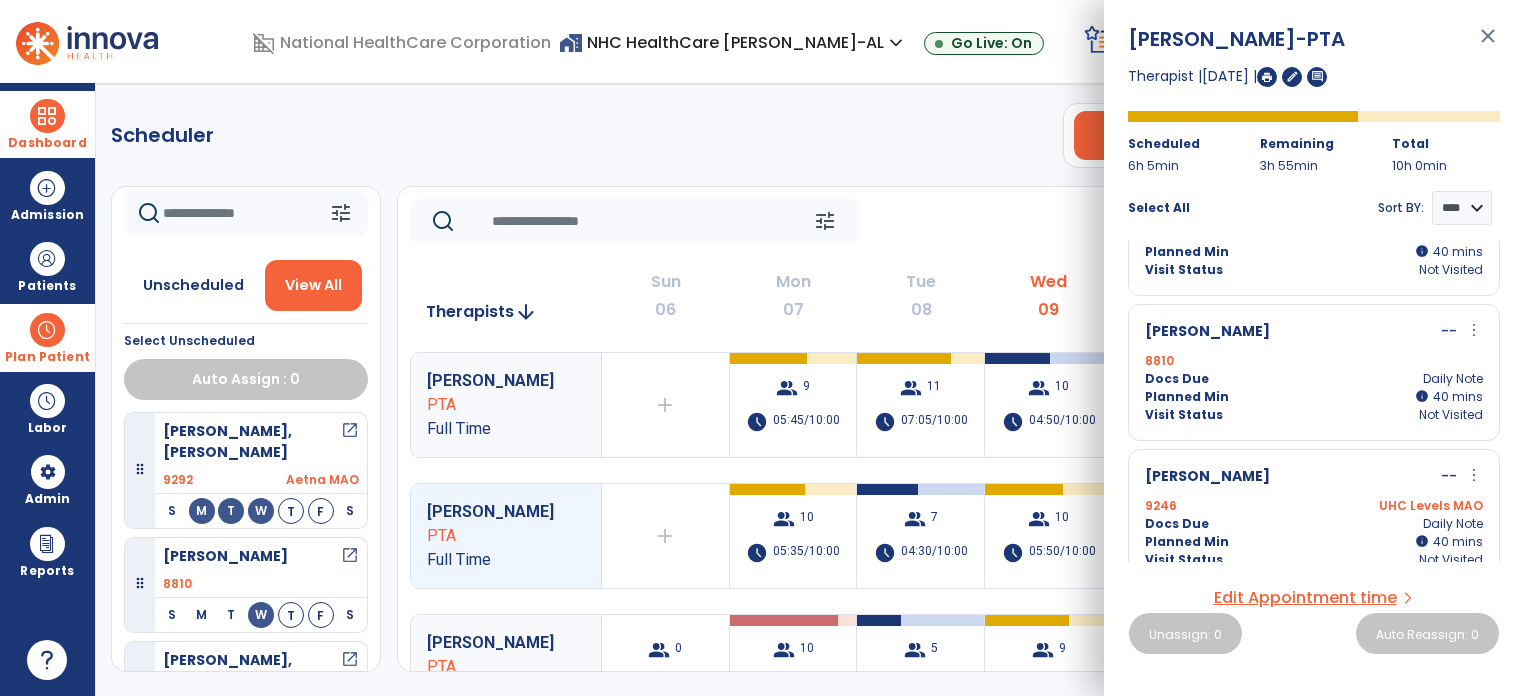 scroll, scrollTop: 979, scrollLeft: 0, axis: vertical 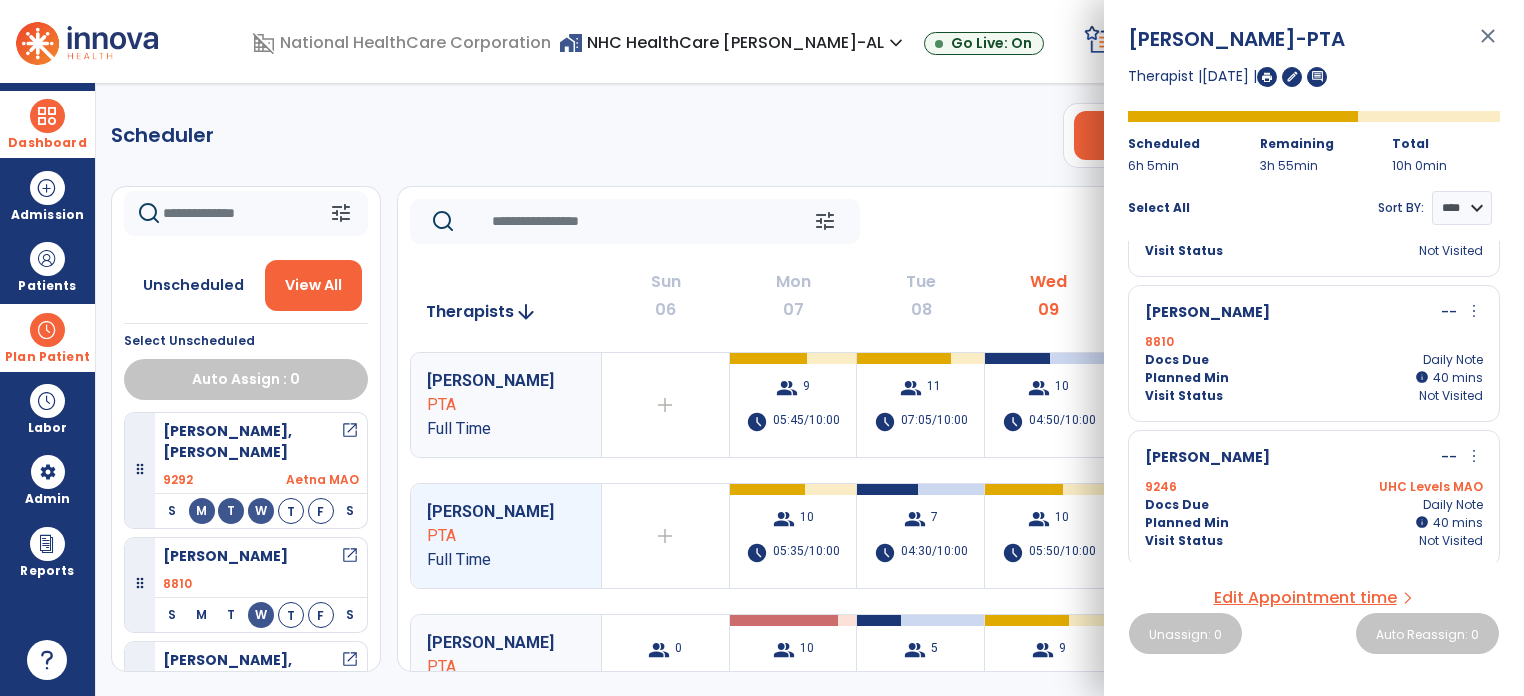 click on "close" at bounding box center (1488, 45) 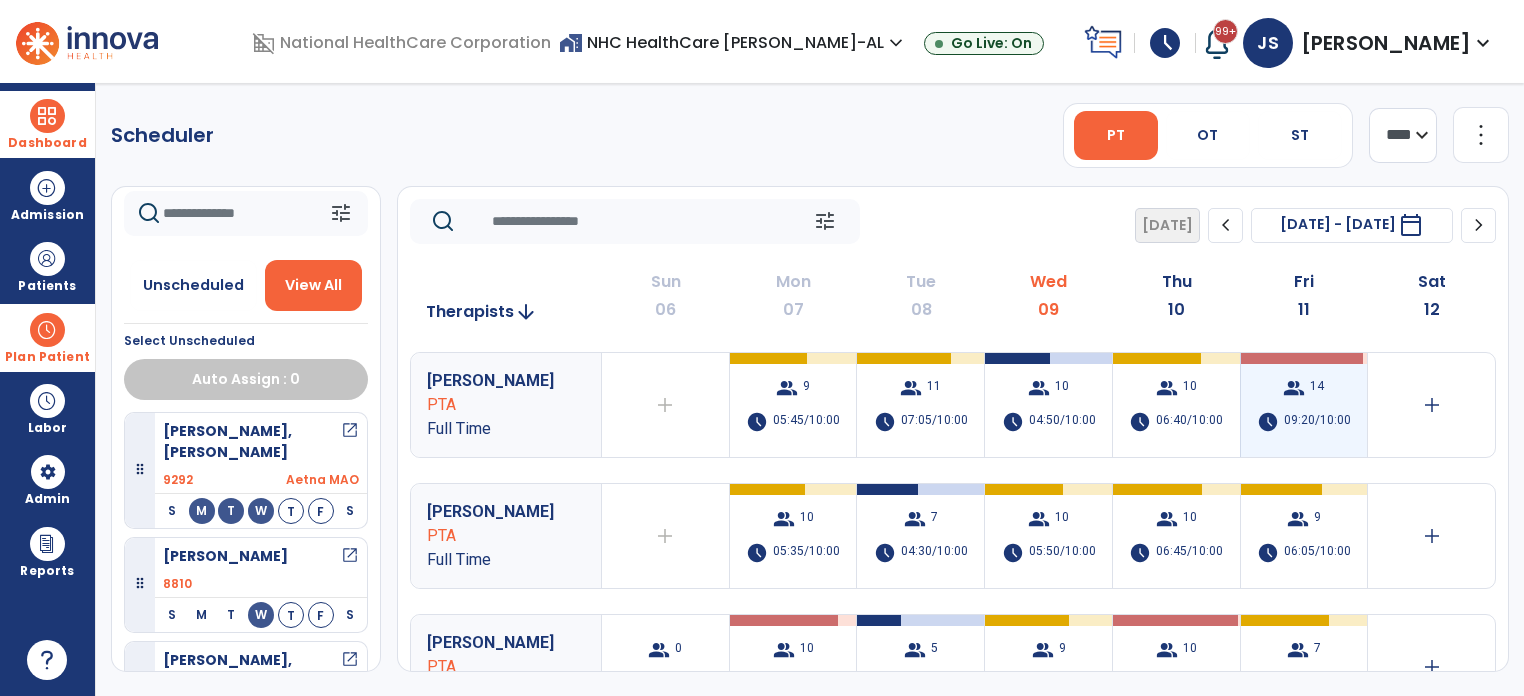 click on "09:20/10:00" at bounding box center (1317, 422) 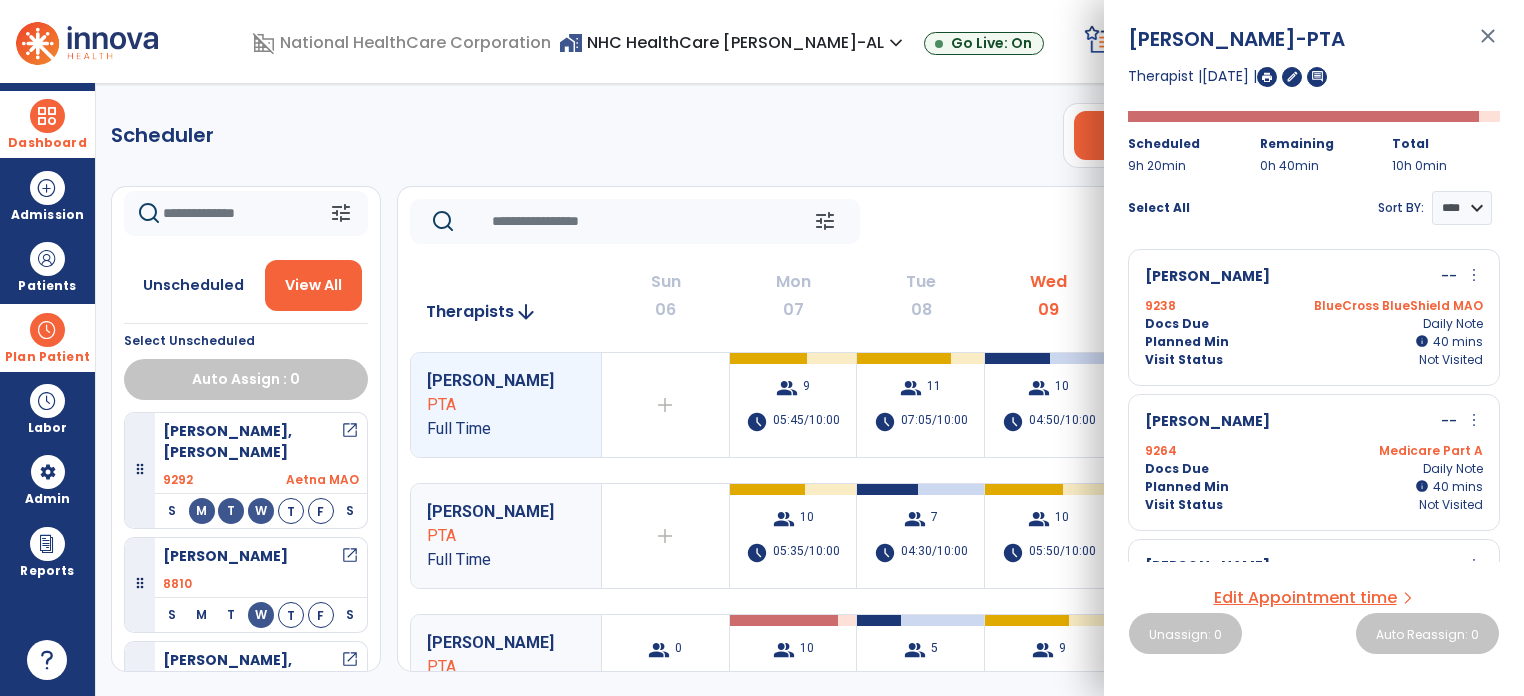 click on "[PERSON_NAME]   --  more_vert  edit   Edit Session   alt_route   Split Minutes" at bounding box center [1314, 422] 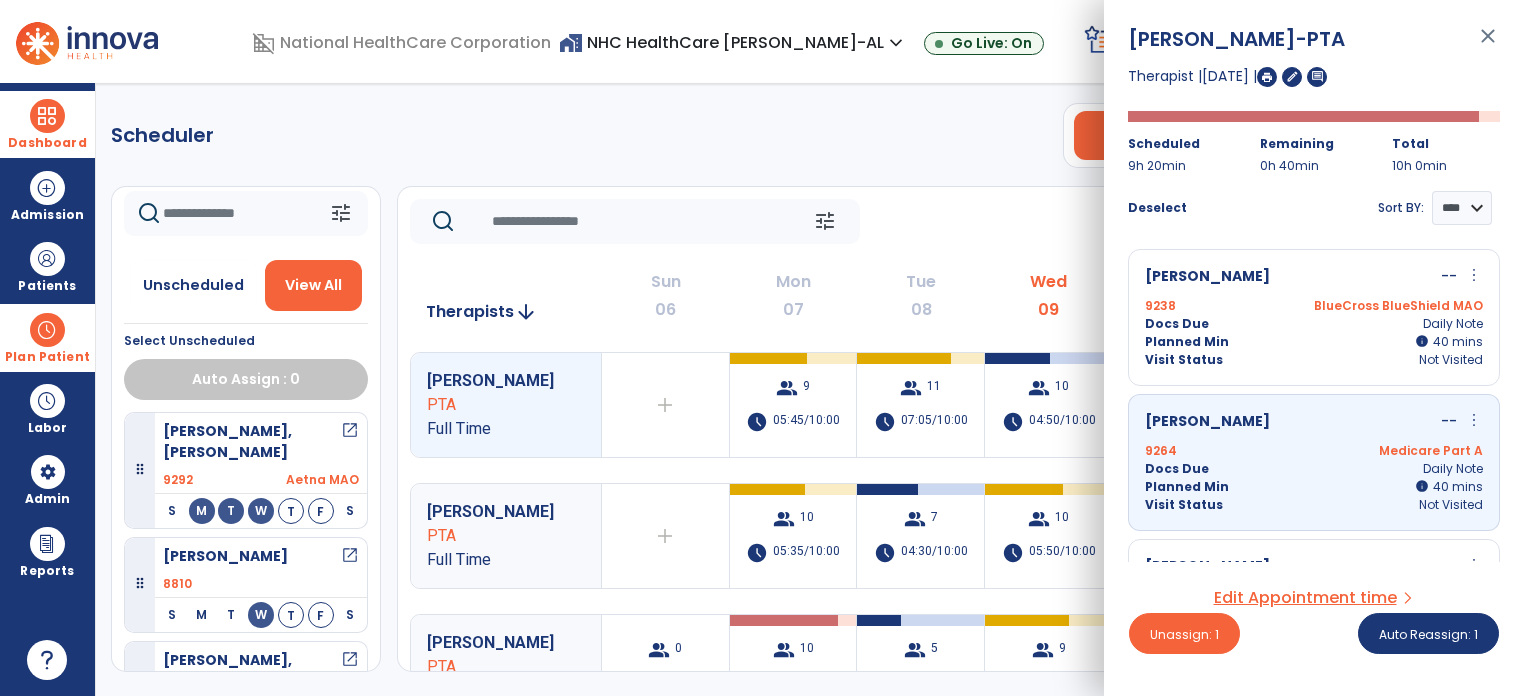 click on "[PERSON_NAME]   --  more_vert  edit   Edit Session   alt_route   Split Minutes" at bounding box center (1314, 422) 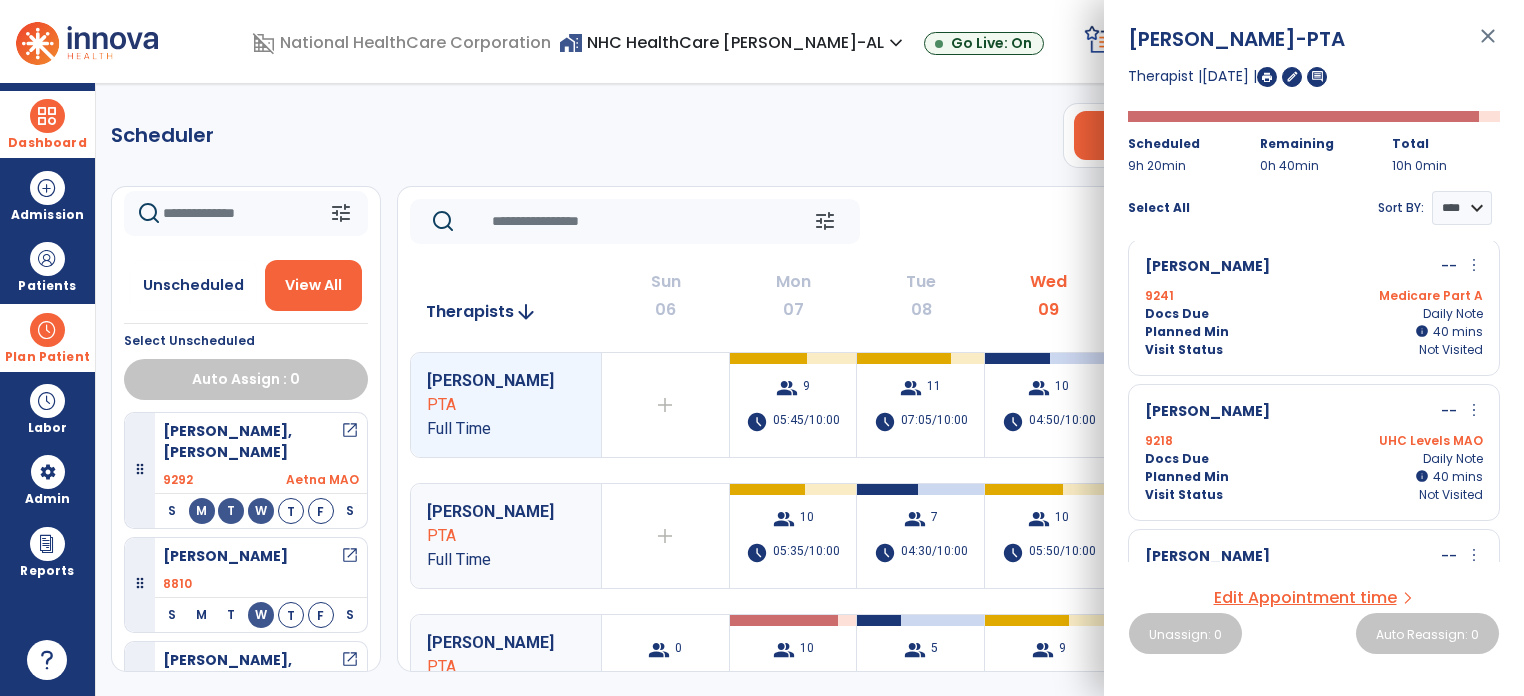 scroll, scrollTop: 1420, scrollLeft: 0, axis: vertical 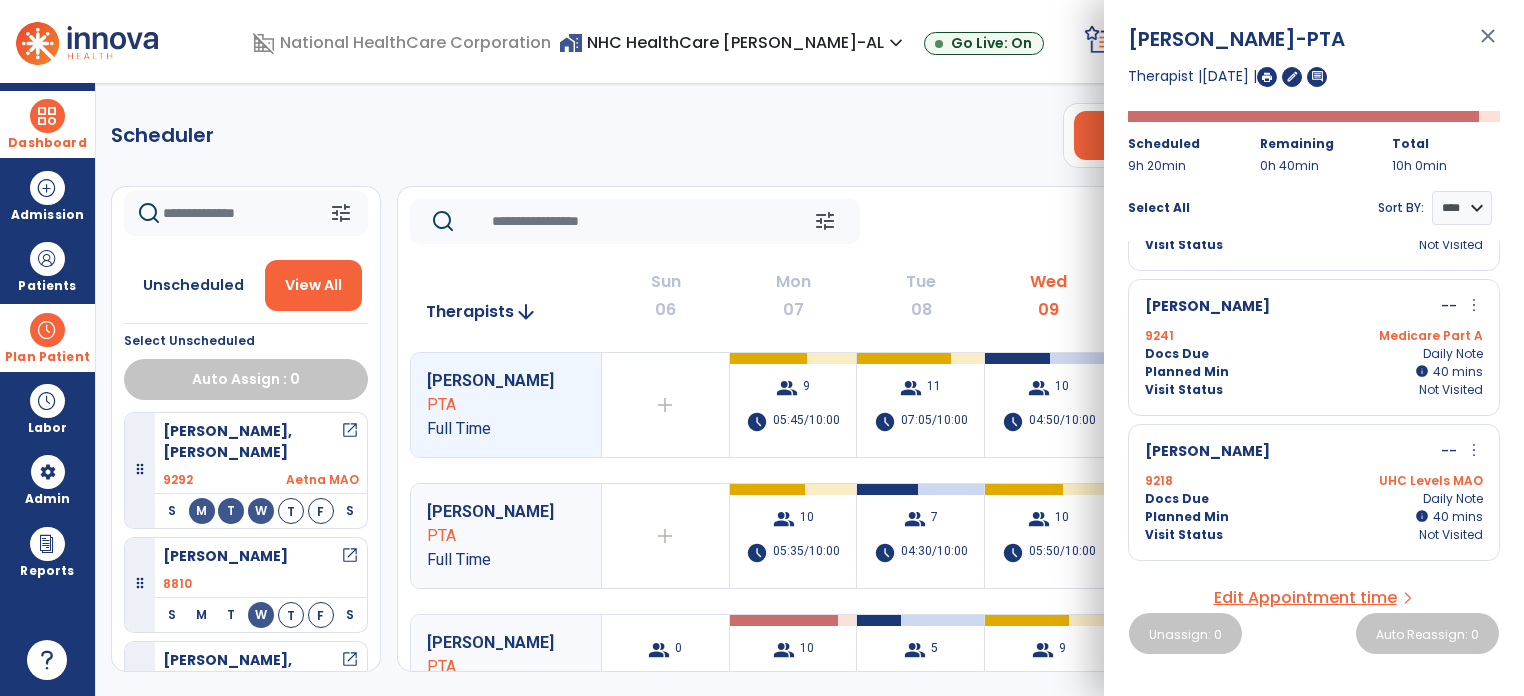 click on "[PERSON_NAME]   --  more_vert  edit   Edit Session   alt_route   Split Minutes  9218 UHC Levels MAO  Docs Due Daily Note   Planned Min  info   40 I 40 mins  Visit Status  Not Visited" at bounding box center [1314, 492] 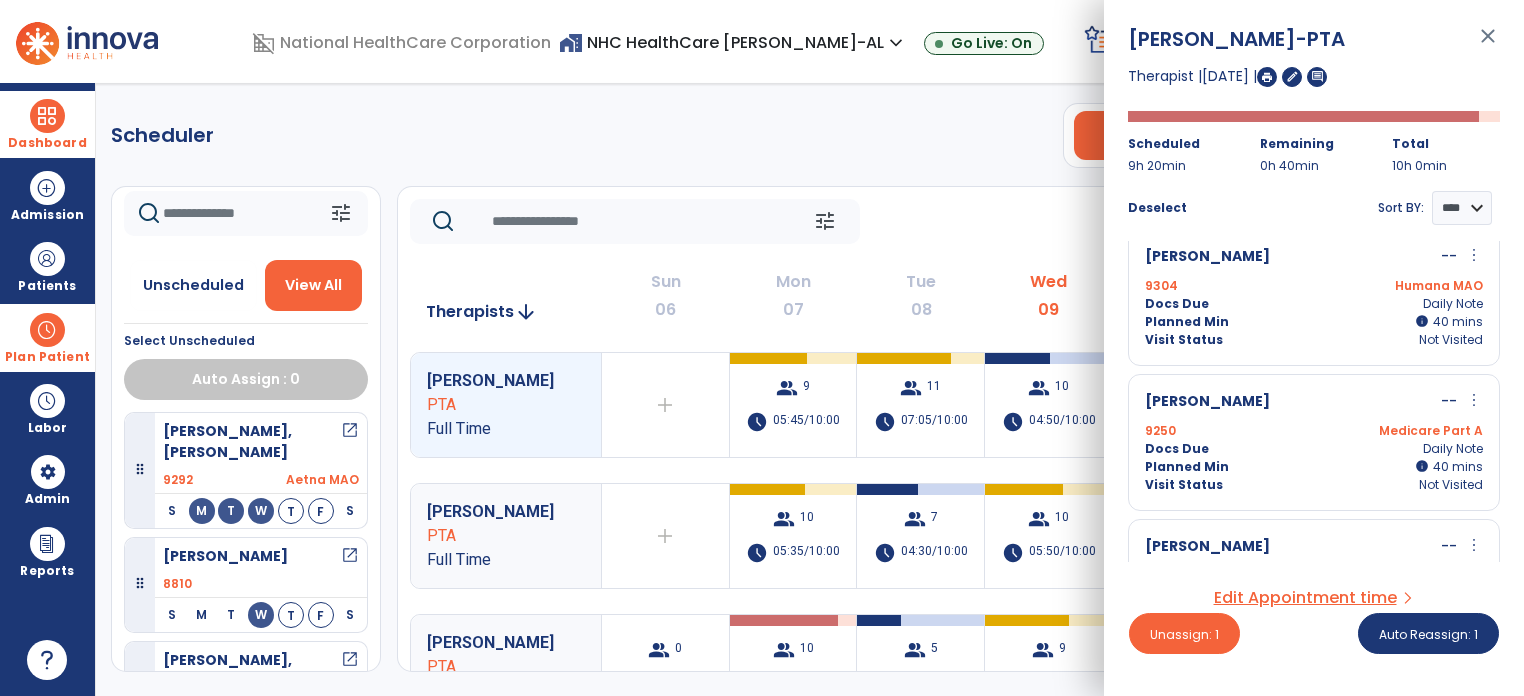 scroll, scrollTop: 1140, scrollLeft: 0, axis: vertical 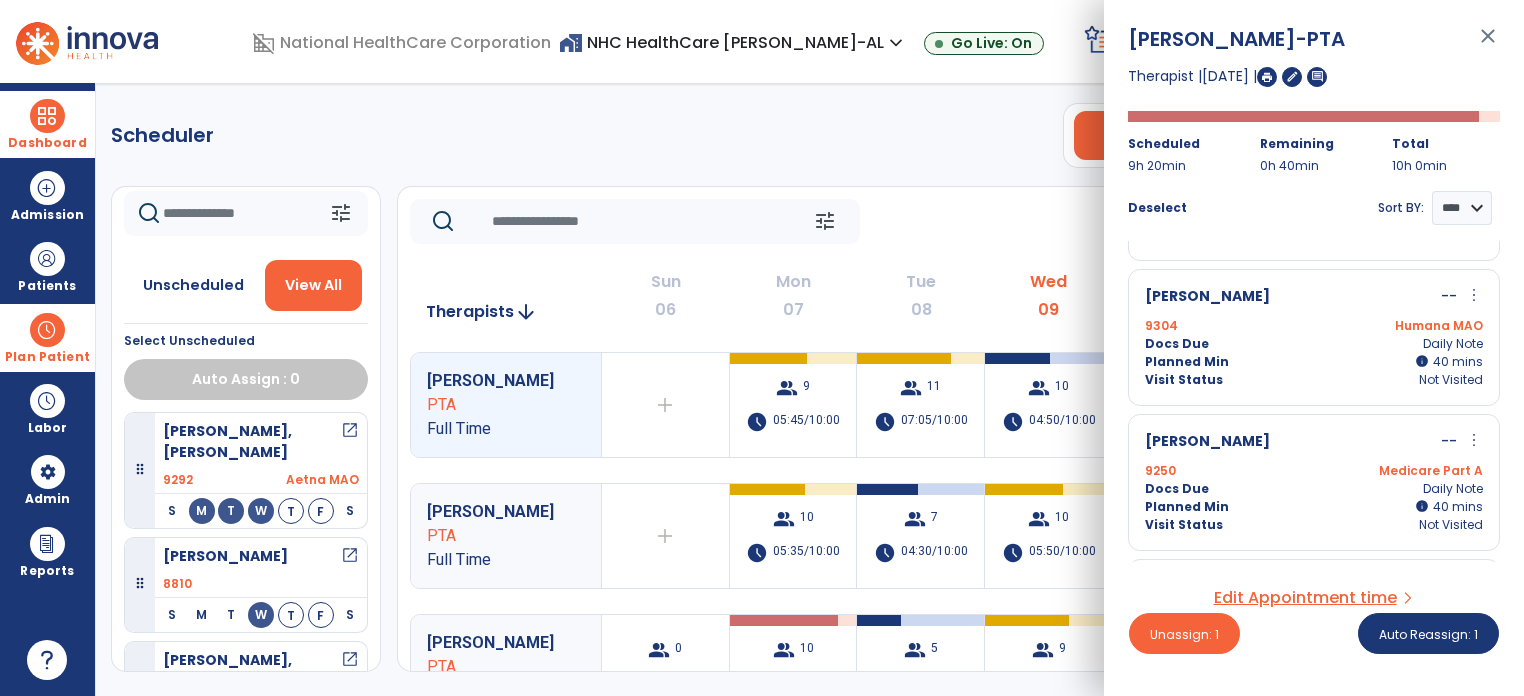 click on "close" at bounding box center [1488, 45] 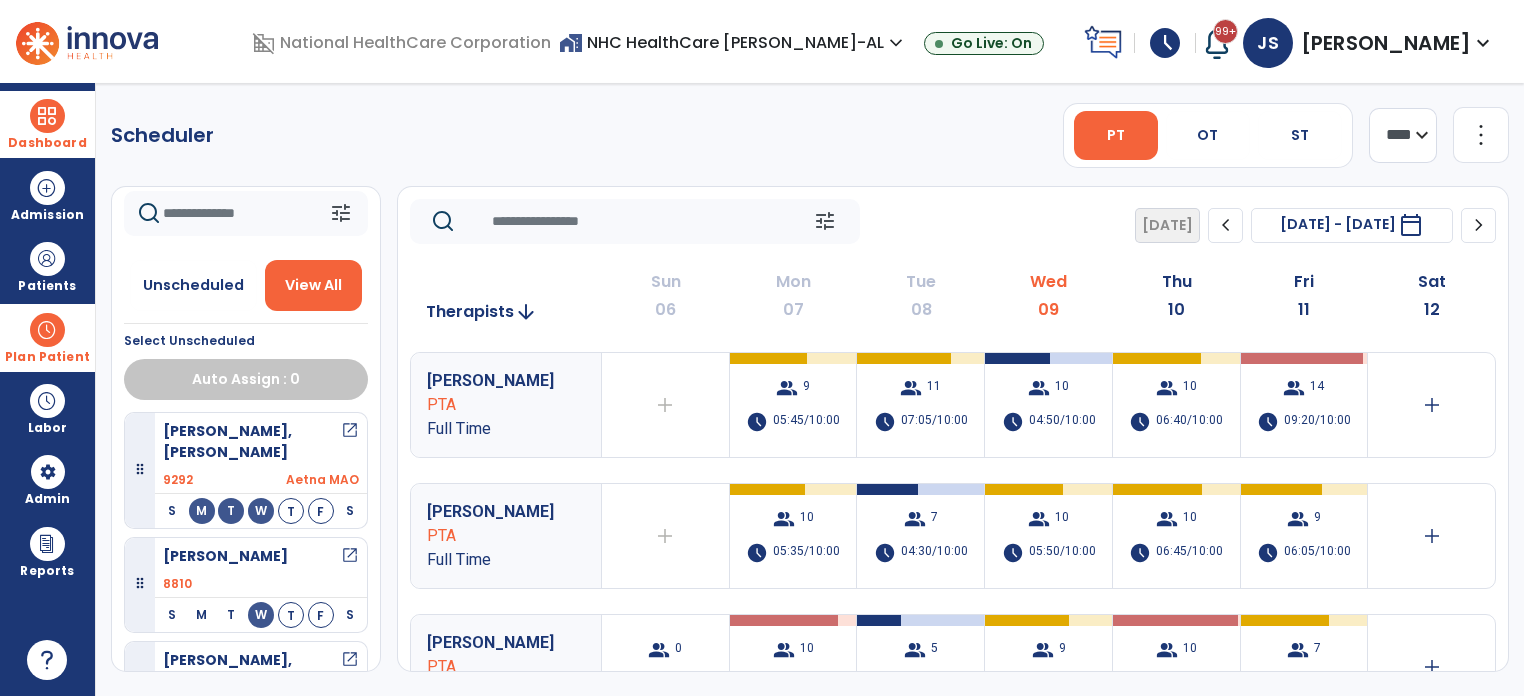 click on "Full Time" at bounding box center [492, 560] 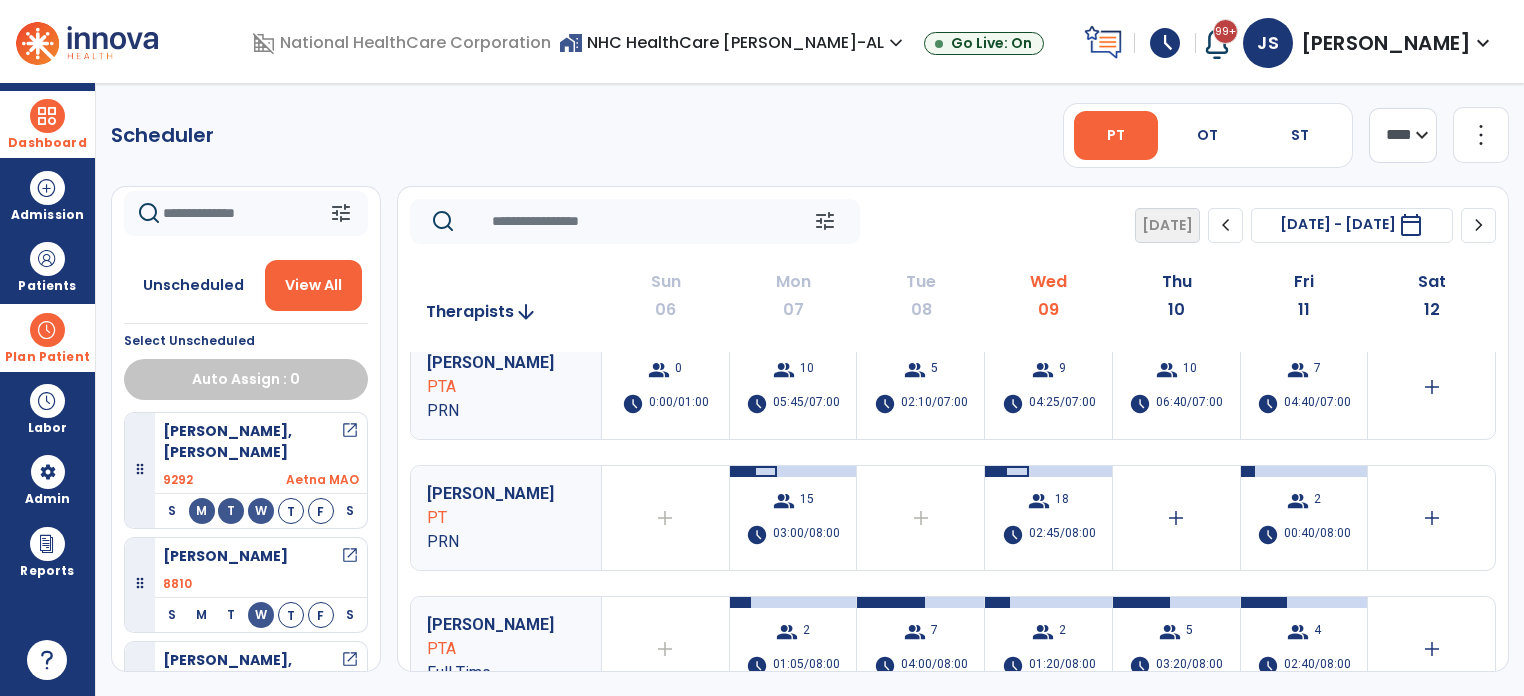 scroll, scrollTop: 320, scrollLeft: 0, axis: vertical 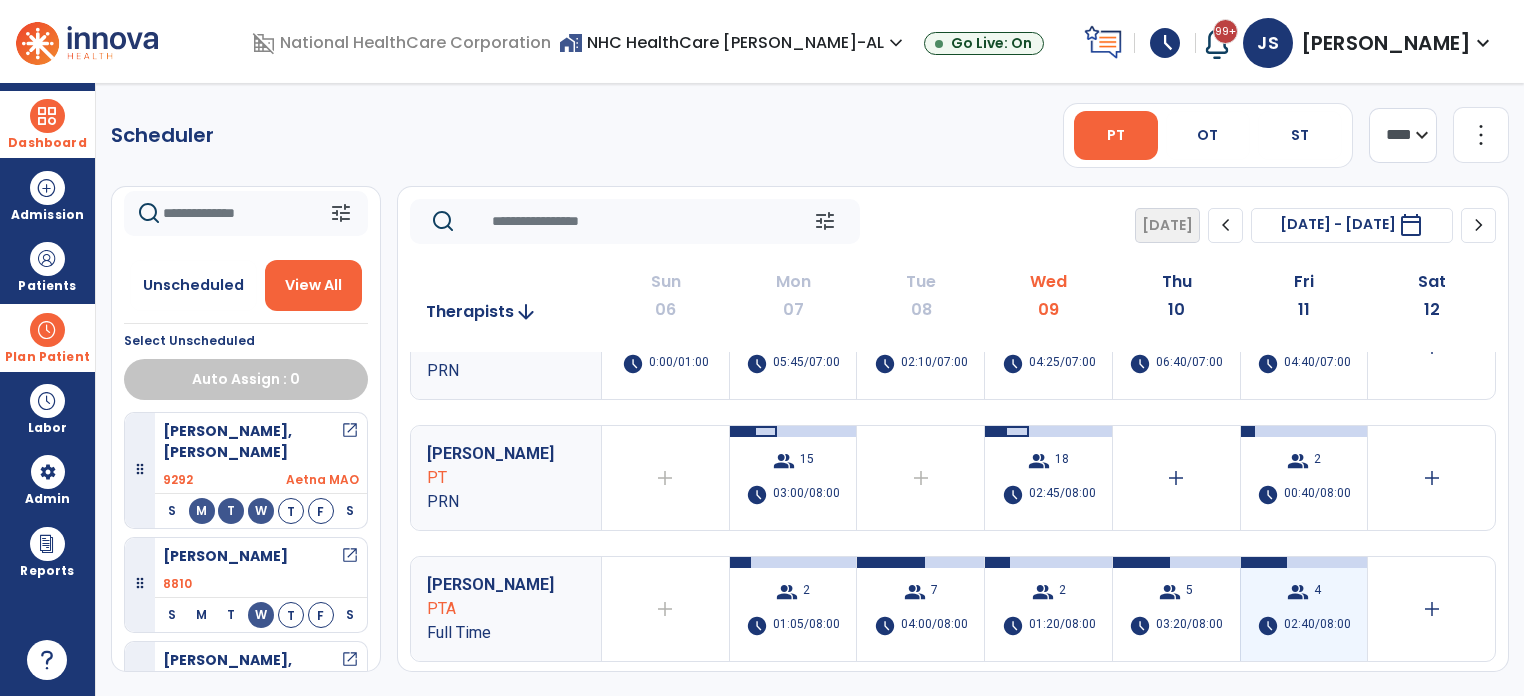 click on "02:40/08:00" at bounding box center (1317, 626) 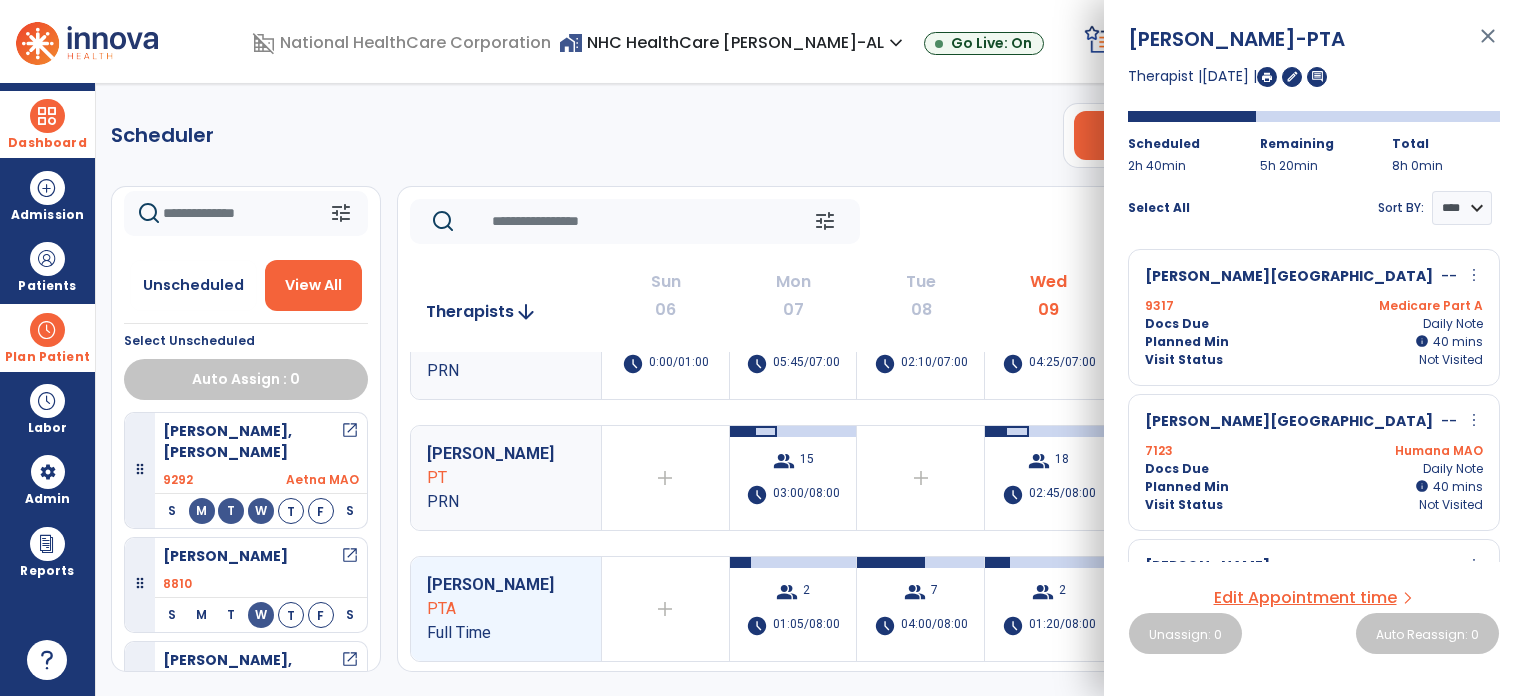click on "Planned Min  info   40 I 40 mins" at bounding box center [1314, 487] 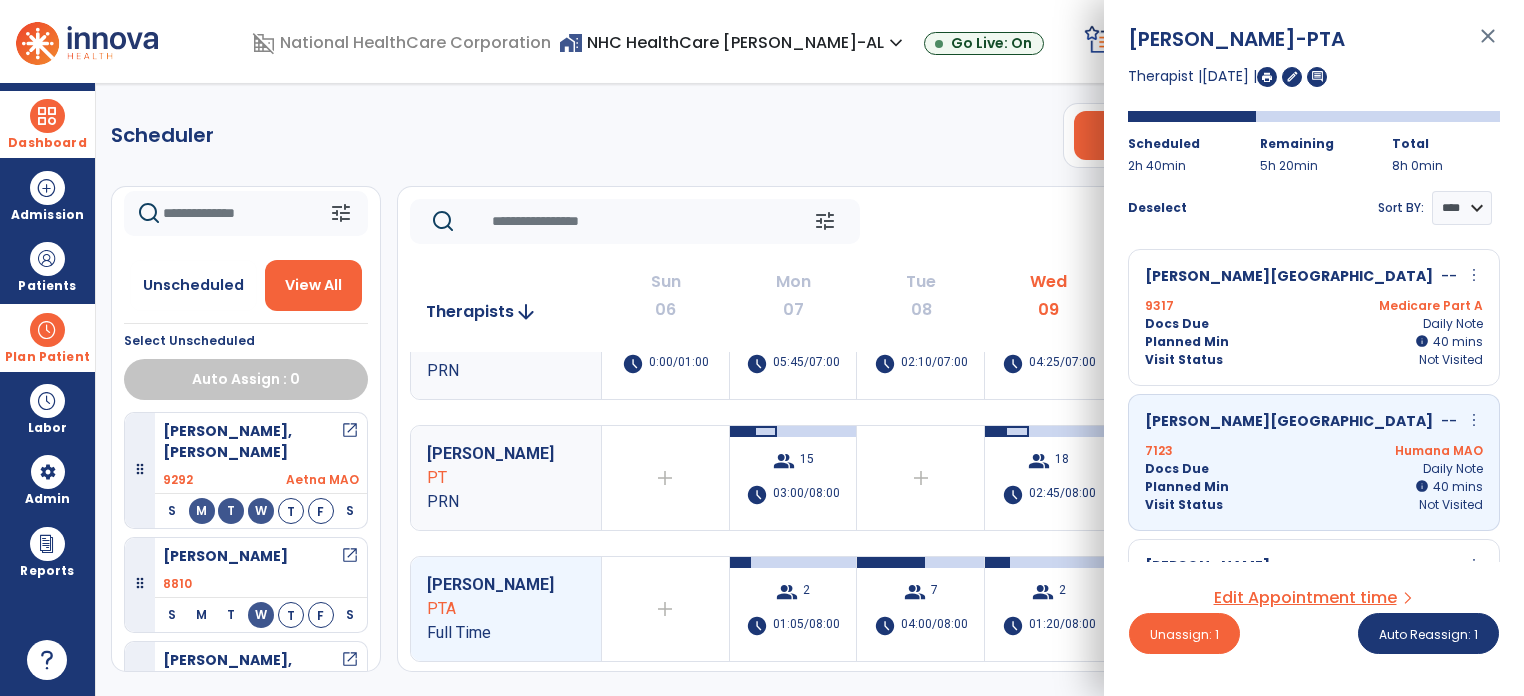 click on "Planned Min  info   40 I 40 mins" at bounding box center [1314, 487] 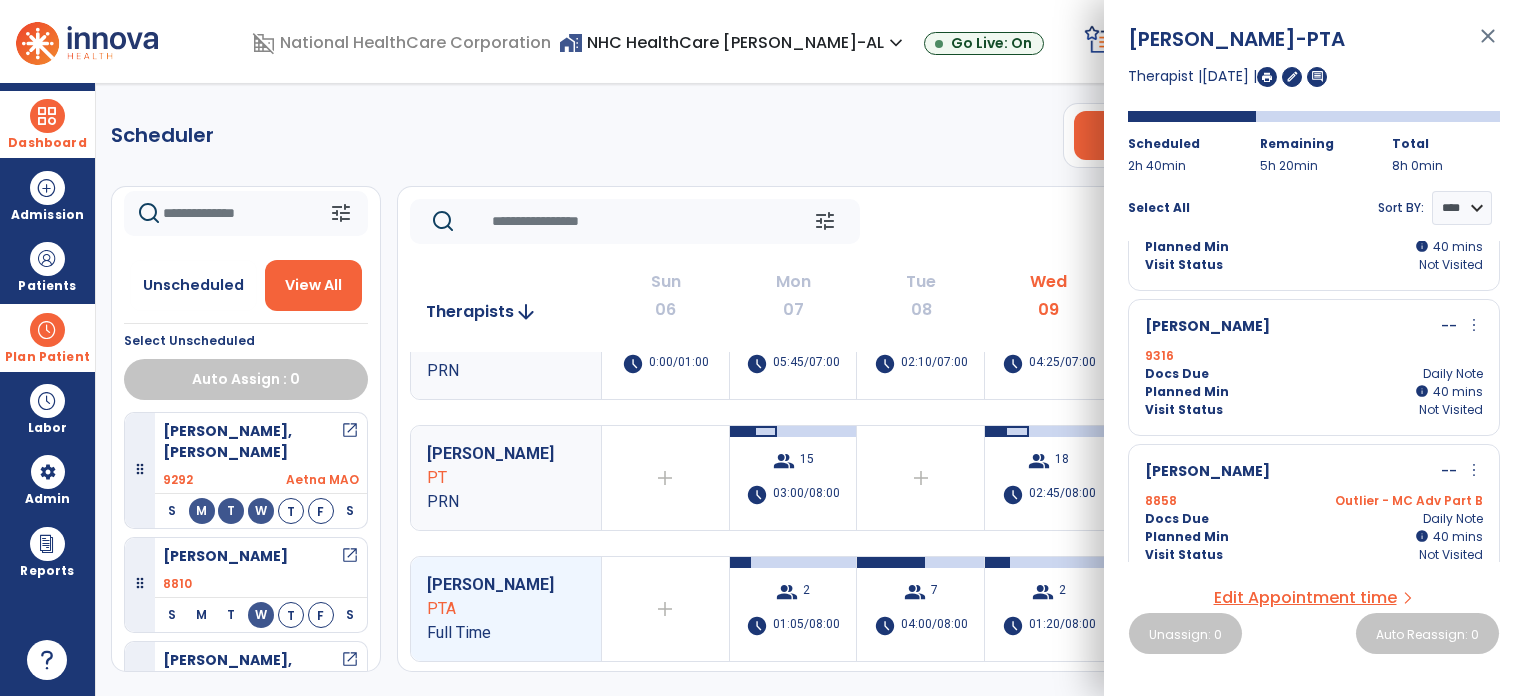 scroll, scrollTop: 256, scrollLeft: 0, axis: vertical 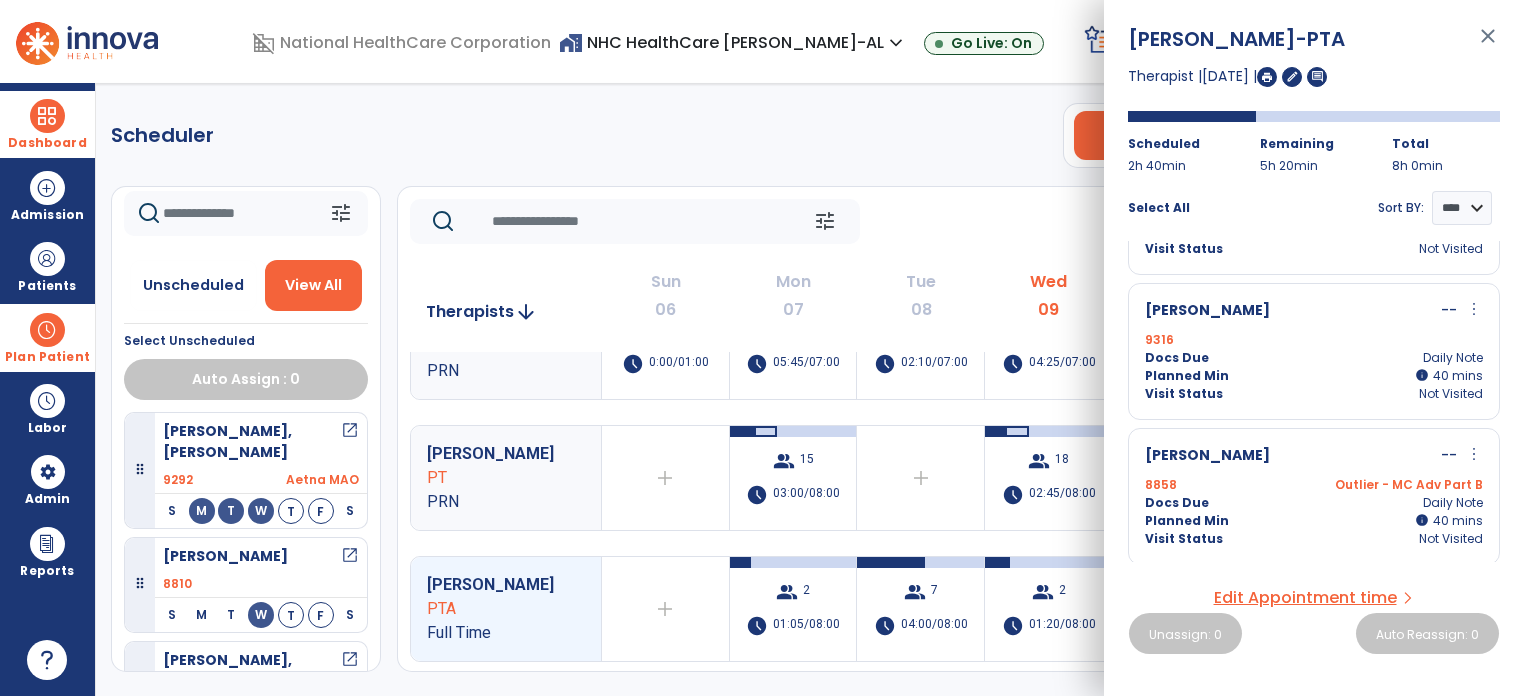 click on "close" at bounding box center (1488, 45) 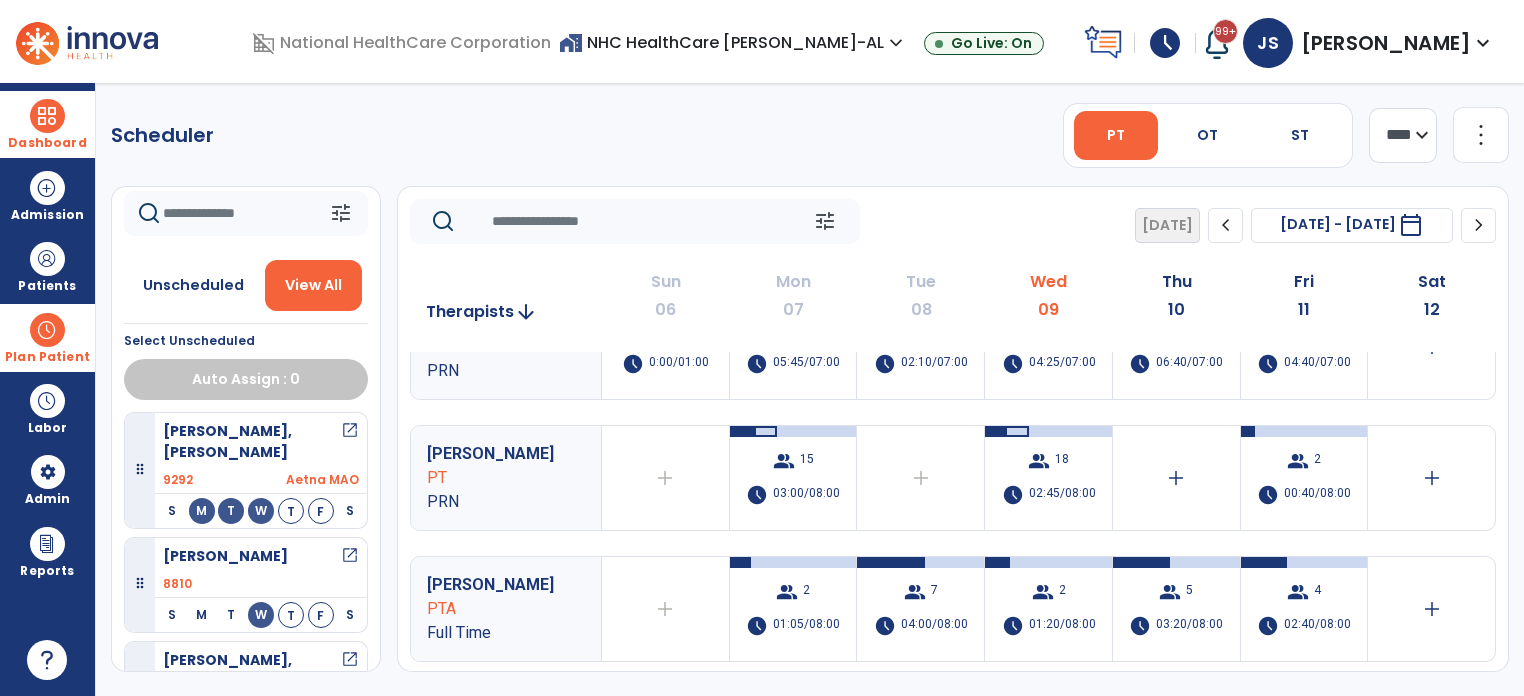 click 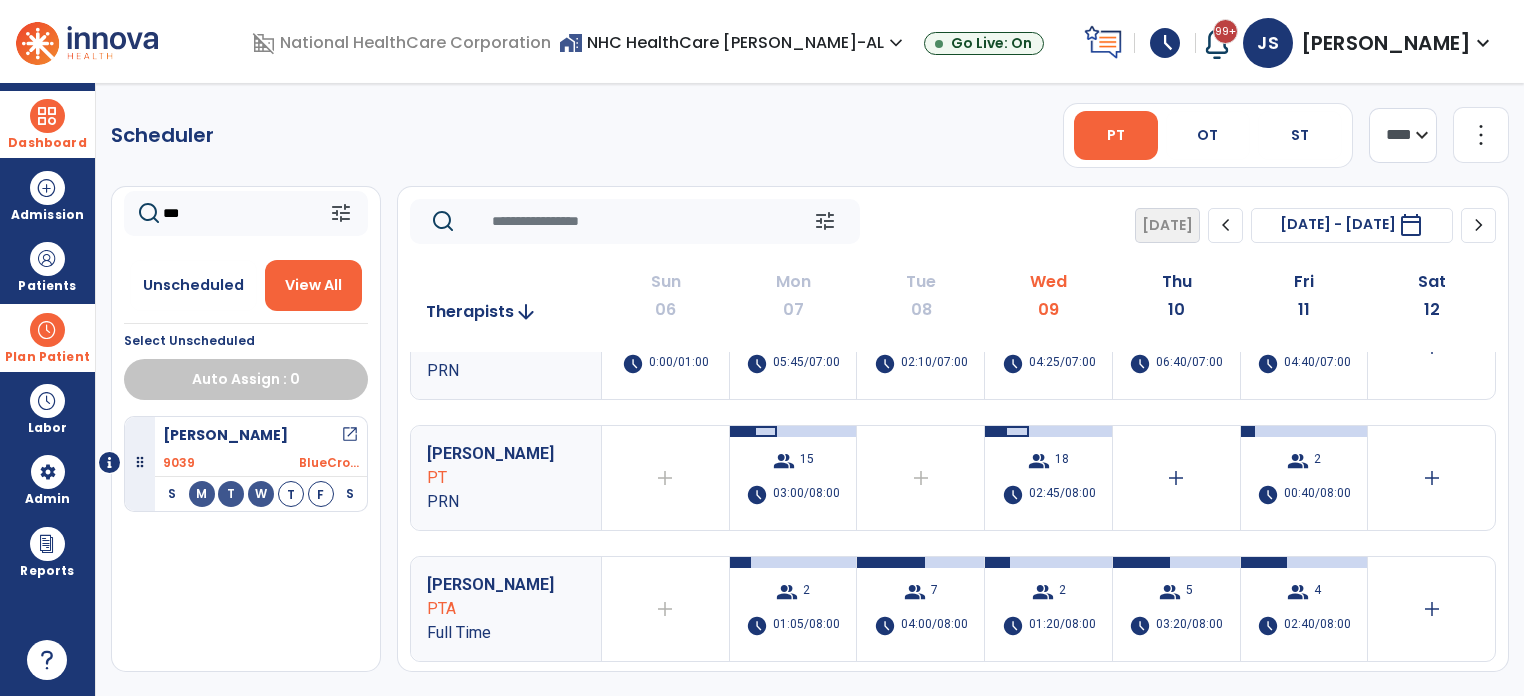 scroll, scrollTop: 0, scrollLeft: 0, axis: both 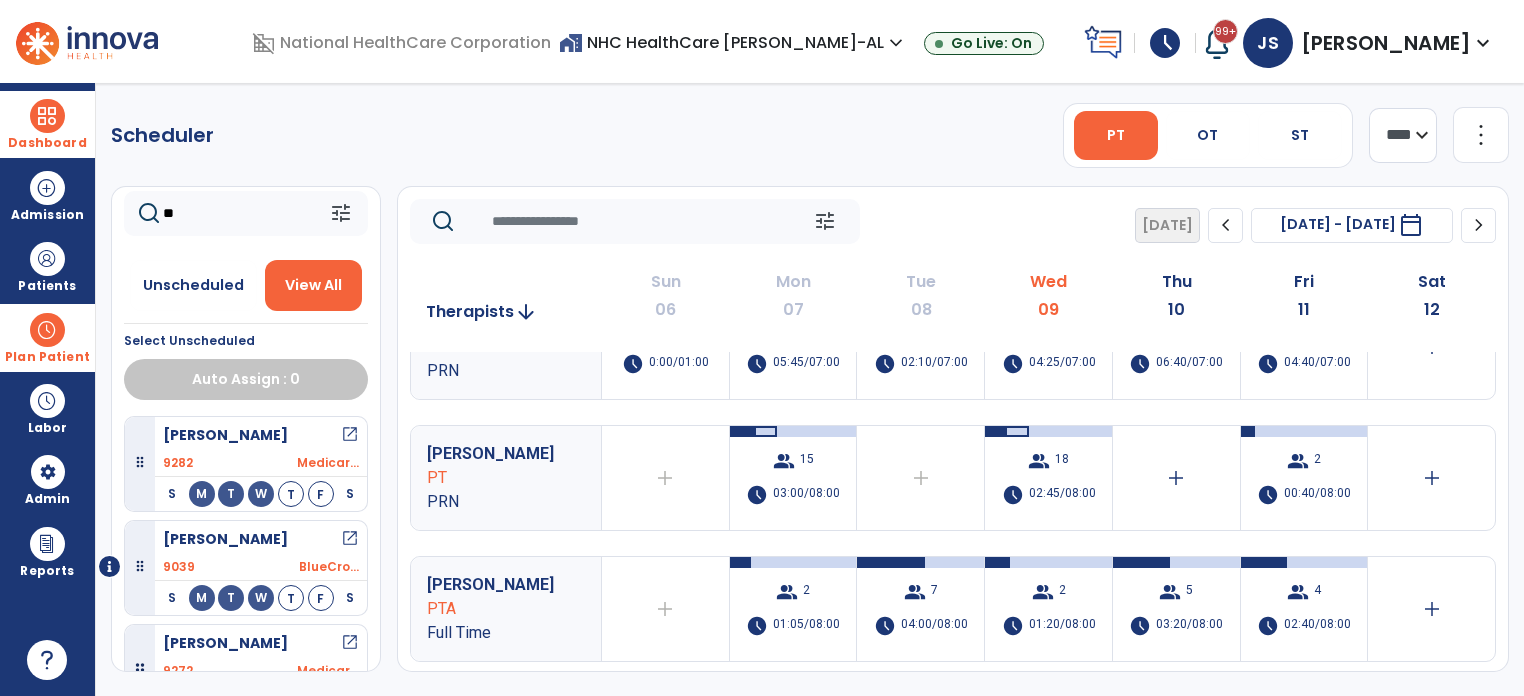 type on "*" 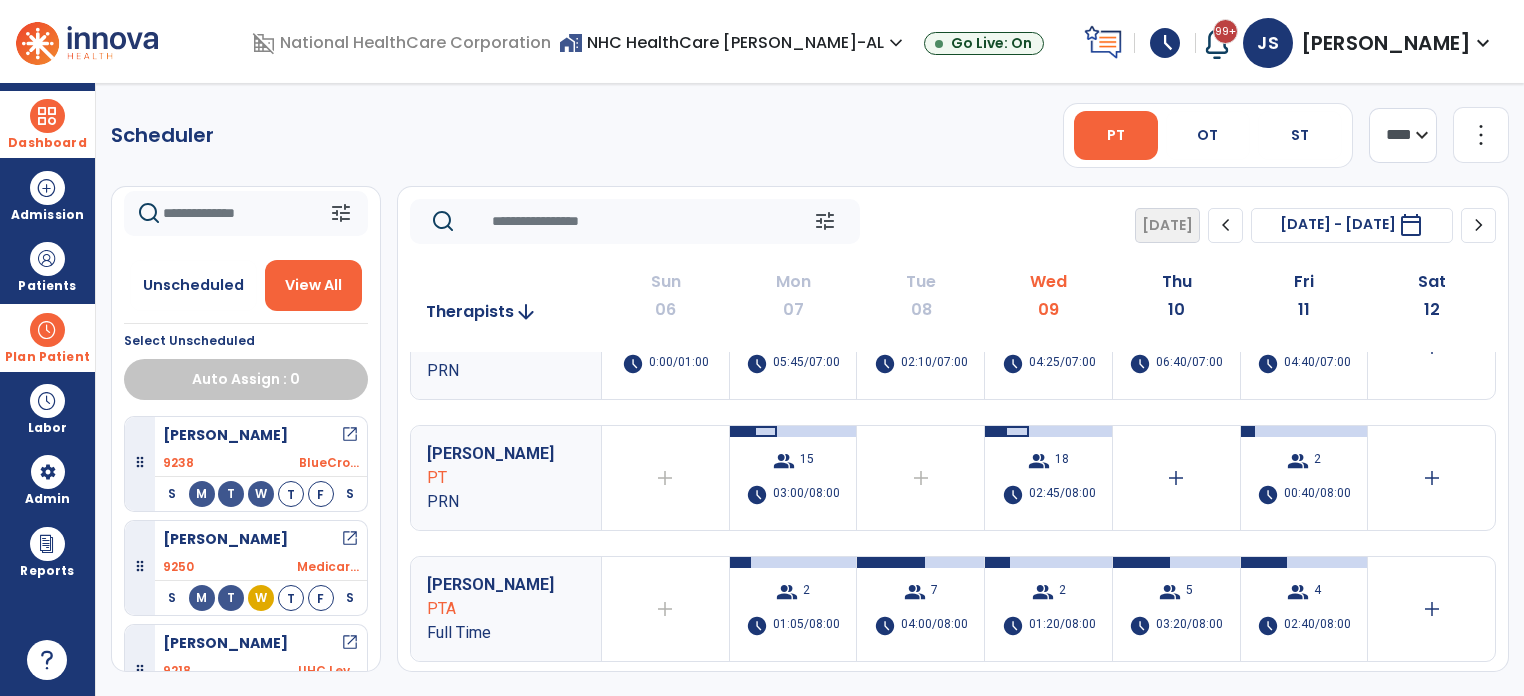 type on "*" 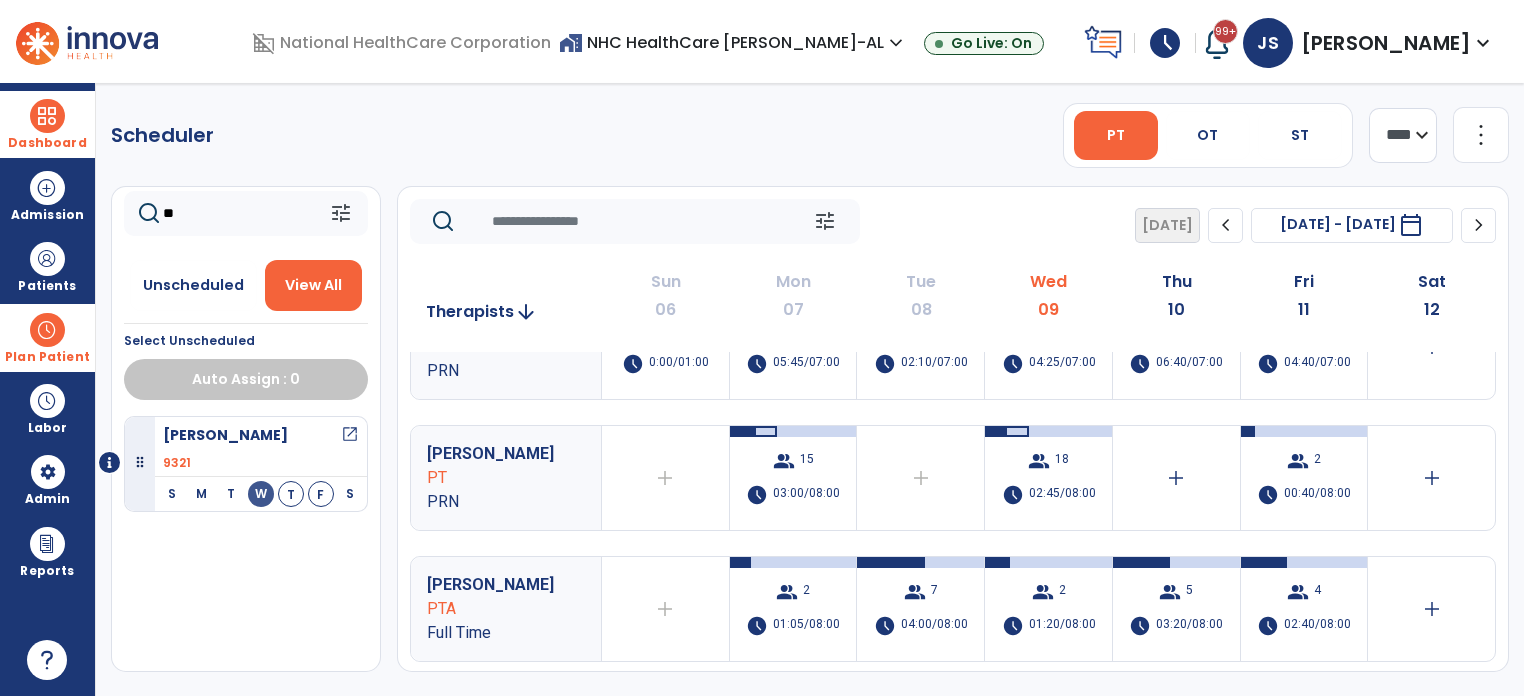 type on "*" 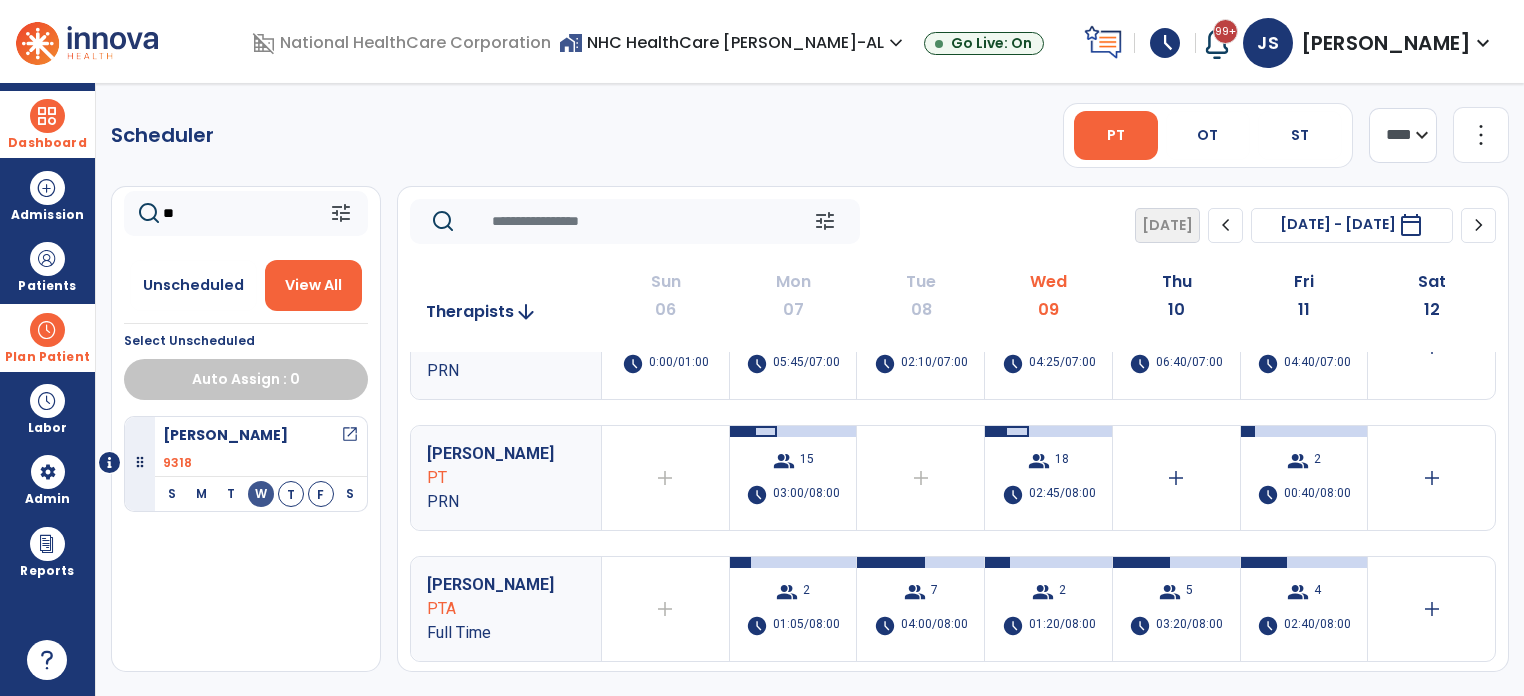 type on "***" 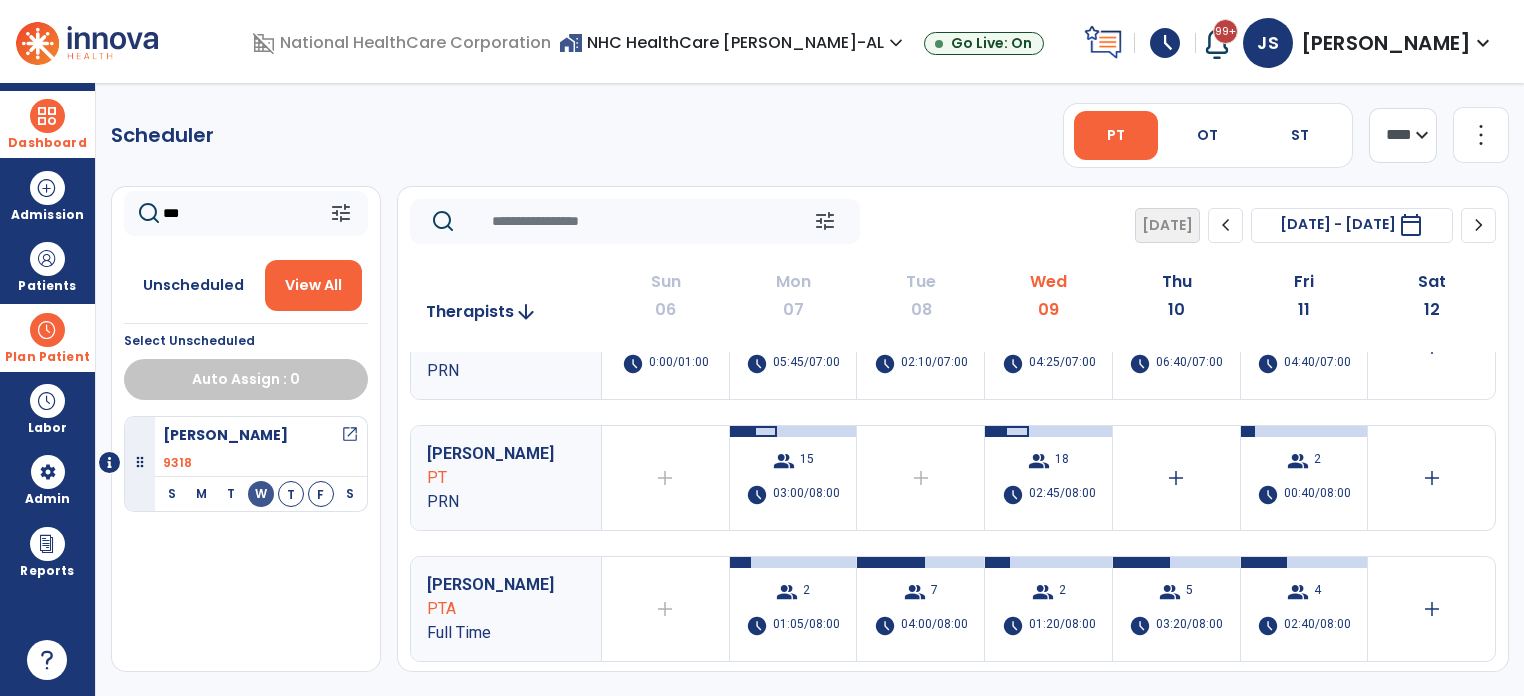 click on "***" 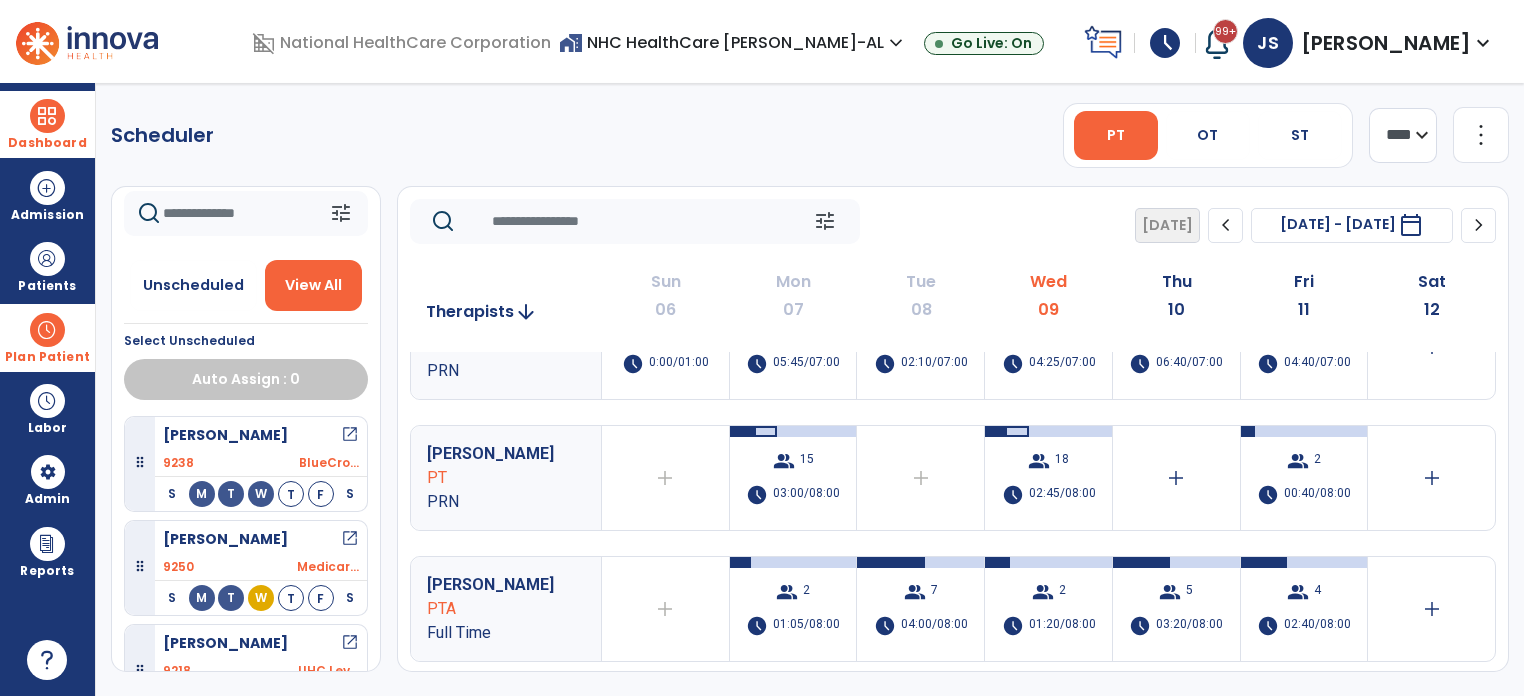 click on "[PERSON_NAME]" at bounding box center (492, 454) 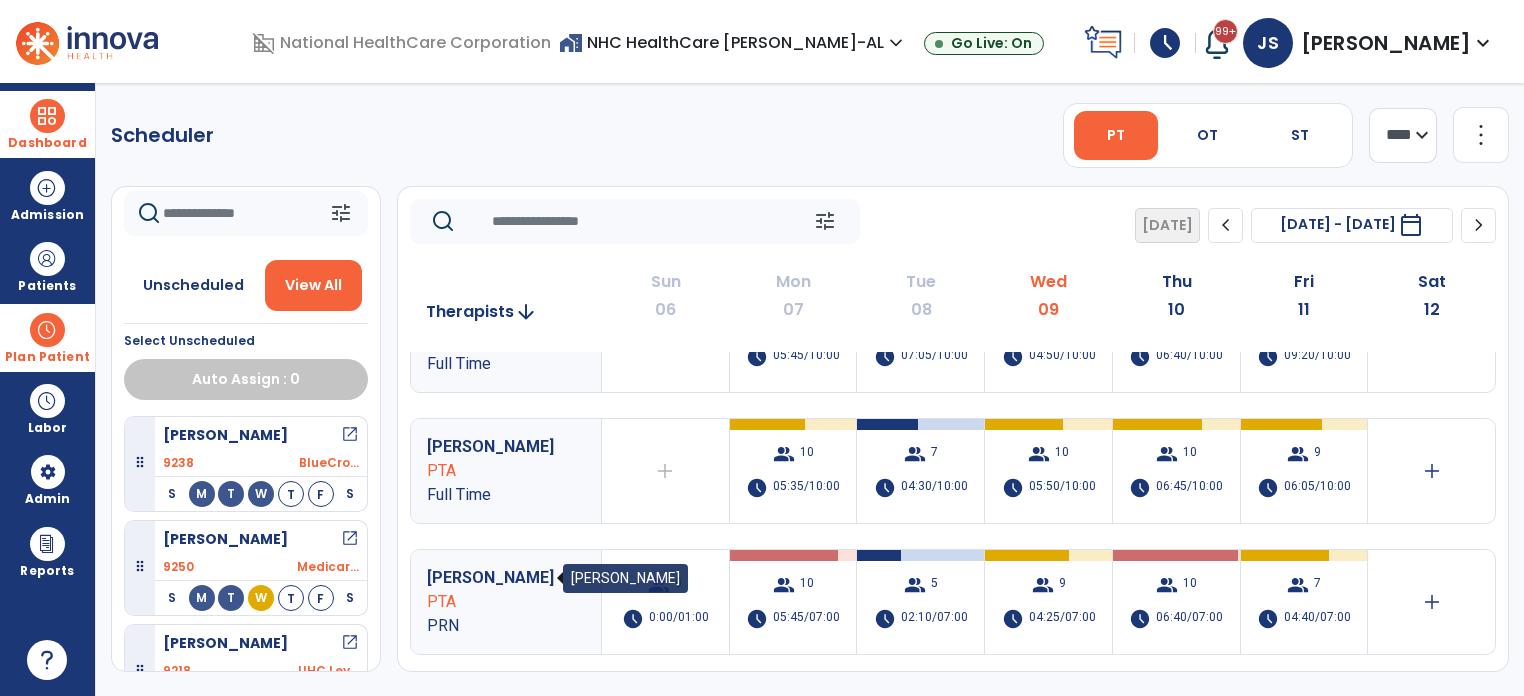 scroll, scrollTop: 0, scrollLeft: 0, axis: both 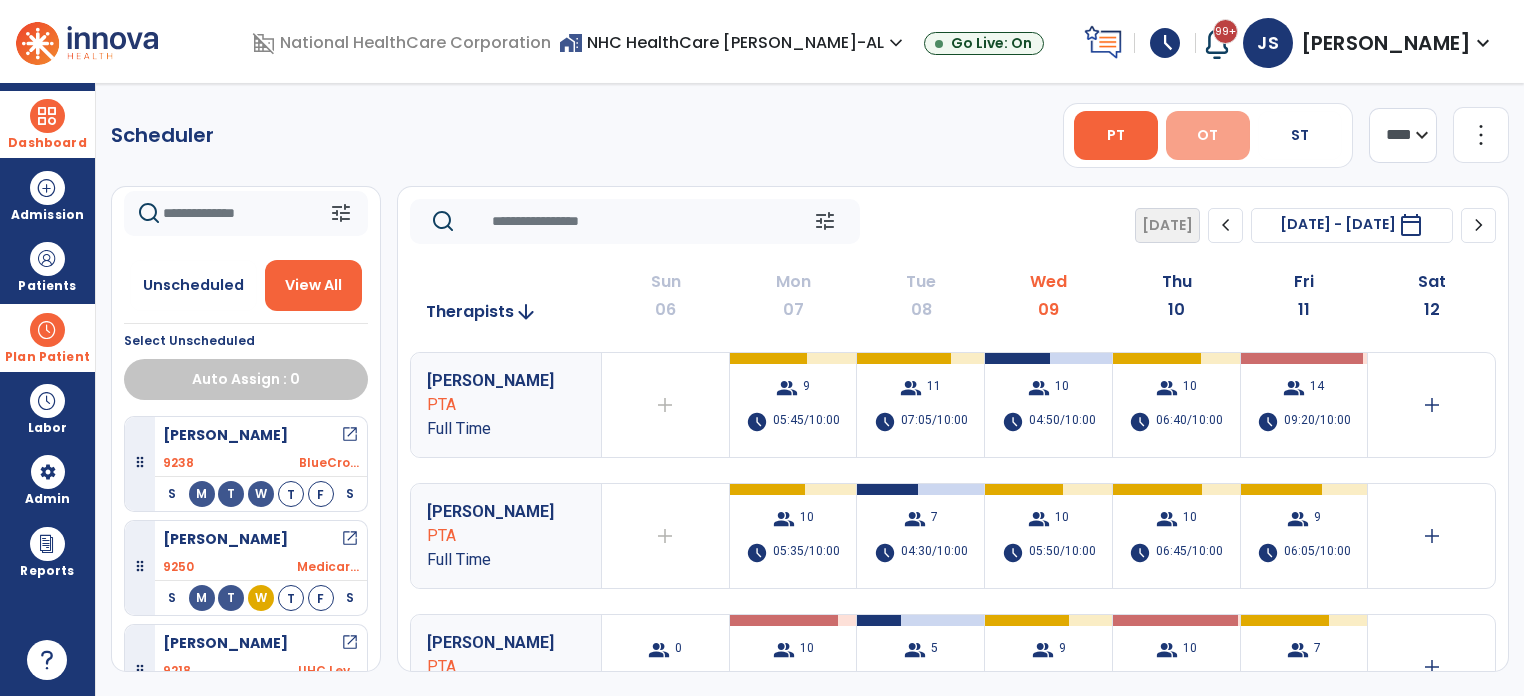 click on "OT" at bounding box center [1208, 135] 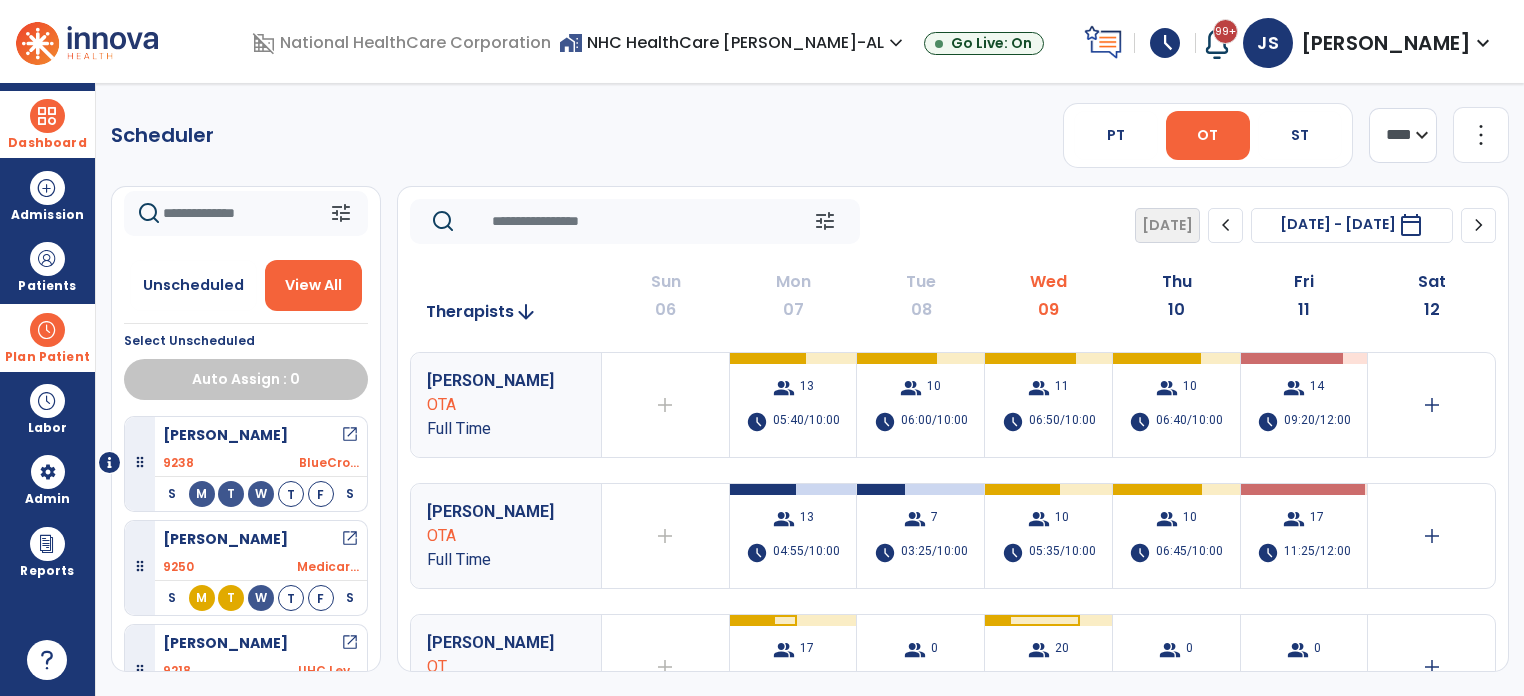 click on "[PERSON_NAME] OTA Full Time" at bounding box center (506, 405) 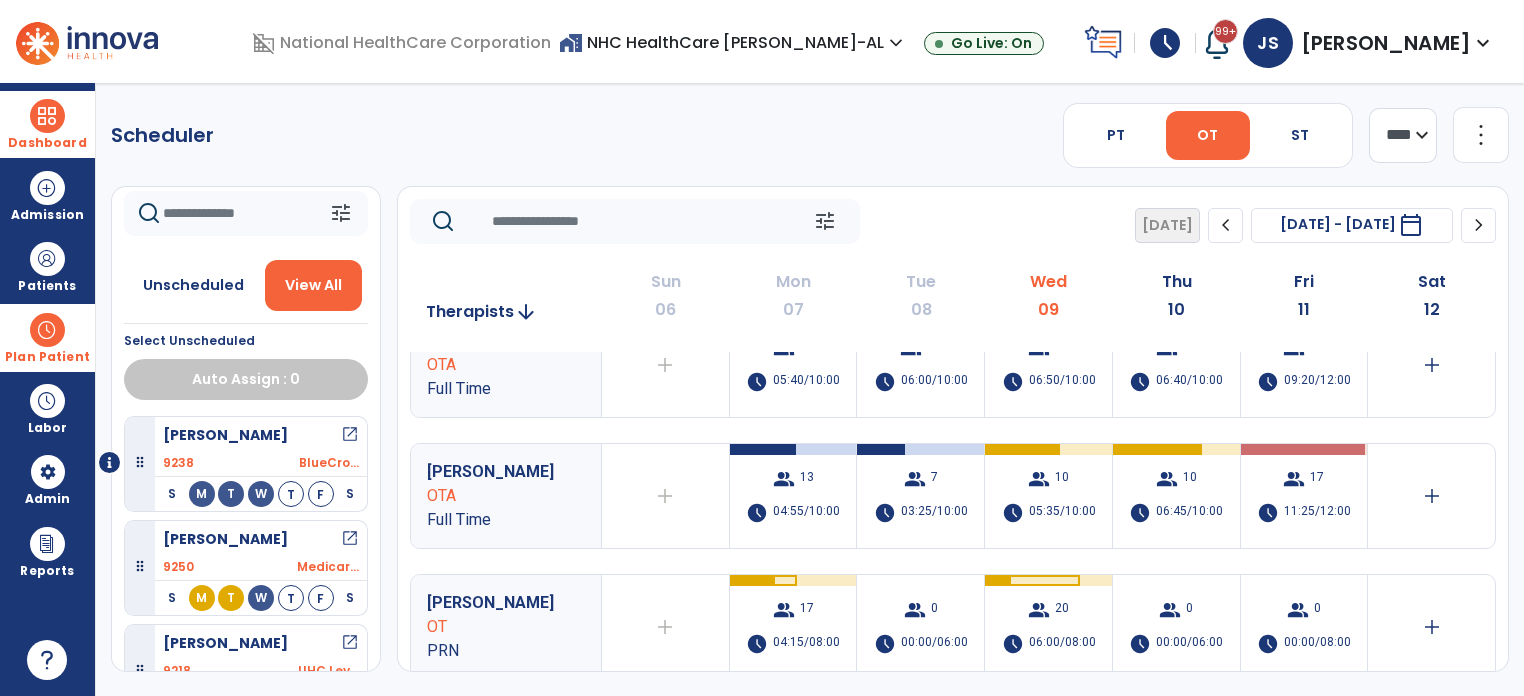 scroll, scrollTop: 0, scrollLeft: 0, axis: both 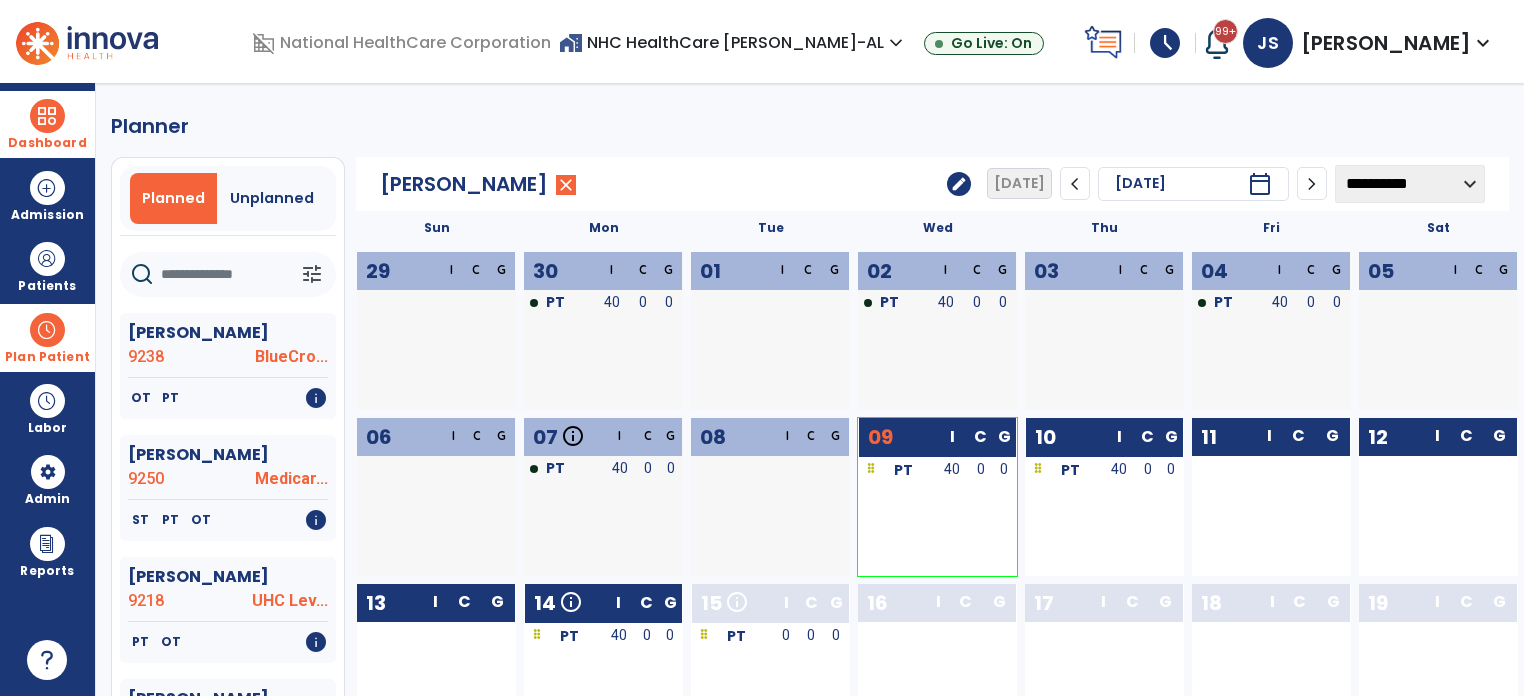 click at bounding box center (47, 330) 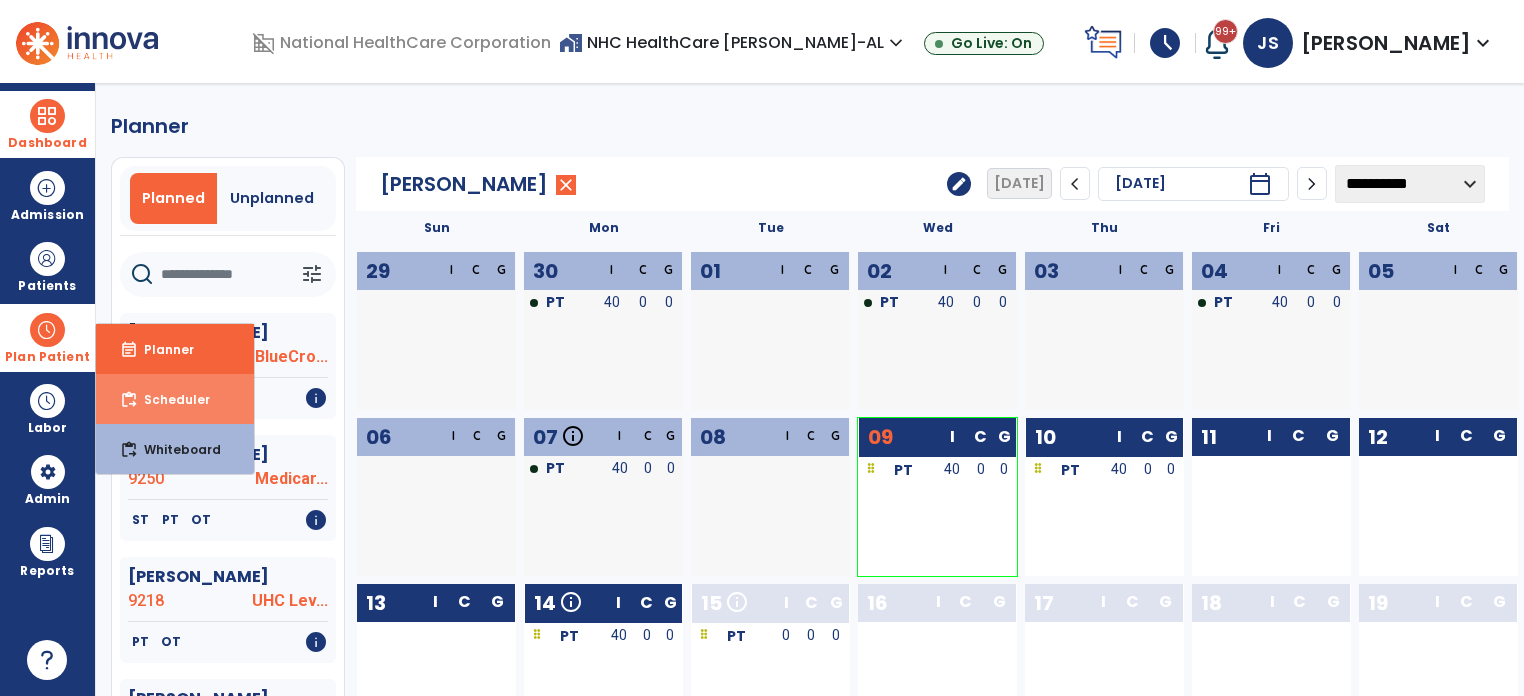 click on "content_paste_go  Scheduler" at bounding box center [175, 399] 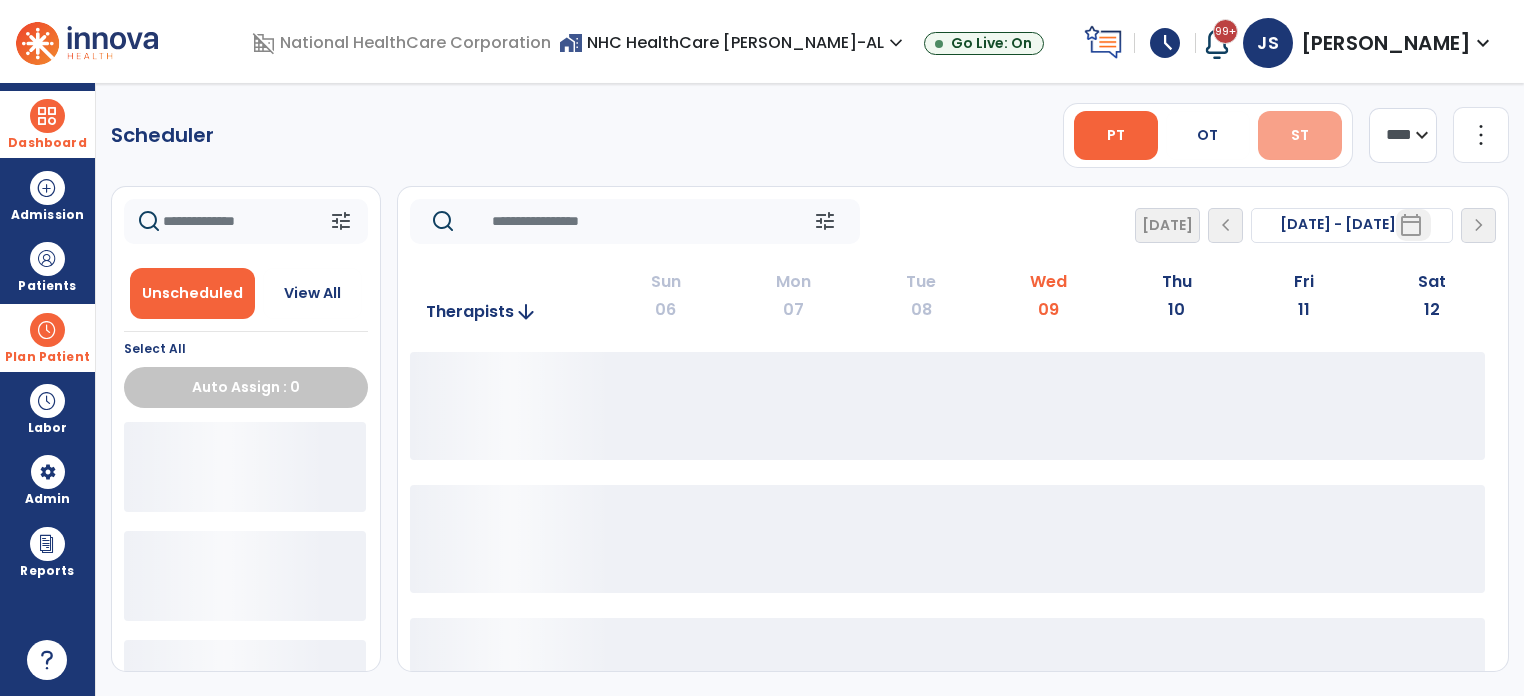 click on "ST" at bounding box center (1300, 135) 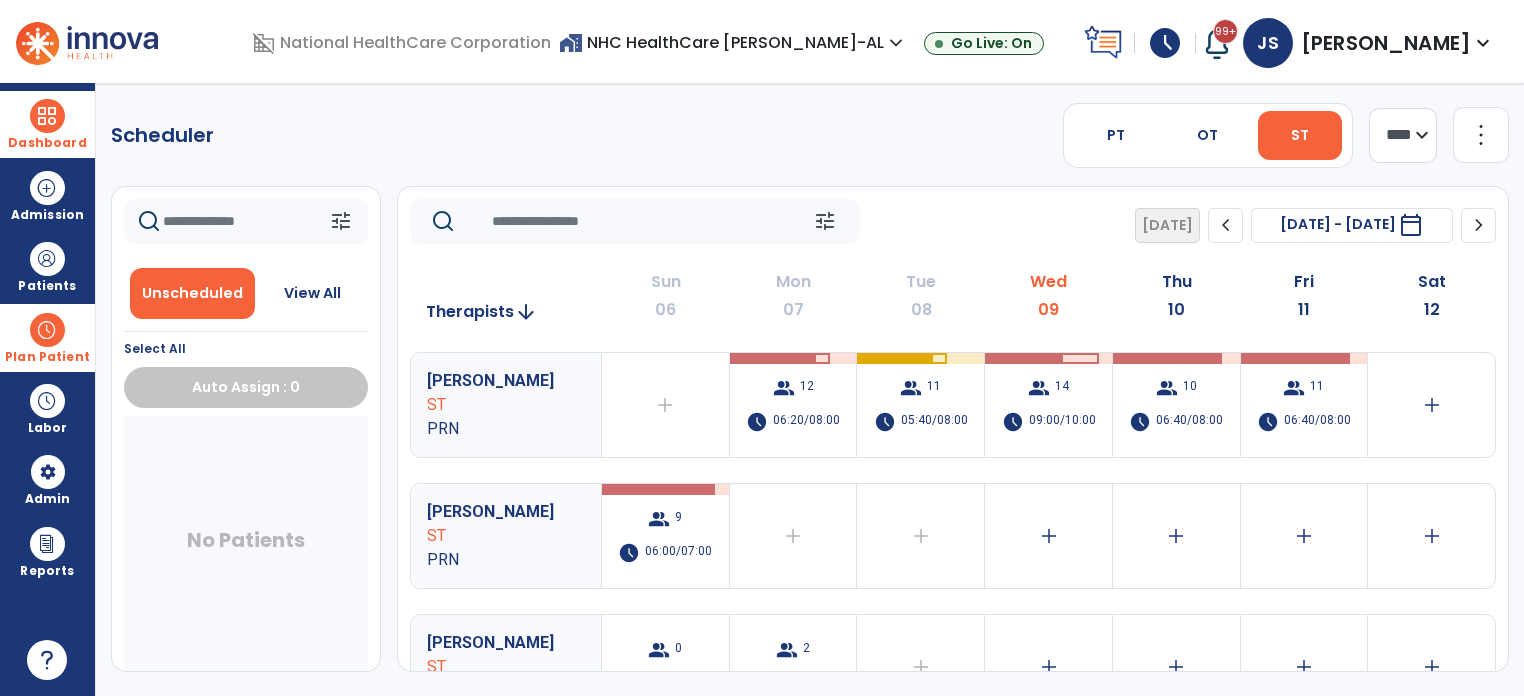 click on "Scheduler   PT   OT   ST  **** *** more_vert  Manage Labor   View All Therapists   Print" 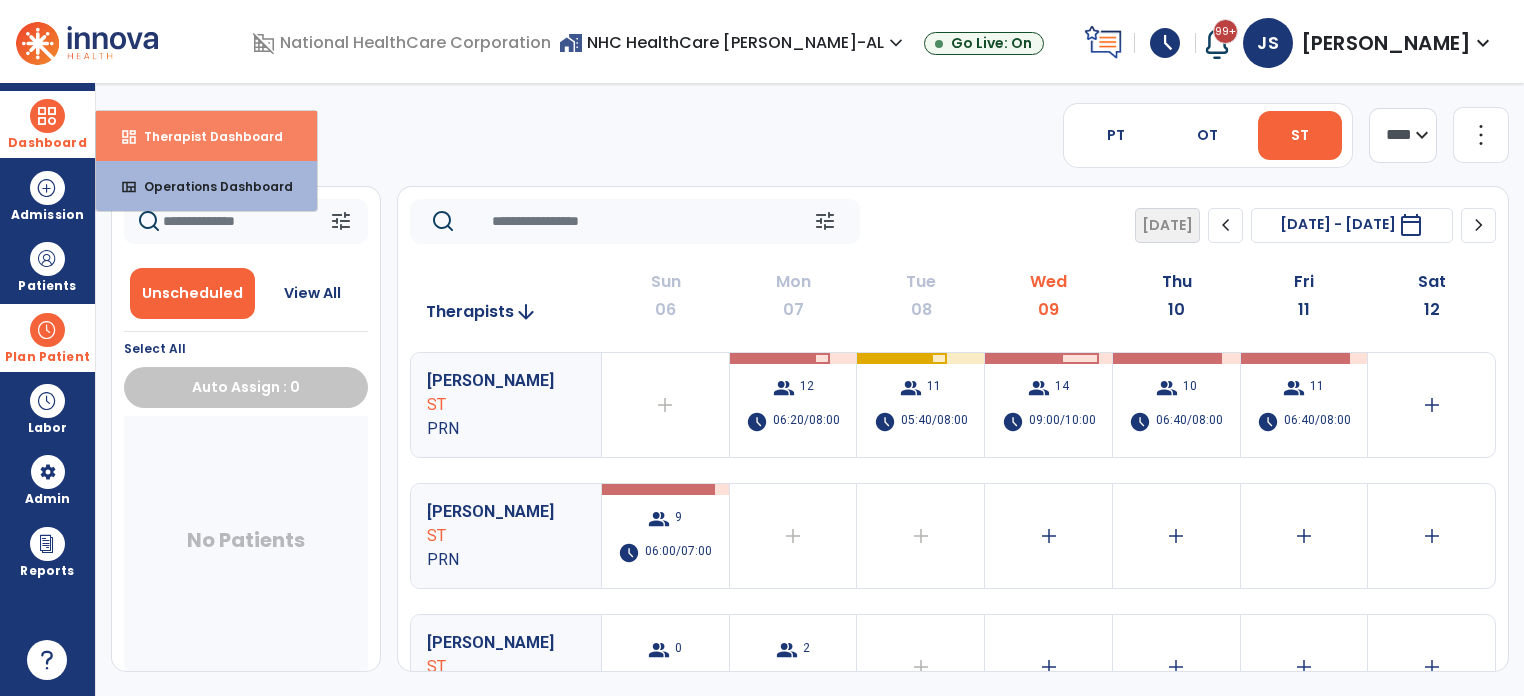click on "Therapist Dashboard" at bounding box center (205, 136) 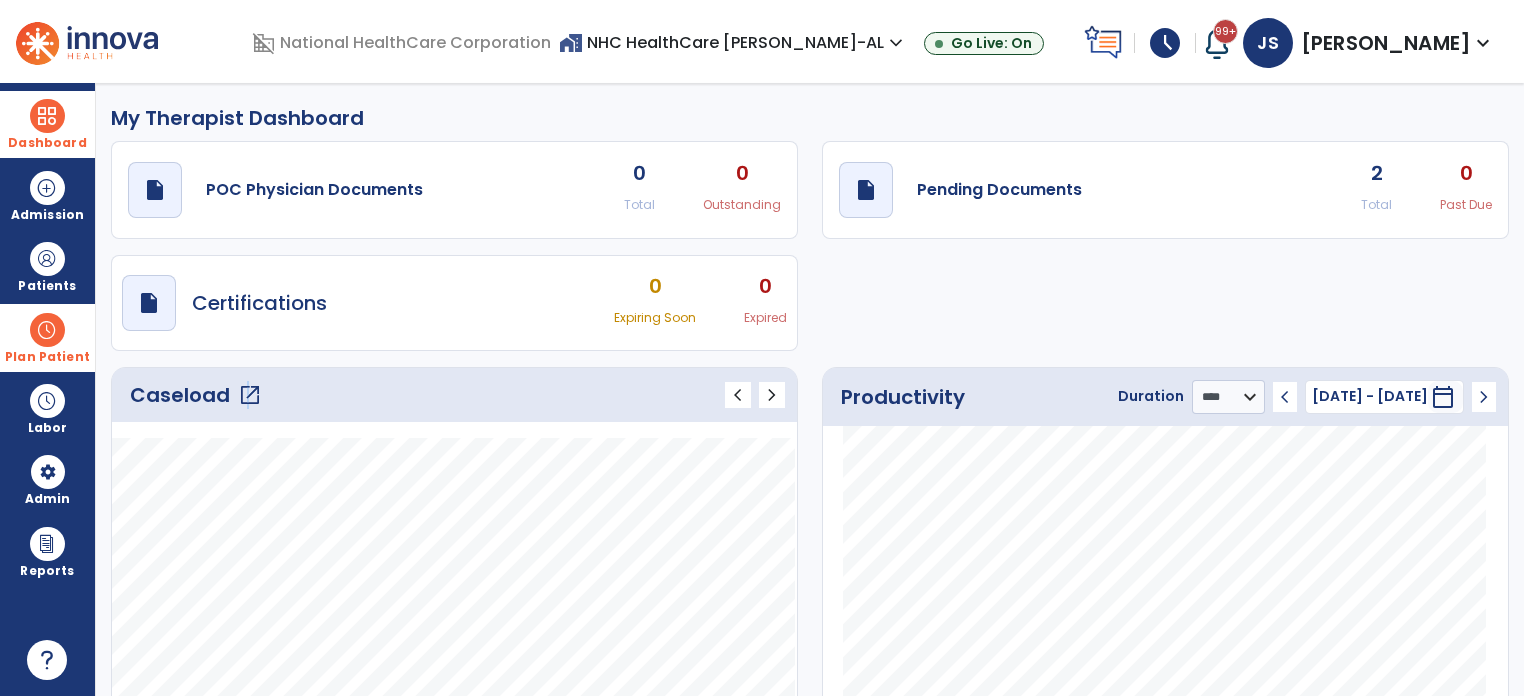 drag, startPoint x: 252, startPoint y: 402, endPoint x: 243, endPoint y: 393, distance: 12.727922 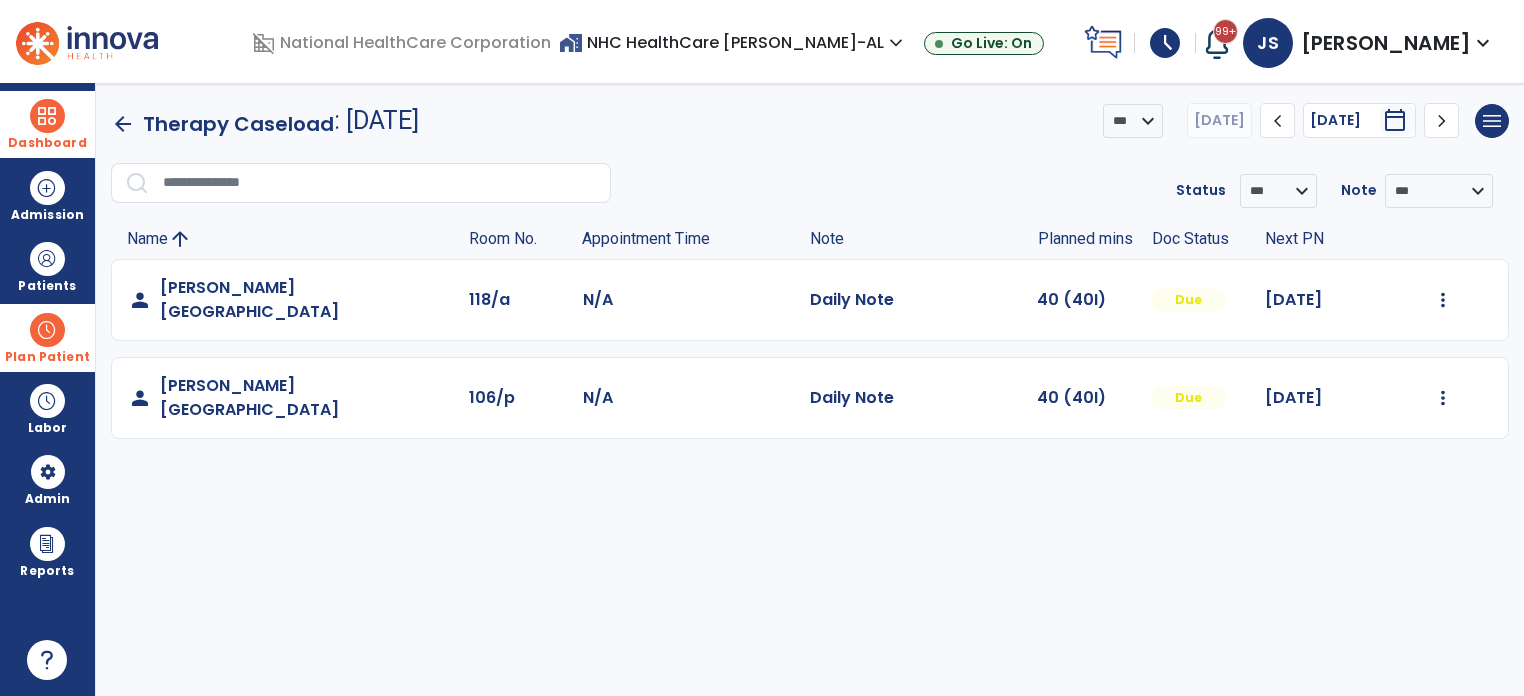 click on "Mark Visit As Complete   Reset Note   Open Document   G + C Mins" 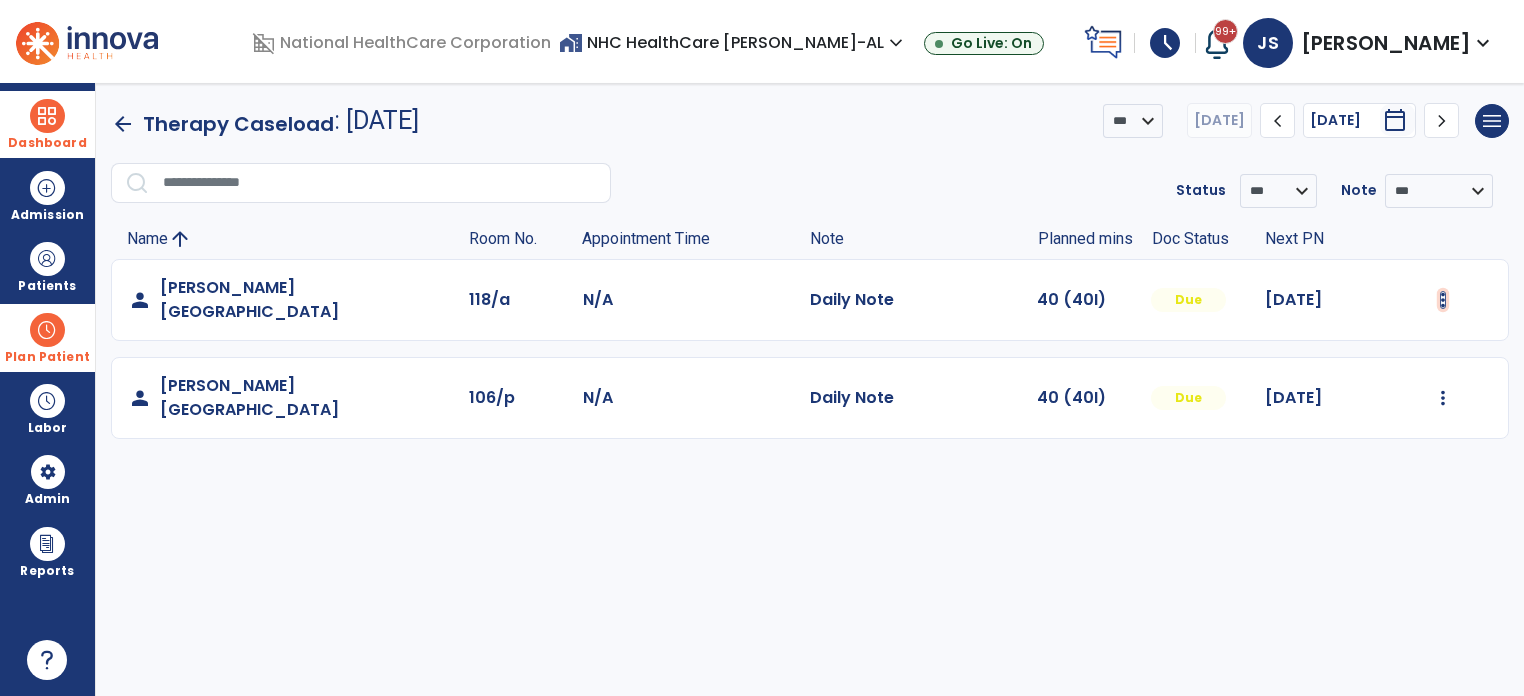 click at bounding box center (1443, 300) 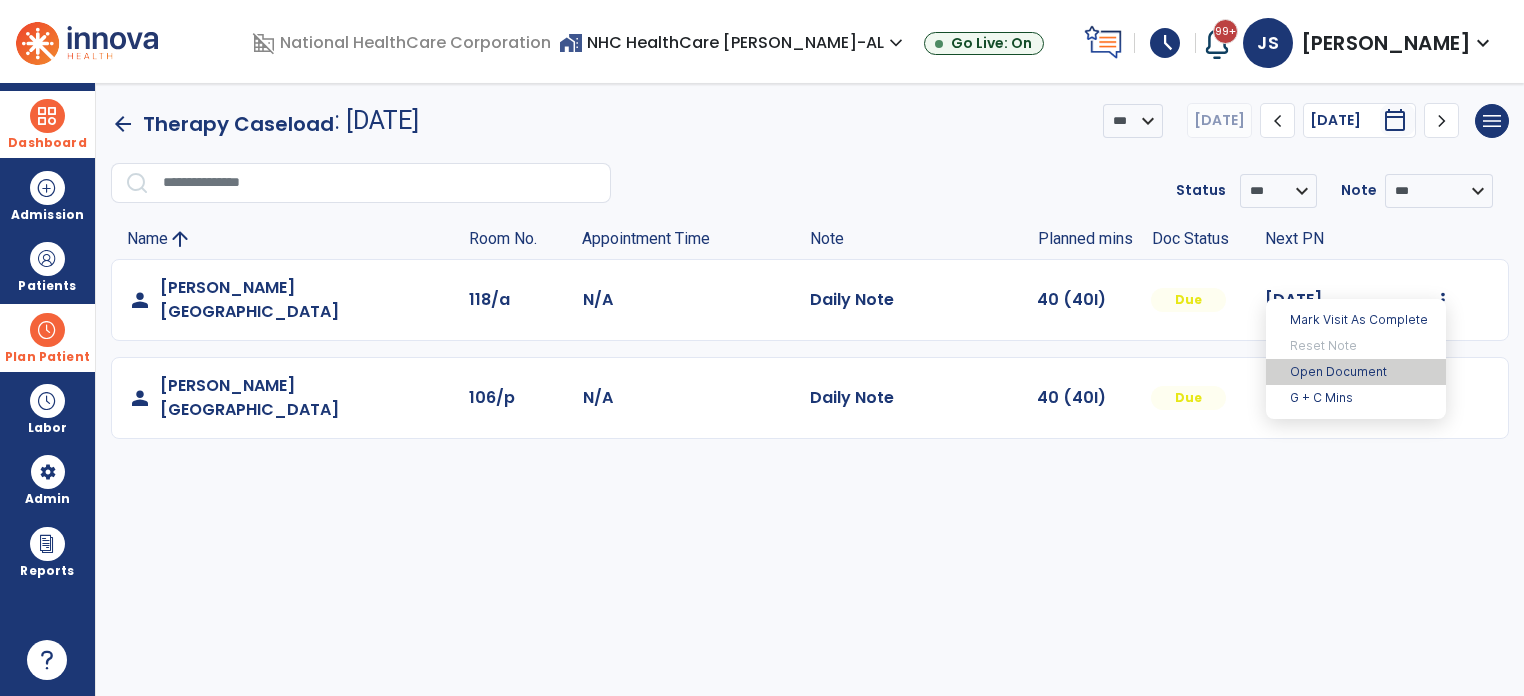 click on "Open Document" at bounding box center (1356, 372) 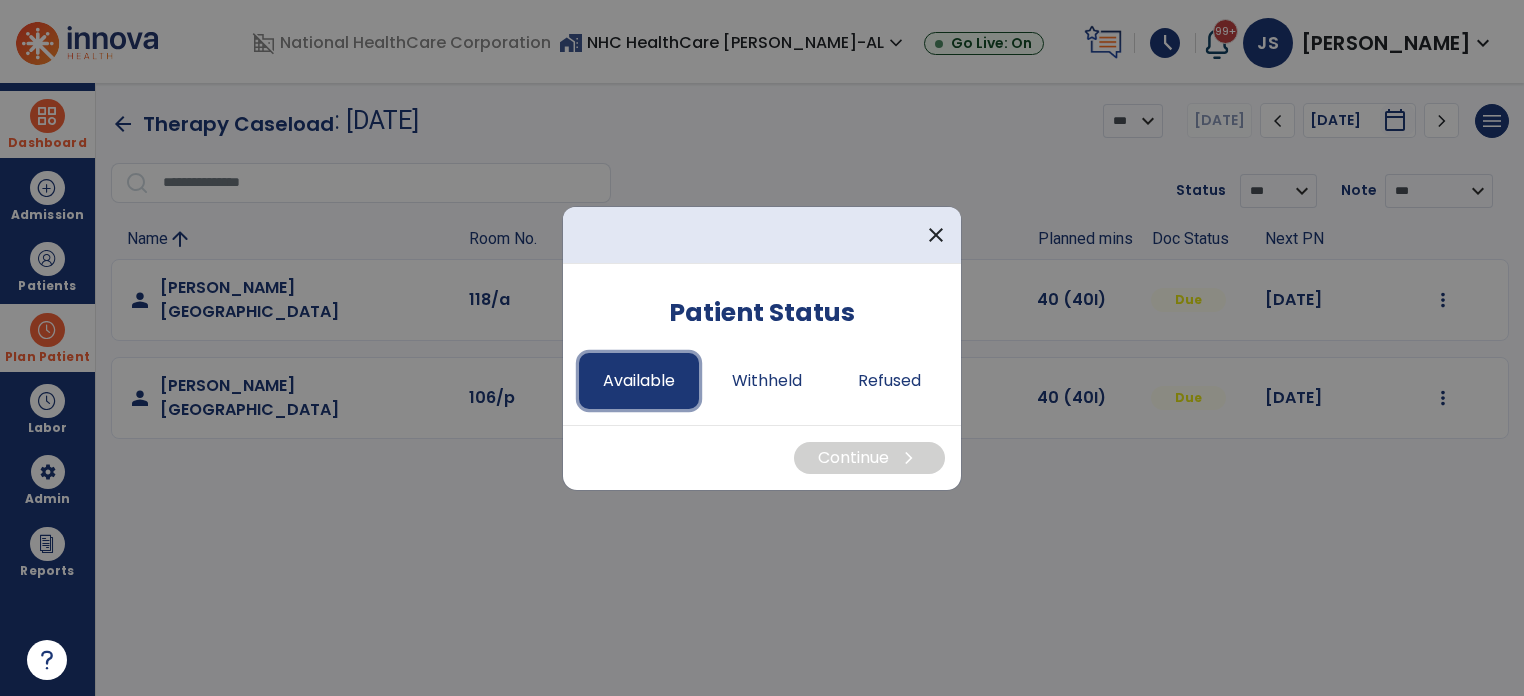 click on "Available" at bounding box center (639, 381) 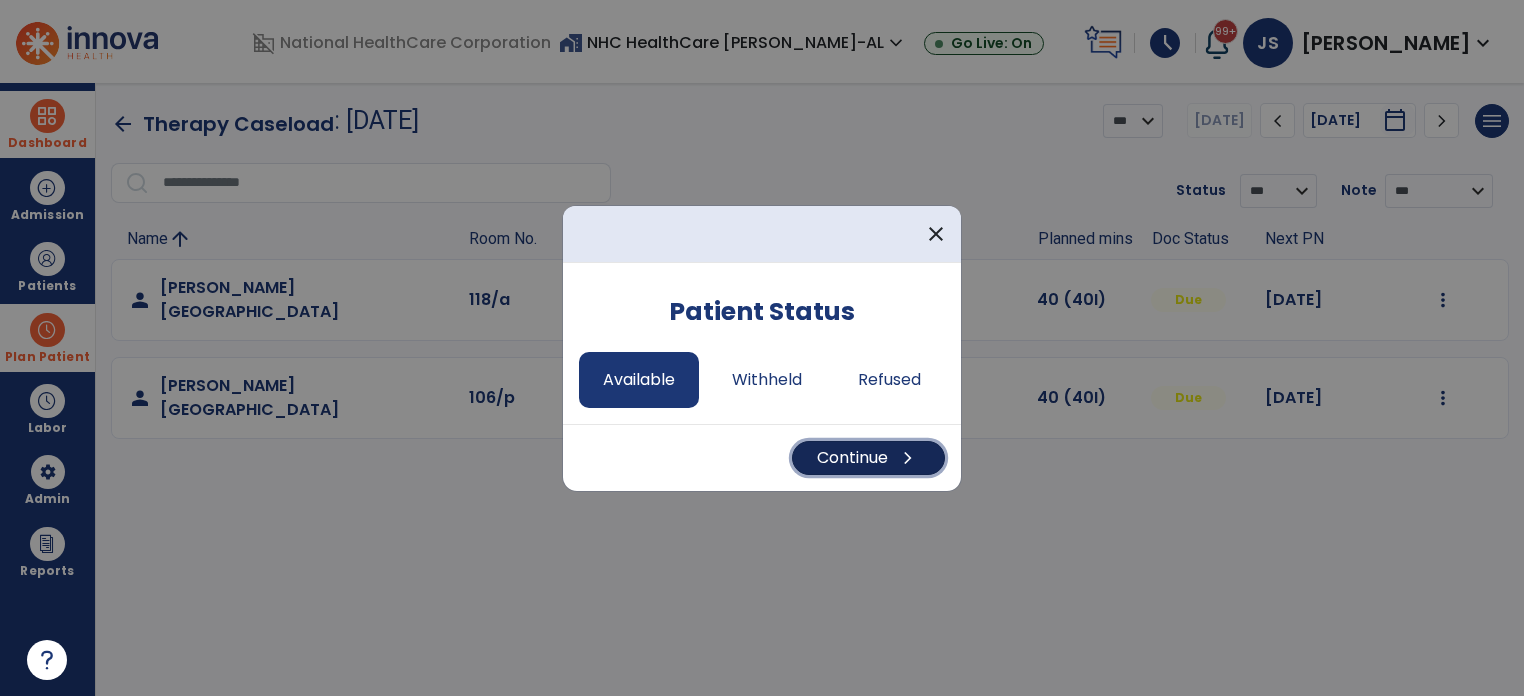 click on "Continue   chevron_right" at bounding box center [868, 458] 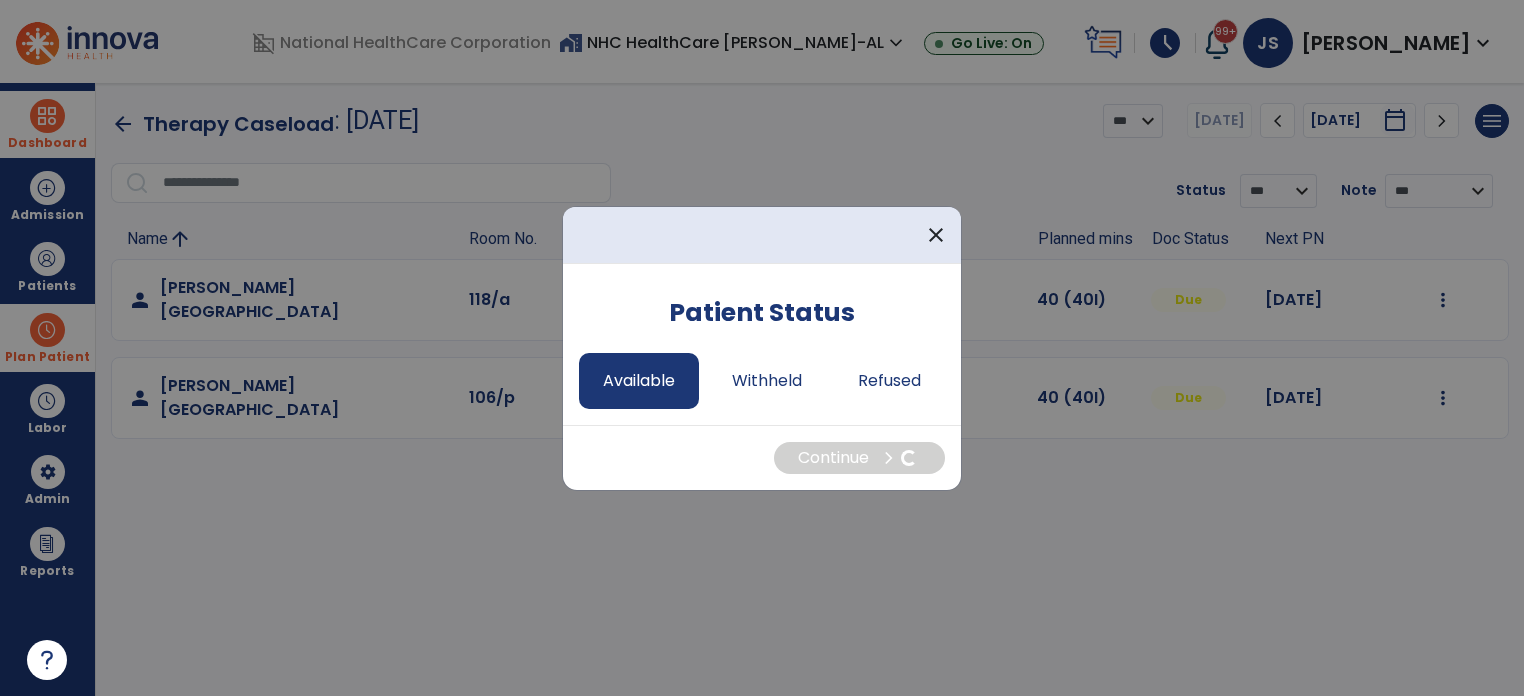 select on "*" 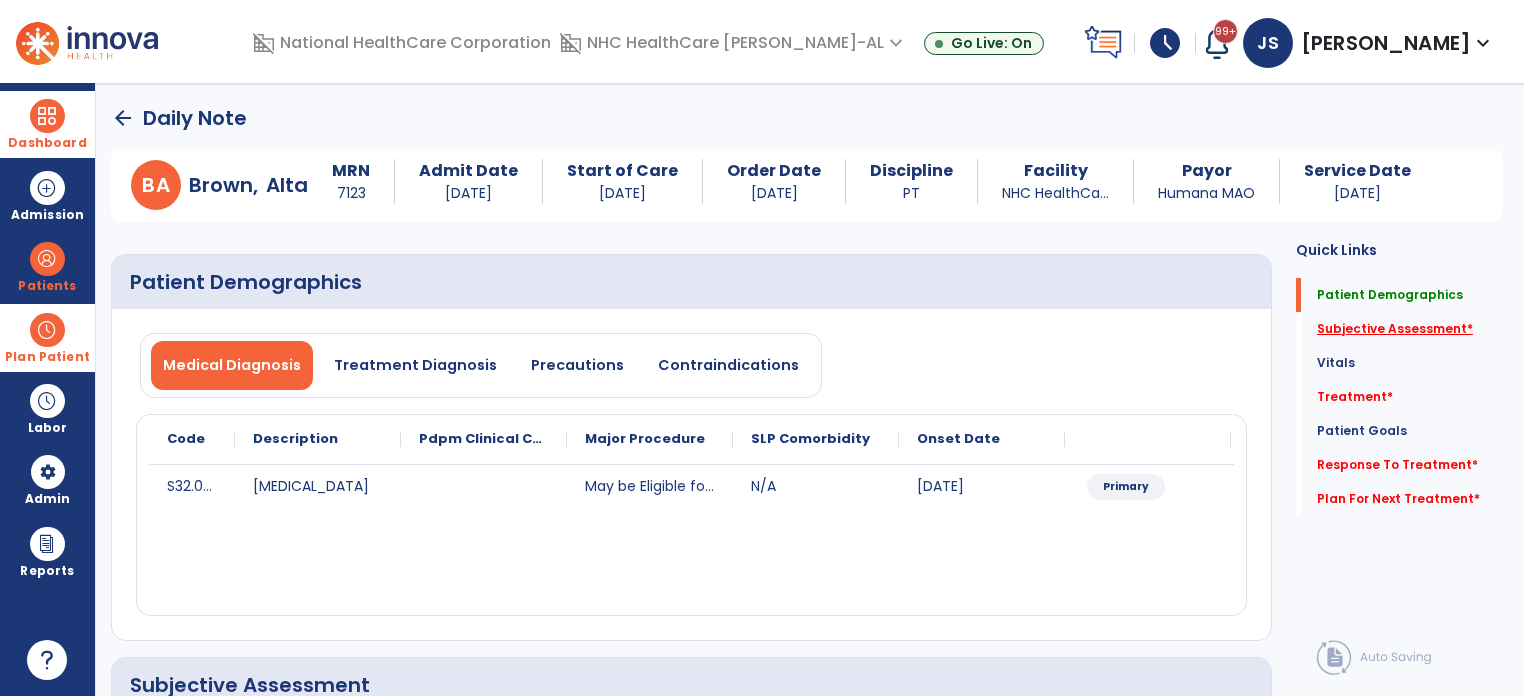 click on "Subjective Assessment   *" 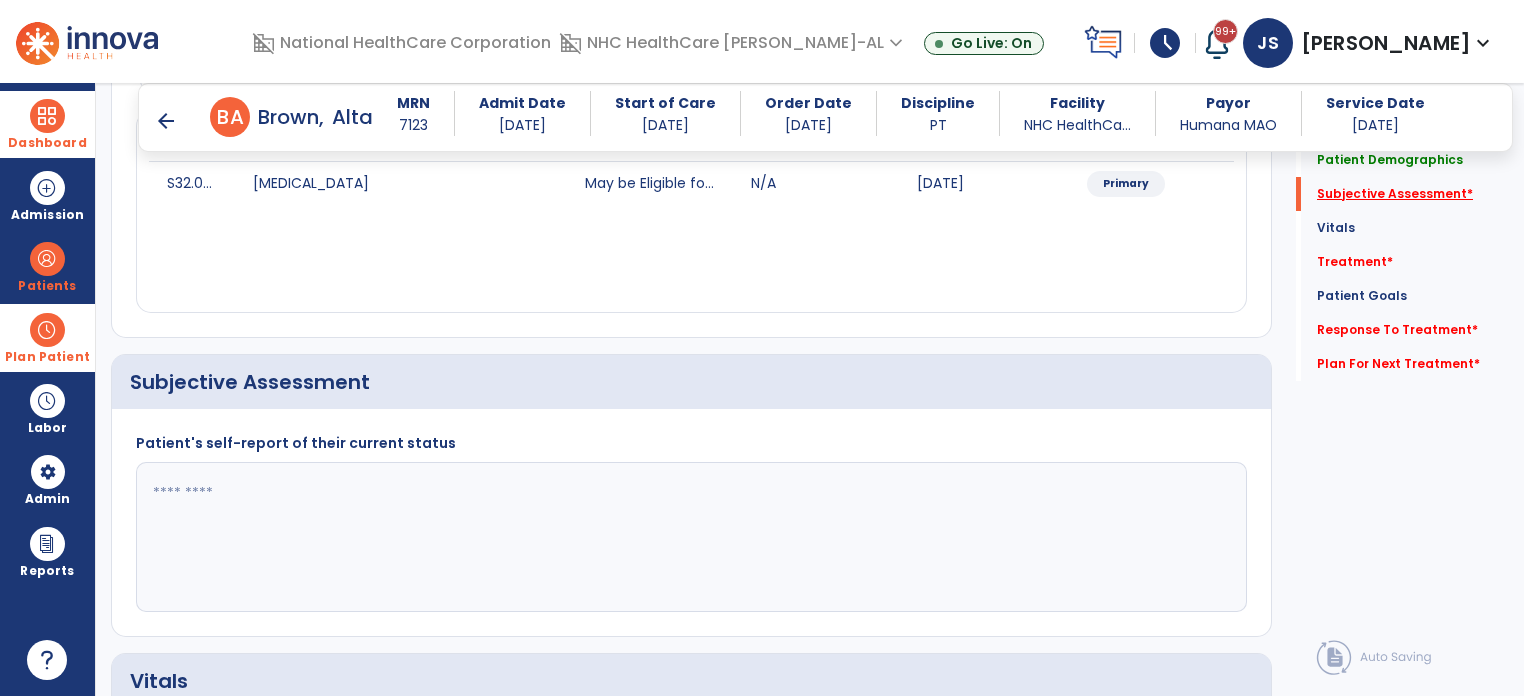 scroll, scrollTop: 408, scrollLeft: 0, axis: vertical 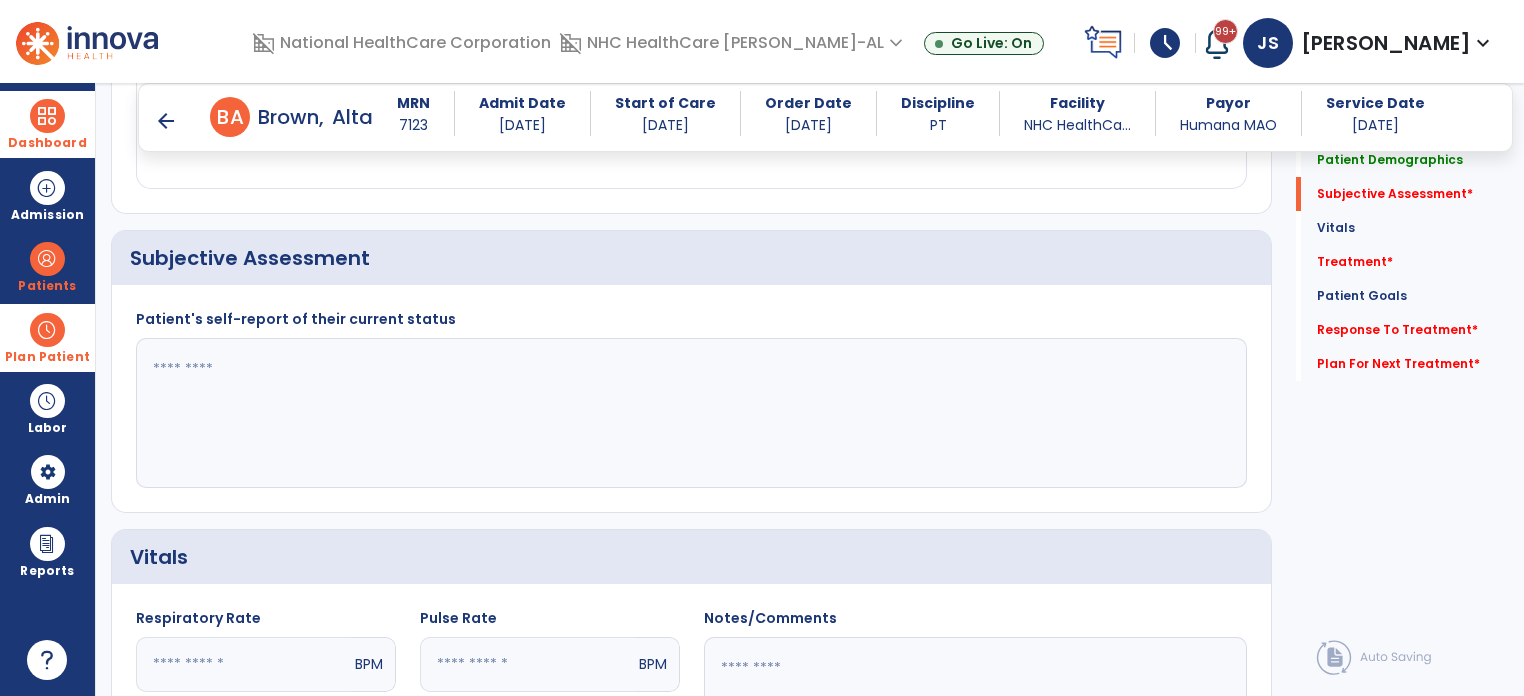 click 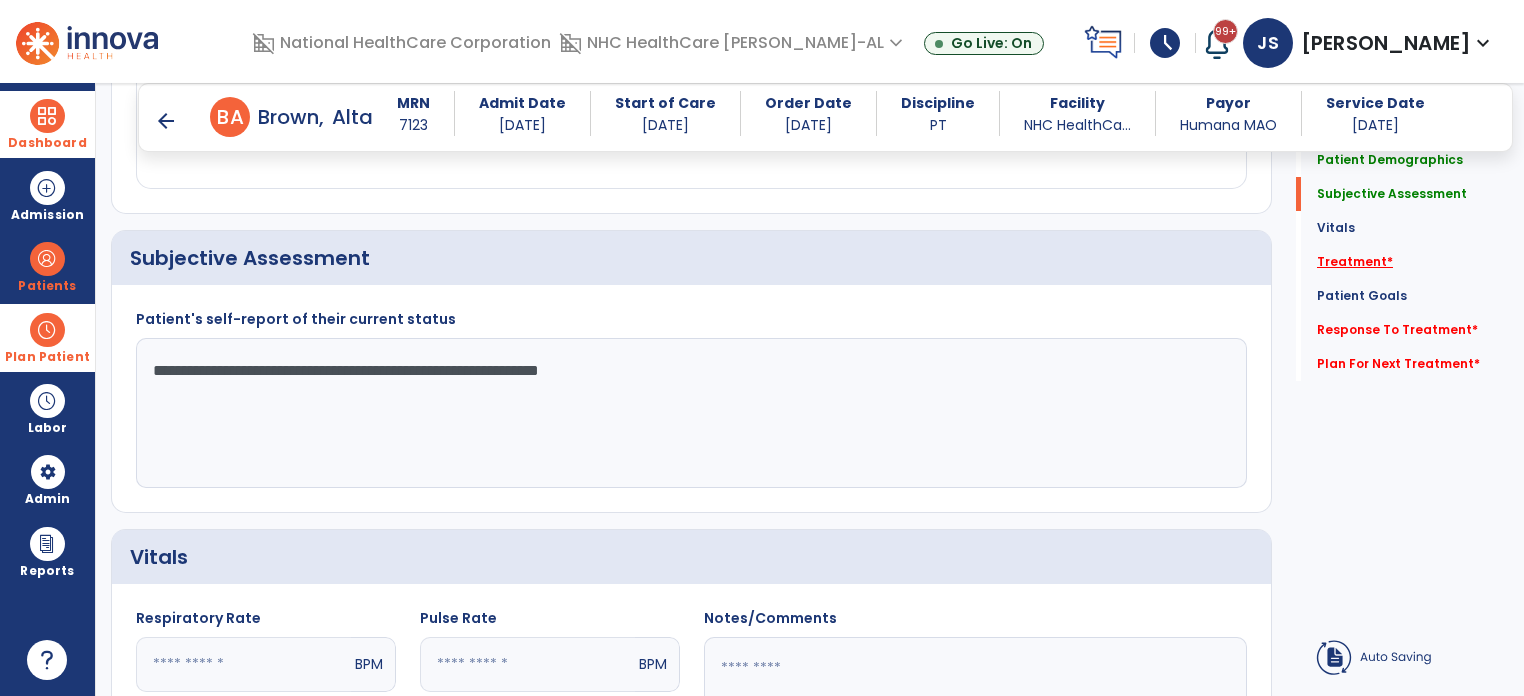 type on "**********" 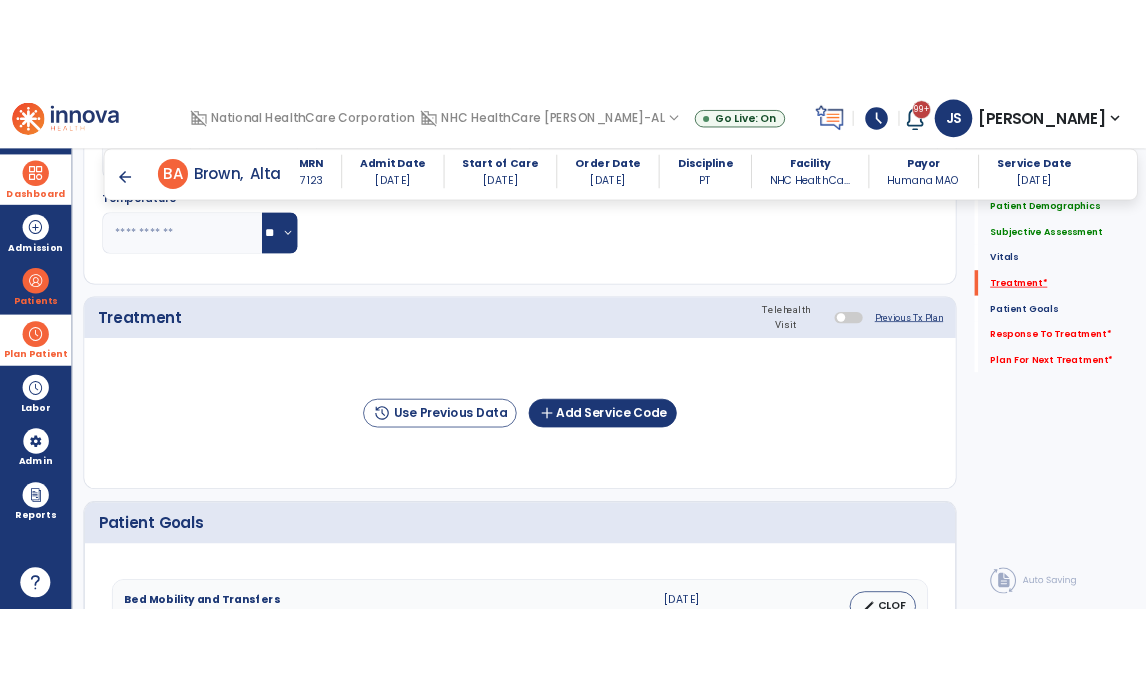scroll, scrollTop: 1096, scrollLeft: 0, axis: vertical 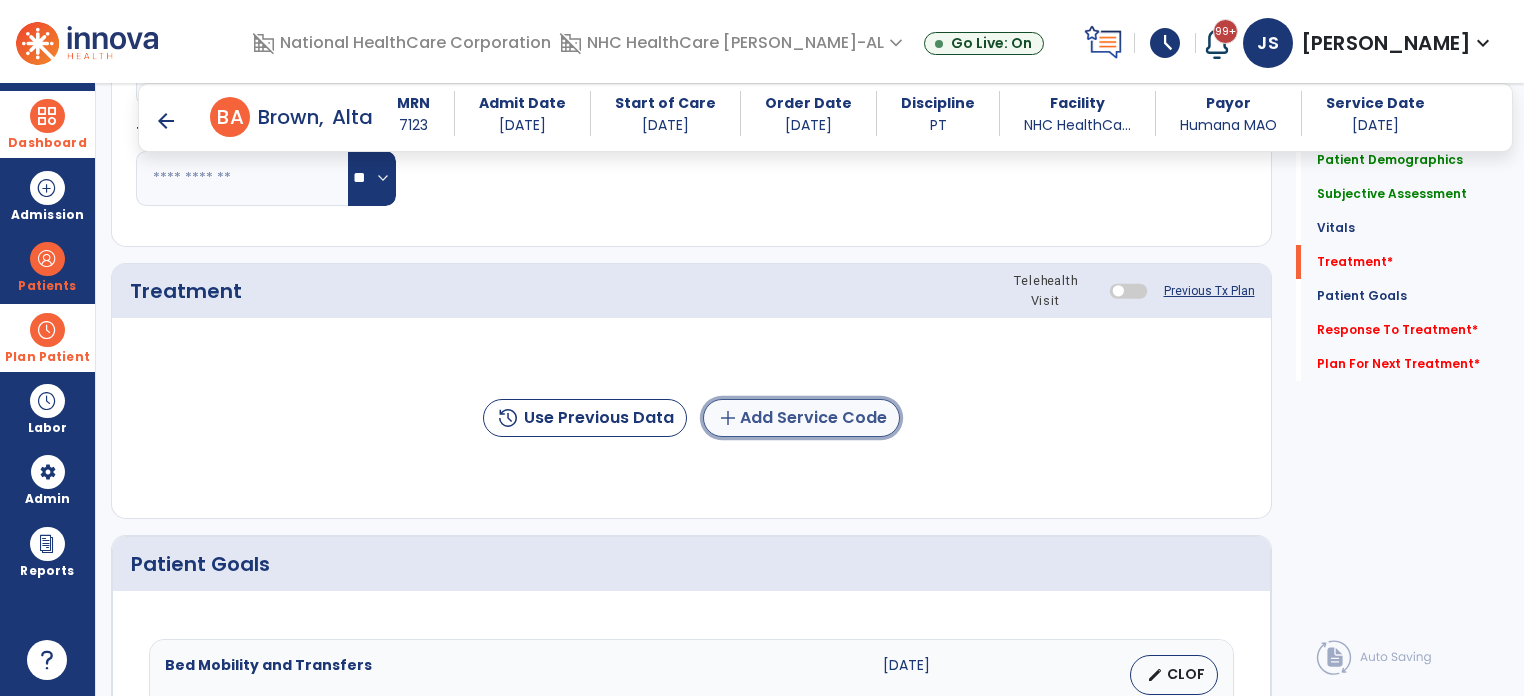 click on "add  Add Service Code" 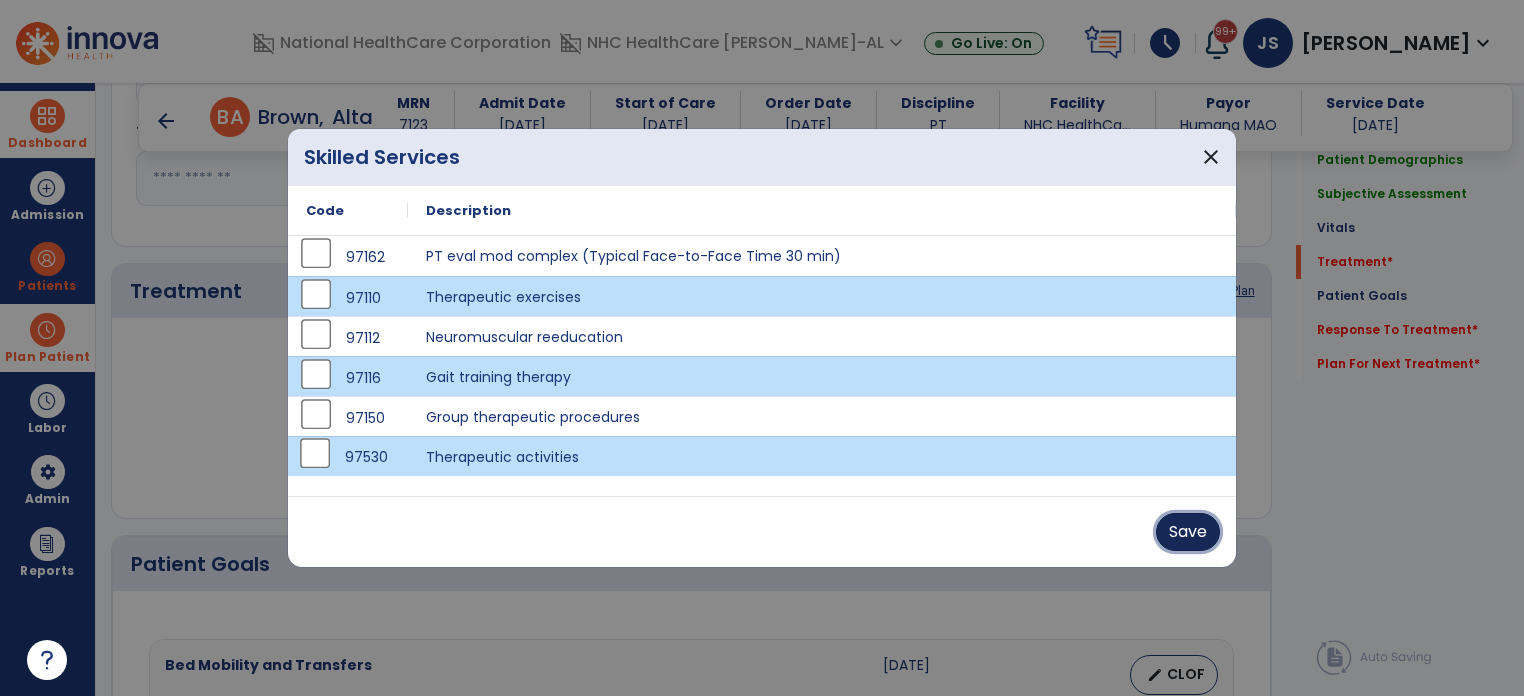 click on "Save" at bounding box center [1188, 532] 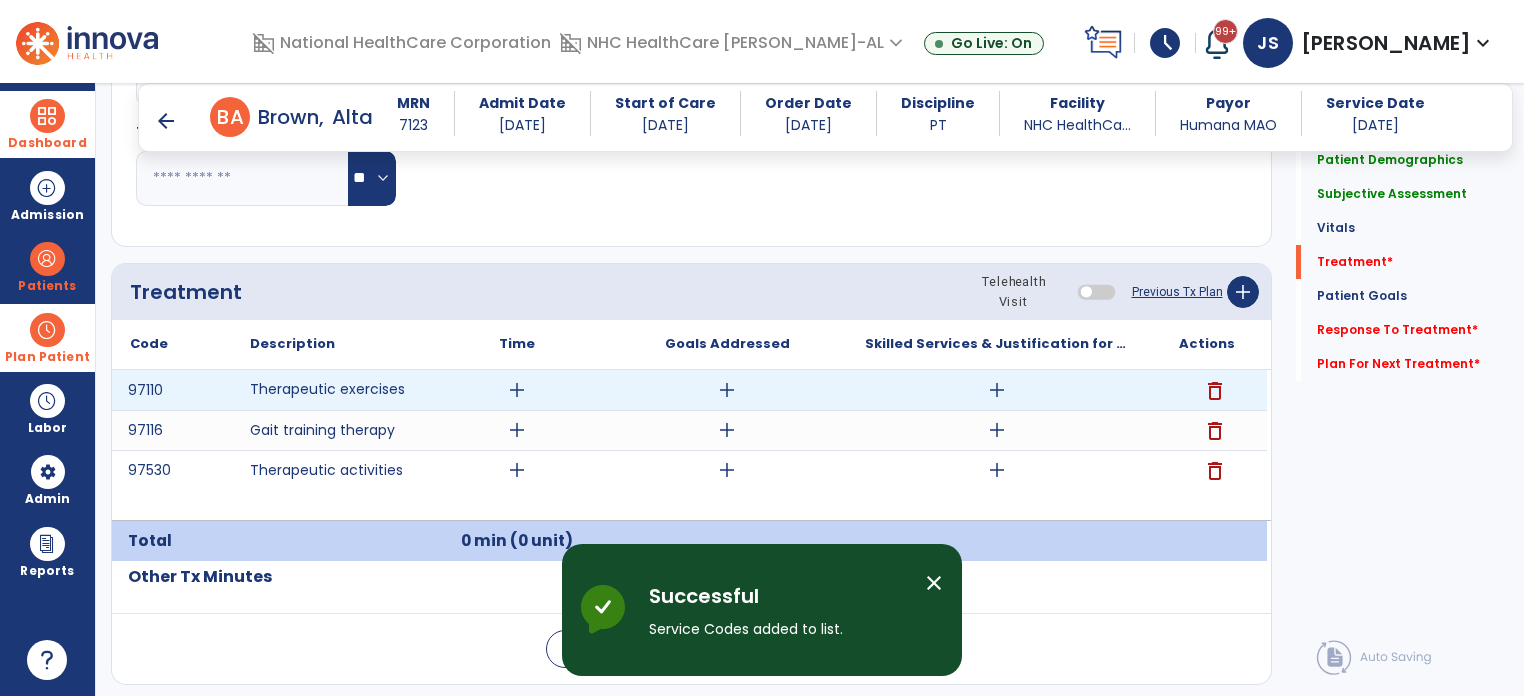 click on "add" at bounding box center [517, 390] 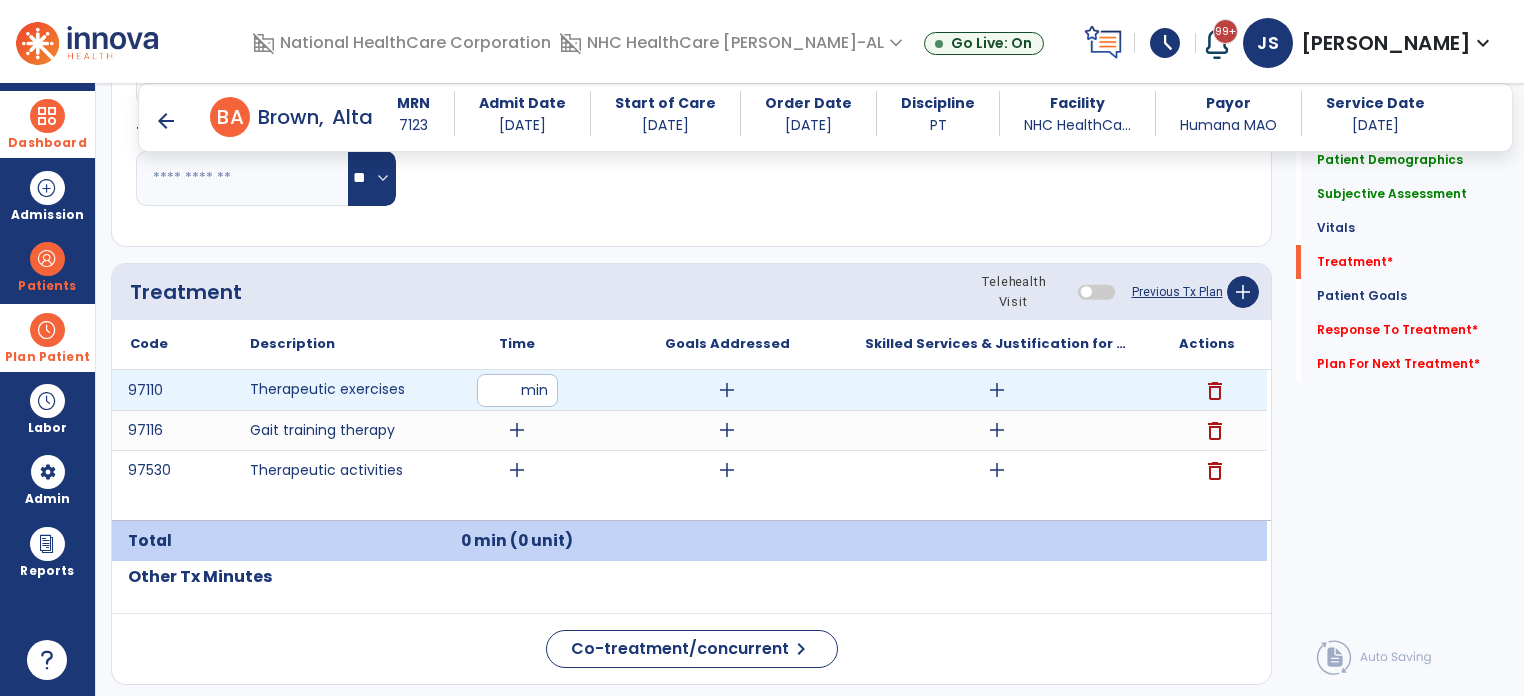 type on "**" 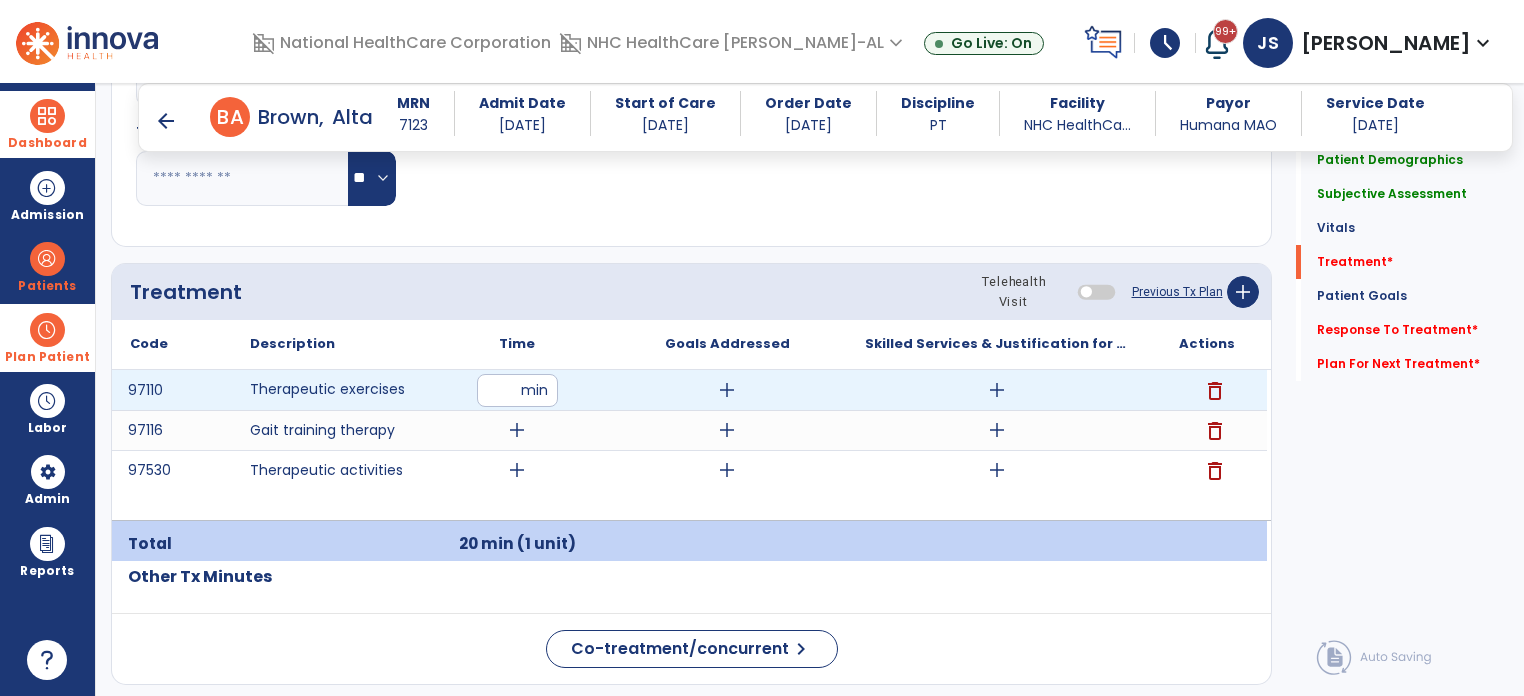click on "add" at bounding box center (997, 390) 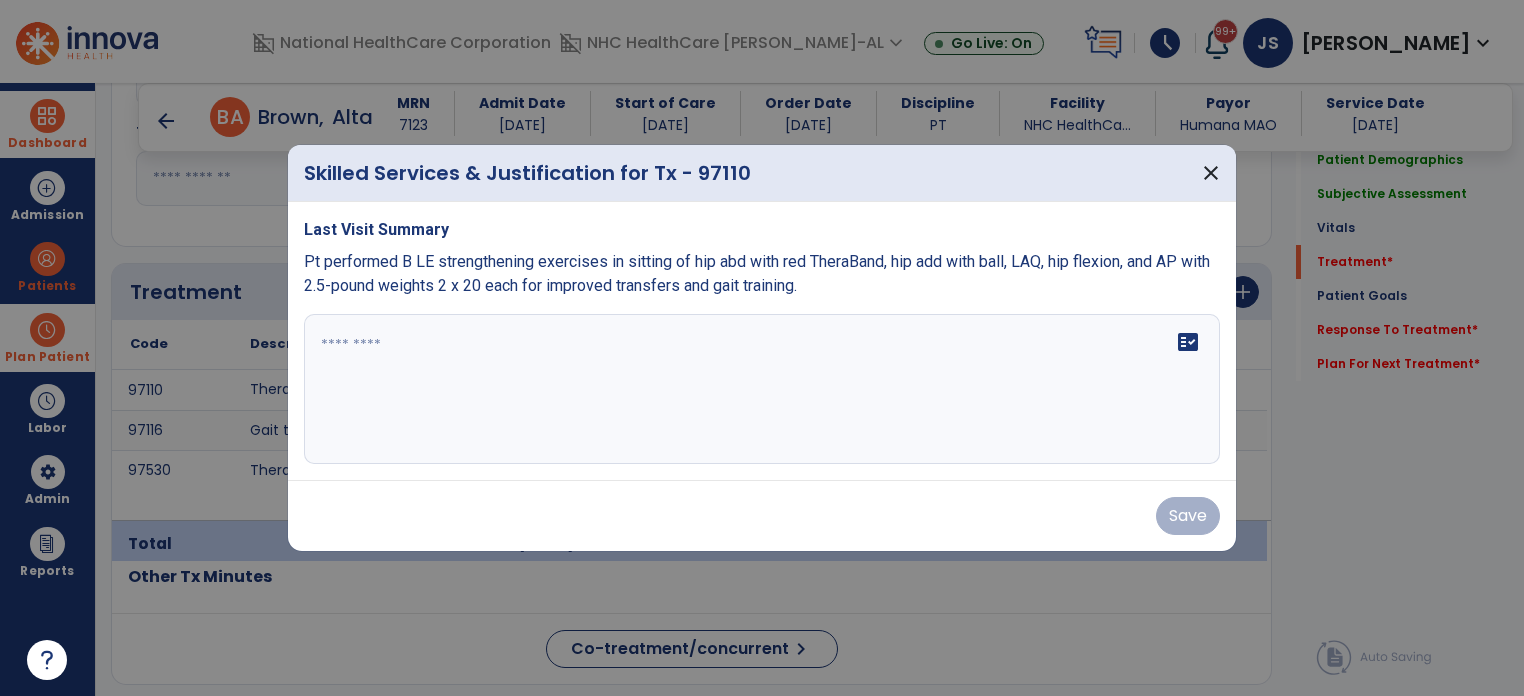click on "fact_check" at bounding box center [762, 389] 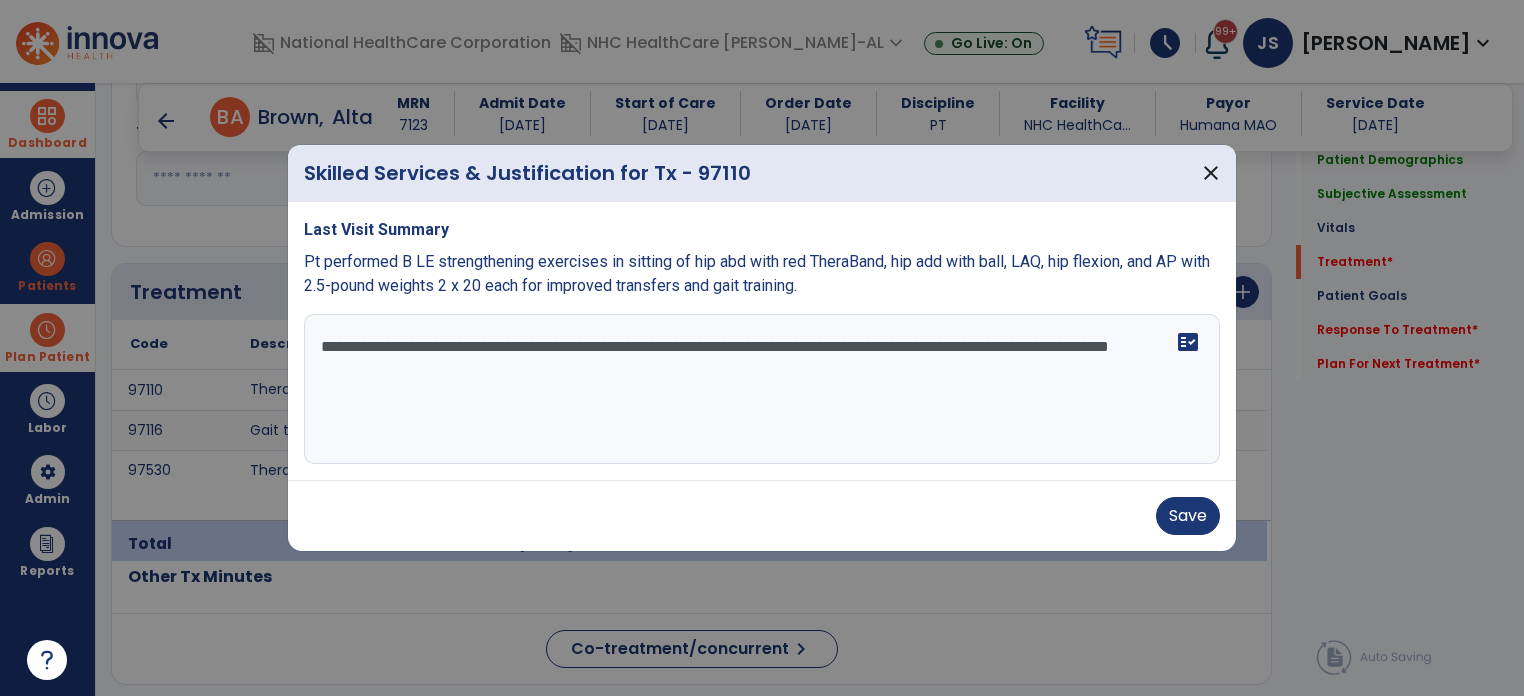 click on "**********" at bounding box center (762, 389) 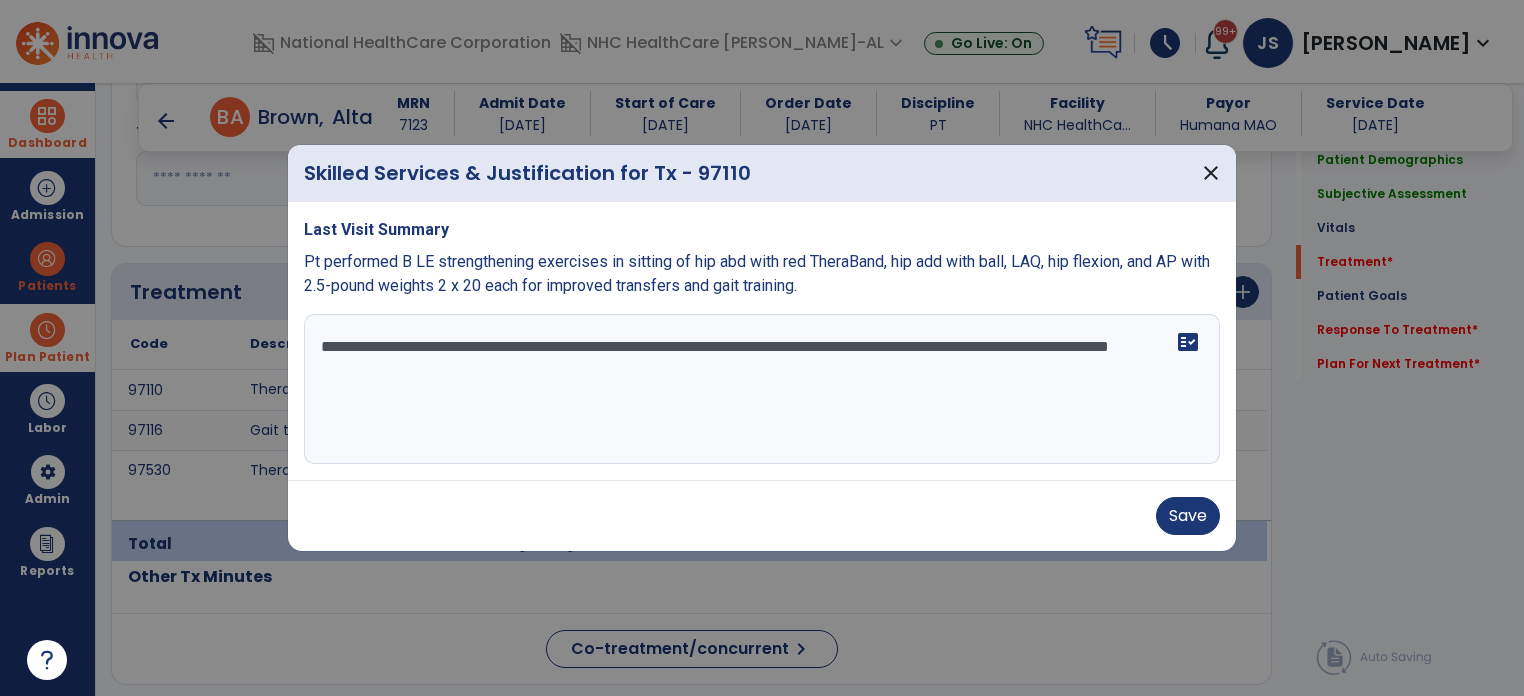 click on "**********" at bounding box center (762, 389) 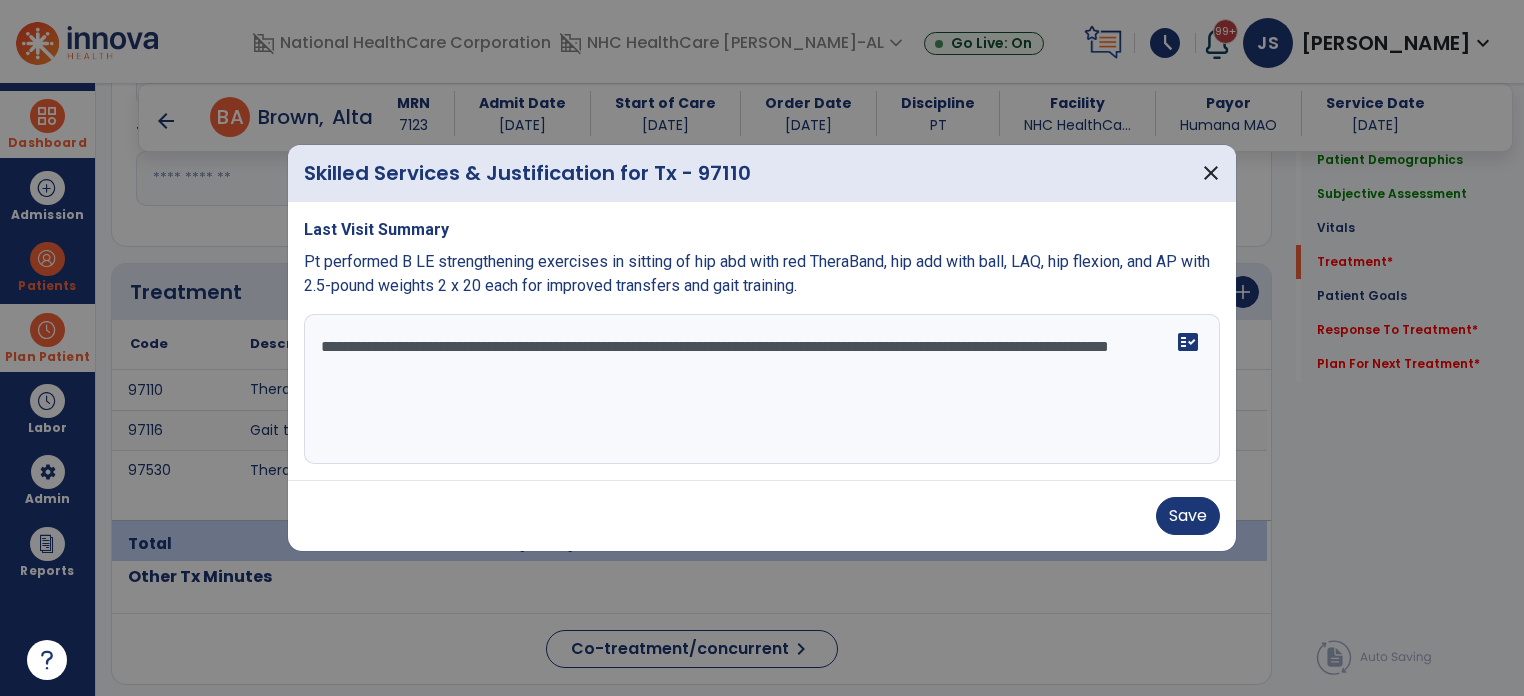 click on "**********" at bounding box center [762, 389] 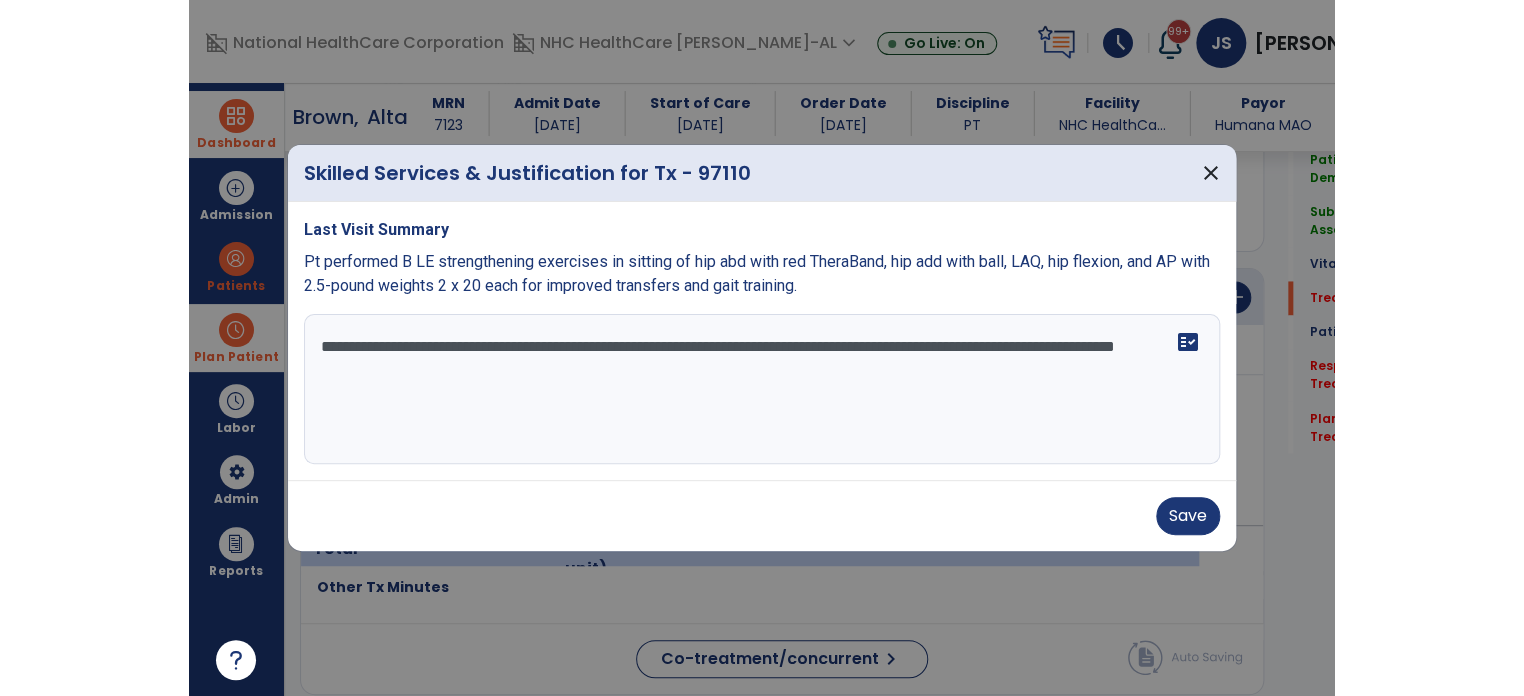 scroll, scrollTop: 1096, scrollLeft: 0, axis: vertical 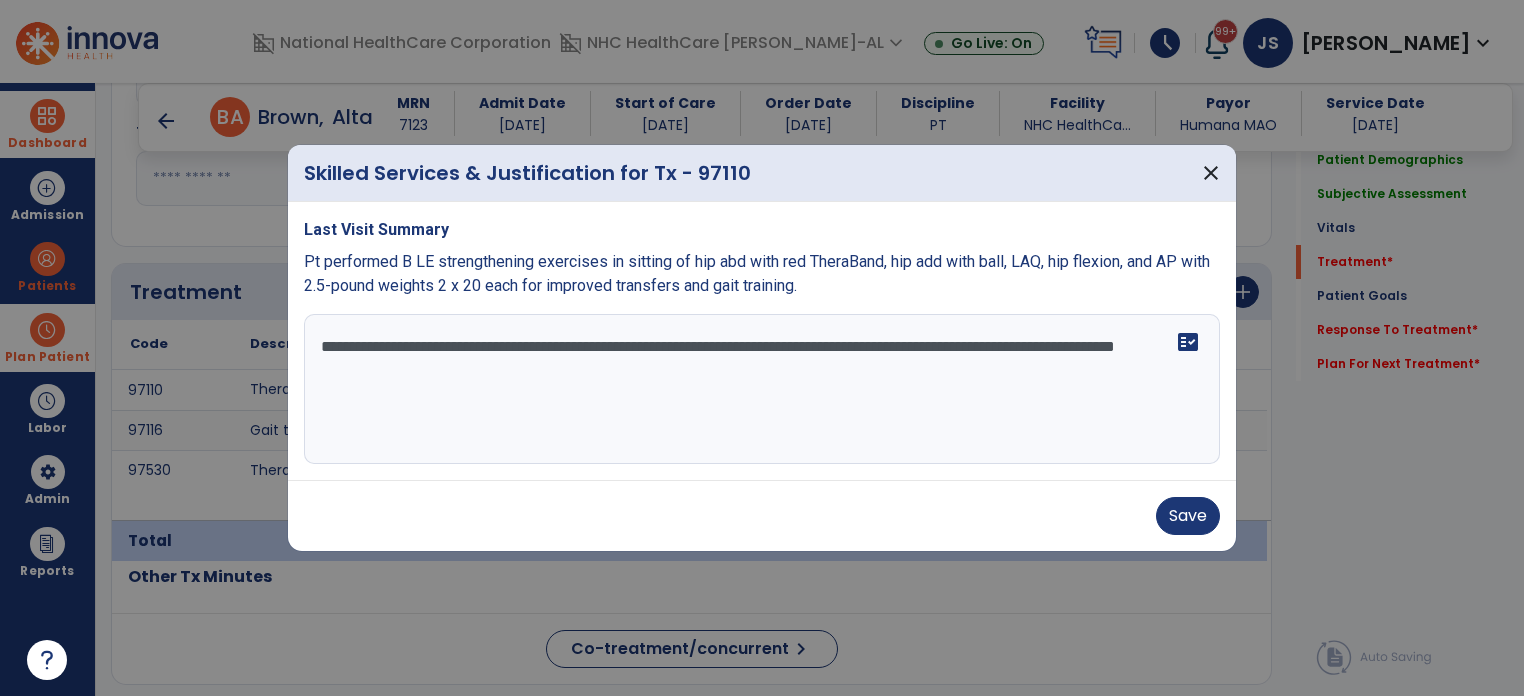 click on "**********" at bounding box center [762, 389] 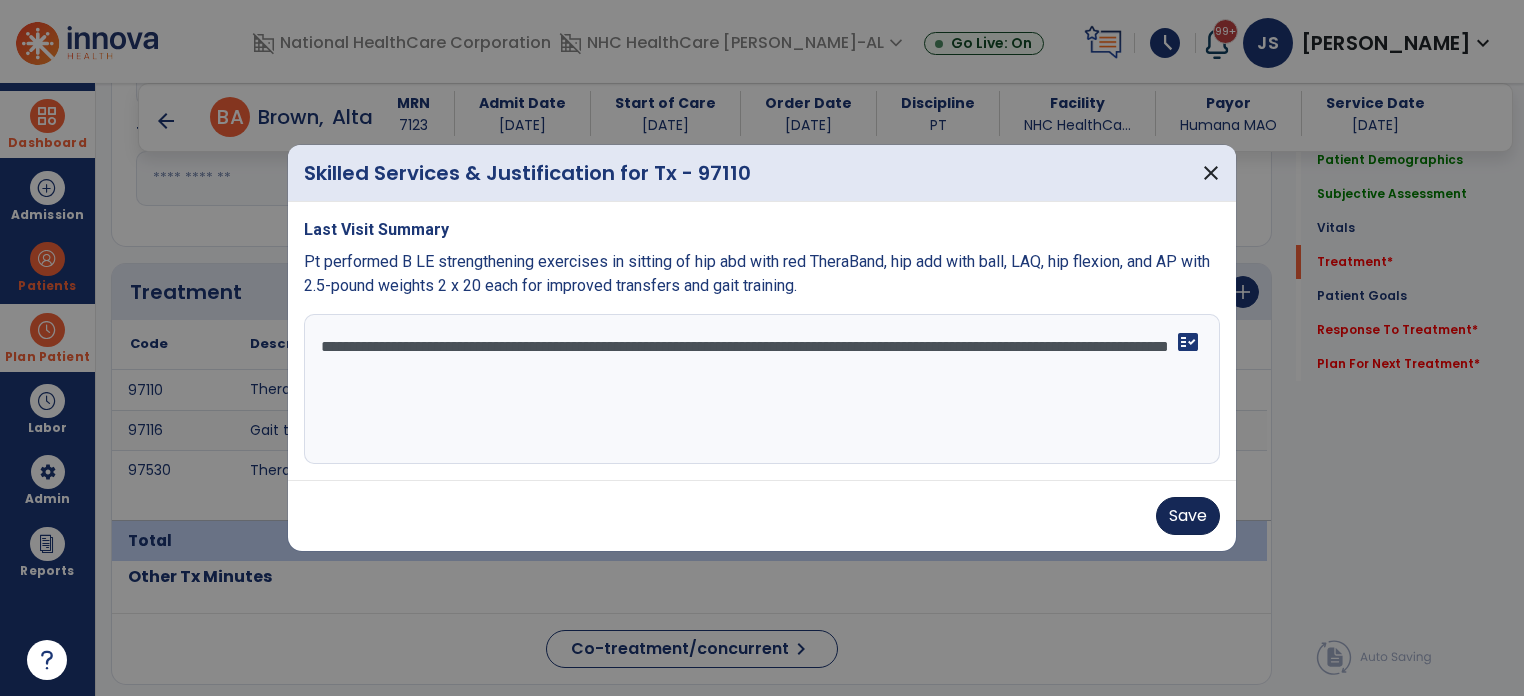 type on "**********" 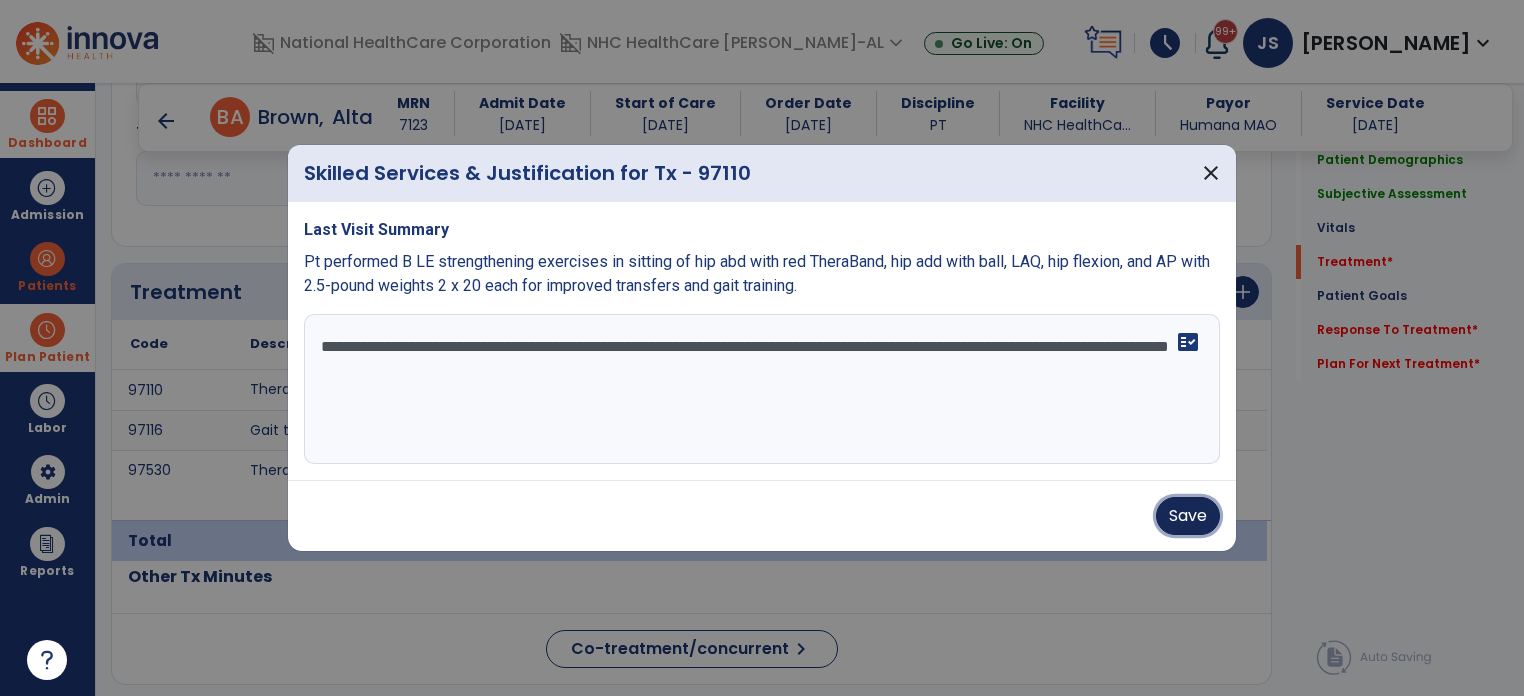 click on "Save" at bounding box center [1188, 516] 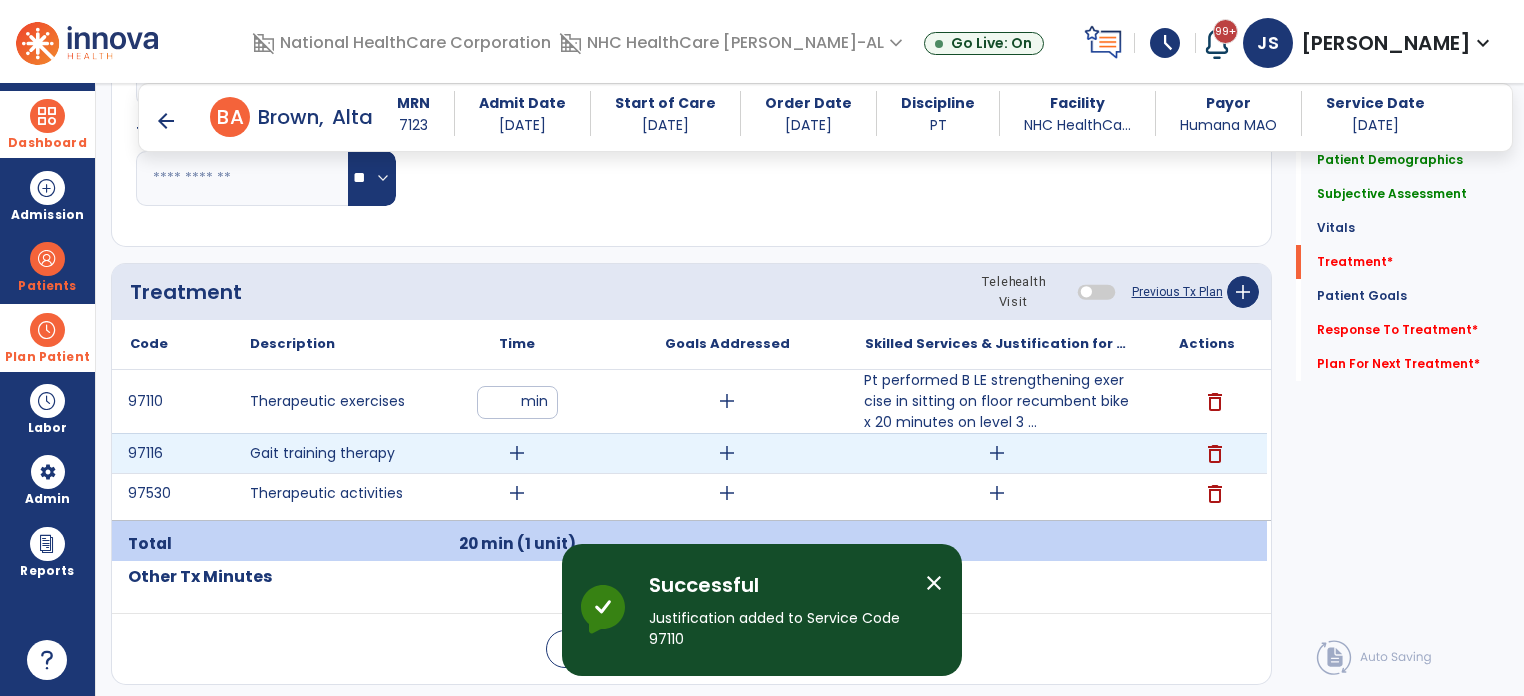 click on "add" at bounding box center (517, 453) 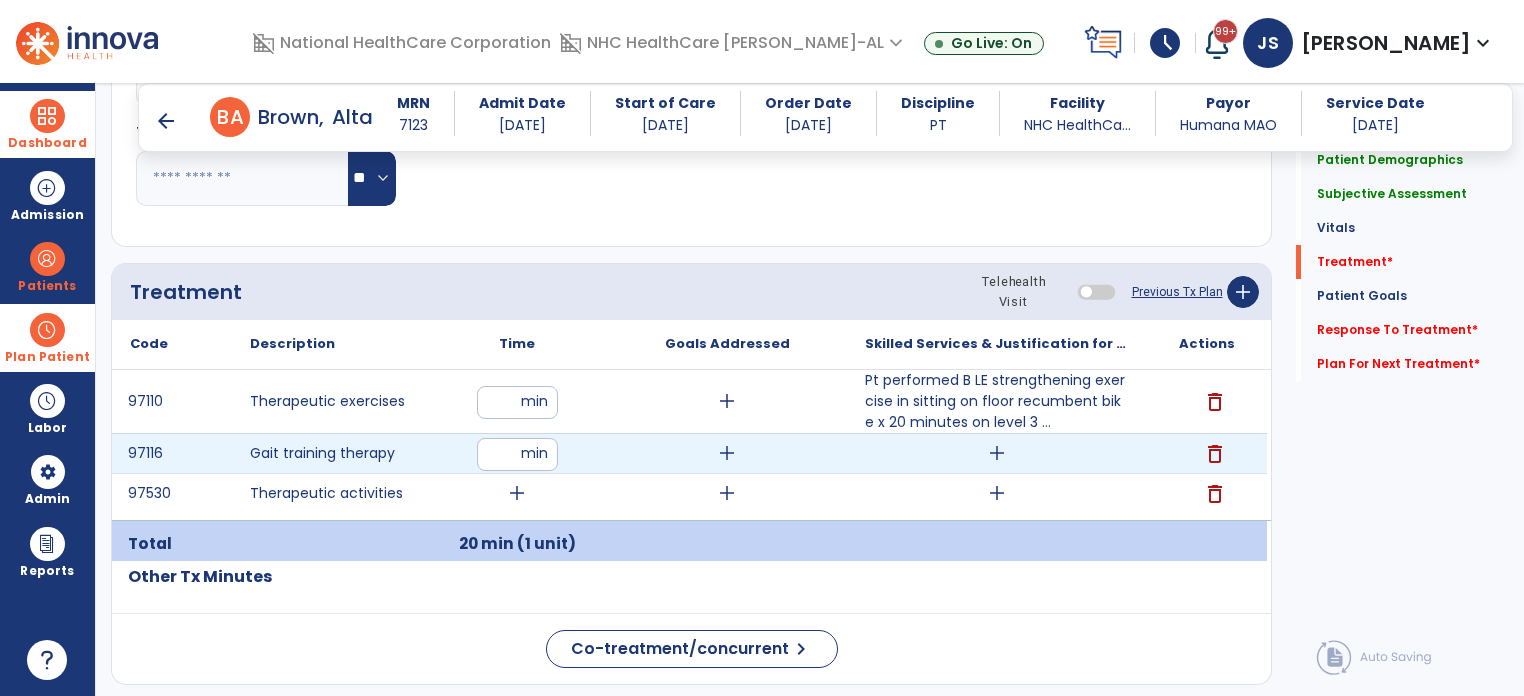 type on "**" 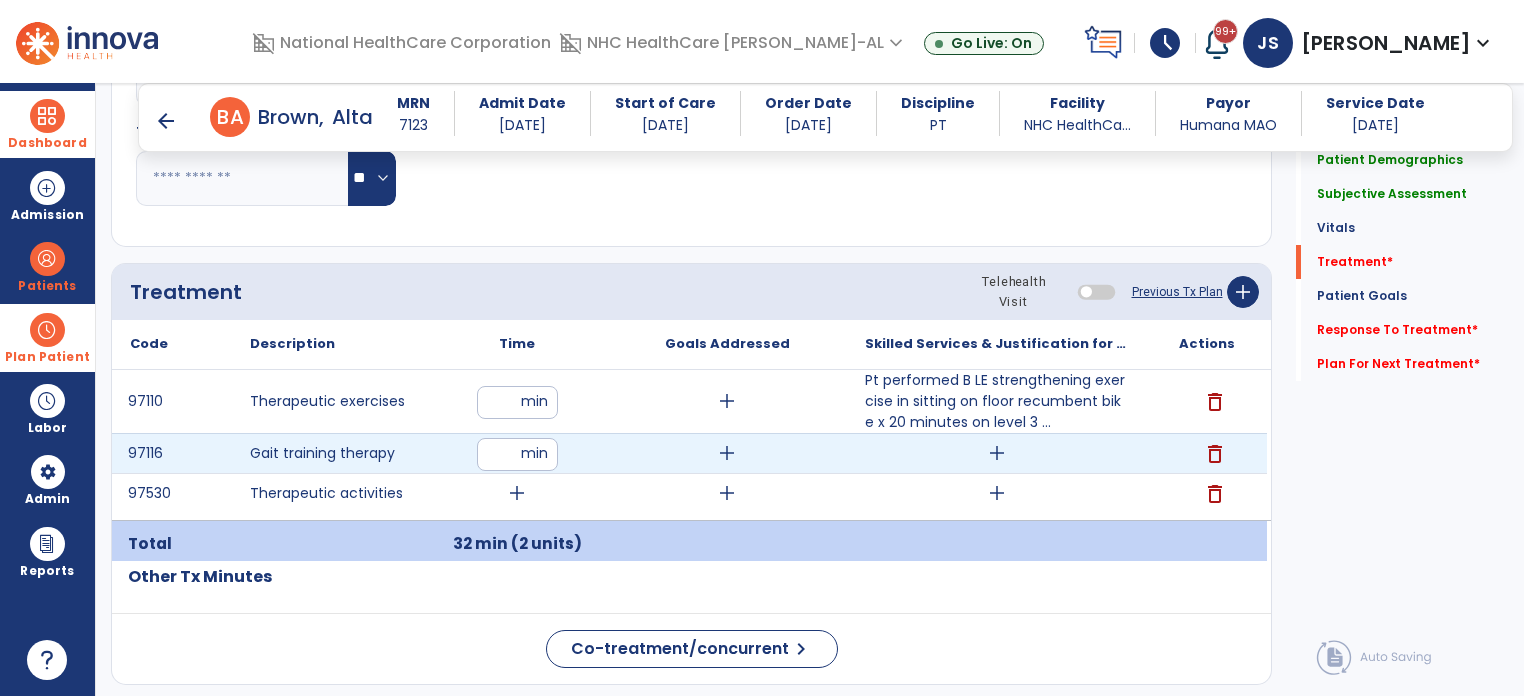 click on "add" at bounding box center [997, 453] 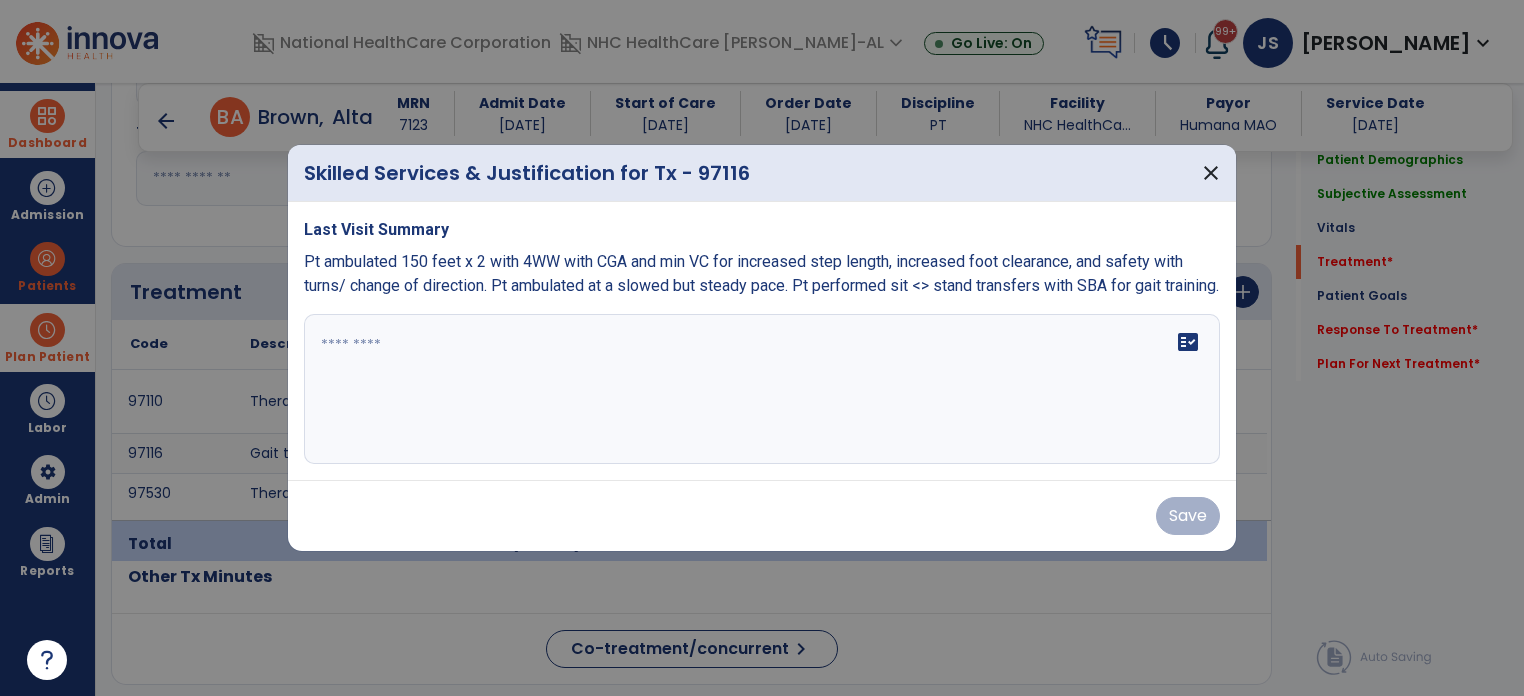click on "fact_check" at bounding box center [762, 389] 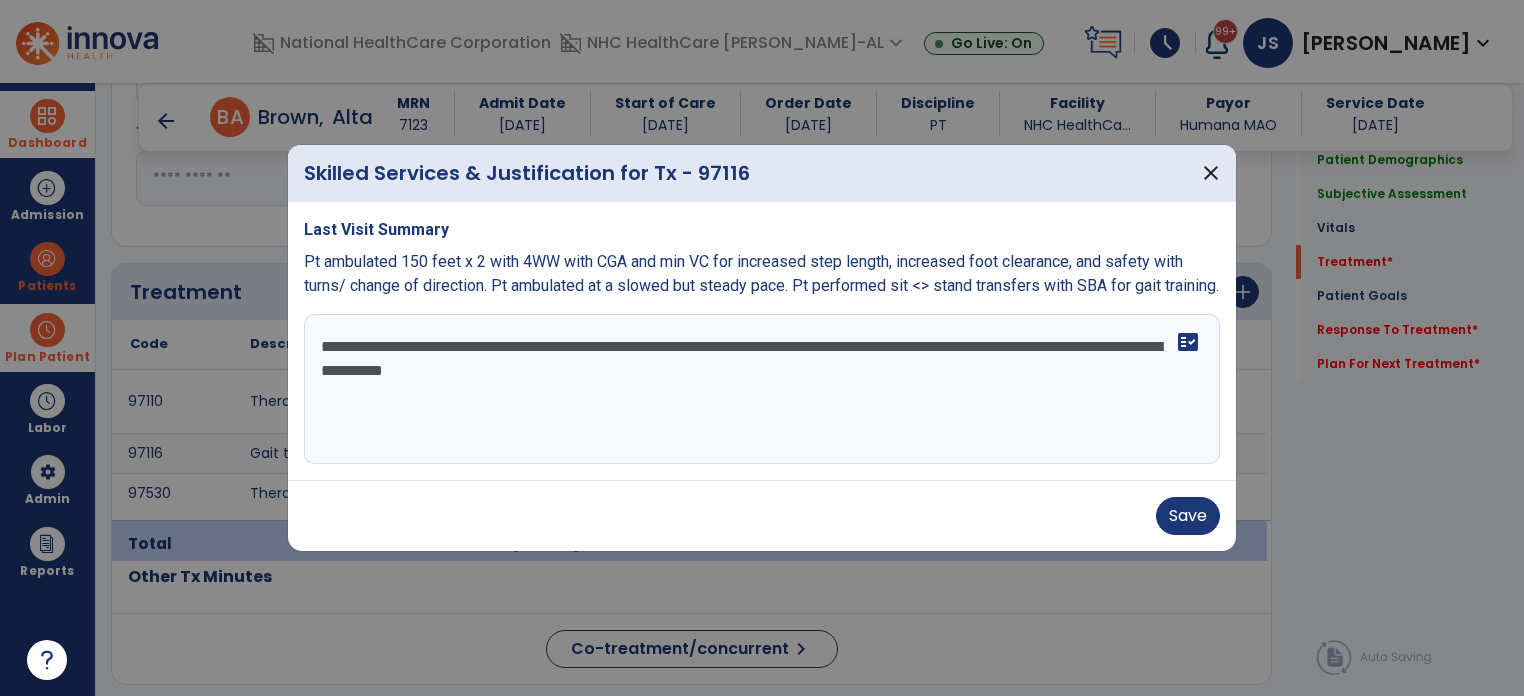 click on "**********" at bounding box center (762, 389) 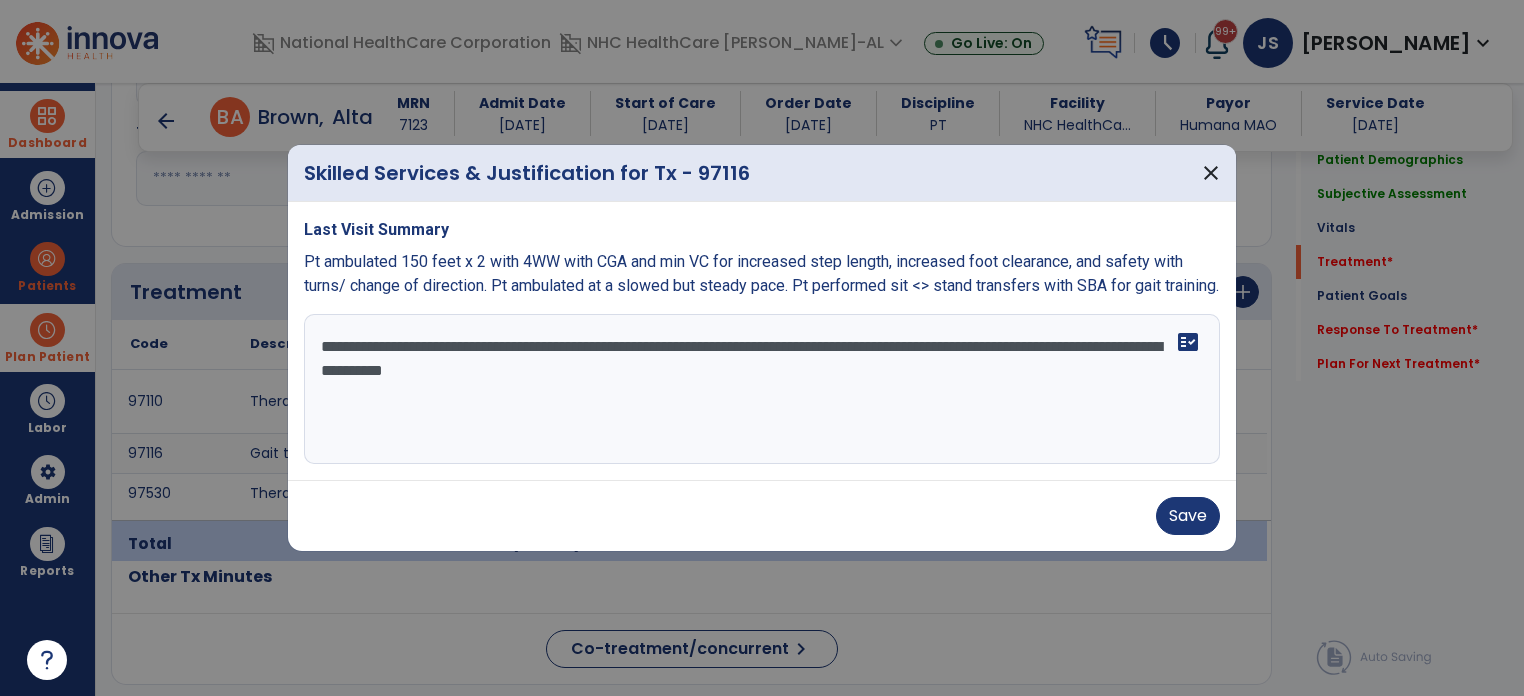 click on "**********" at bounding box center [762, 389] 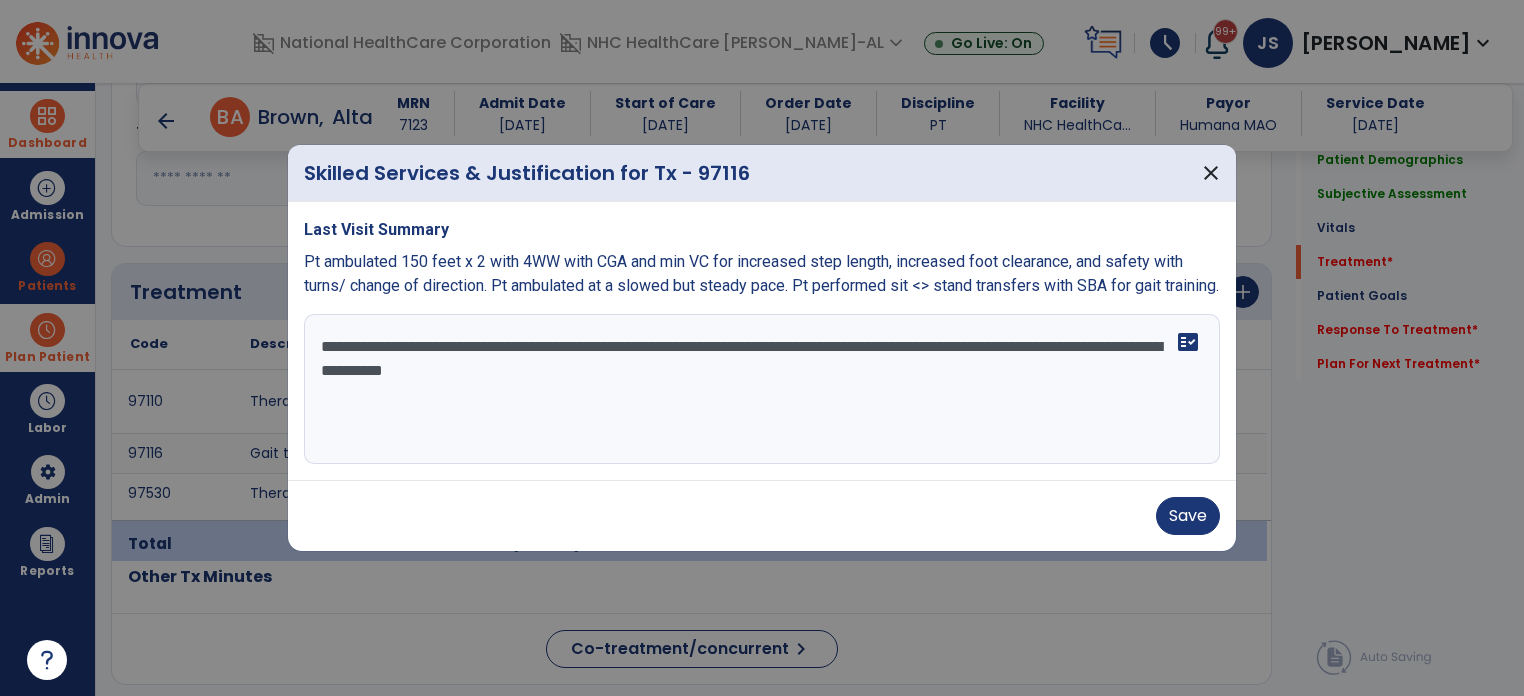 click on "**********" at bounding box center (762, 389) 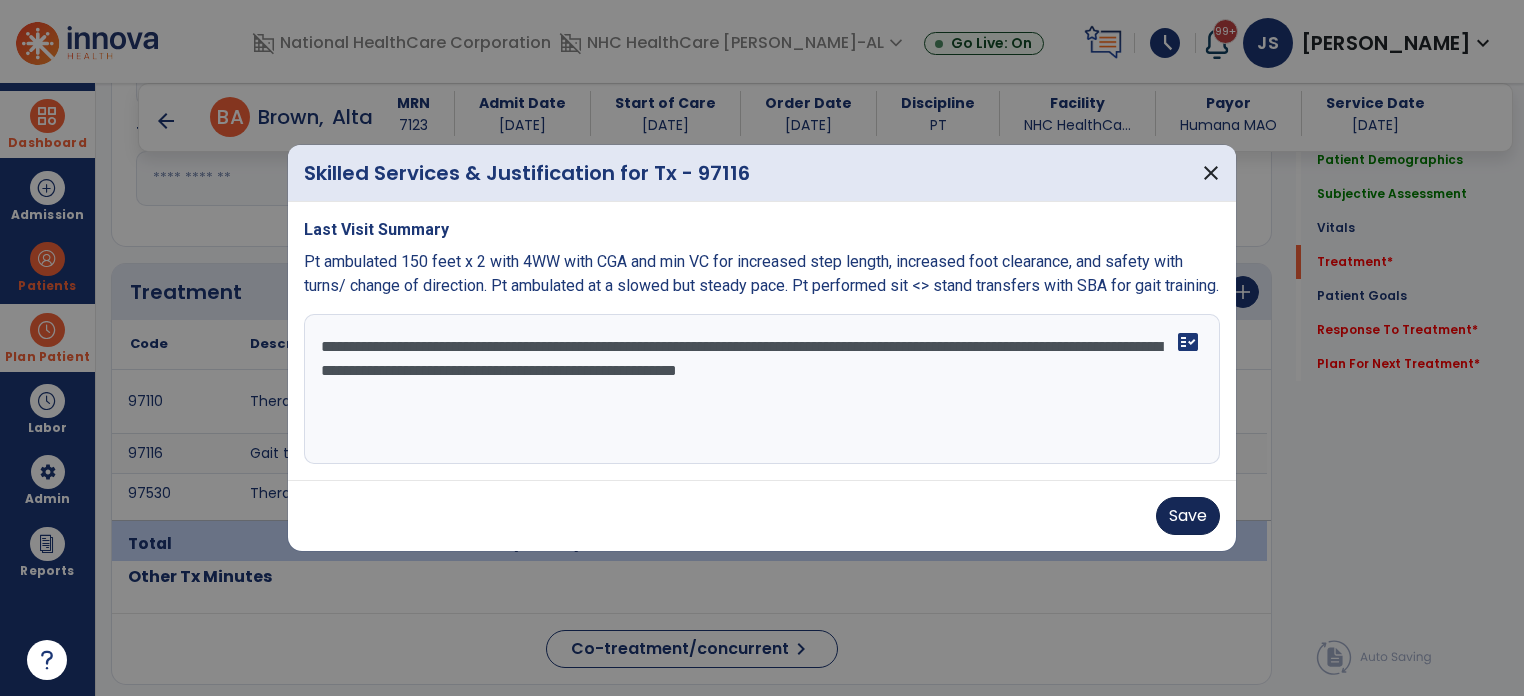 type on "**********" 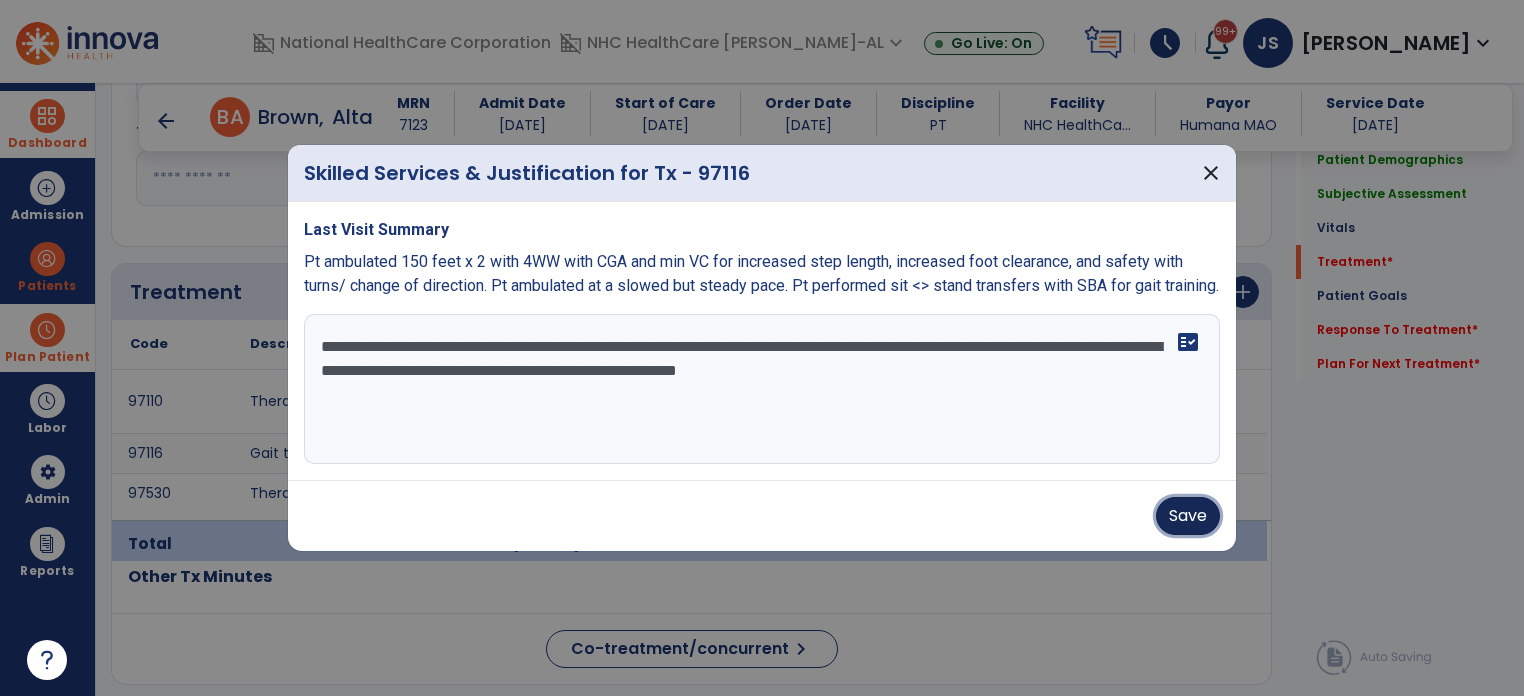 click on "Save" at bounding box center (1188, 516) 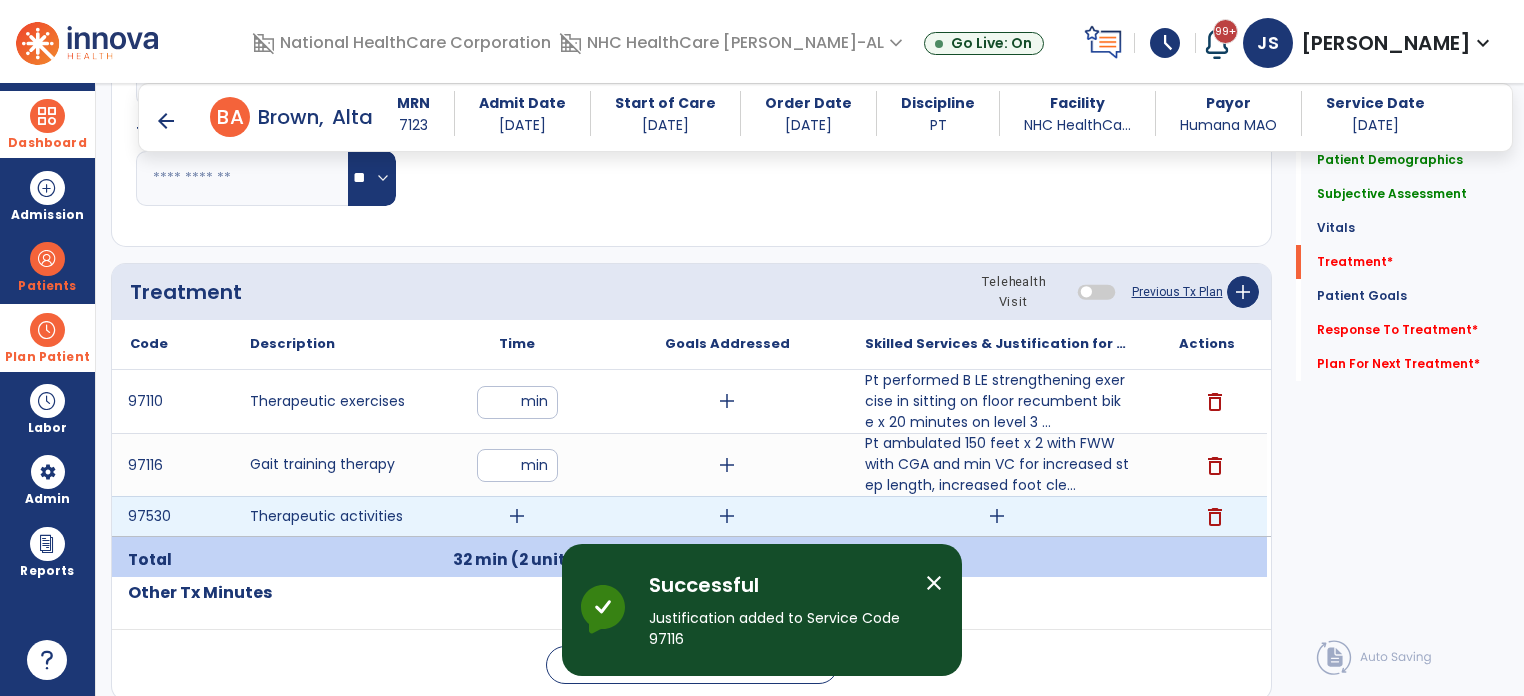 click on "add" at bounding box center [517, 516] 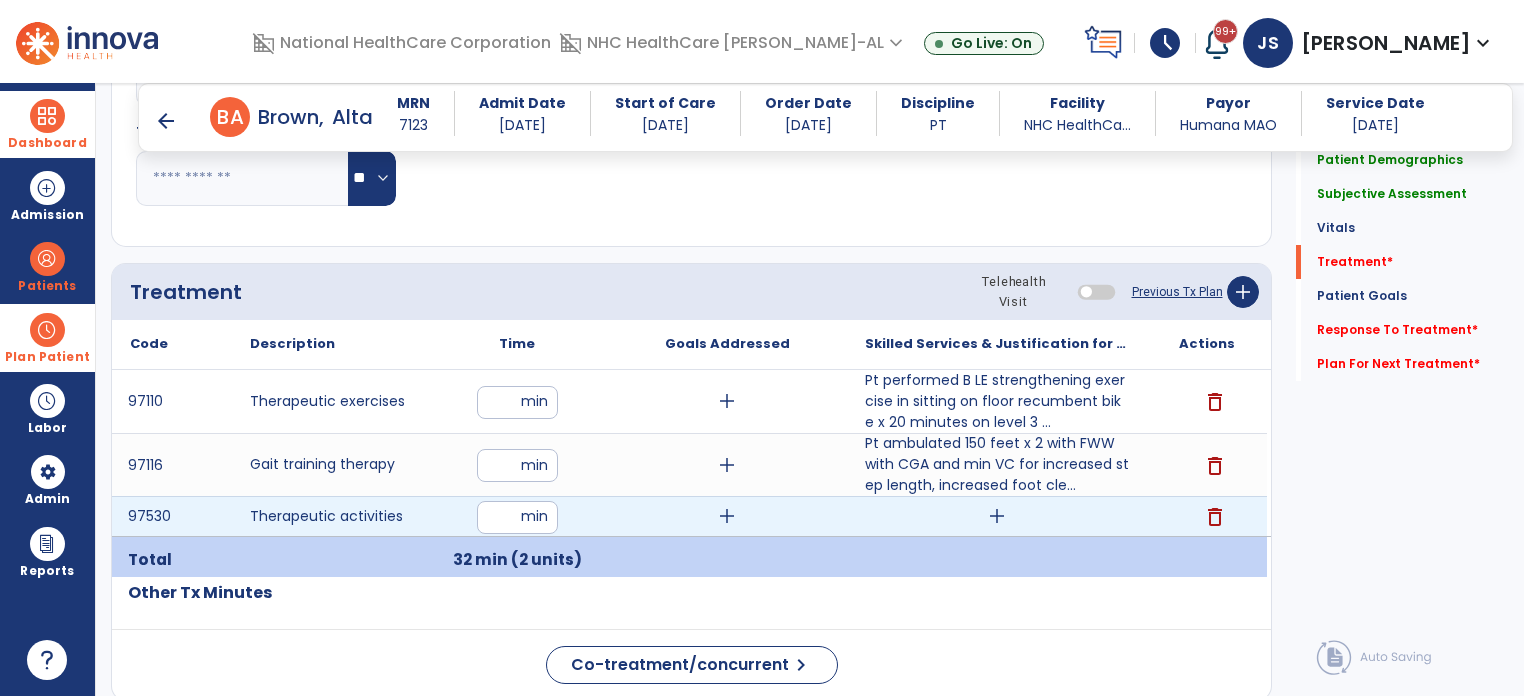 type on "*" 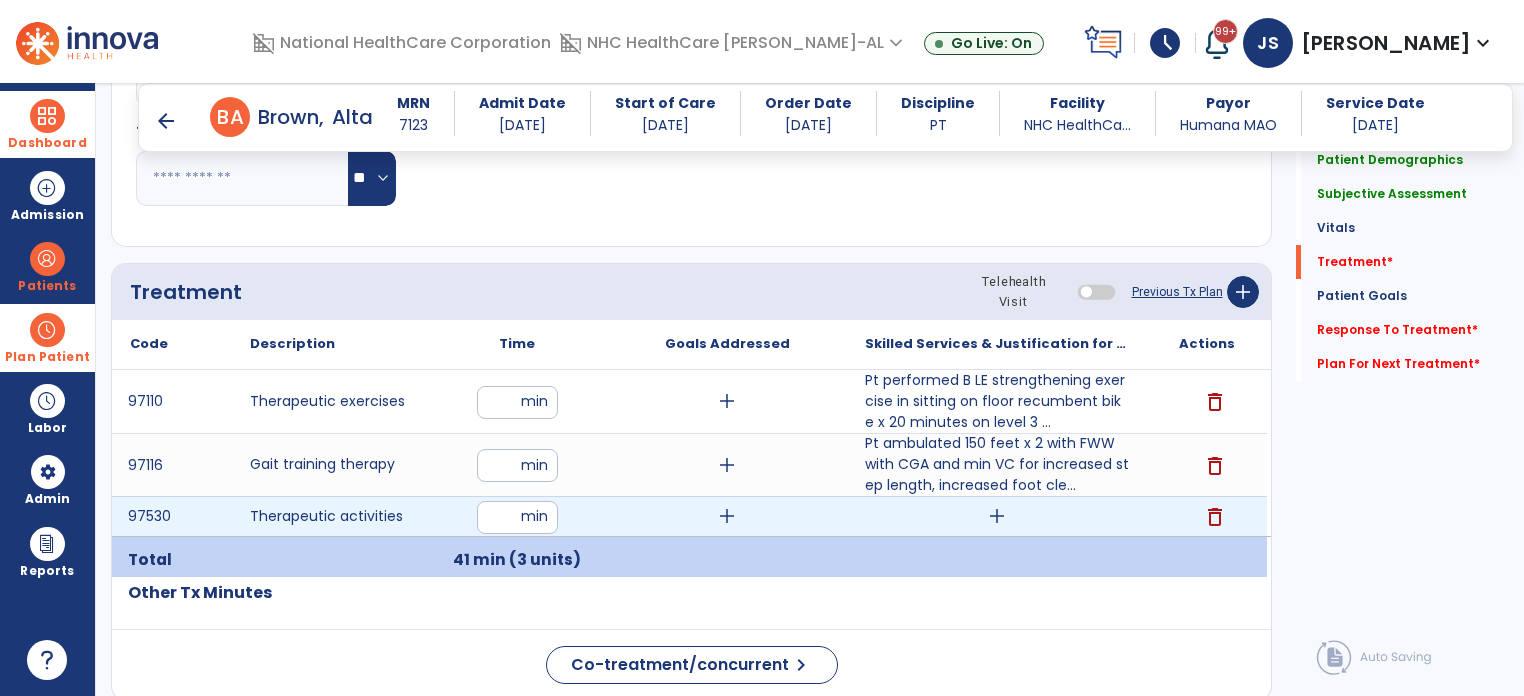 click on "add" at bounding box center (997, 516) 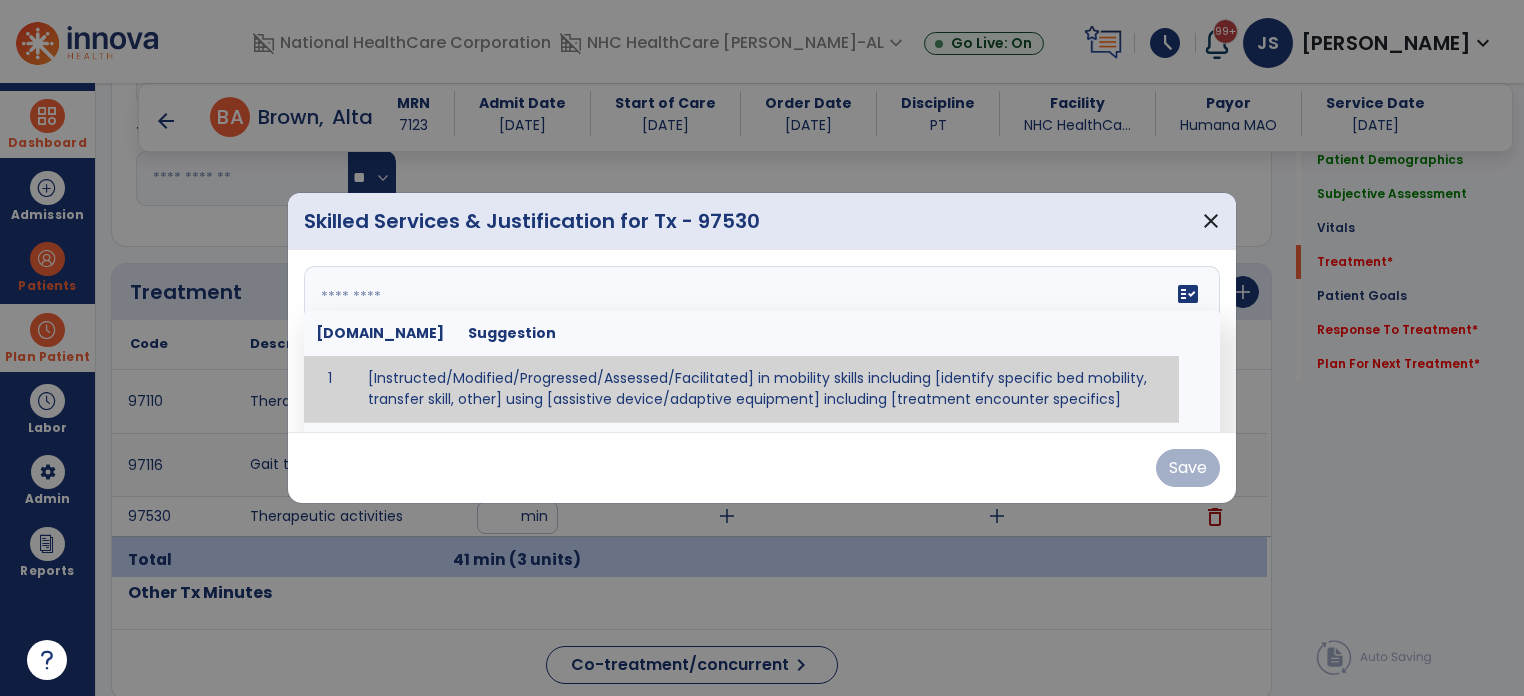 click on "fact_check  [DOMAIN_NAME] Suggestion 1 [Instructed/Modified/Progressed/Assessed/Facilitated] in mobility skills including [identify specific bed mobility, transfer skill, other] using [assistive device/adaptive equipment] including [treatment encounter specifics]" at bounding box center (762, 341) 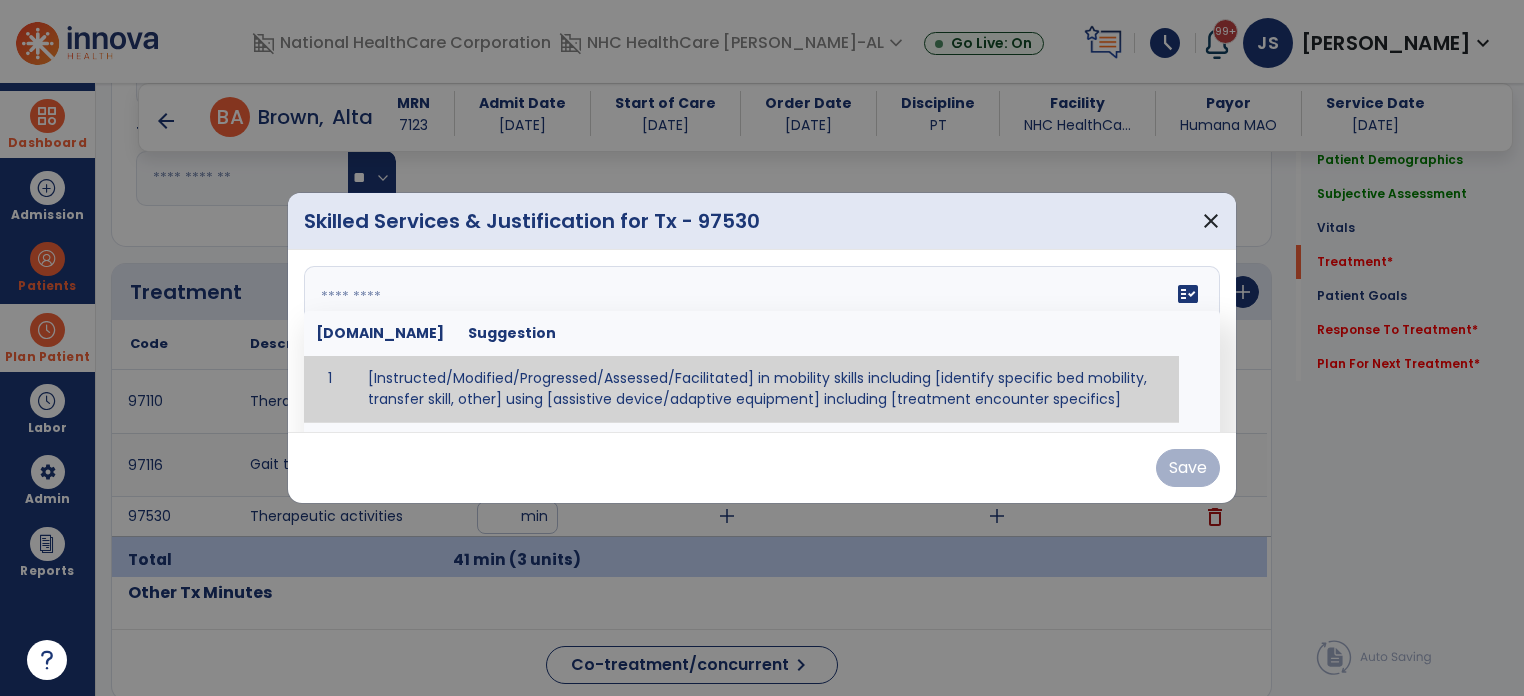 click at bounding box center [760, 341] 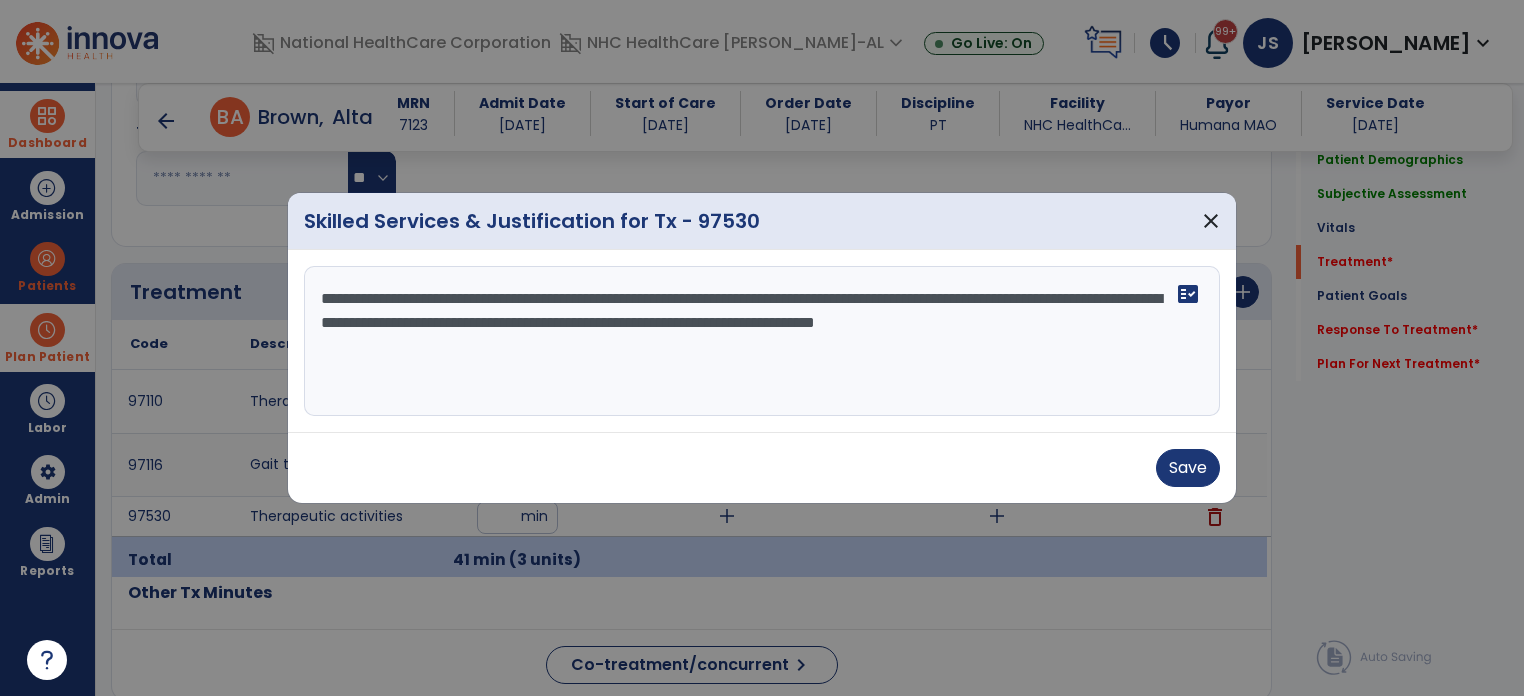 click on "**********" at bounding box center [762, 341] 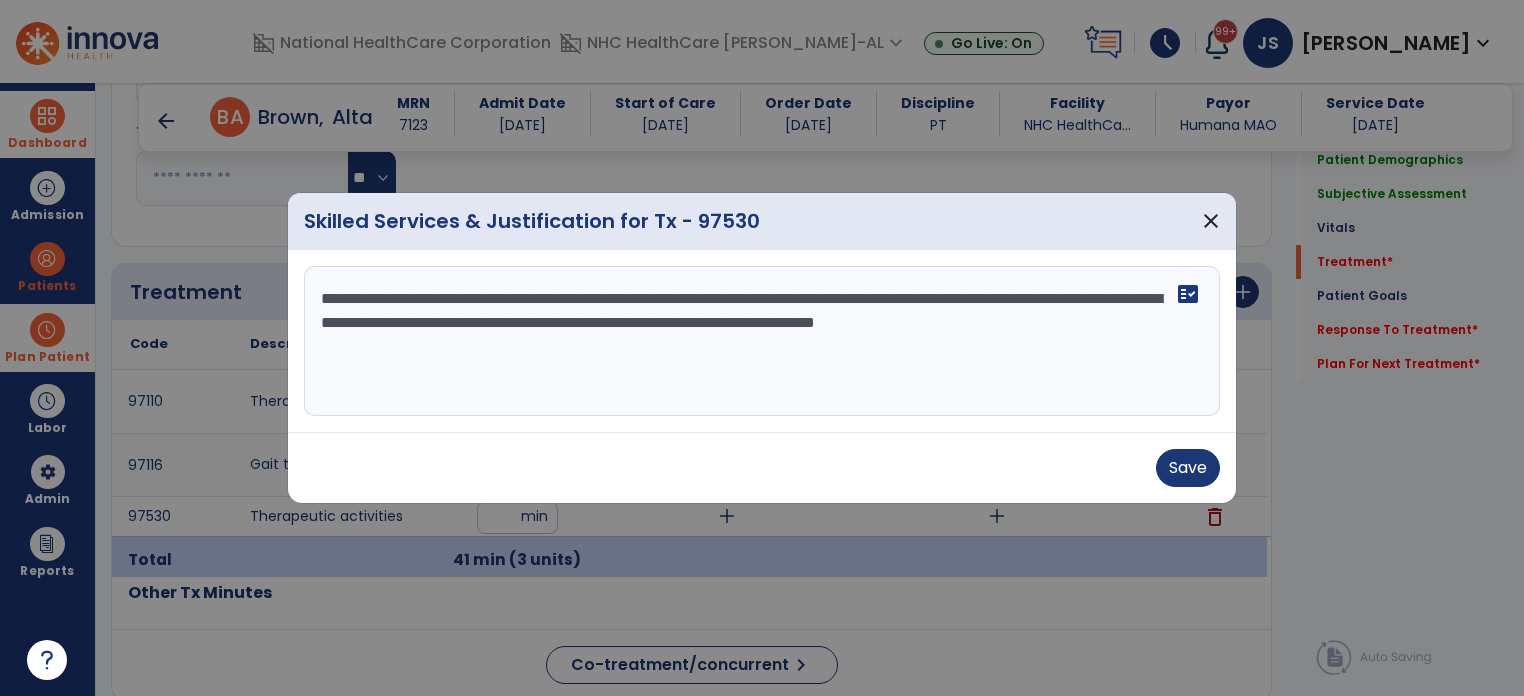 click on "**********" at bounding box center [762, 341] 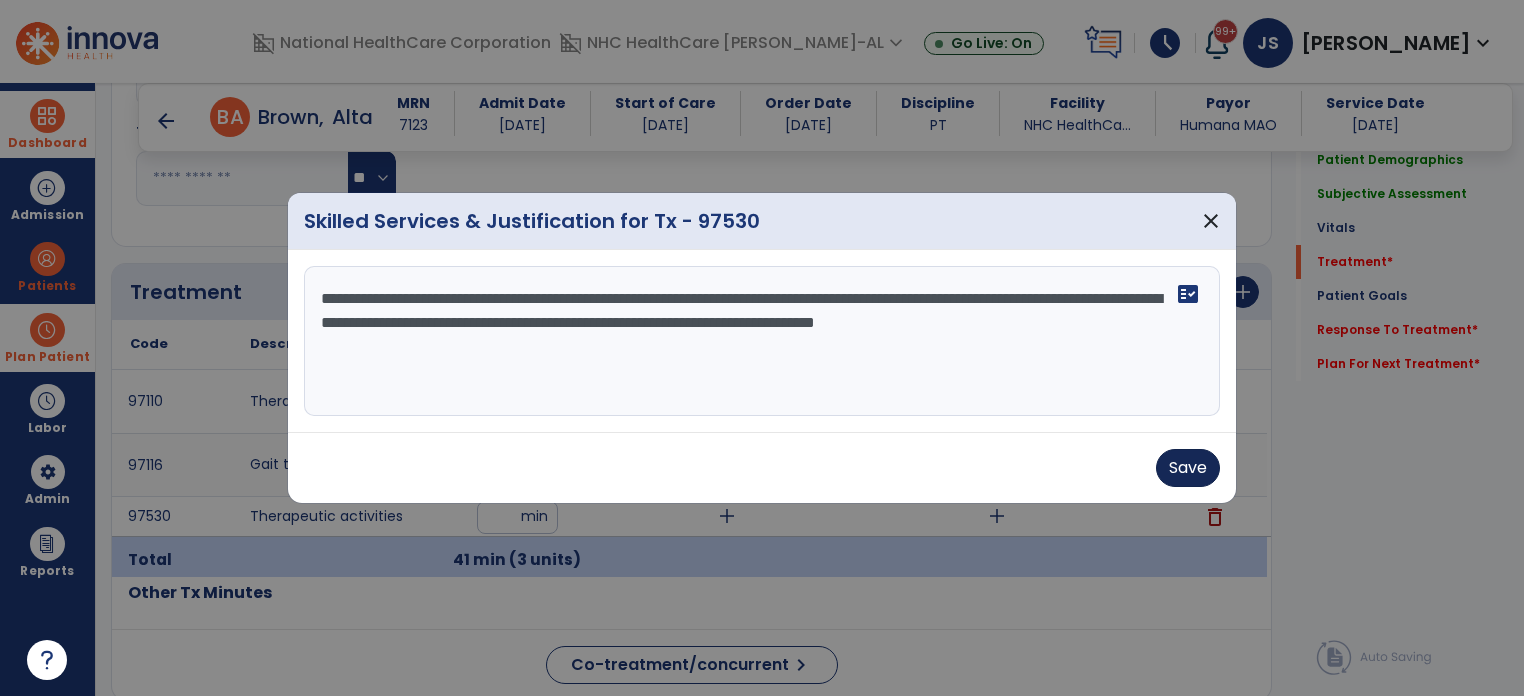 type on "**********" 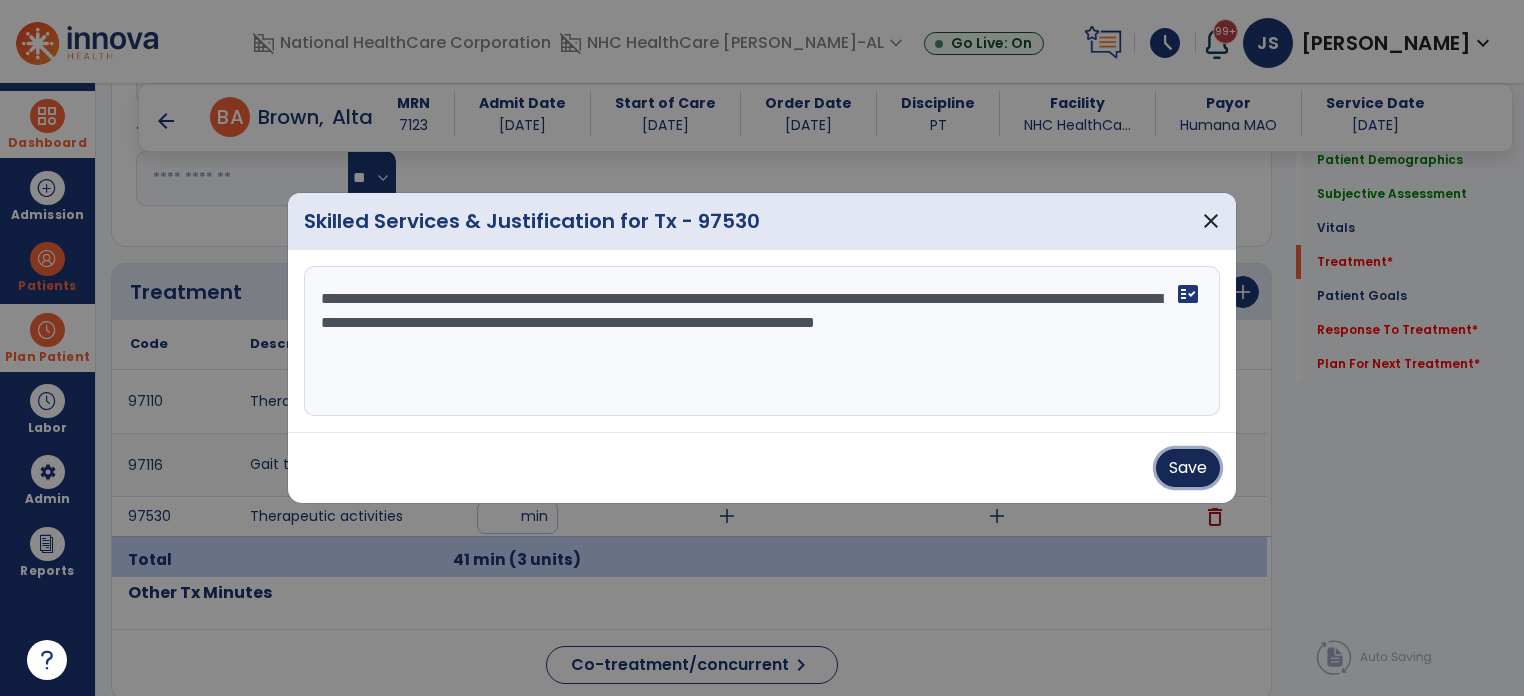 click on "Save" at bounding box center [1188, 468] 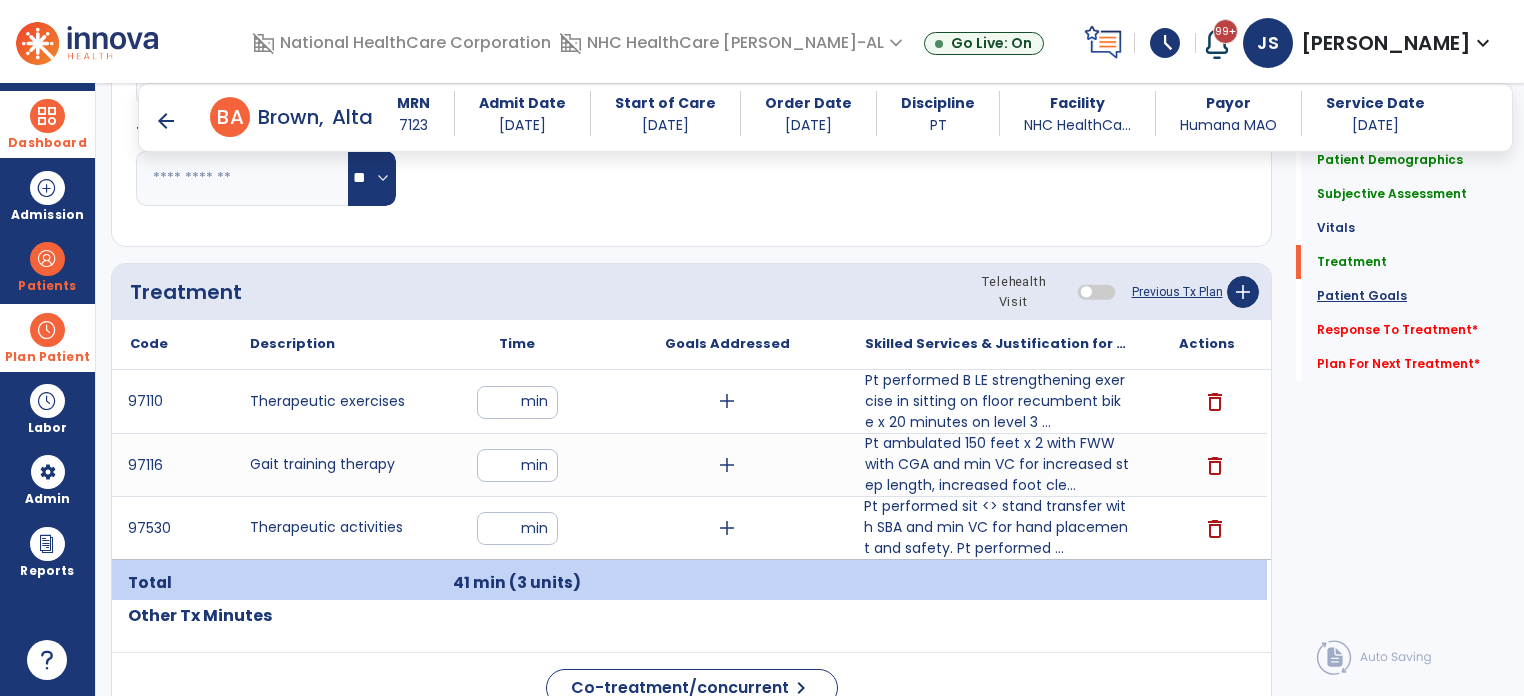click on "Patient Goals" 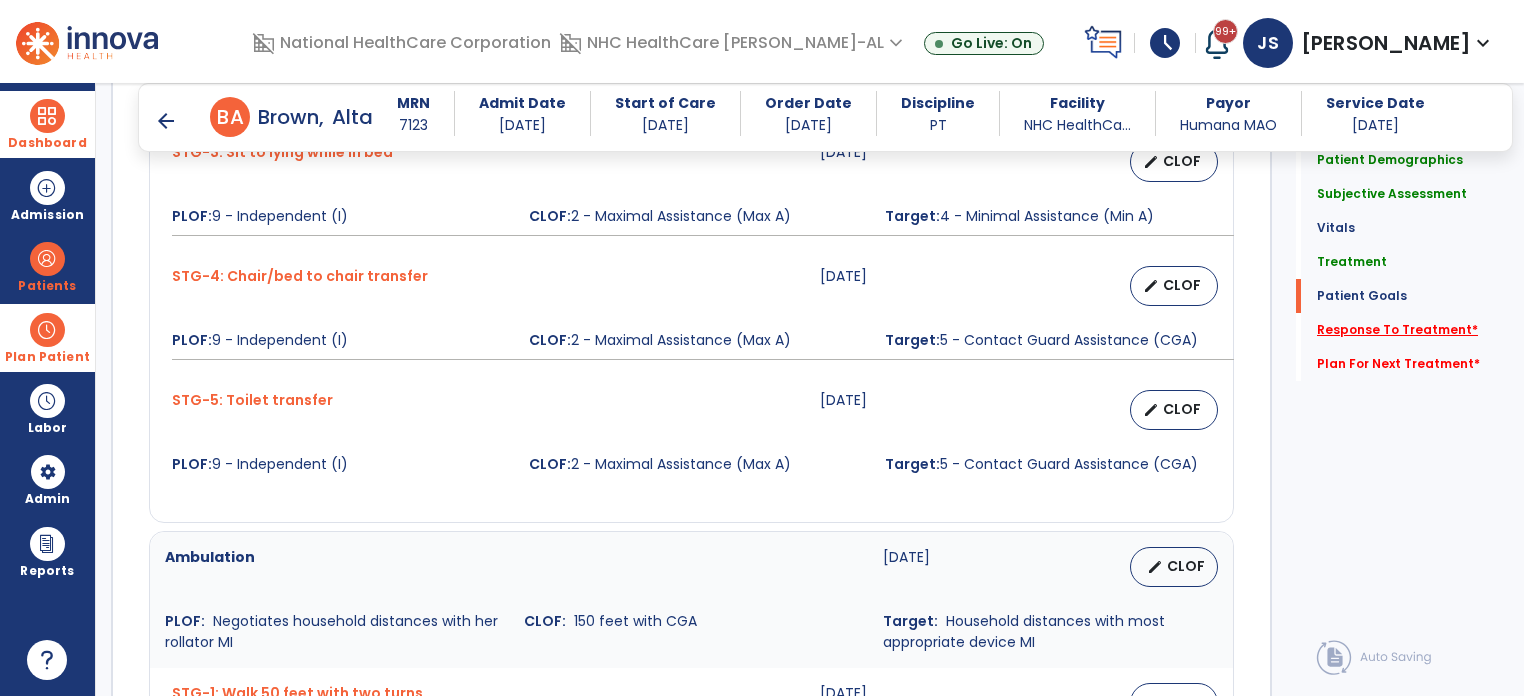 scroll, scrollTop: 2185, scrollLeft: 0, axis: vertical 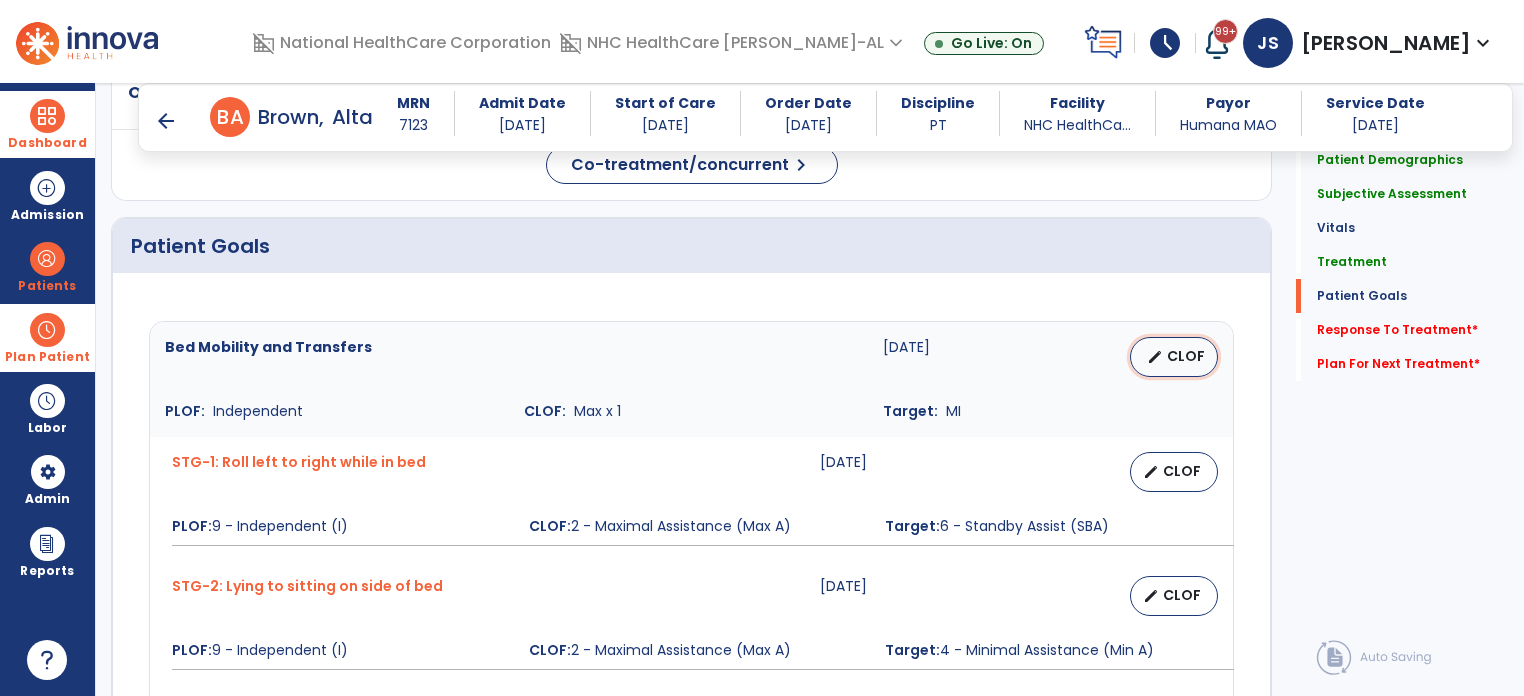 click on "CLOF" at bounding box center (1186, 356) 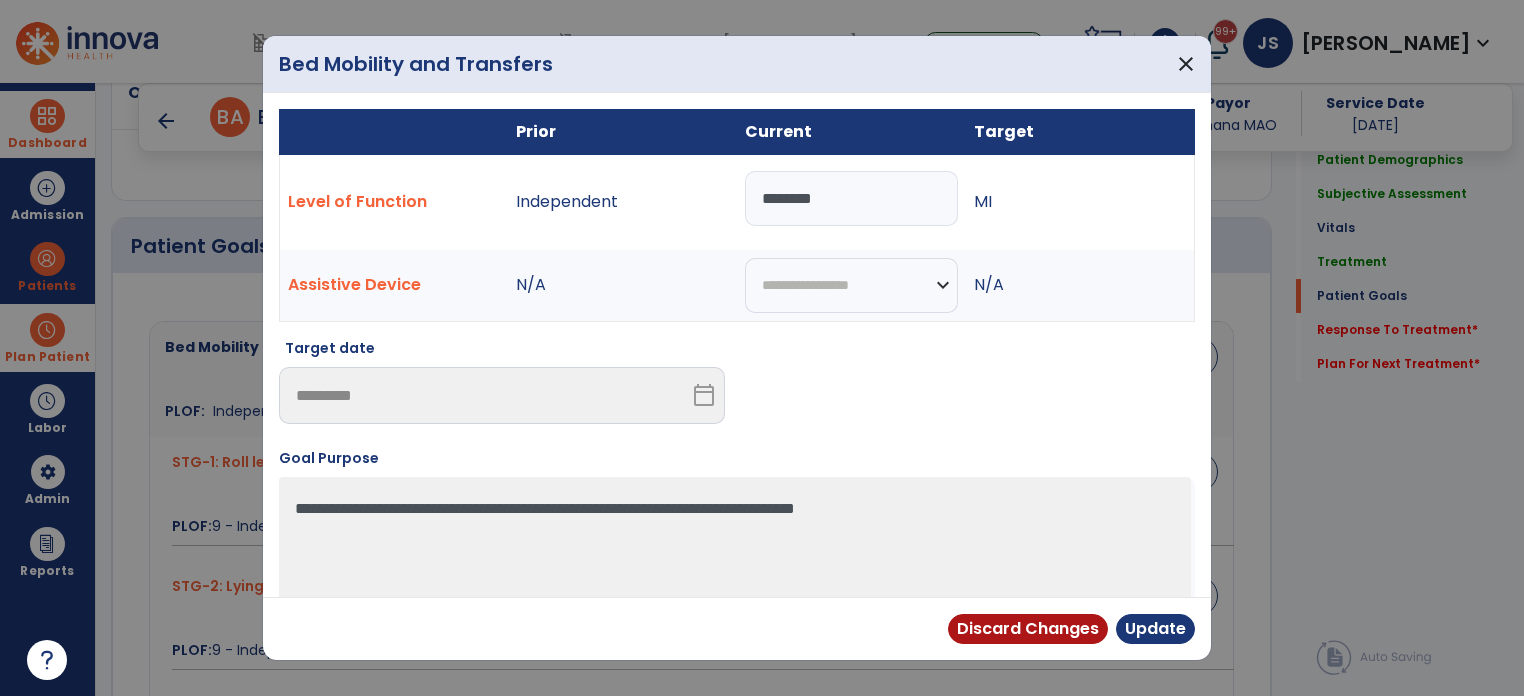 drag, startPoint x: 924, startPoint y: 203, endPoint x: 656, endPoint y: 192, distance: 268.22565 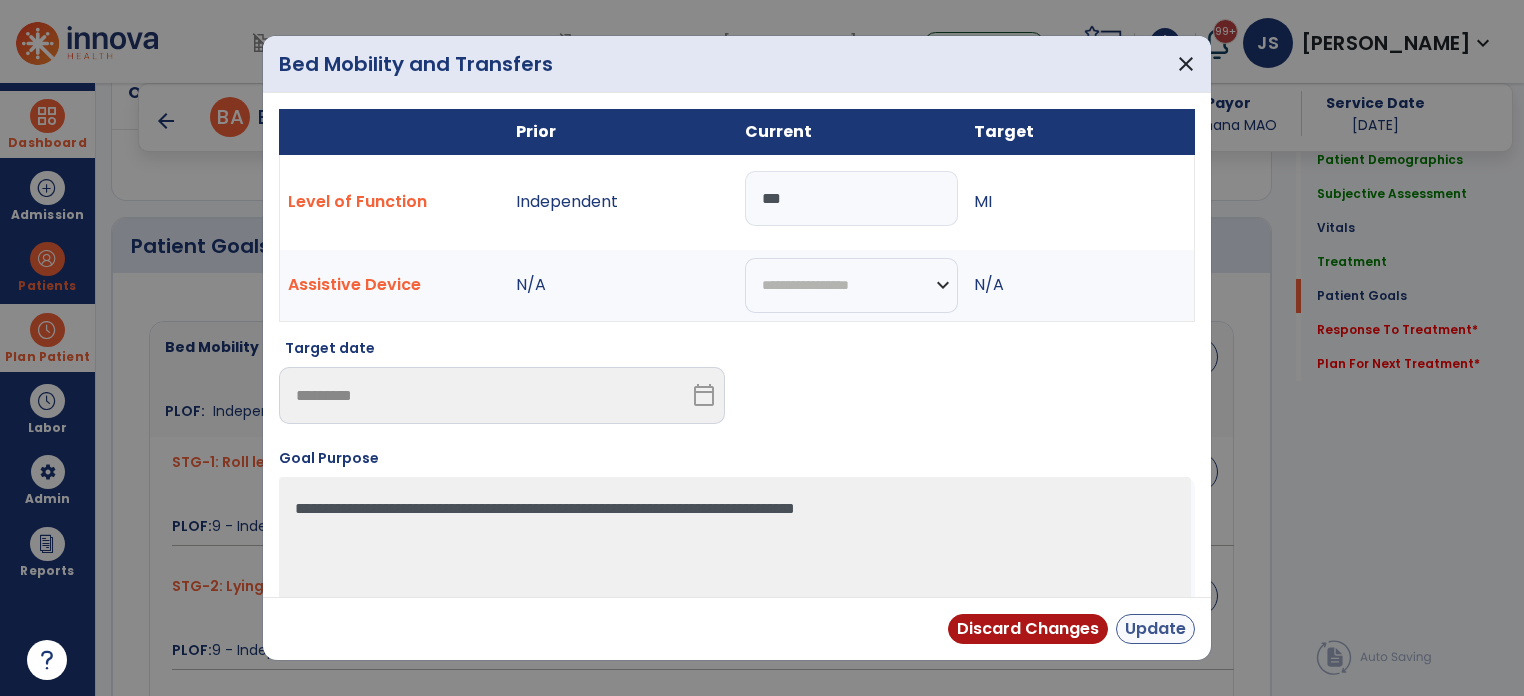 type on "***" 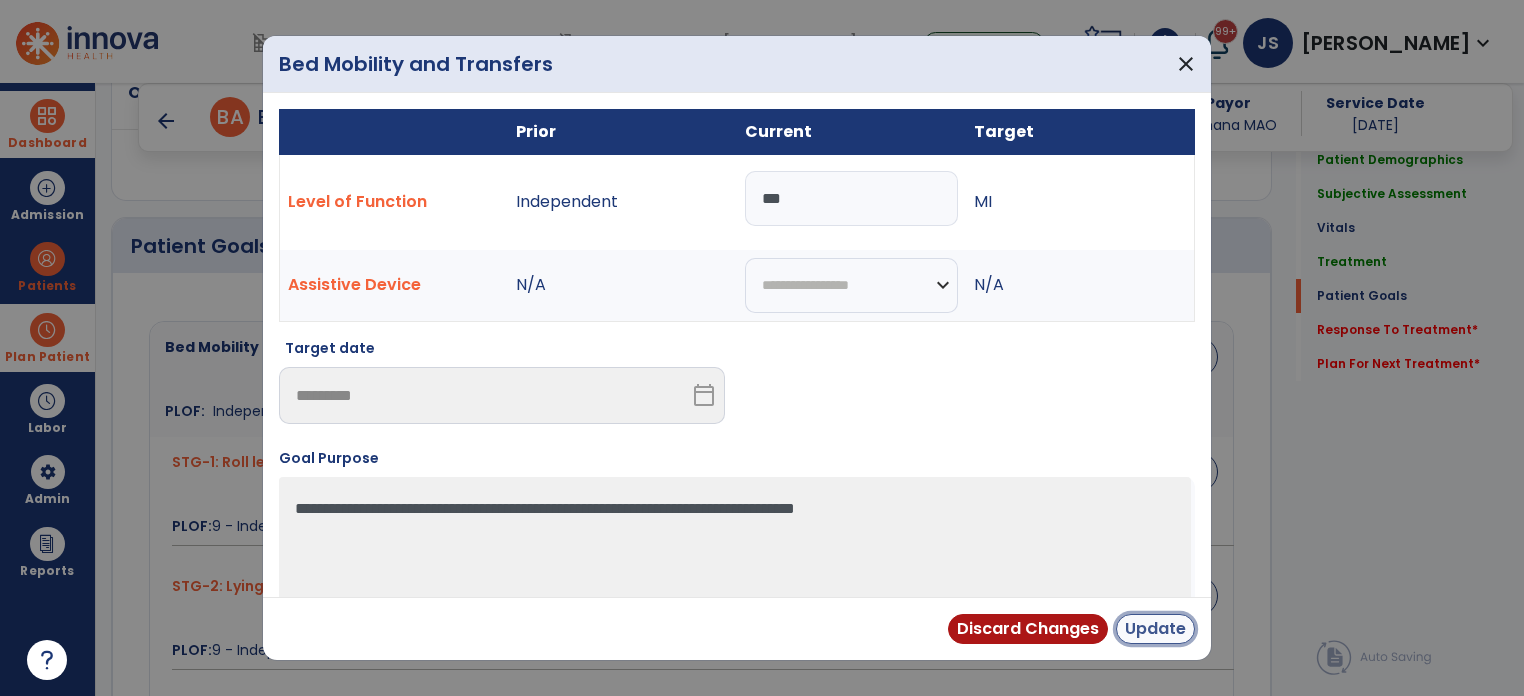 click on "Update" at bounding box center (1155, 629) 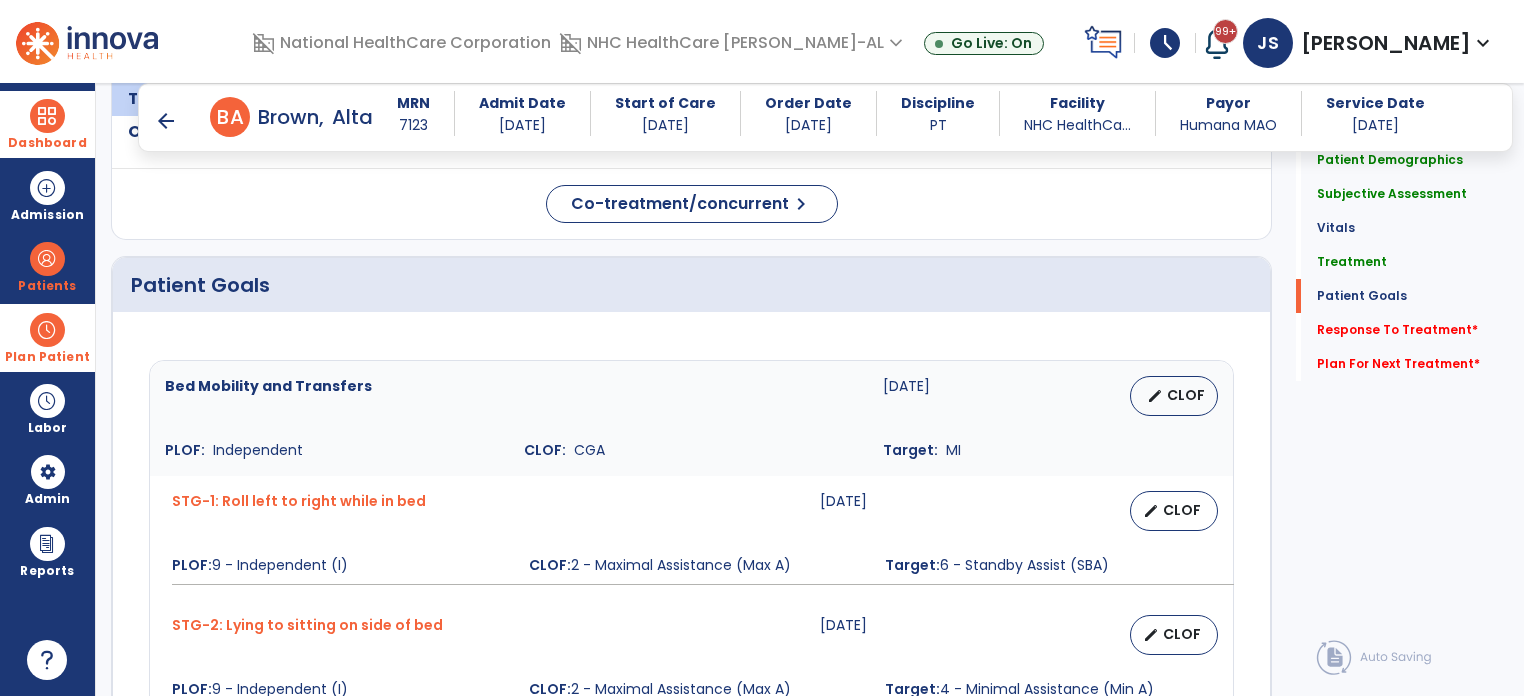 scroll, scrollTop: 1619, scrollLeft: 0, axis: vertical 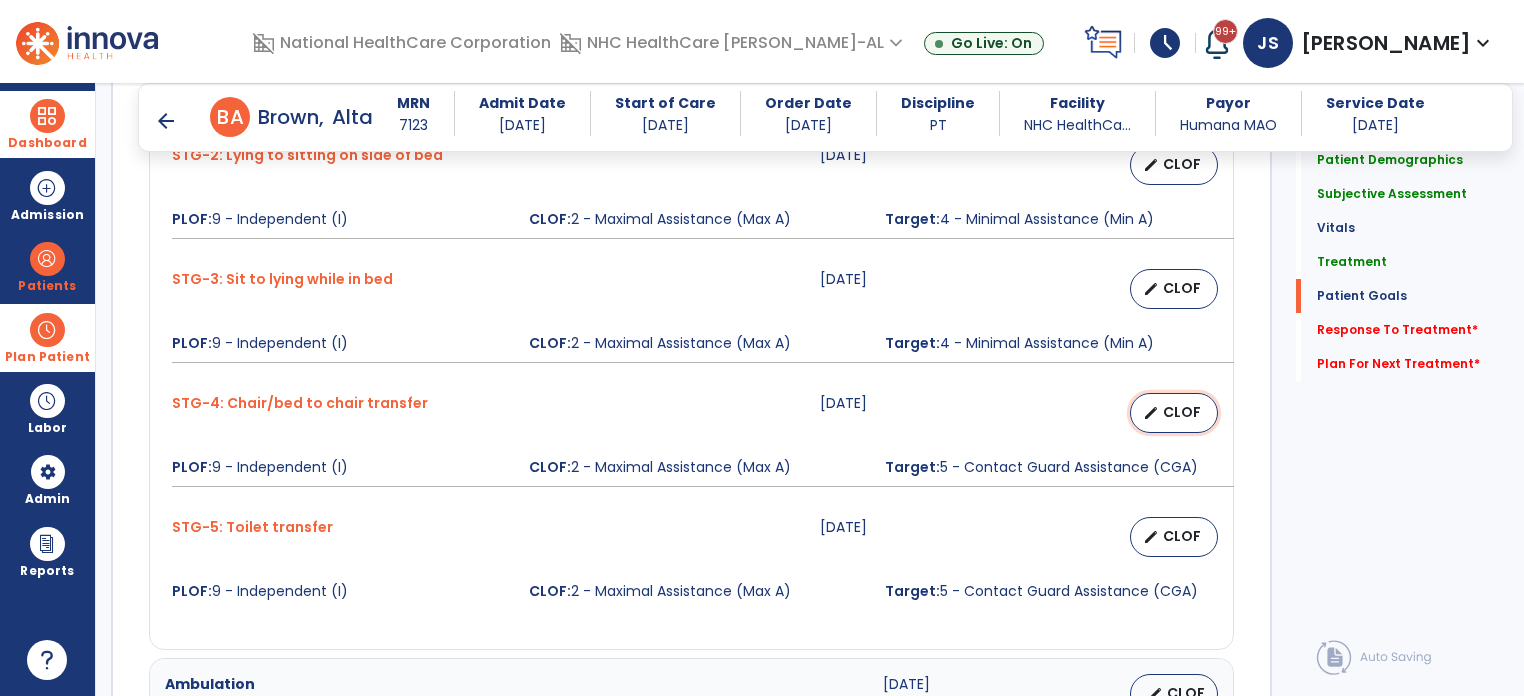 click on "CLOF" at bounding box center [1182, 412] 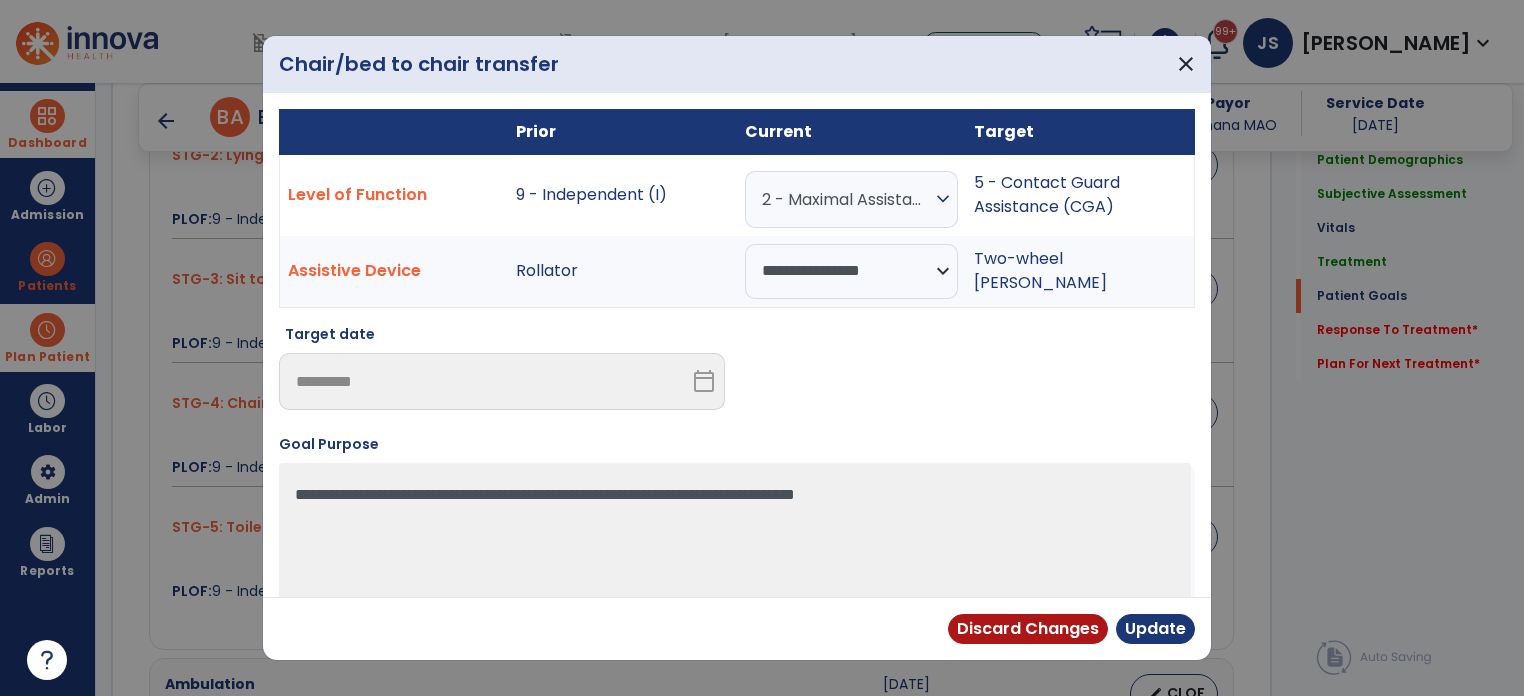 click on "expand_more" at bounding box center (943, 199) 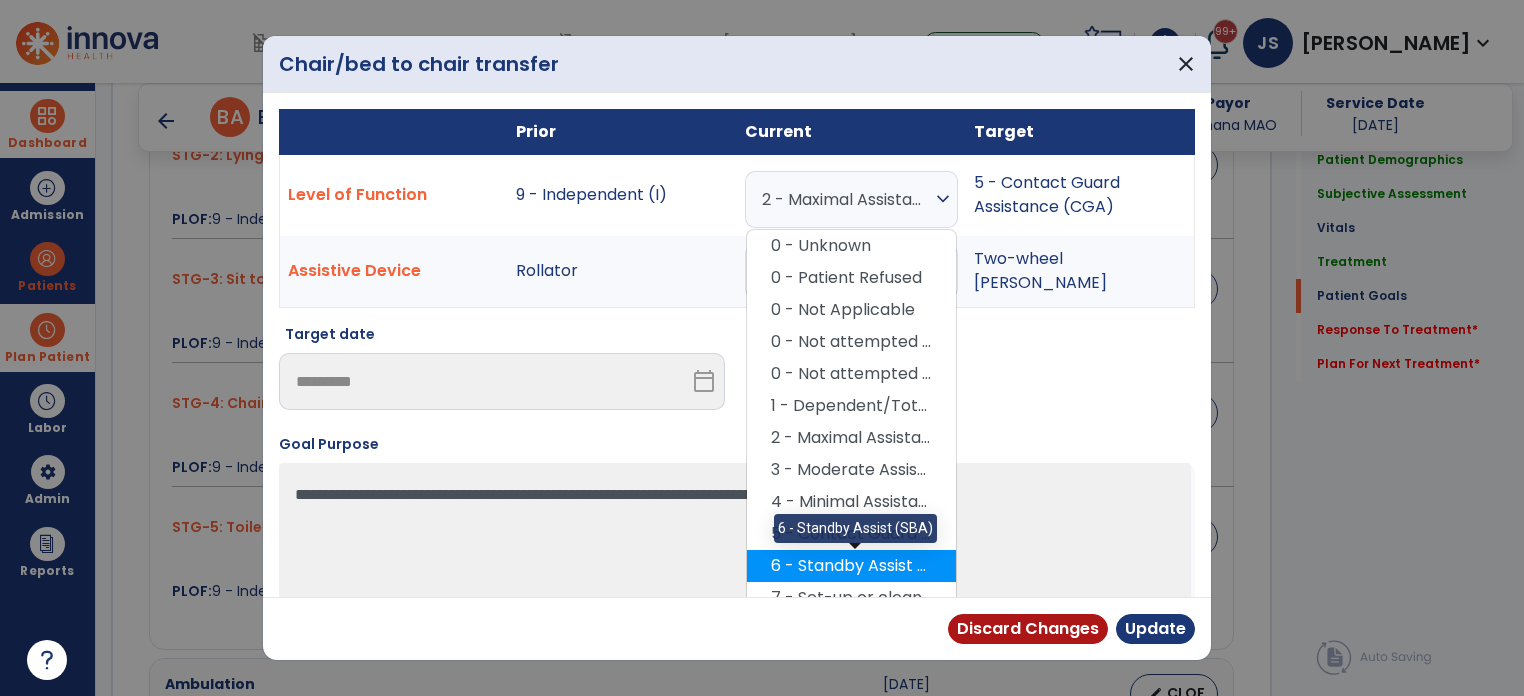 click on "6 - Standby Assist (SBA)" at bounding box center (851, 566) 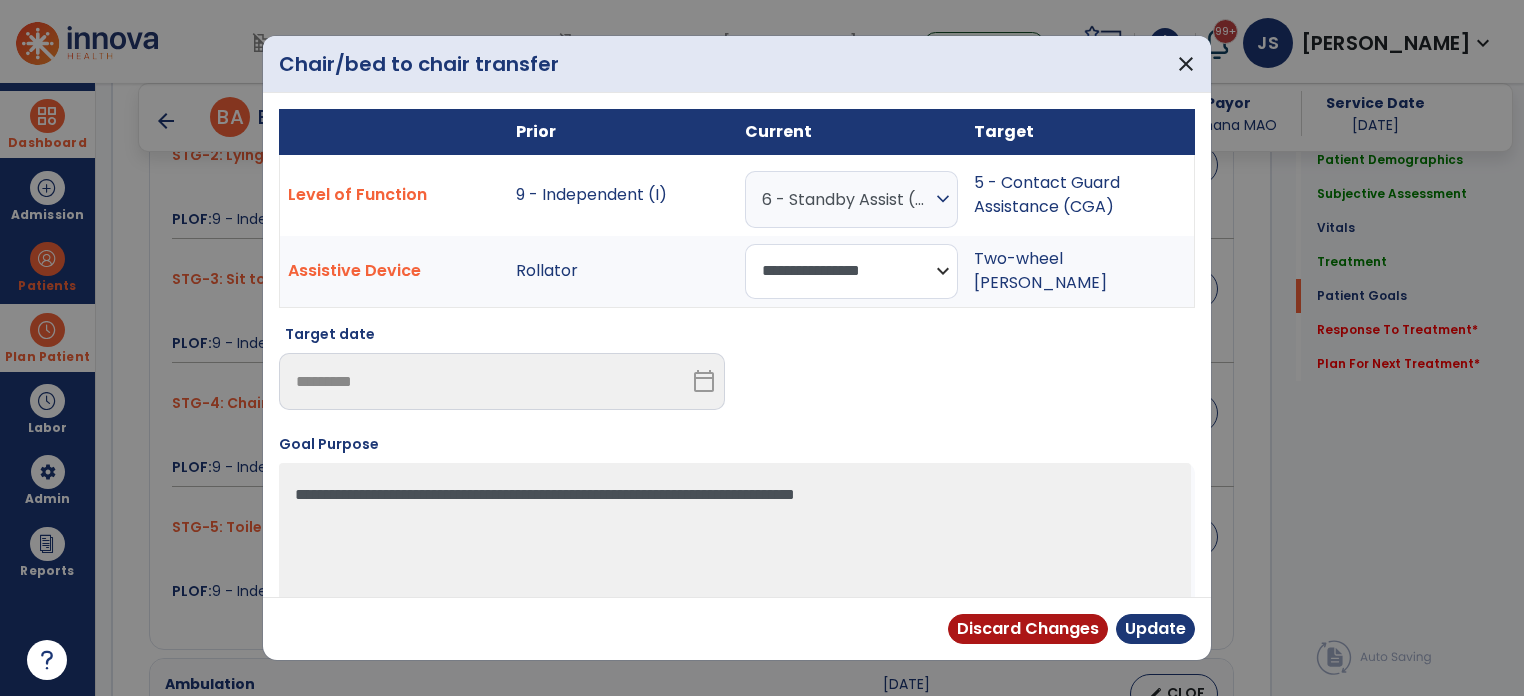 click on "**********" at bounding box center (851, 271) 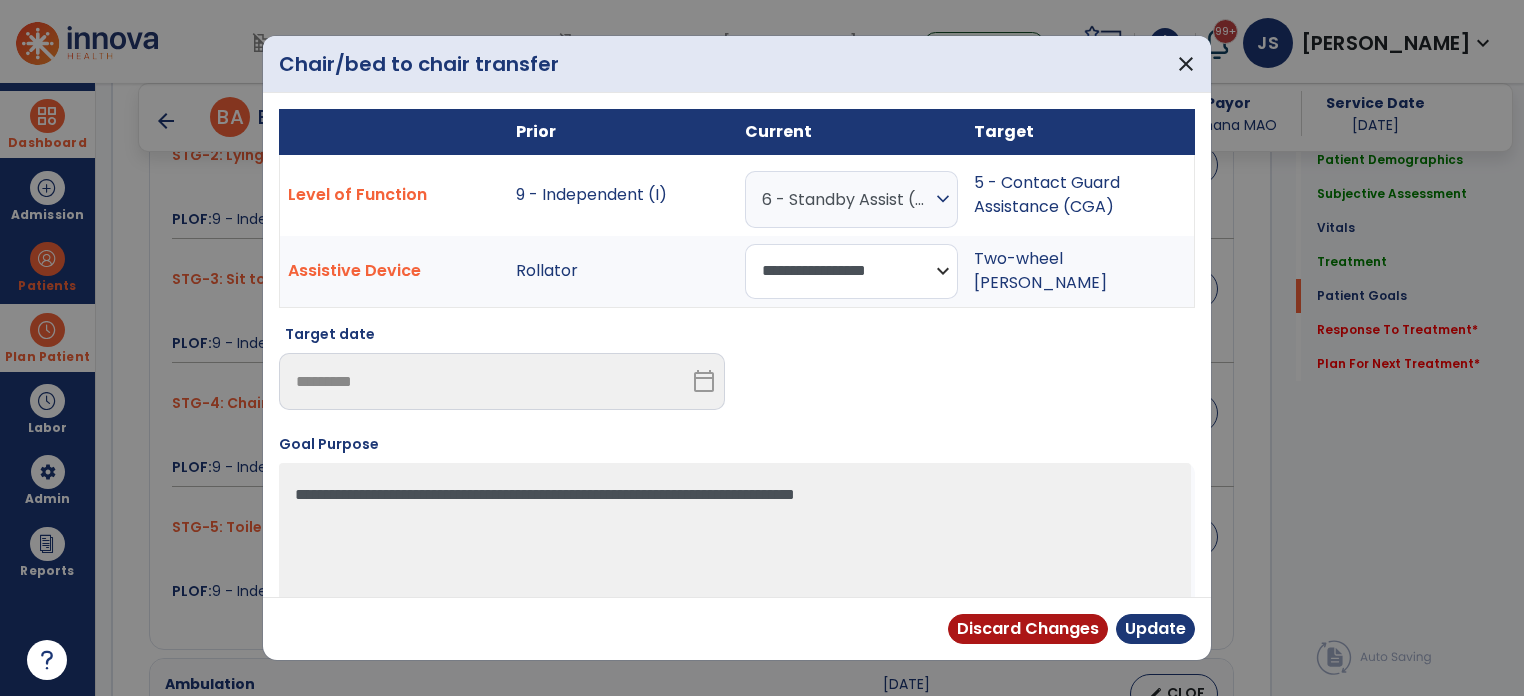 click on "**********" at bounding box center (851, 271) 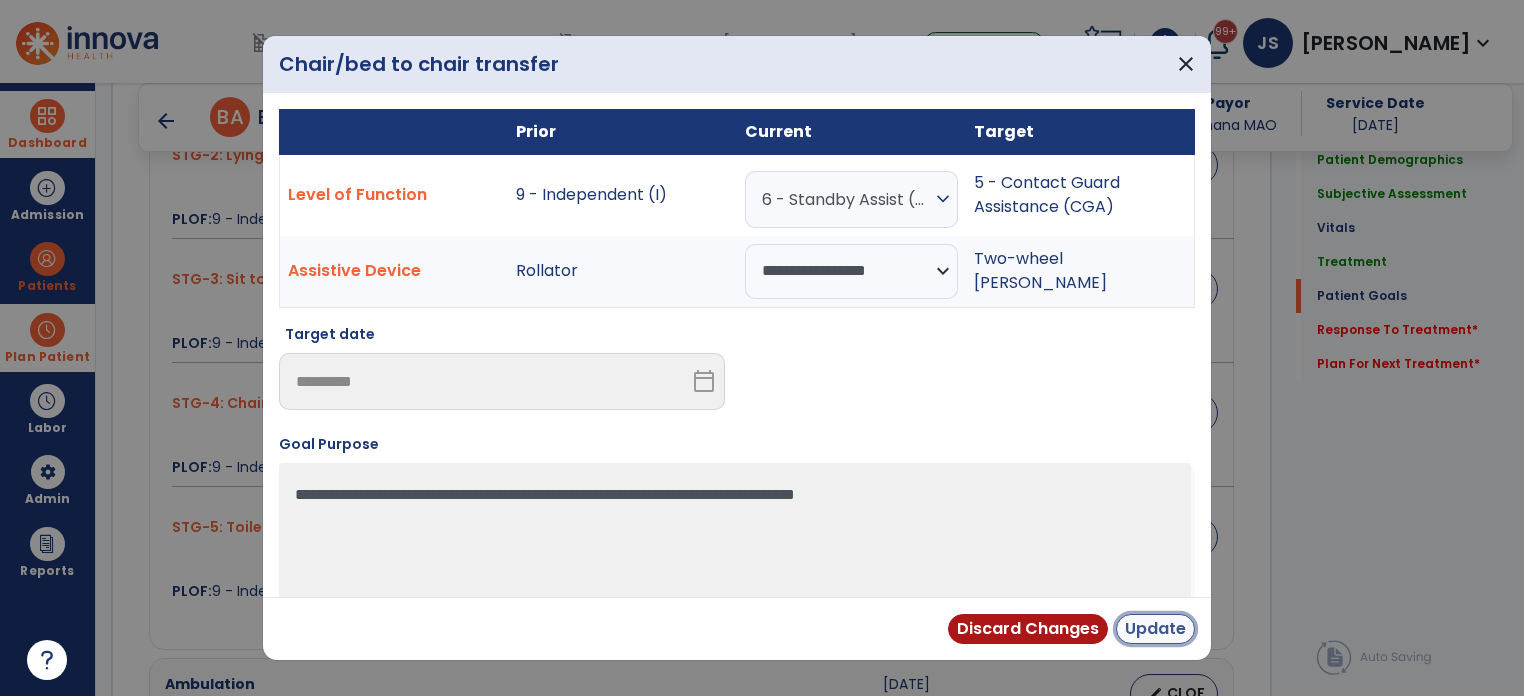 click on "Update" at bounding box center (1155, 629) 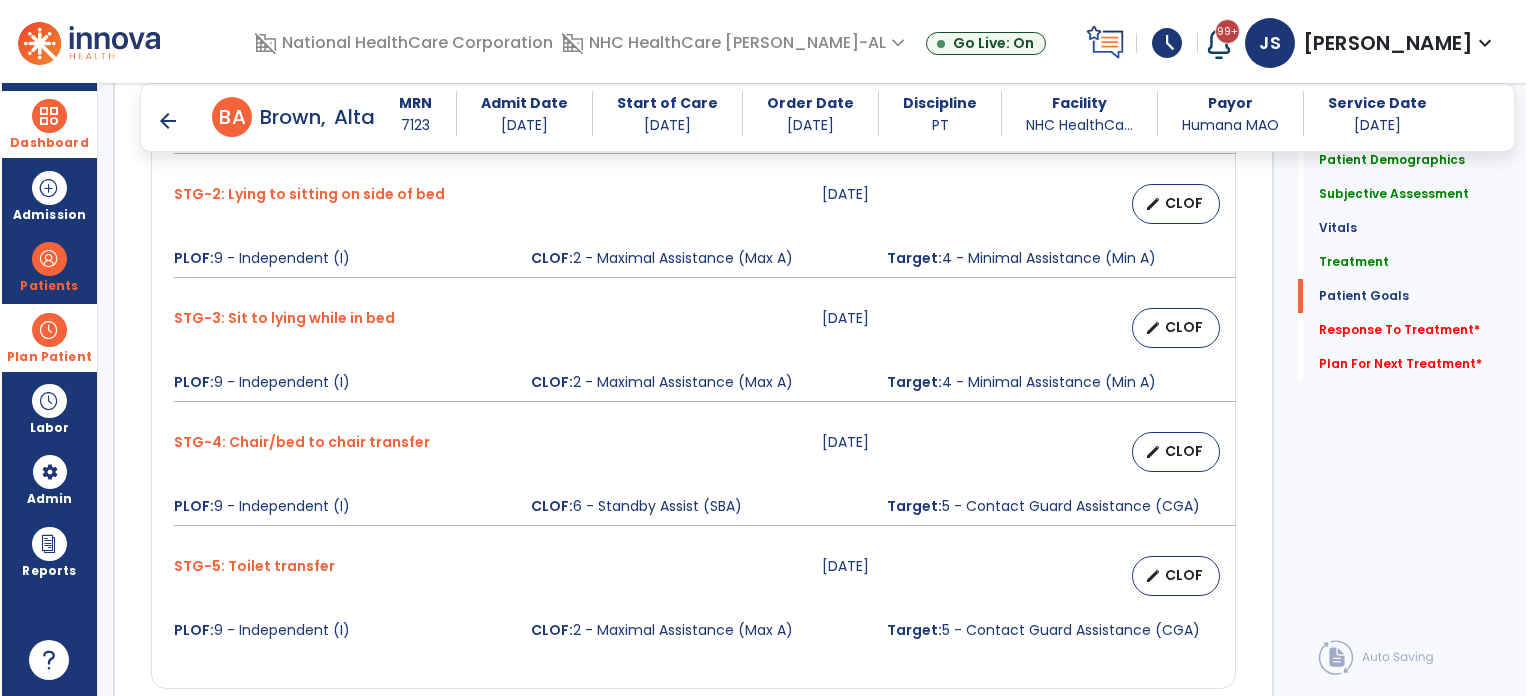 scroll, scrollTop: 2050, scrollLeft: 0, axis: vertical 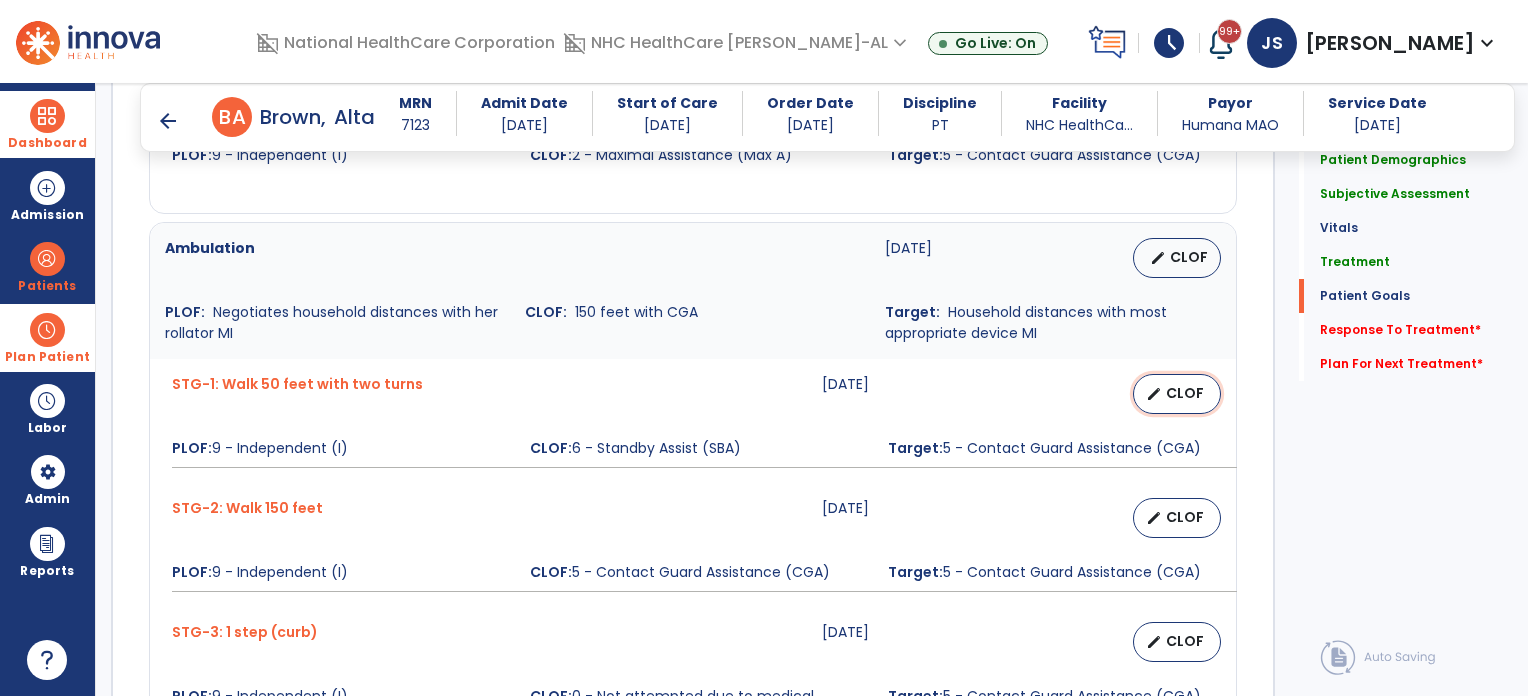 click on "CLOF" at bounding box center [1185, 393] 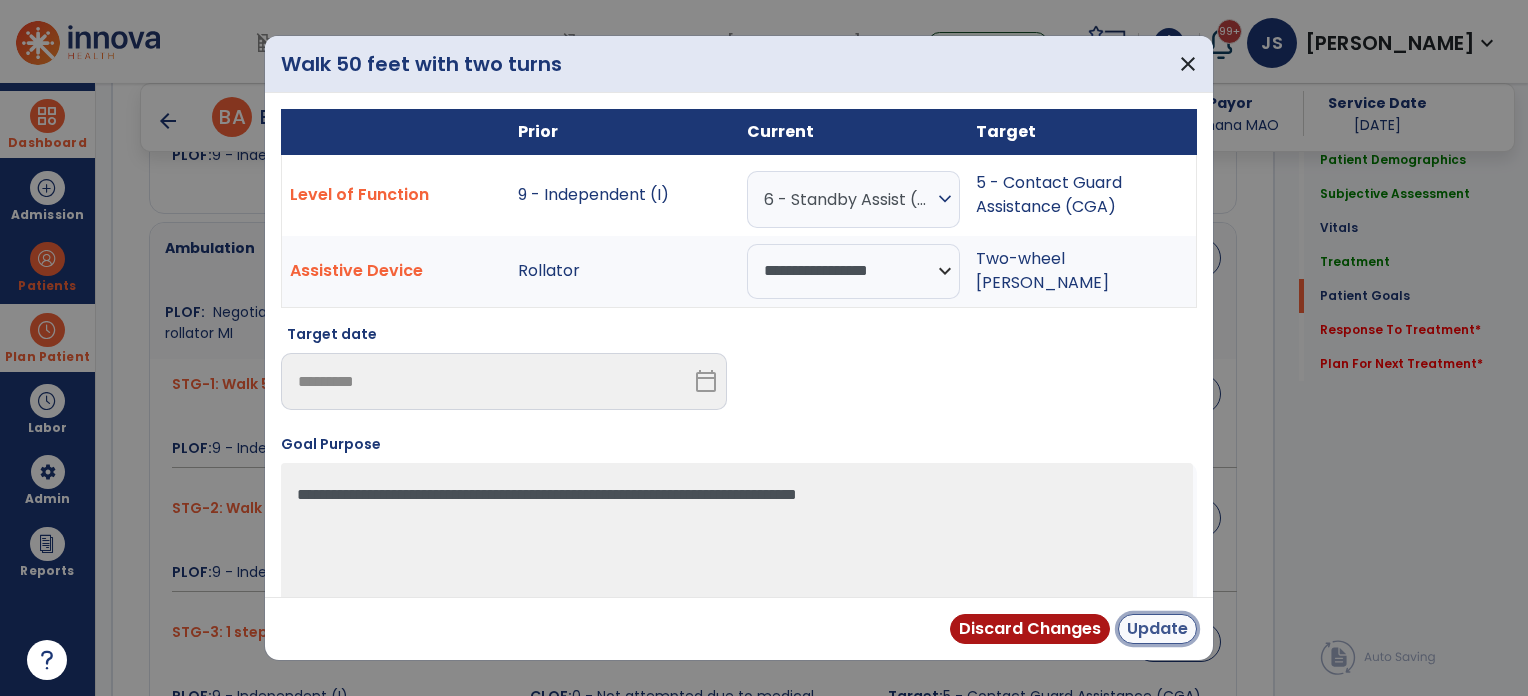 click on "Update" at bounding box center (1157, 629) 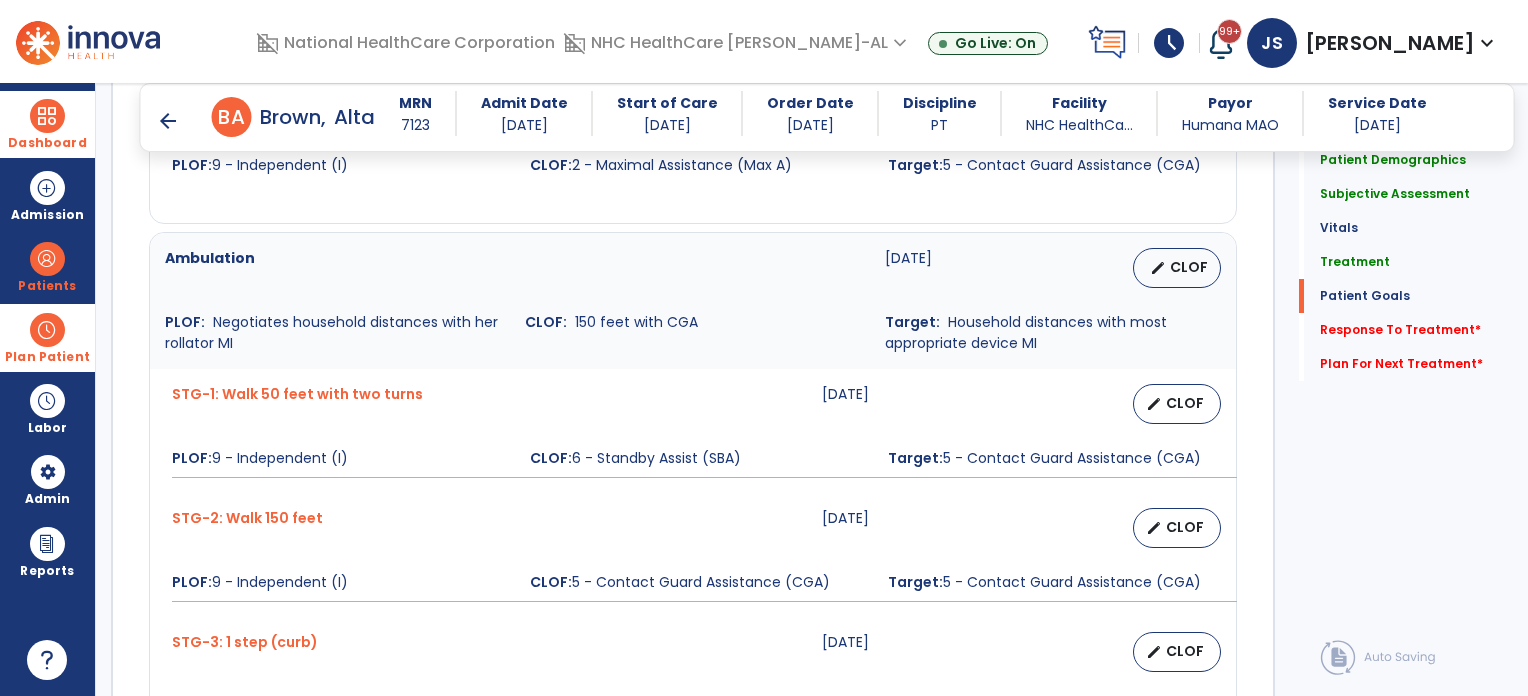 scroll, scrollTop: 2486, scrollLeft: 0, axis: vertical 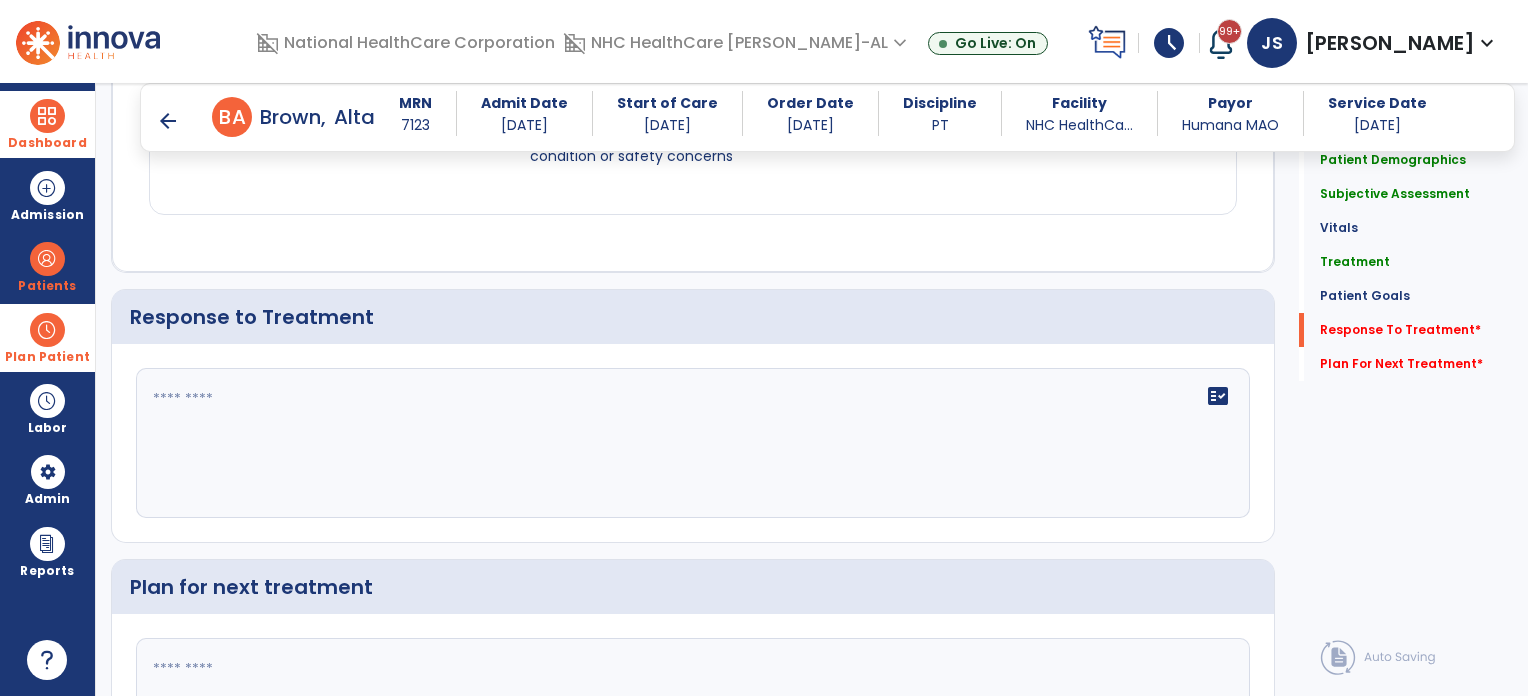 click on "fact_check" 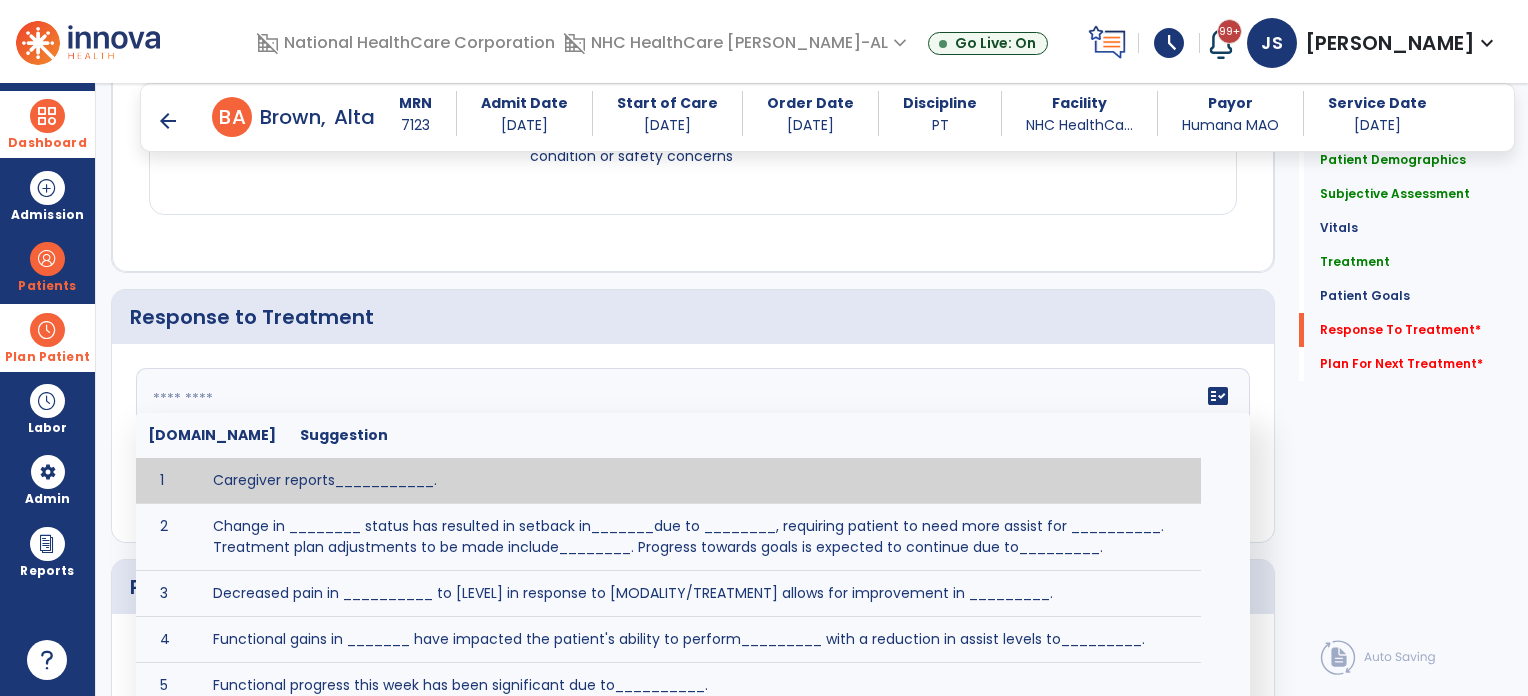 click 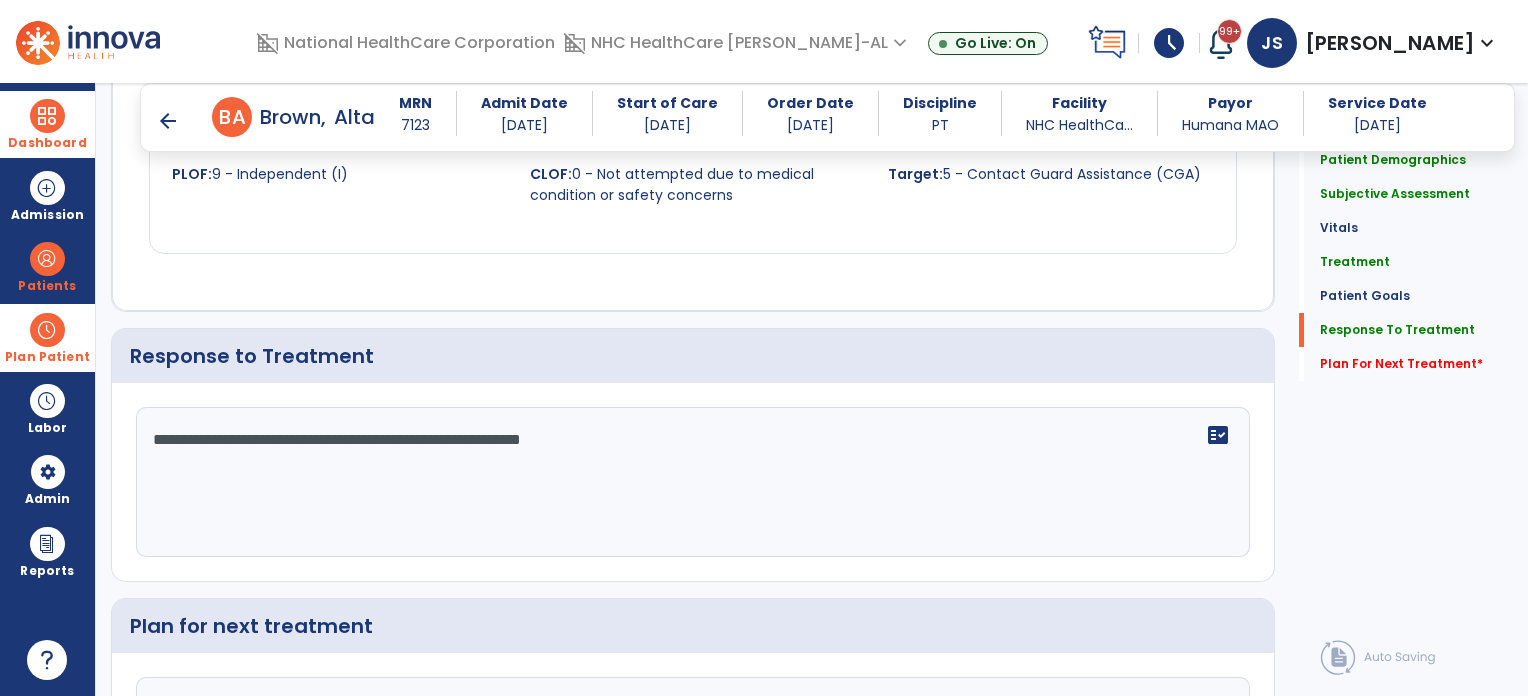 scroll, scrollTop: 3048, scrollLeft: 0, axis: vertical 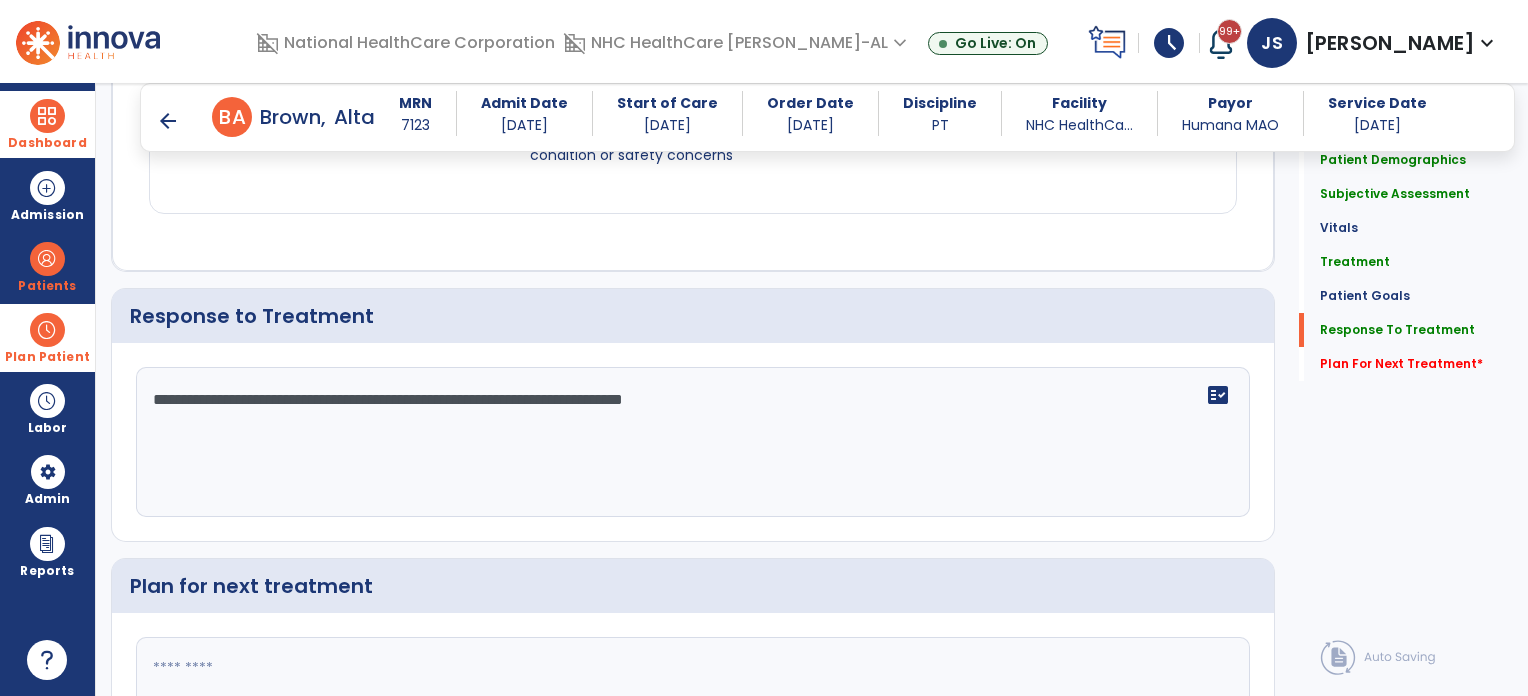 type on "**********" 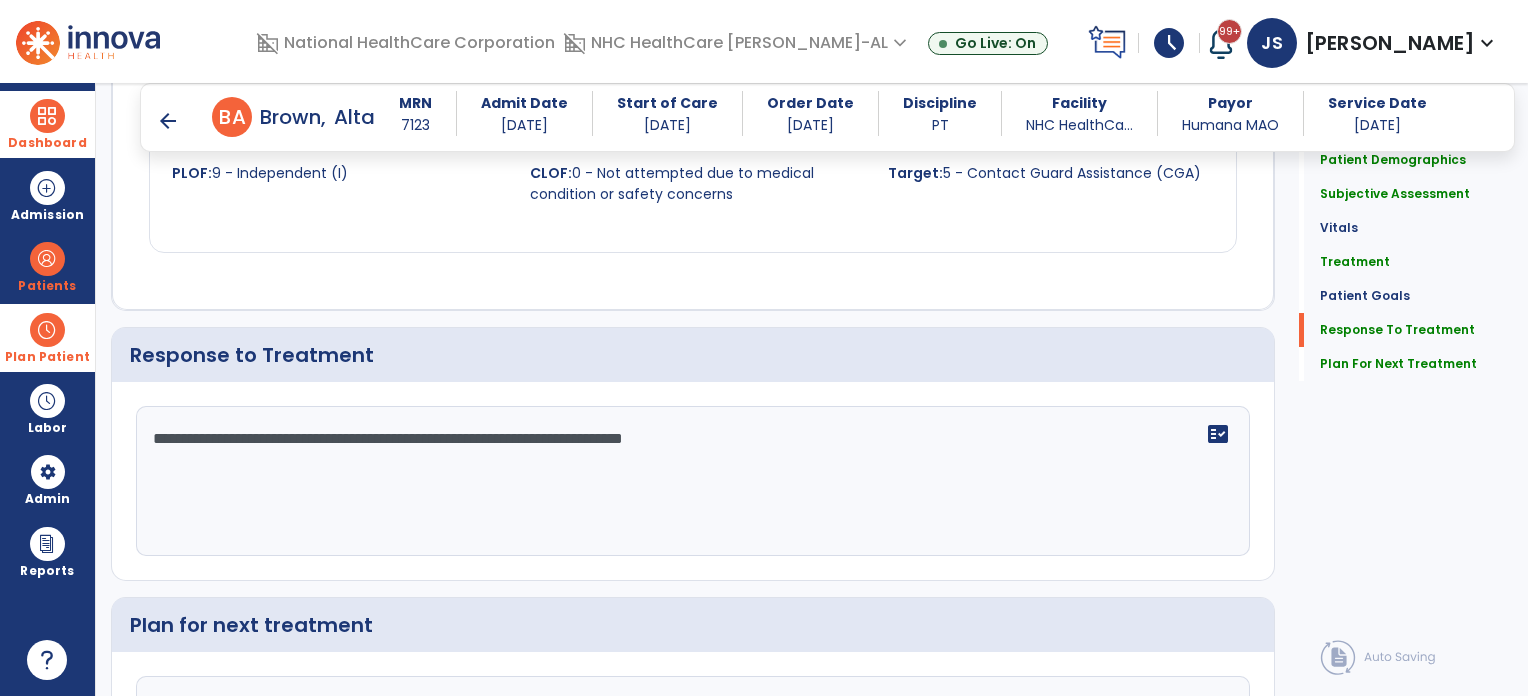 scroll, scrollTop: 3048, scrollLeft: 0, axis: vertical 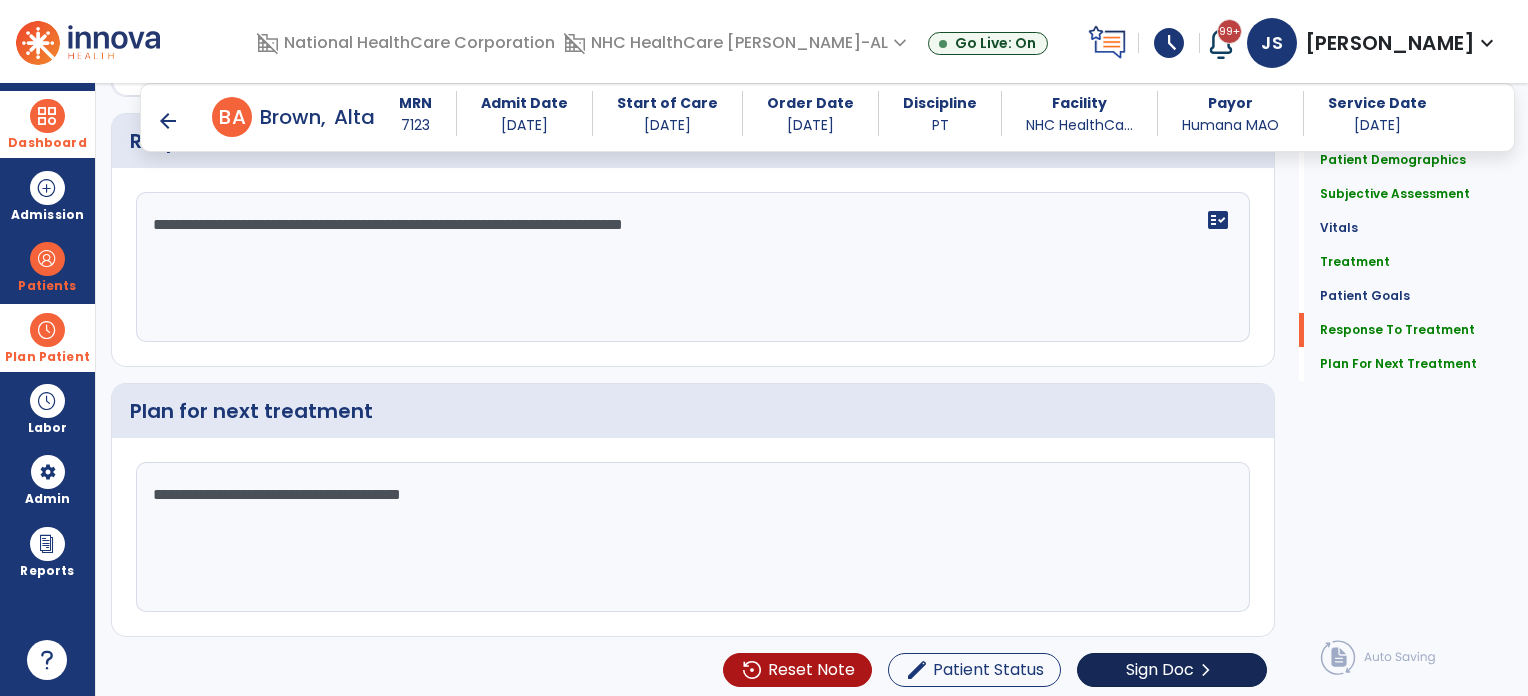 type on "**********" 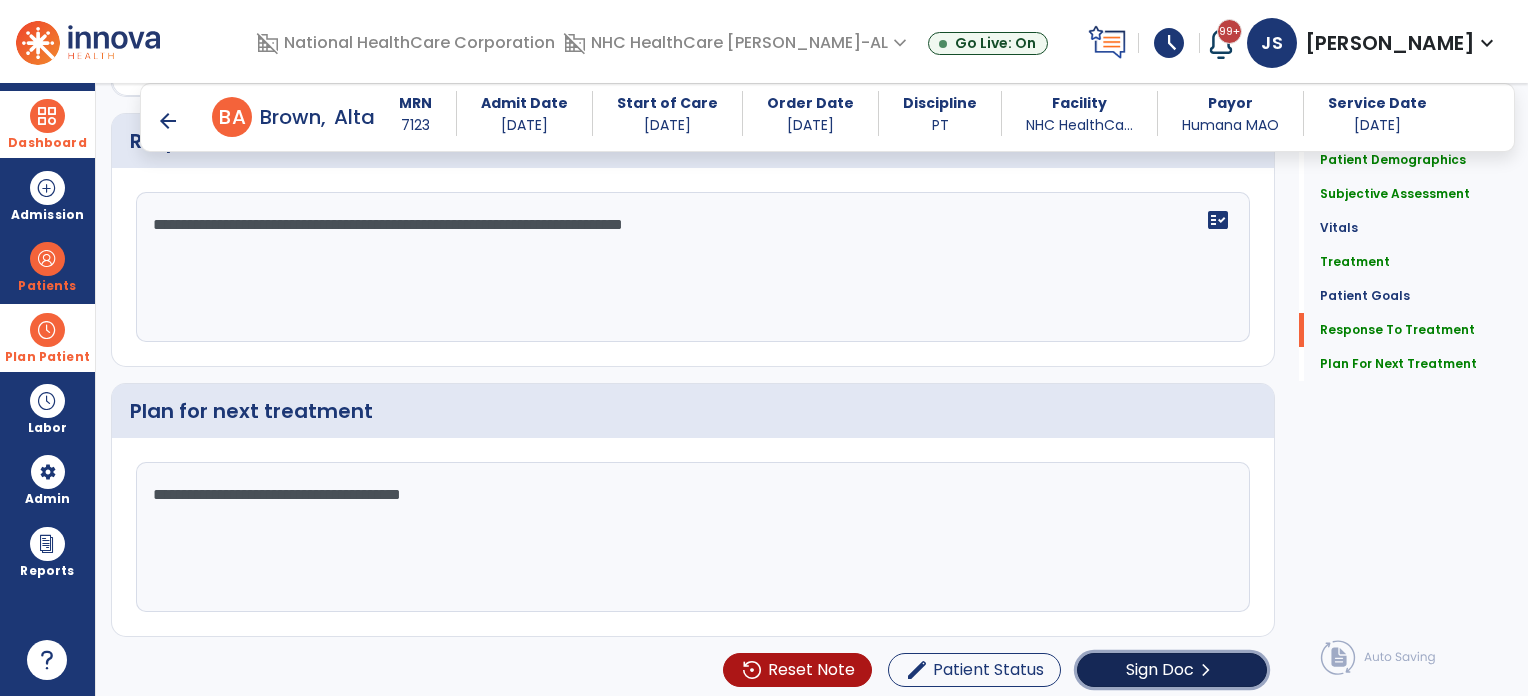 click on "Sign Doc" 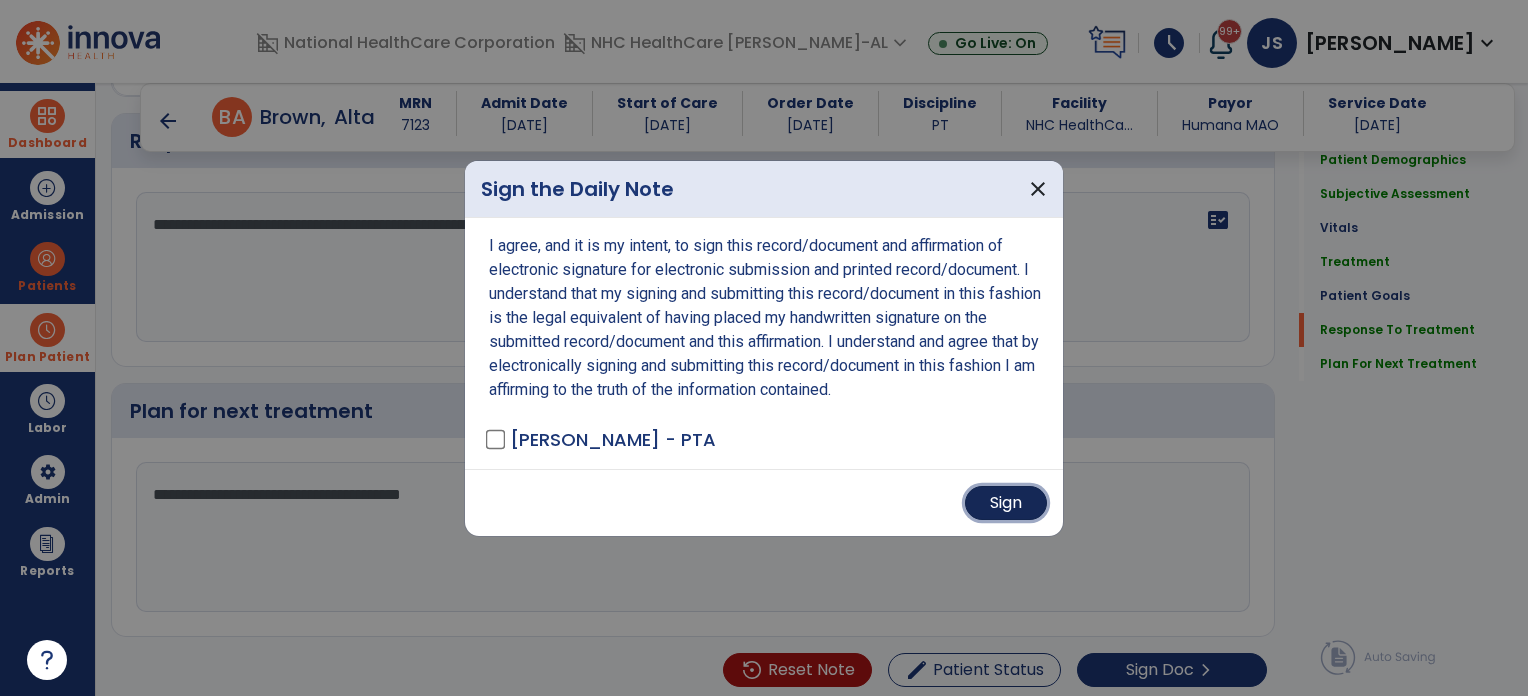 click on "Sign" at bounding box center [1006, 503] 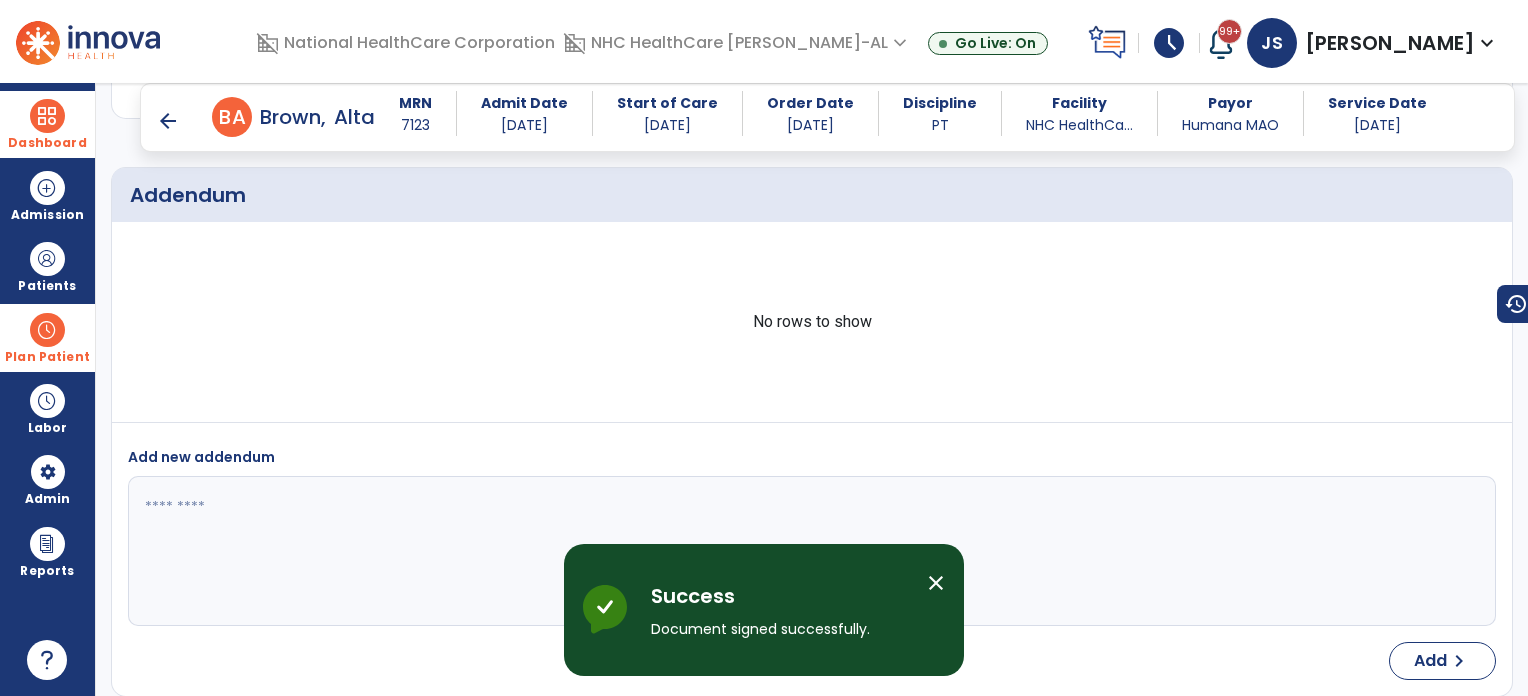 scroll, scrollTop: 4826, scrollLeft: 0, axis: vertical 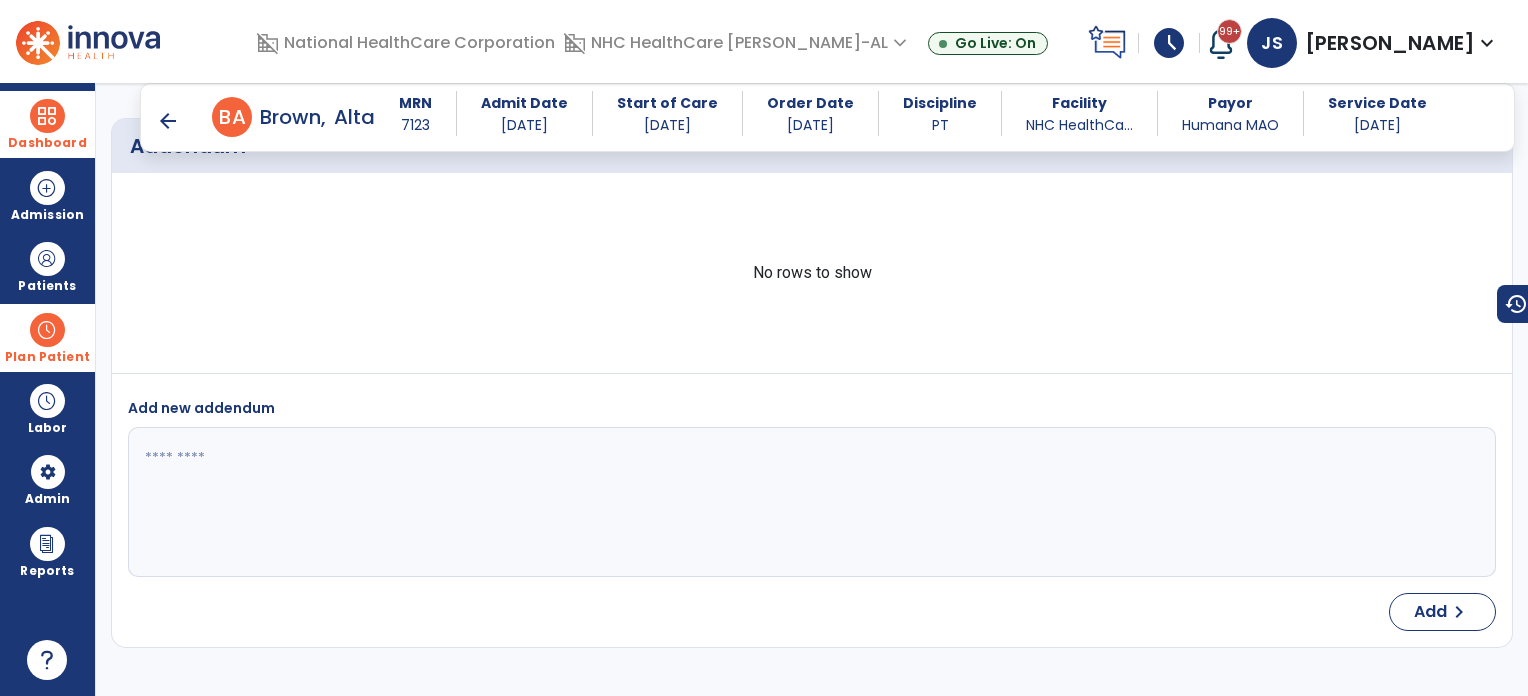 click on "arrow_back" at bounding box center (168, 121) 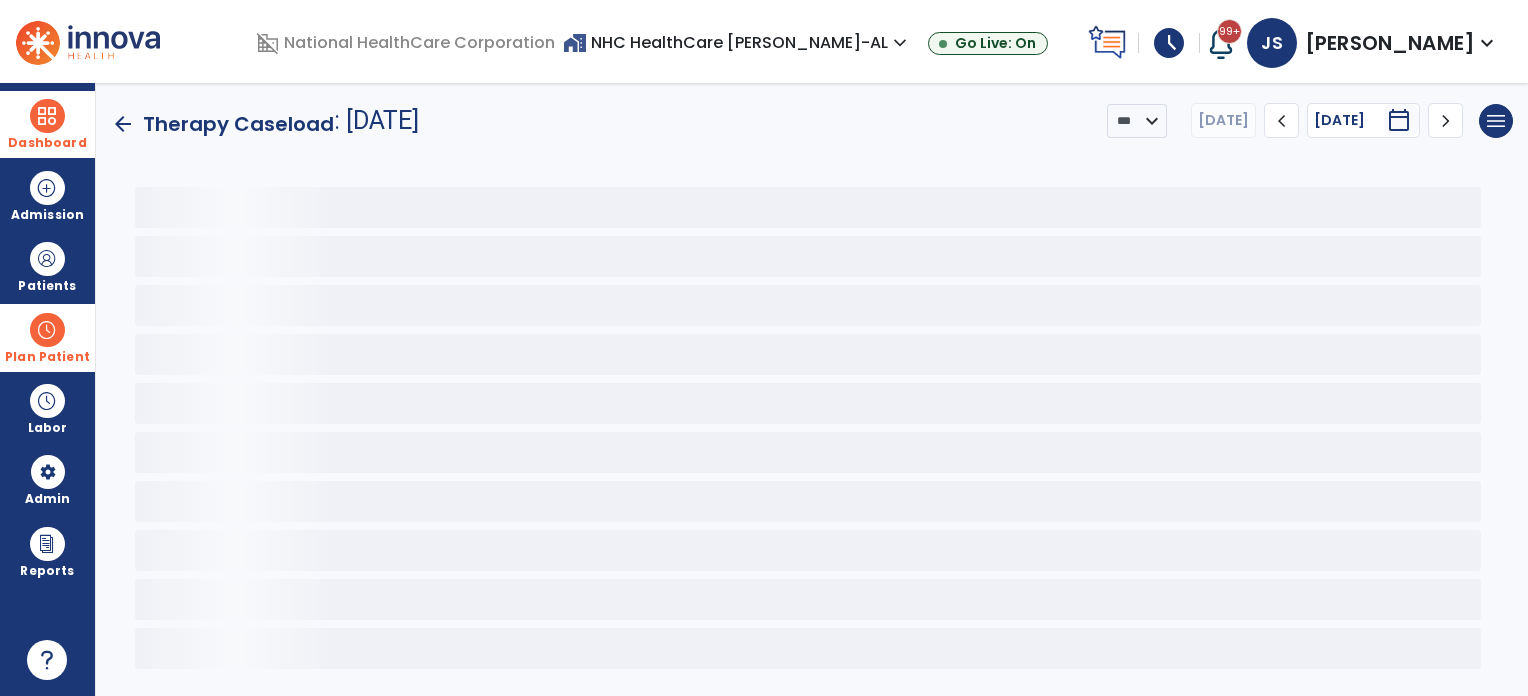 scroll, scrollTop: 0, scrollLeft: 0, axis: both 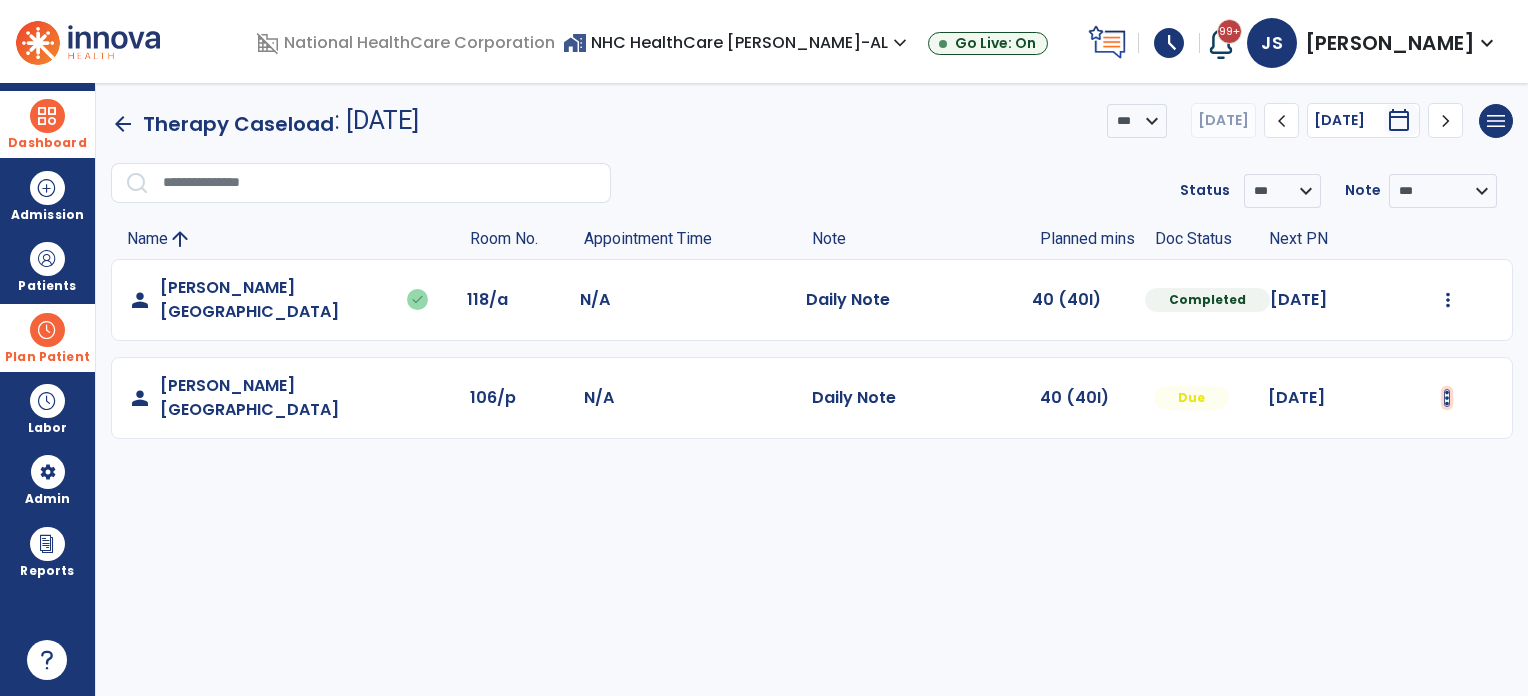 click at bounding box center (1448, 300) 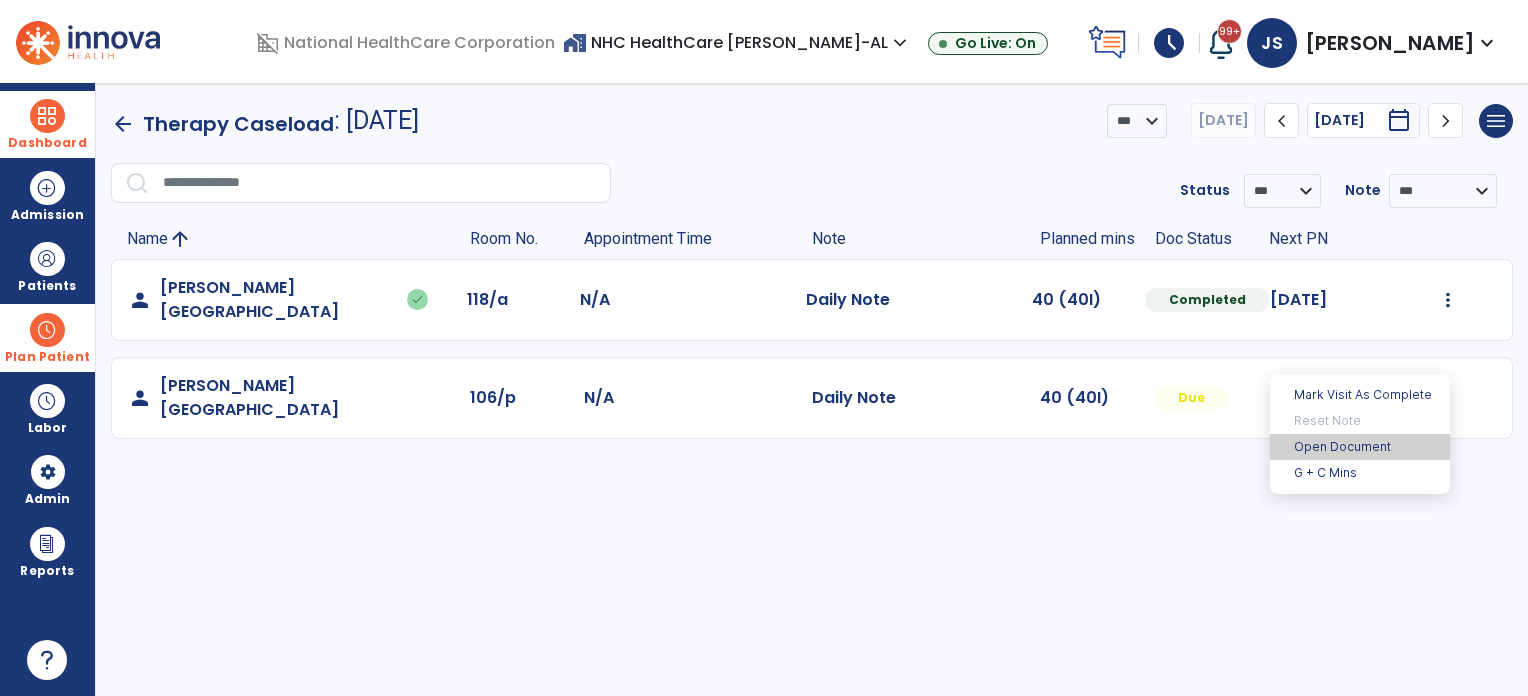 click on "Open Document" at bounding box center [1360, 447] 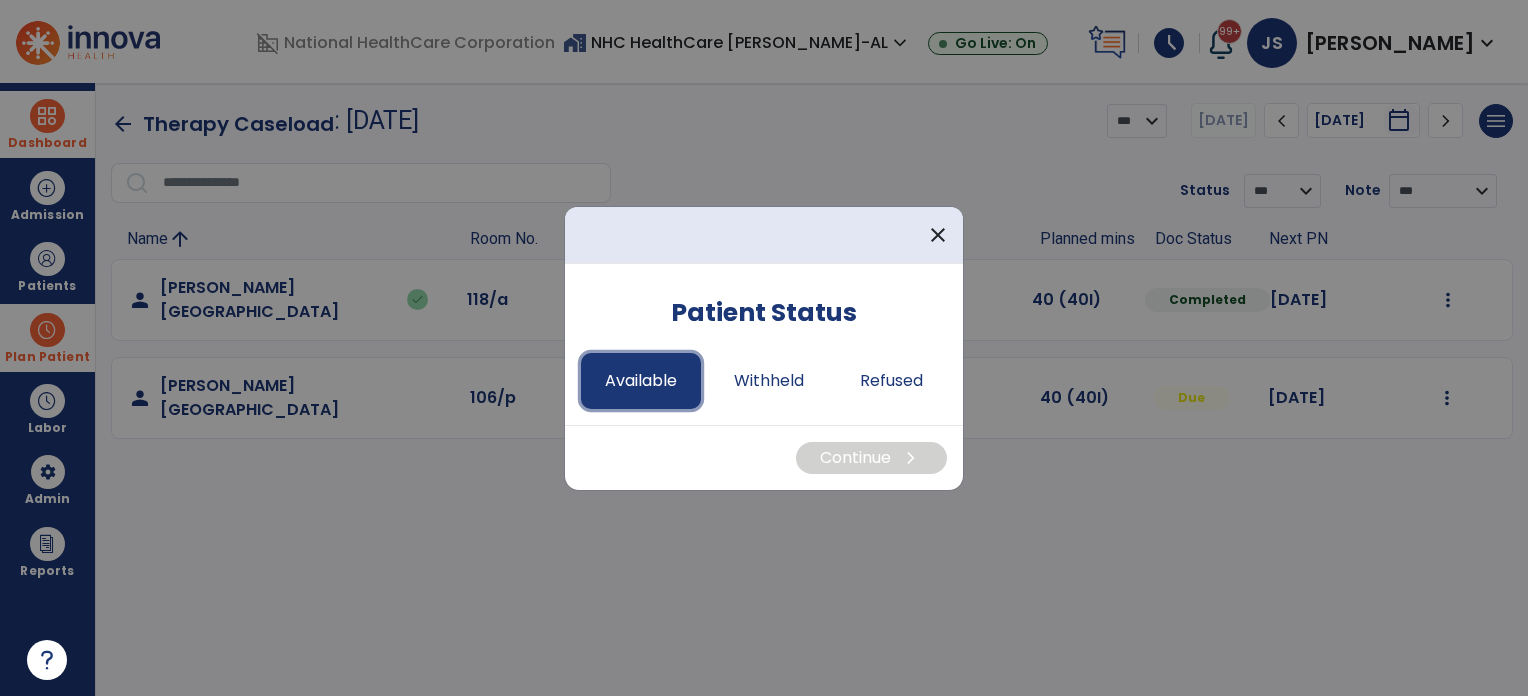 click on "Available" at bounding box center [641, 381] 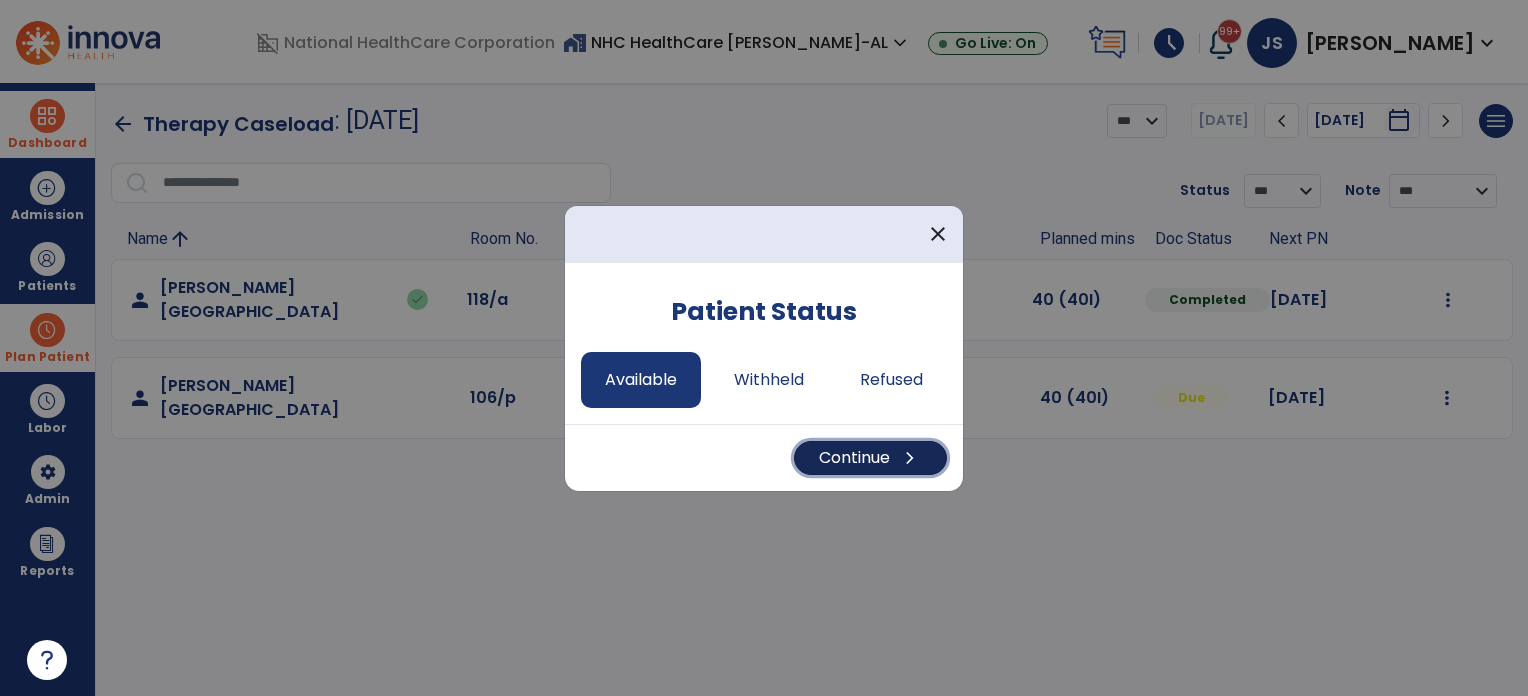 click on "Continue   chevron_right" at bounding box center [870, 458] 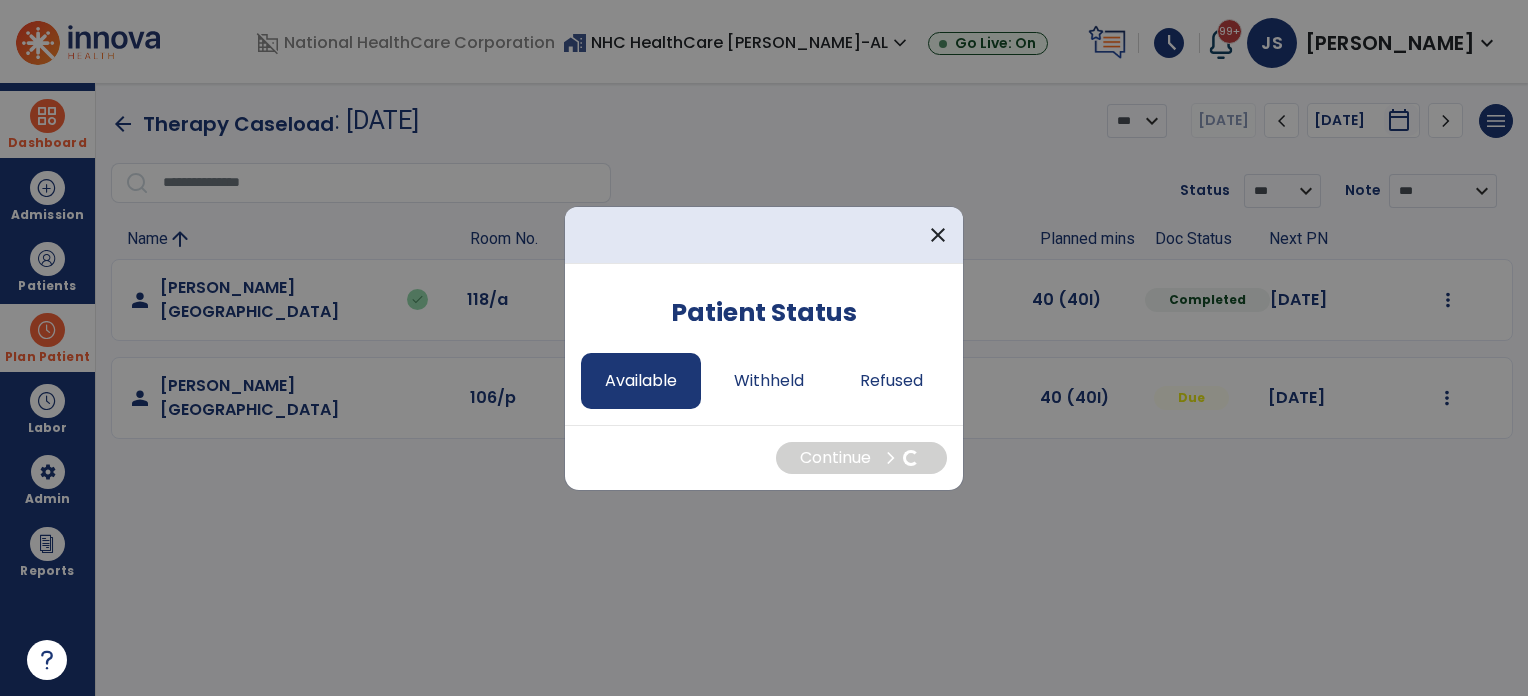 select on "*" 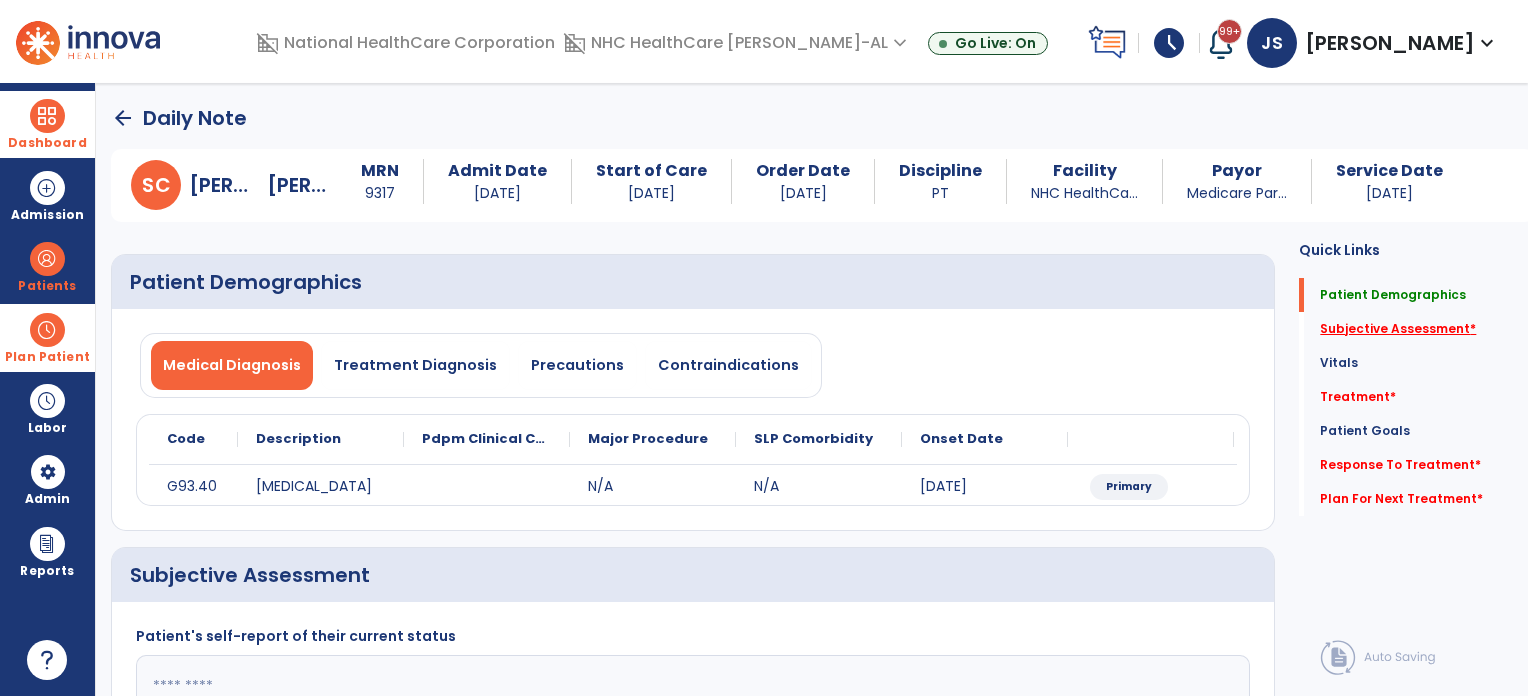 click on "Subjective Assessment   *" 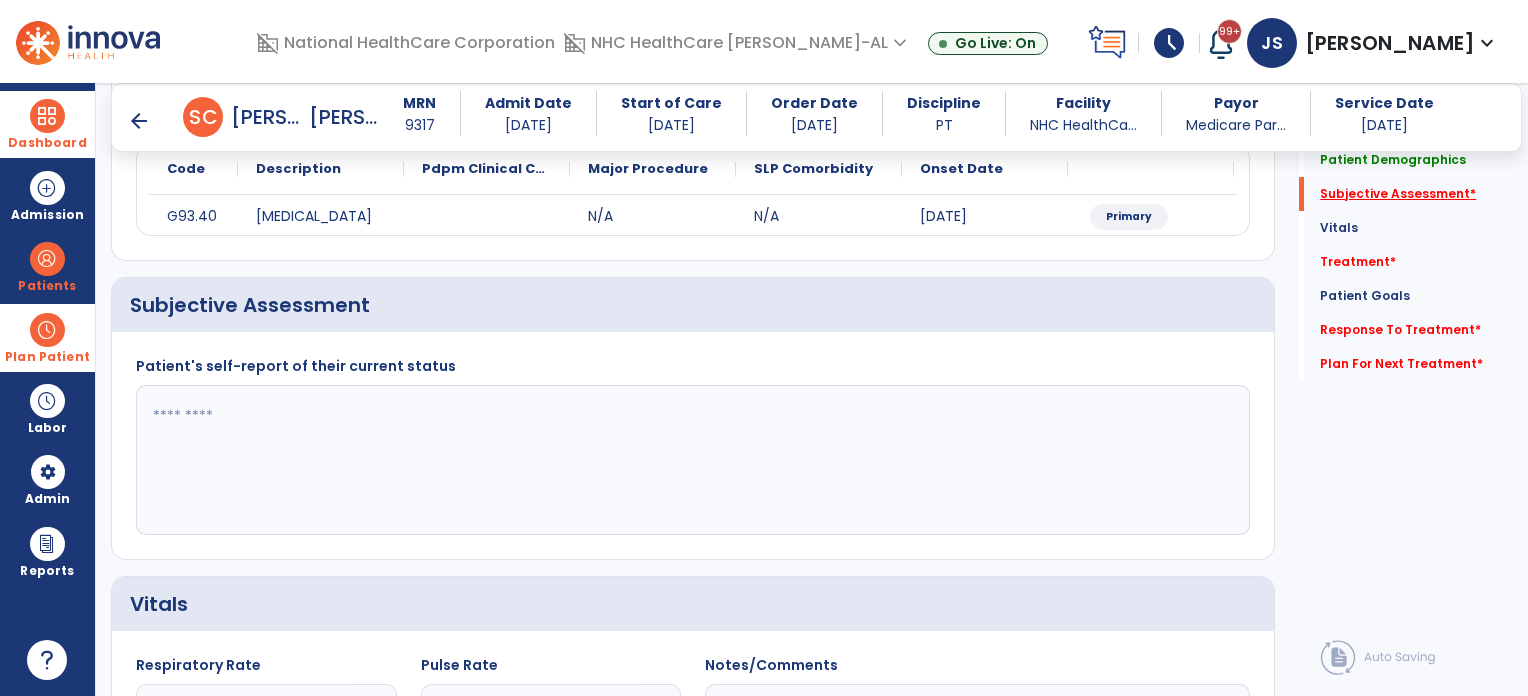 scroll, scrollTop: 297, scrollLeft: 0, axis: vertical 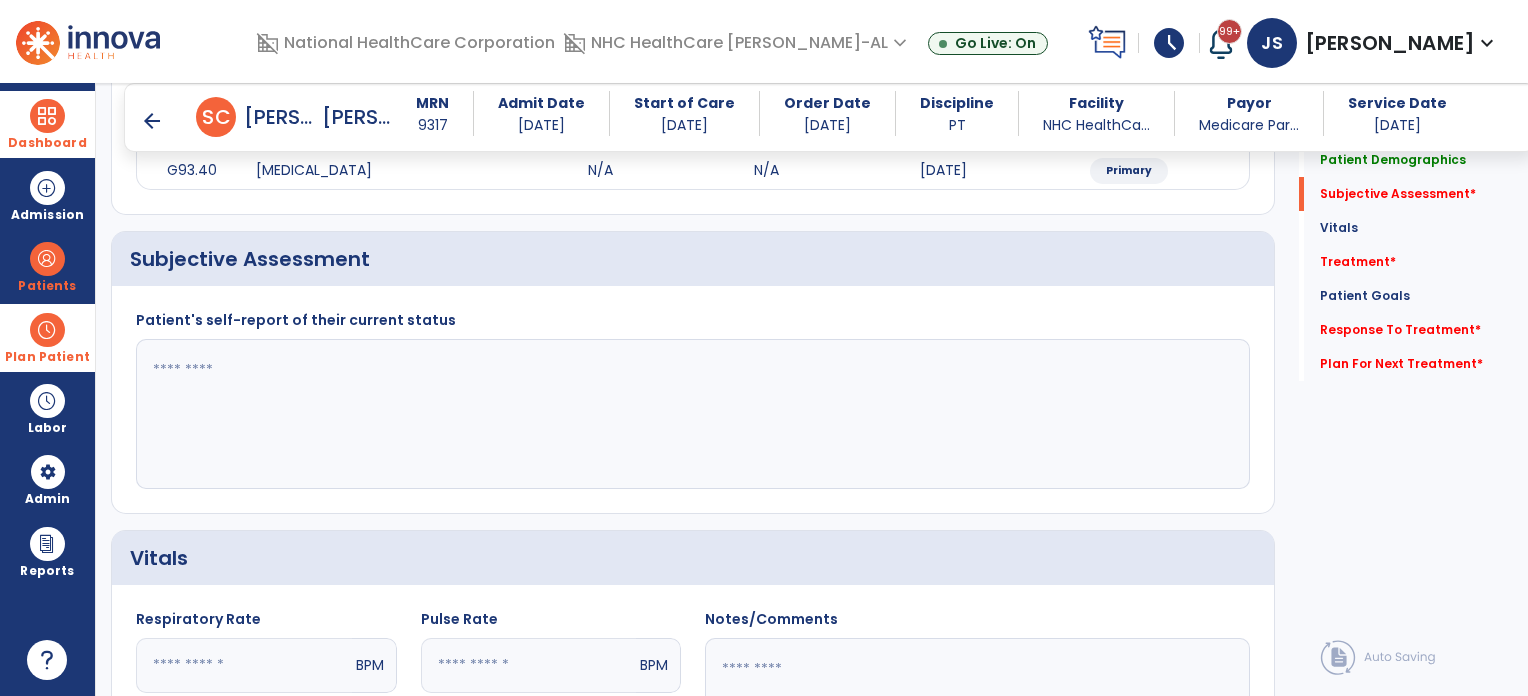 click 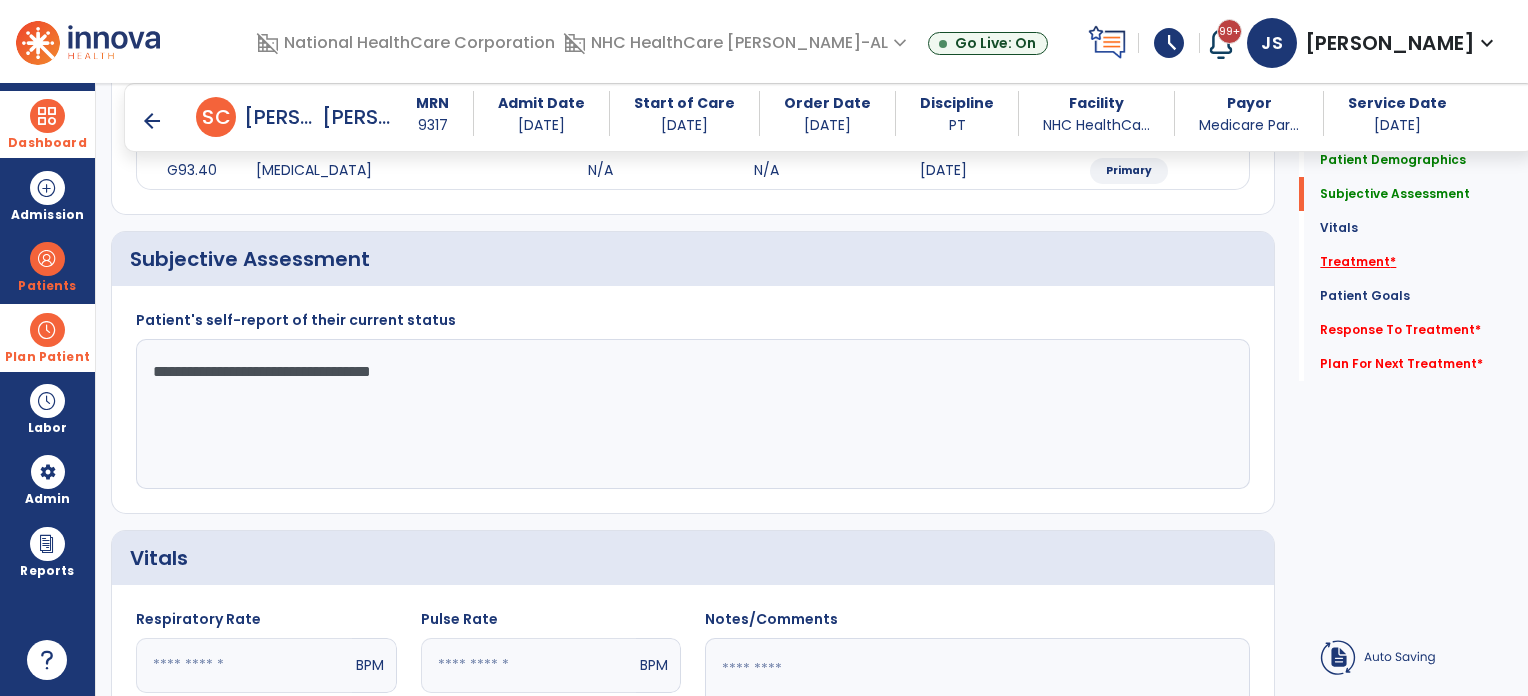 type on "**********" 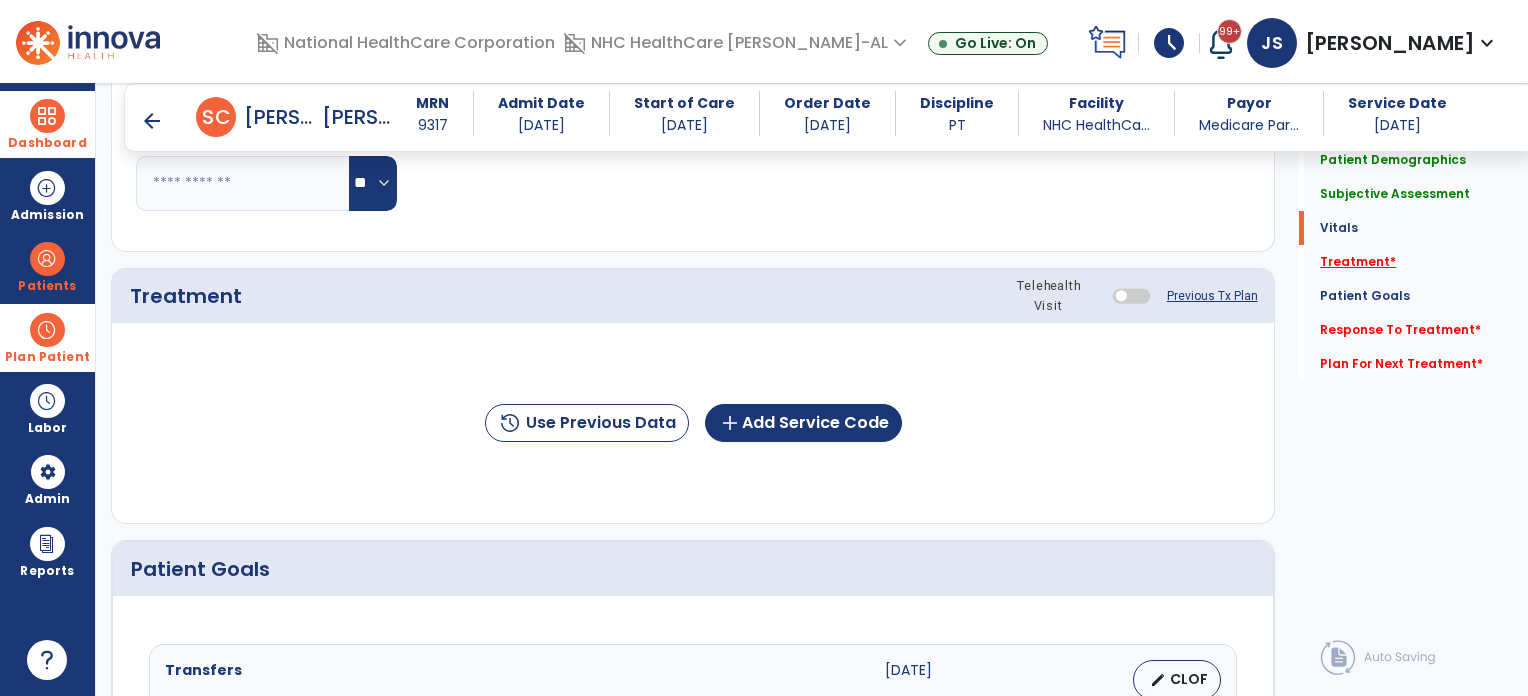 scroll, scrollTop: 986, scrollLeft: 0, axis: vertical 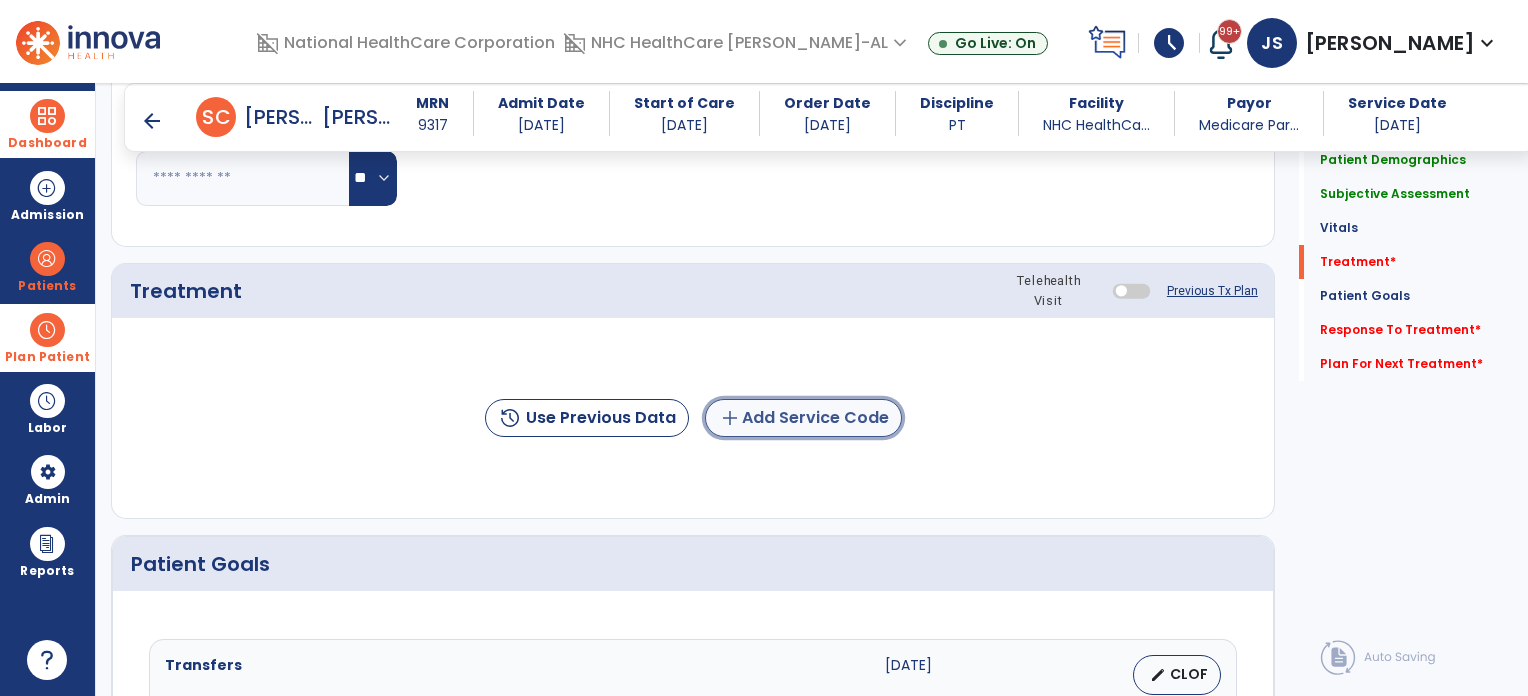 click on "add  Add Service Code" 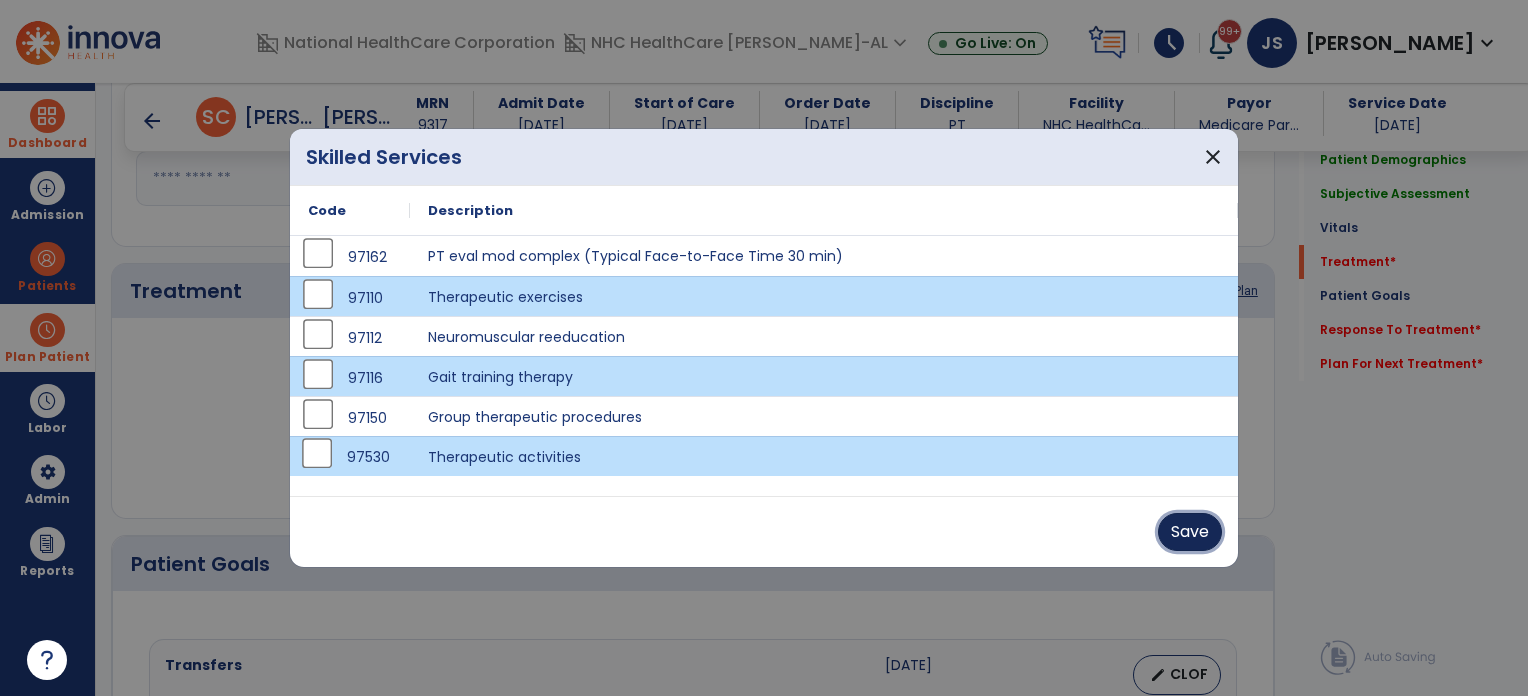 click on "Save" at bounding box center (1190, 532) 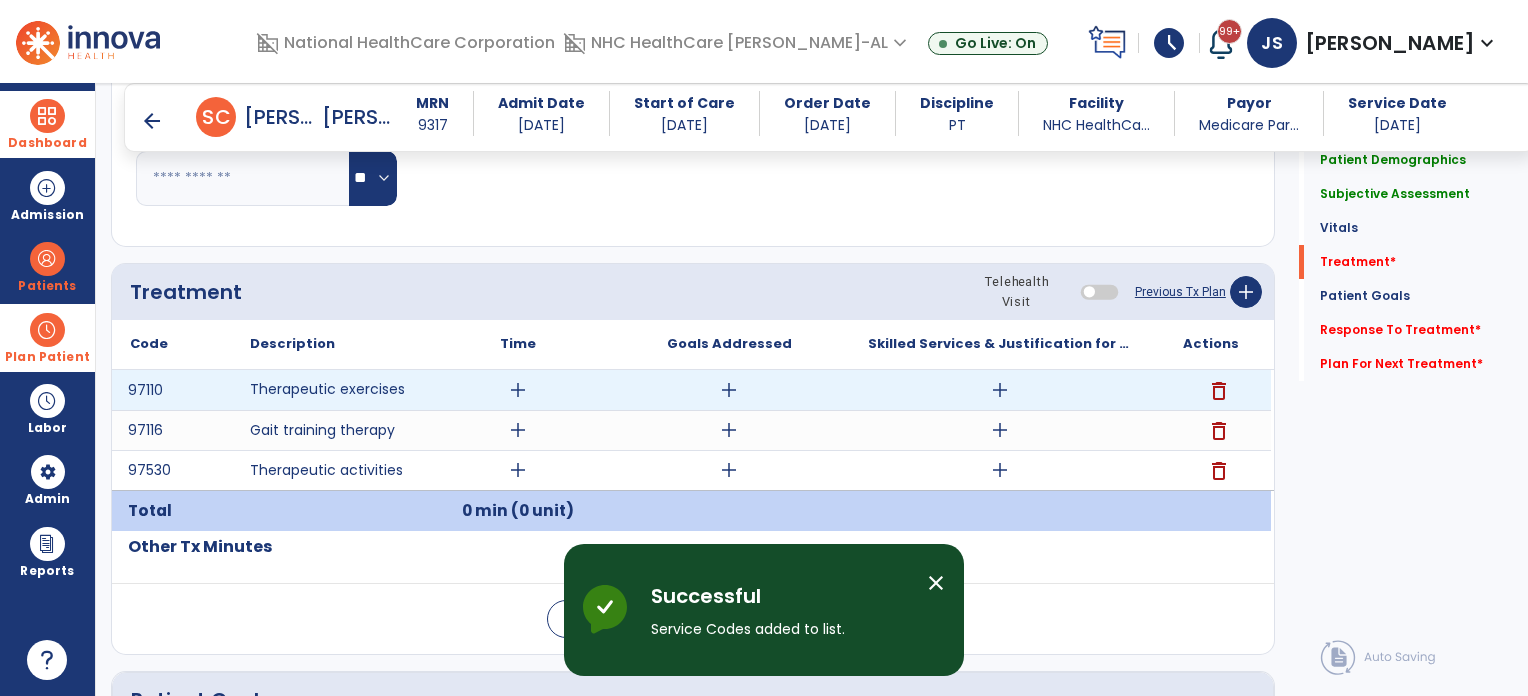 click on "add" at bounding box center (518, 390) 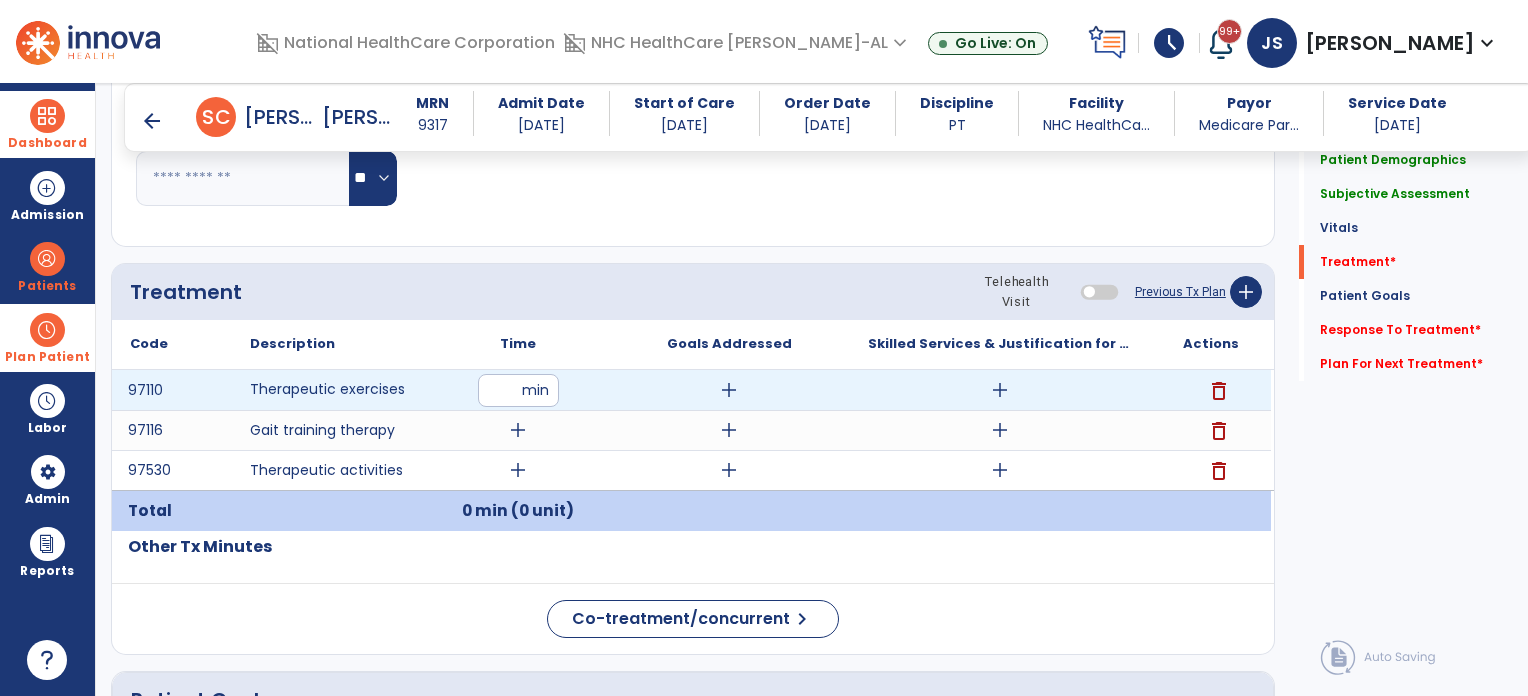 type on "**" 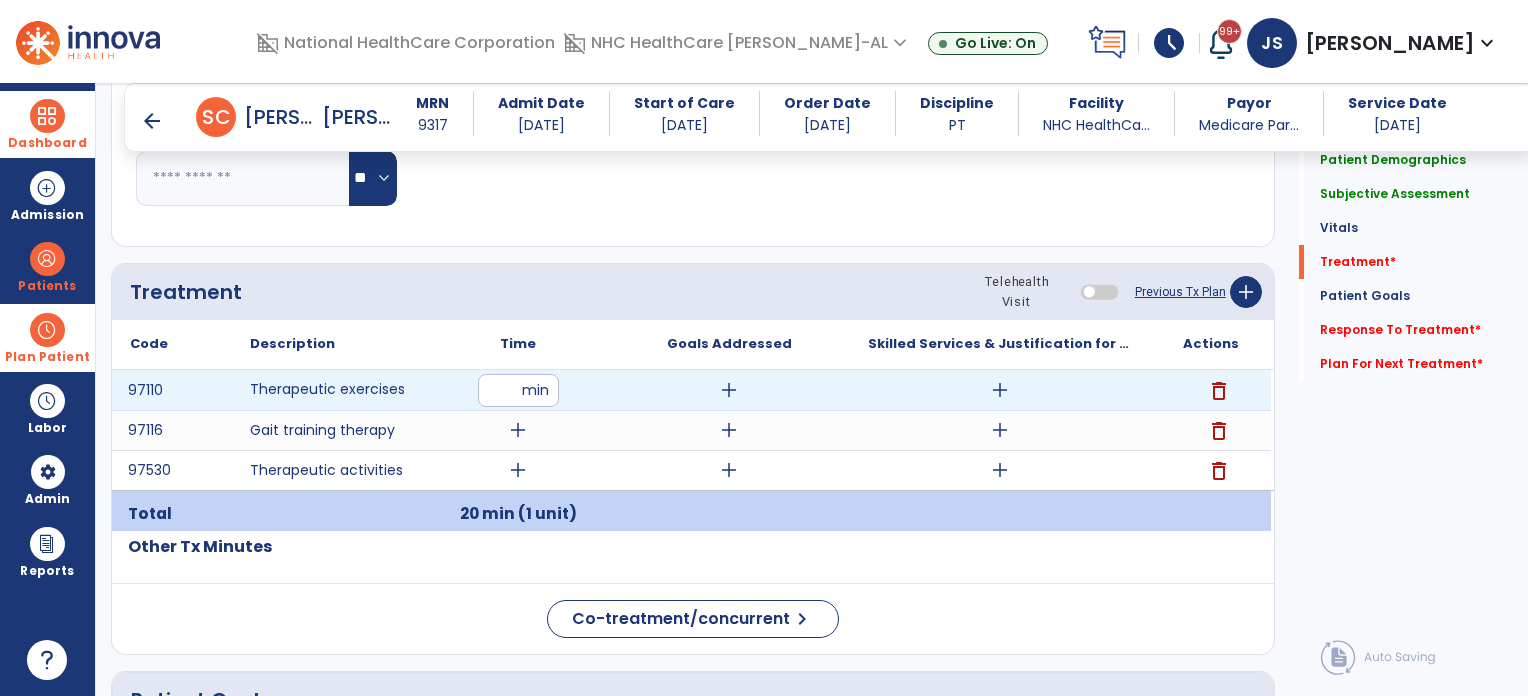click on "add" at bounding box center (1000, 390) 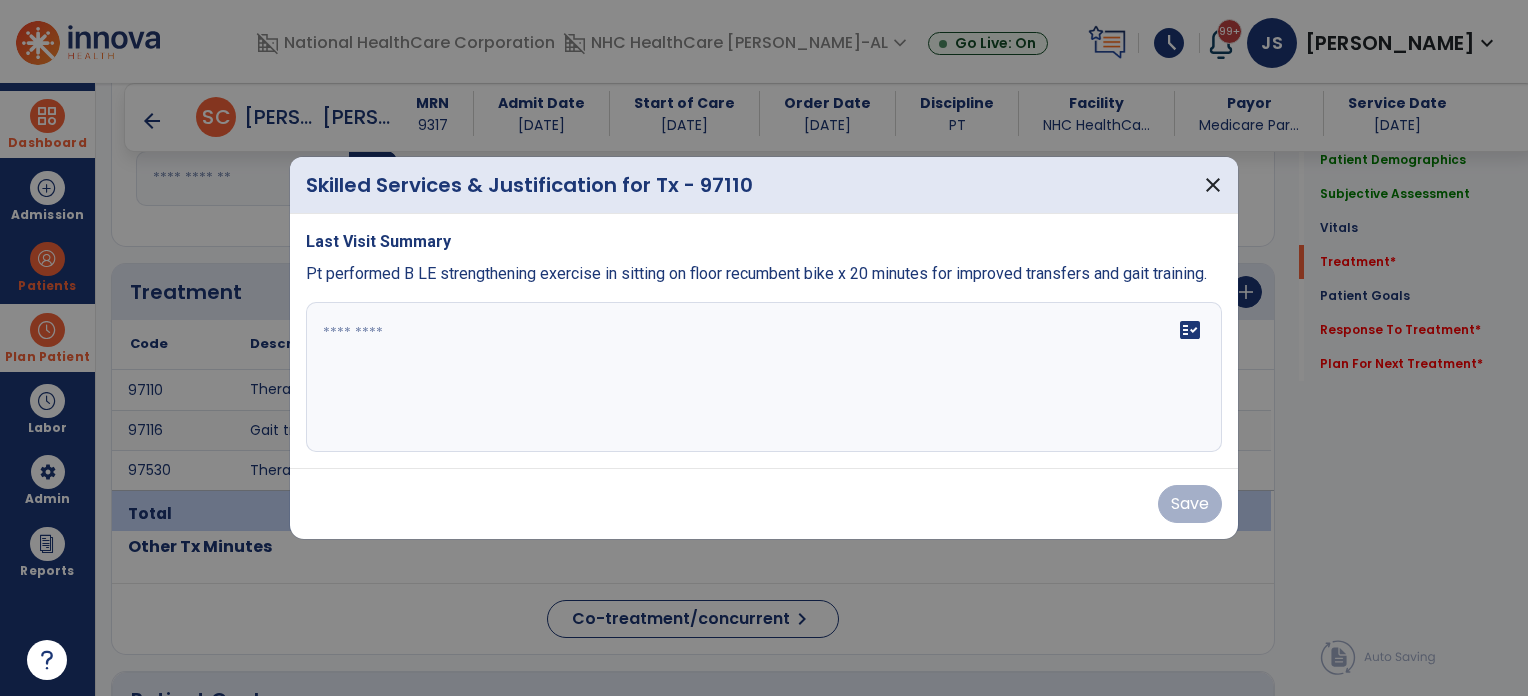 click at bounding box center [764, 377] 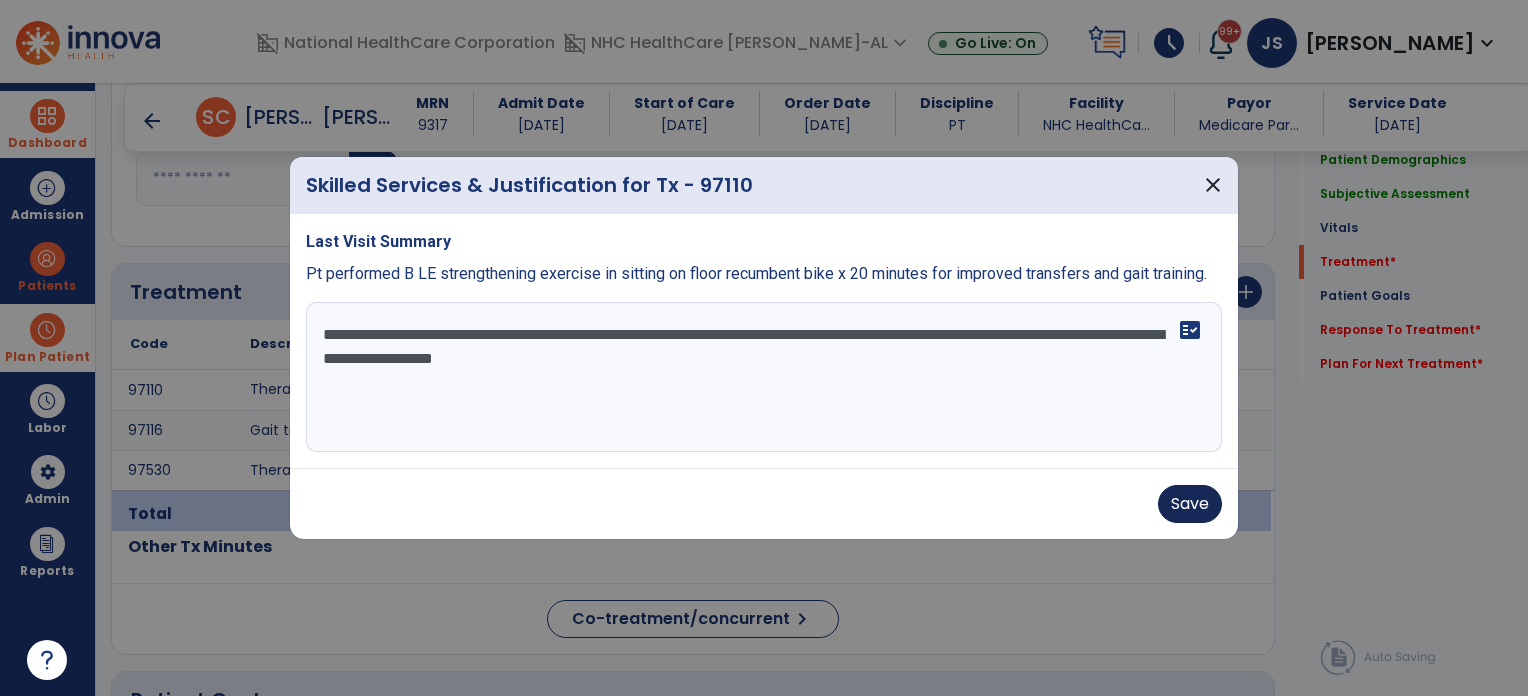 type on "**********" 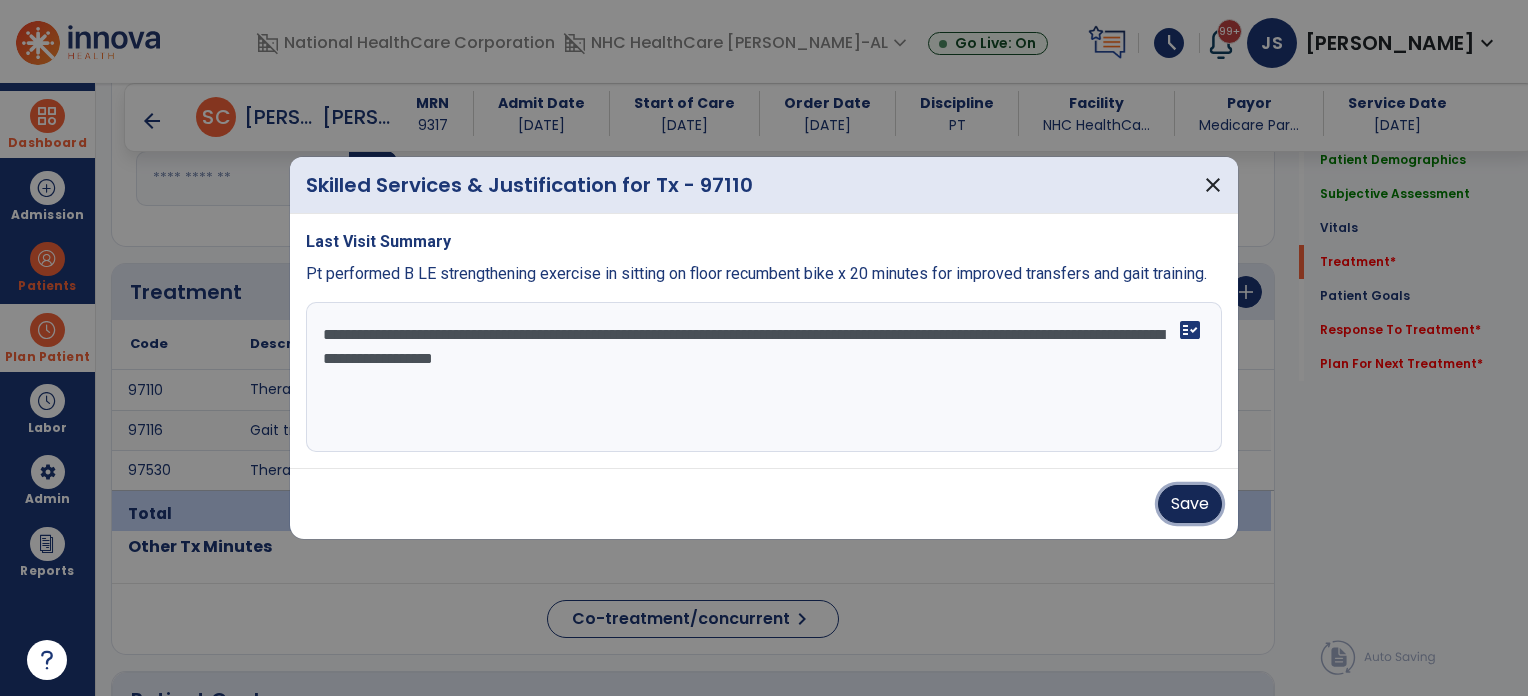 click on "Save" at bounding box center [1190, 504] 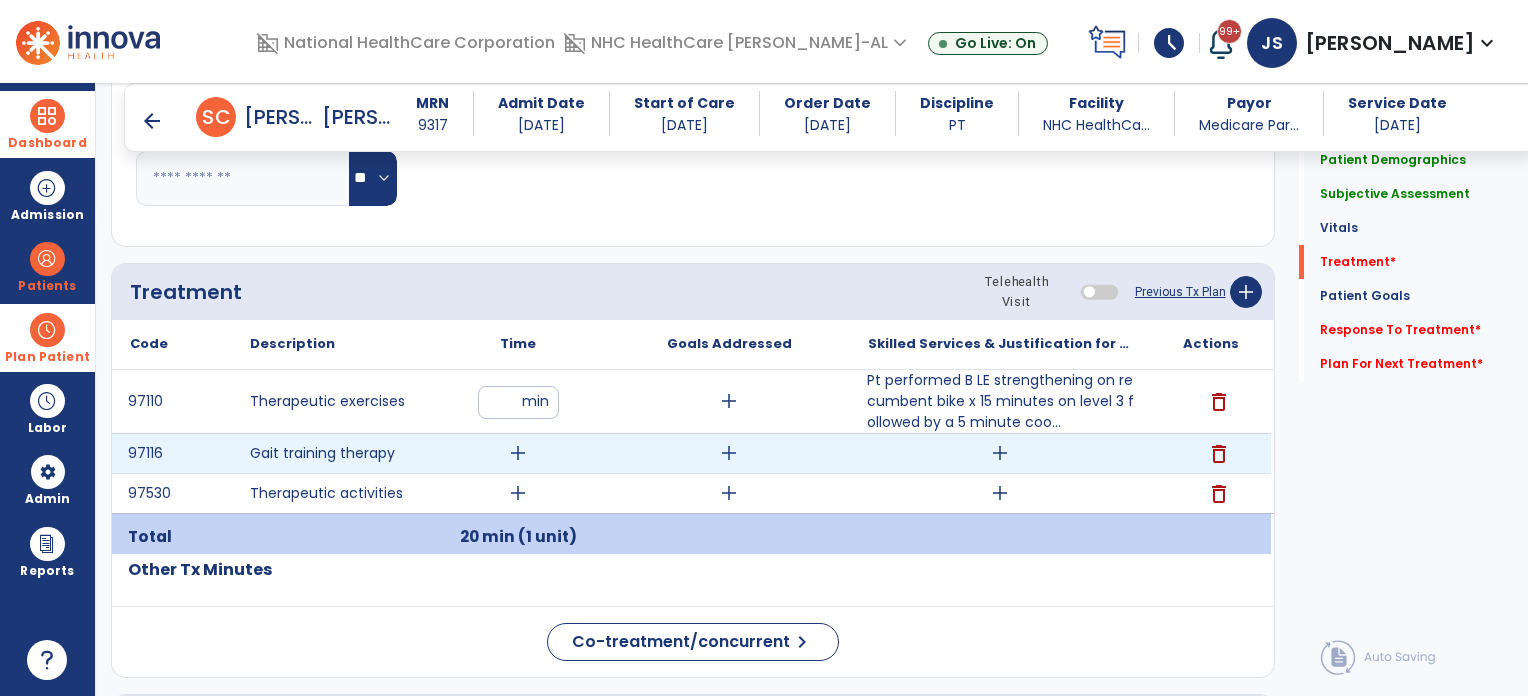 click on "add" at bounding box center [518, 453] 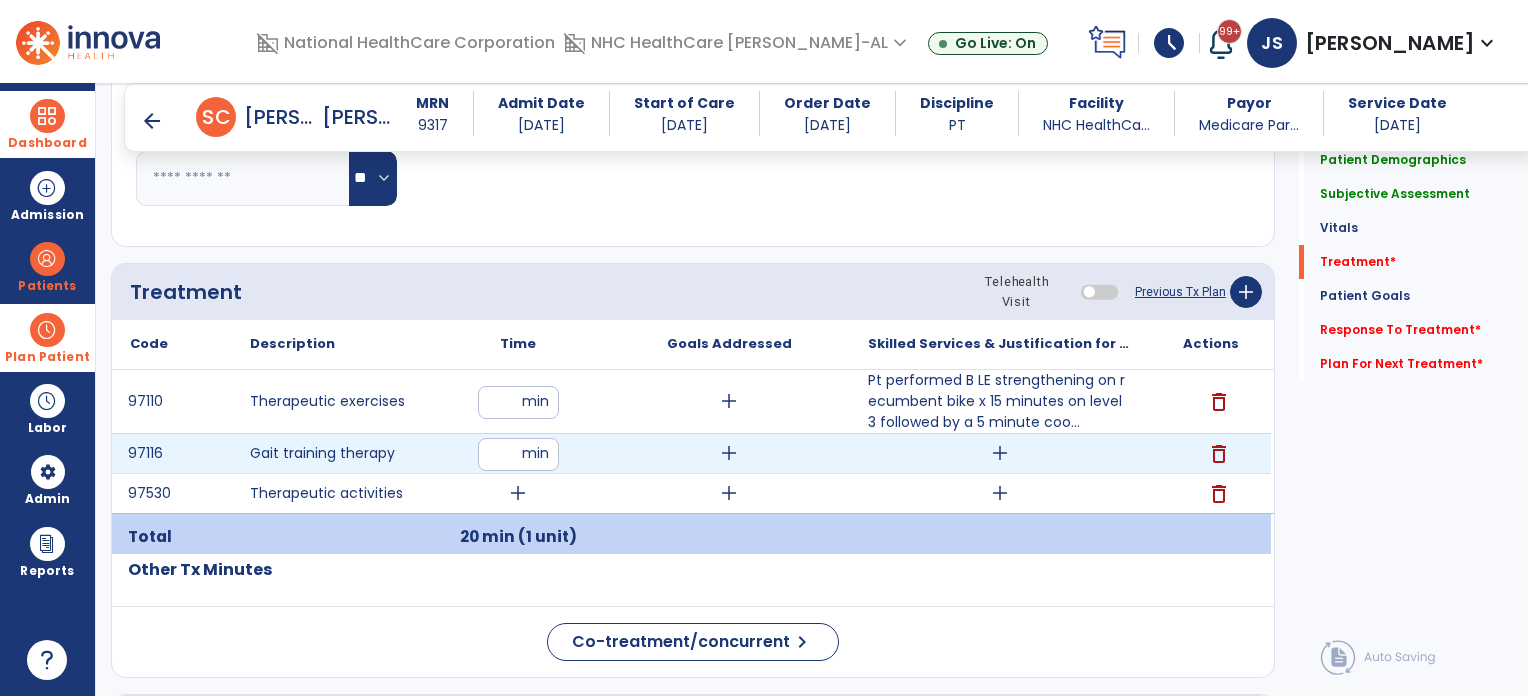 type on "**" 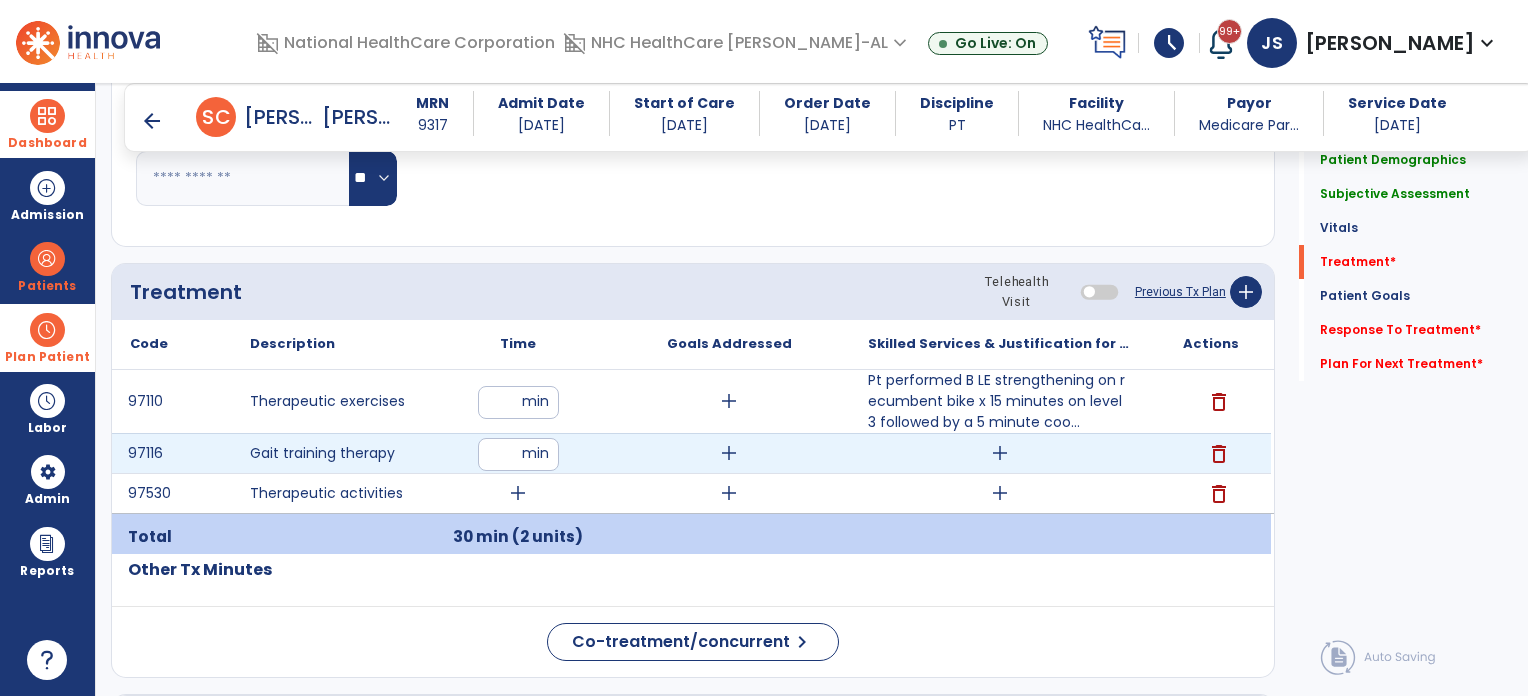click on "add" at bounding box center [1000, 453] 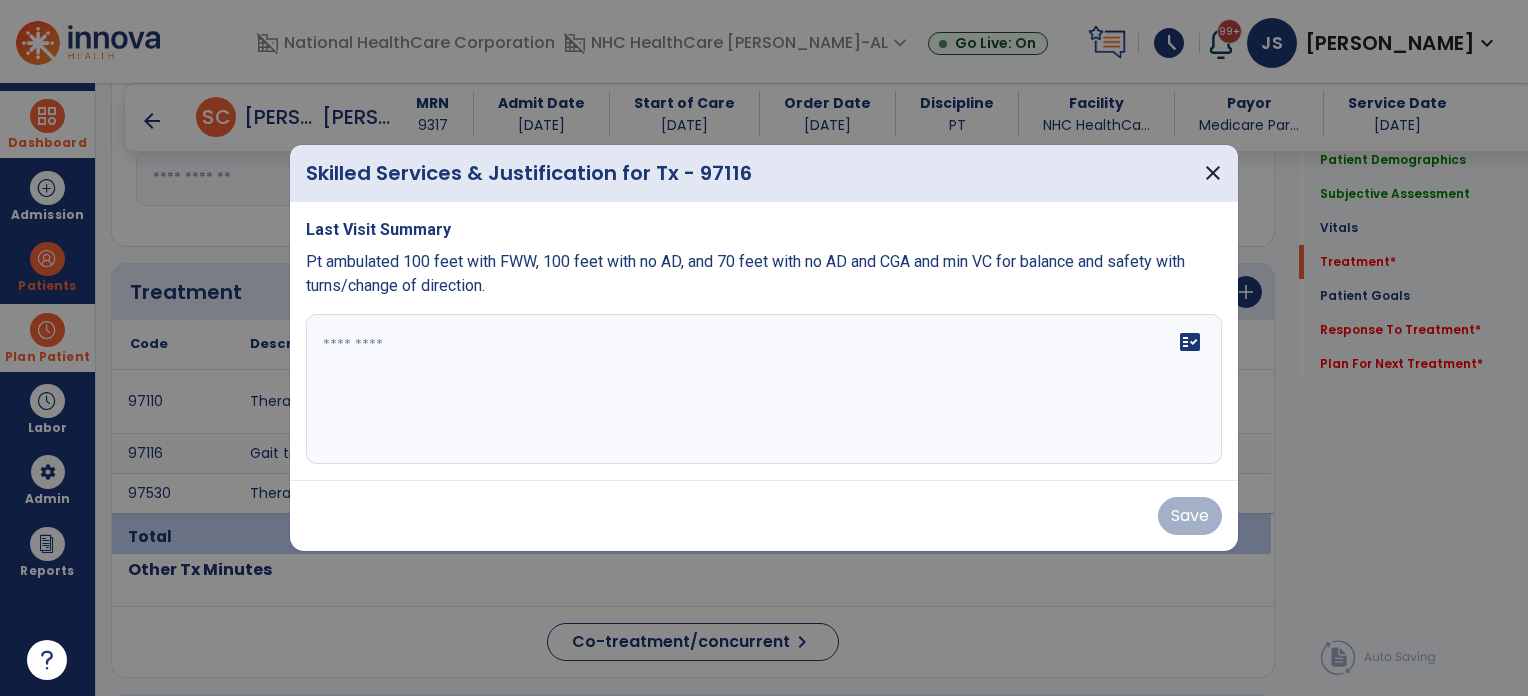 click at bounding box center (764, 389) 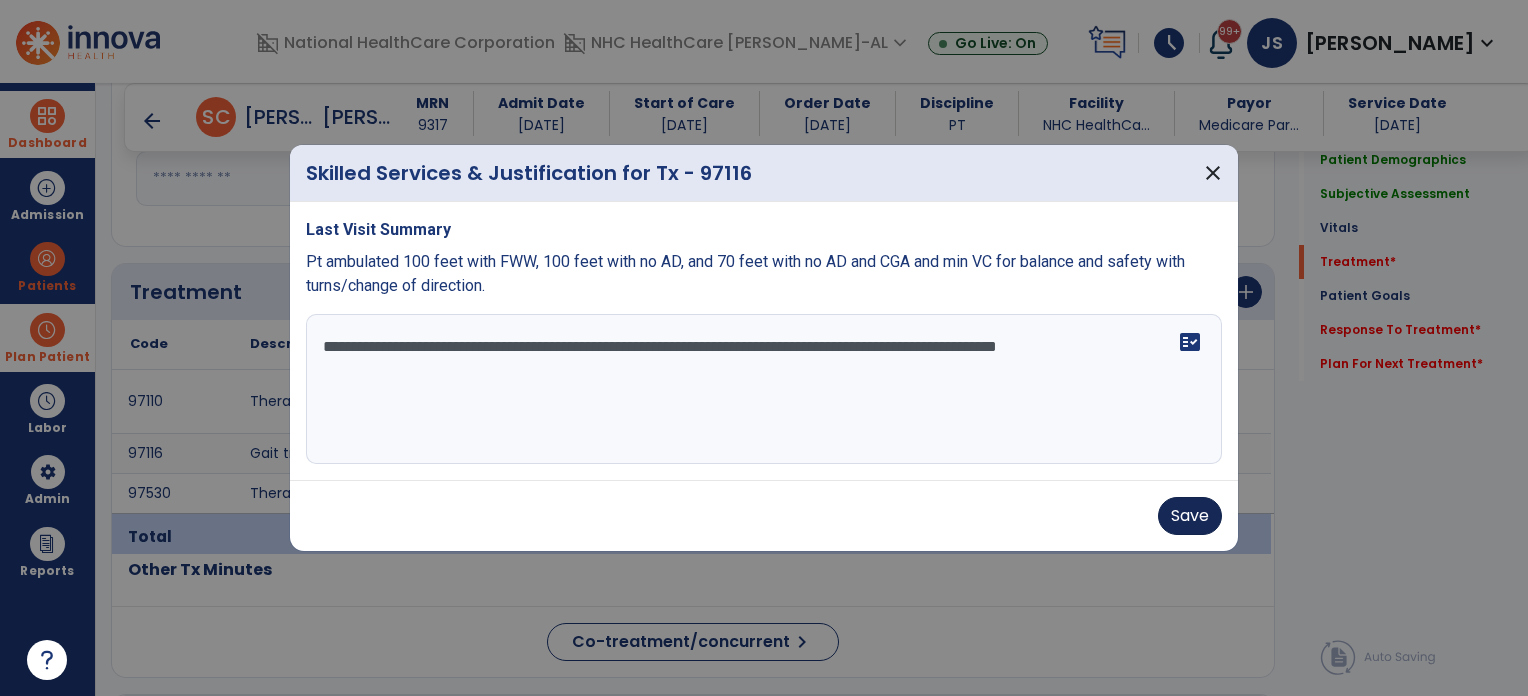 type on "**********" 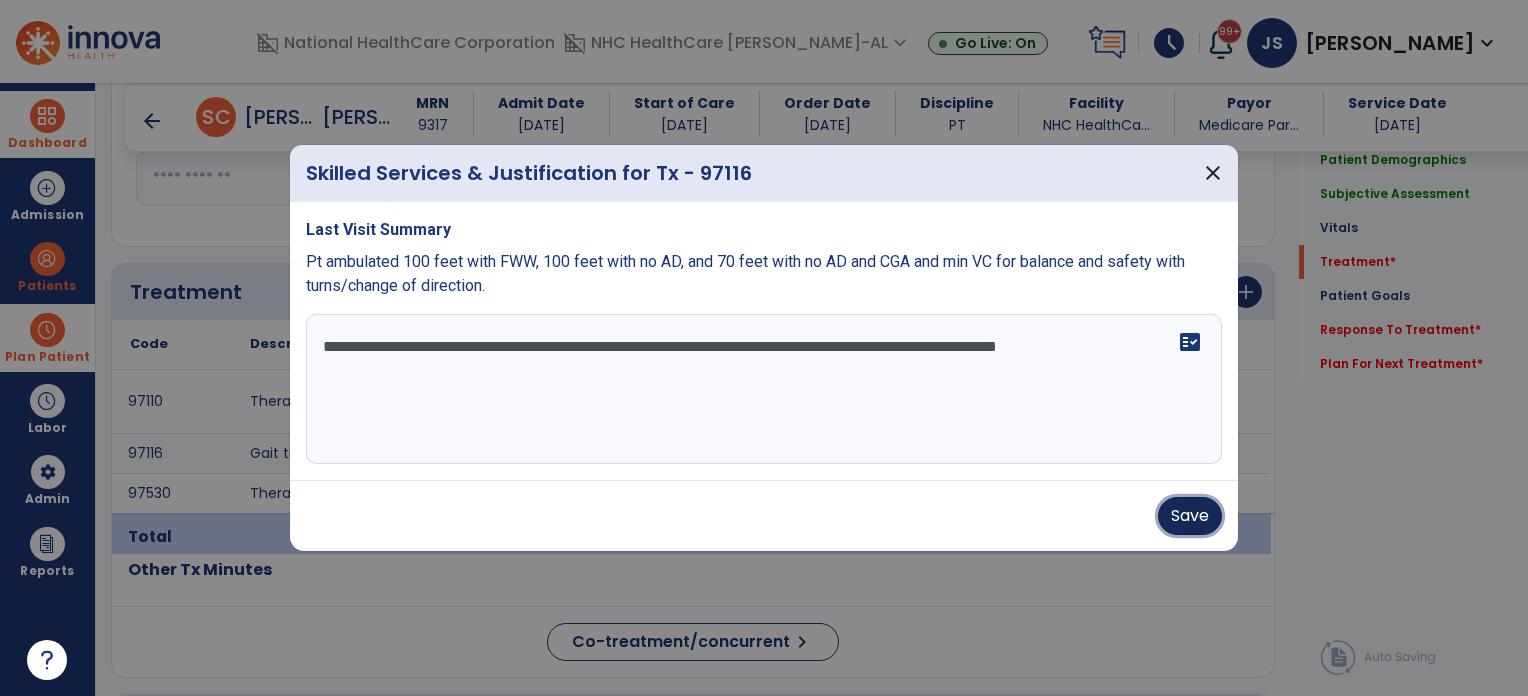click on "Save" at bounding box center [1190, 516] 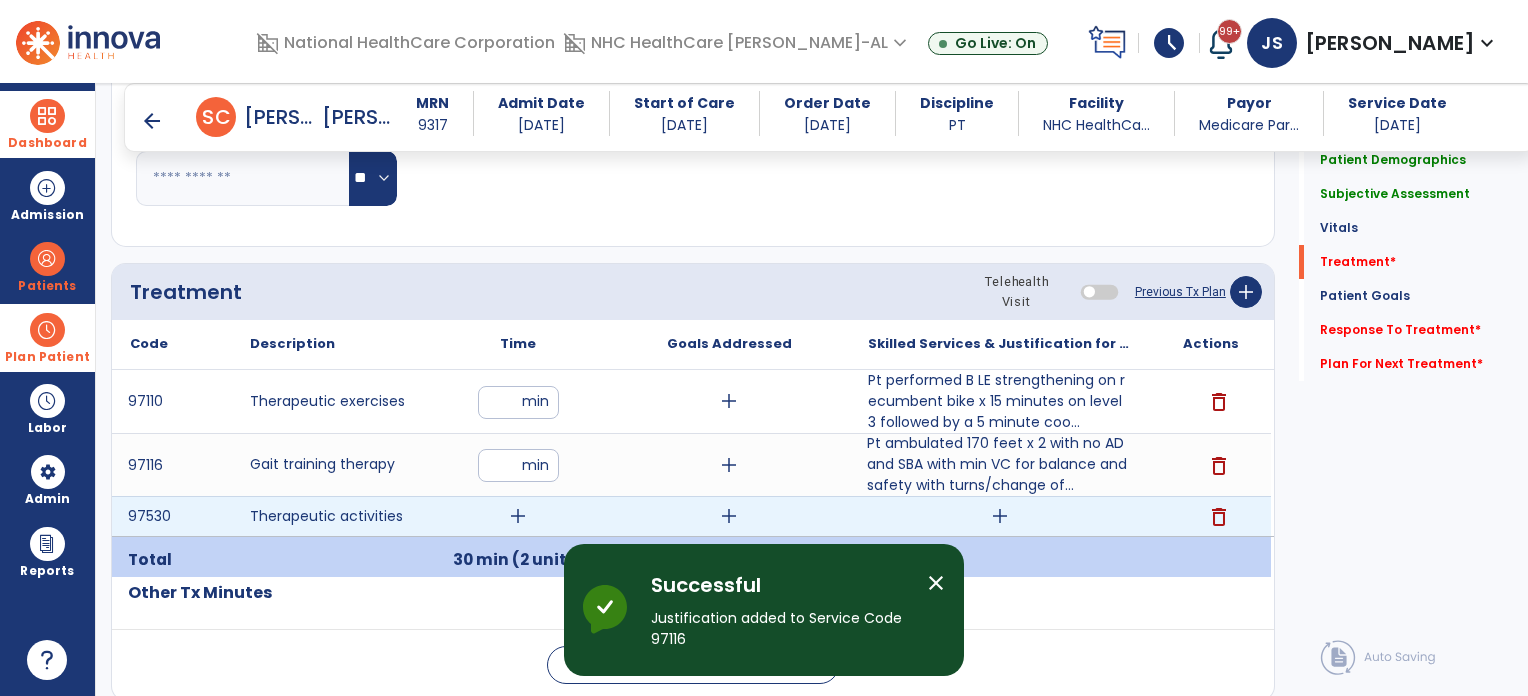 click on "add" at bounding box center [518, 516] 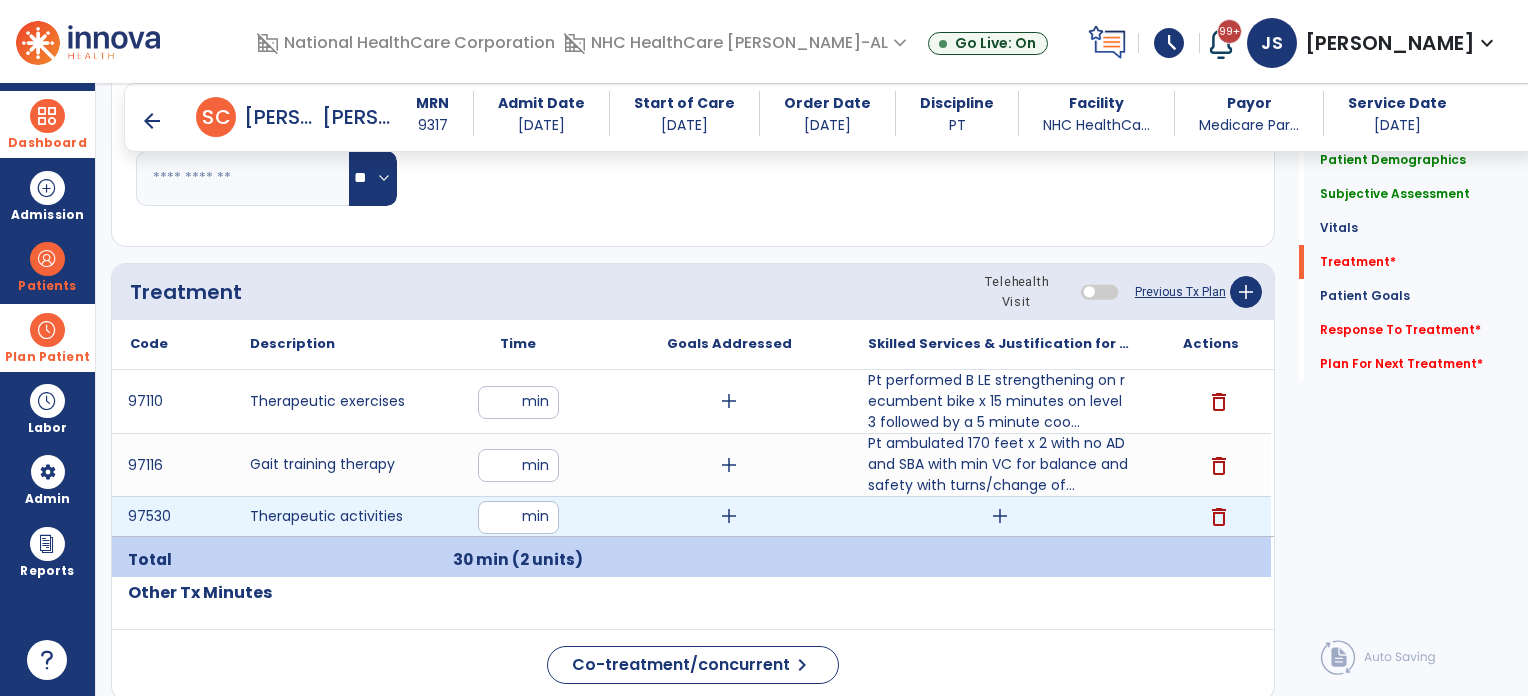 type on "**" 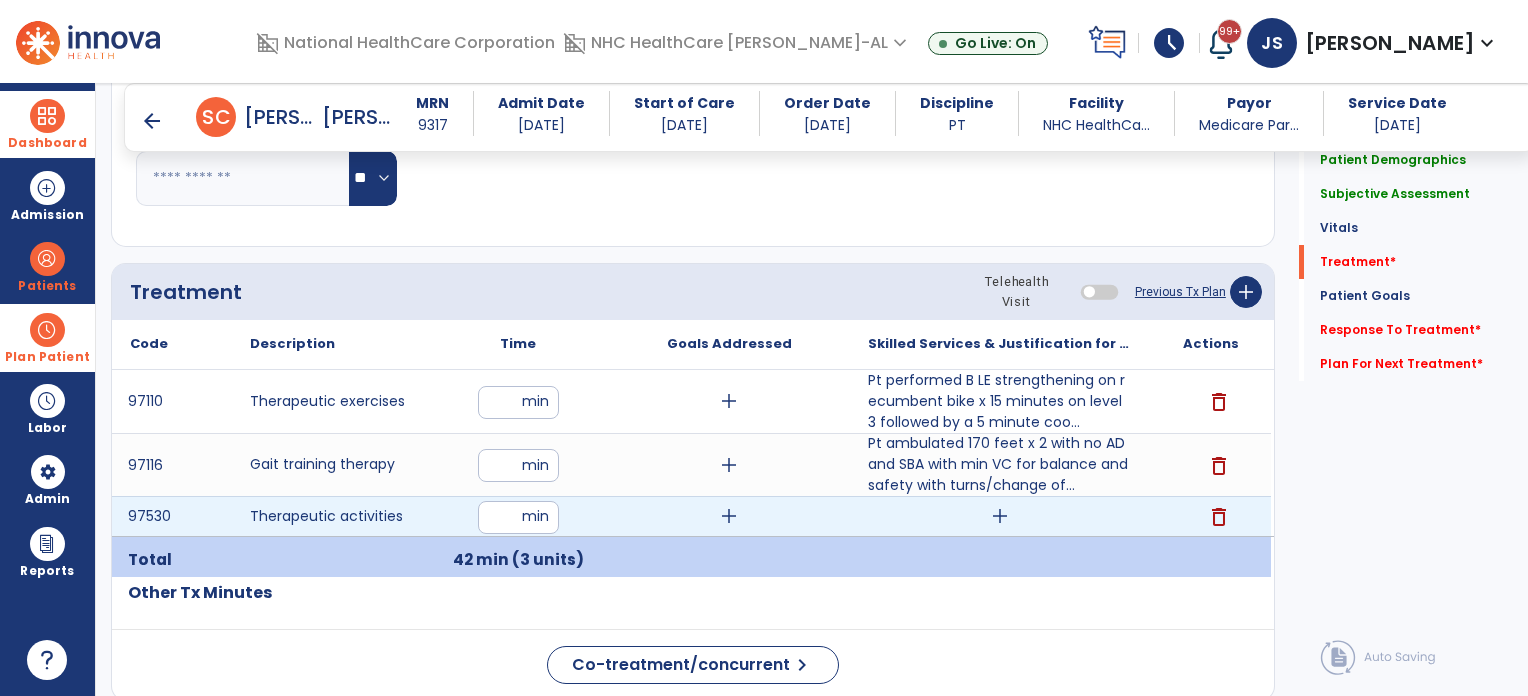click on "add" at bounding box center [1000, 516] 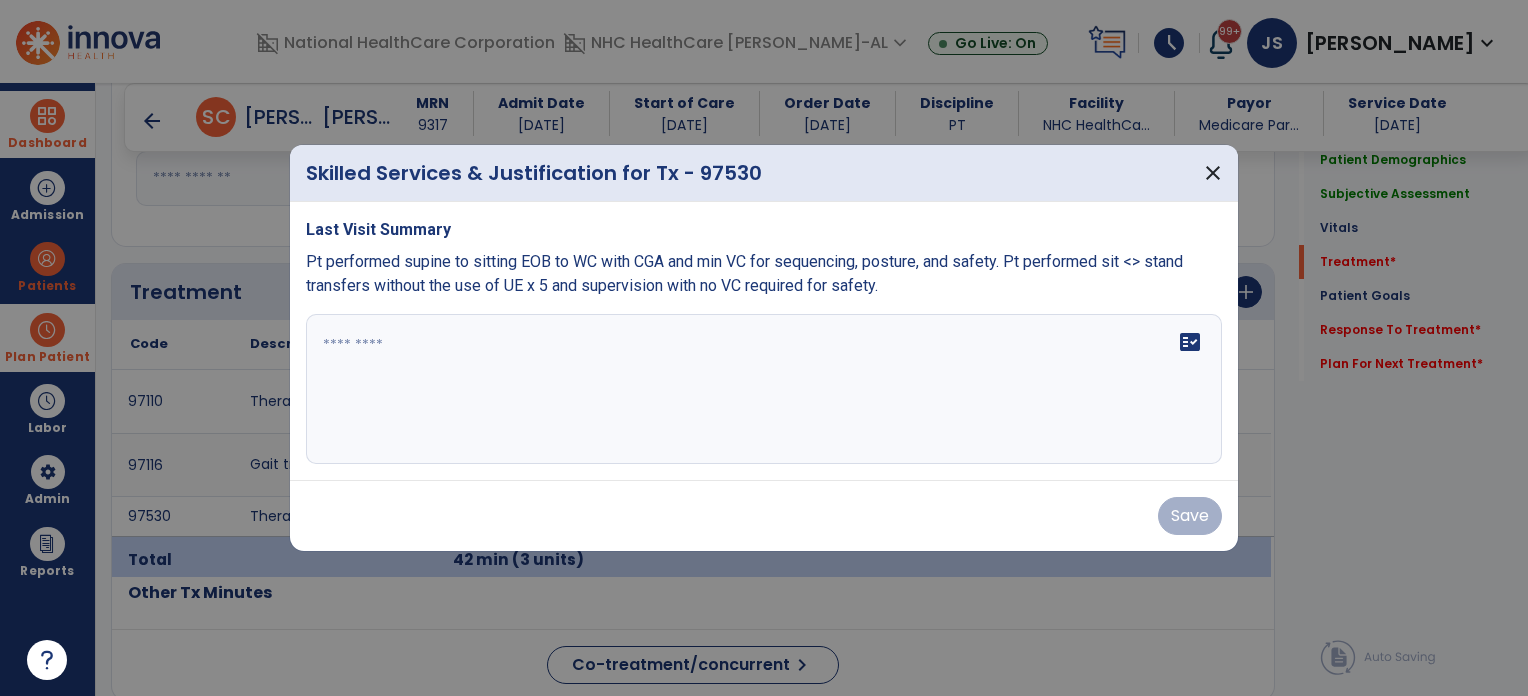 click on "fact_check" at bounding box center (764, 389) 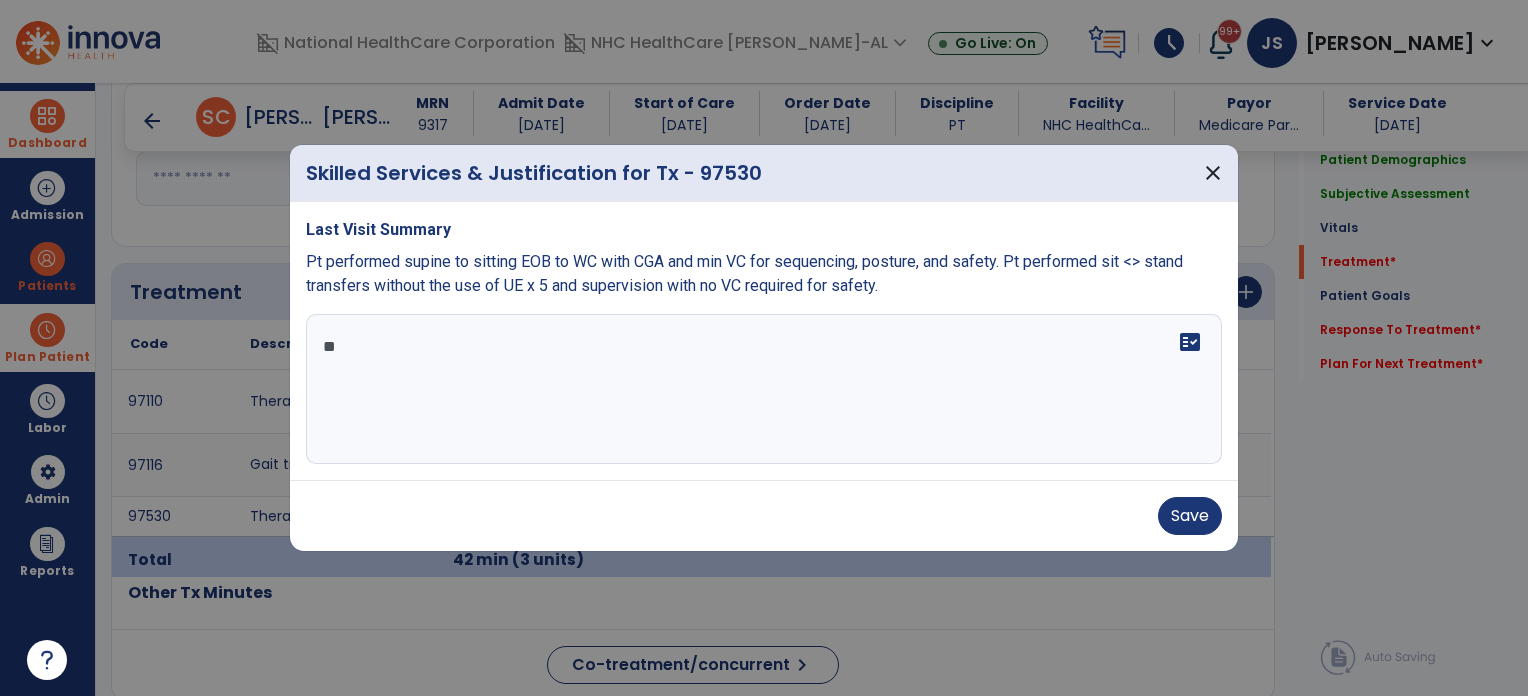 type on "*" 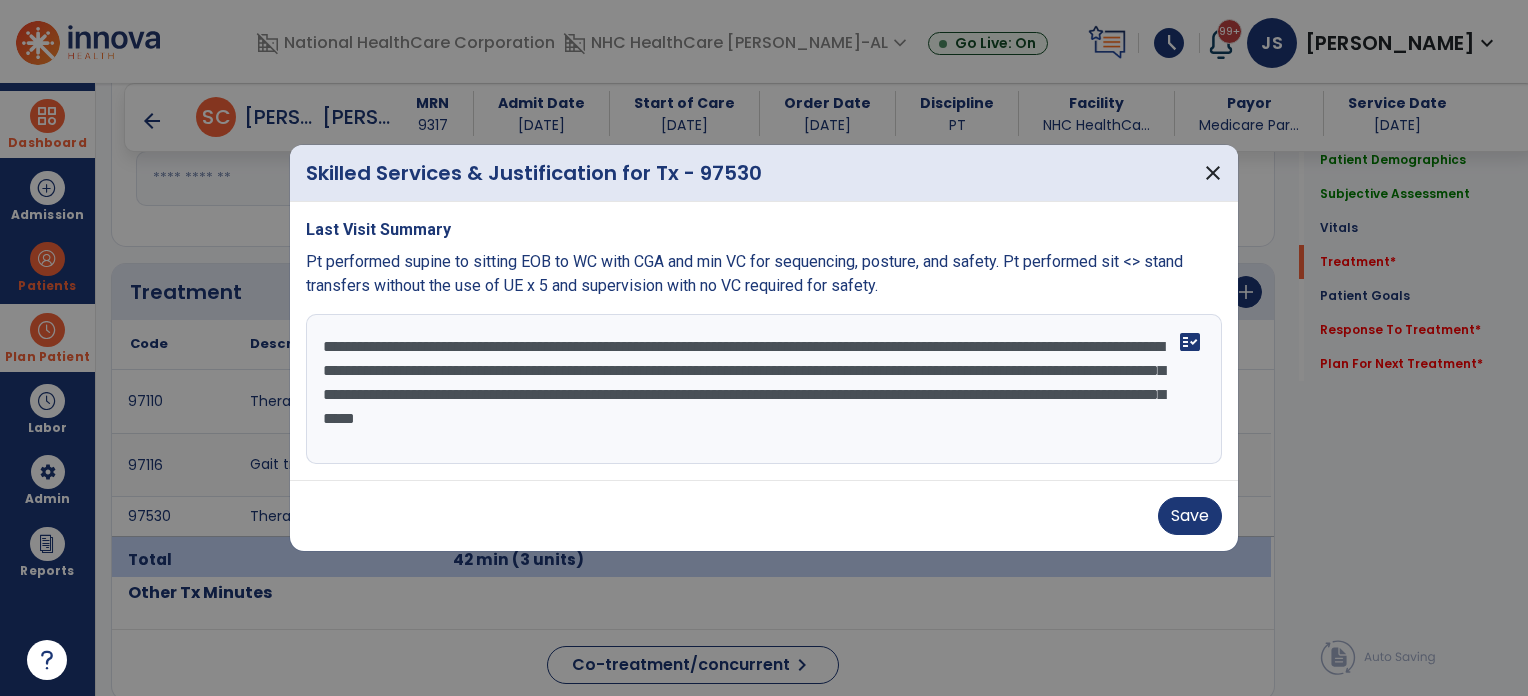 click on "**********" at bounding box center (764, 389) 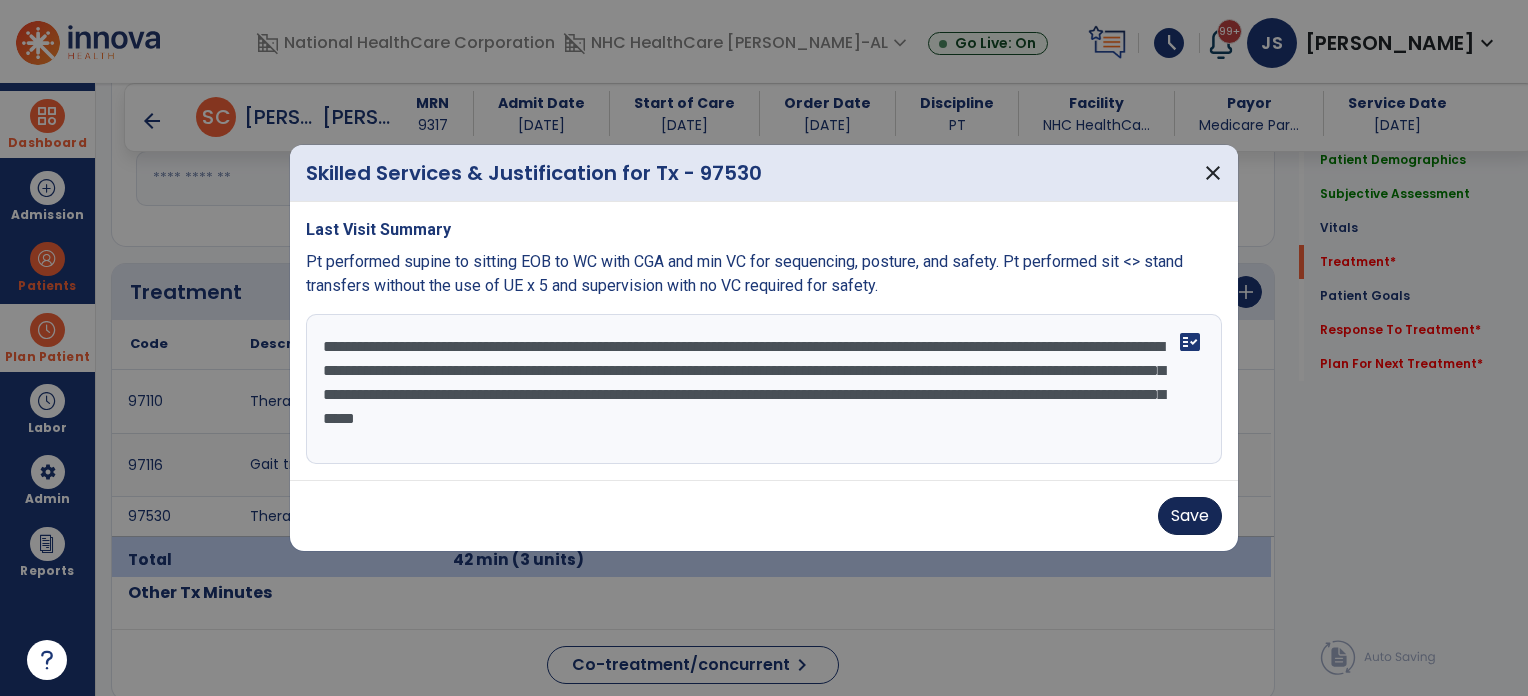 type on "**********" 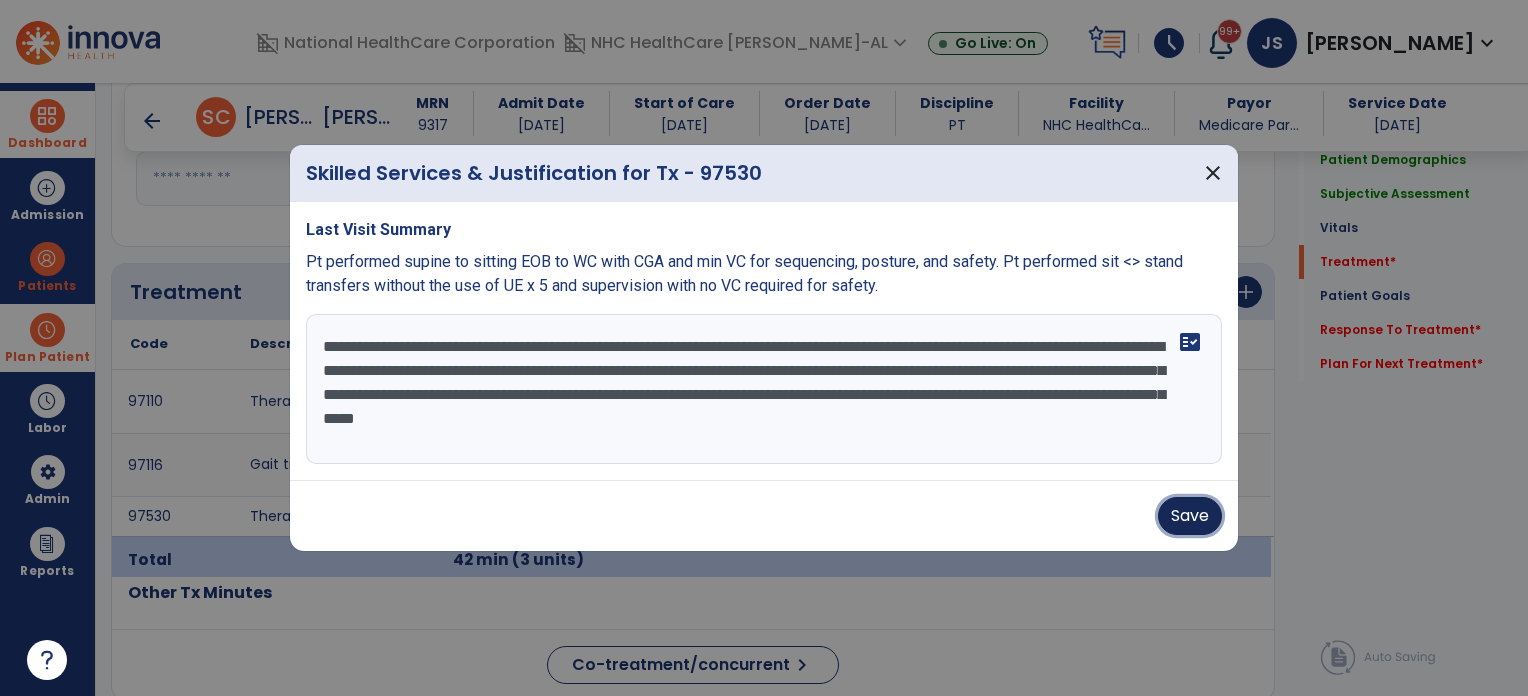 click on "Save" at bounding box center [1190, 516] 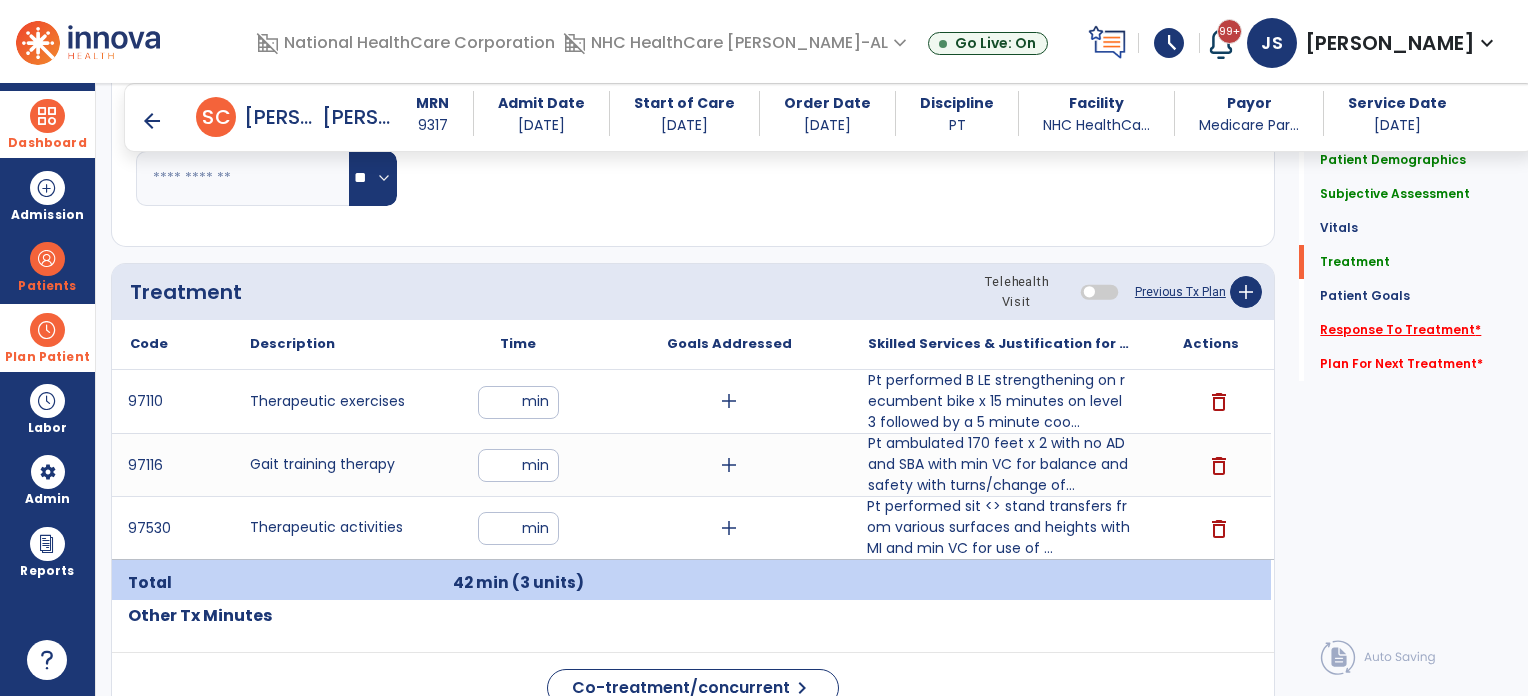 click on "Response To Treatment   *" 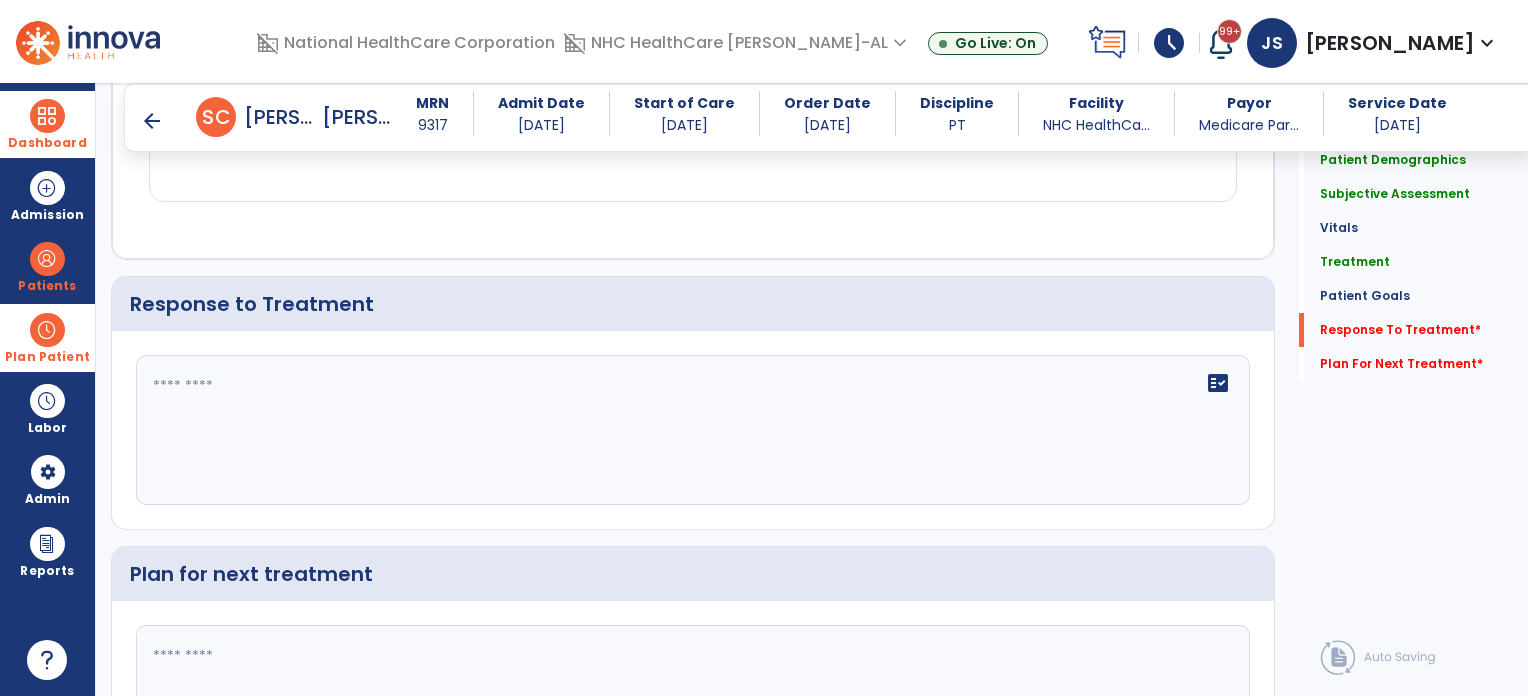 scroll, scrollTop: 2828, scrollLeft: 0, axis: vertical 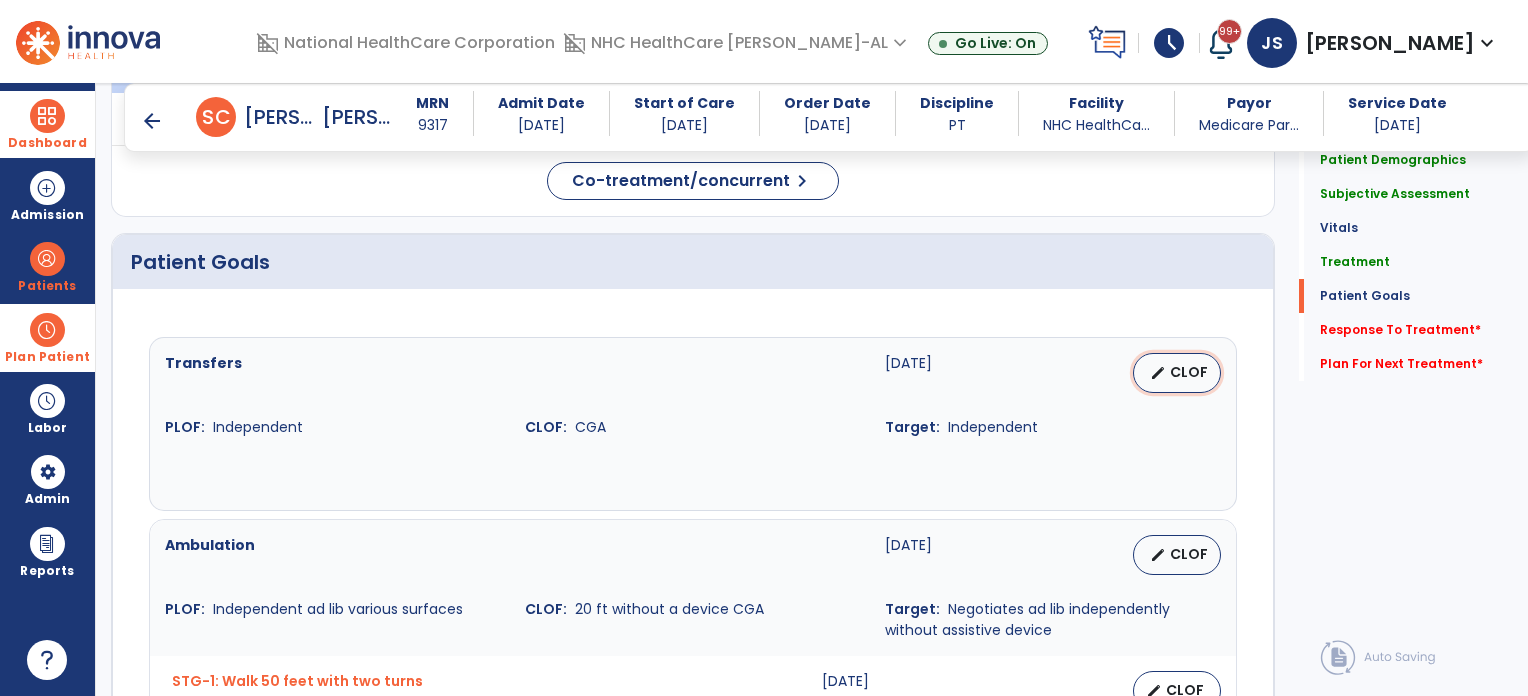 click on "edit   CLOF" at bounding box center (1177, 373) 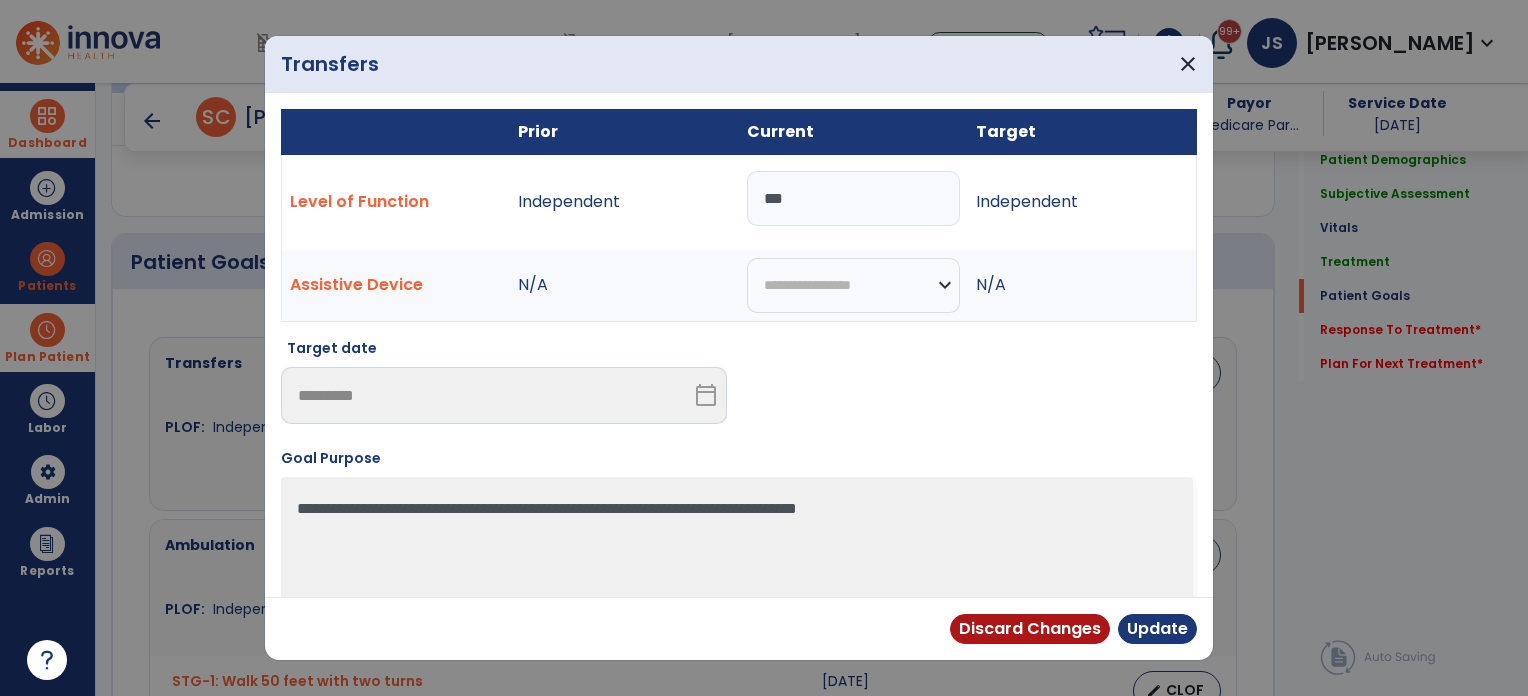 drag, startPoint x: 836, startPoint y: 194, endPoint x: 727, endPoint y: 179, distance: 110.02727 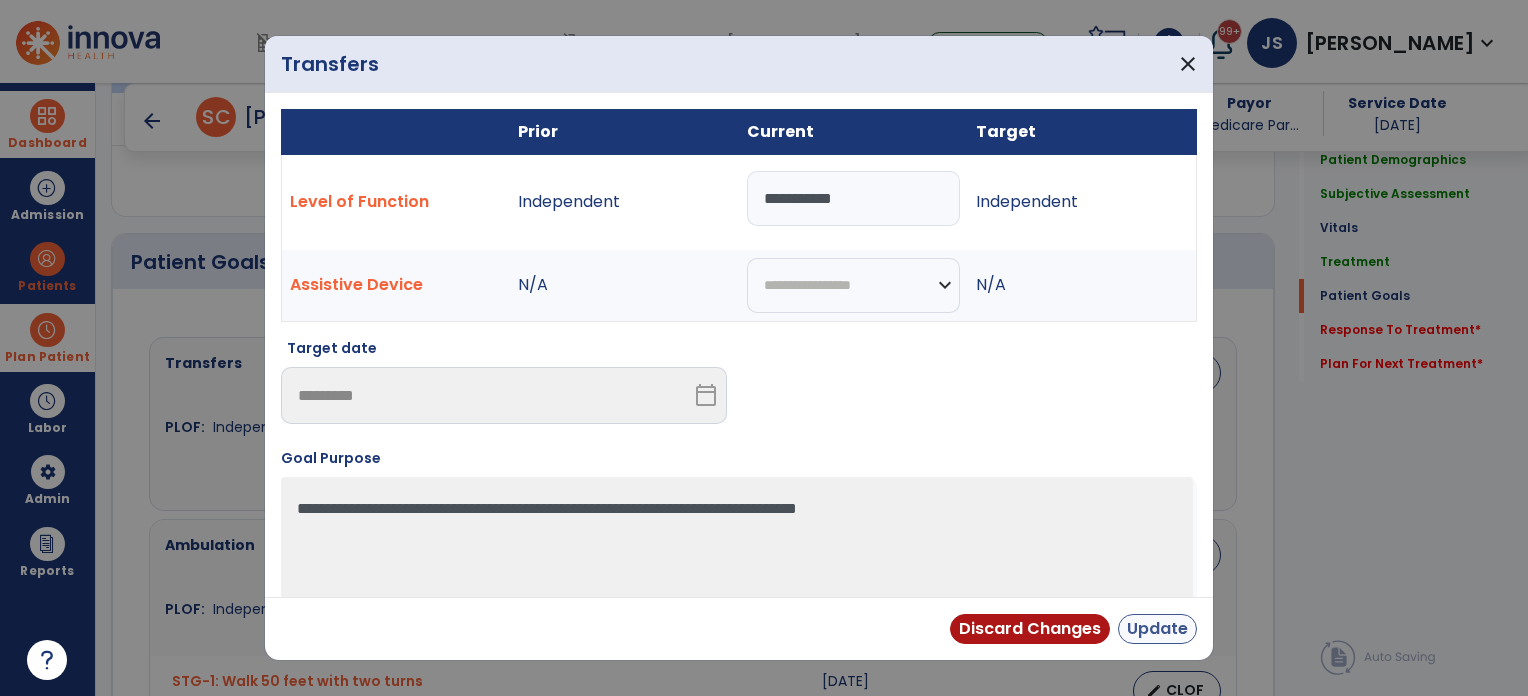 type on "**********" 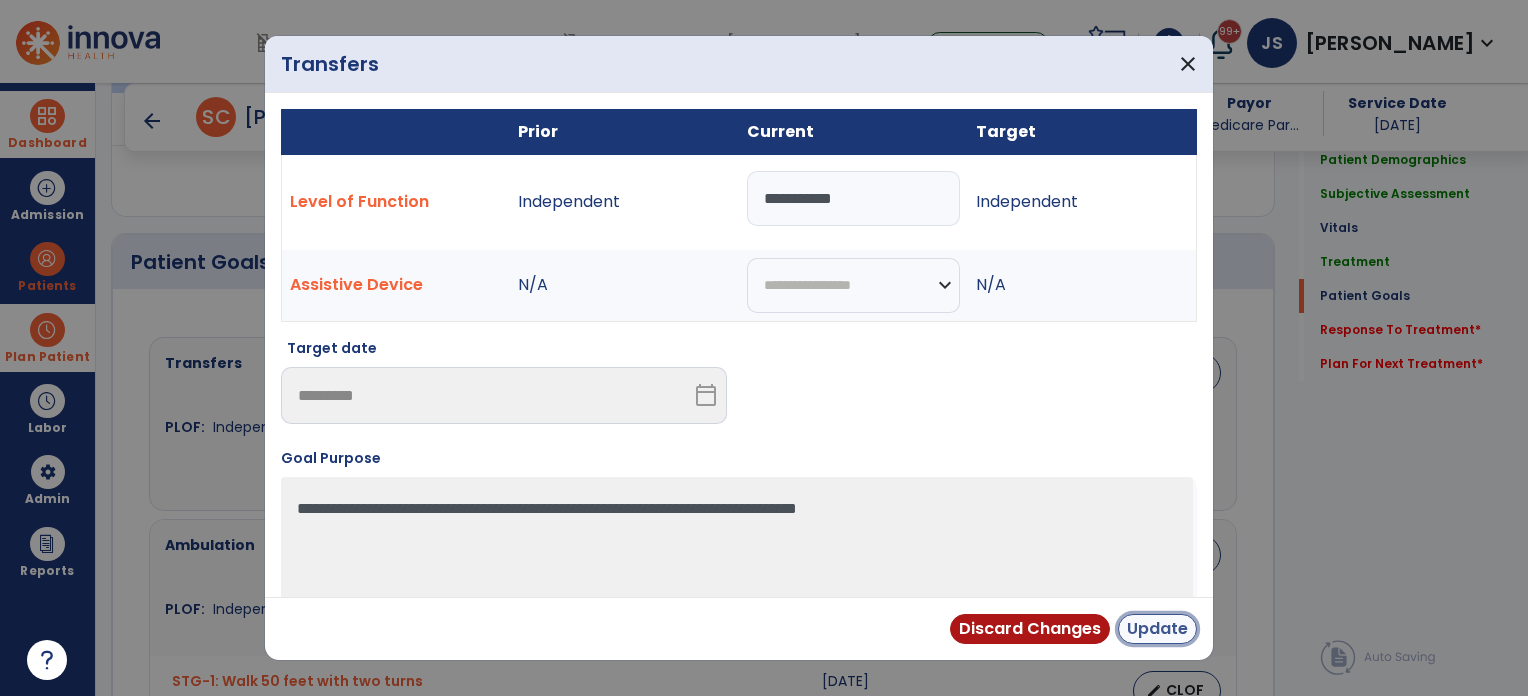 click on "Update" at bounding box center [1157, 629] 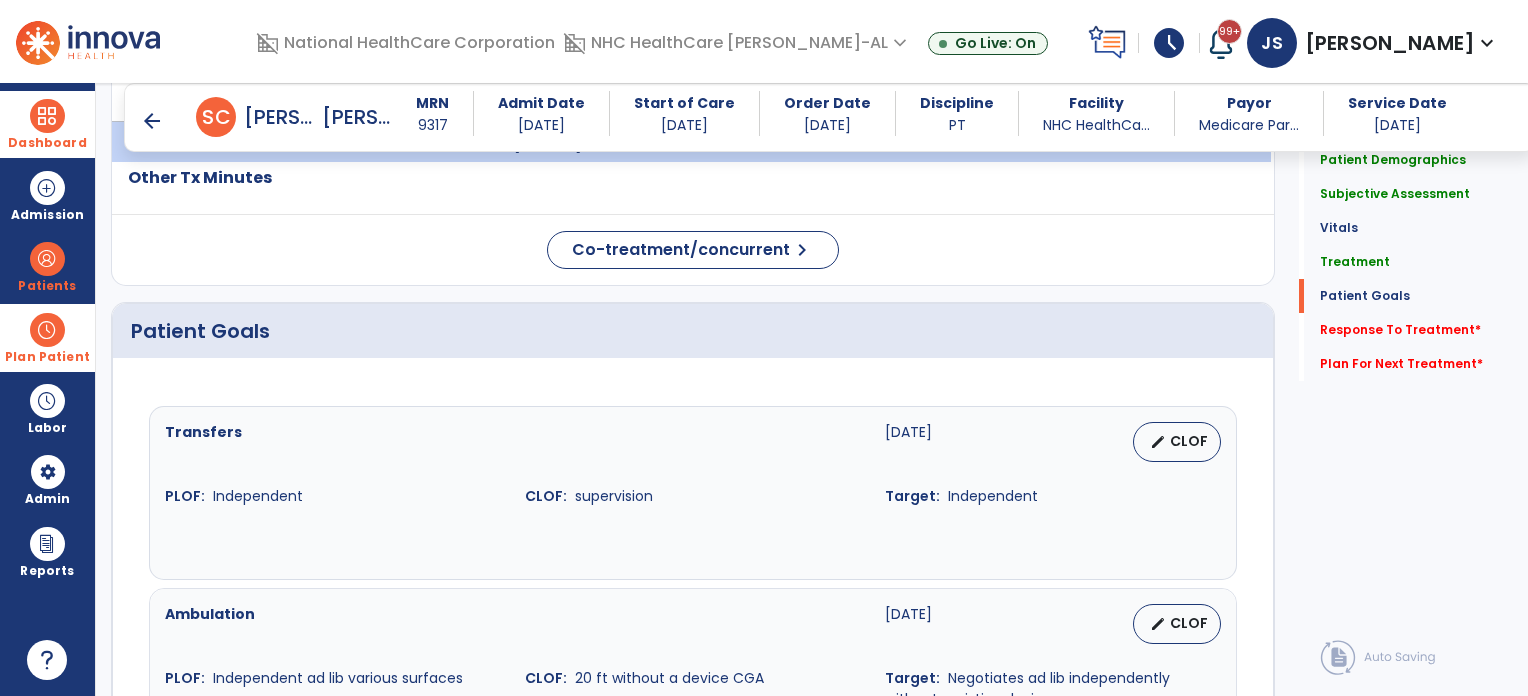 scroll, scrollTop: 1492, scrollLeft: 0, axis: vertical 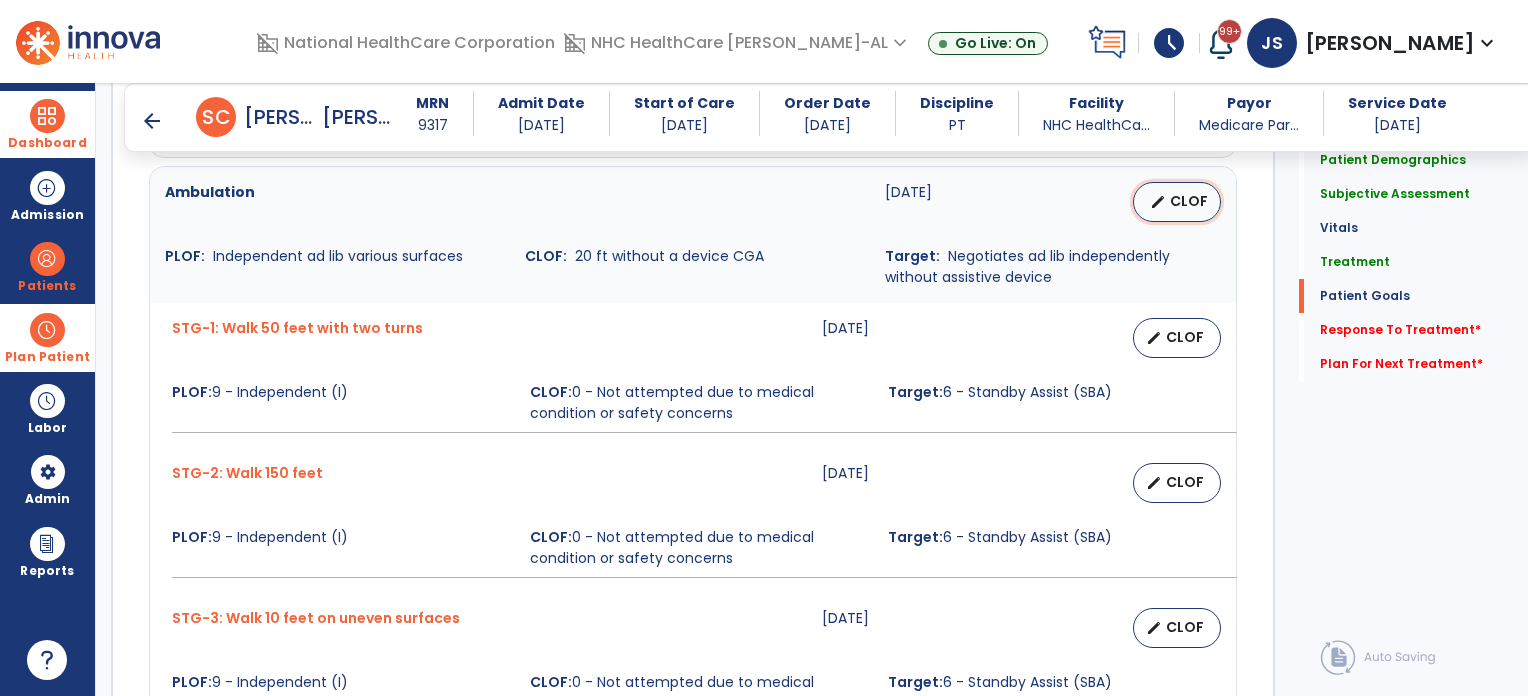 click on "edit" at bounding box center [1158, 202] 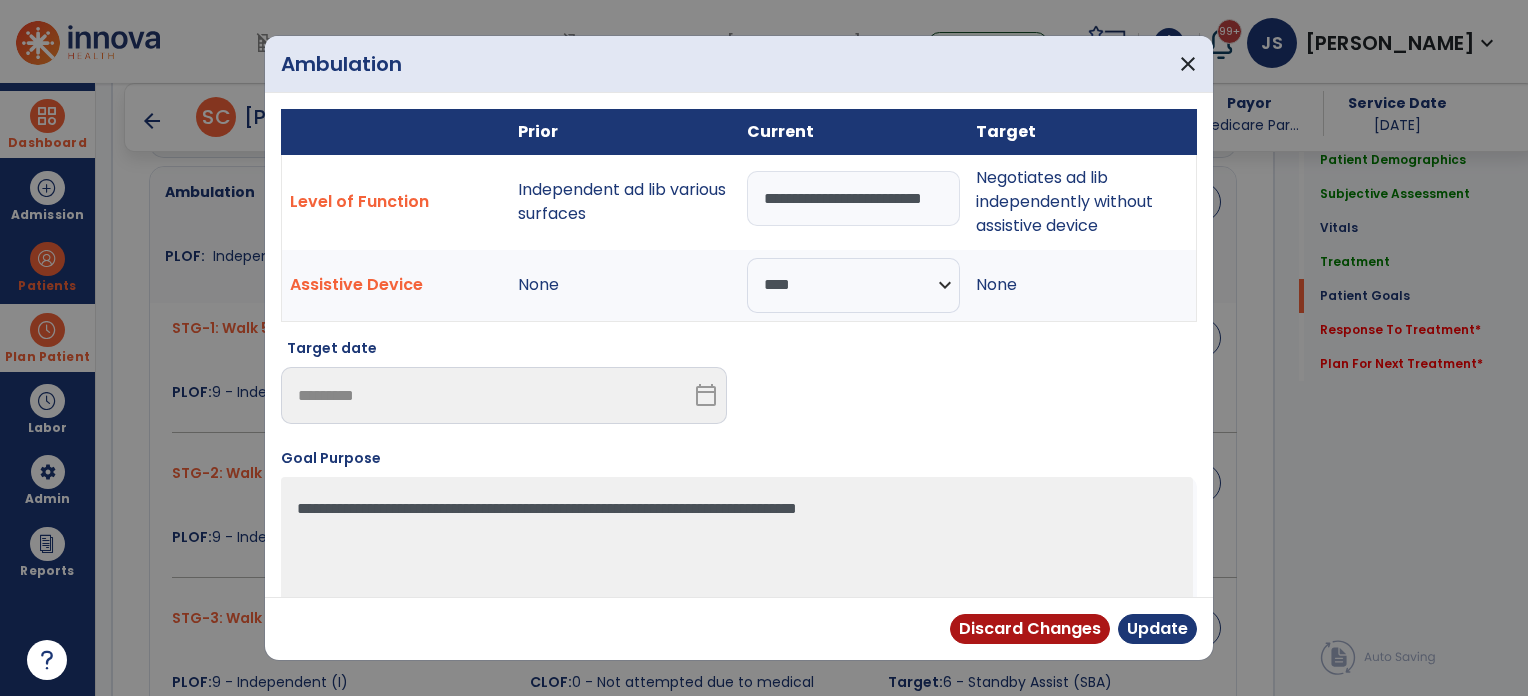 scroll, scrollTop: 0, scrollLeft: 32, axis: horizontal 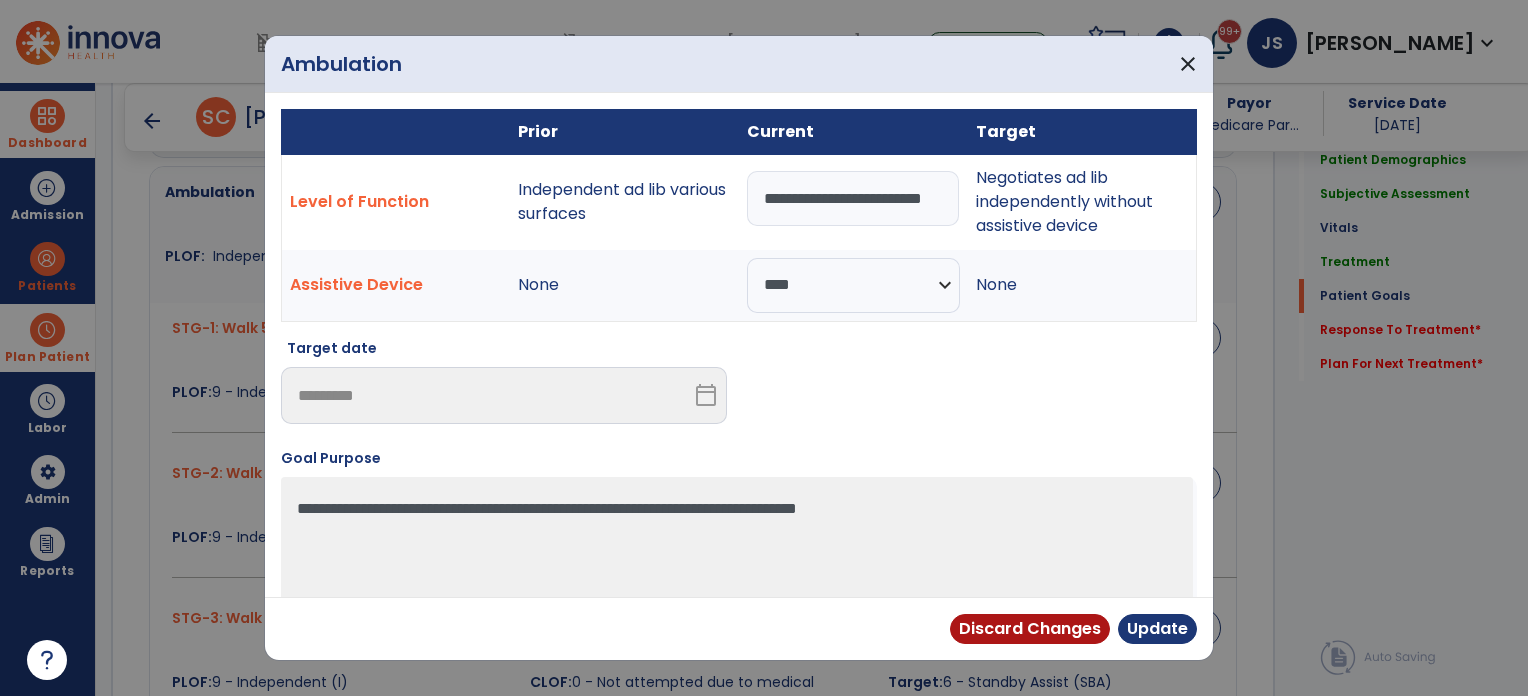 drag, startPoint x: 759, startPoint y: 201, endPoint x: 985, endPoint y: 206, distance: 226.0553 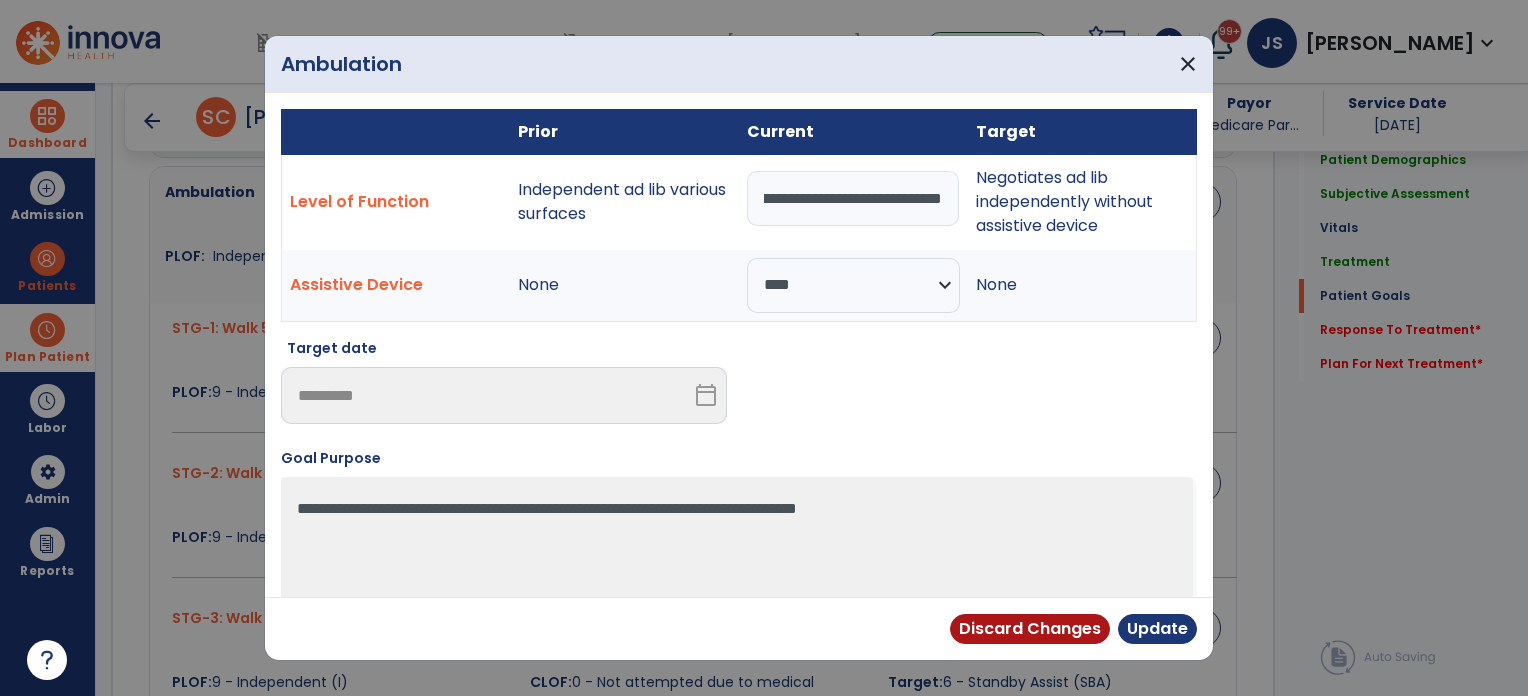 scroll, scrollTop: 0, scrollLeft: 142, axis: horizontal 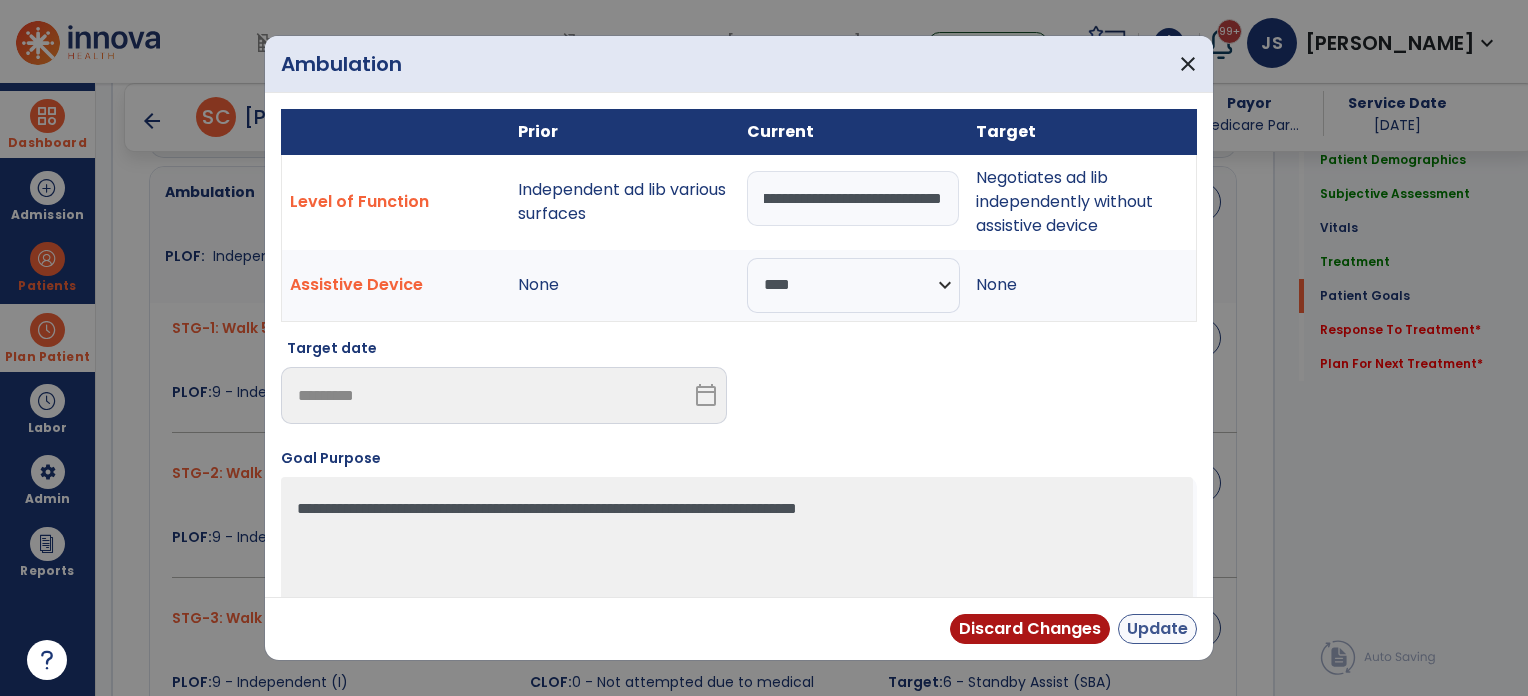 type on "**********" 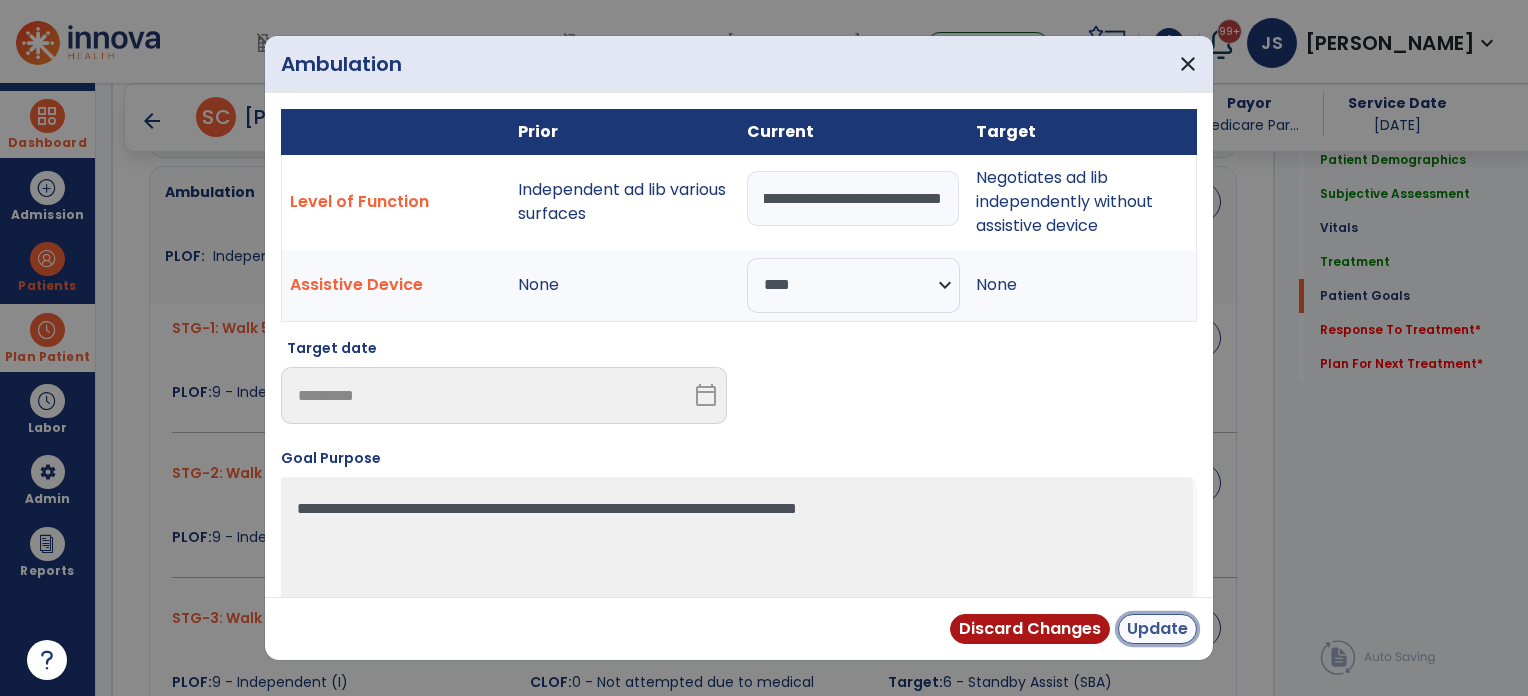 click on "Update" at bounding box center [1157, 629] 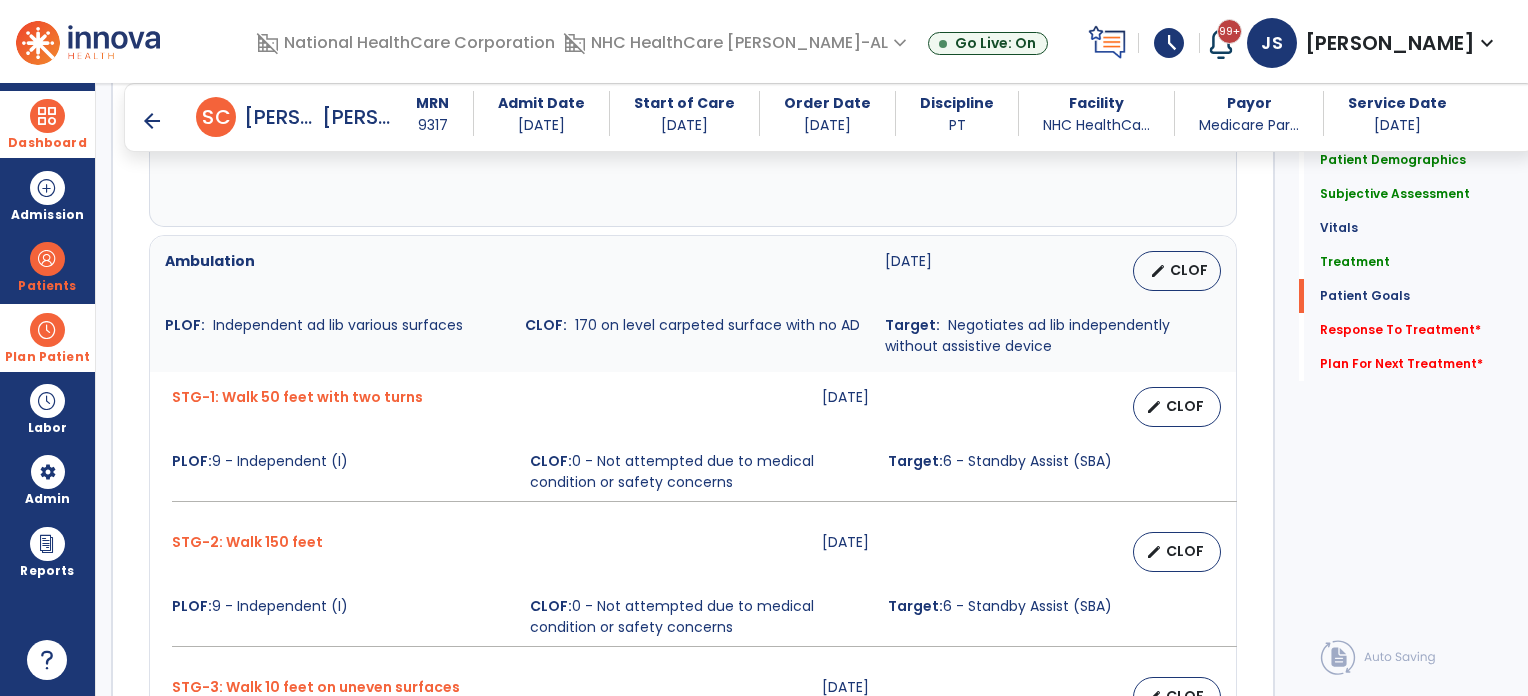 scroll, scrollTop: 1846, scrollLeft: 0, axis: vertical 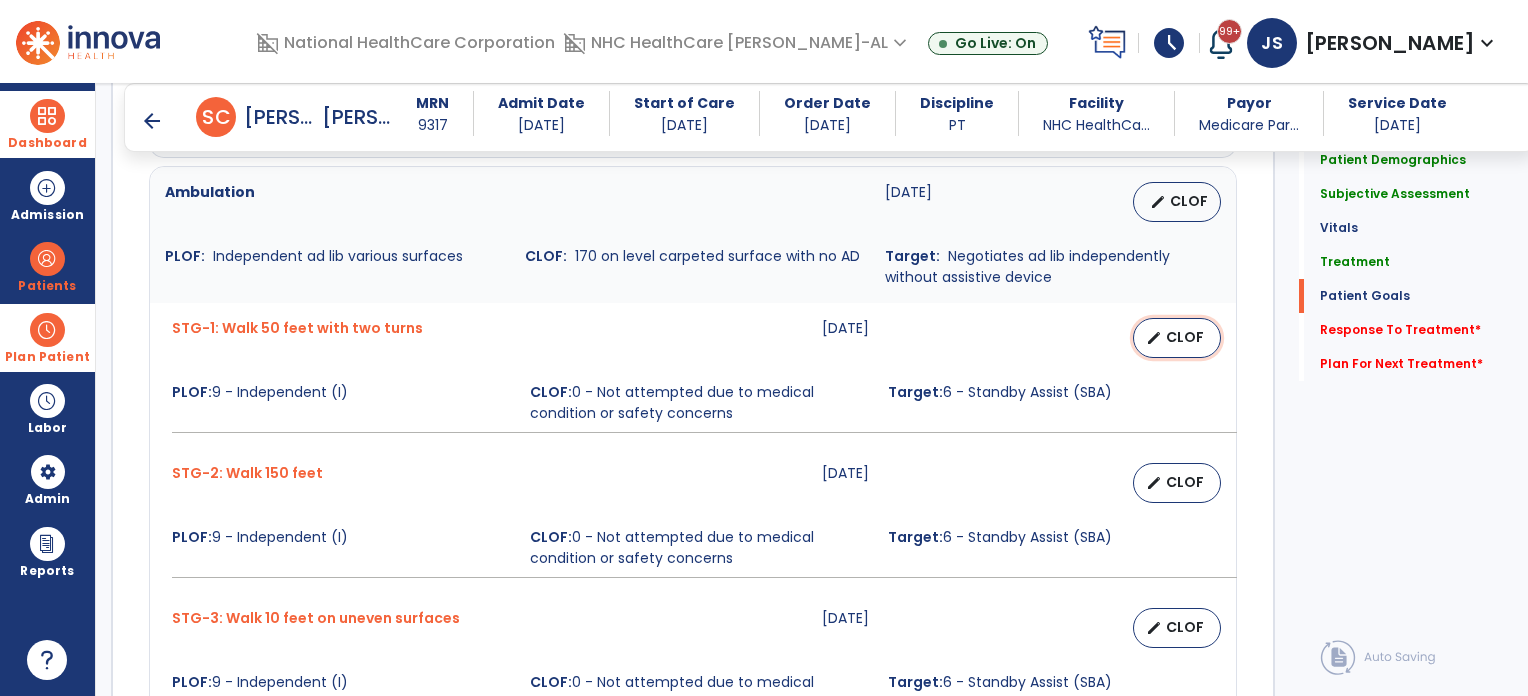 click on "edit   CLOF" at bounding box center (1177, 338) 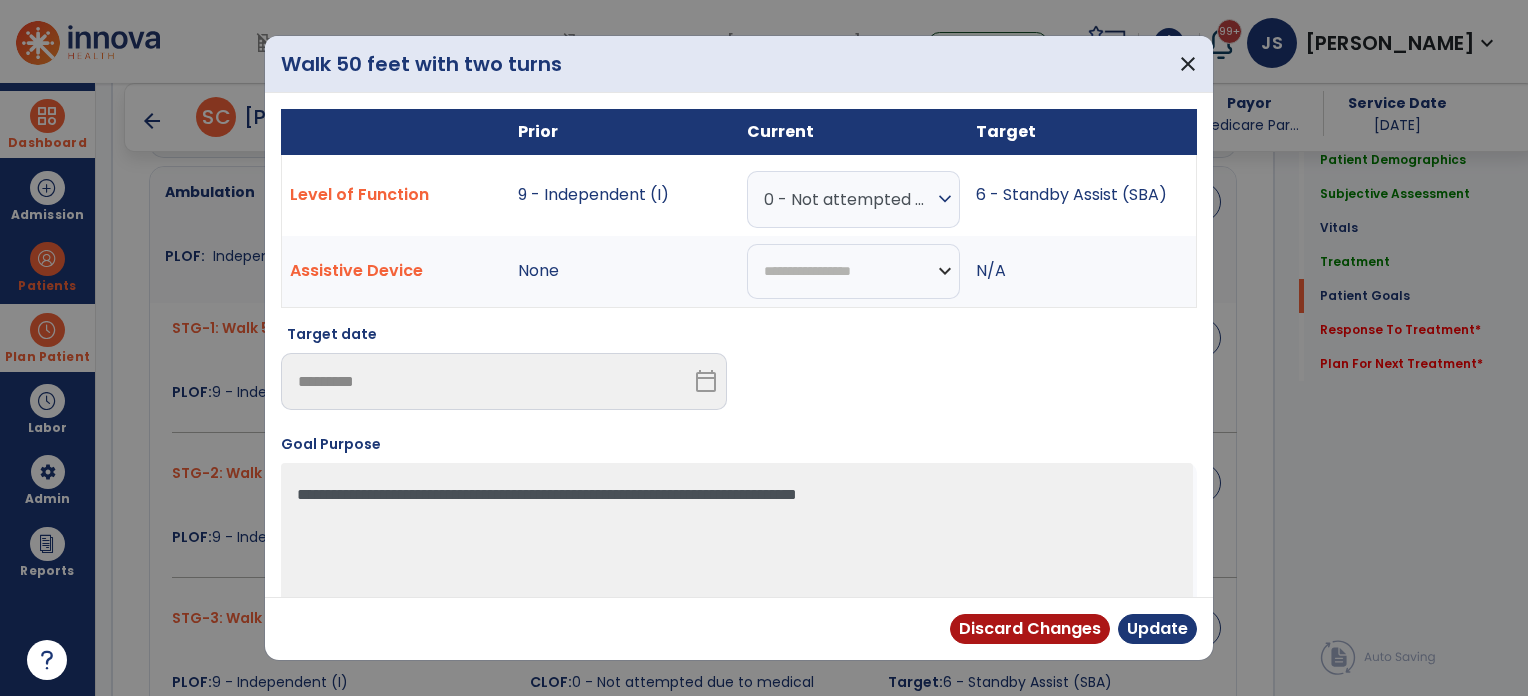 click on "expand_more" at bounding box center (945, 199) 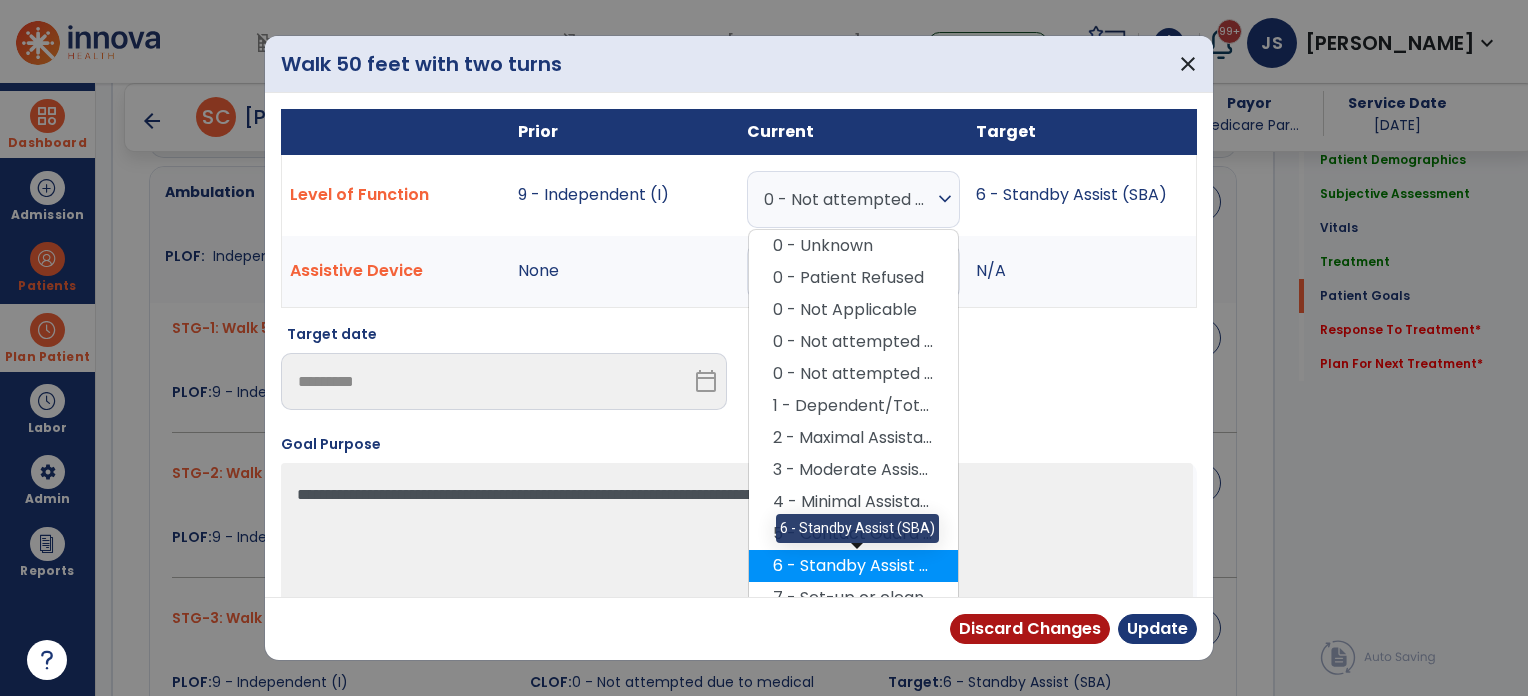 click on "6 - Standby Assist (SBA)" at bounding box center [853, 566] 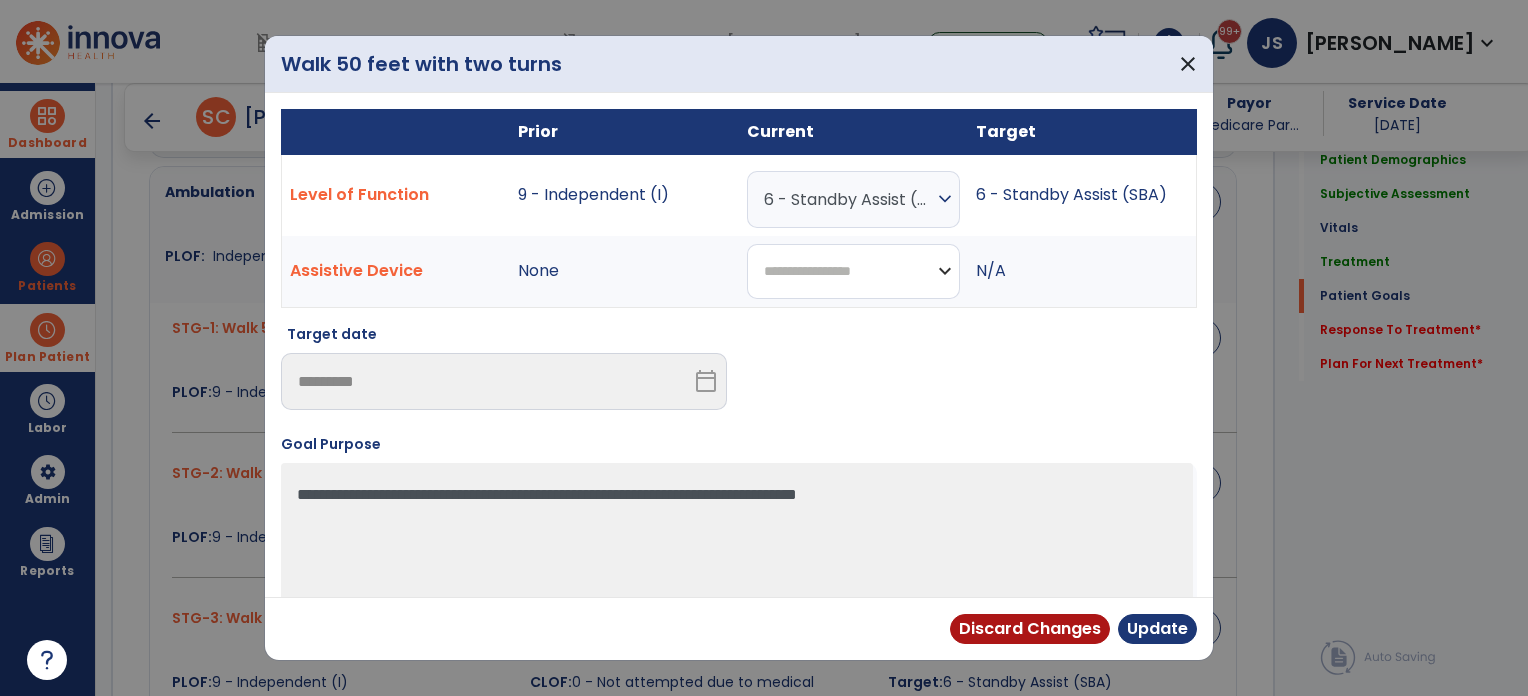 click on "**********" at bounding box center (853, 271) 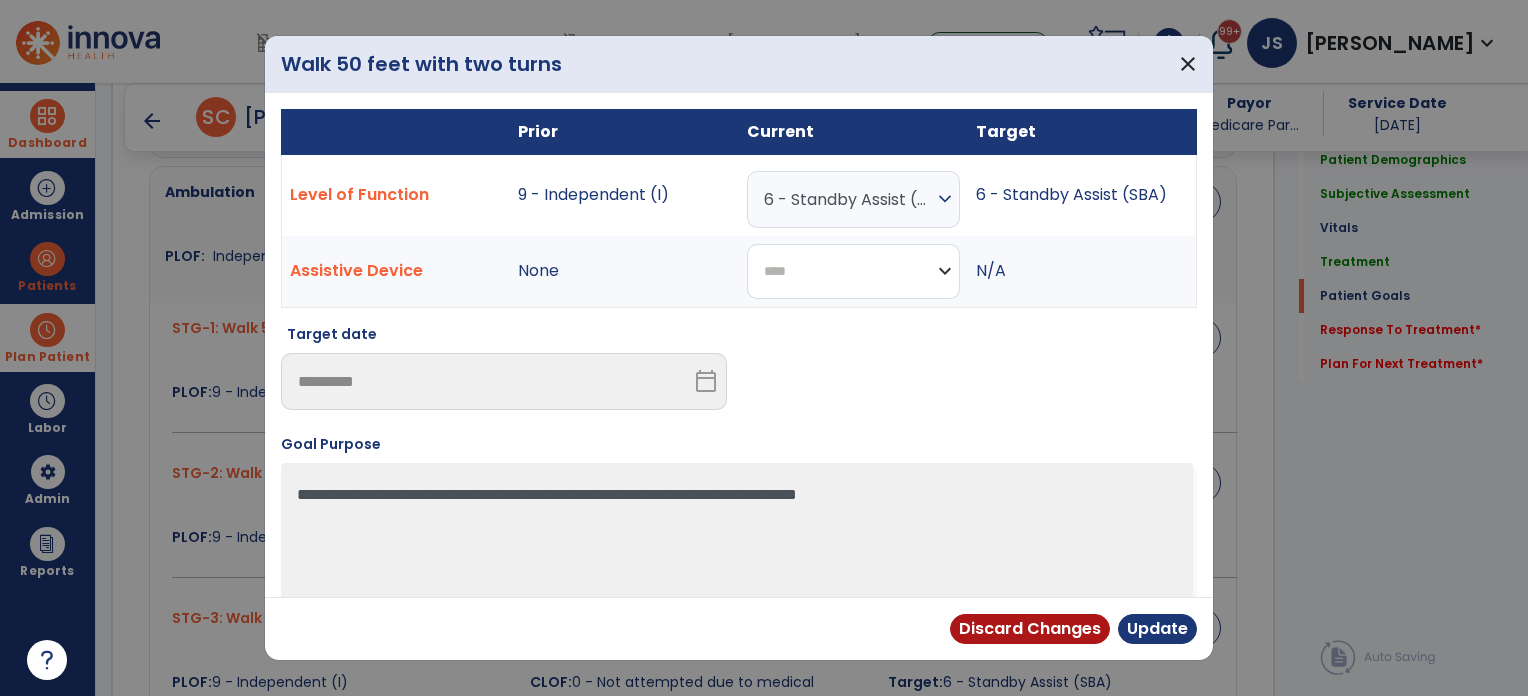 click on "**********" at bounding box center (853, 271) 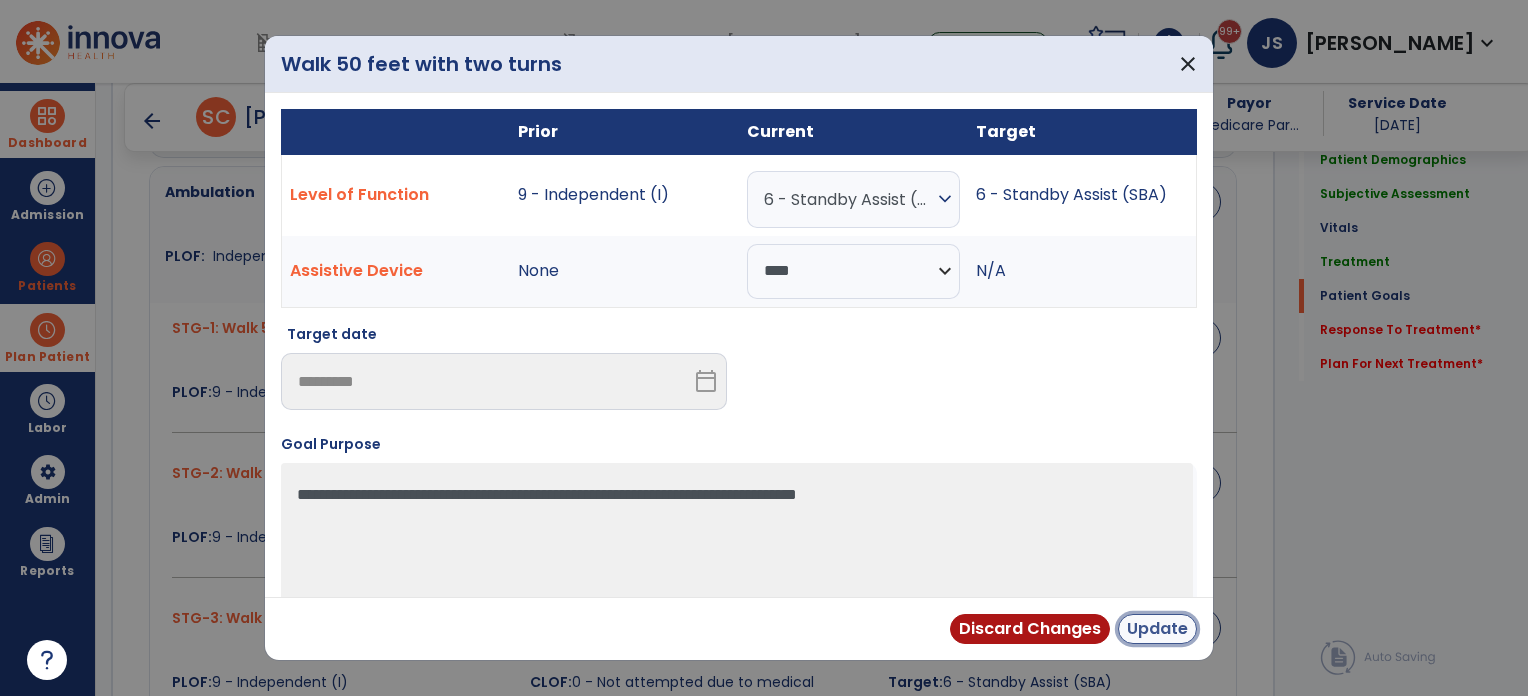 click on "Update" at bounding box center (1157, 629) 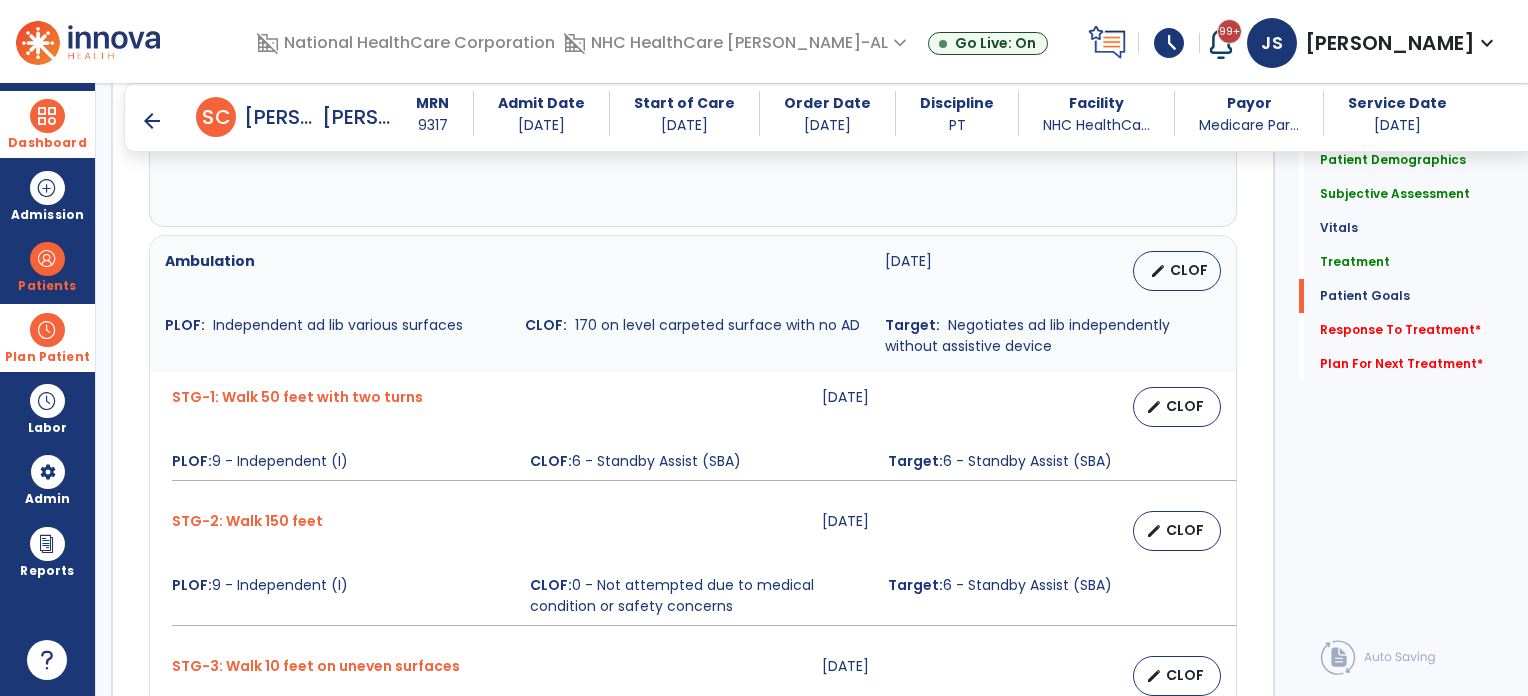 scroll, scrollTop: 1846, scrollLeft: 0, axis: vertical 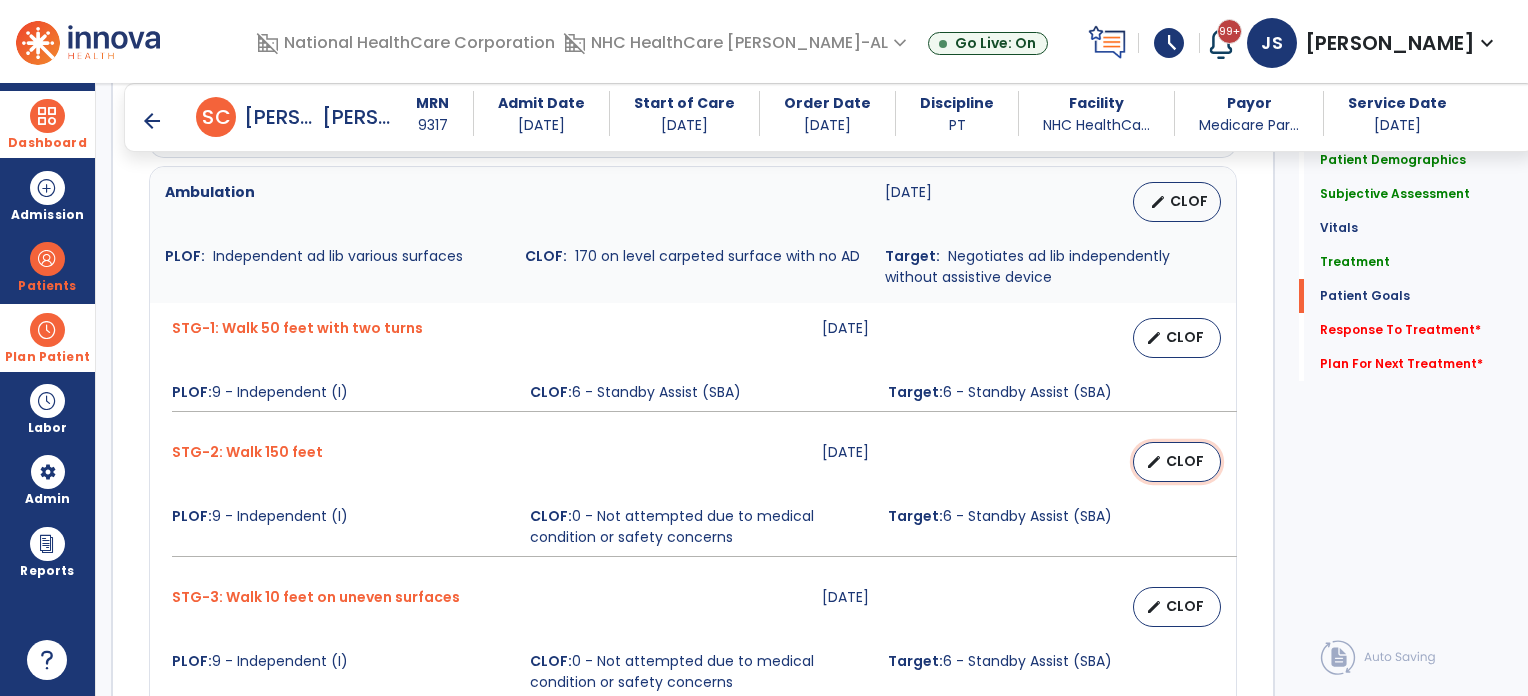 click on "edit   CLOF" at bounding box center [1177, 462] 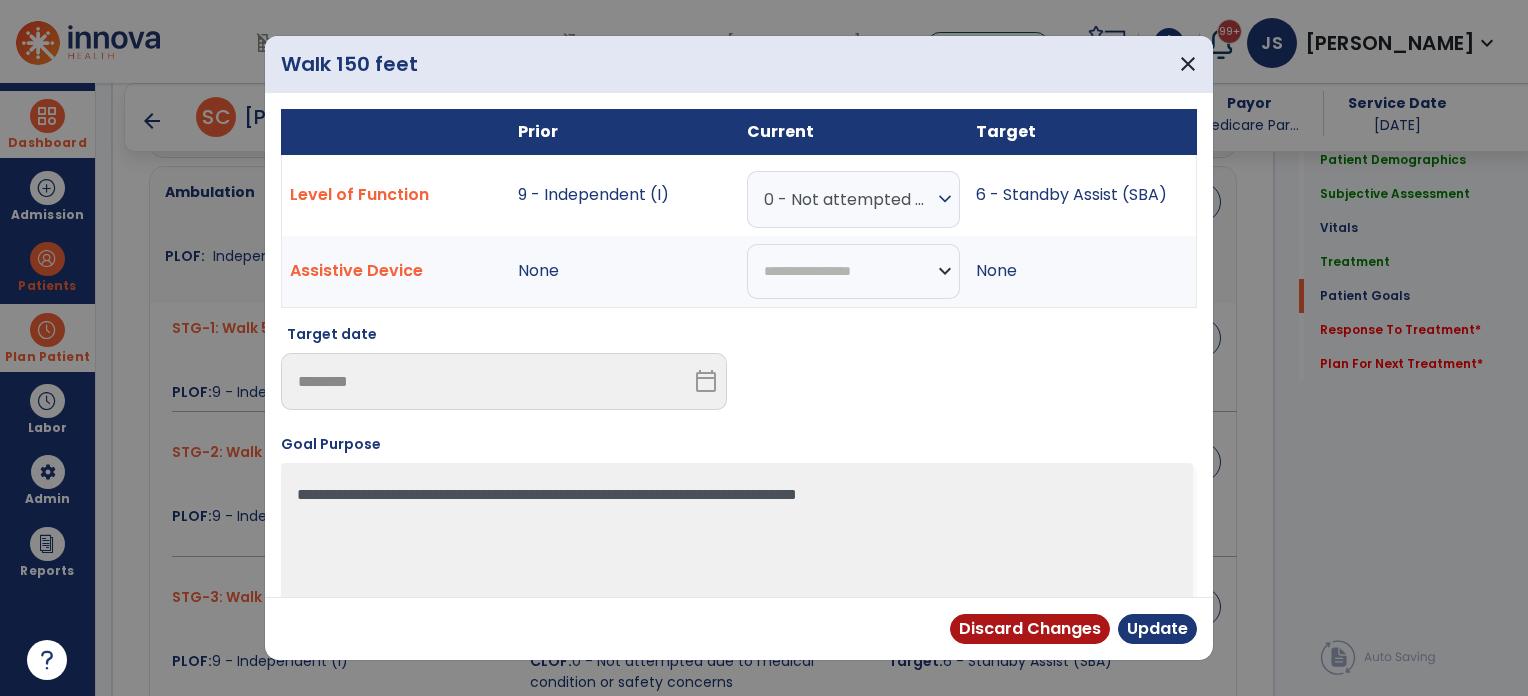 click on "expand_more" at bounding box center [945, 199] 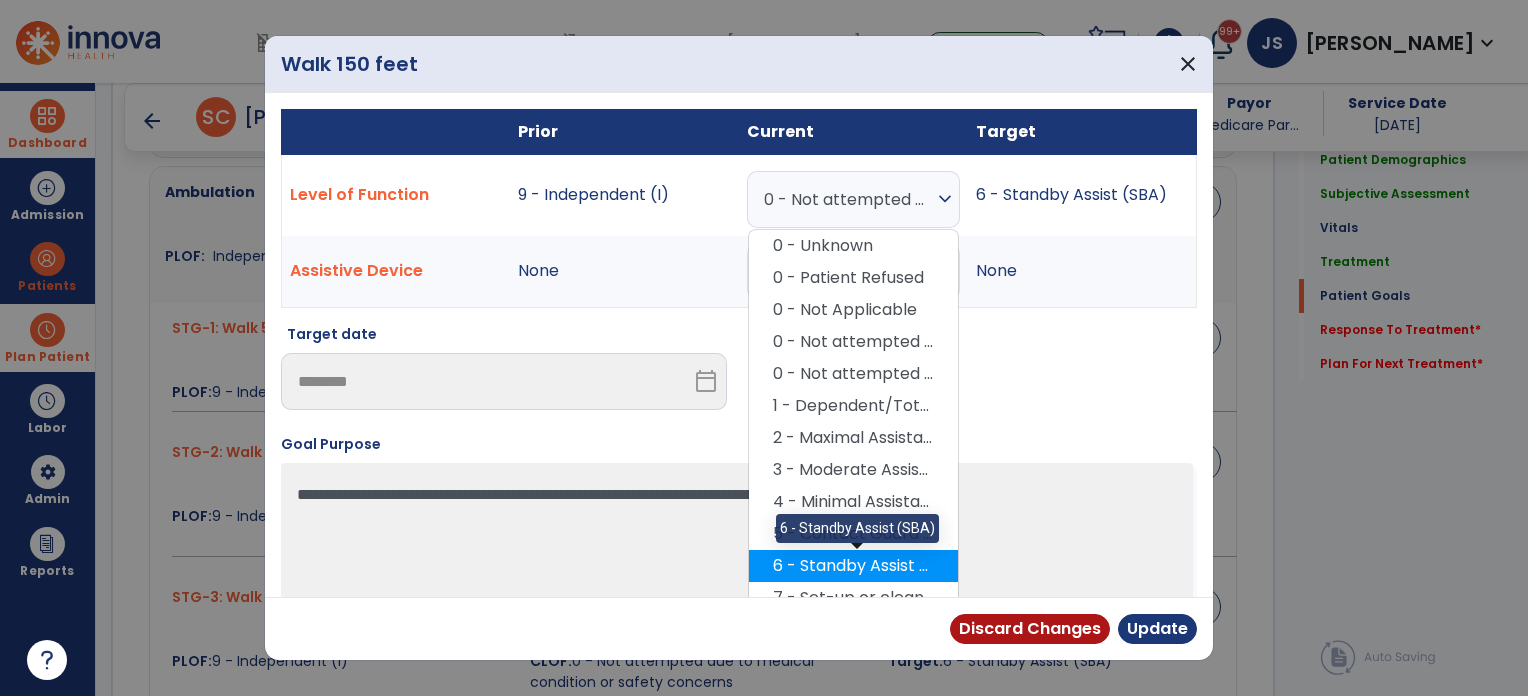 click on "6 - Standby Assist (SBA)" at bounding box center [853, 566] 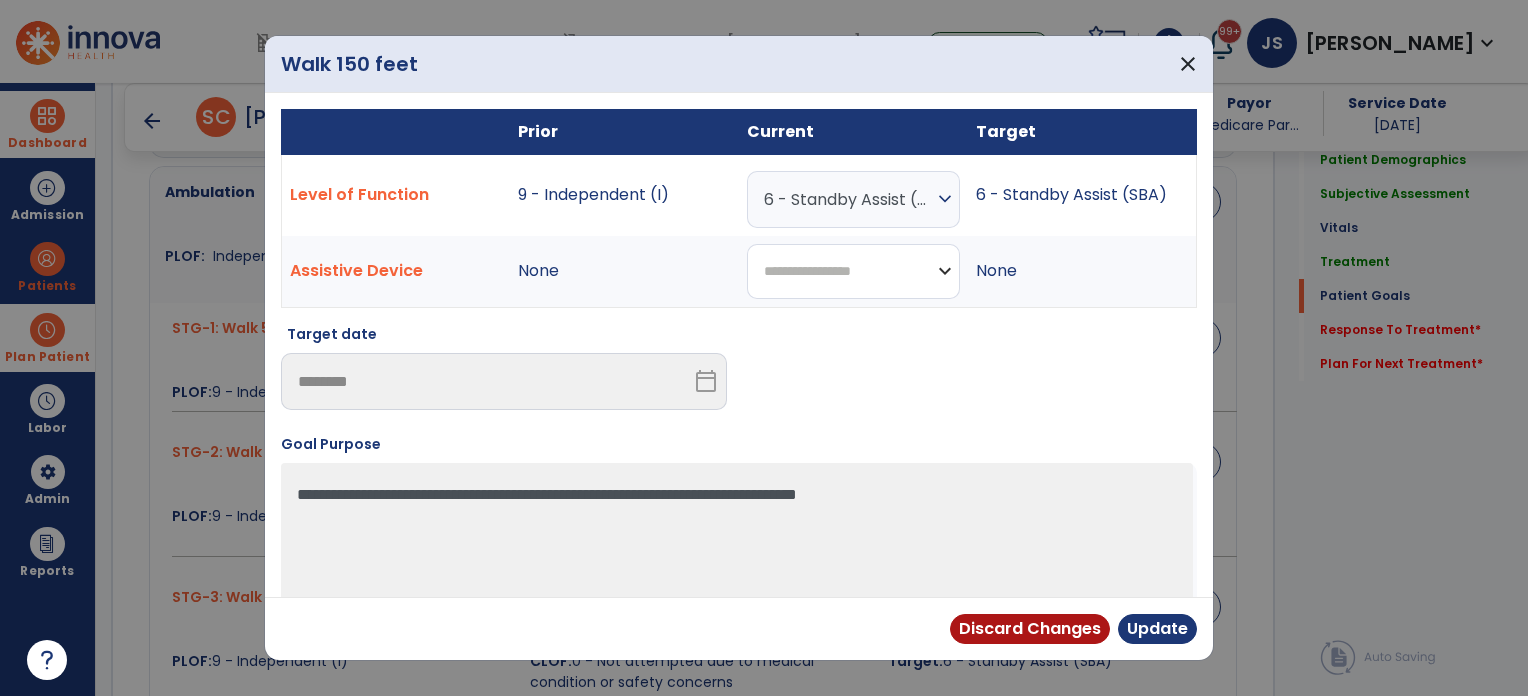 click on "**********" at bounding box center (853, 271) 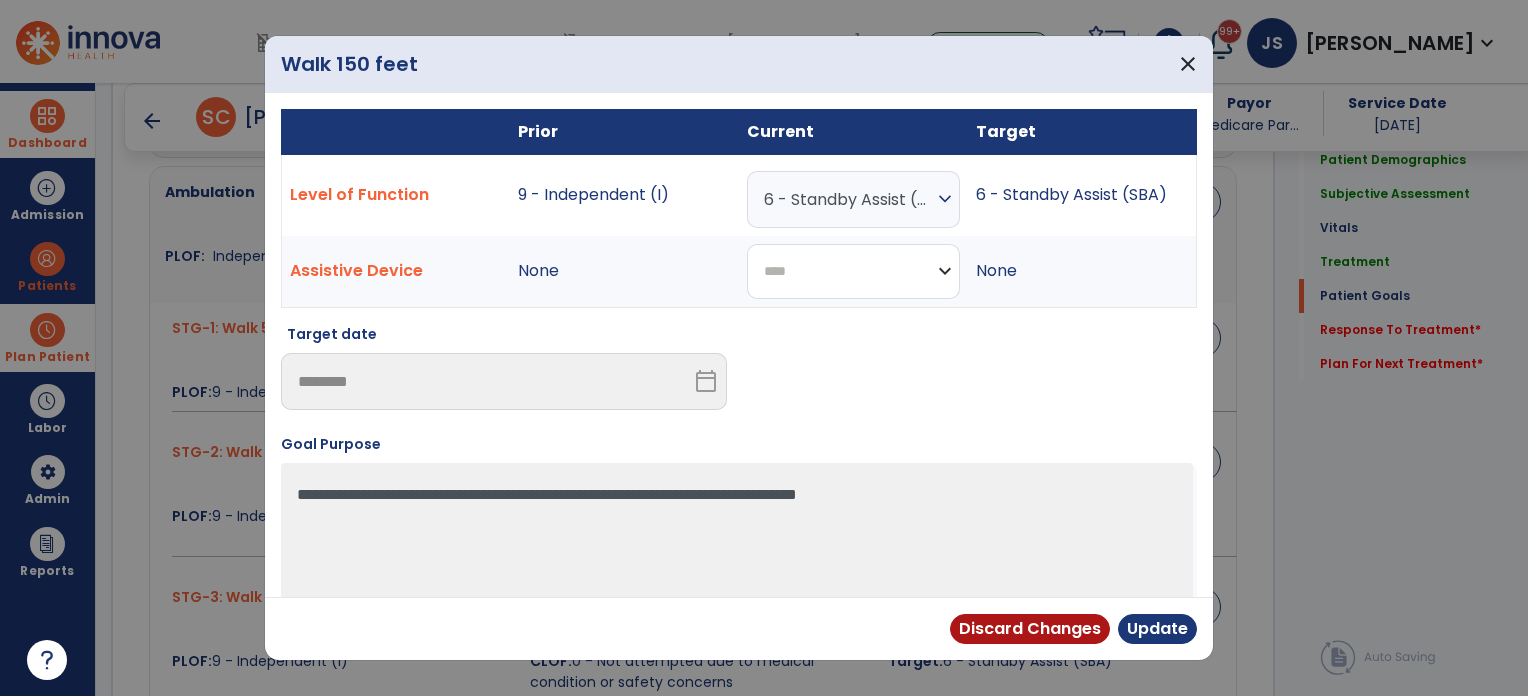 click on "**********" at bounding box center [853, 271] 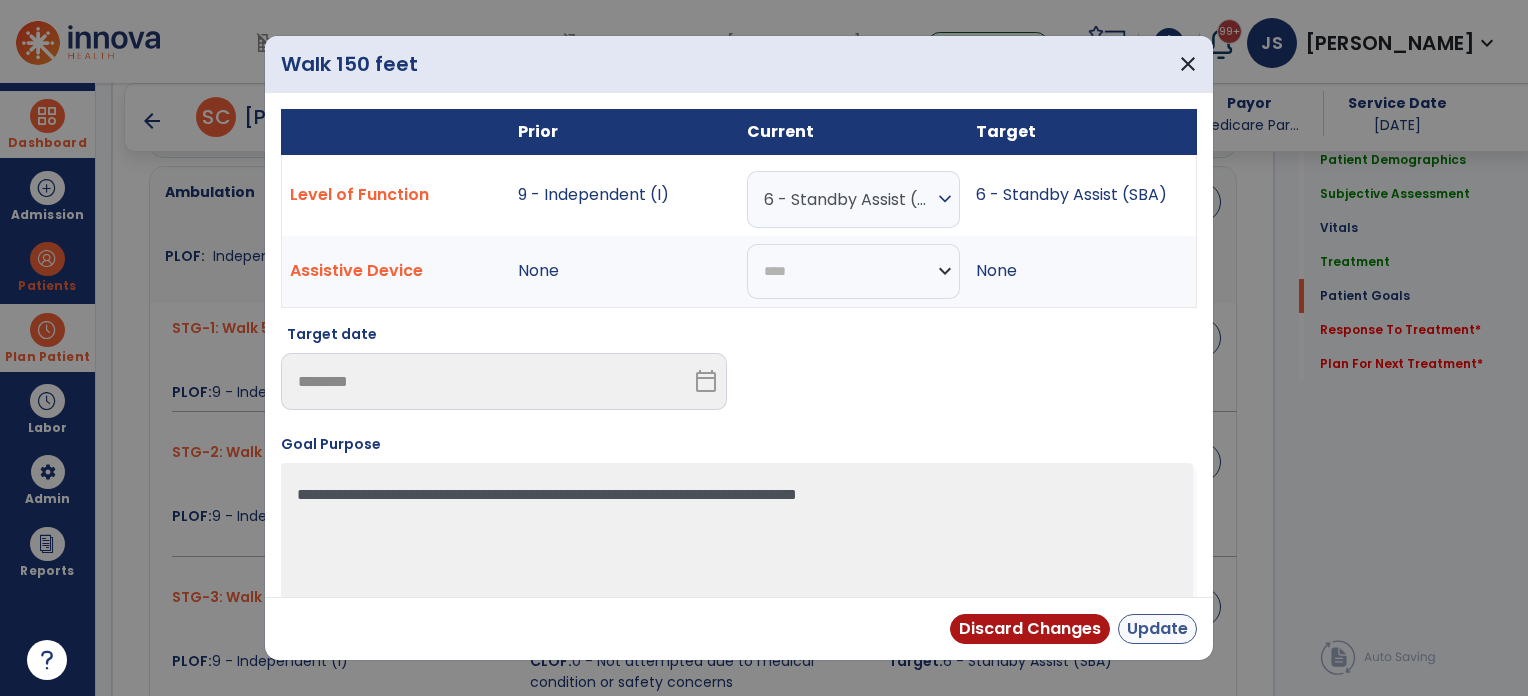 click on "Update" at bounding box center [1157, 629] 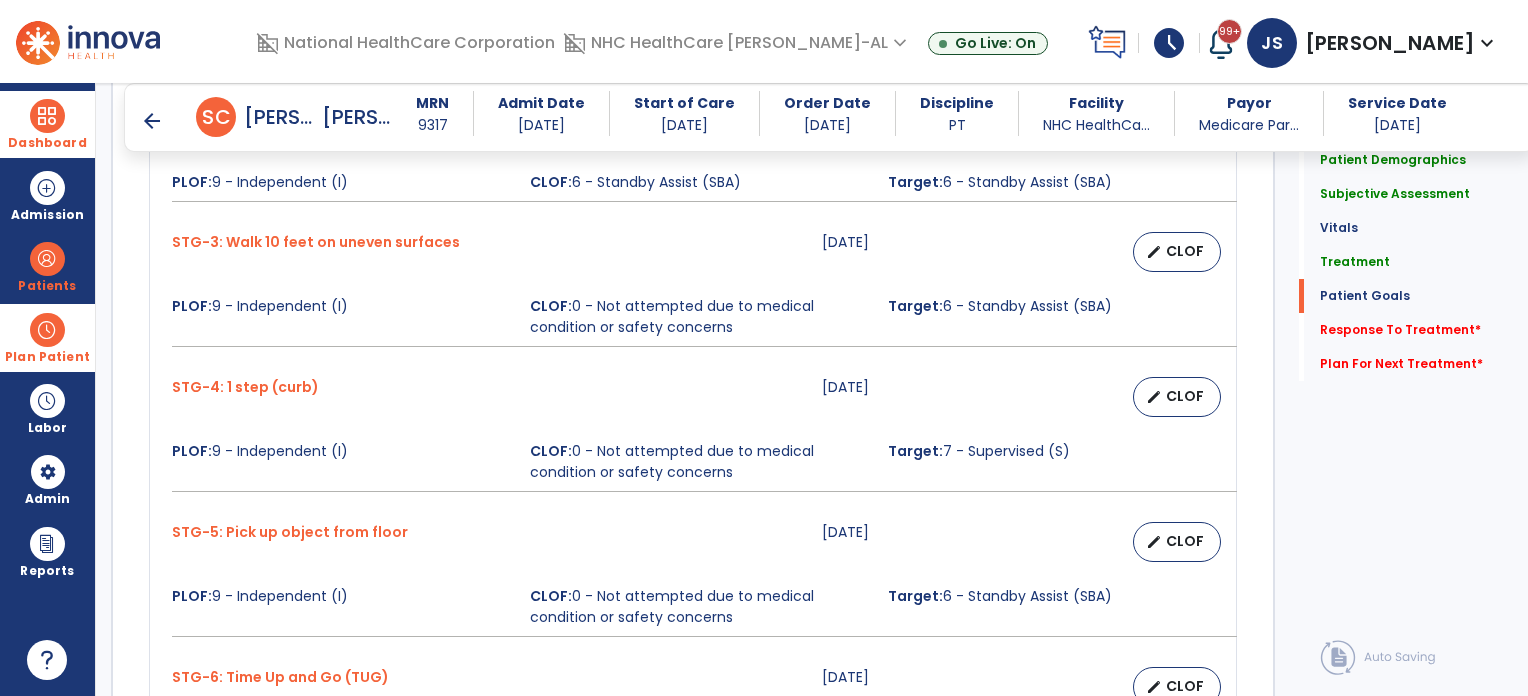scroll, scrollTop: 2184, scrollLeft: 0, axis: vertical 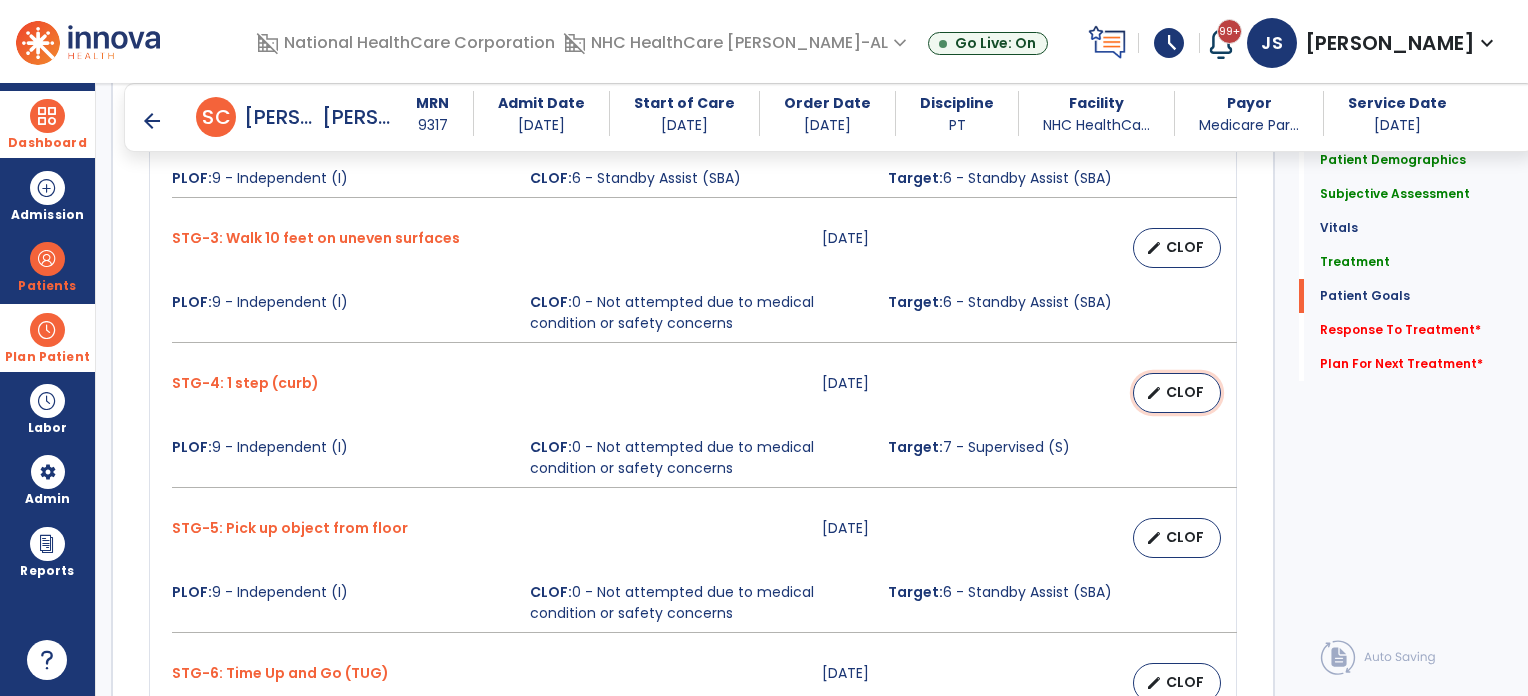 click on "edit   CLOF" at bounding box center [1177, 393] 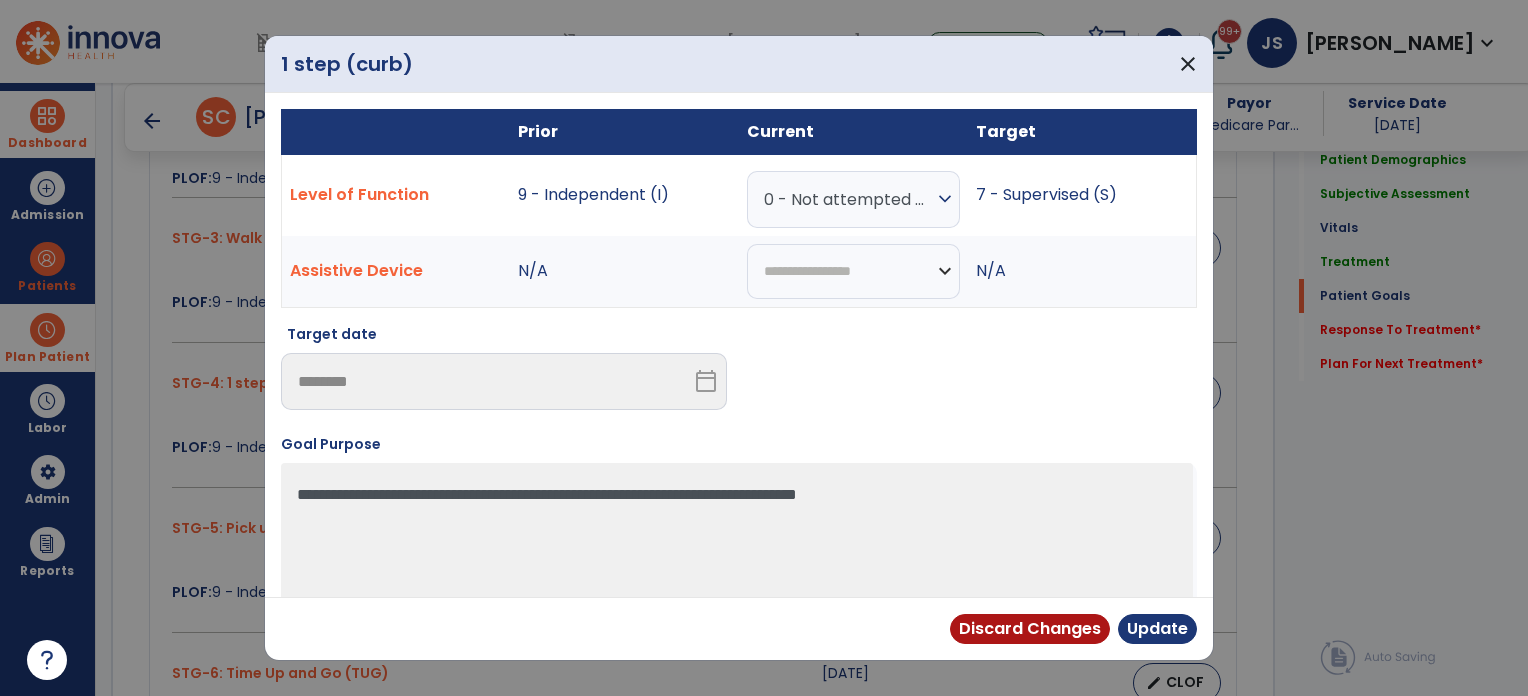 click on "expand_more" at bounding box center (945, 199) 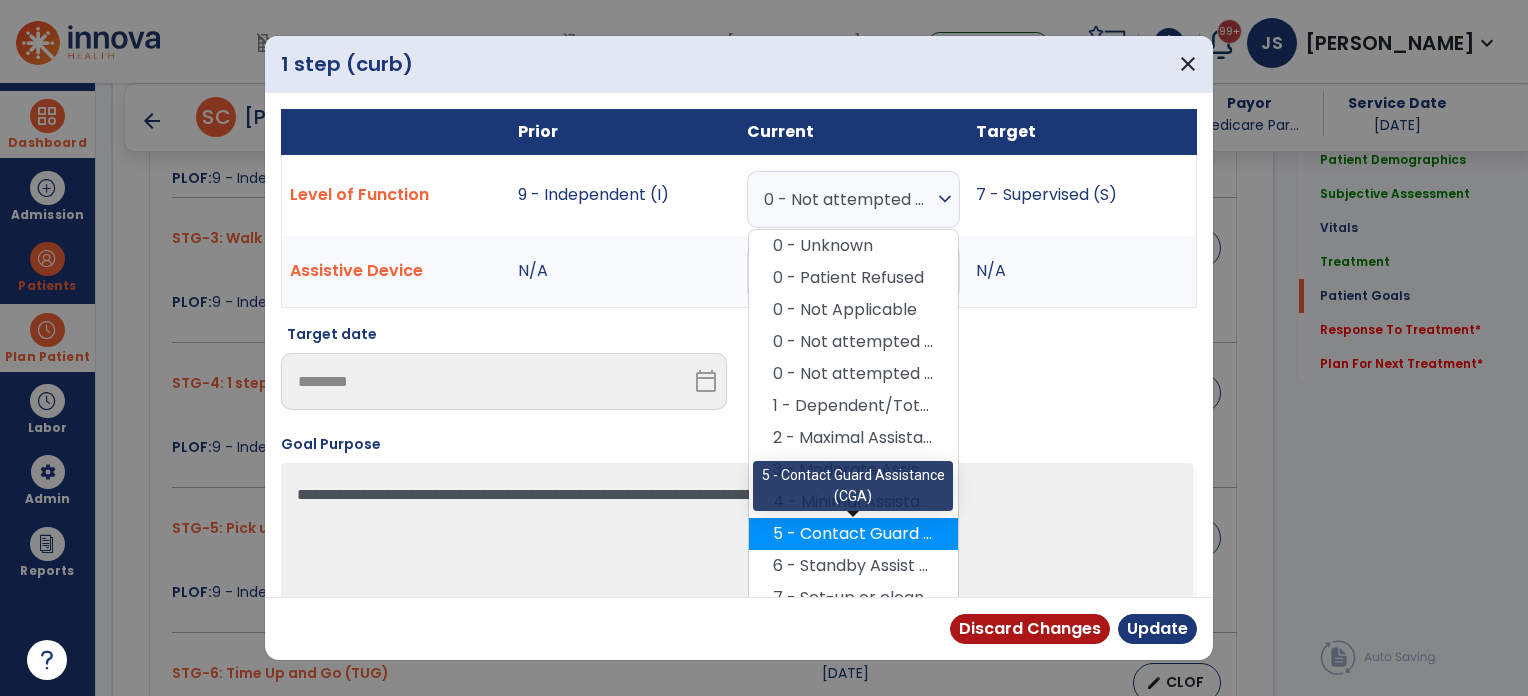 click on "5 - Contact Guard Assistance (CGA)" at bounding box center (853, 534) 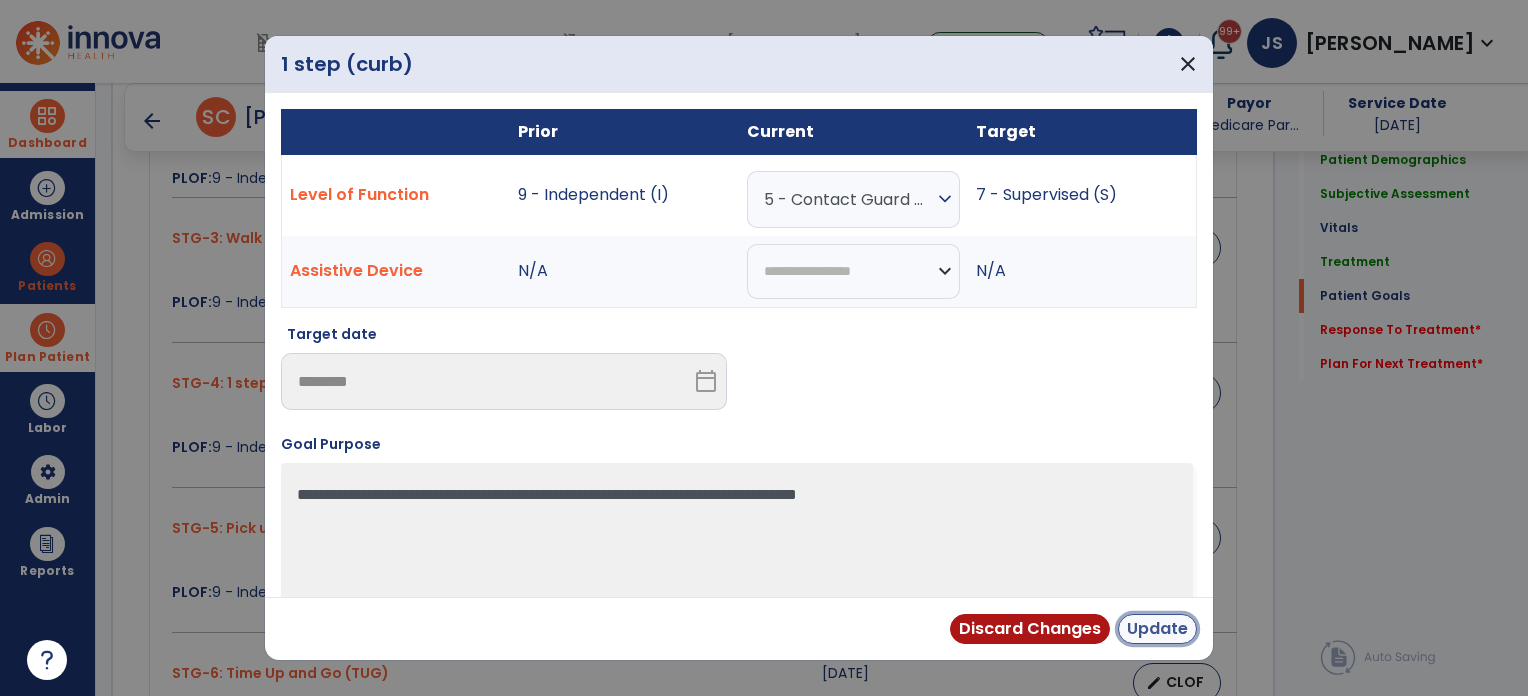 click on "Update" at bounding box center (1157, 629) 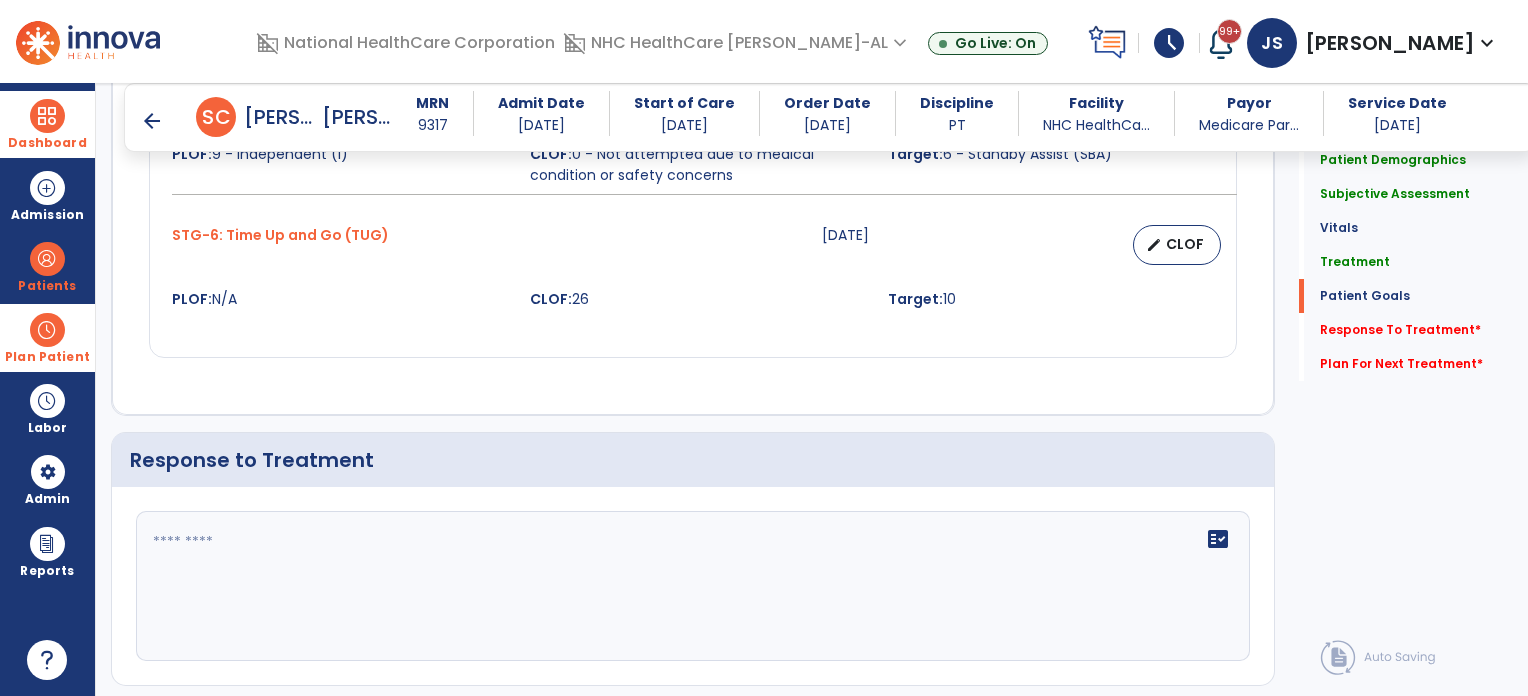 scroll, scrollTop: 2606, scrollLeft: 0, axis: vertical 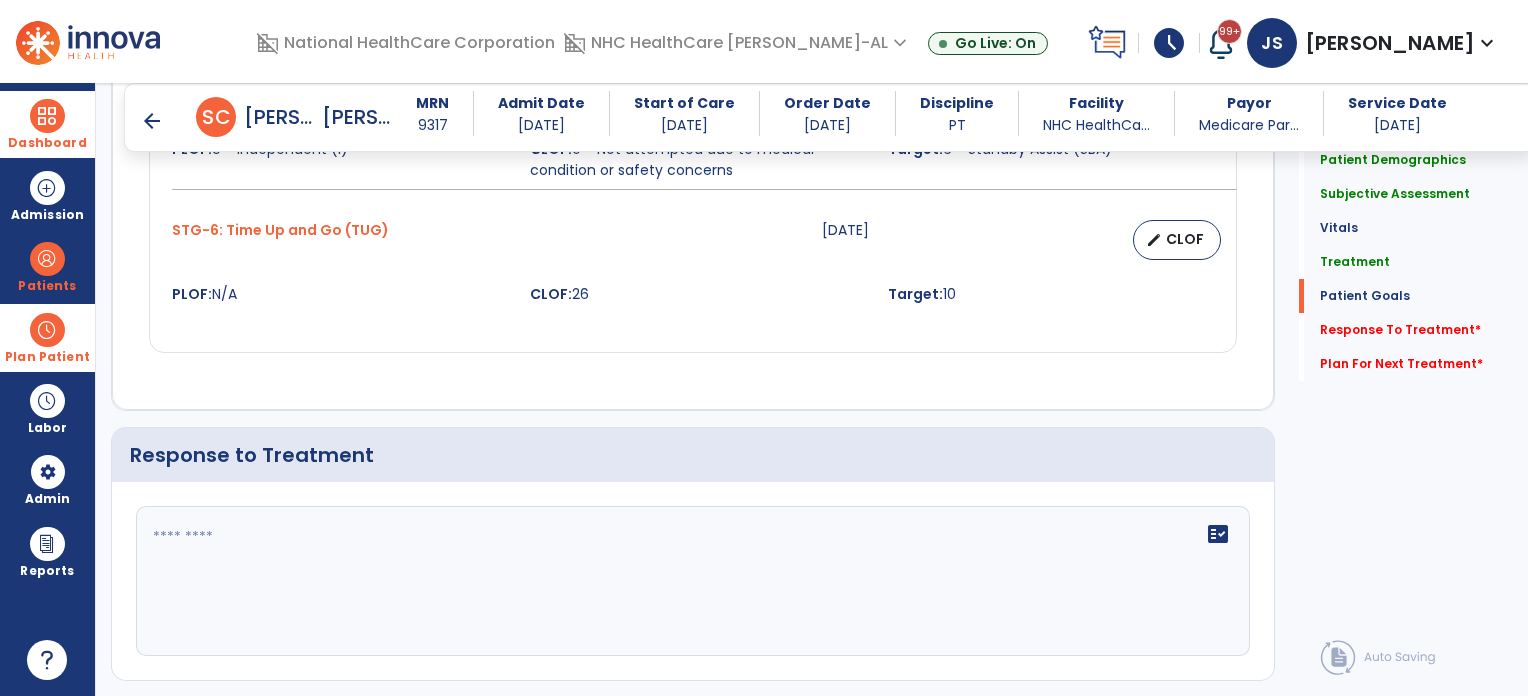 click on "fact_check" 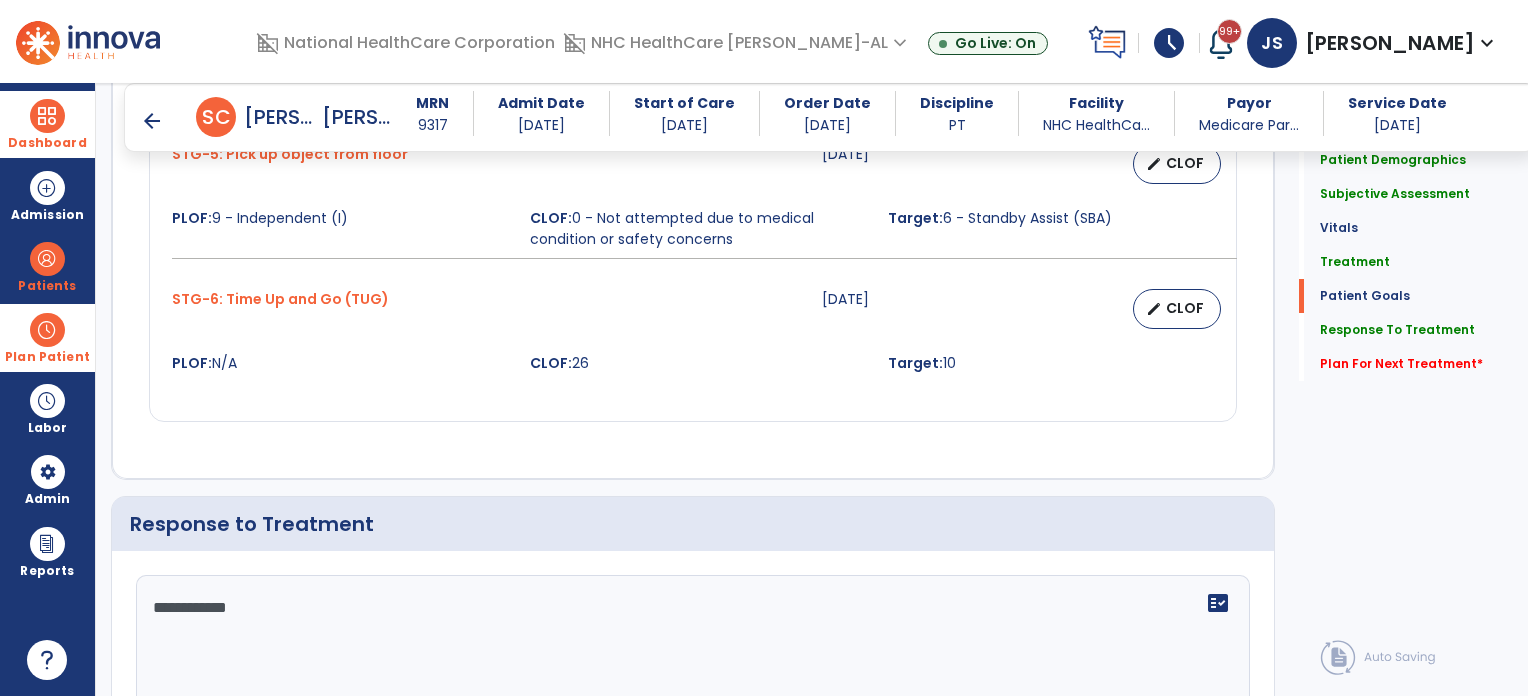 scroll, scrollTop: 2606, scrollLeft: 0, axis: vertical 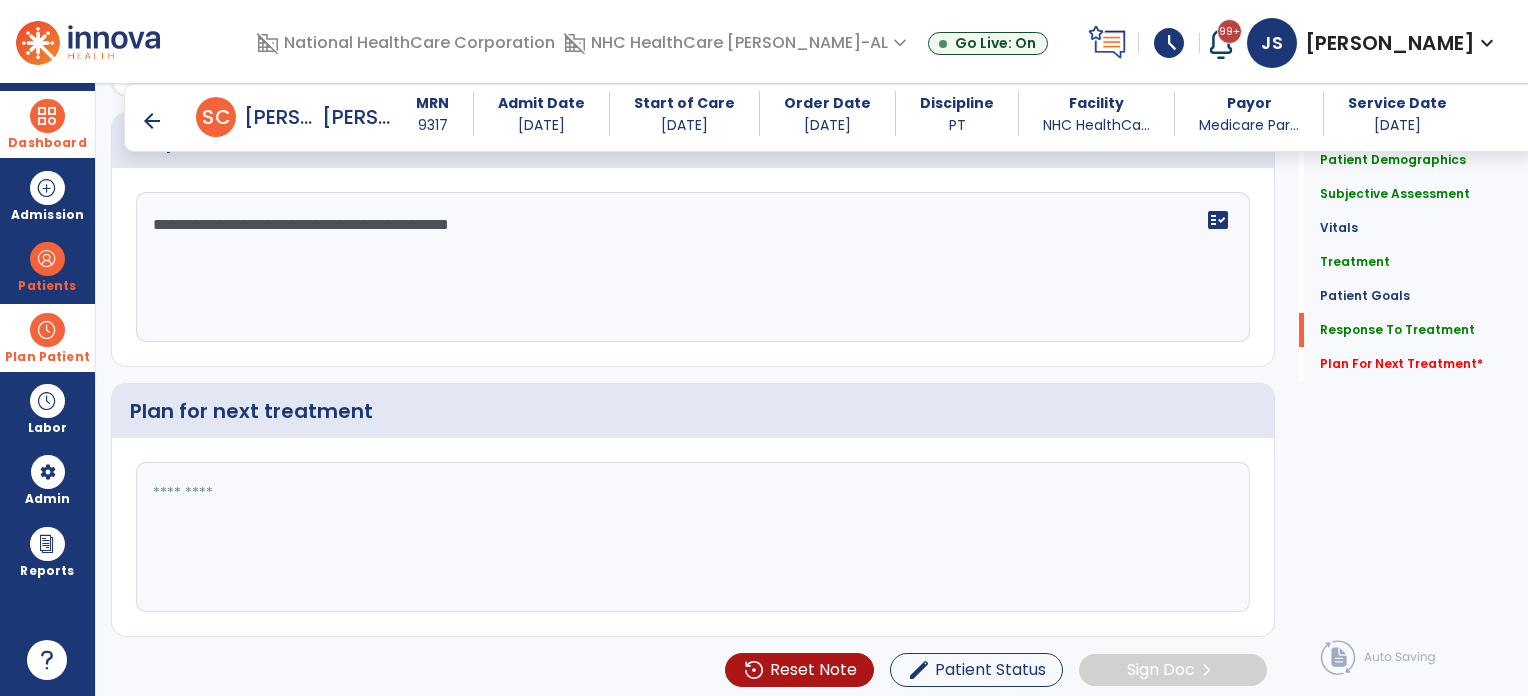 type on "**********" 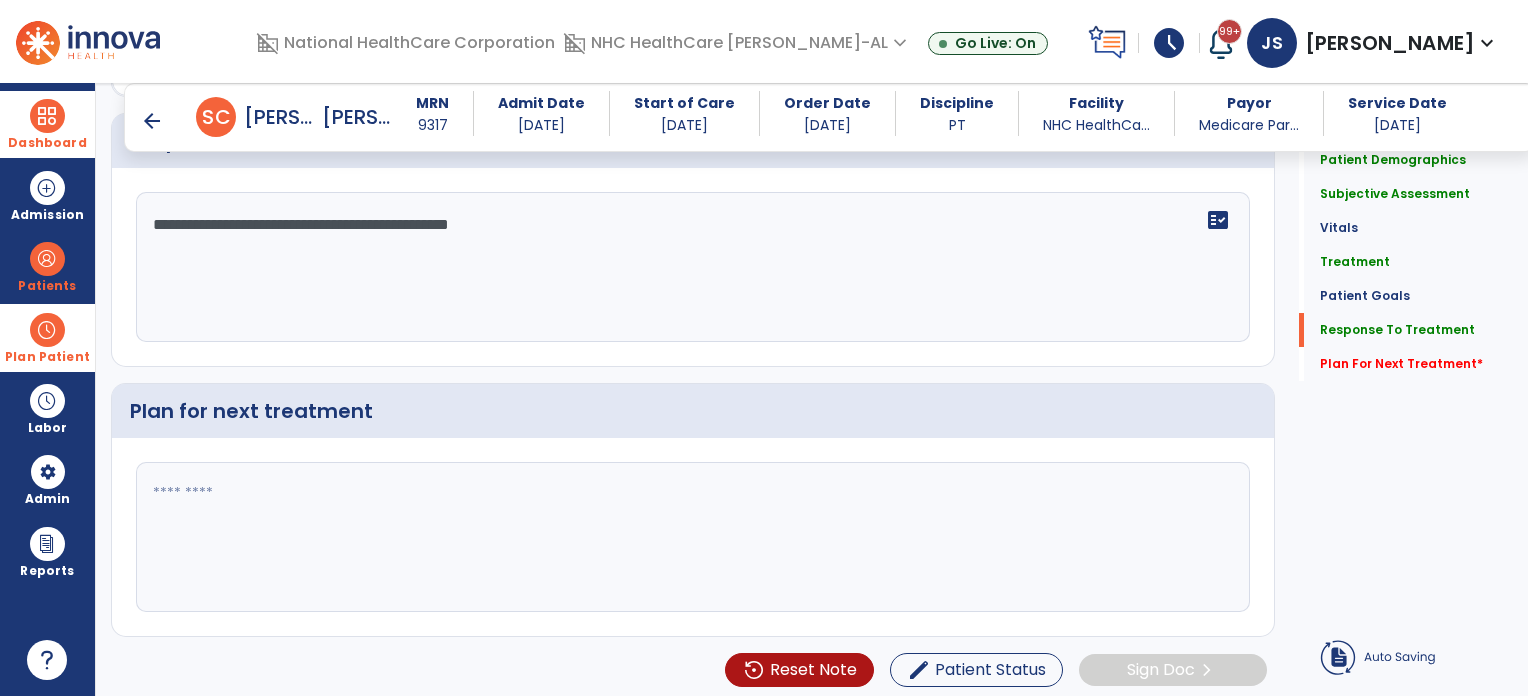 paste on "**********" 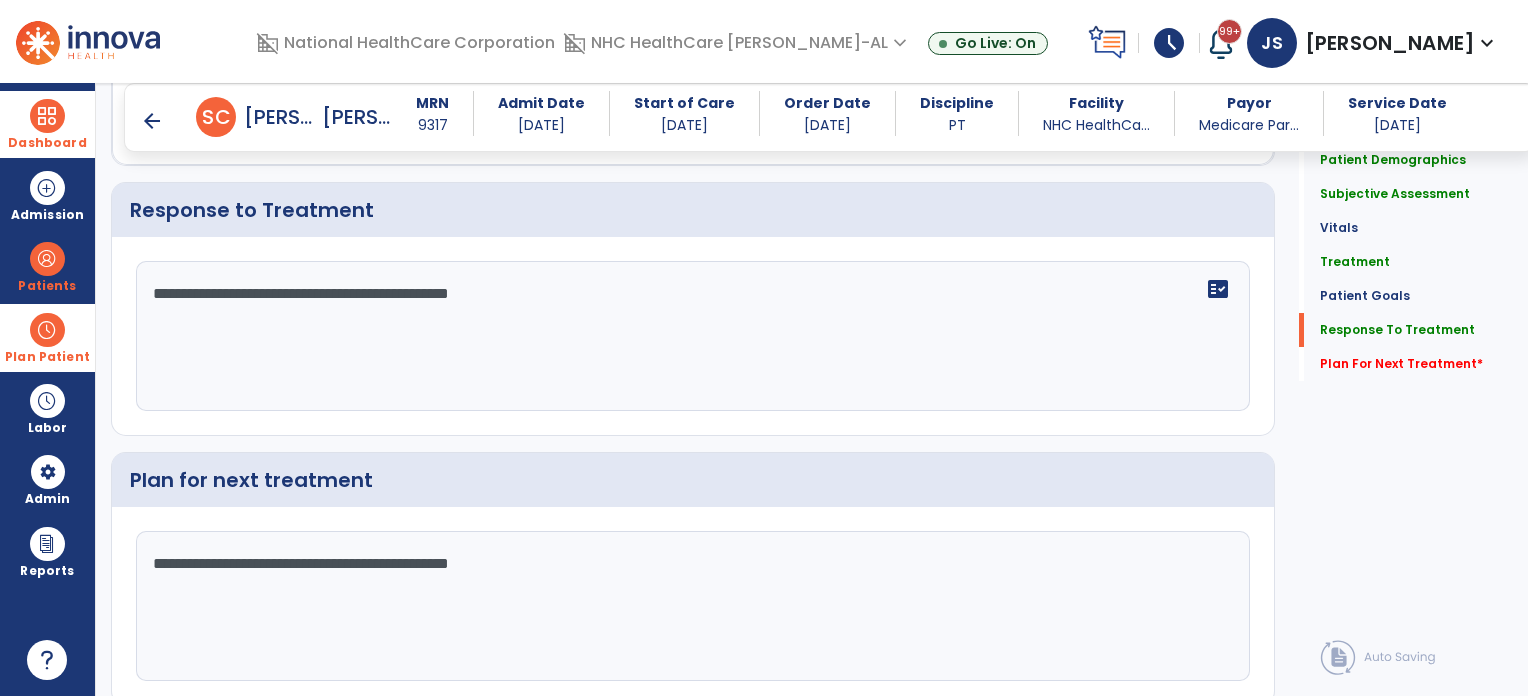 scroll, scrollTop: 2920, scrollLeft: 0, axis: vertical 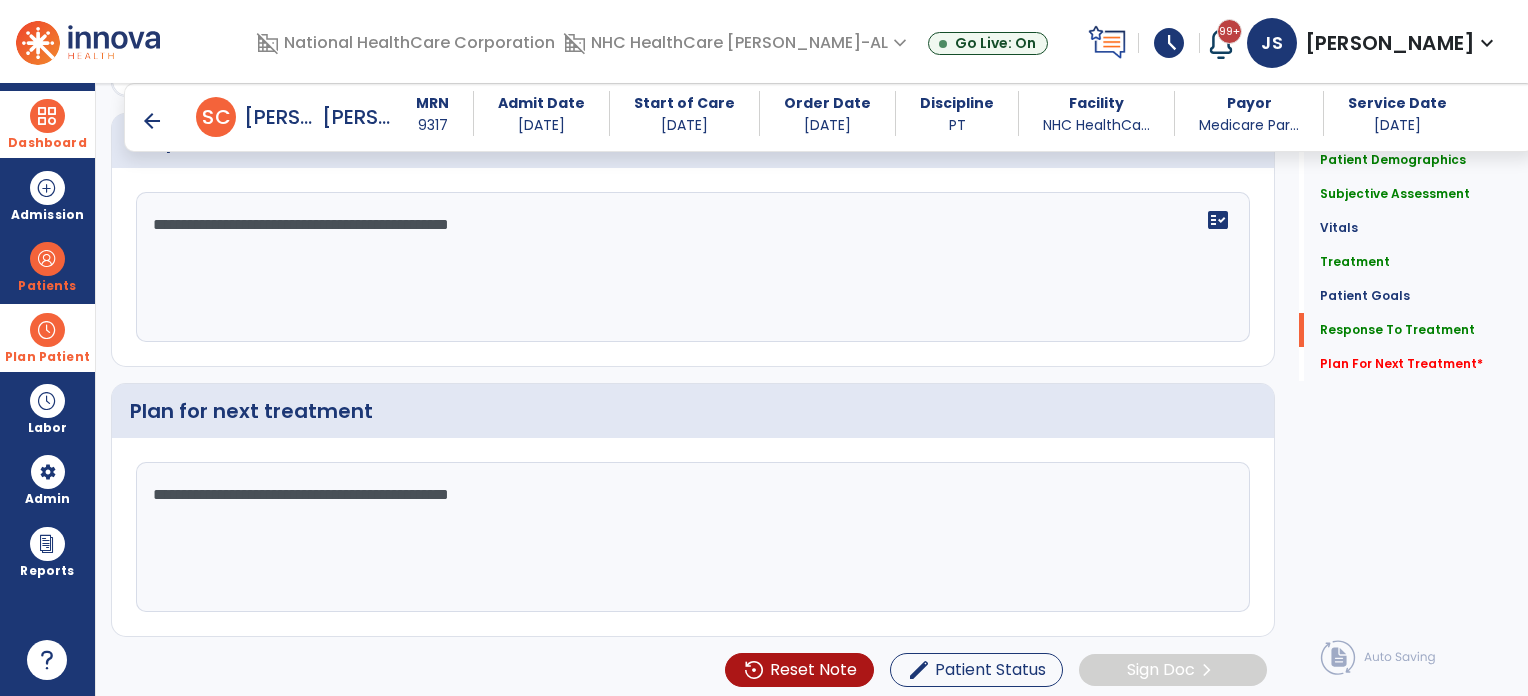 type on "**********" 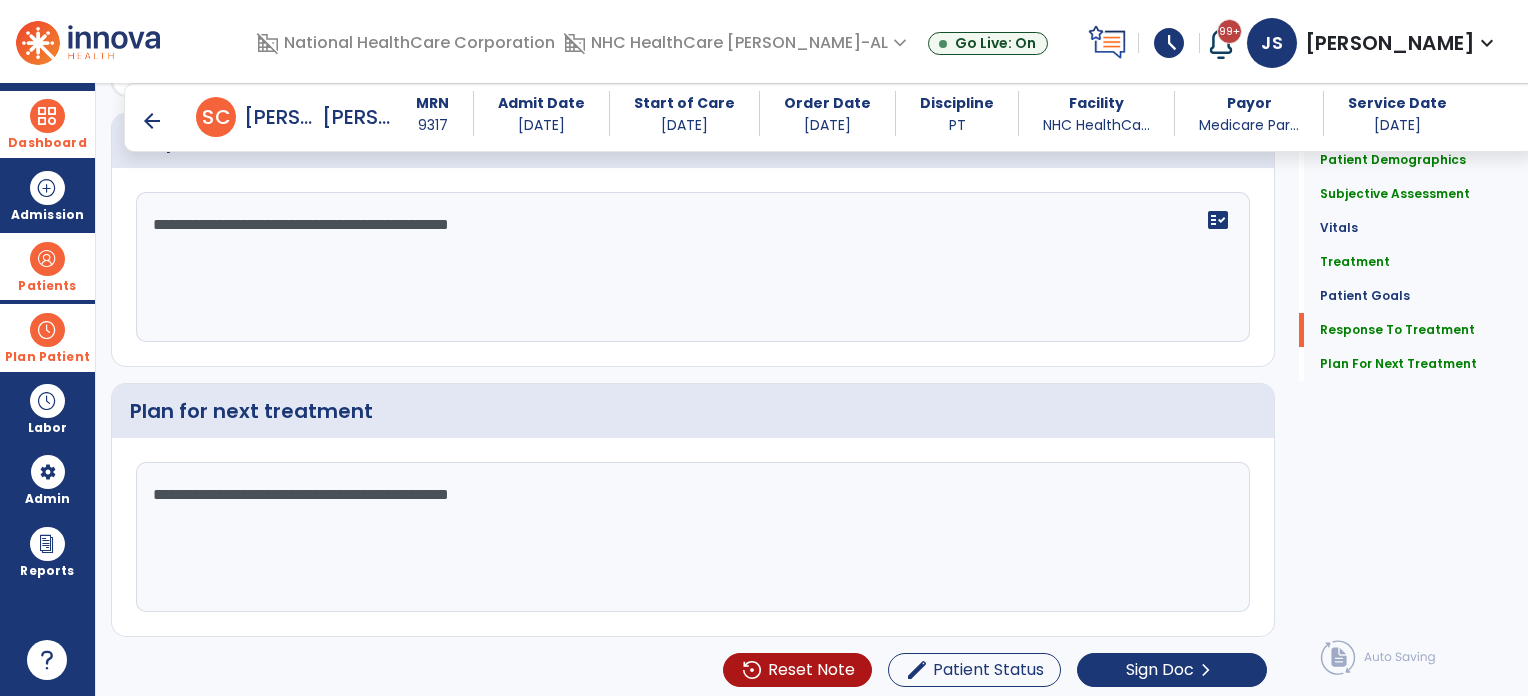 drag, startPoint x: 591, startPoint y: 199, endPoint x: 40, endPoint y: 249, distance: 553.264 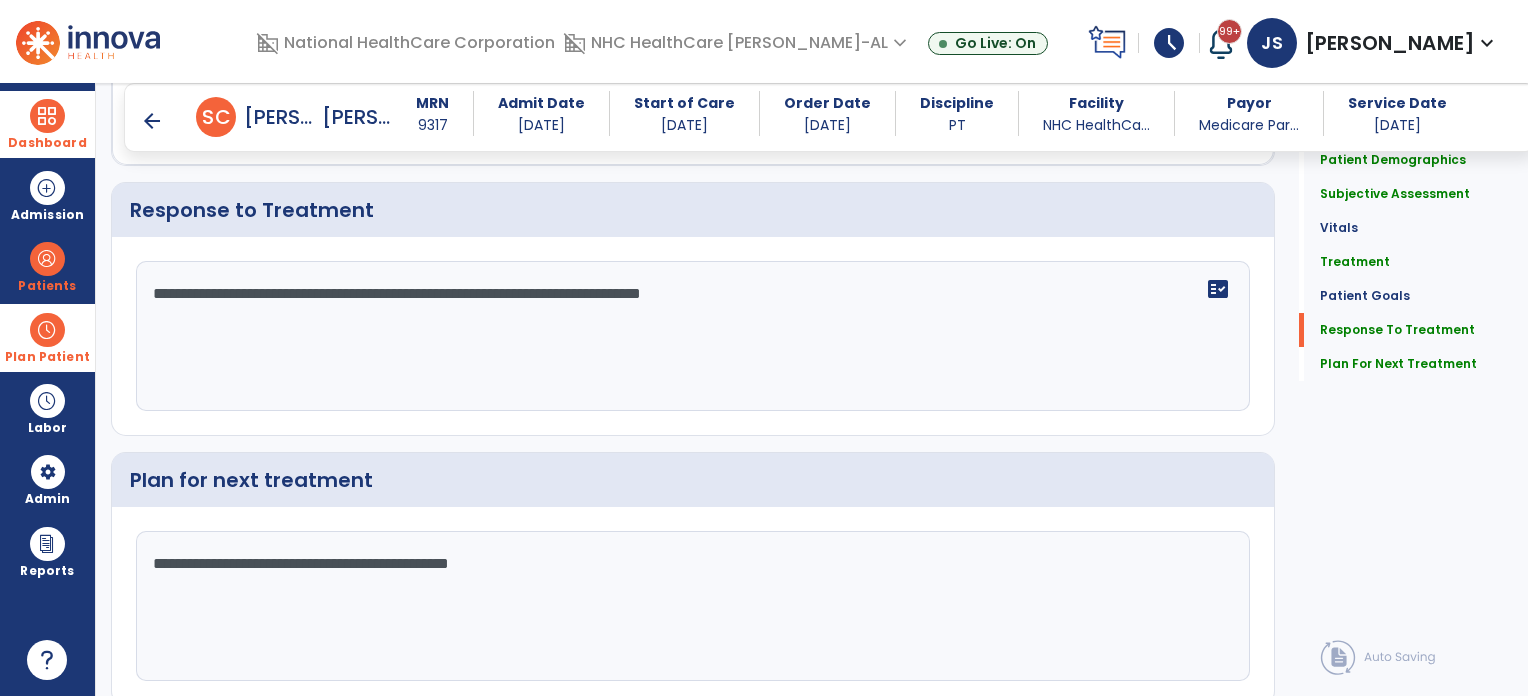 scroll, scrollTop: 2920, scrollLeft: 0, axis: vertical 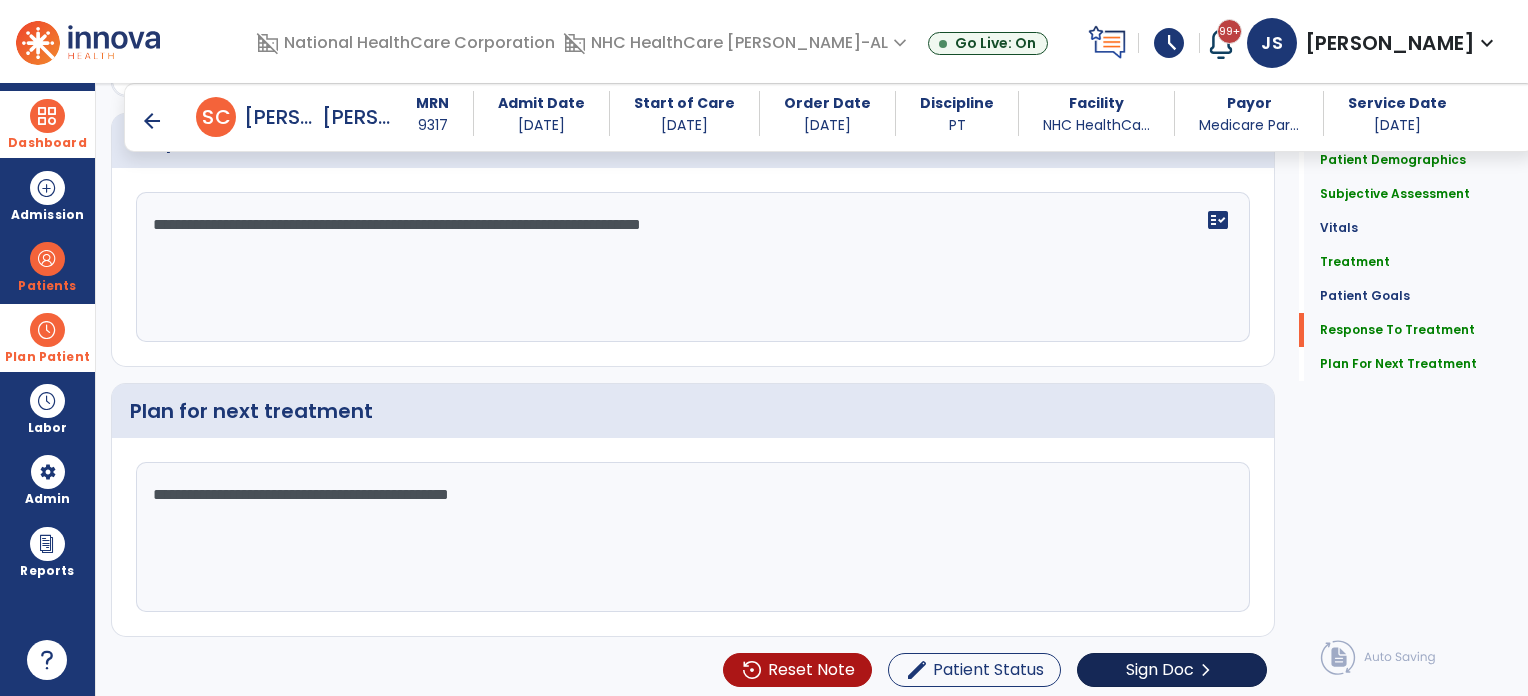 type on "**********" 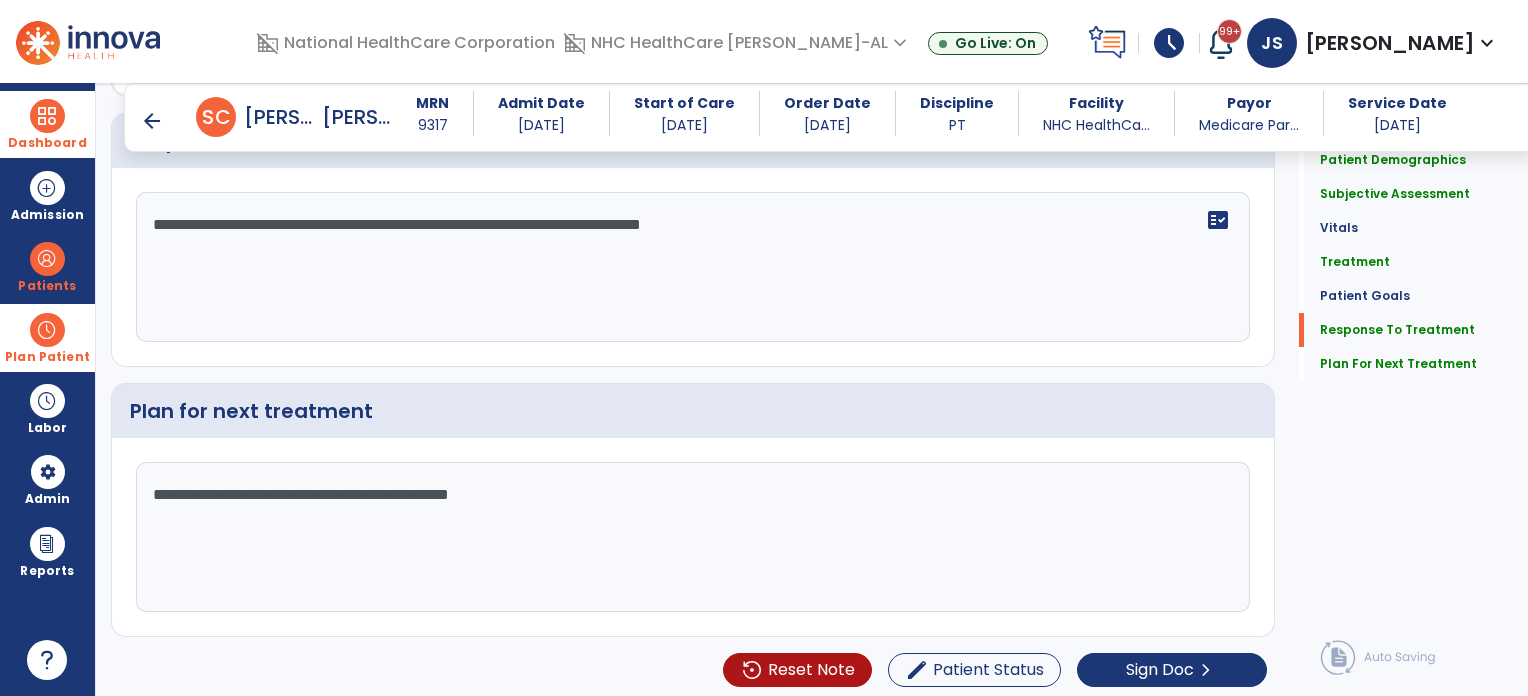 drag, startPoint x: 1097, startPoint y: 654, endPoint x: 1008, endPoint y: 571, distance: 121.69634 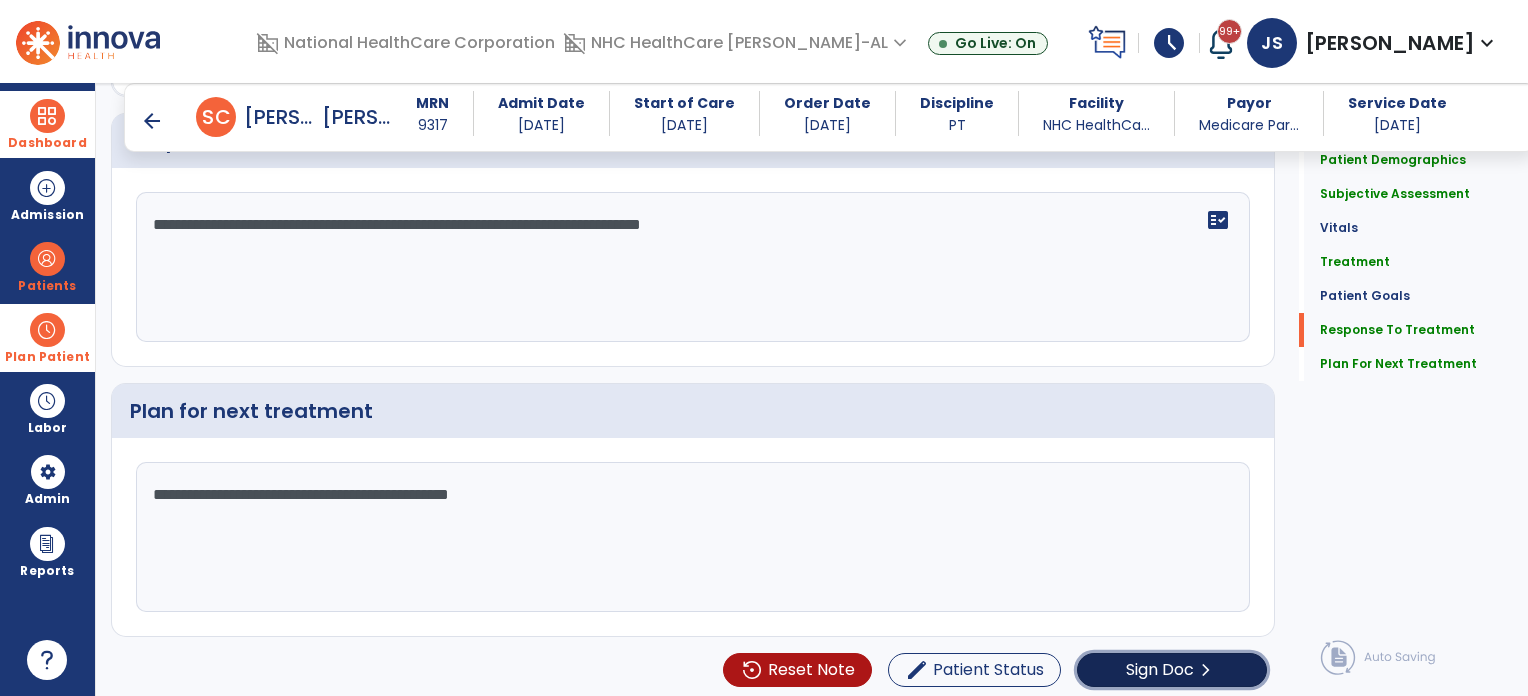click on "Sign Doc" 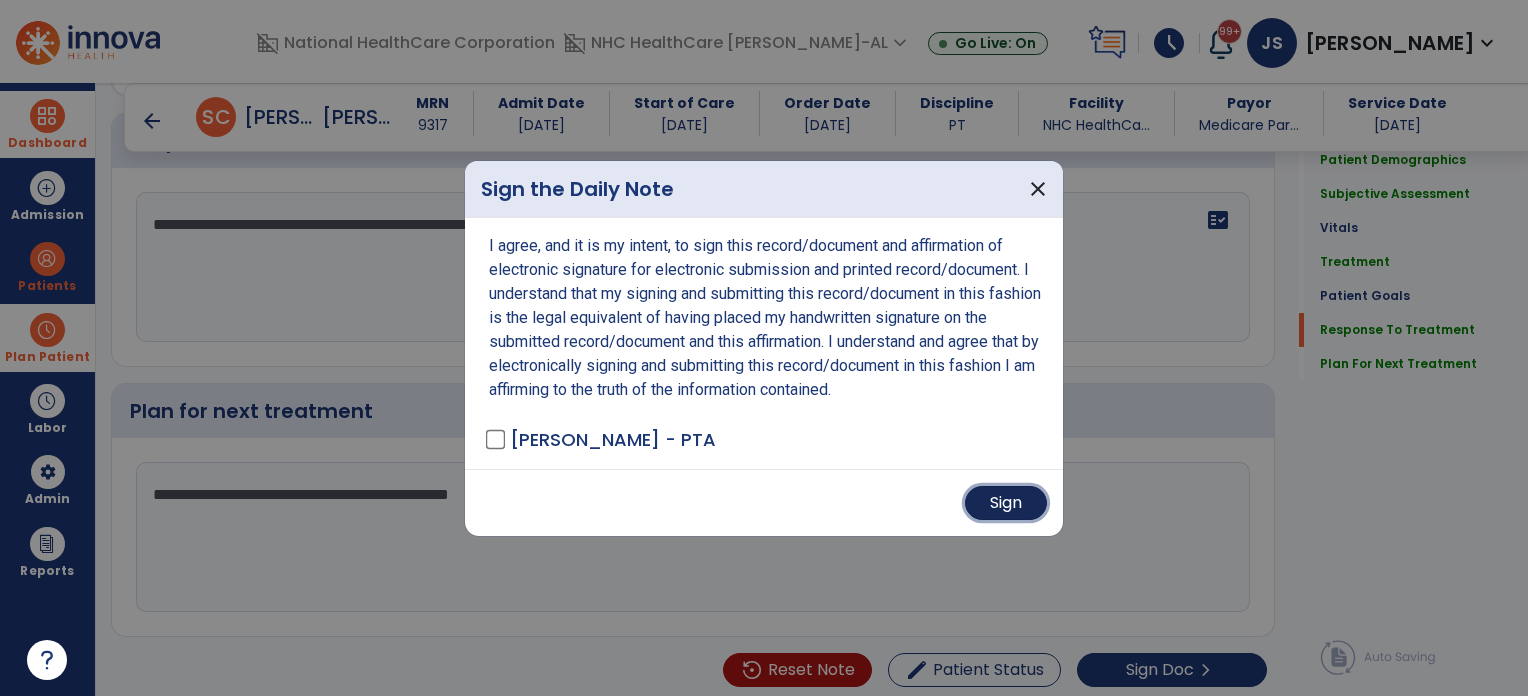 click on "Sign" at bounding box center [1006, 503] 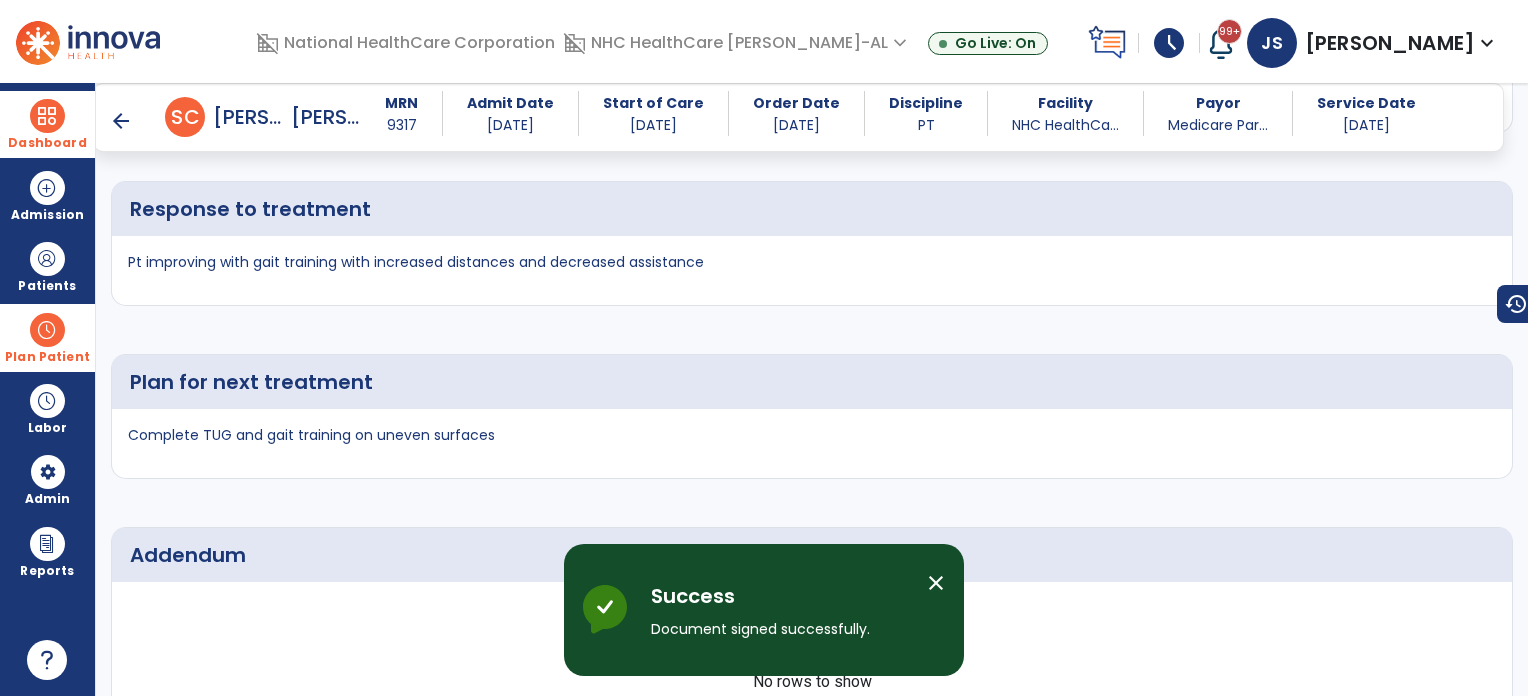 scroll, scrollTop: 4332, scrollLeft: 0, axis: vertical 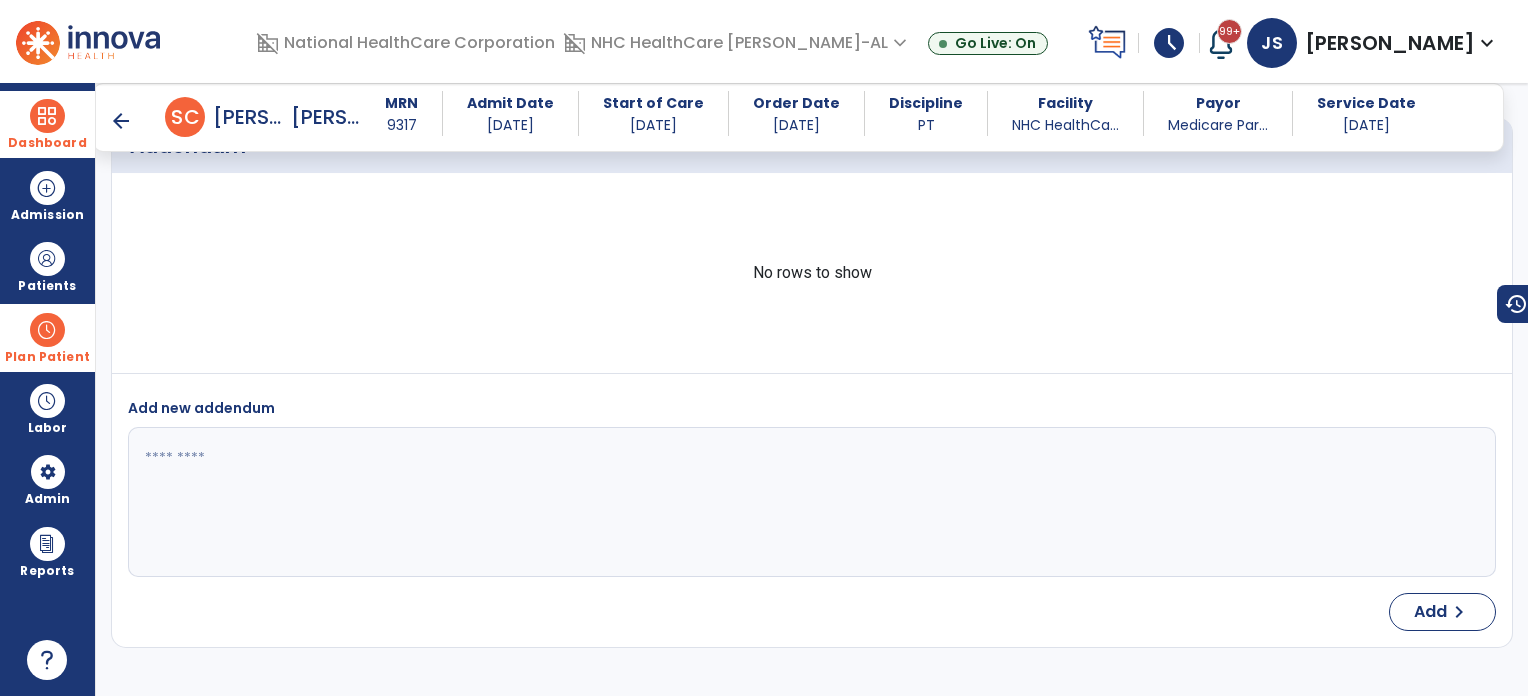 click on "arrow_back" at bounding box center [121, 121] 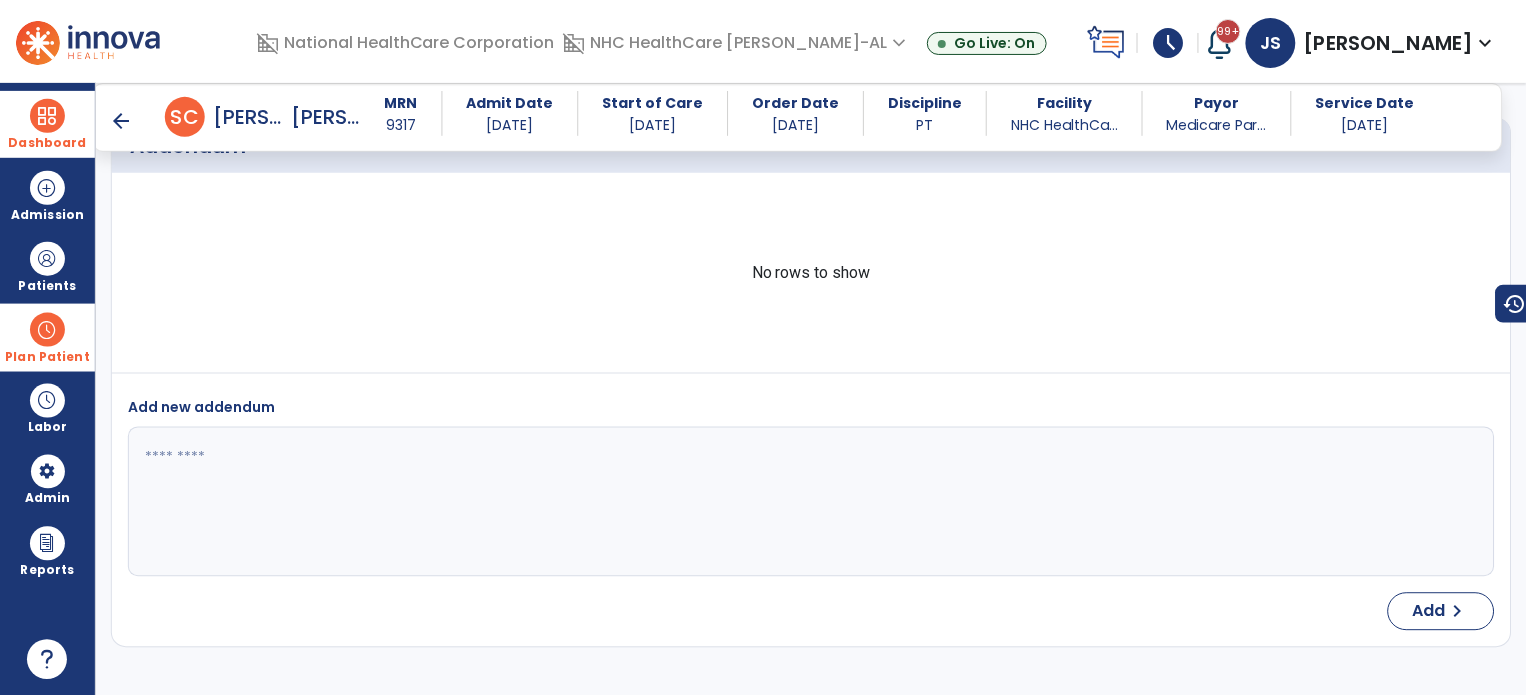 scroll, scrollTop: 0, scrollLeft: 0, axis: both 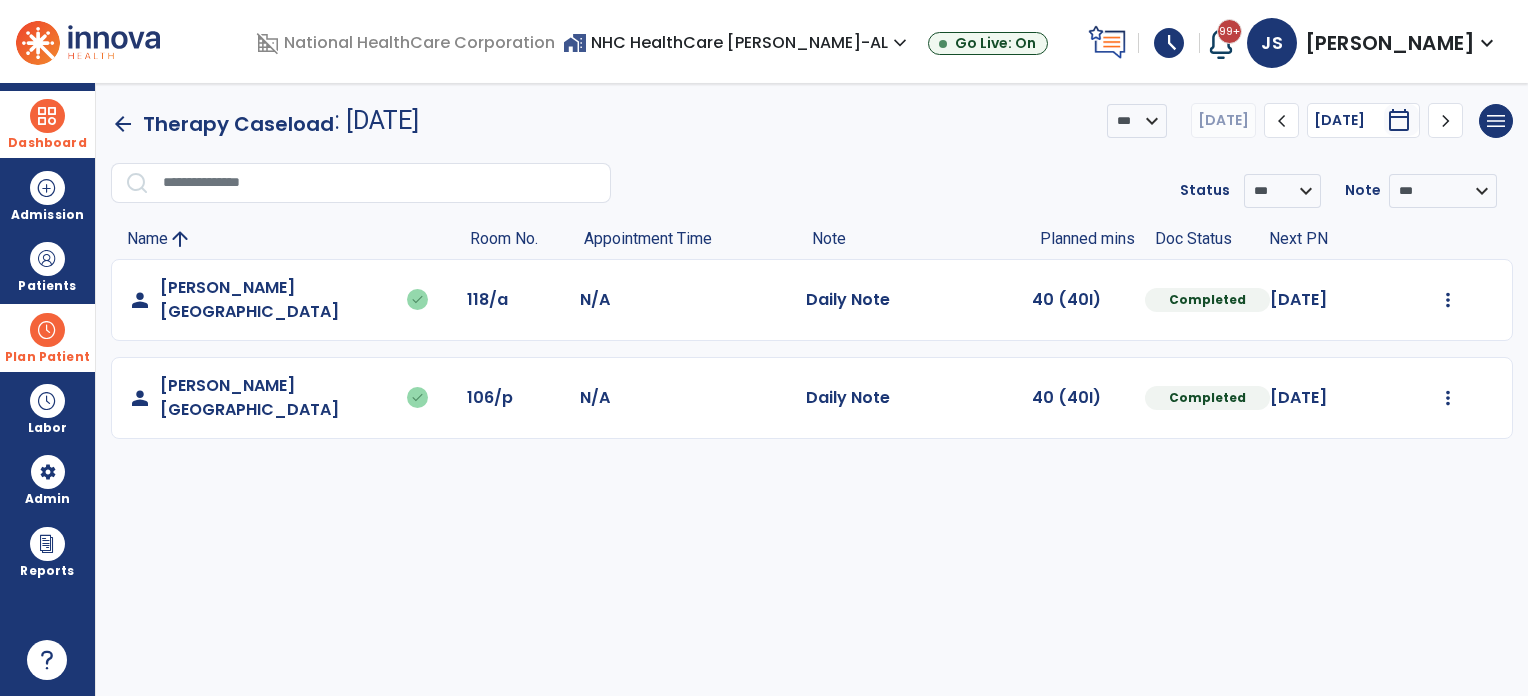 click on "Dashboard" at bounding box center [47, 143] 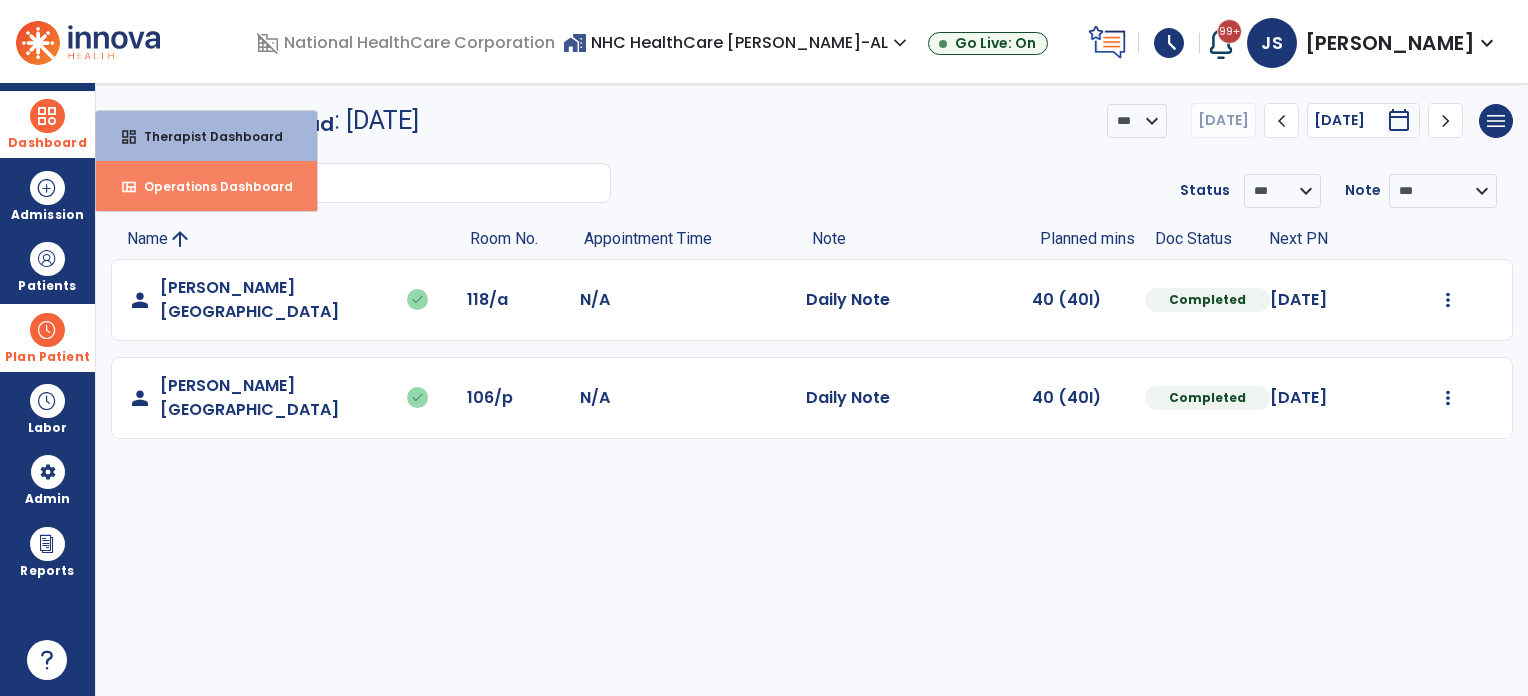 click on "Operations Dashboard" at bounding box center [210, 186] 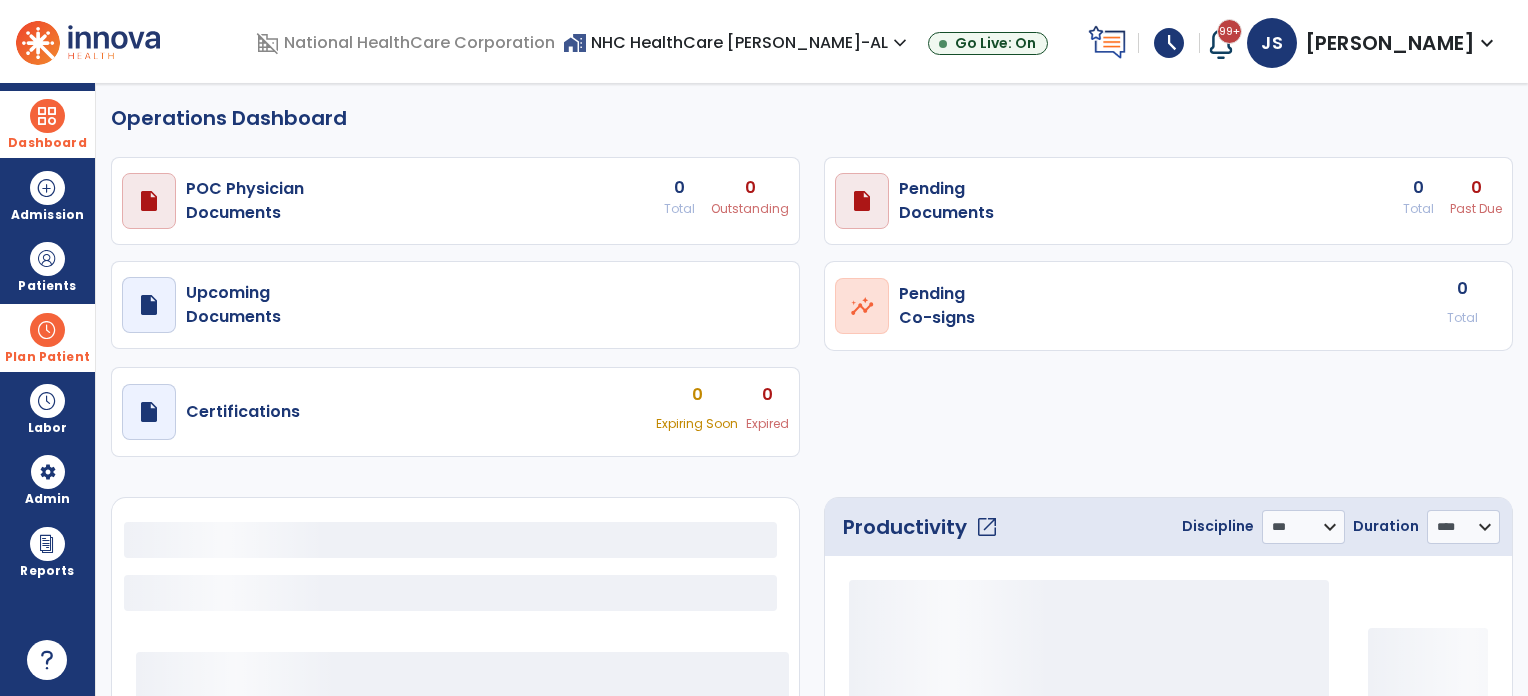 select on "***" 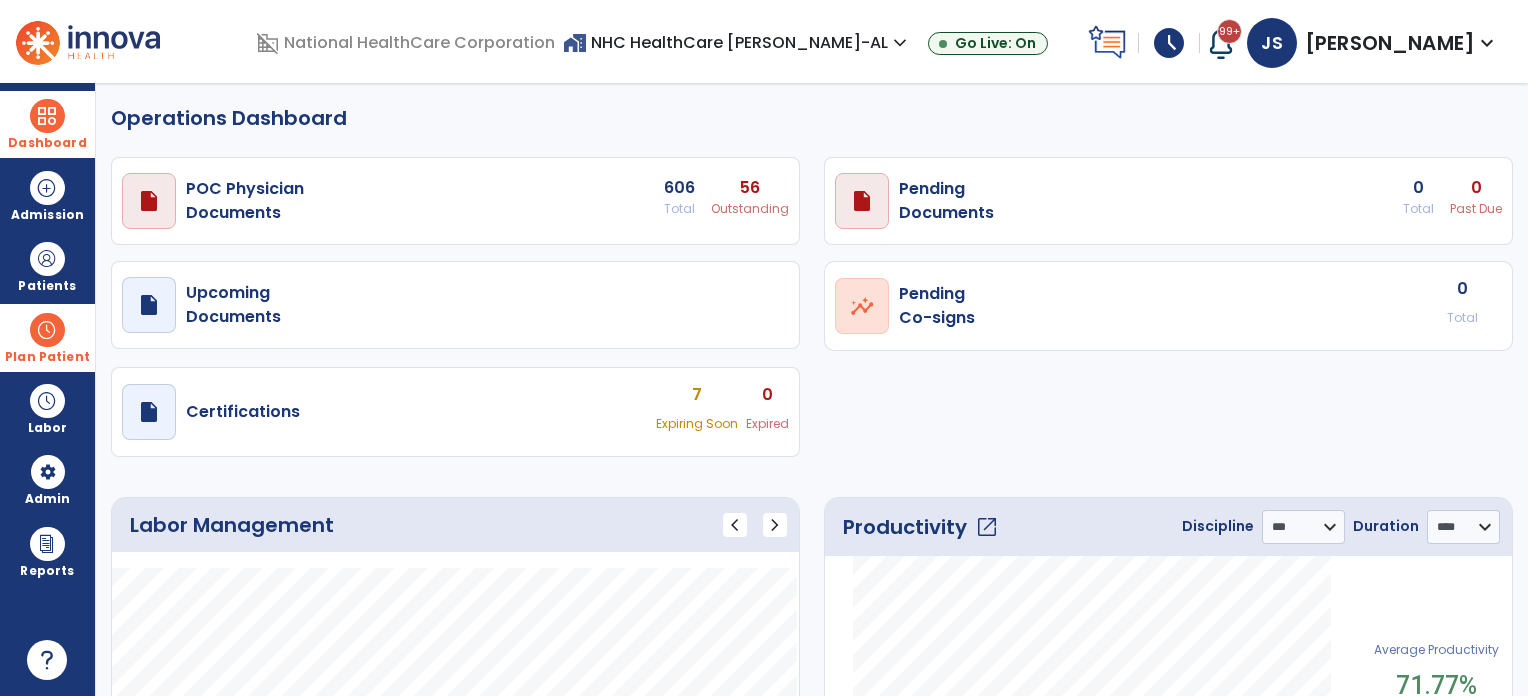 click on "schedule" at bounding box center (1169, 43) 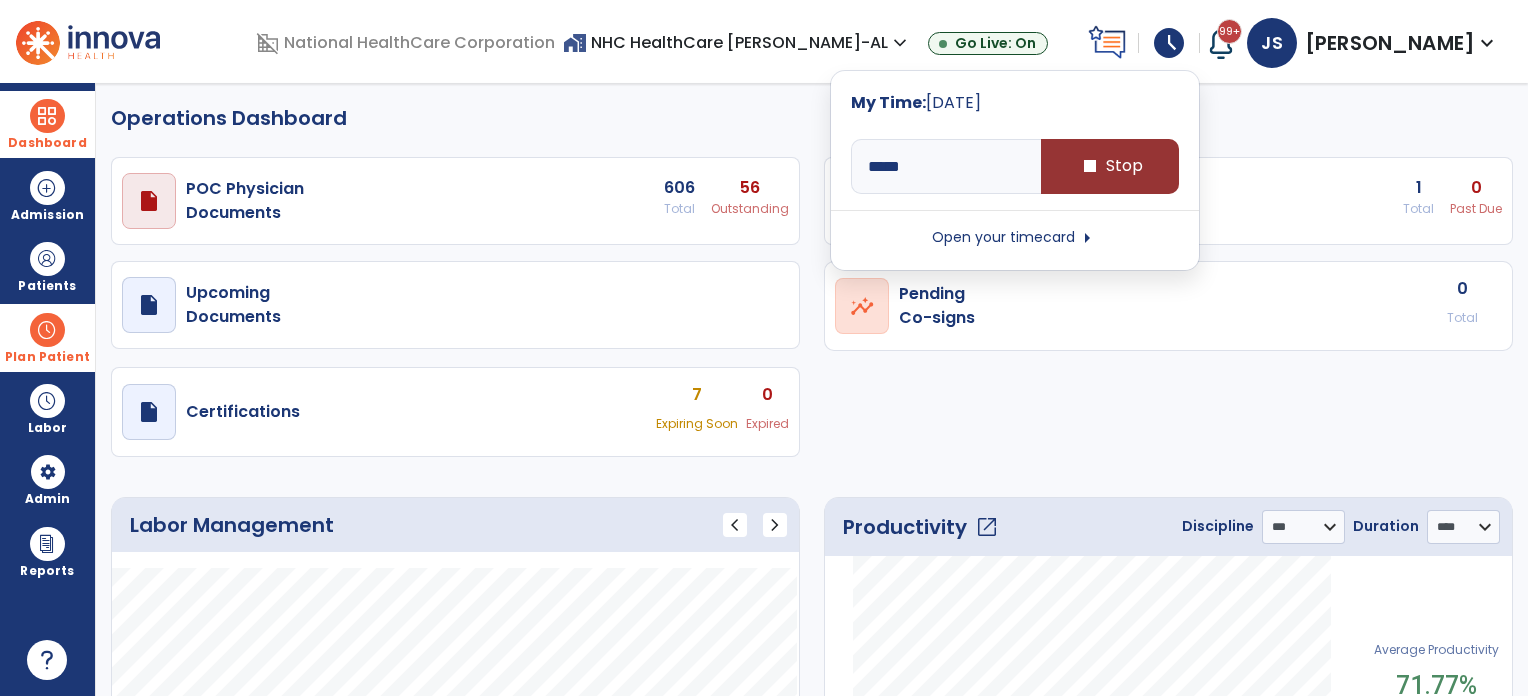 click on "stop  Stop" at bounding box center (1110, 166) 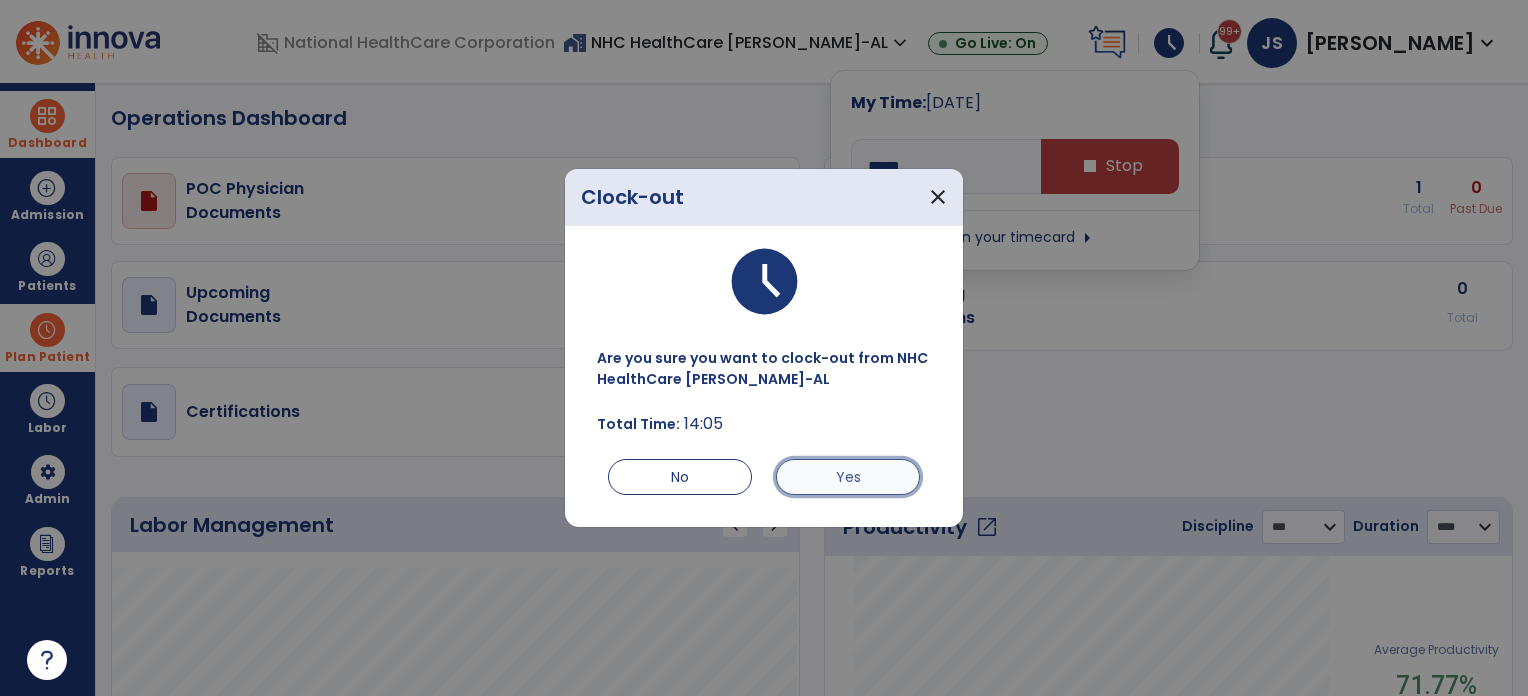 click on "Yes" at bounding box center [848, 477] 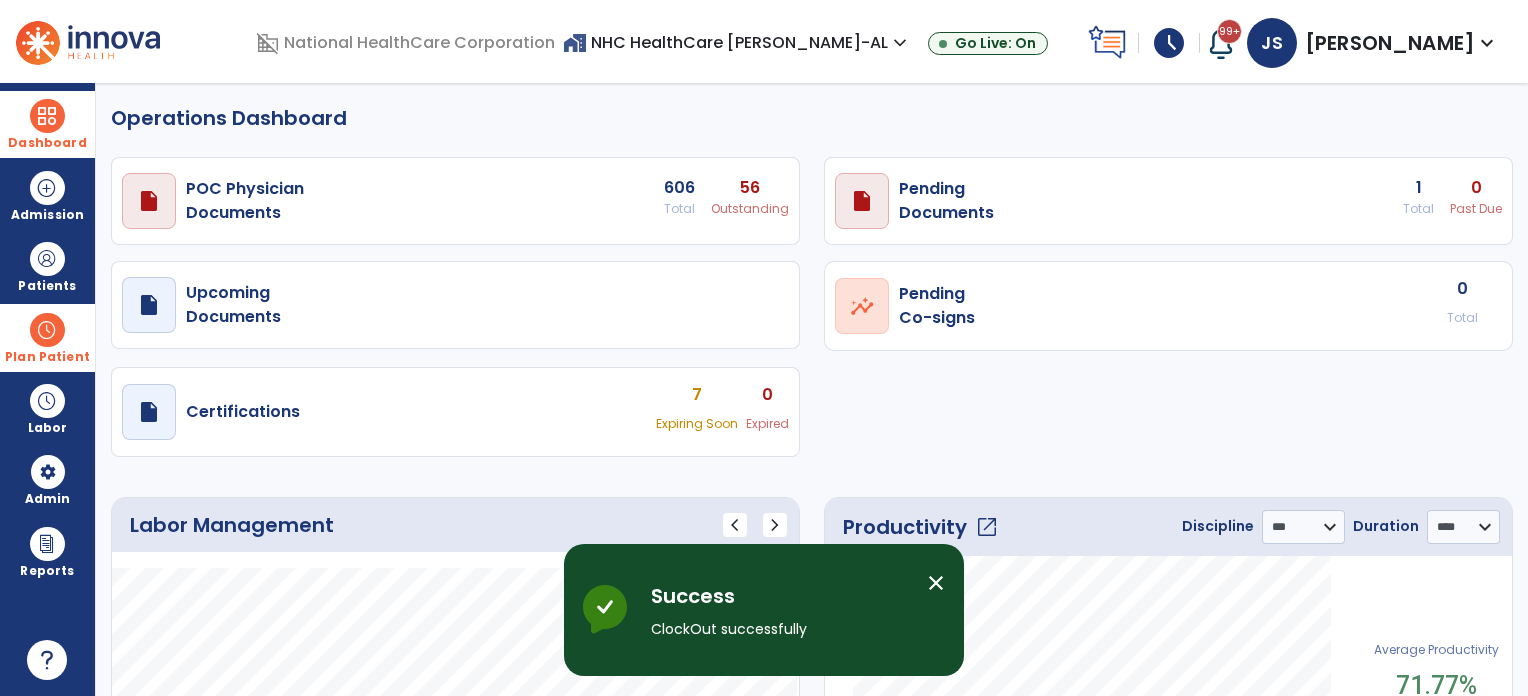 click on "schedule" at bounding box center [1169, 43] 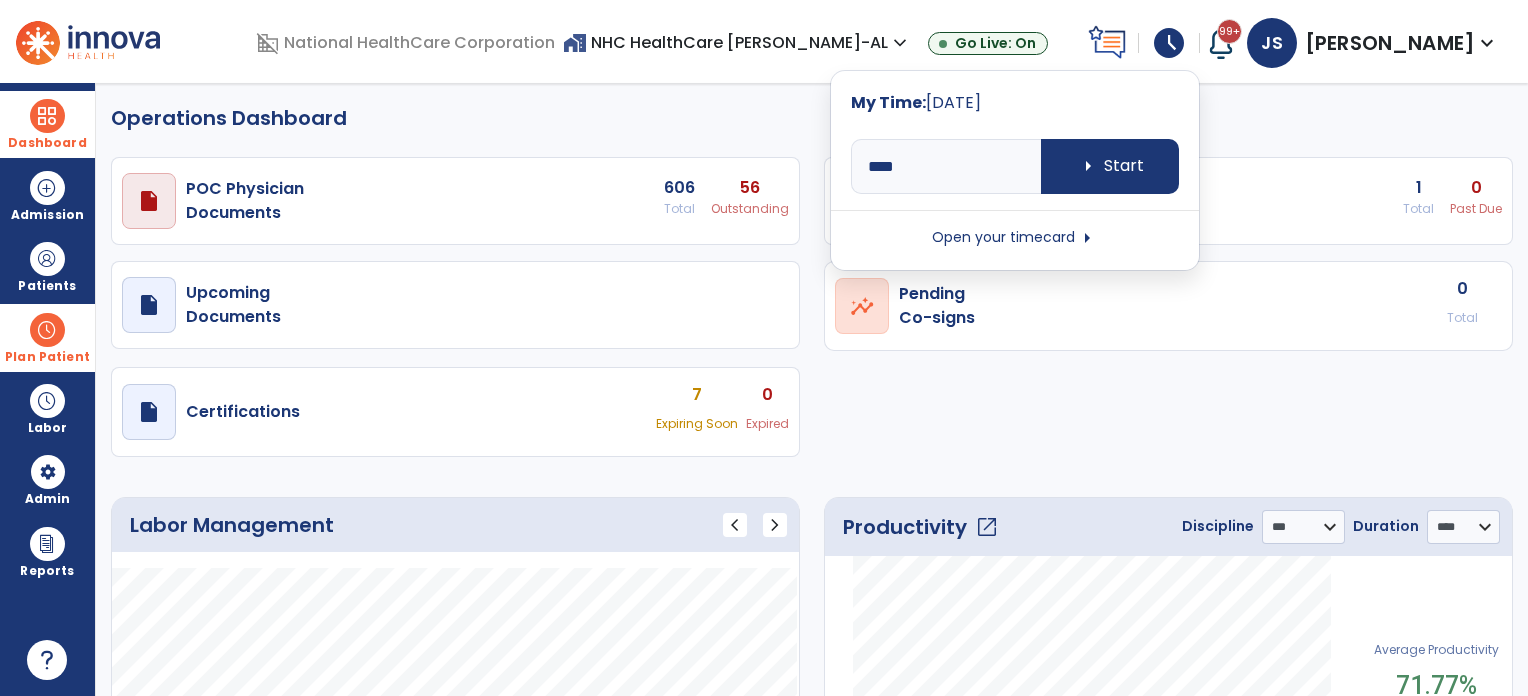 click on "Open your timecard  arrow_right" at bounding box center (1015, 238) 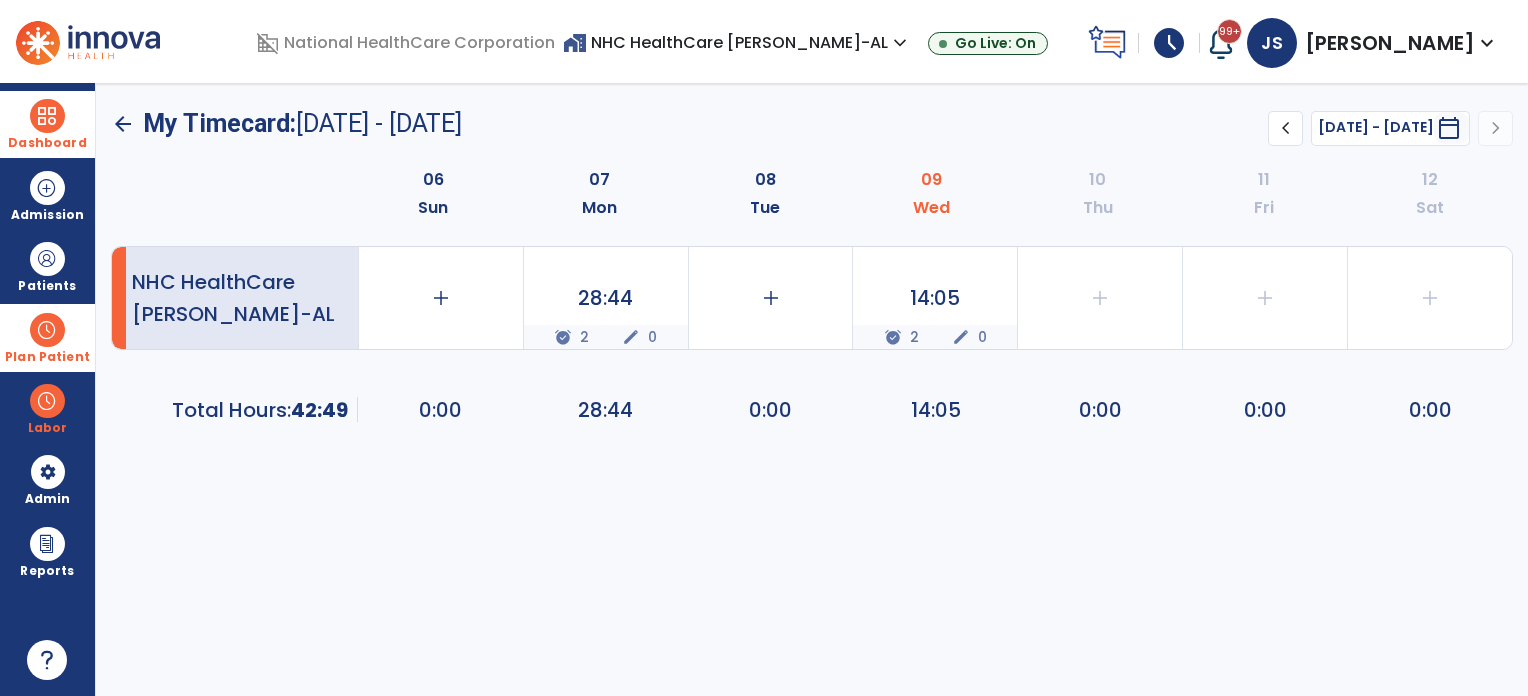 click on "chevron_left" 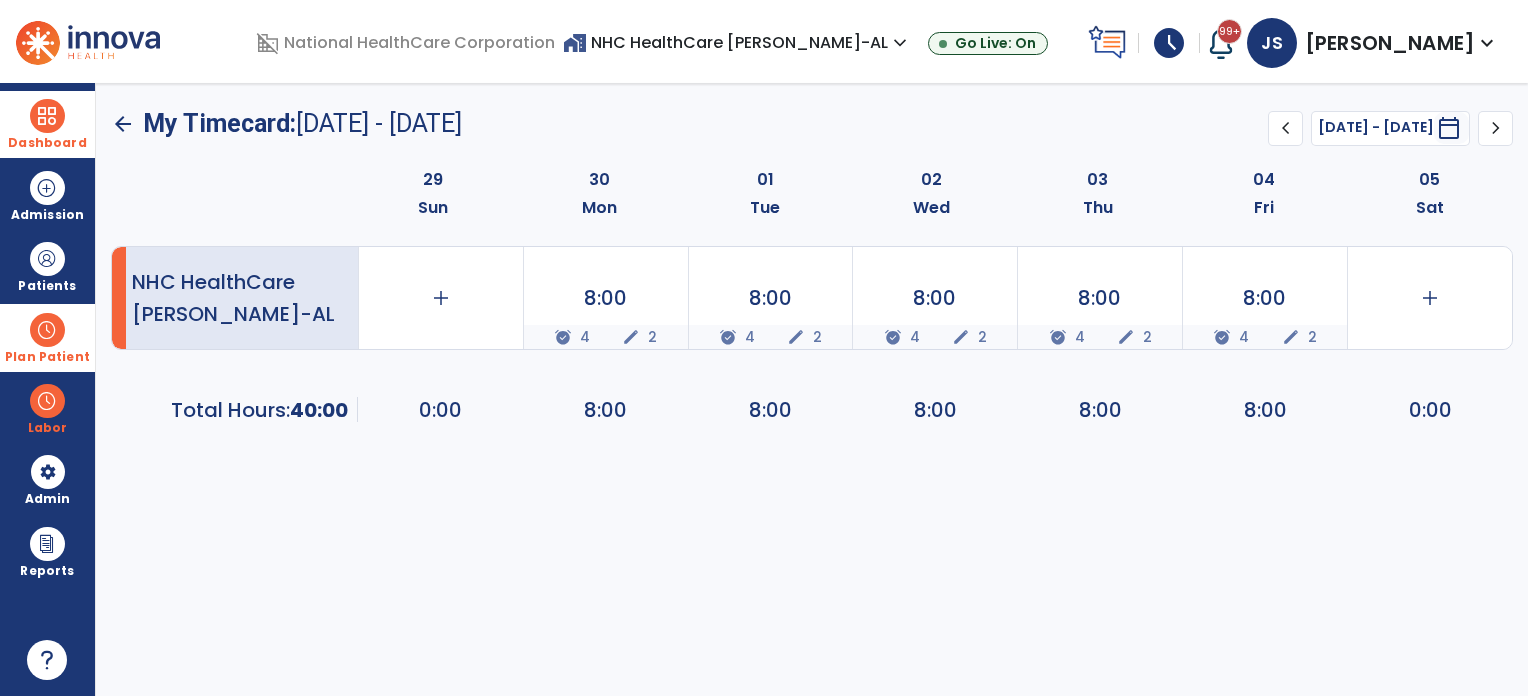 click on "chevron_right" 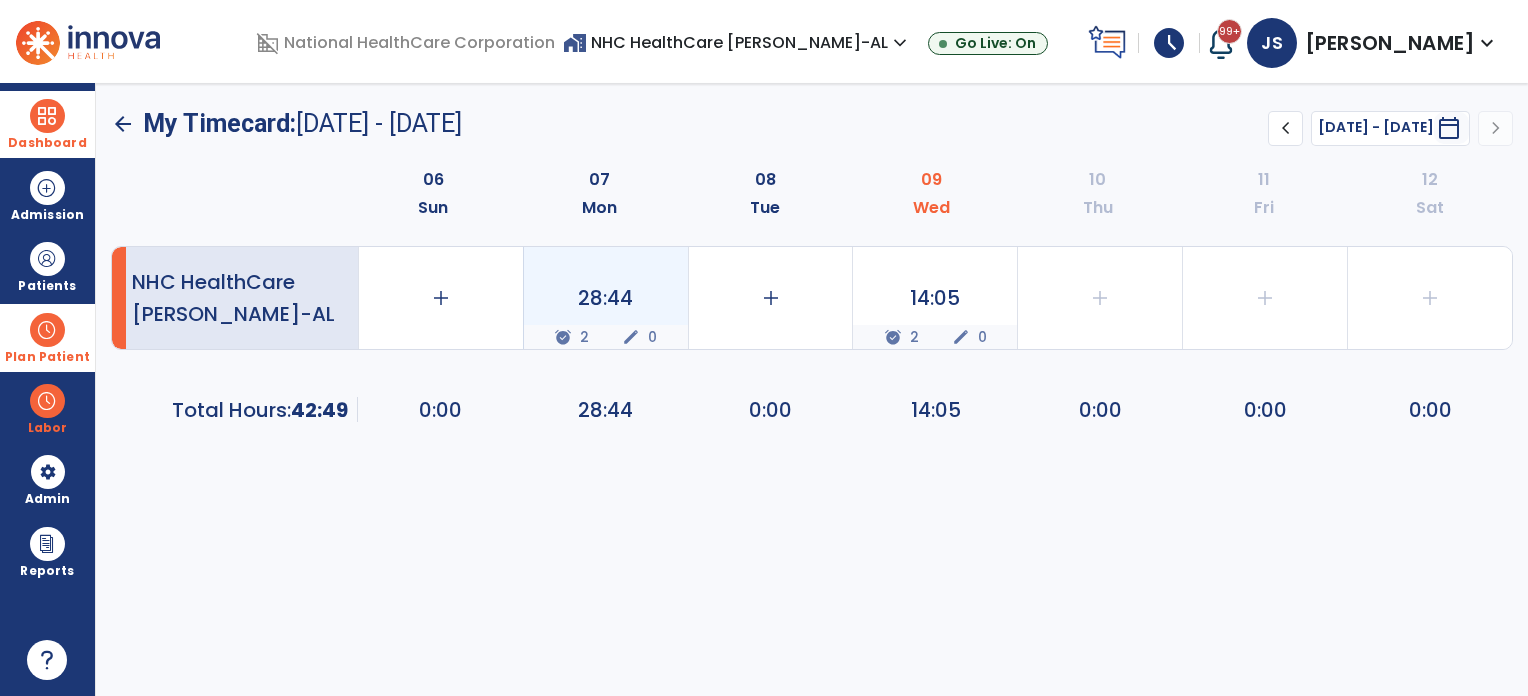 click on "edit" 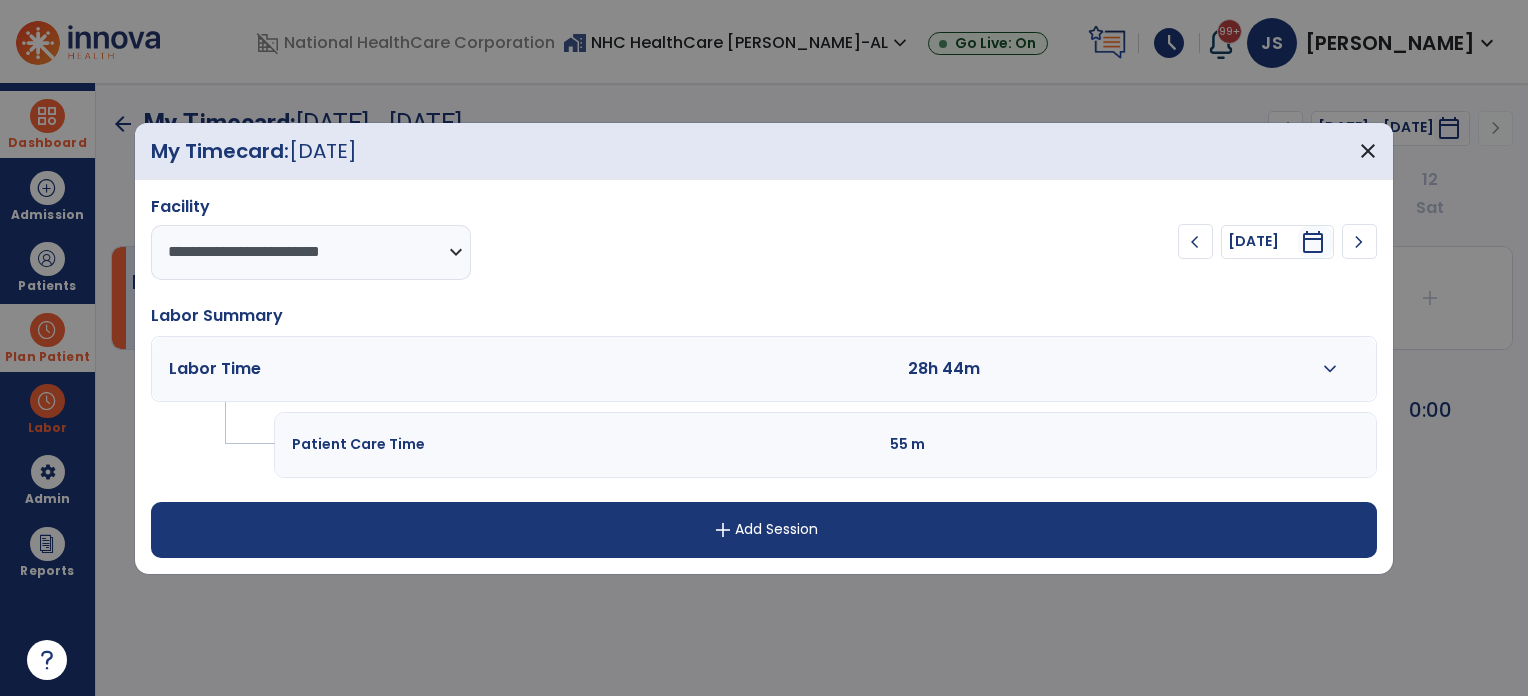click on "expand_more" at bounding box center [1330, 369] 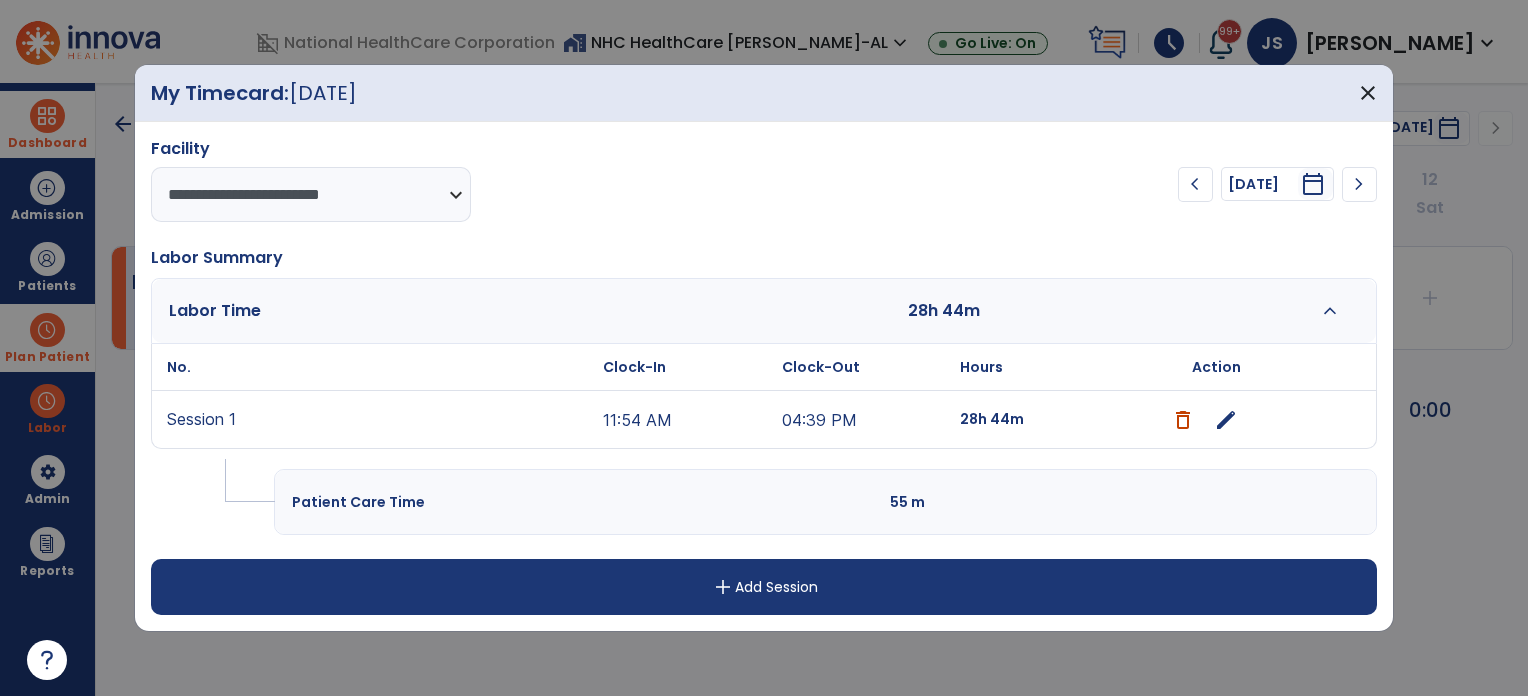 click on "edit" at bounding box center [1226, 420] 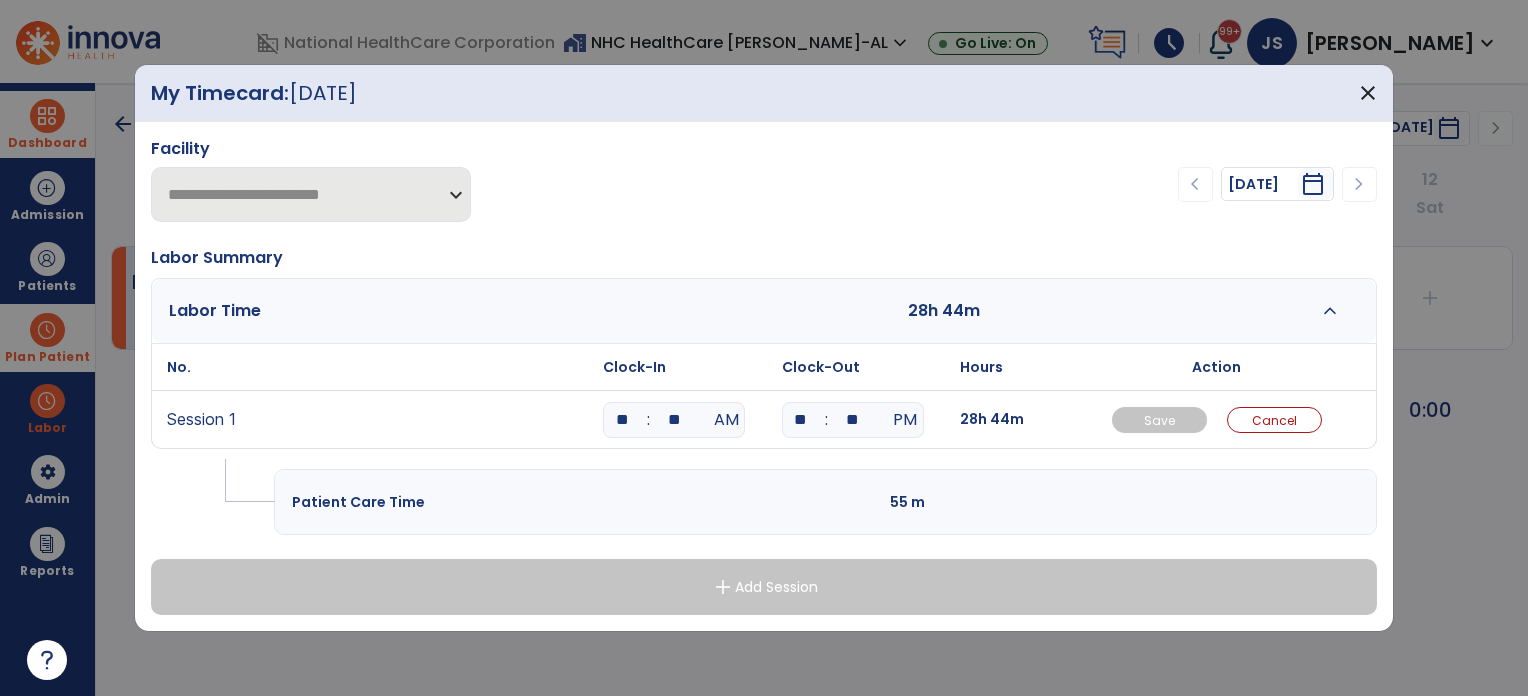 drag, startPoint x: 630, startPoint y: 418, endPoint x: 533, endPoint y: 414, distance: 97.082436 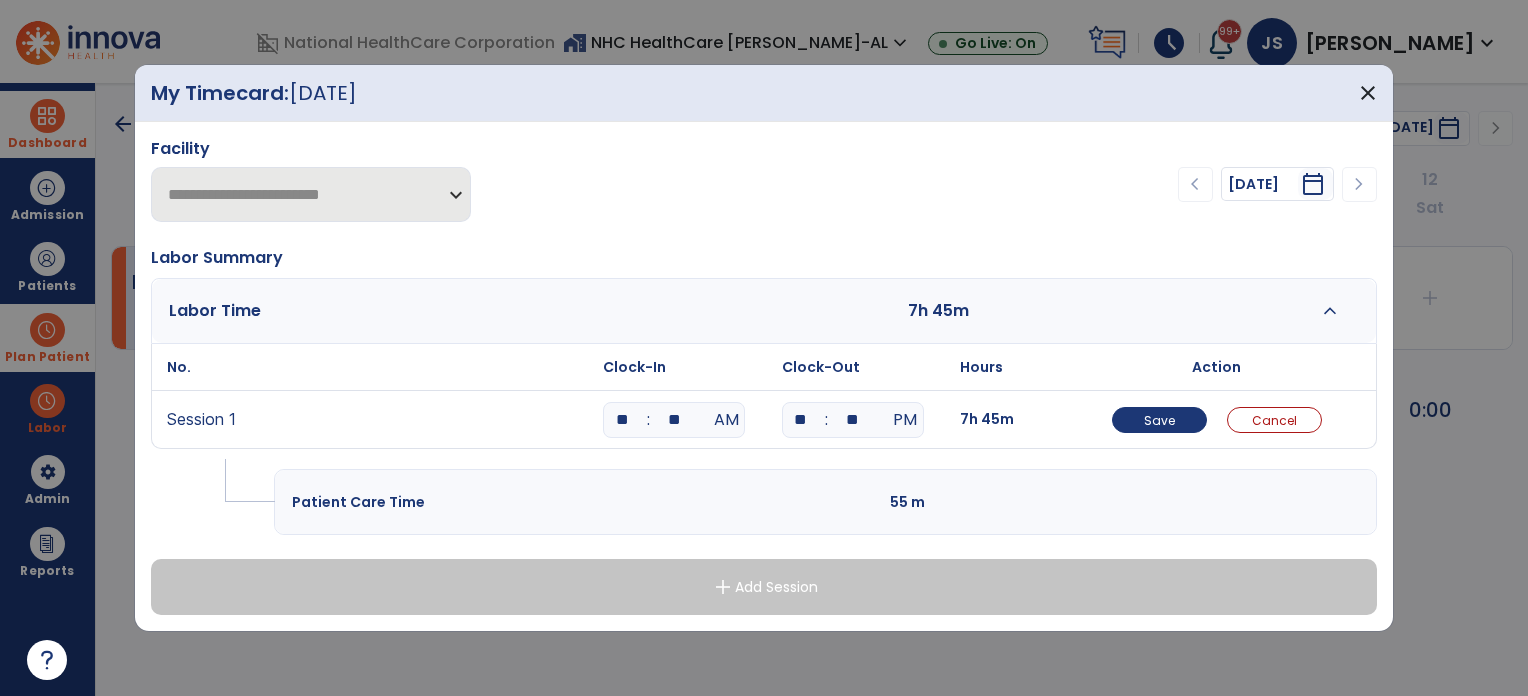 type on "**" 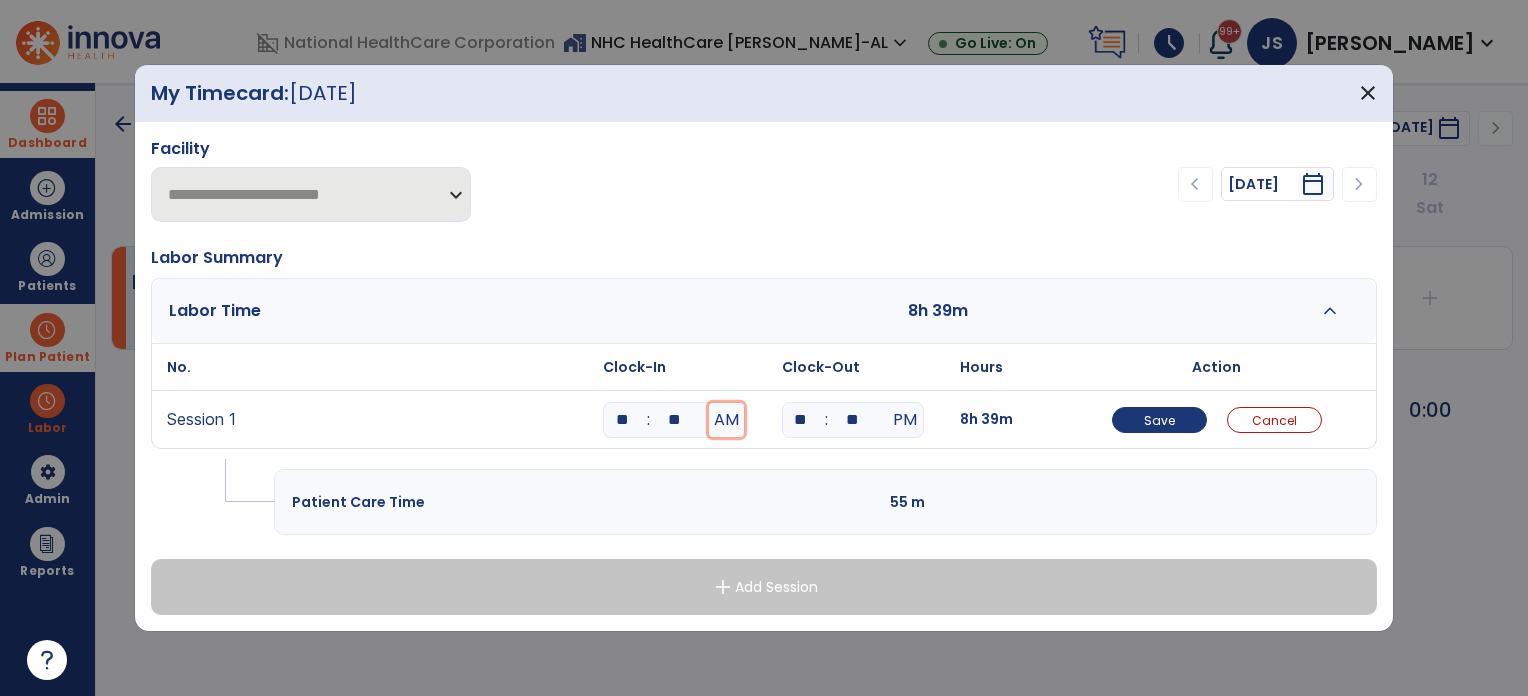 type 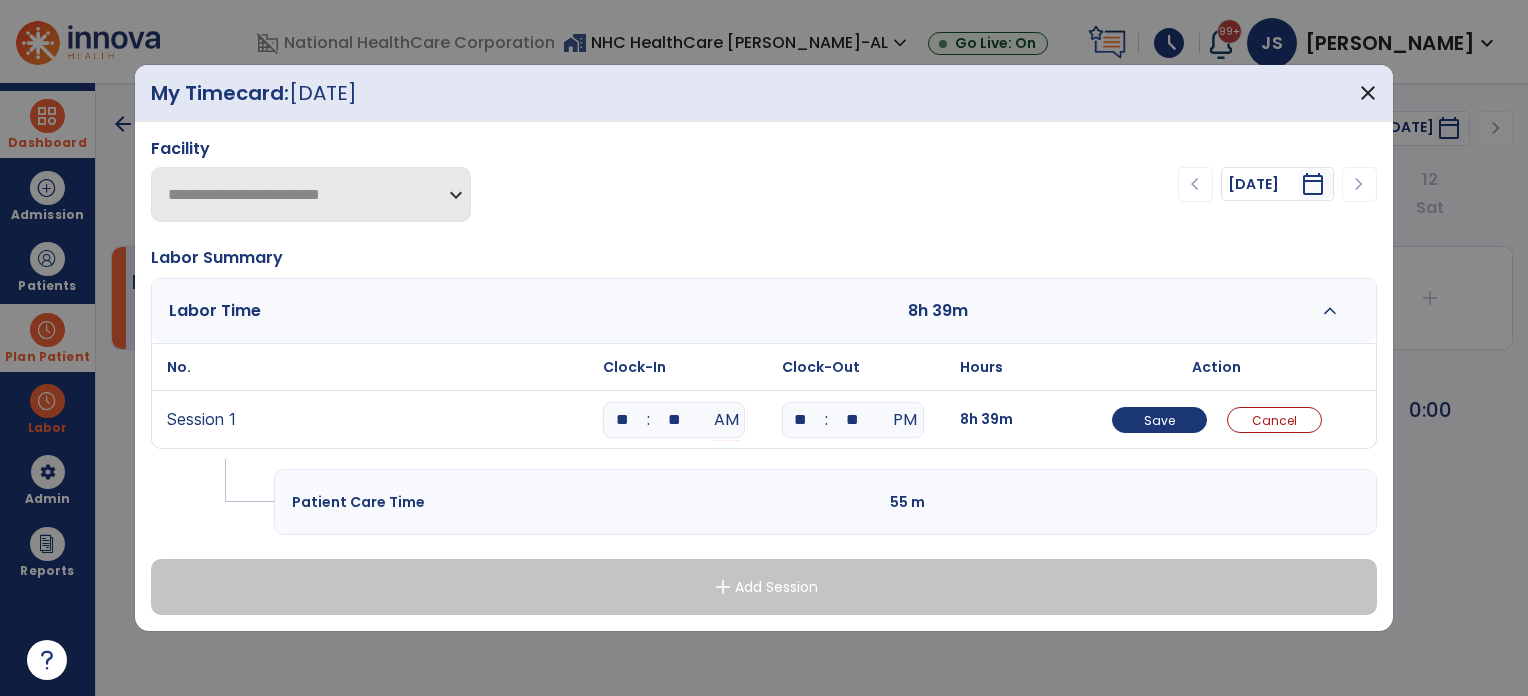 type on "**" 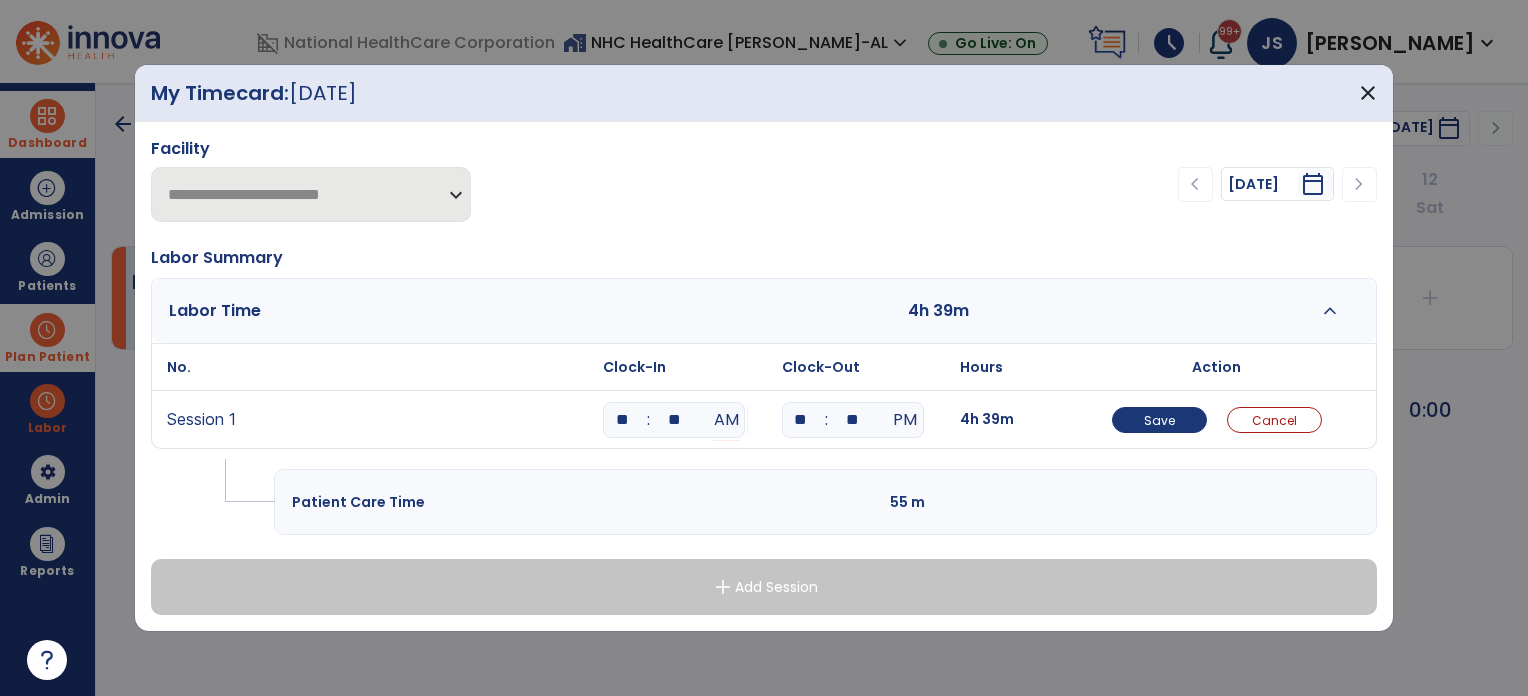 type on "**" 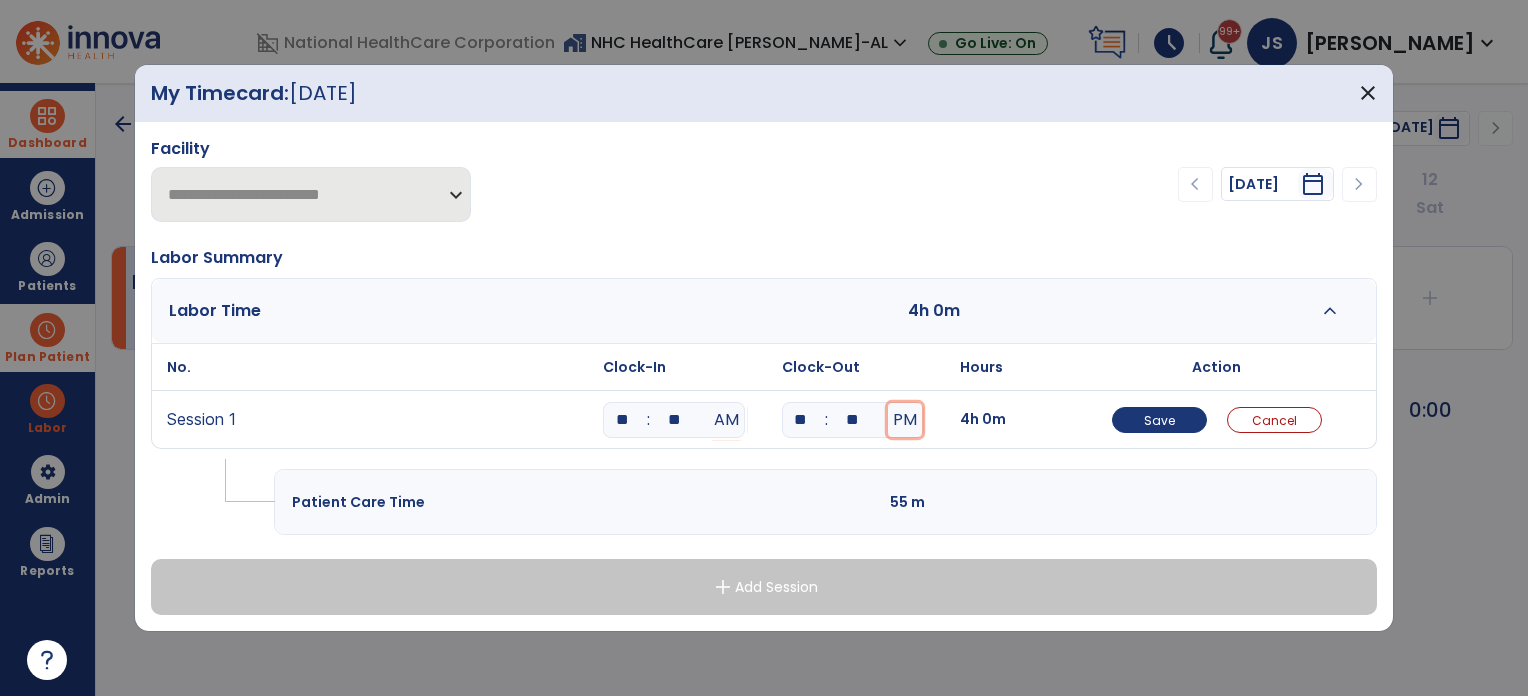 type 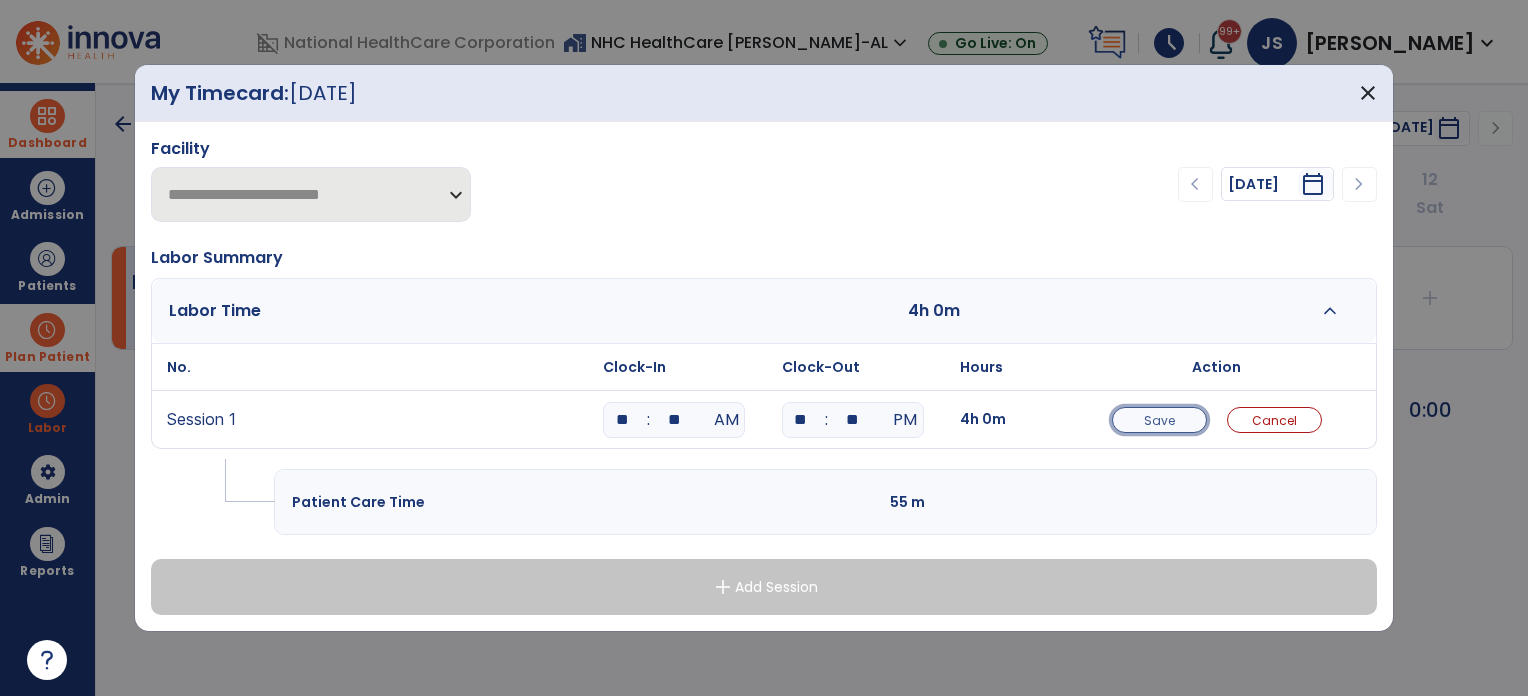 click on "Save" at bounding box center [1159, 420] 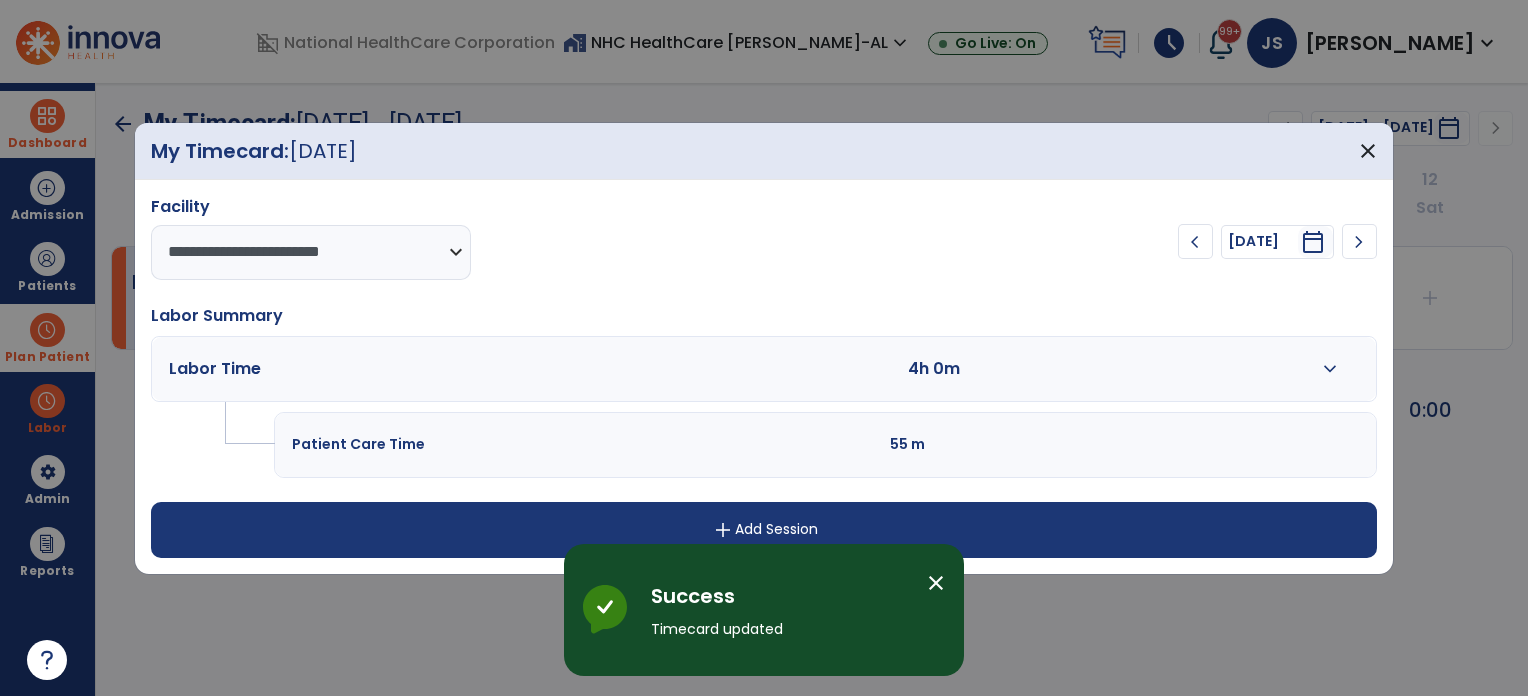 click on "add  Add Session" at bounding box center (764, 530) 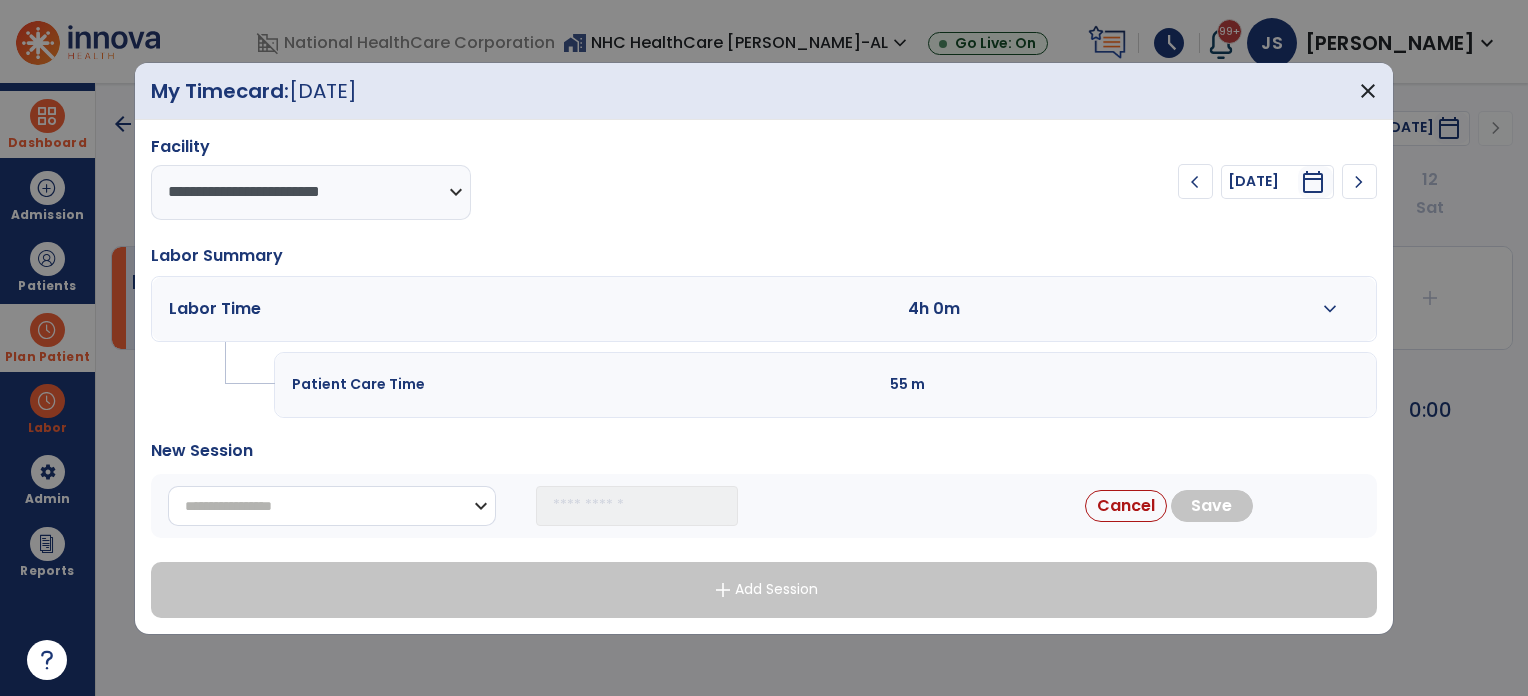 click on "**********" at bounding box center (332, 506) 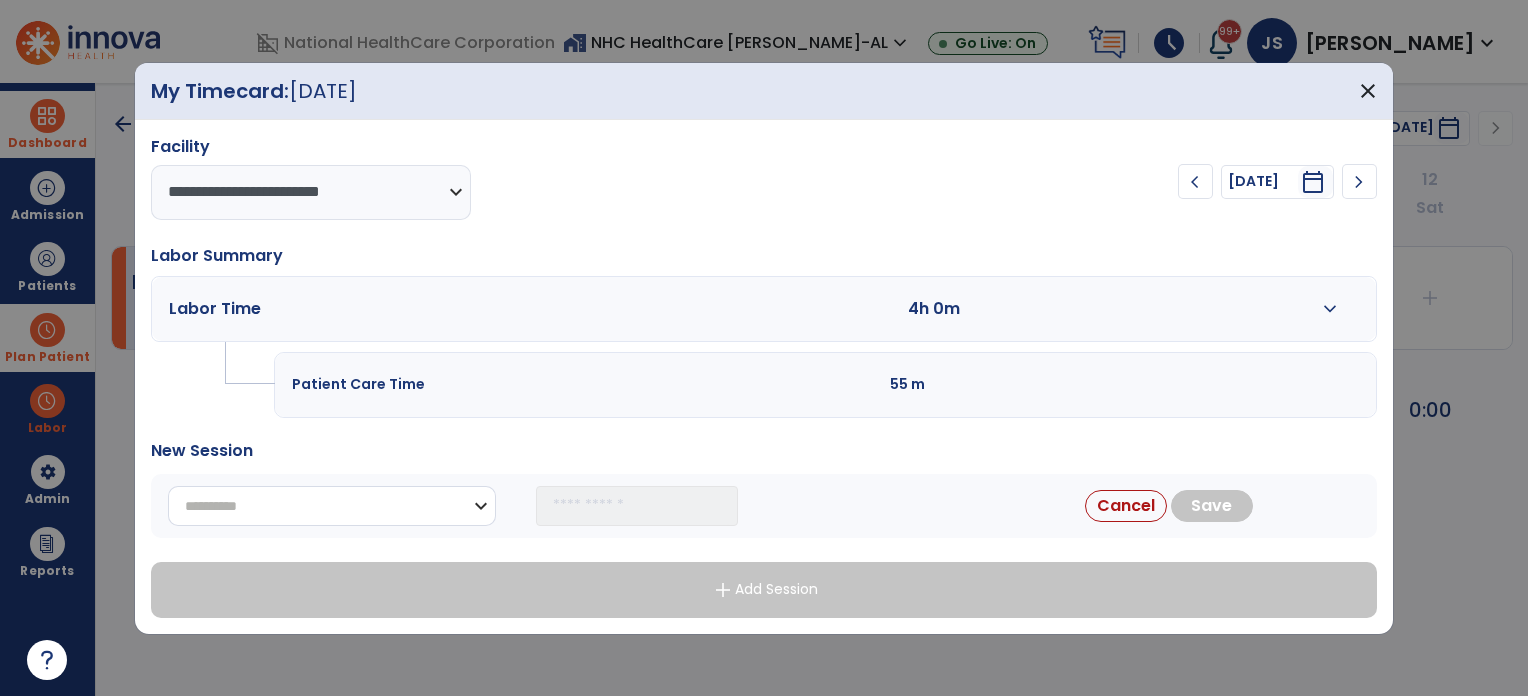 click on "**********" at bounding box center [332, 506] 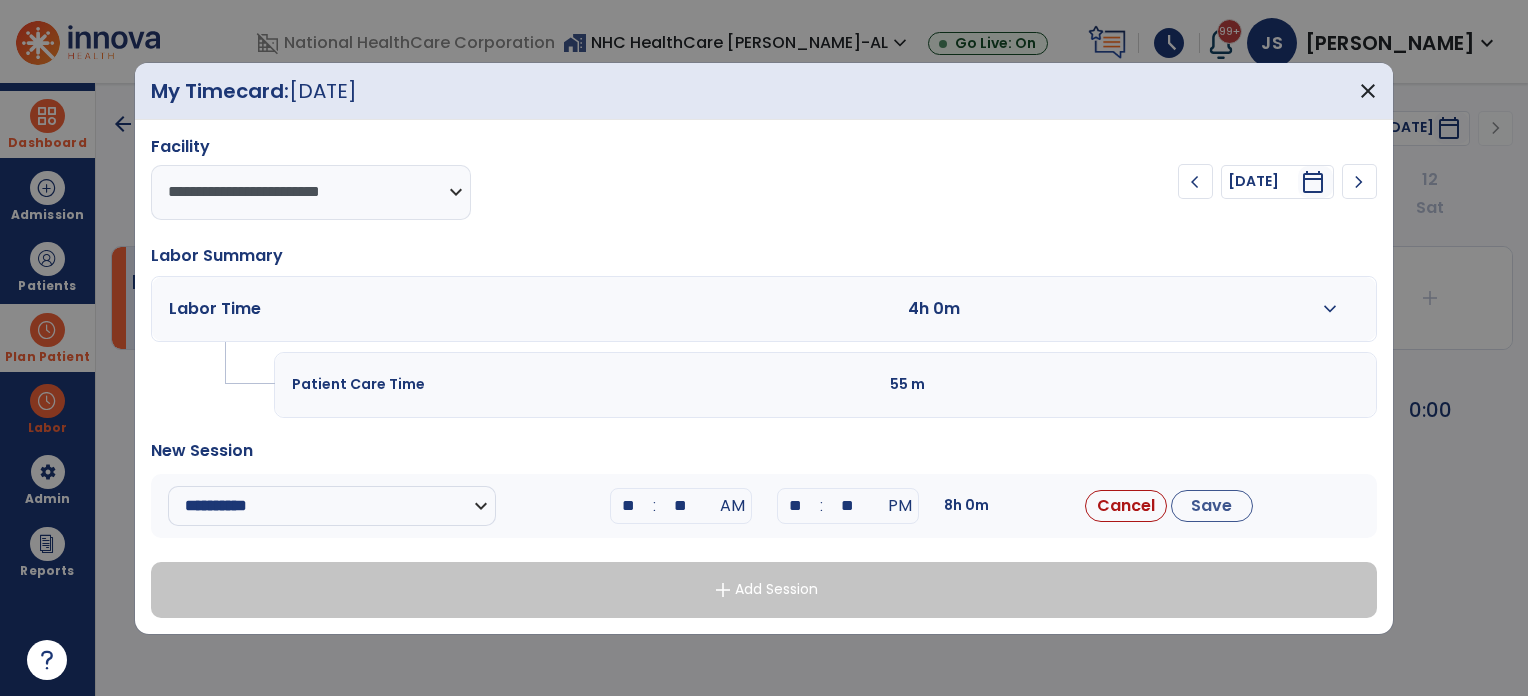 drag, startPoint x: 641, startPoint y: 504, endPoint x: 548, endPoint y: 503, distance: 93.00538 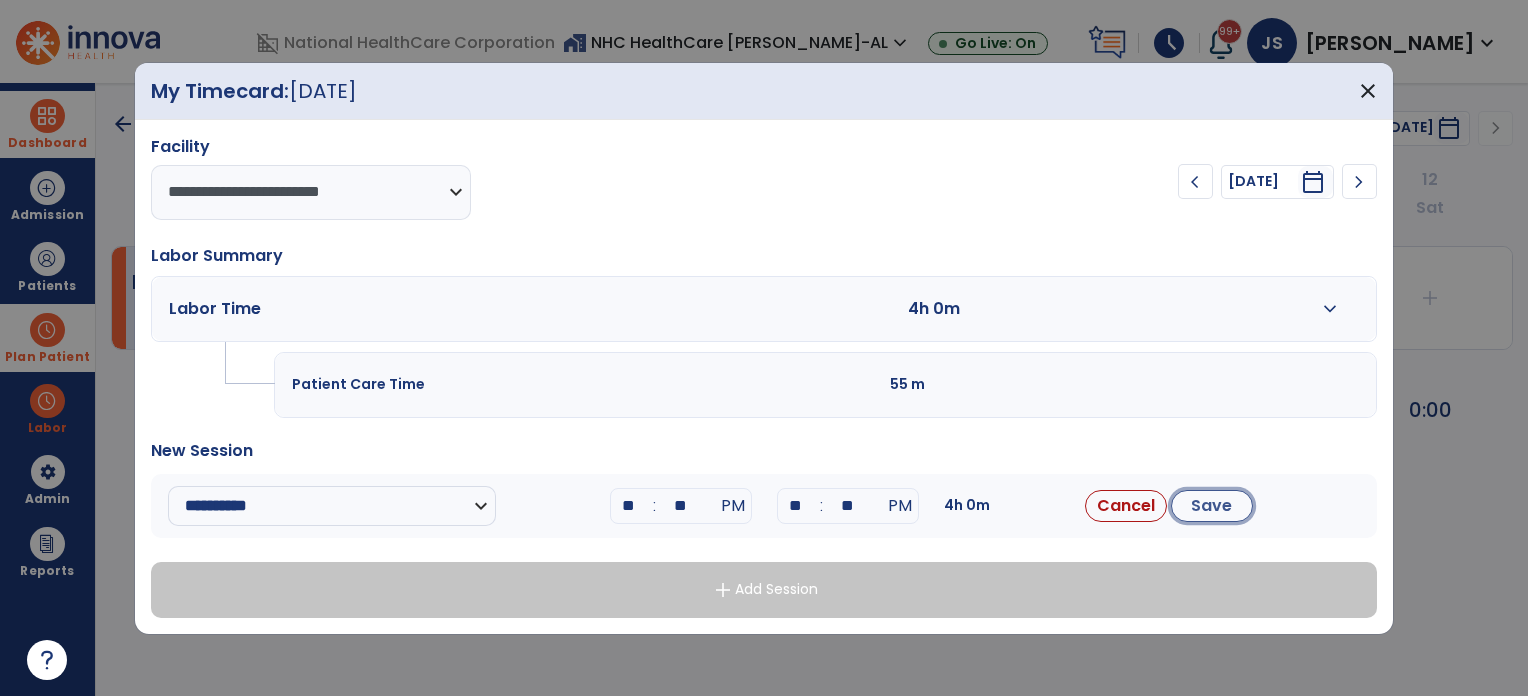 click on "Save" at bounding box center [1212, 506] 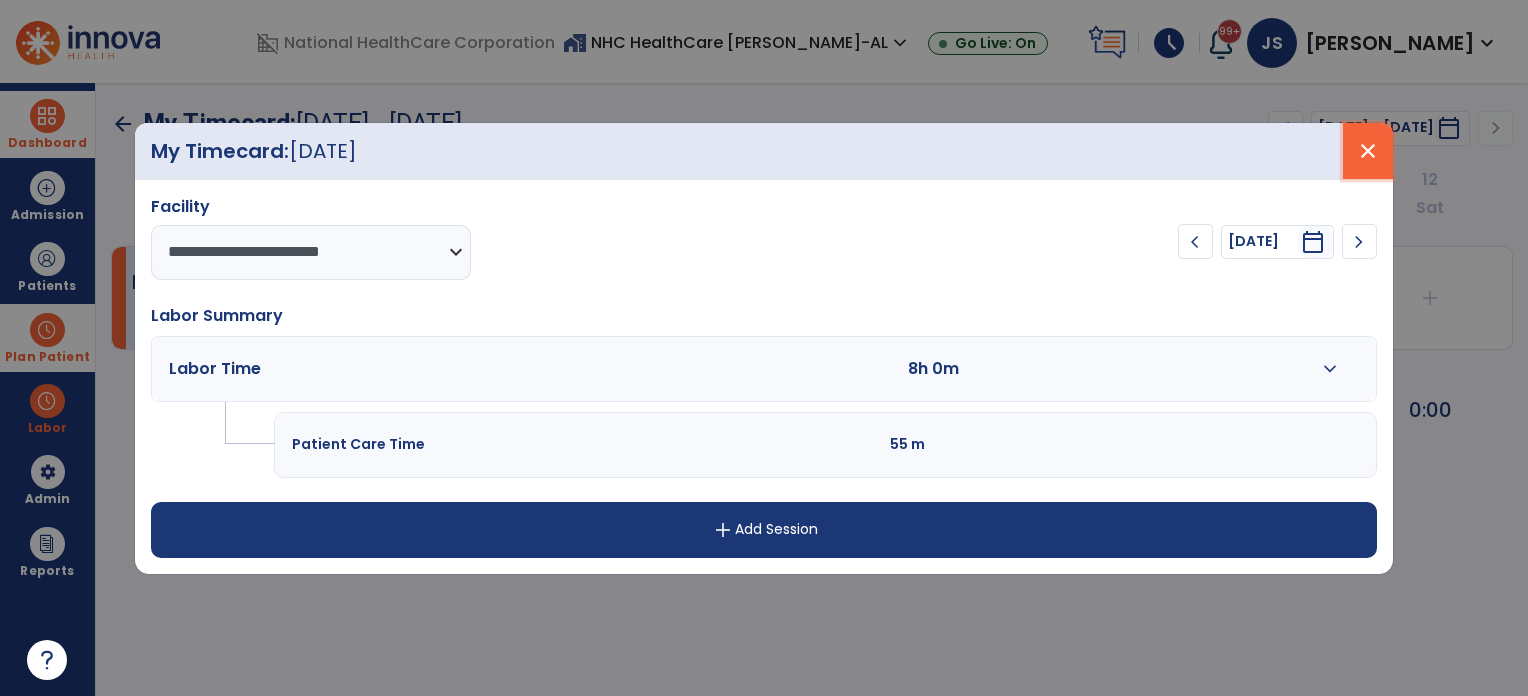 click on "close" at bounding box center (1368, 151) 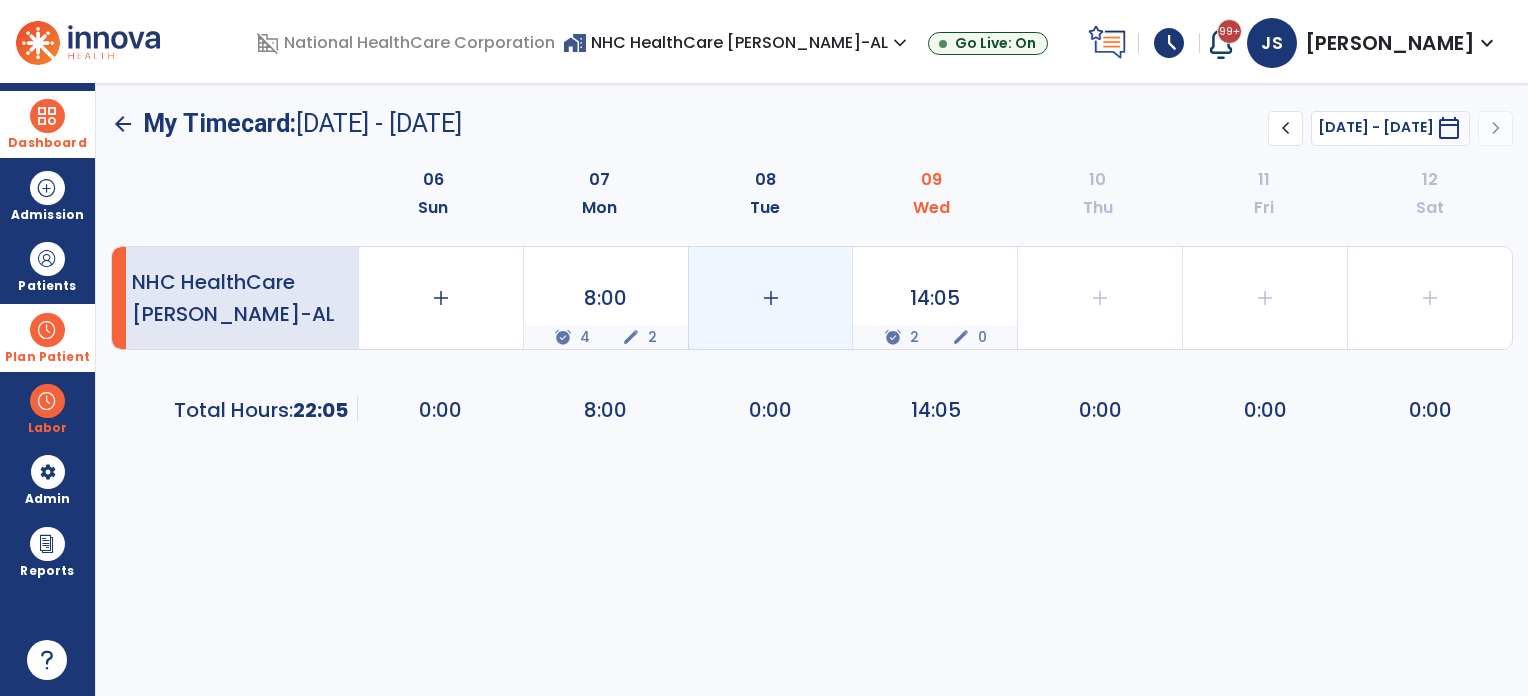click on "add" 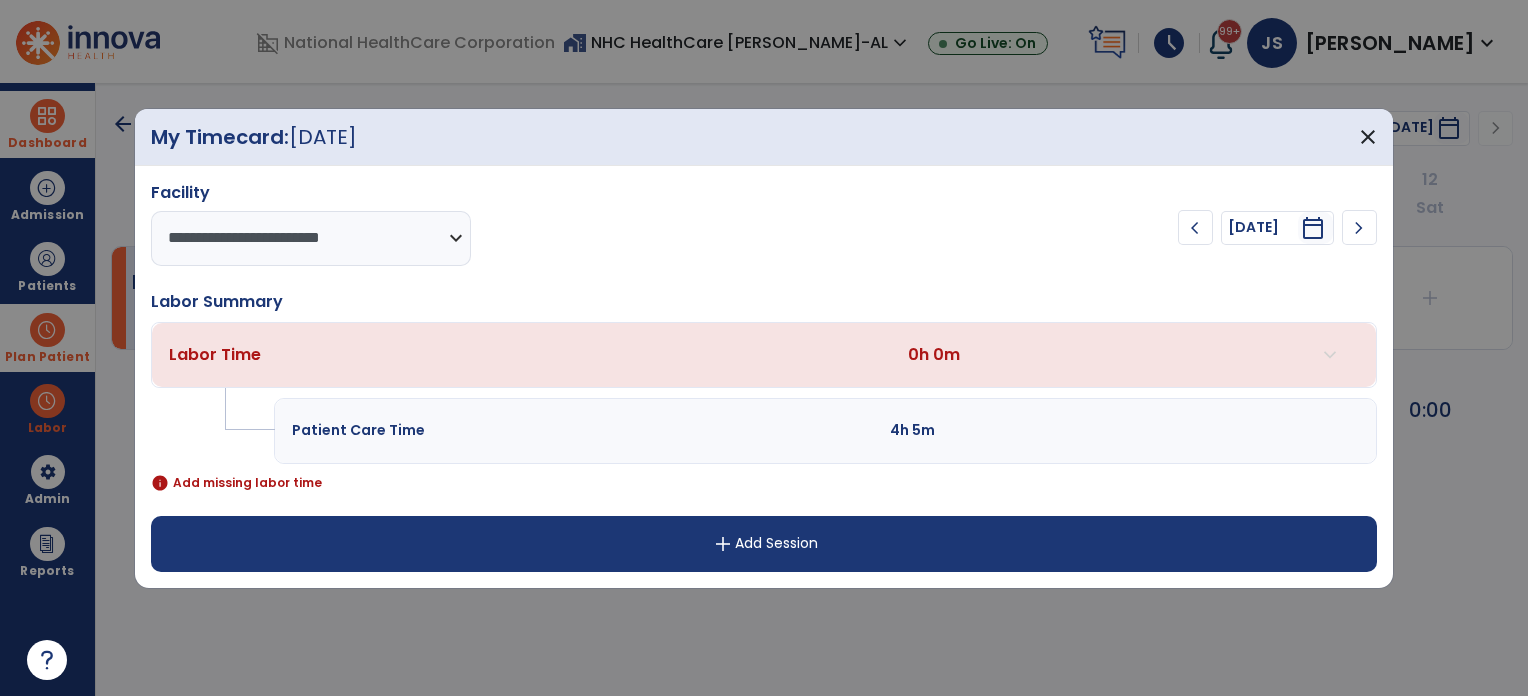 click on "add  Add Session" at bounding box center [764, 544] 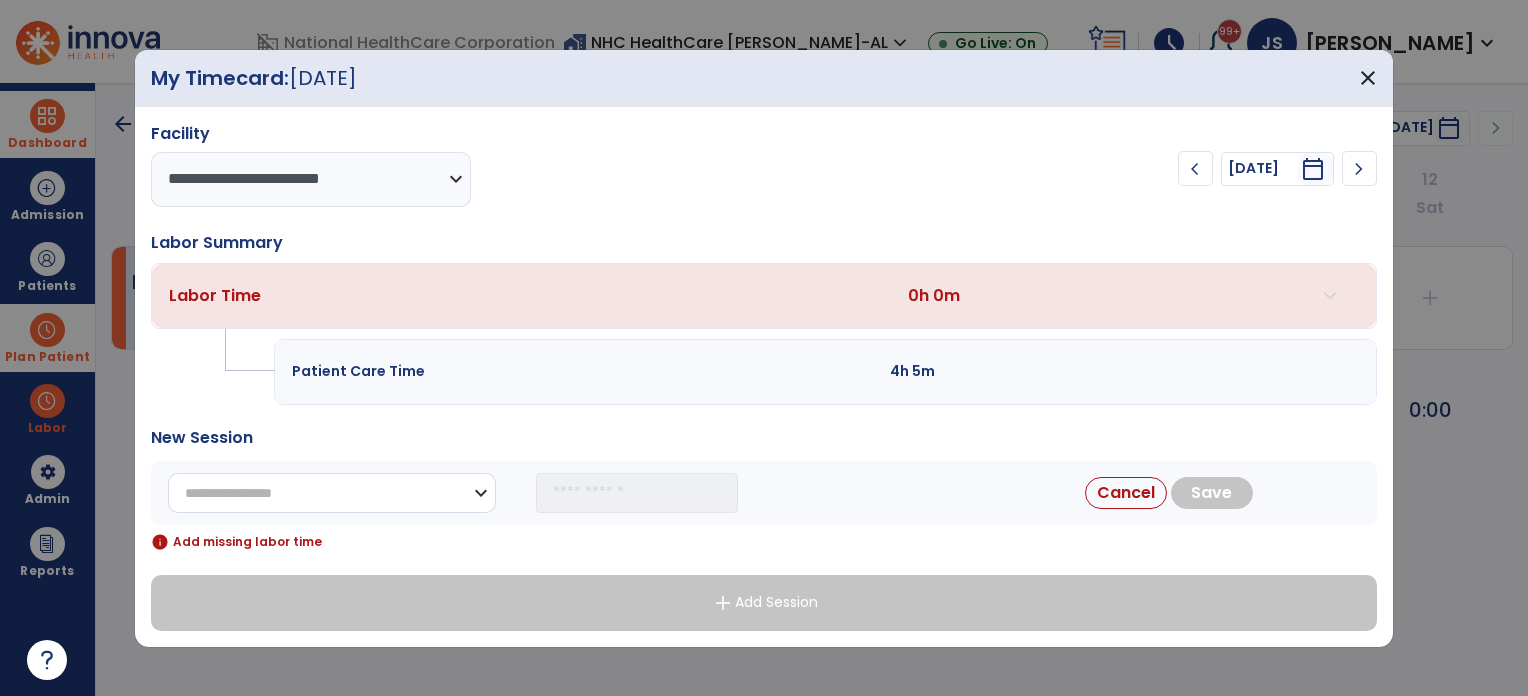 click on "**********" at bounding box center (332, 493) 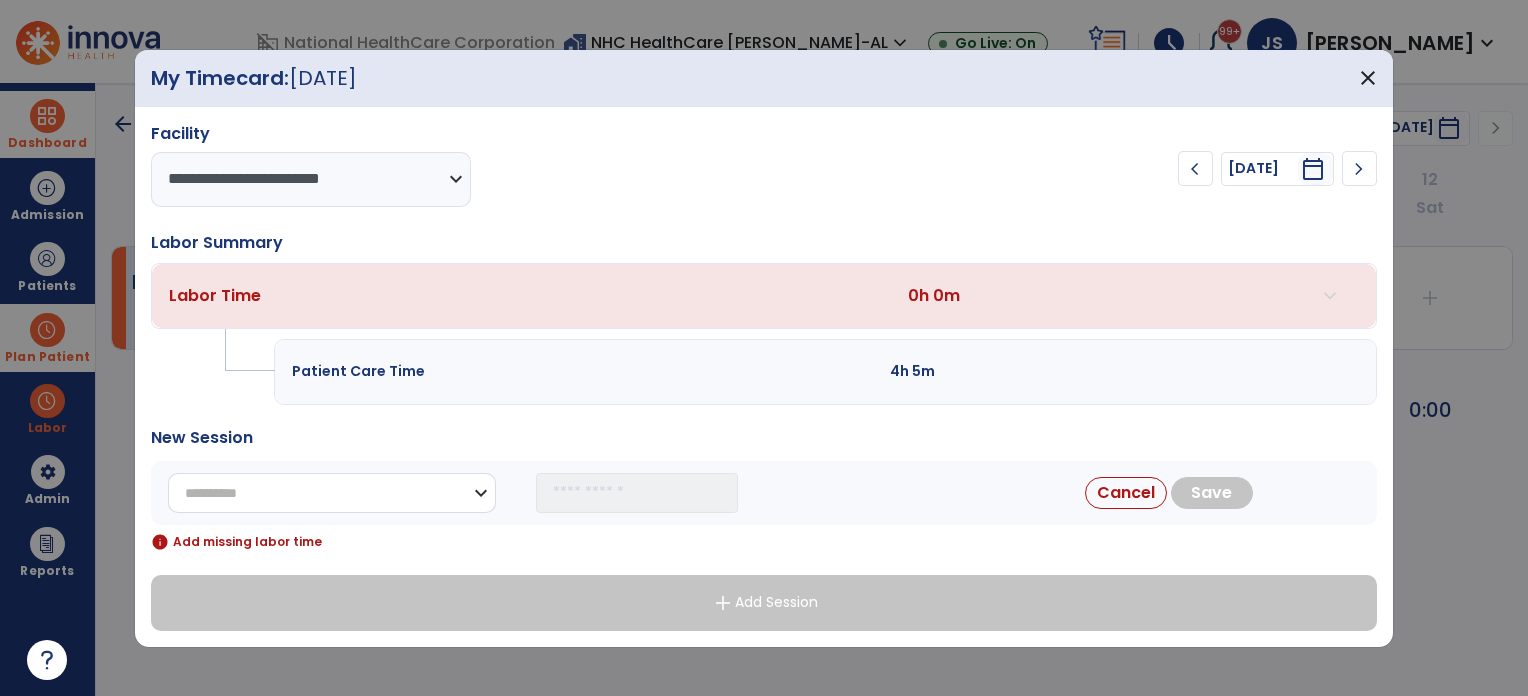 click on "**********" at bounding box center (332, 493) 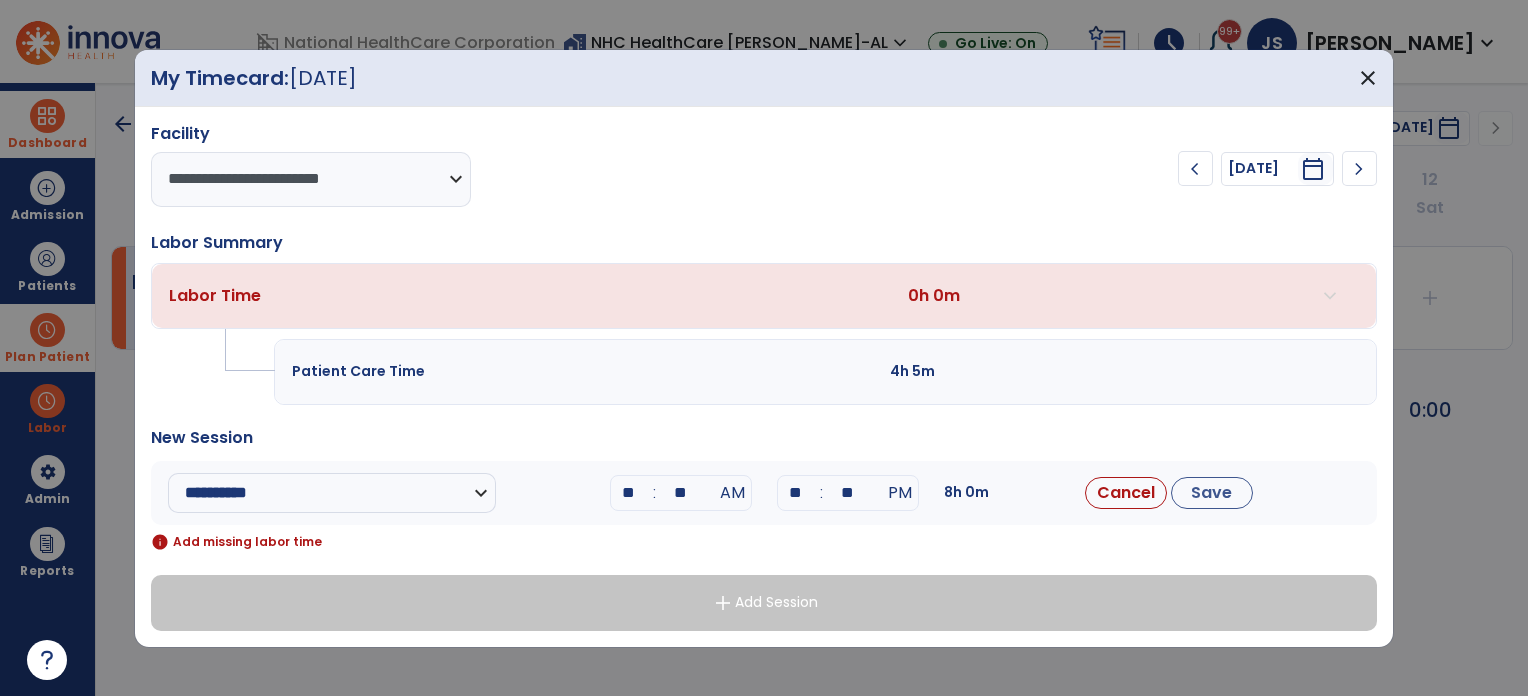 drag, startPoint x: 641, startPoint y: 499, endPoint x: 568, endPoint y: 506, distance: 73.33485 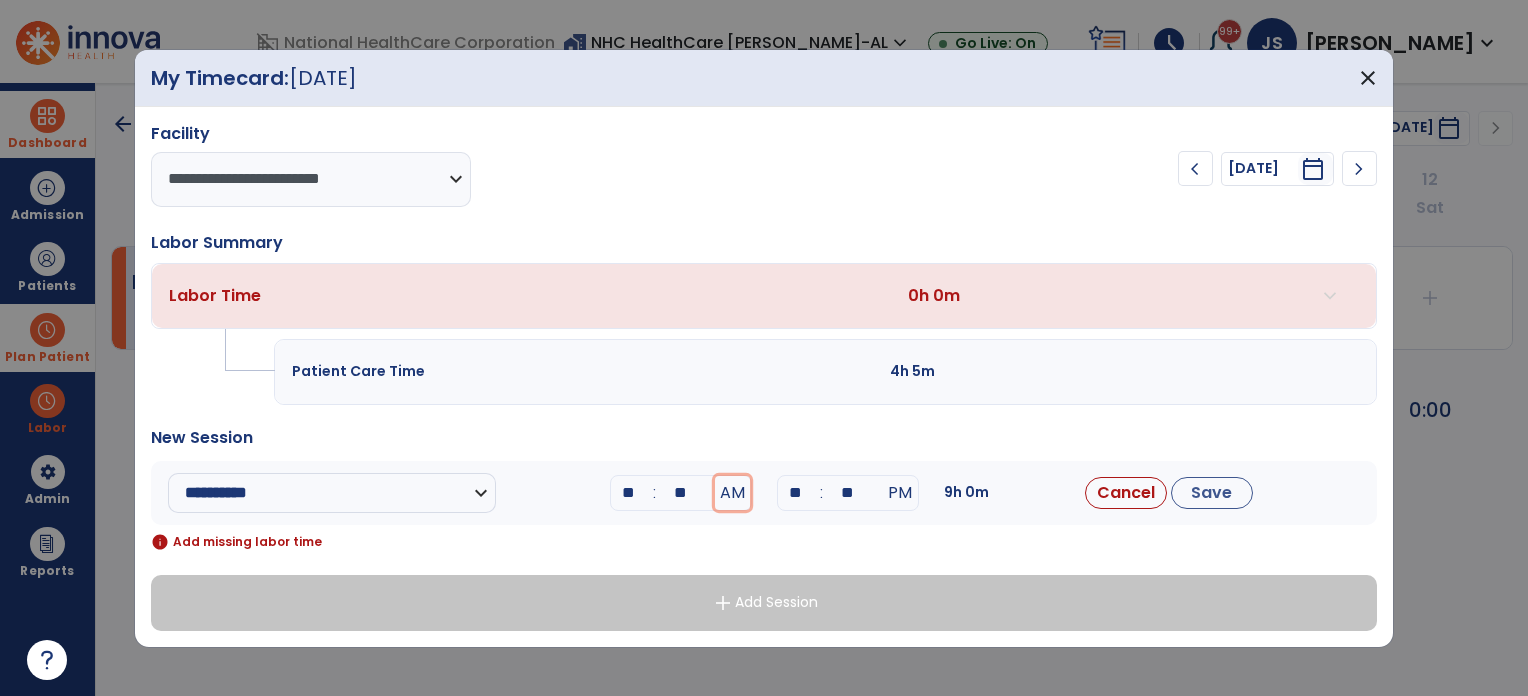 type 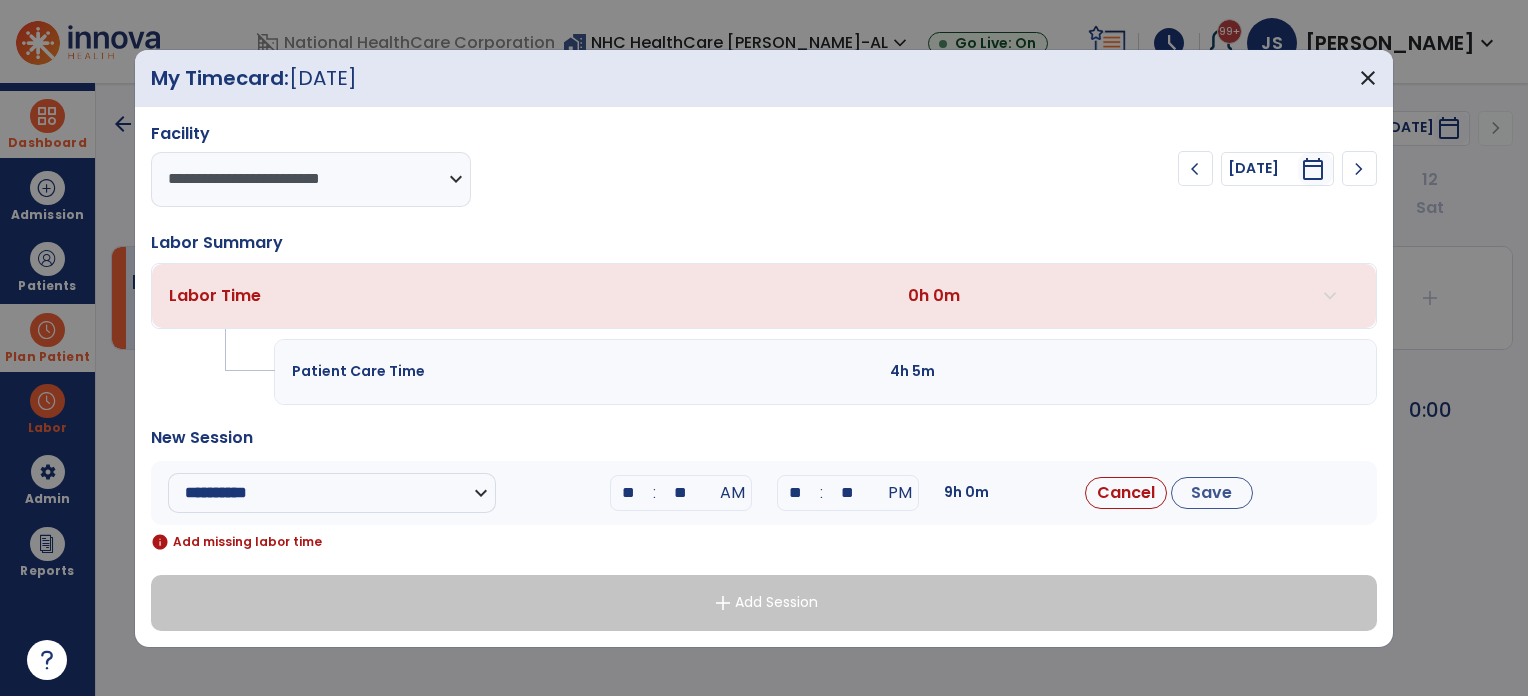type on "**" 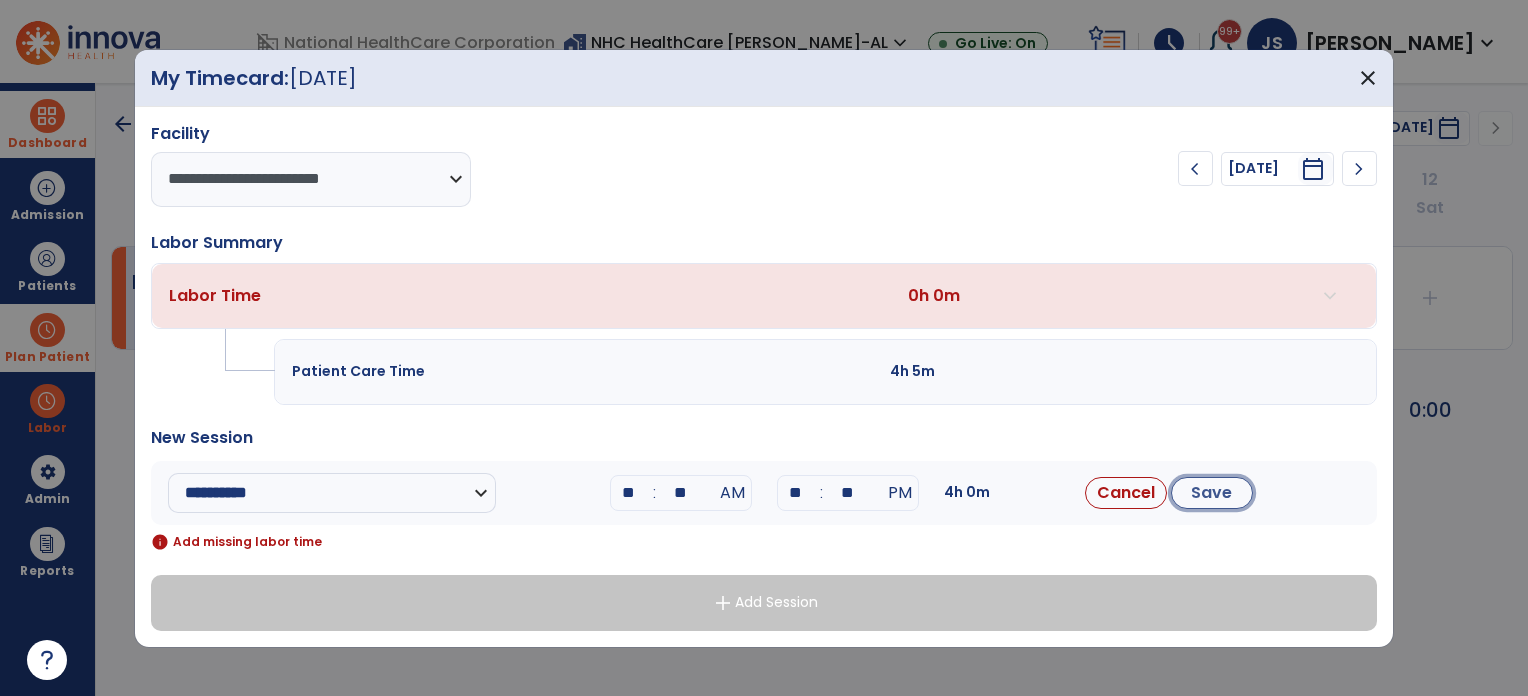 click on "Save" at bounding box center [1212, 493] 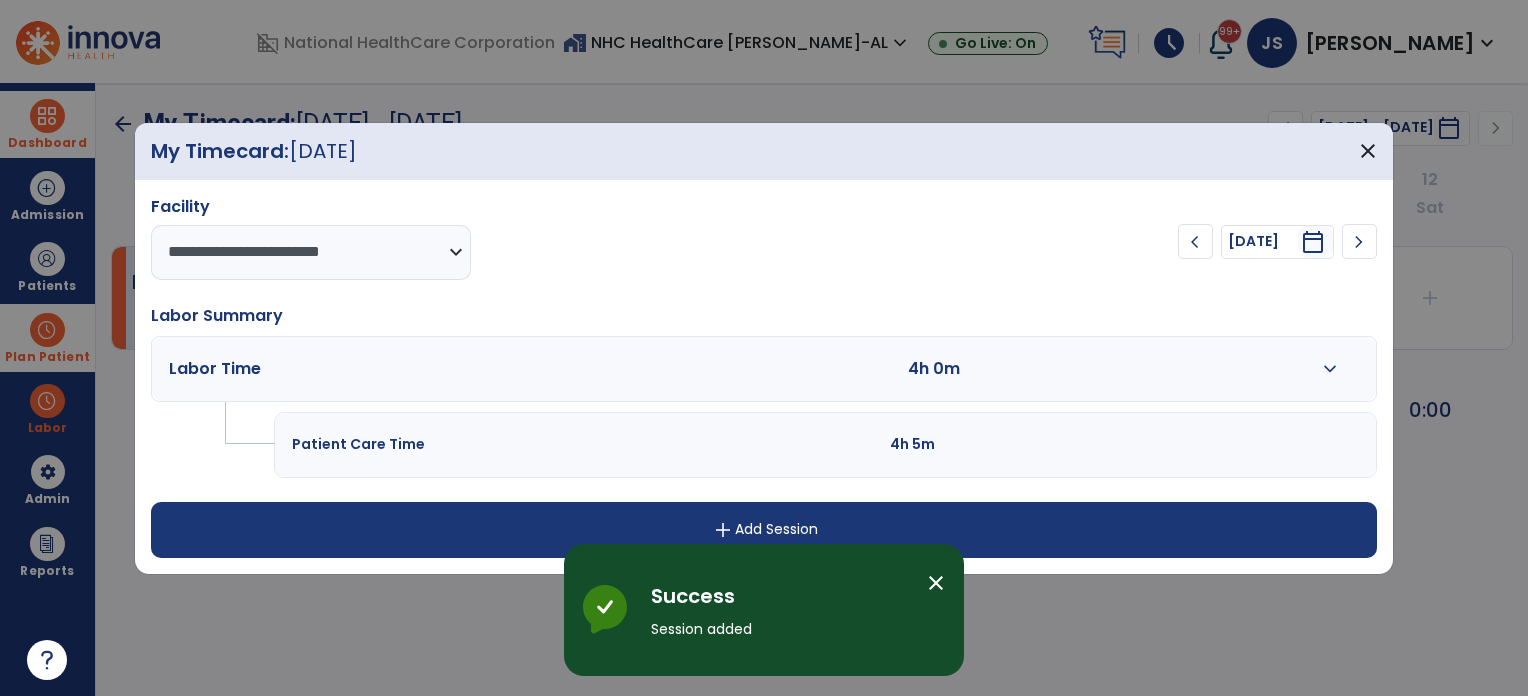 click on "add  Add Session" at bounding box center (764, 530) 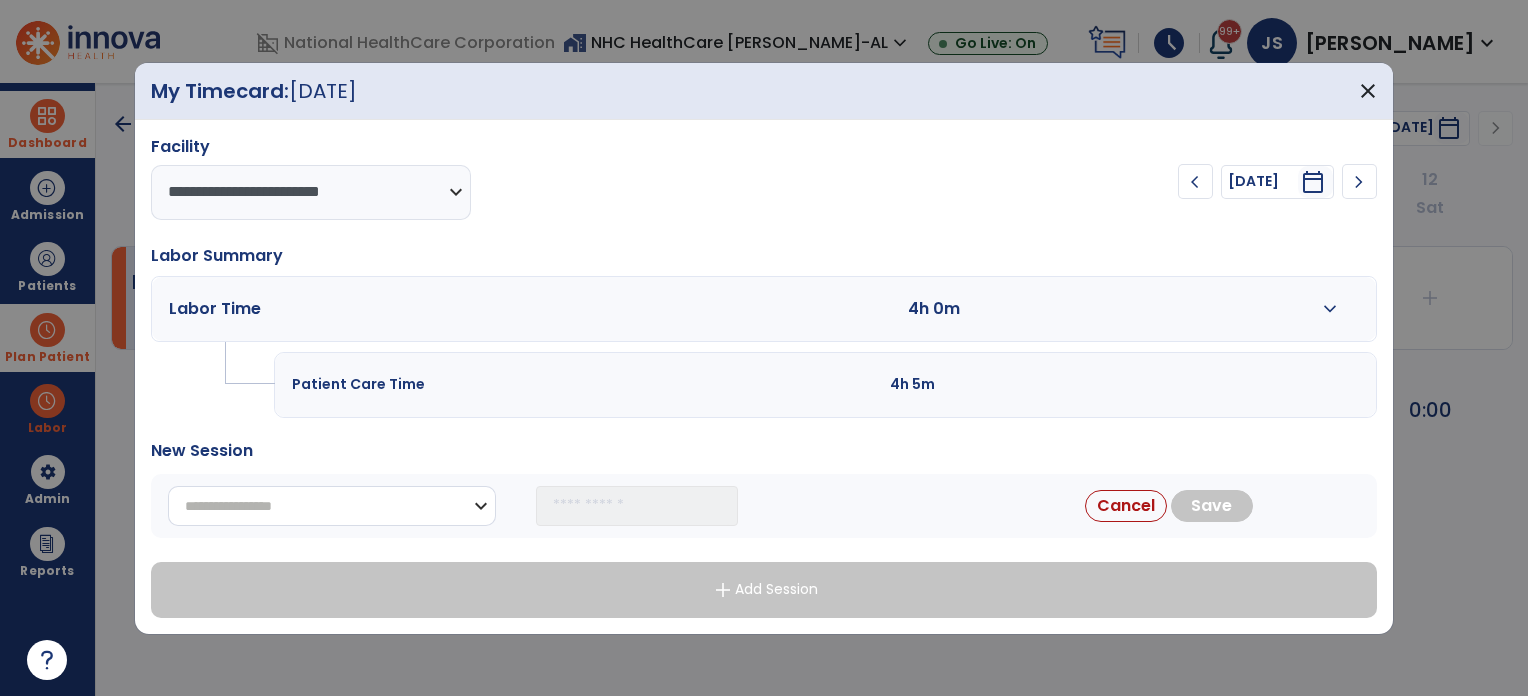 click on "**********" at bounding box center [332, 506] 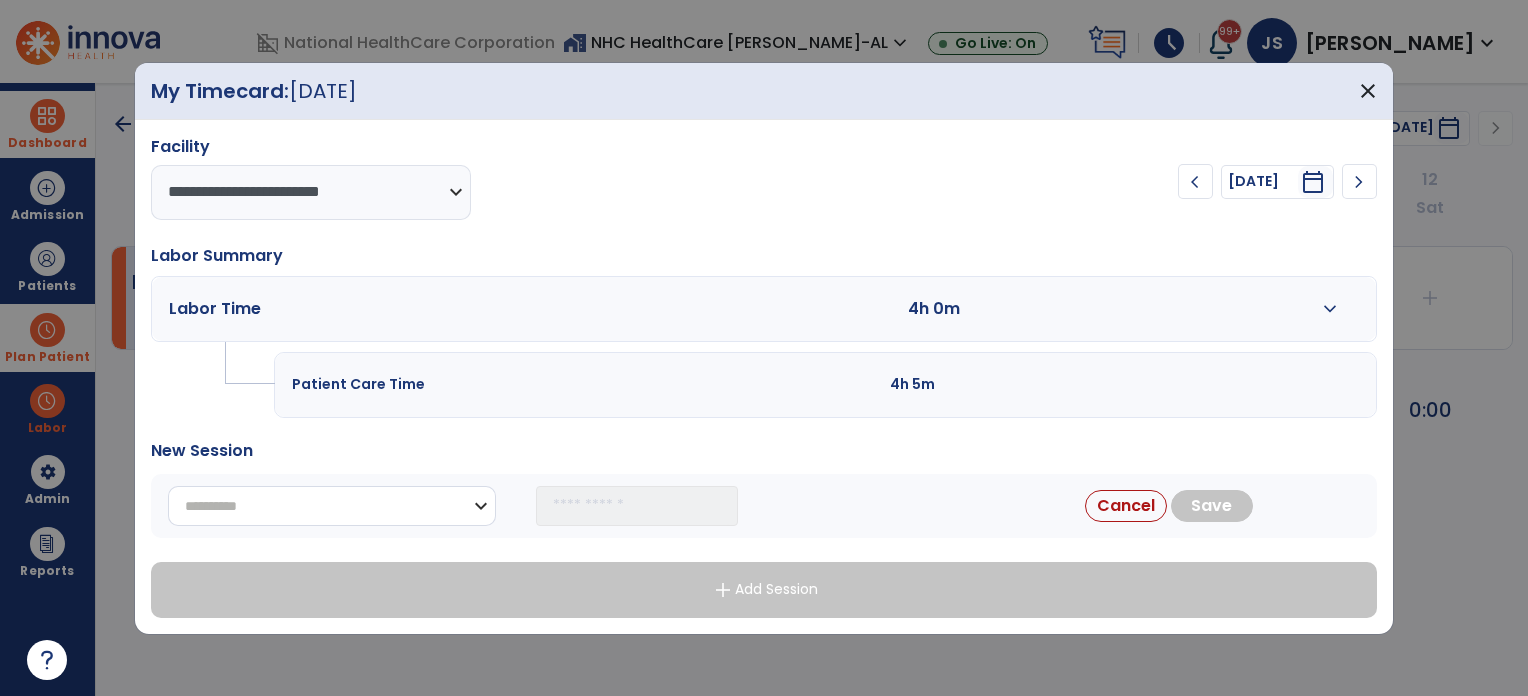 click on "**********" at bounding box center [332, 506] 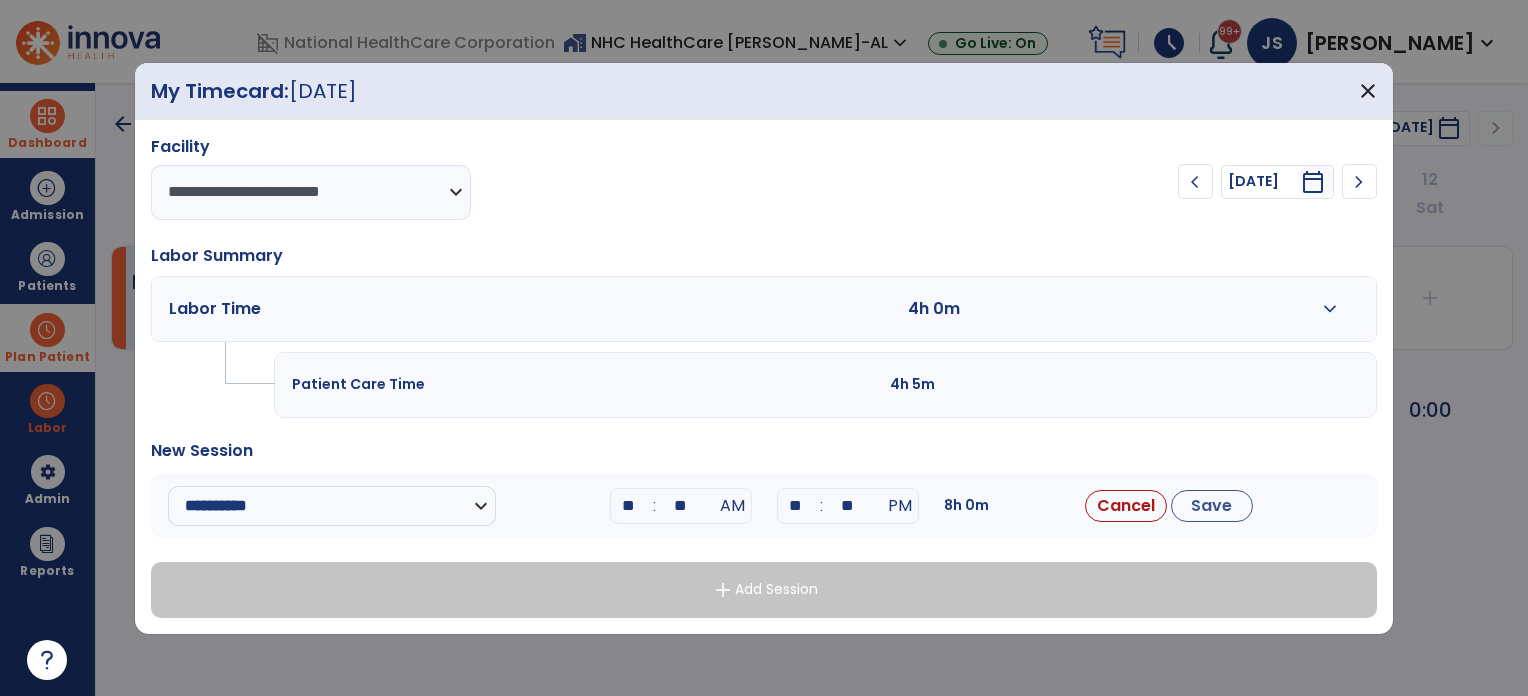 drag, startPoint x: 640, startPoint y: 503, endPoint x: 564, endPoint y: 499, distance: 76.105194 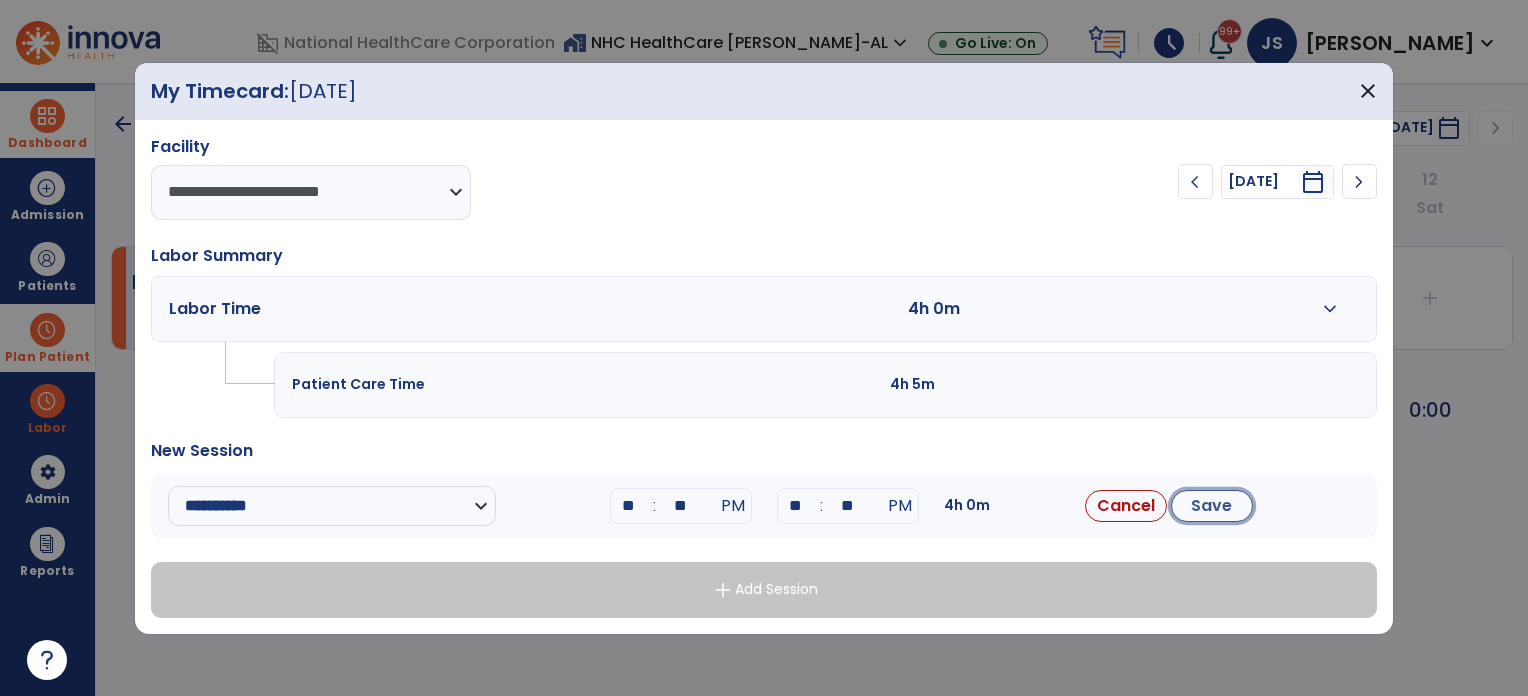 click on "Save" at bounding box center (1212, 506) 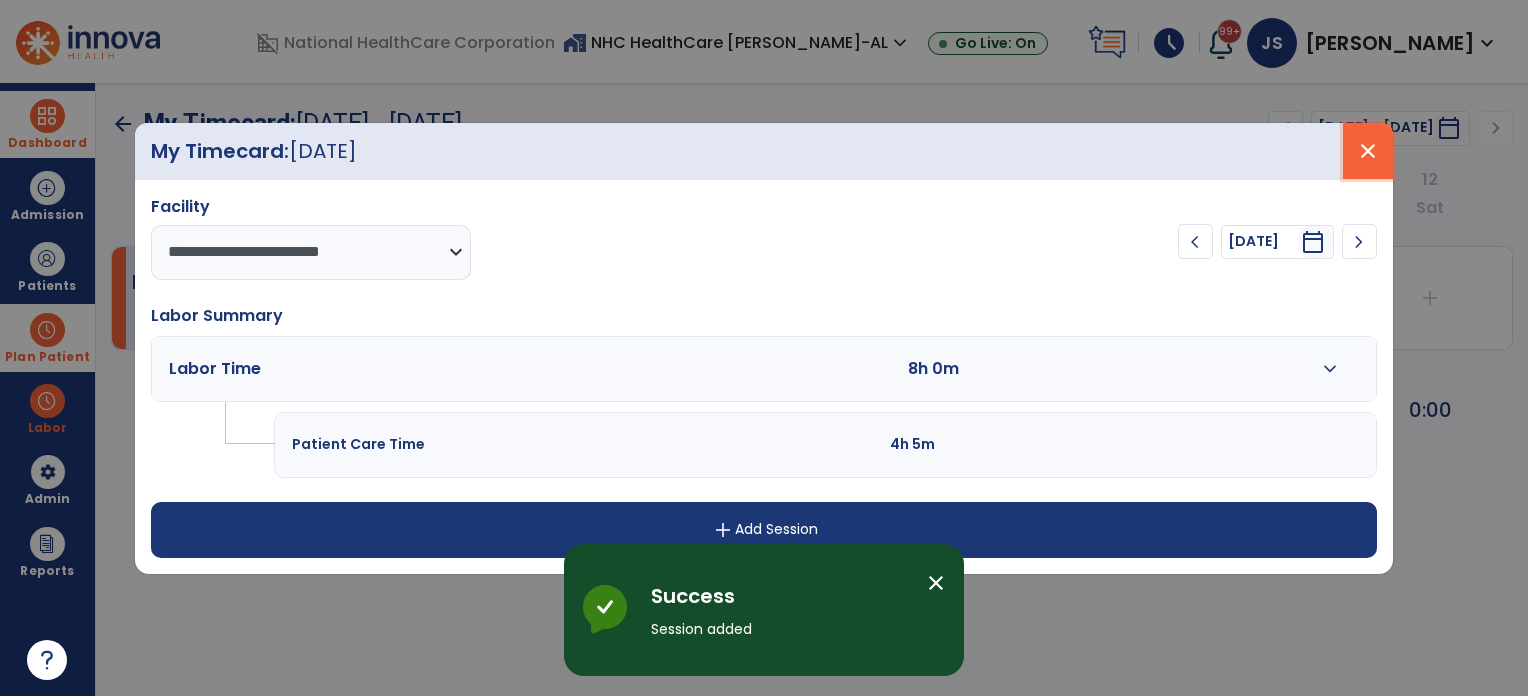 click on "close" at bounding box center (1368, 151) 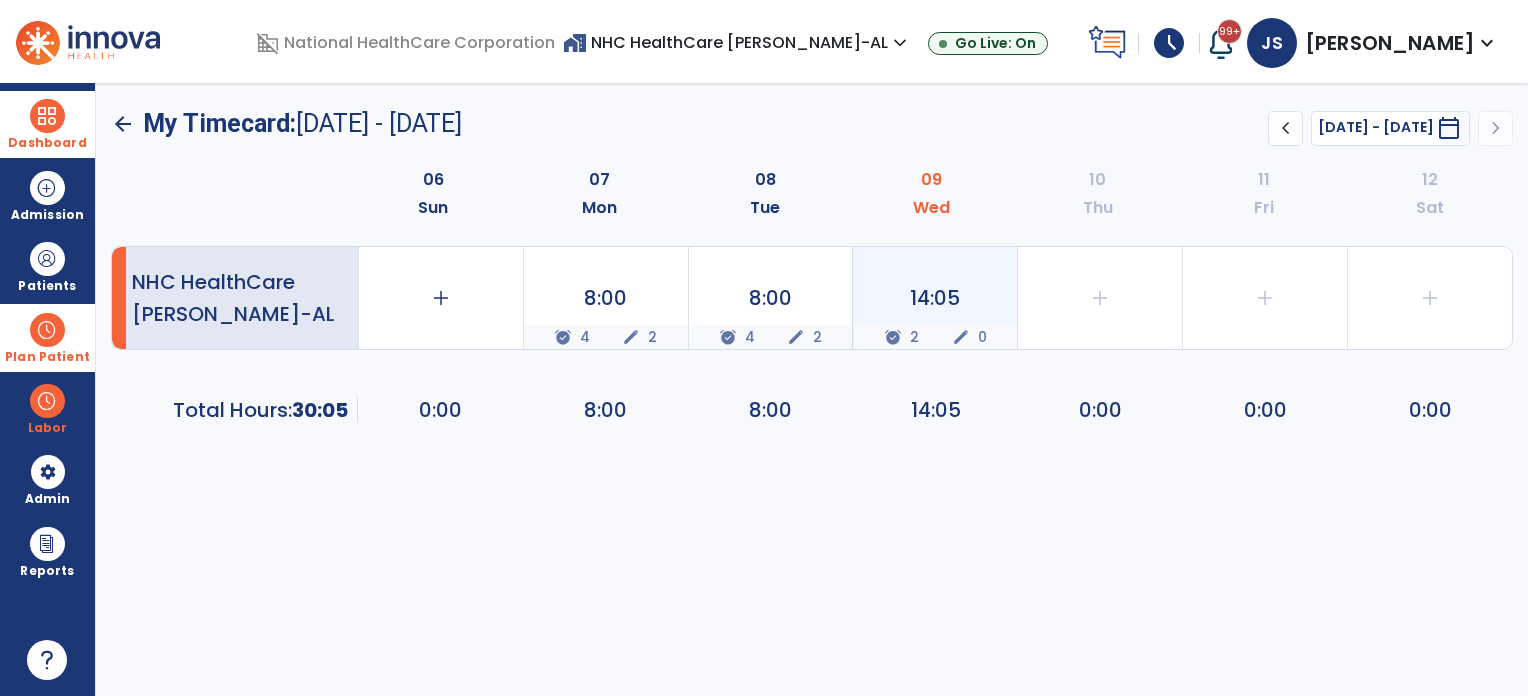 click on "edit" 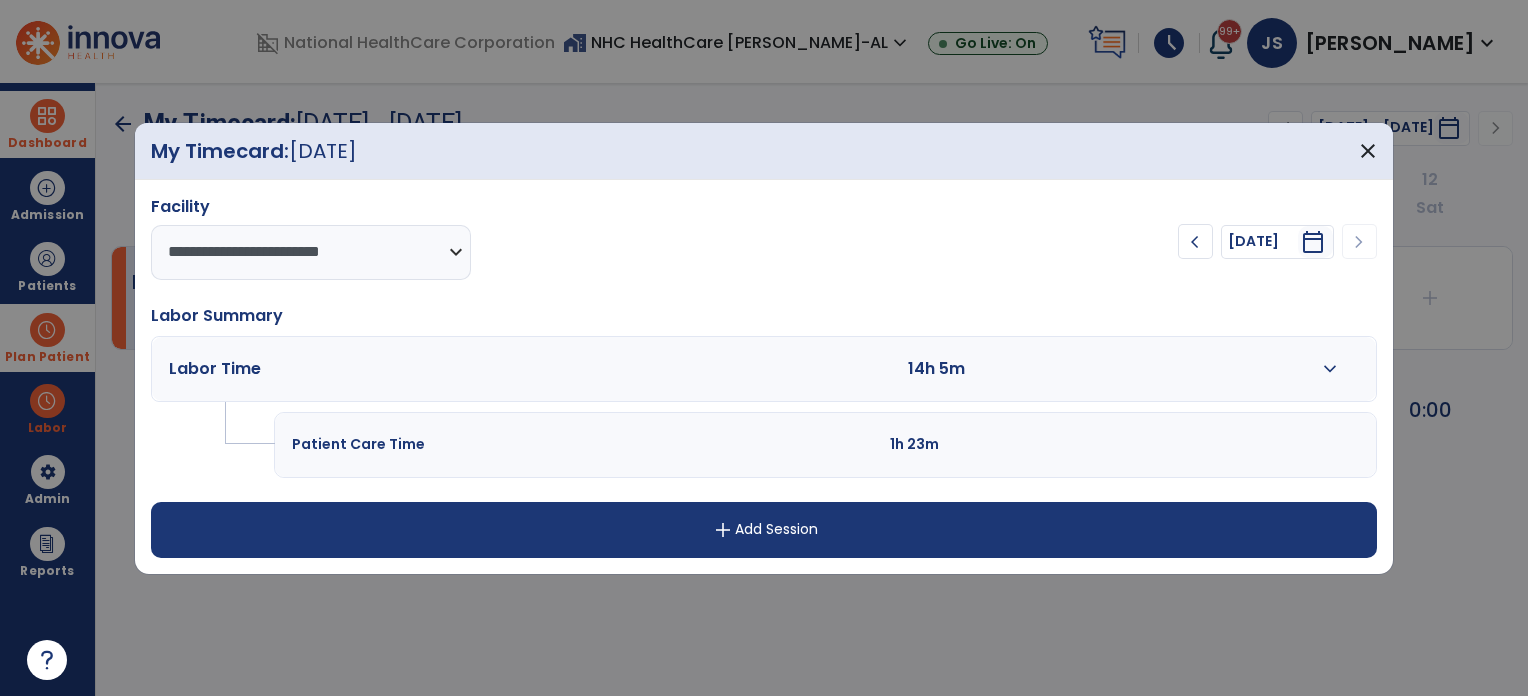 drag, startPoint x: 1310, startPoint y: 356, endPoint x: 1276, endPoint y: 415, distance: 68.09552 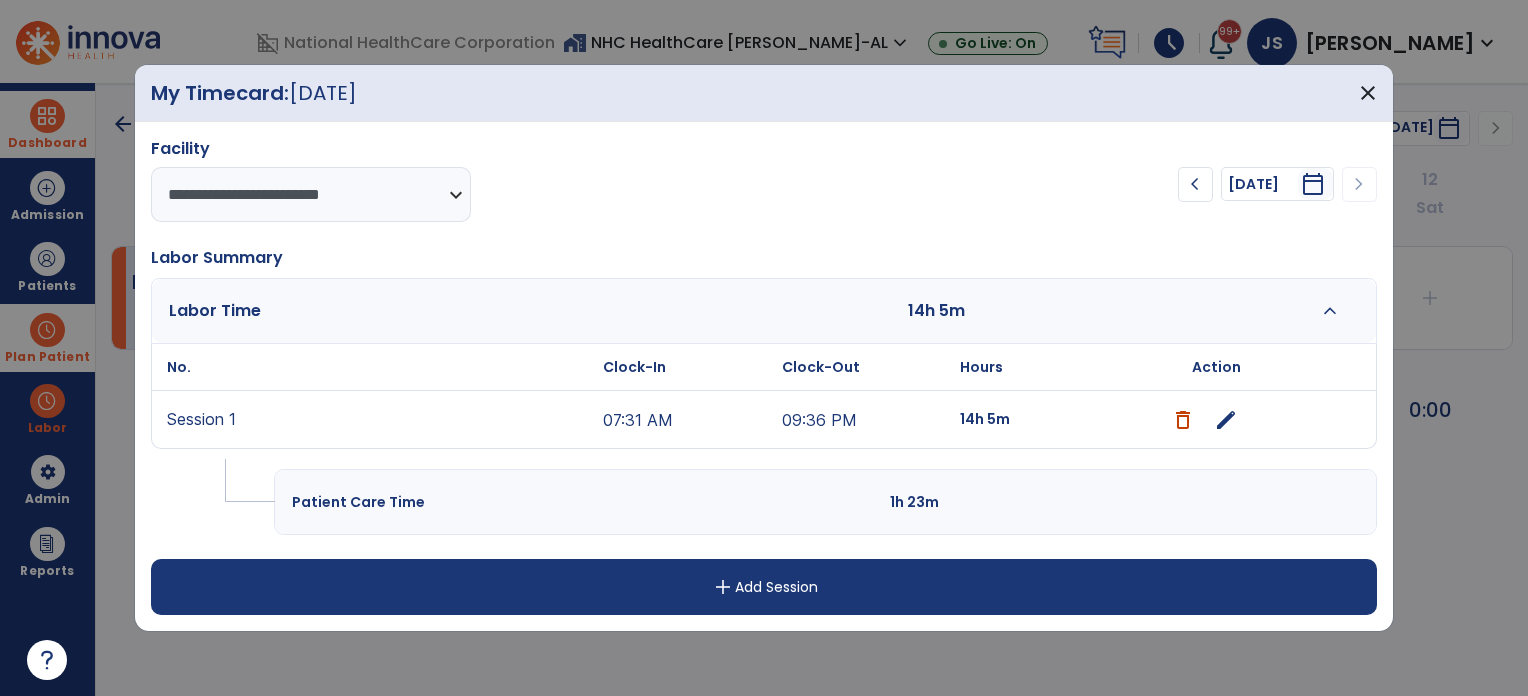 click on "edit" at bounding box center (1226, 420) 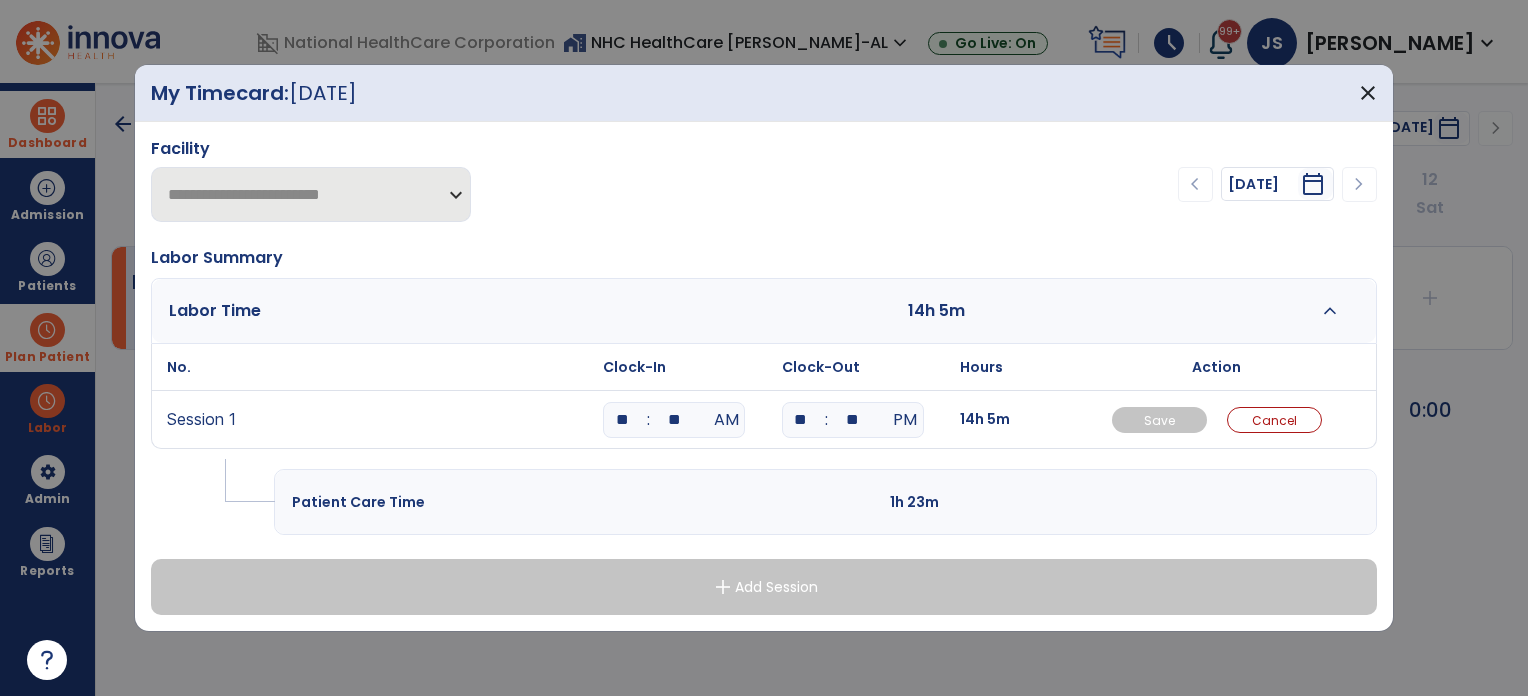 drag, startPoint x: 638, startPoint y: 416, endPoint x: 534, endPoint y: 431, distance: 105.076164 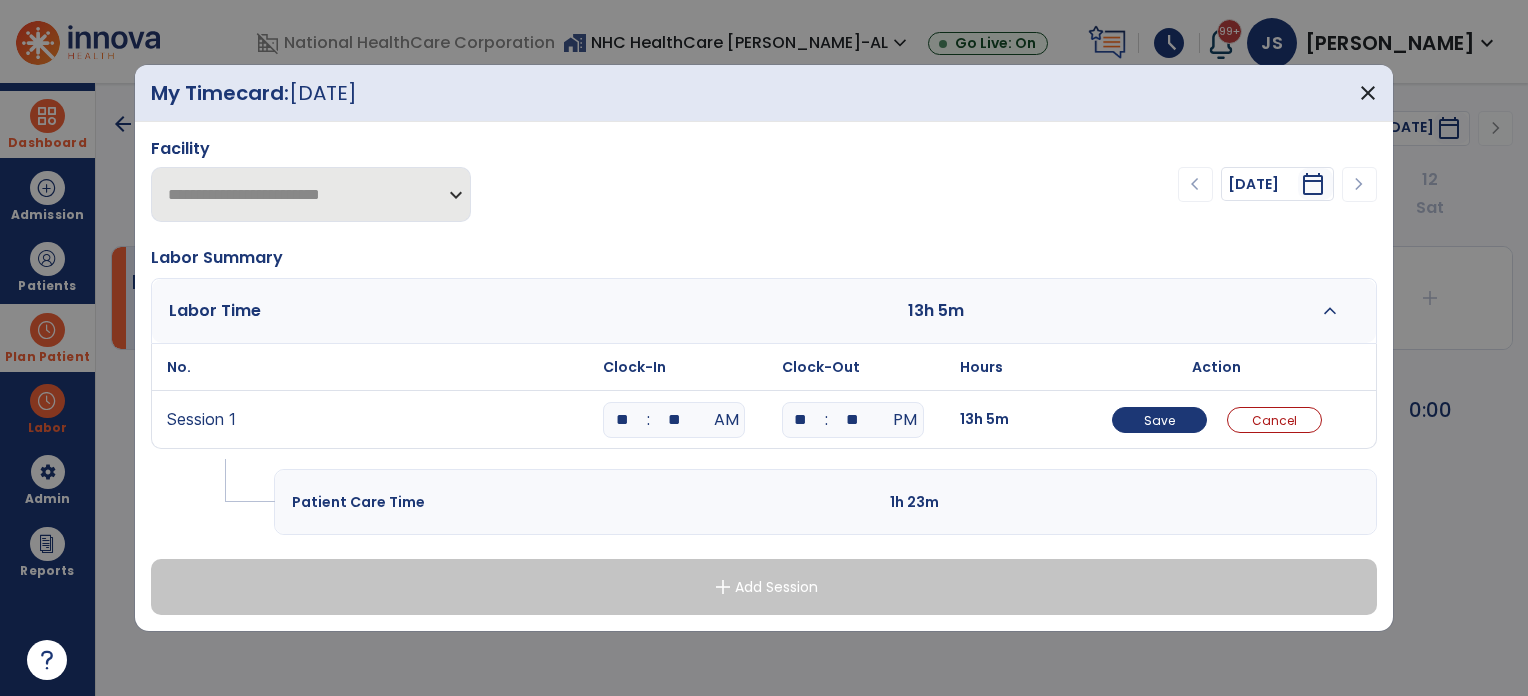 type on "**" 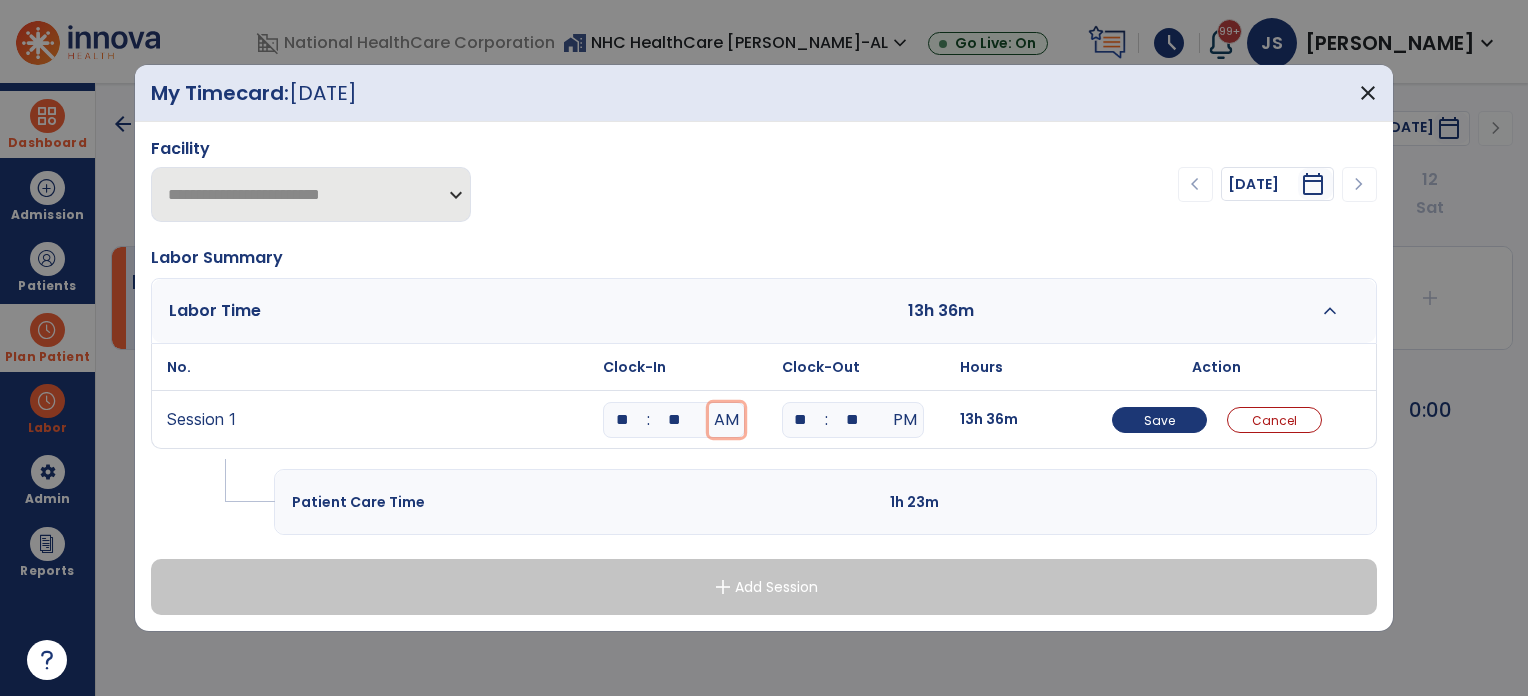 type 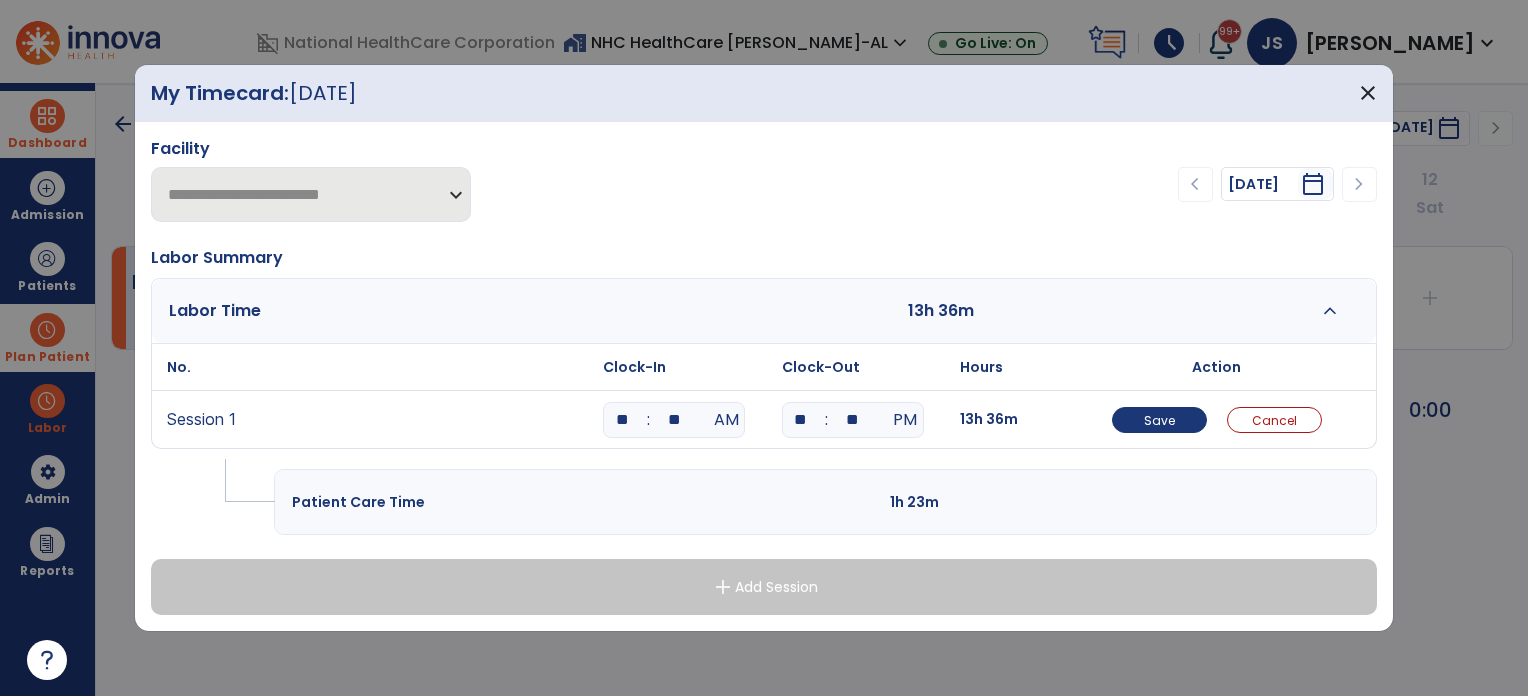type on "**" 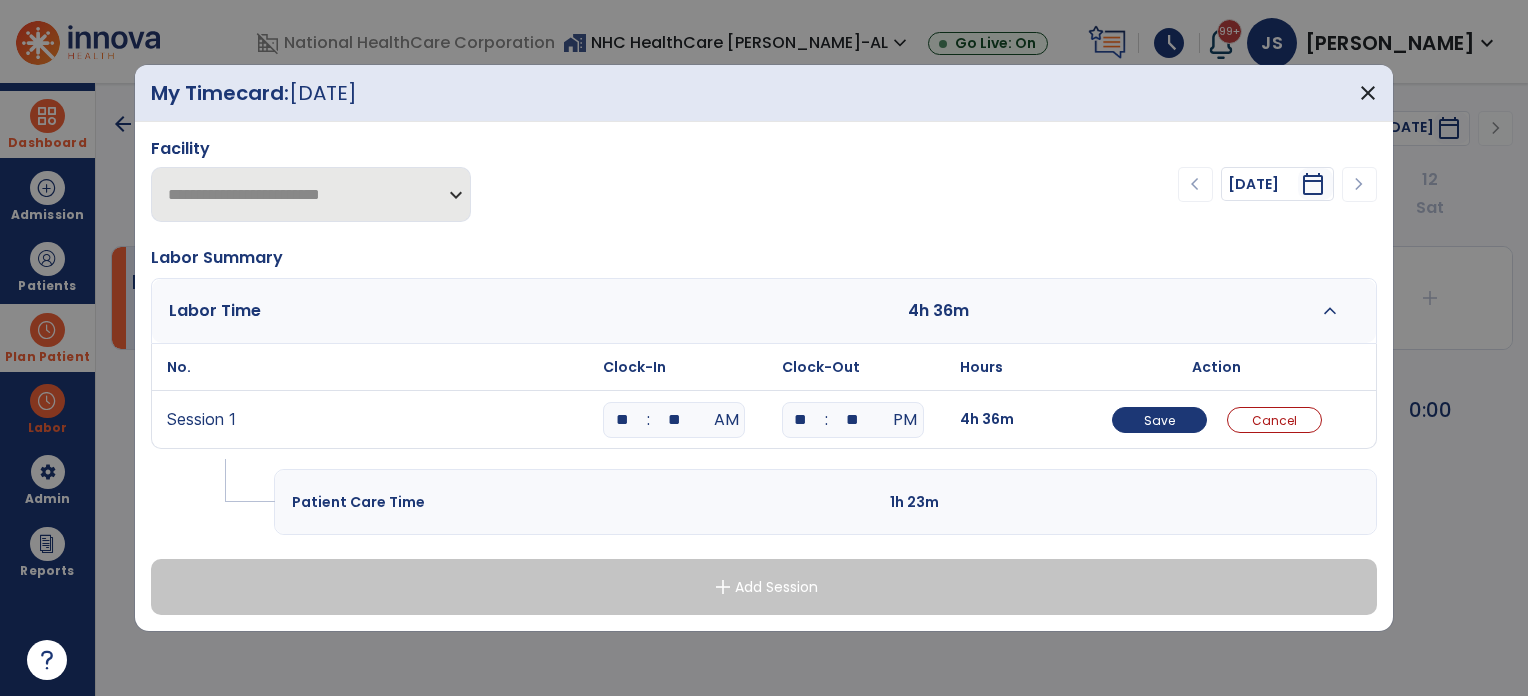 type on "**" 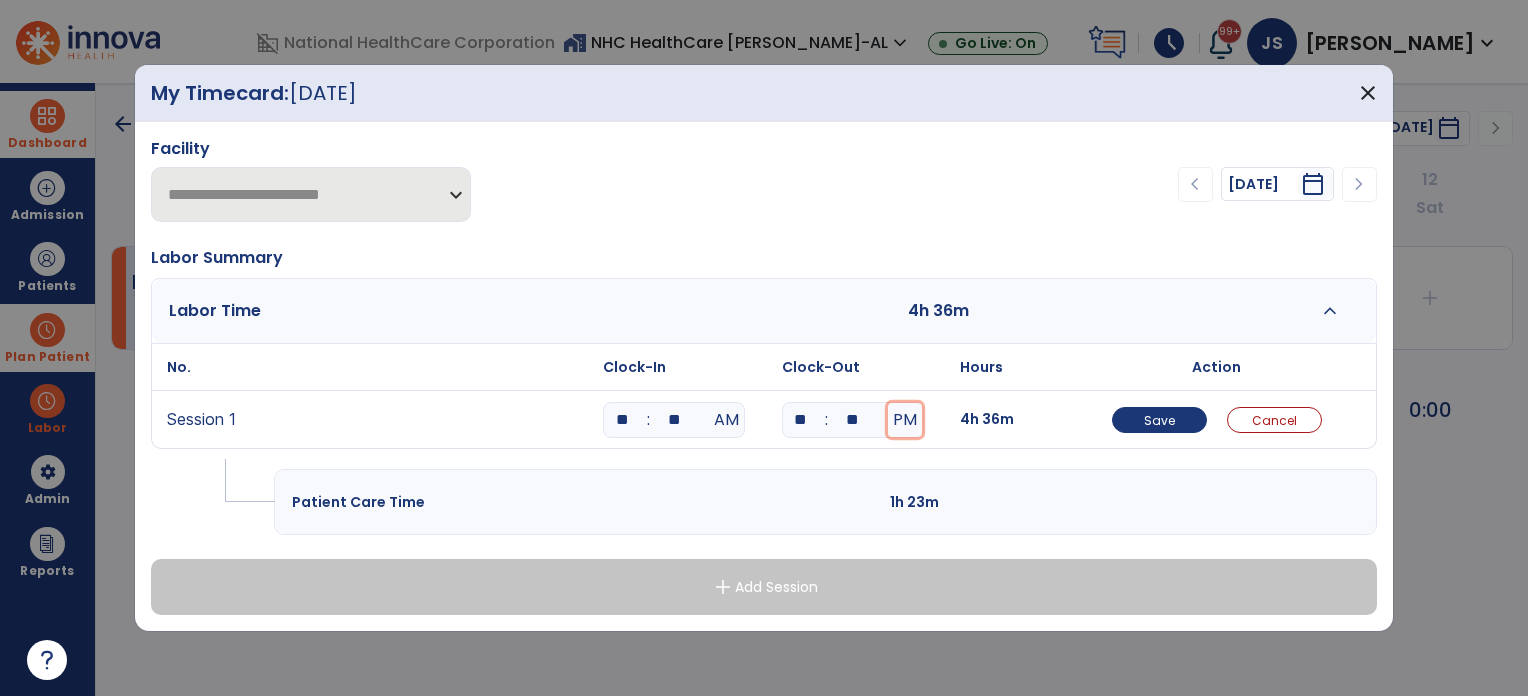 type 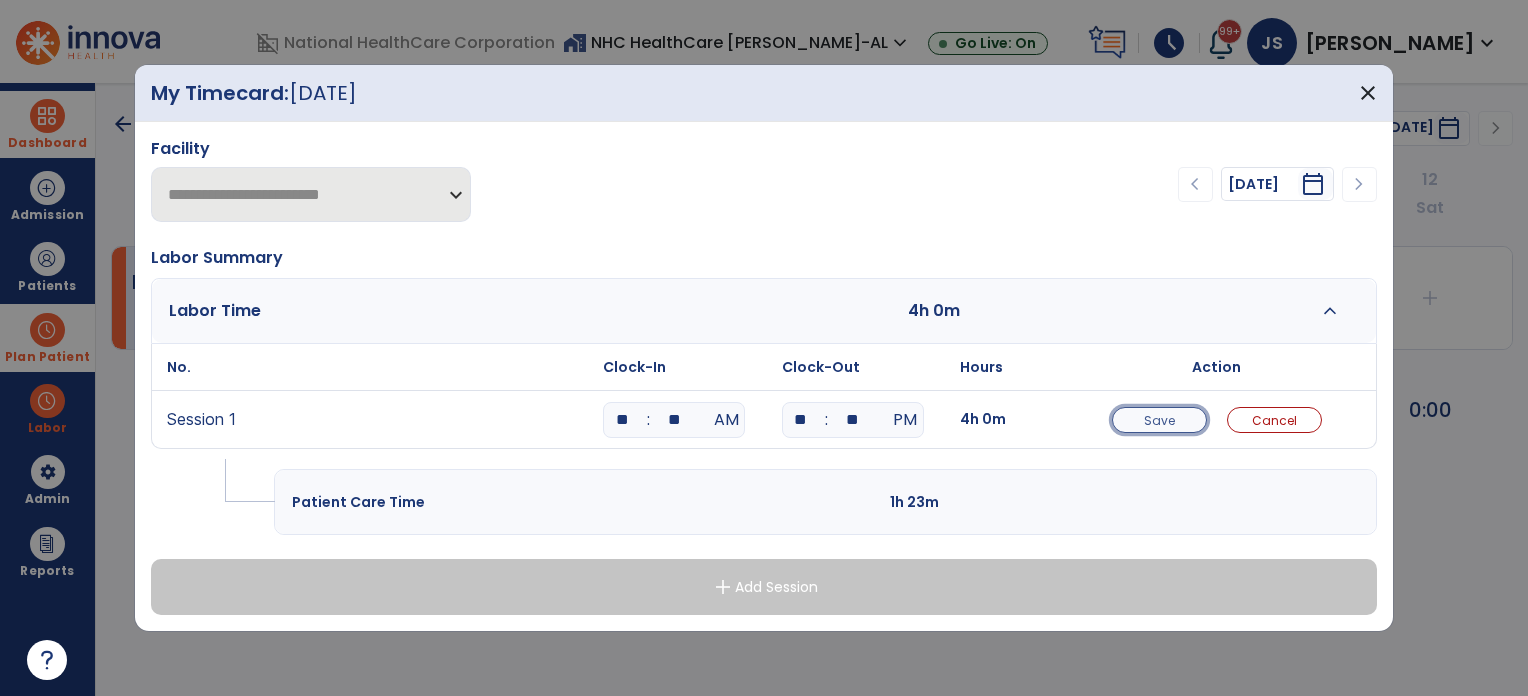 click on "Save" at bounding box center [1159, 420] 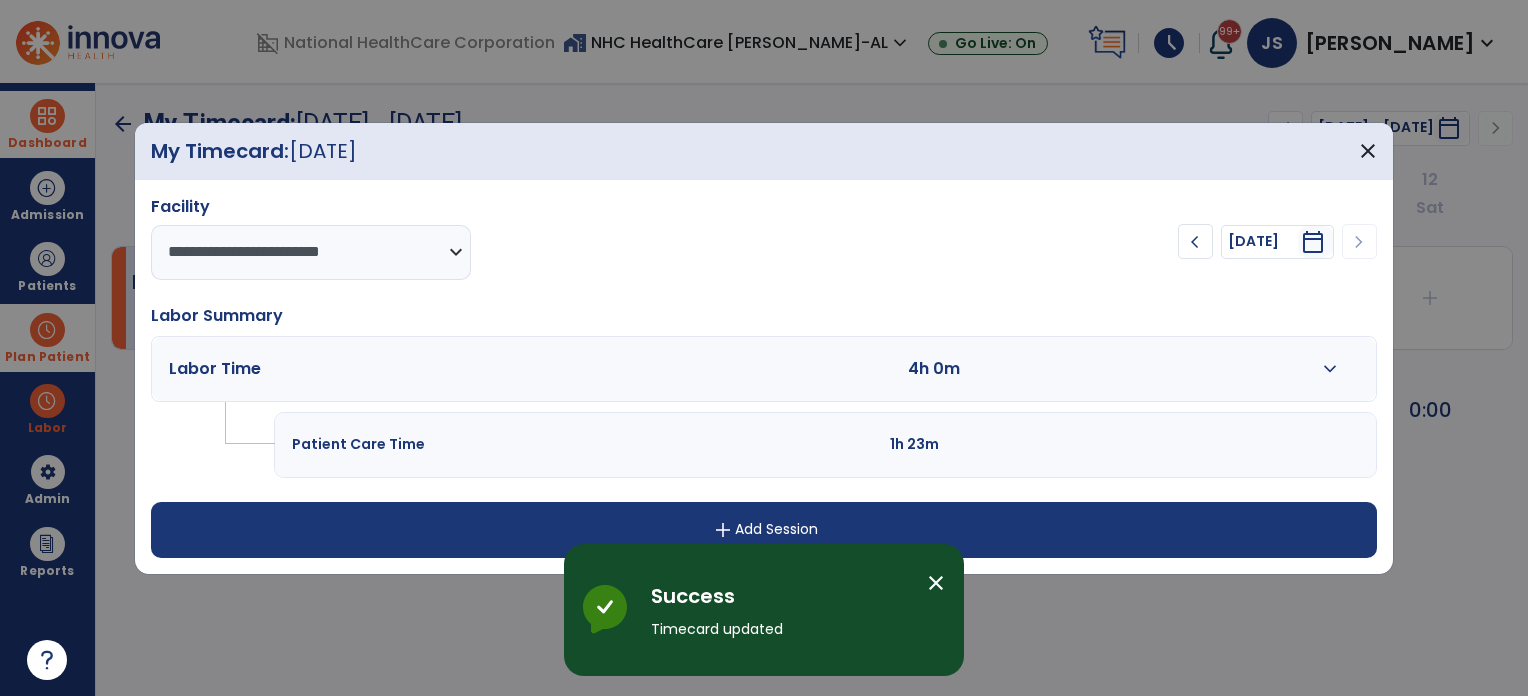 click on "add  Add Session" at bounding box center (764, 530) 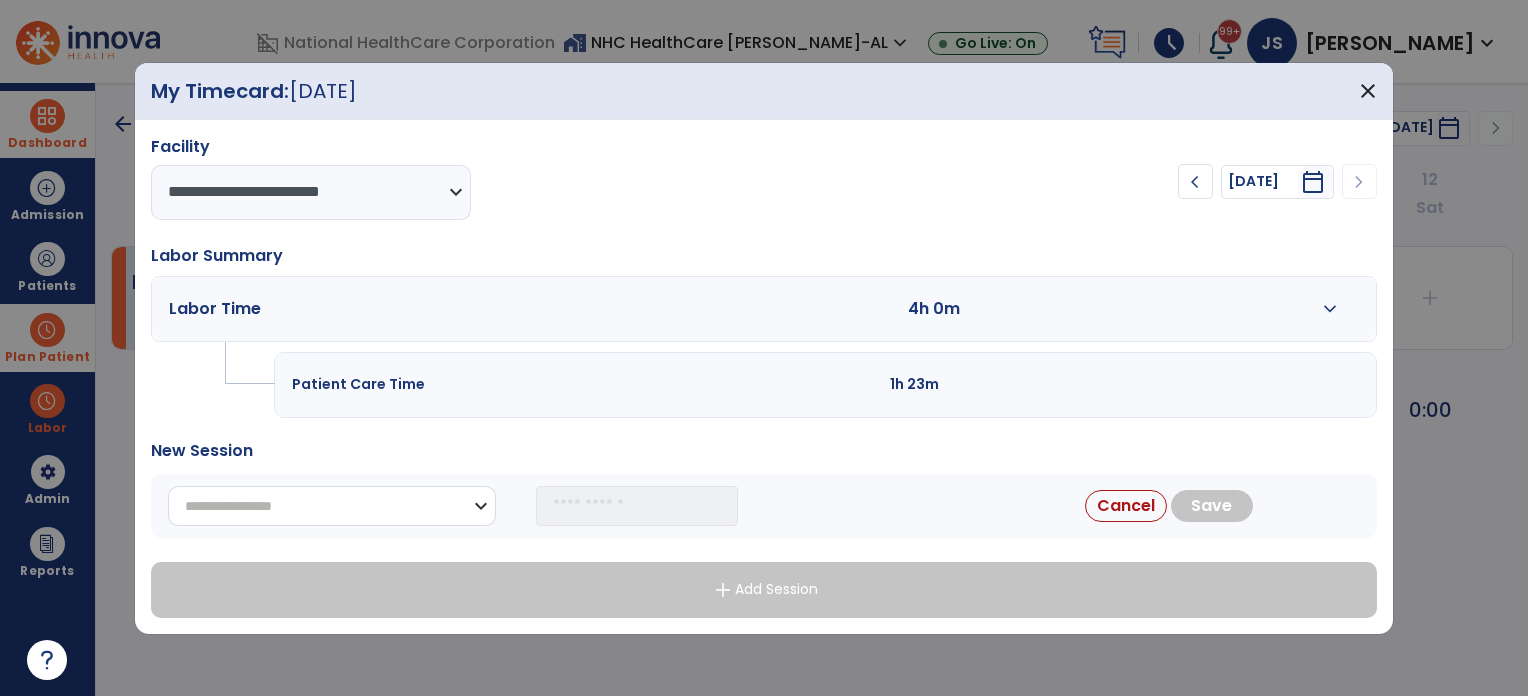 click on "**********" at bounding box center [332, 506] 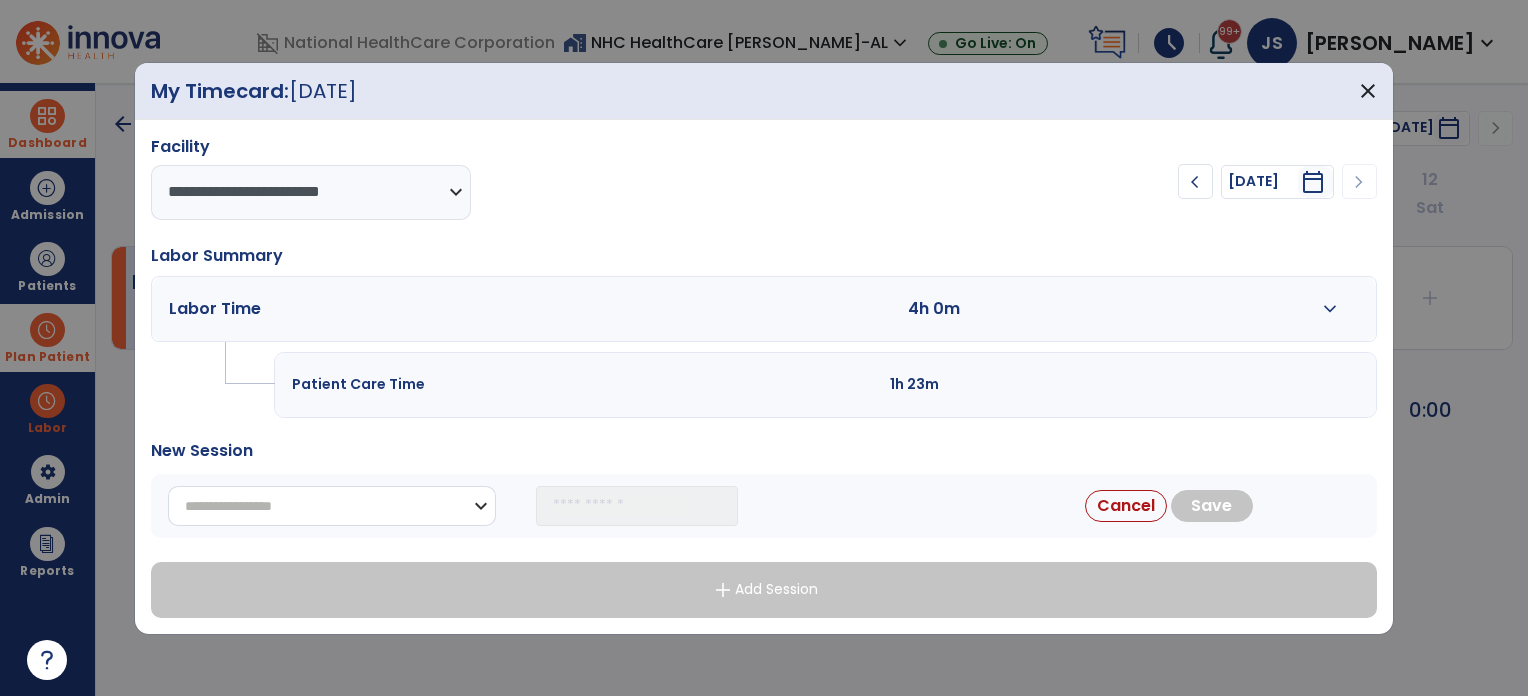 select on "**********" 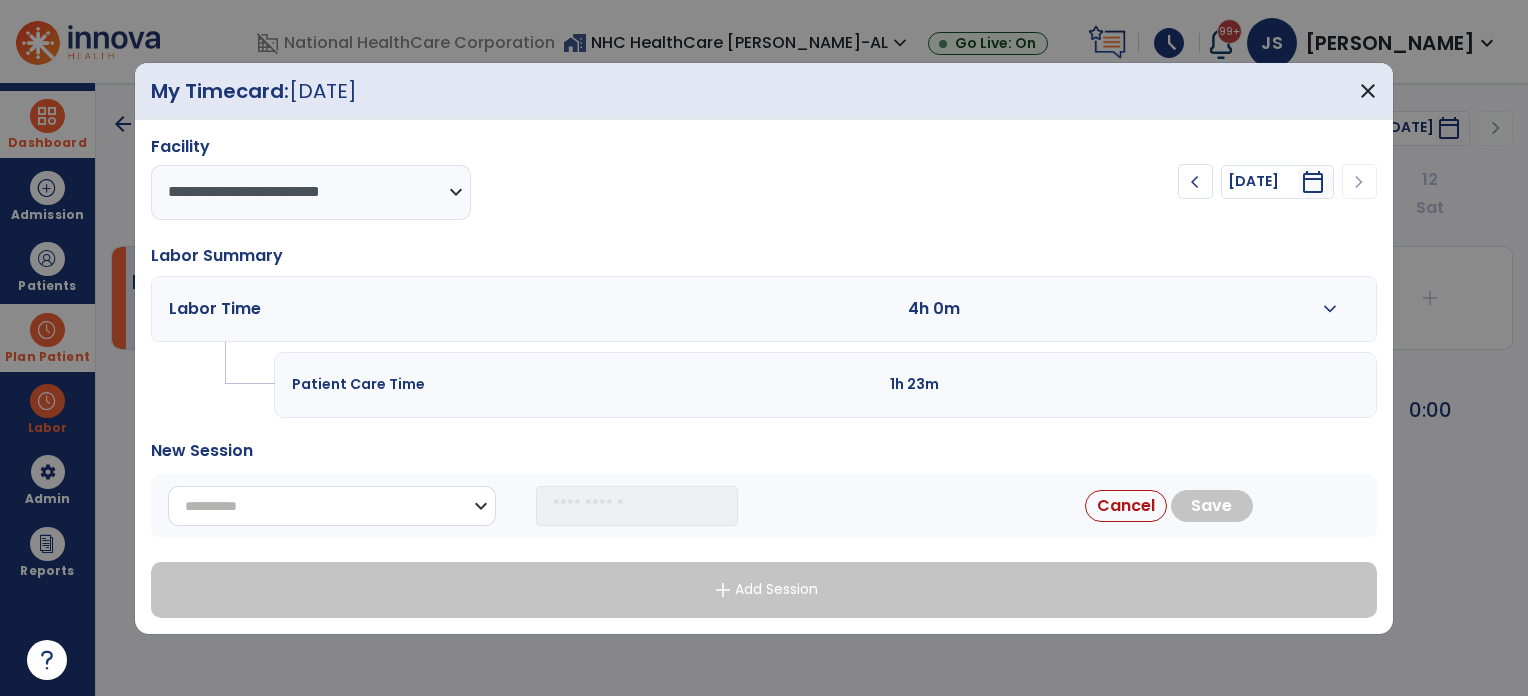 click on "**********" at bounding box center [332, 506] 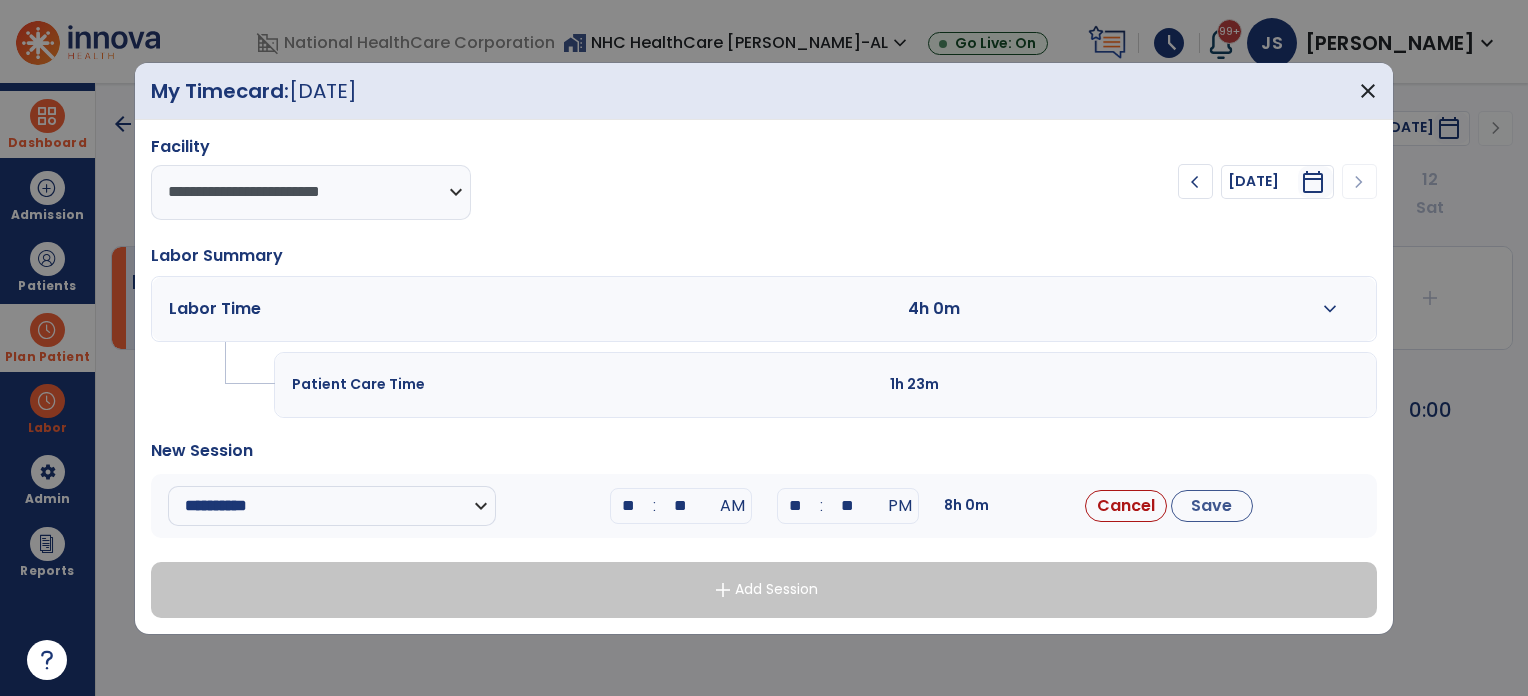 drag, startPoint x: 638, startPoint y: 498, endPoint x: 552, endPoint y: 501, distance: 86.05231 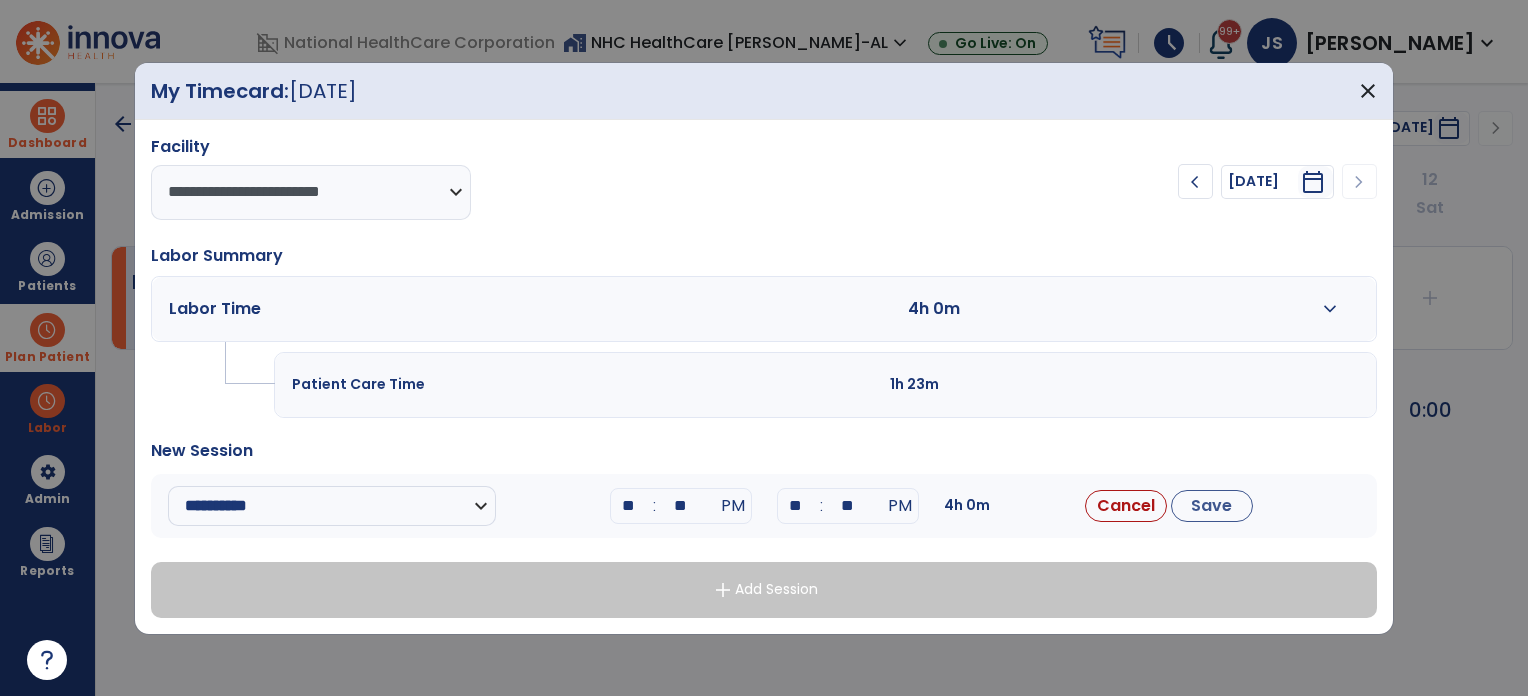 type on "**" 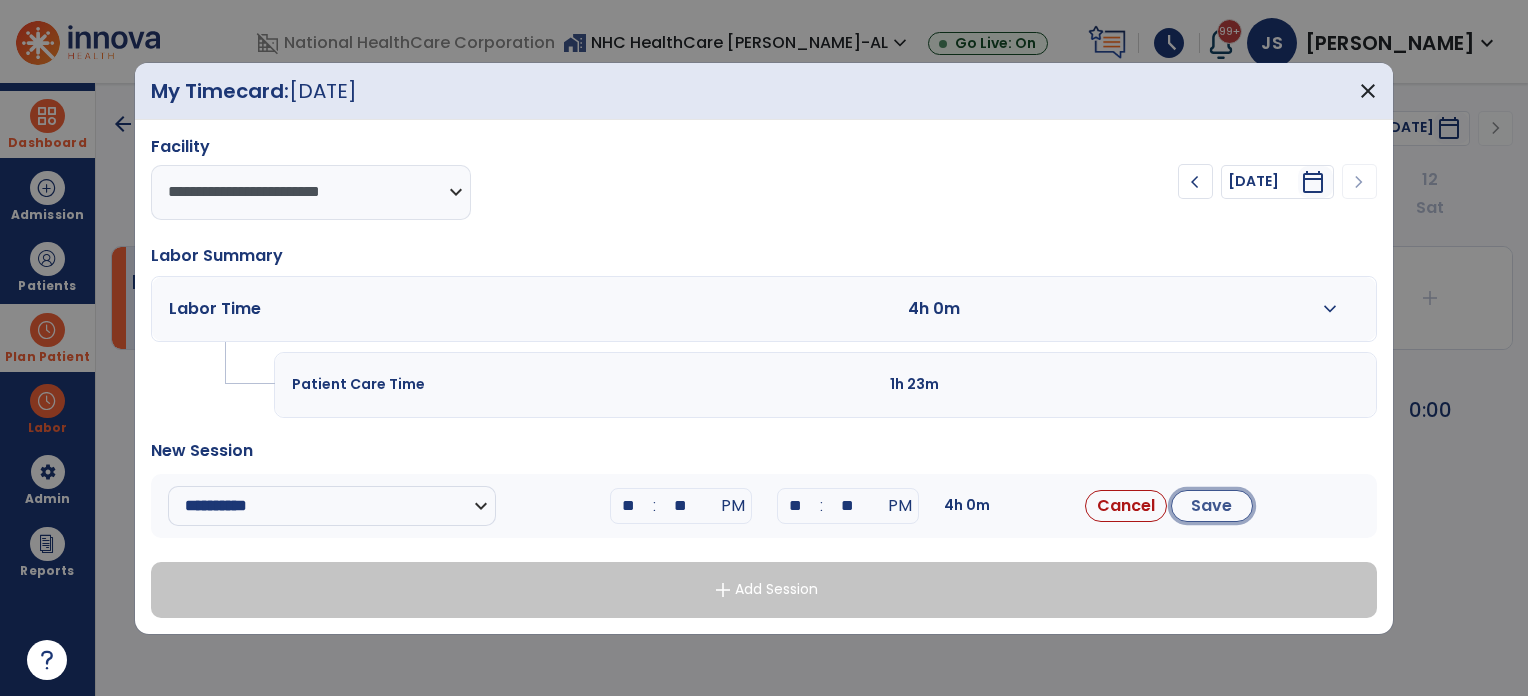 click on "Save" at bounding box center [1212, 506] 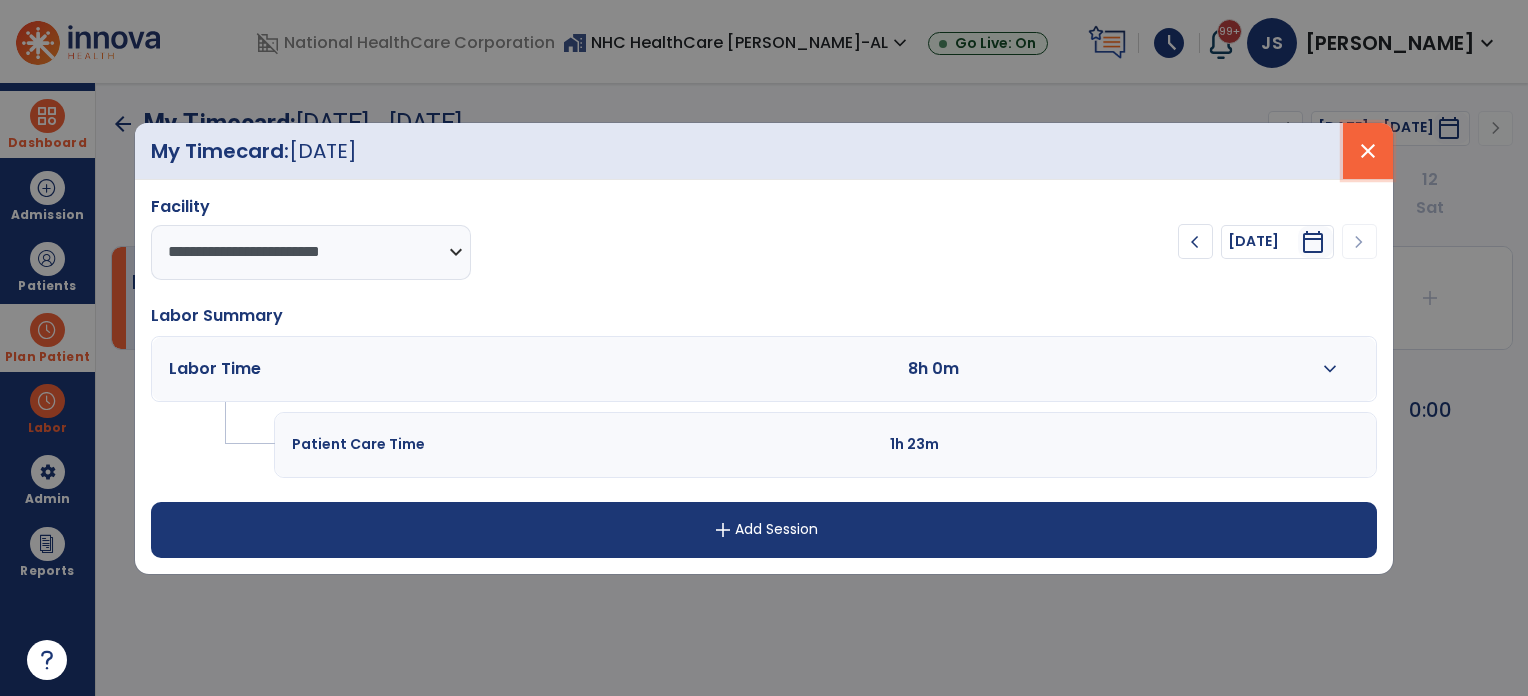 click on "close" at bounding box center (1368, 151) 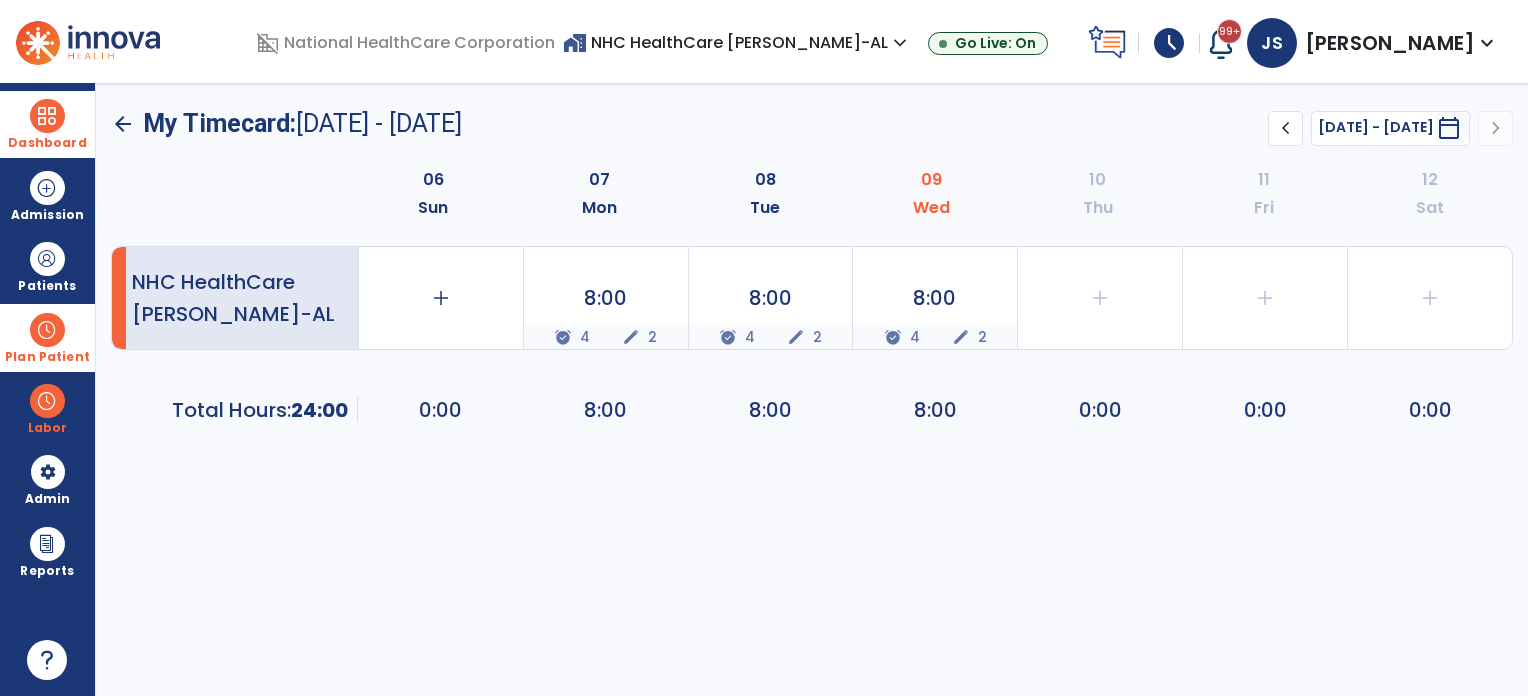 click at bounding box center (47, 116) 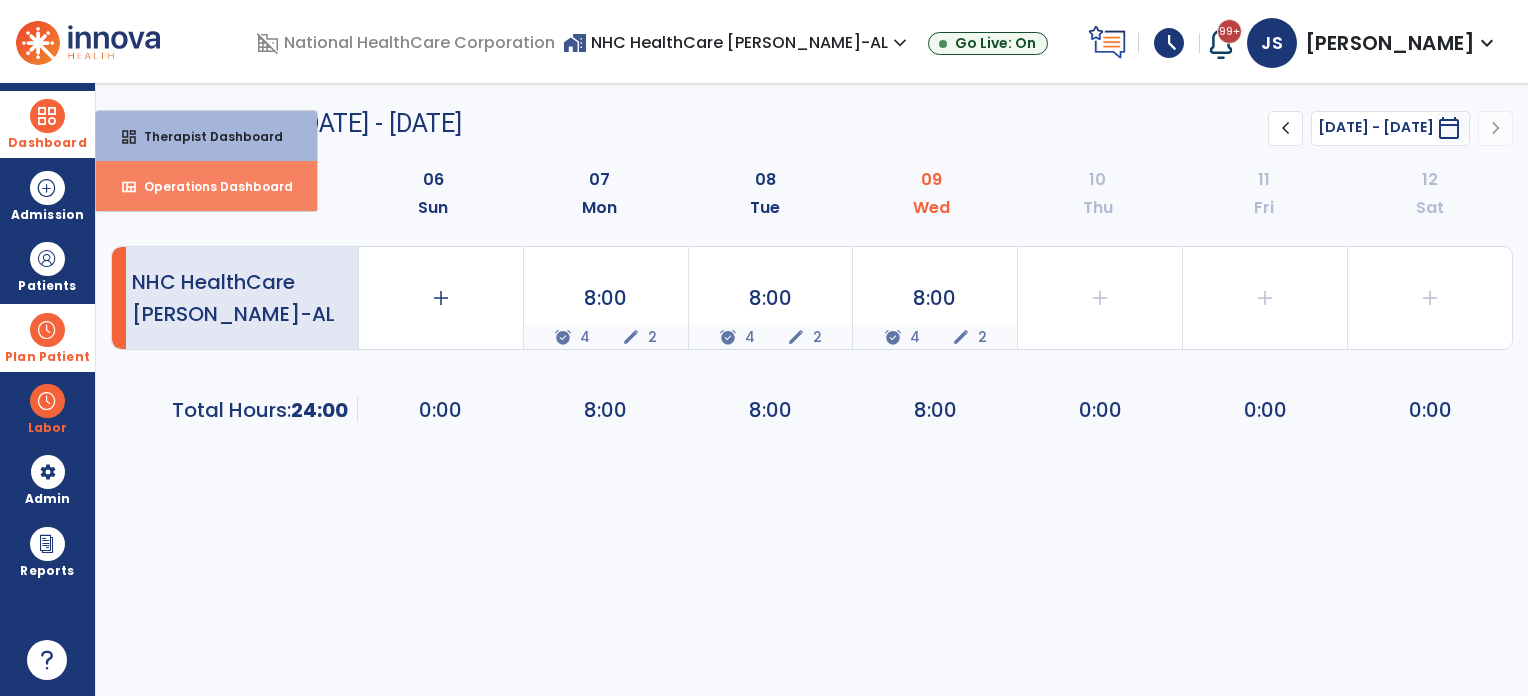 click on "Operations Dashboard" at bounding box center [210, 186] 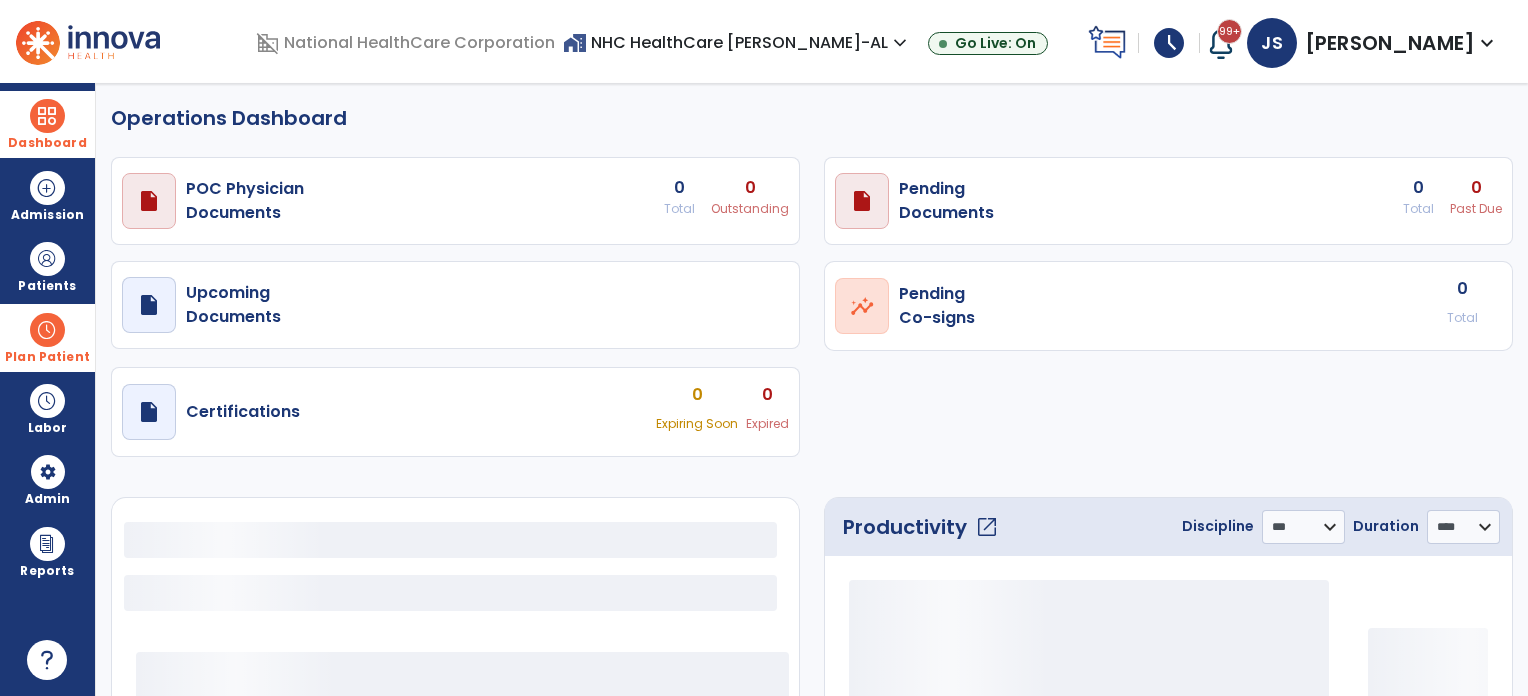 select on "***" 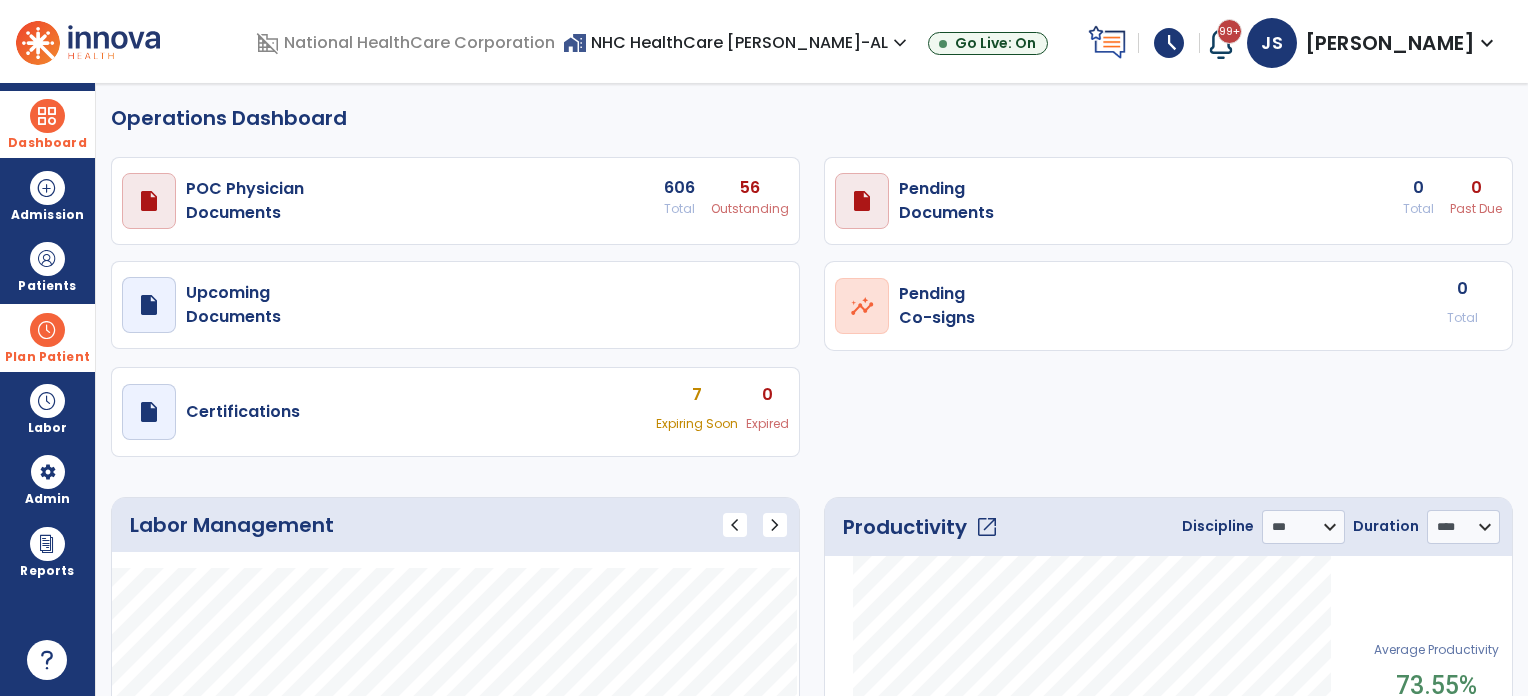 click on "open_in_new" 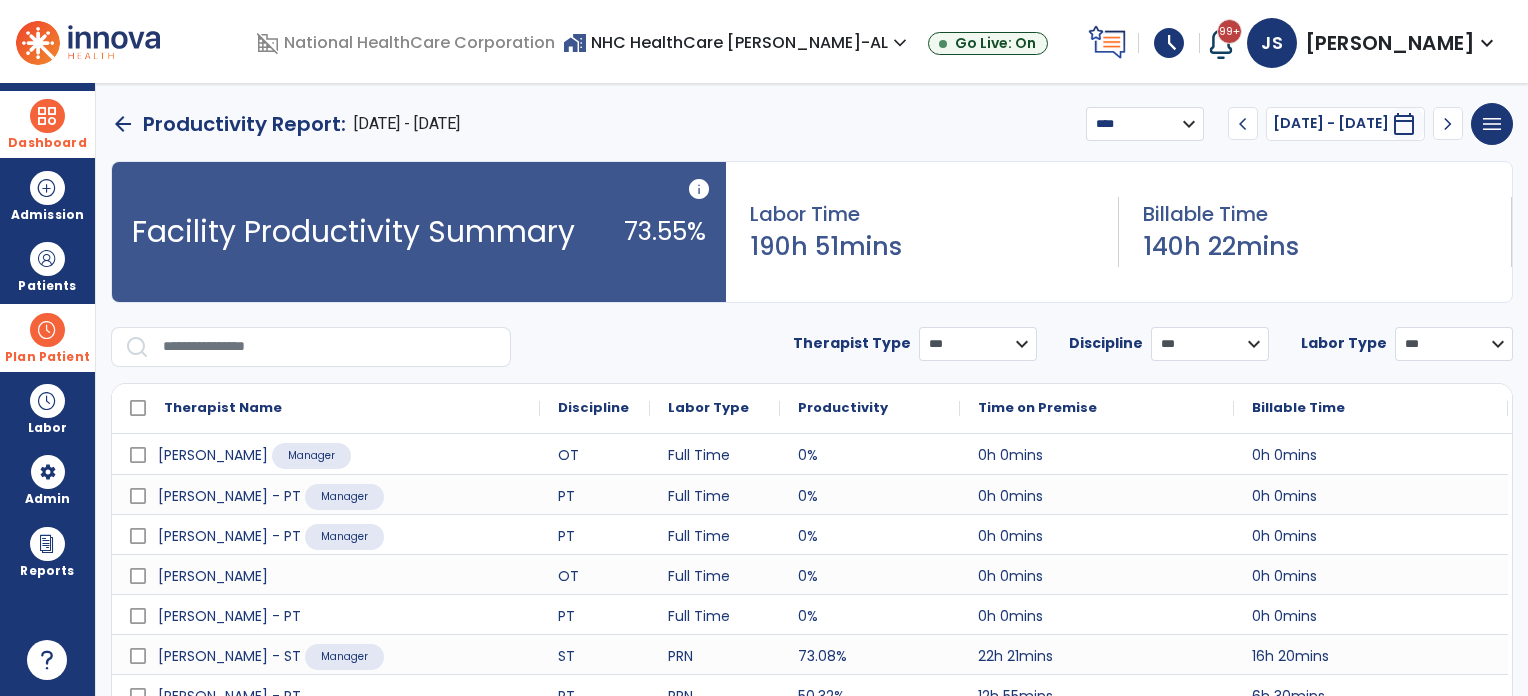 click at bounding box center [330, 347] 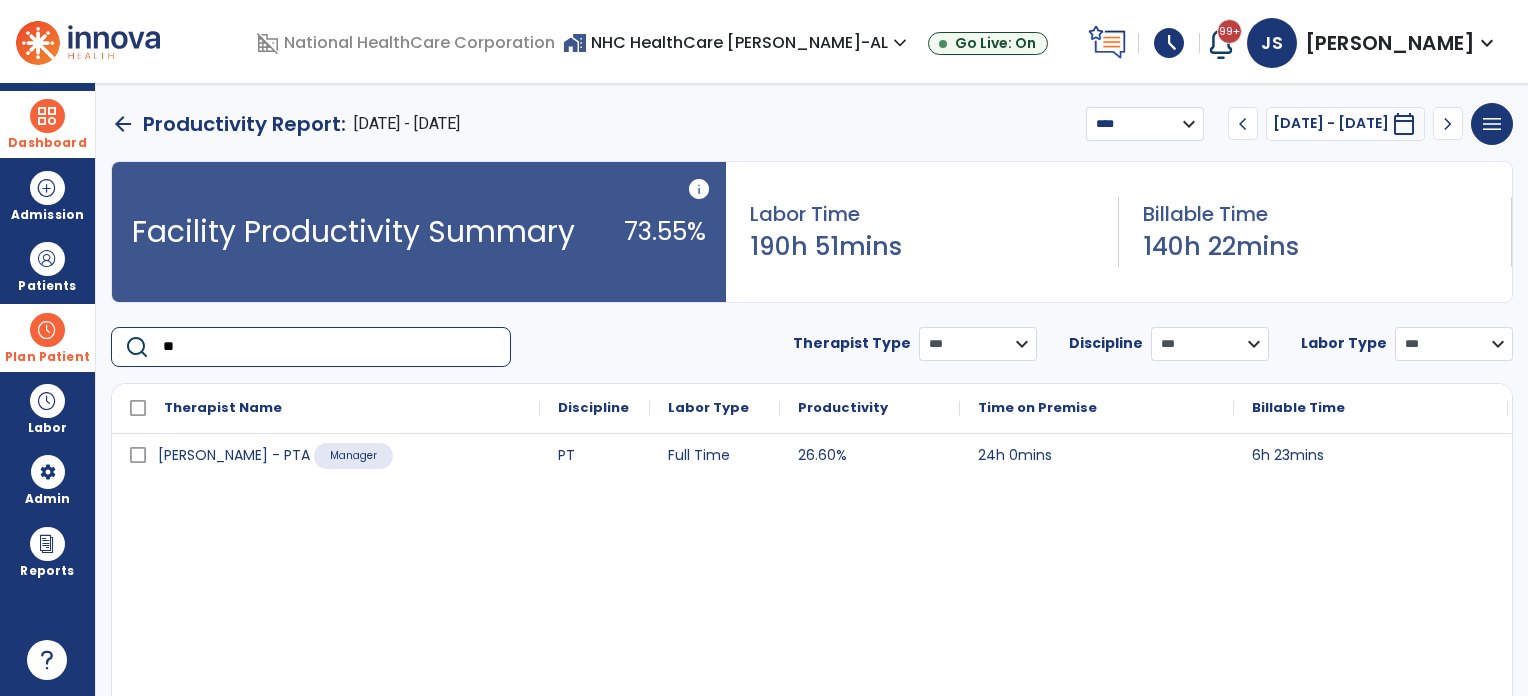 type on "**" 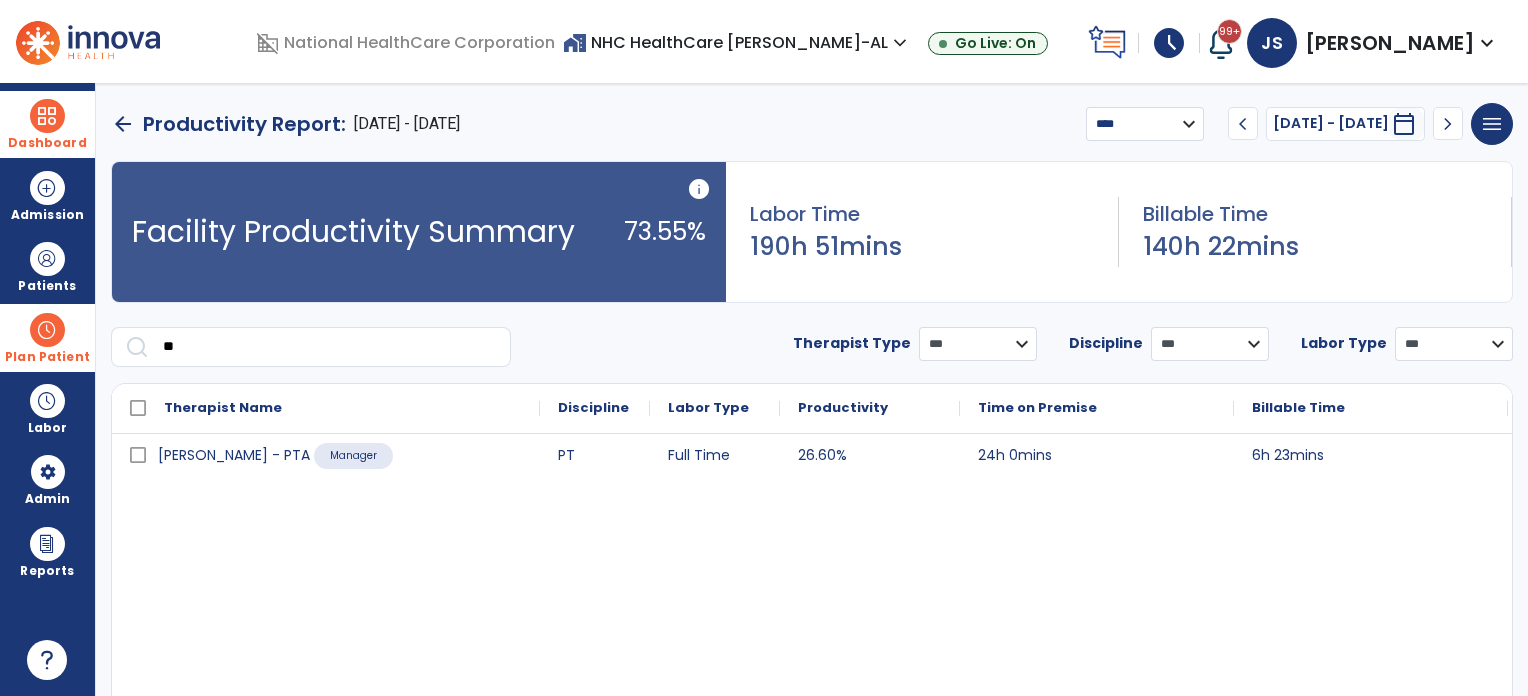 click on "**********" at bounding box center (1145, 124) 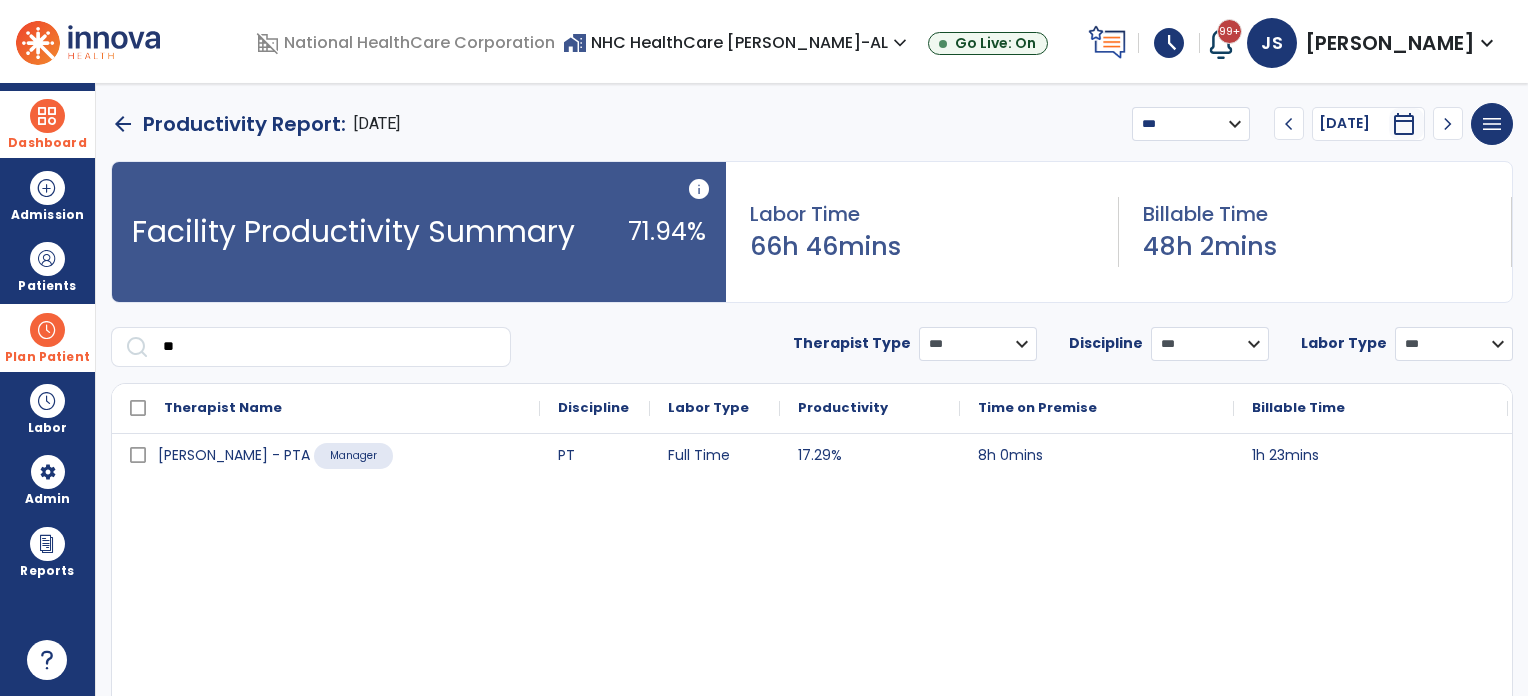 click on "chevron_left" at bounding box center [1289, 124] 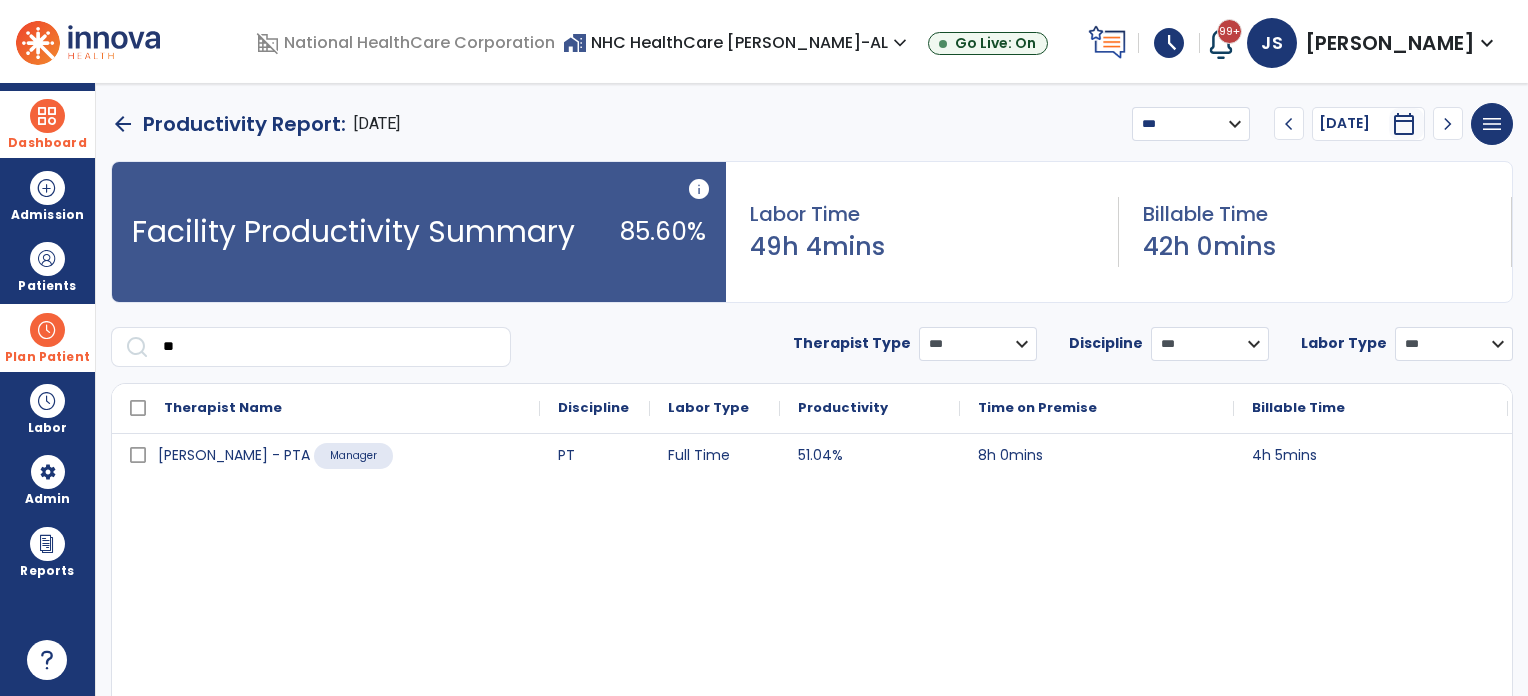click on "chevron_left" at bounding box center [1289, 124] 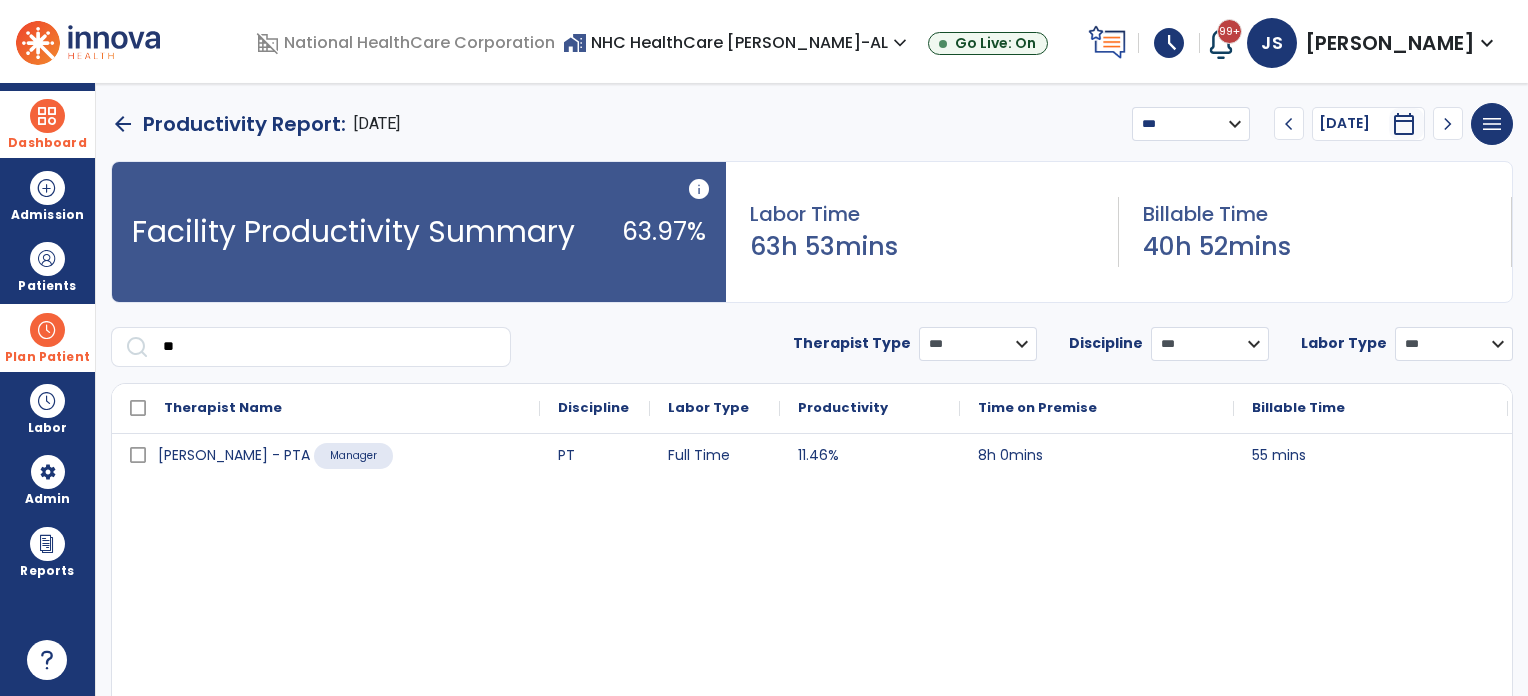 click on "**********" at bounding box center (1191, 124) 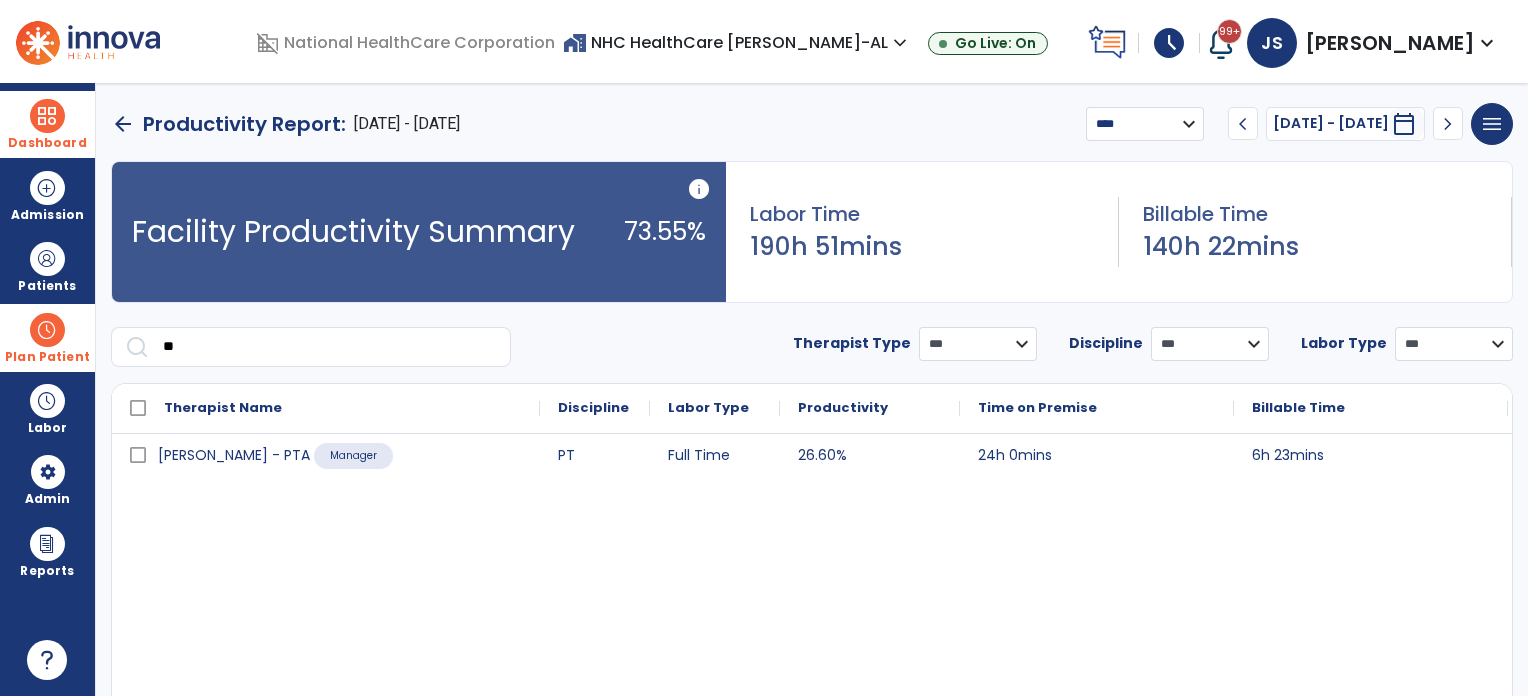 drag, startPoint x: 183, startPoint y: 355, endPoint x: 101, endPoint y: 357, distance: 82.02438 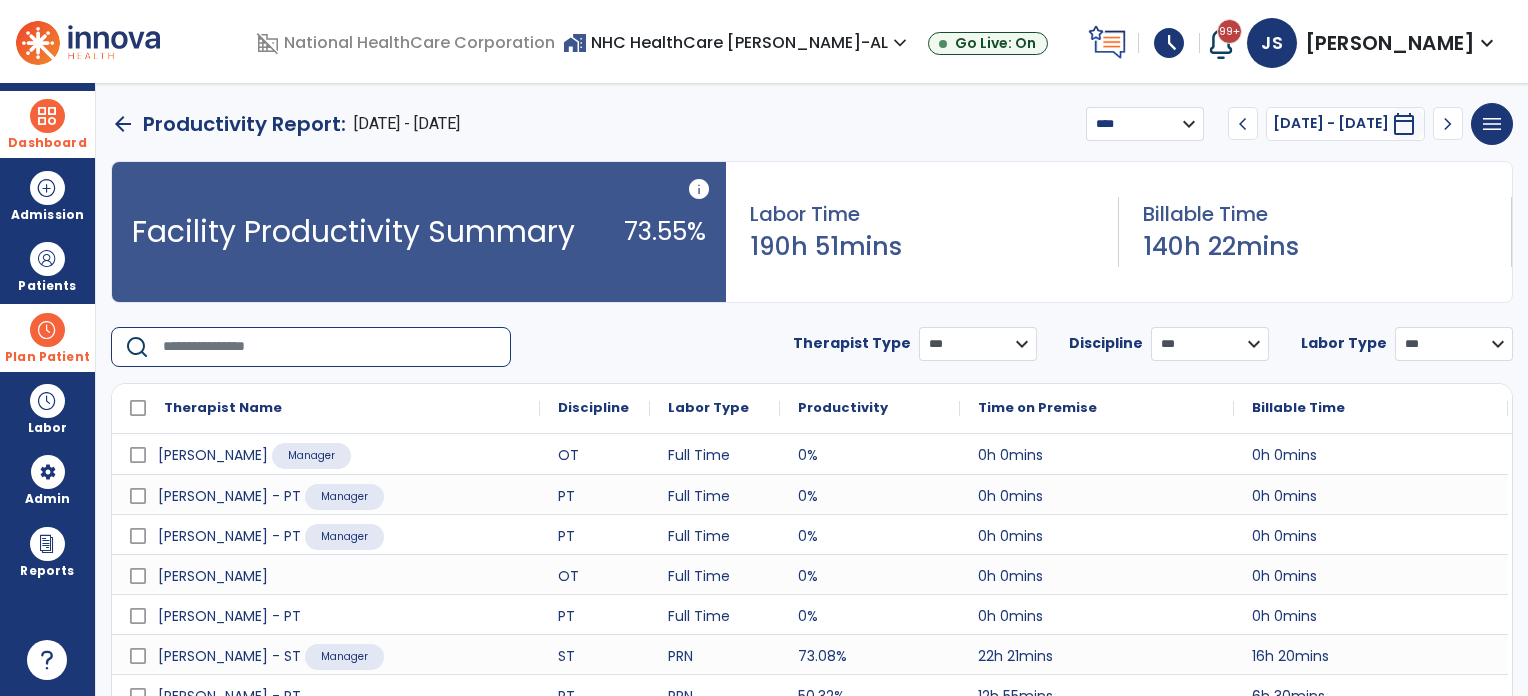 type 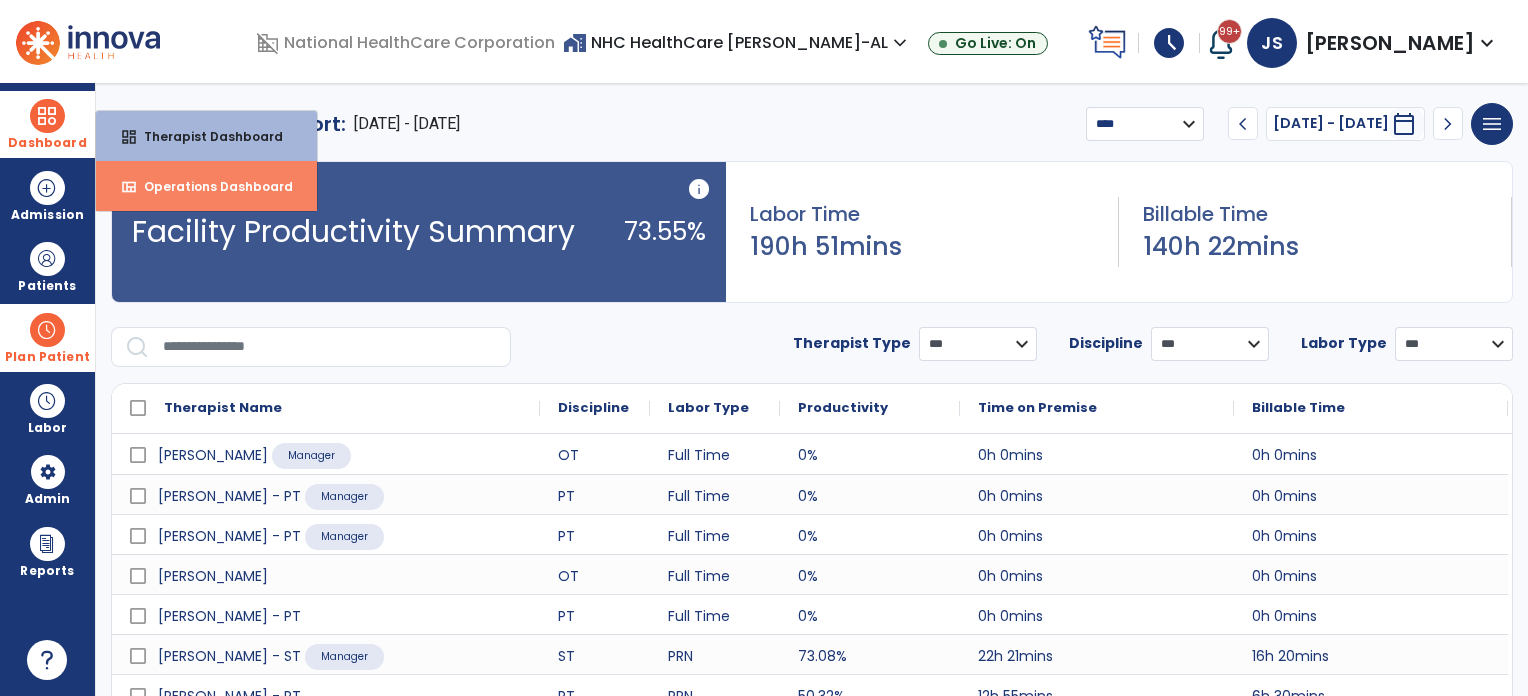 click on "Operations Dashboard" at bounding box center (210, 186) 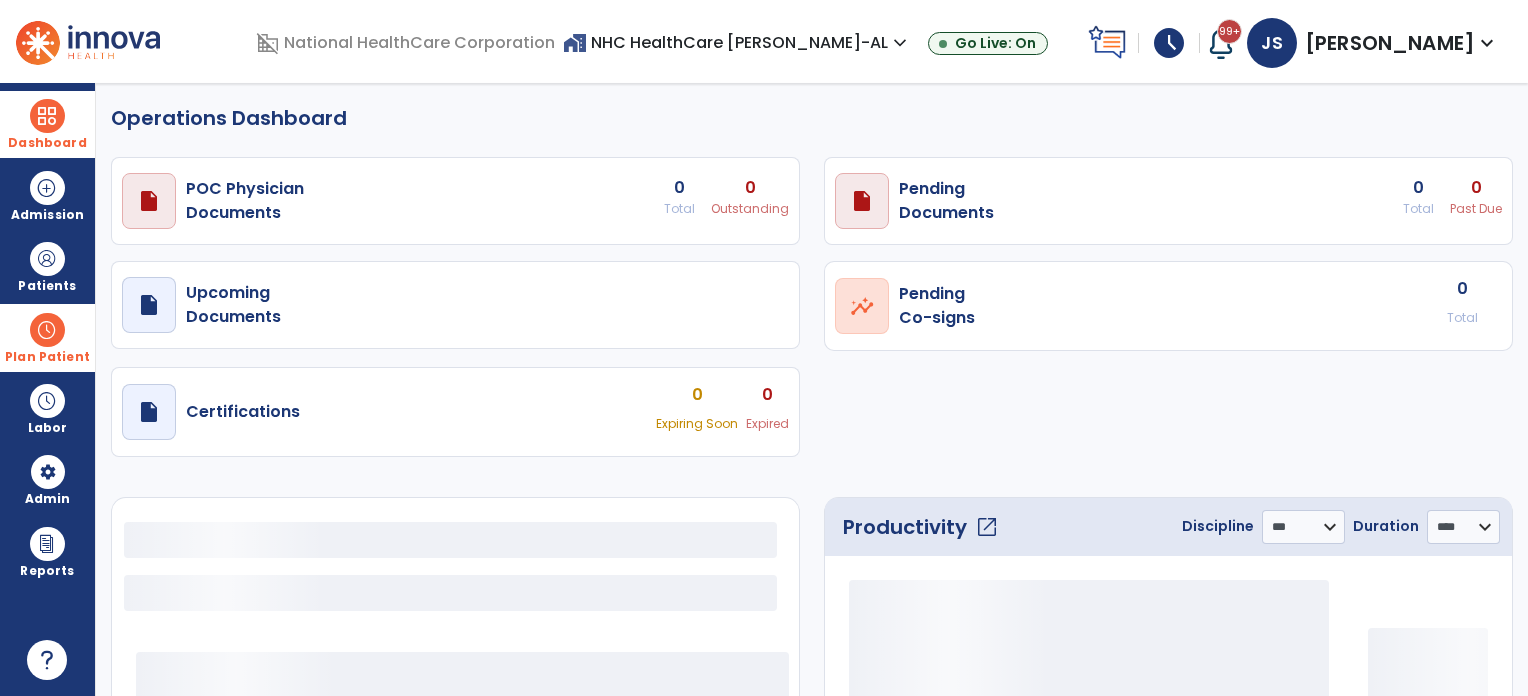 select on "***" 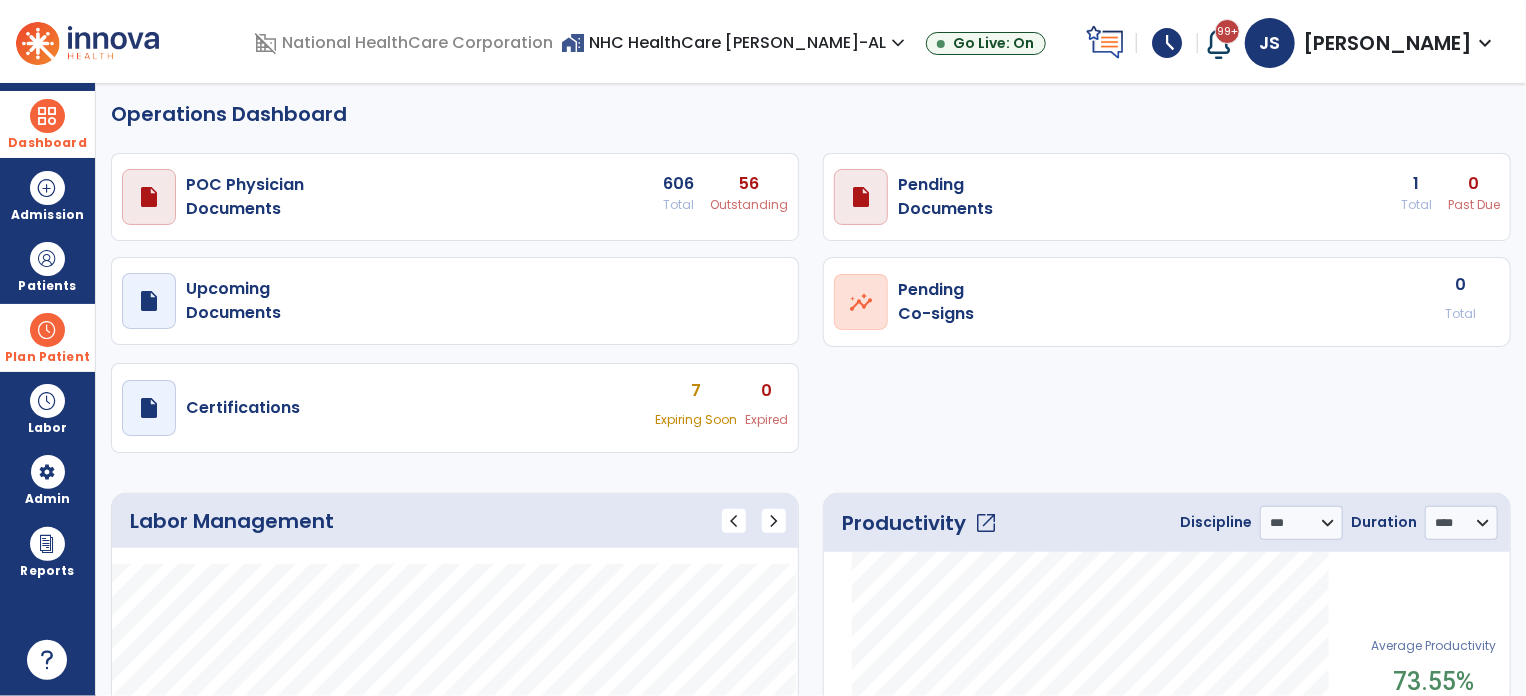 scroll, scrollTop: 0, scrollLeft: 0, axis: both 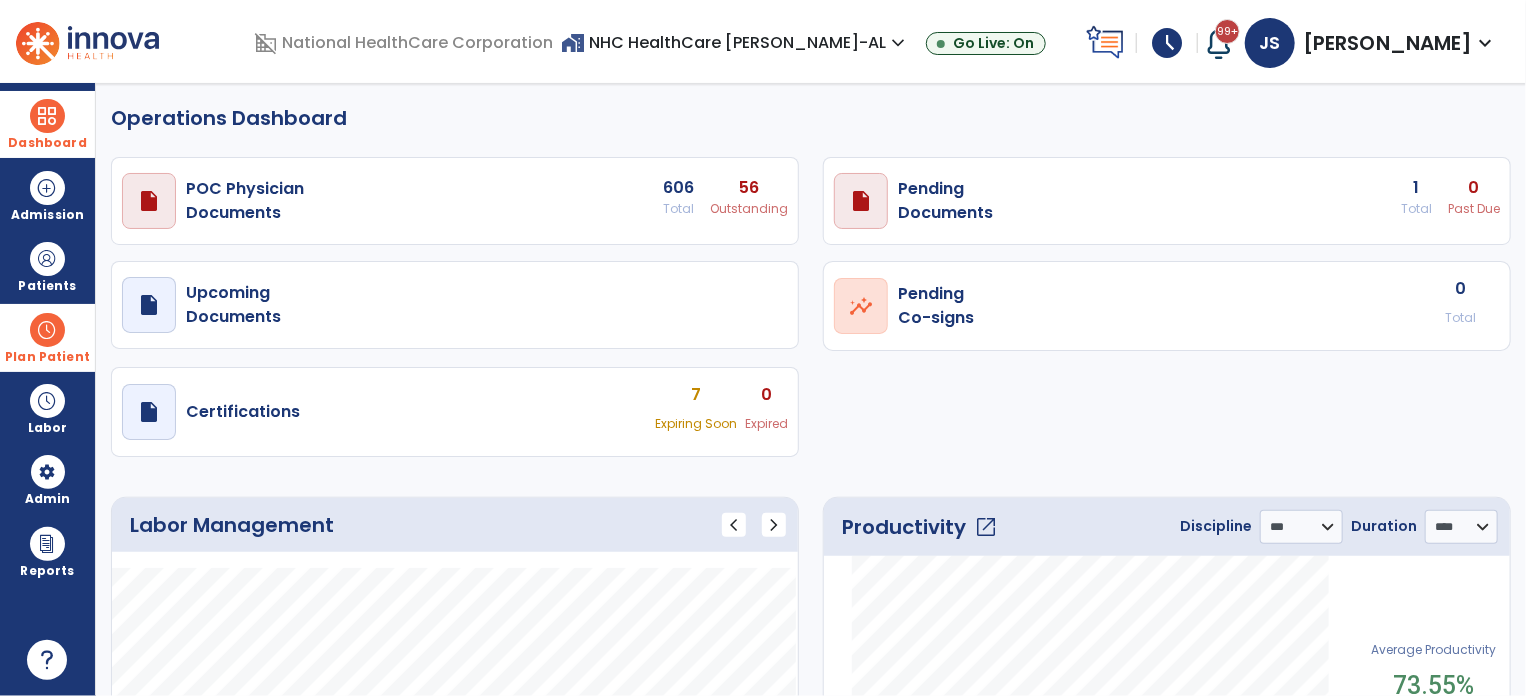 click on "Operations Dashboard" 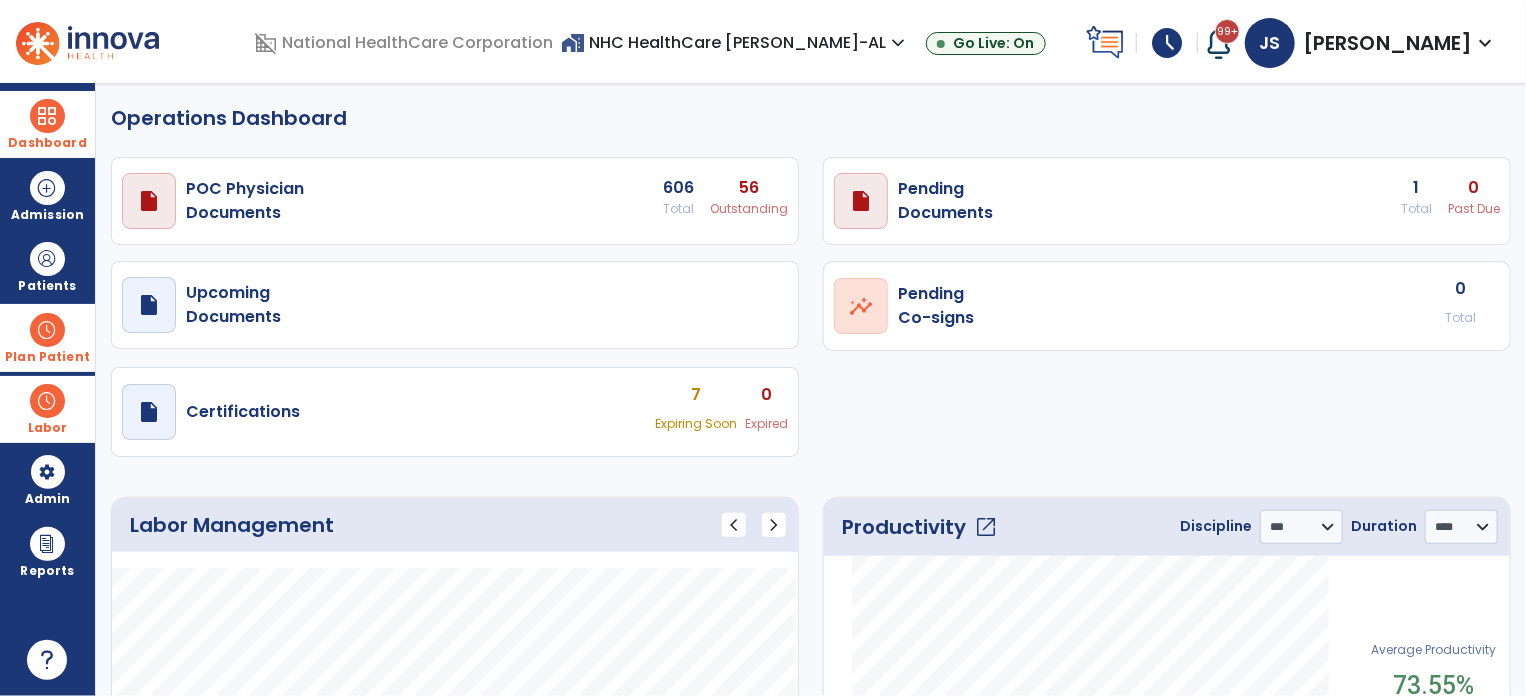 click at bounding box center [47, 401] 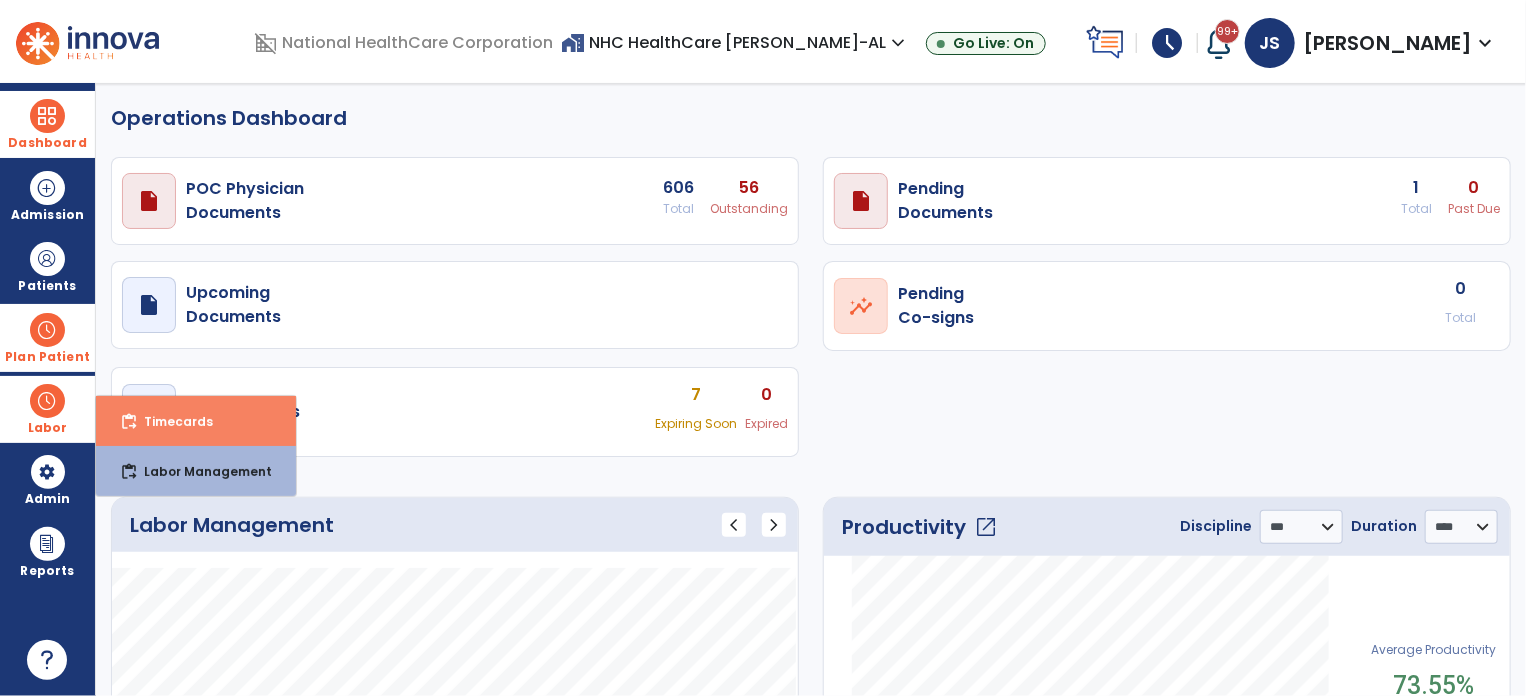 click on "Timecards" at bounding box center (170, 421) 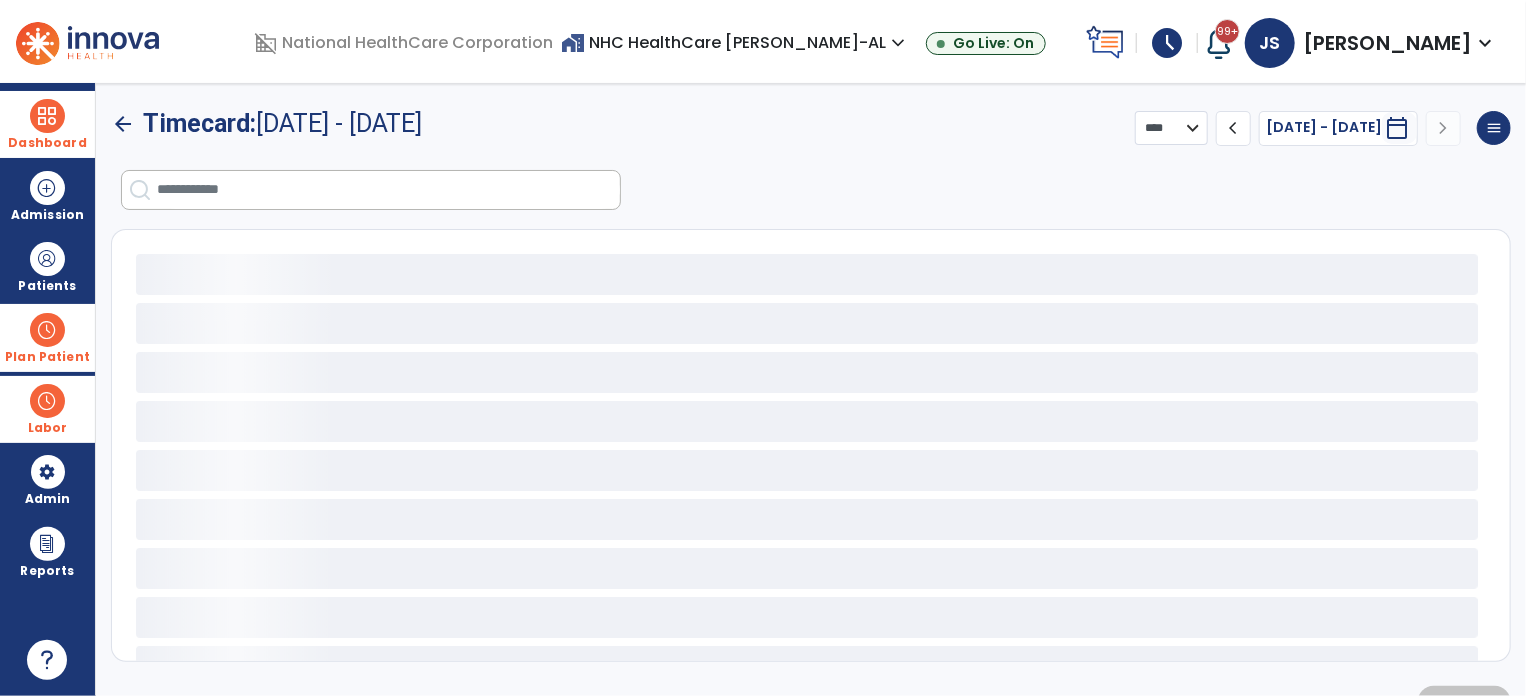 select on "***" 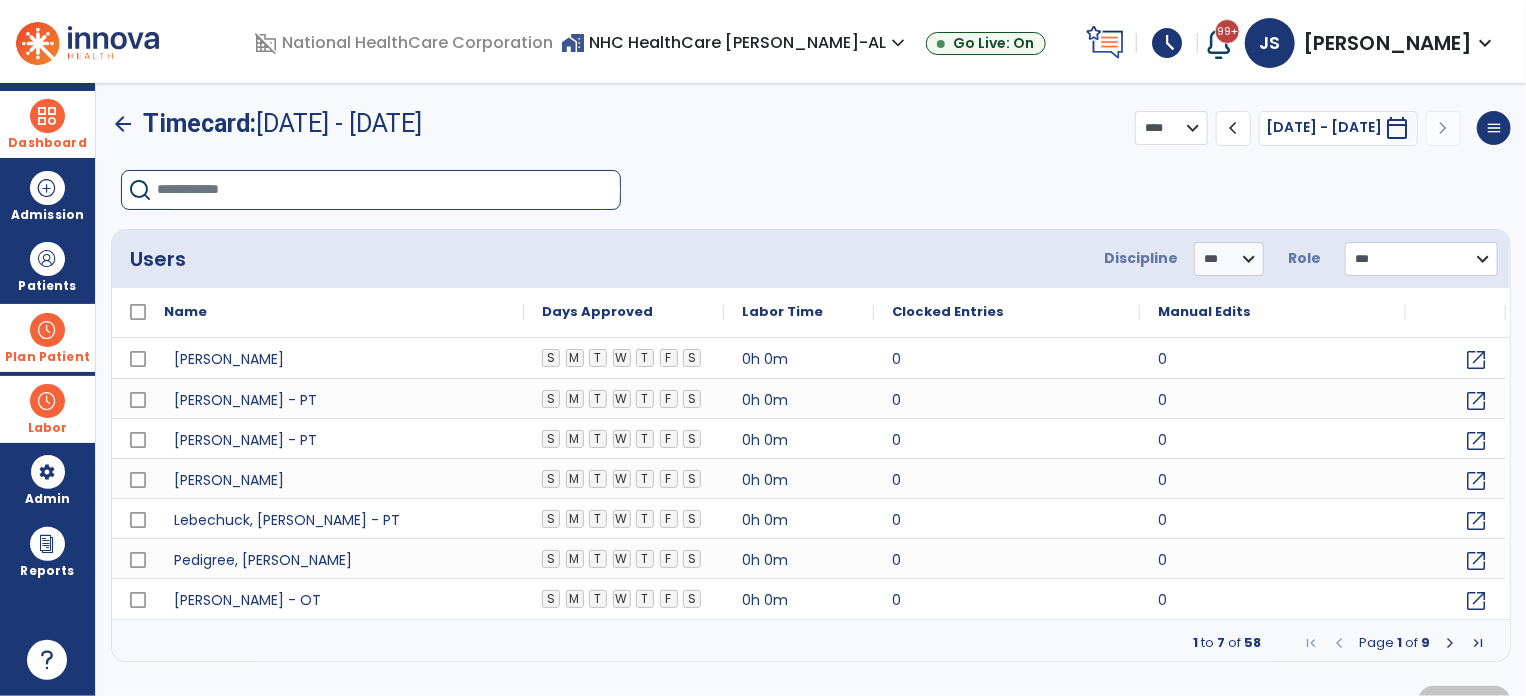 click at bounding box center [388, 190] 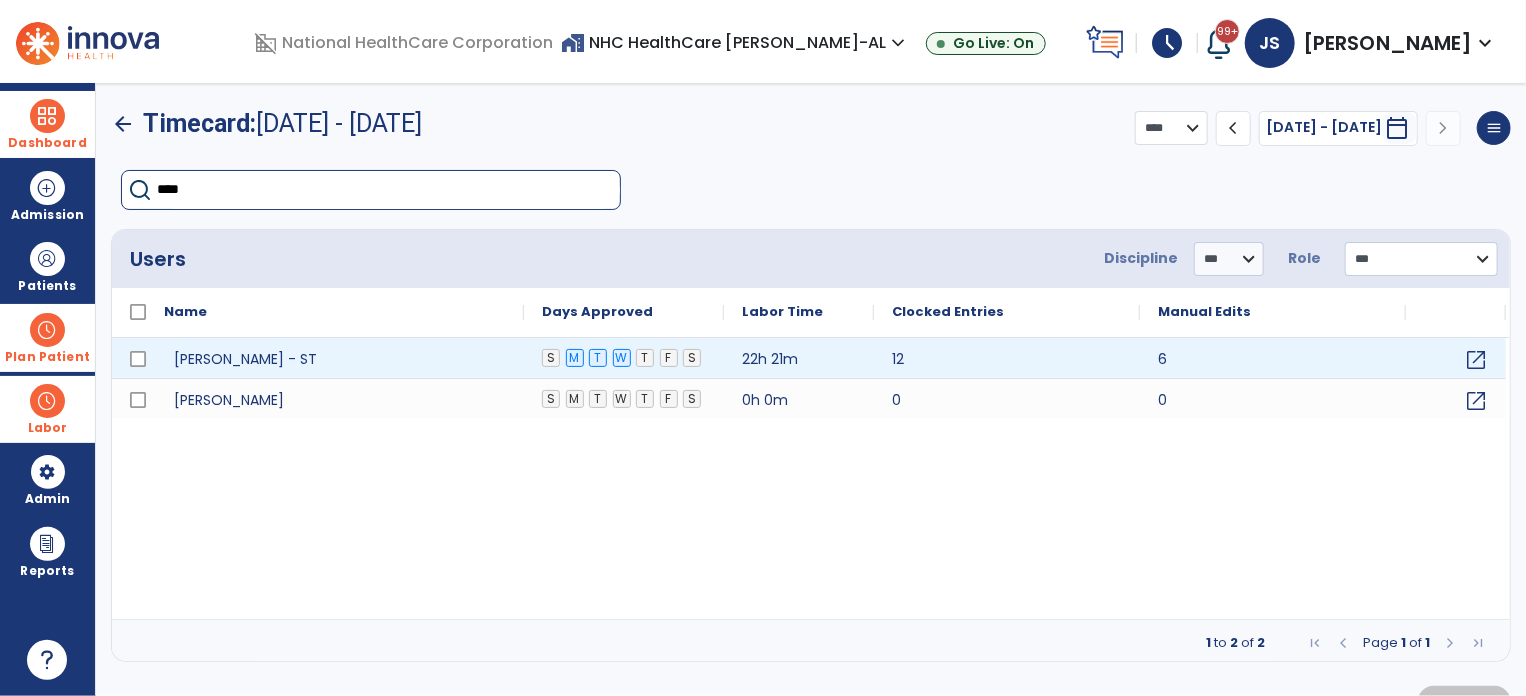 type on "****" 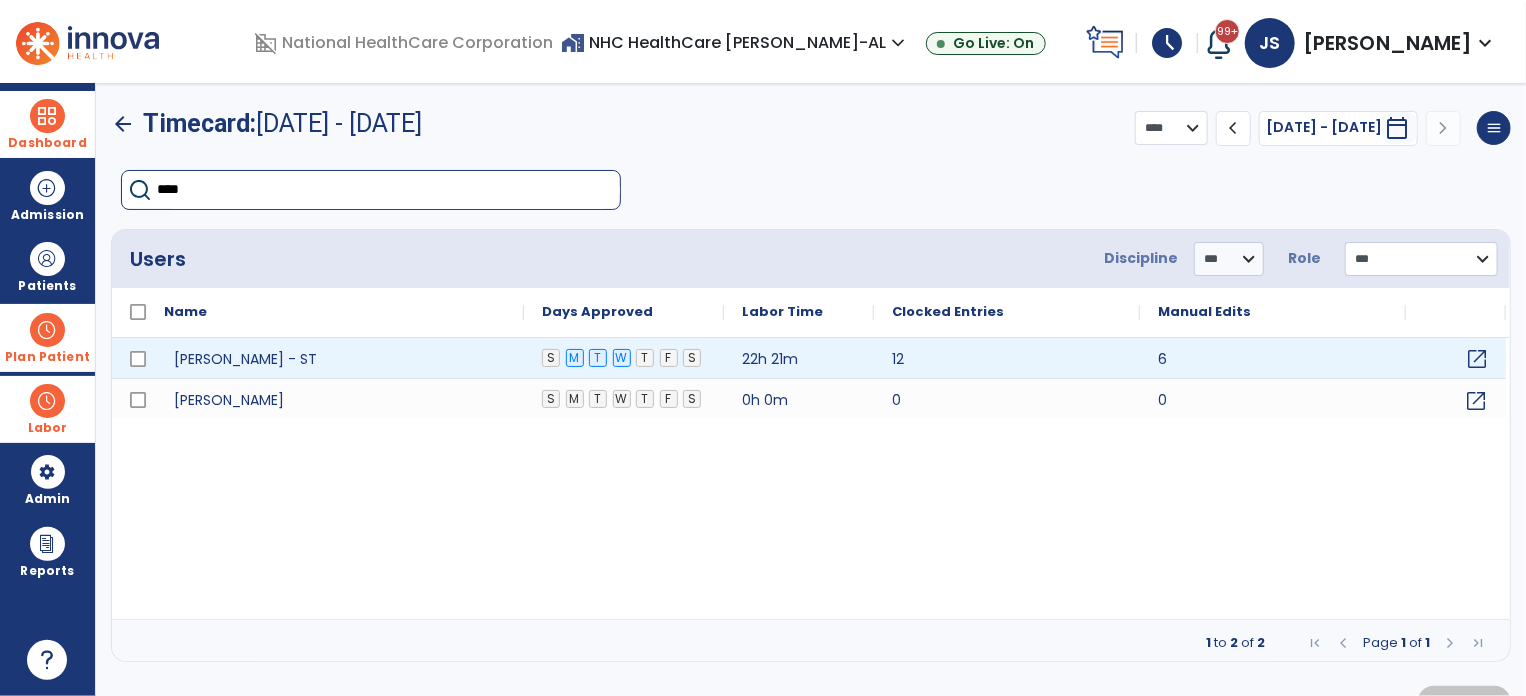 click on "open_in_new" 